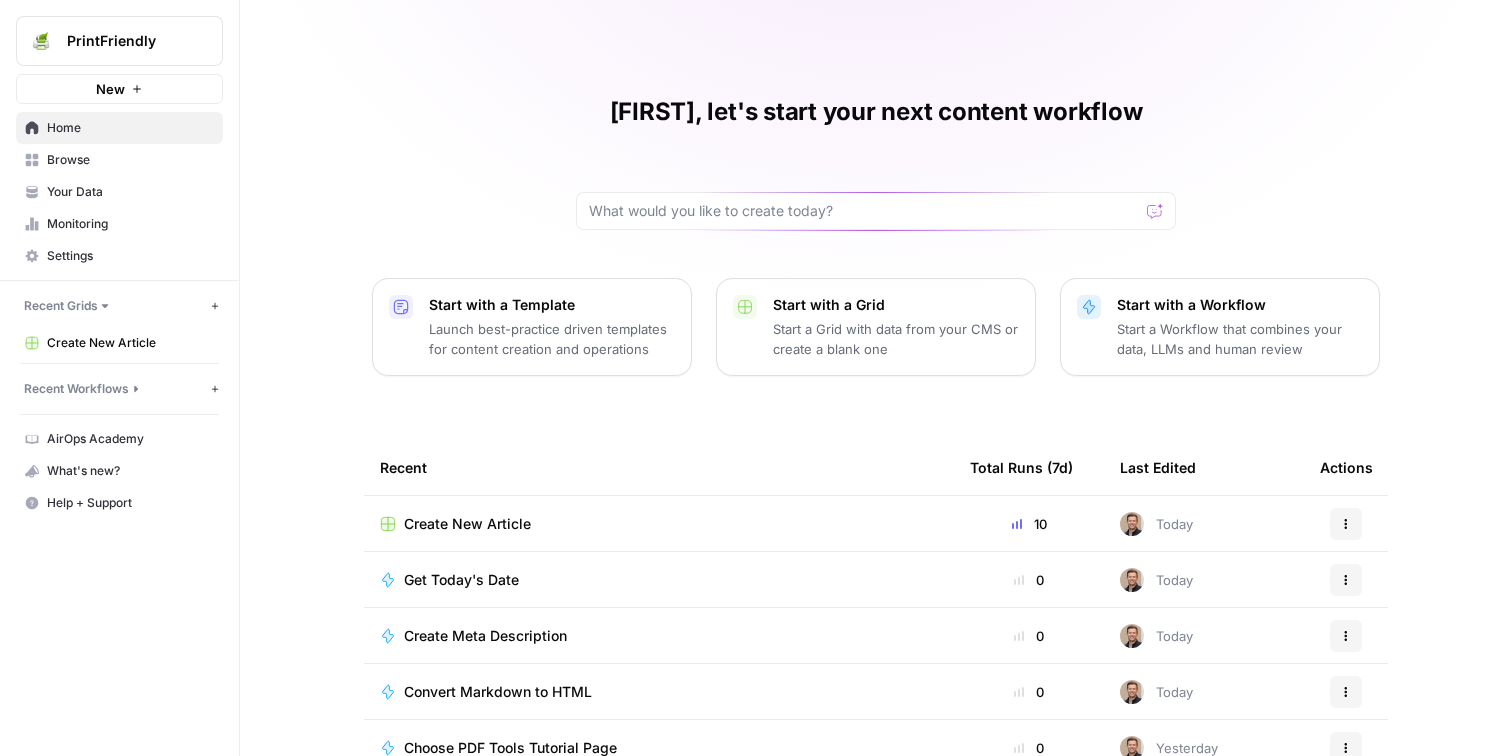 scroll, scrollTop: 0, scrollLeft: 0, axis: both 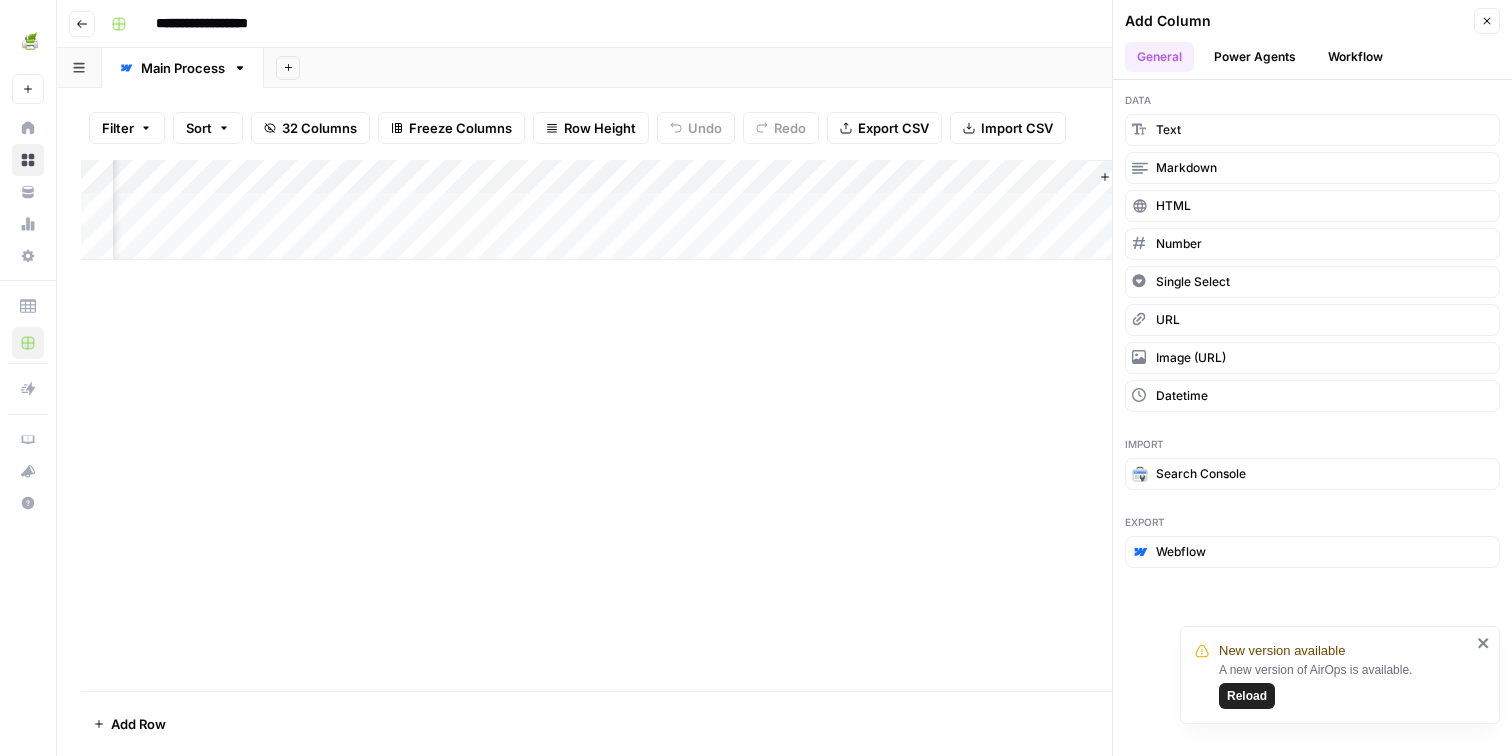 click on "Add Column" at bounding box center [784, 210] 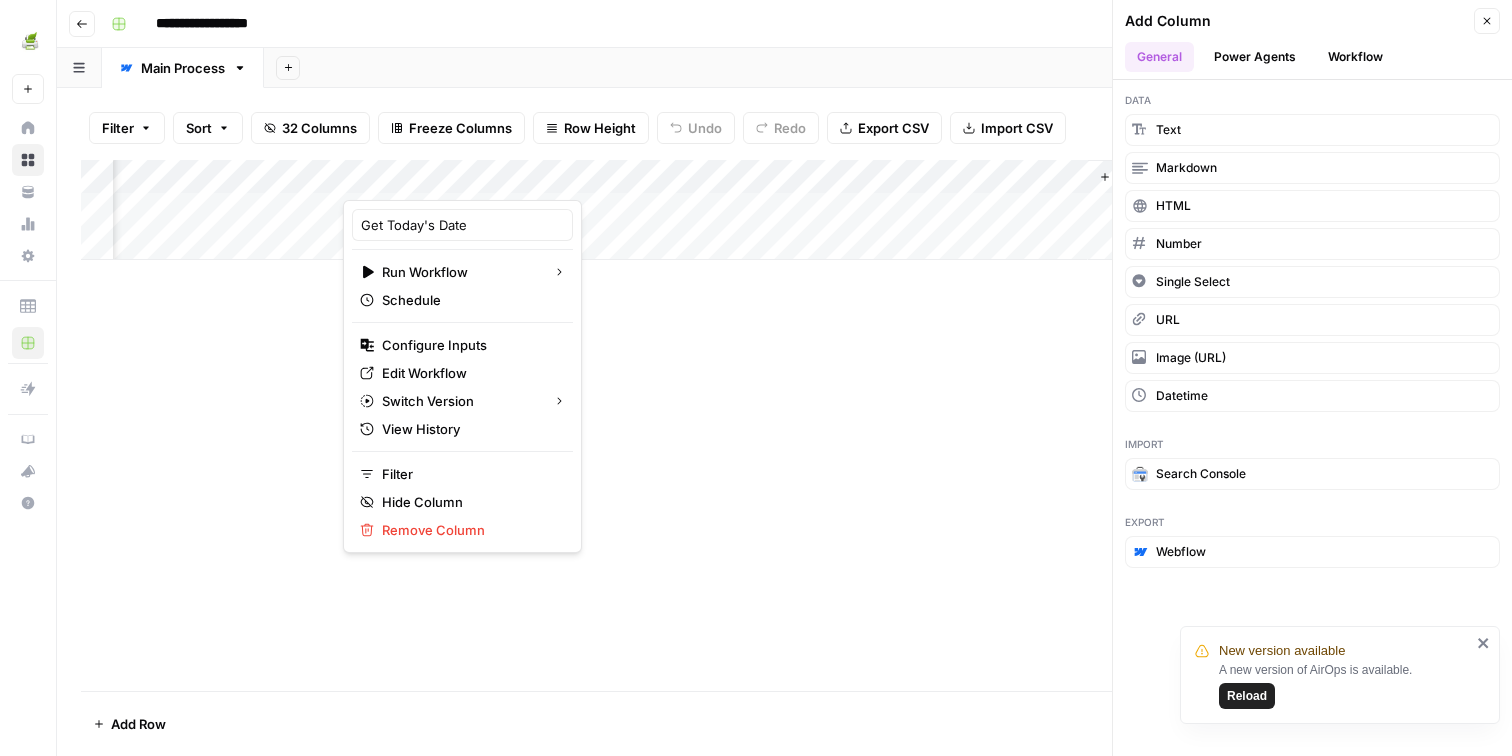 click on "Add Column" at bounding box center [784, 210] 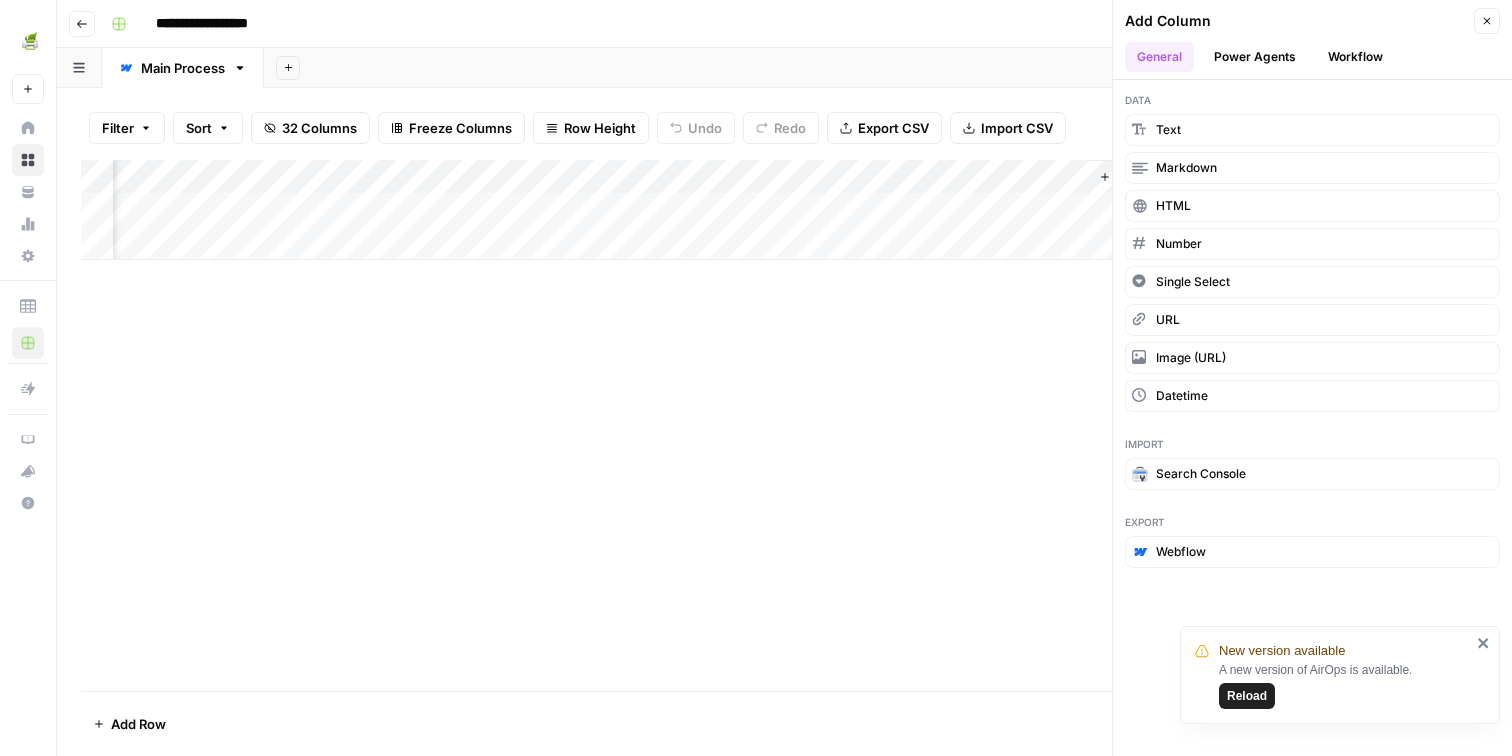 click on "Add Column" at bounding box center (784, 210) 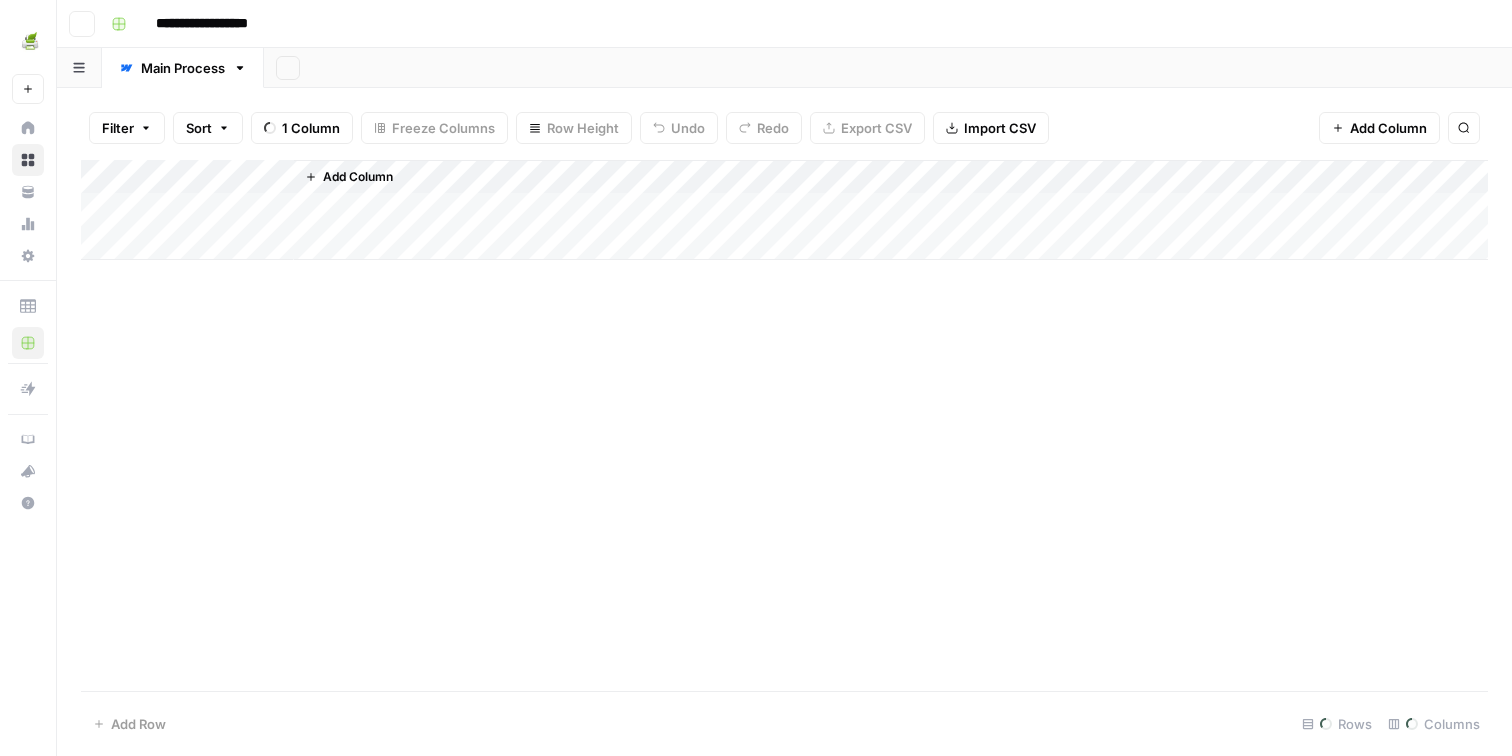 scroll, scrollTop: 0, scrollLeft: 0, axis: both 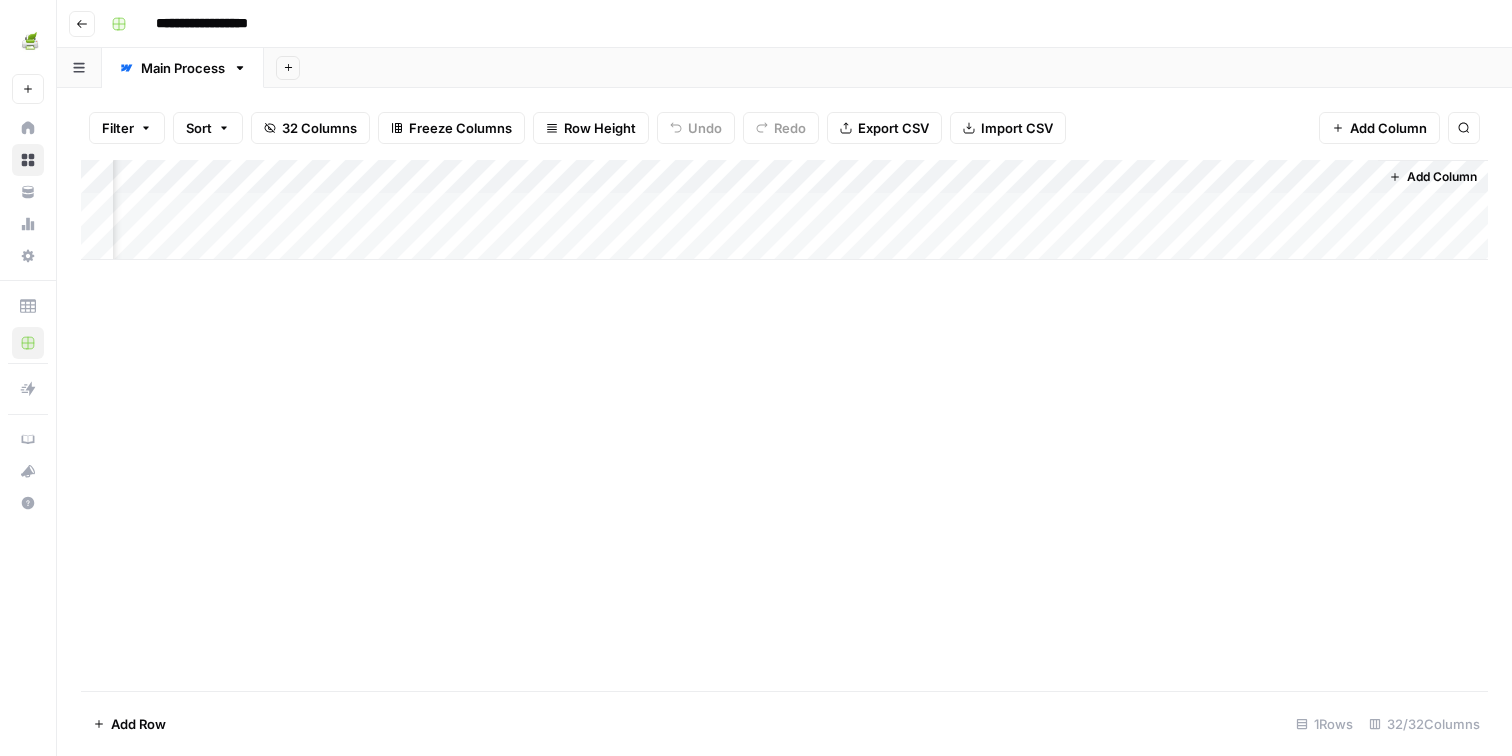 click on "Add Column" at bounding box center [784, 210] 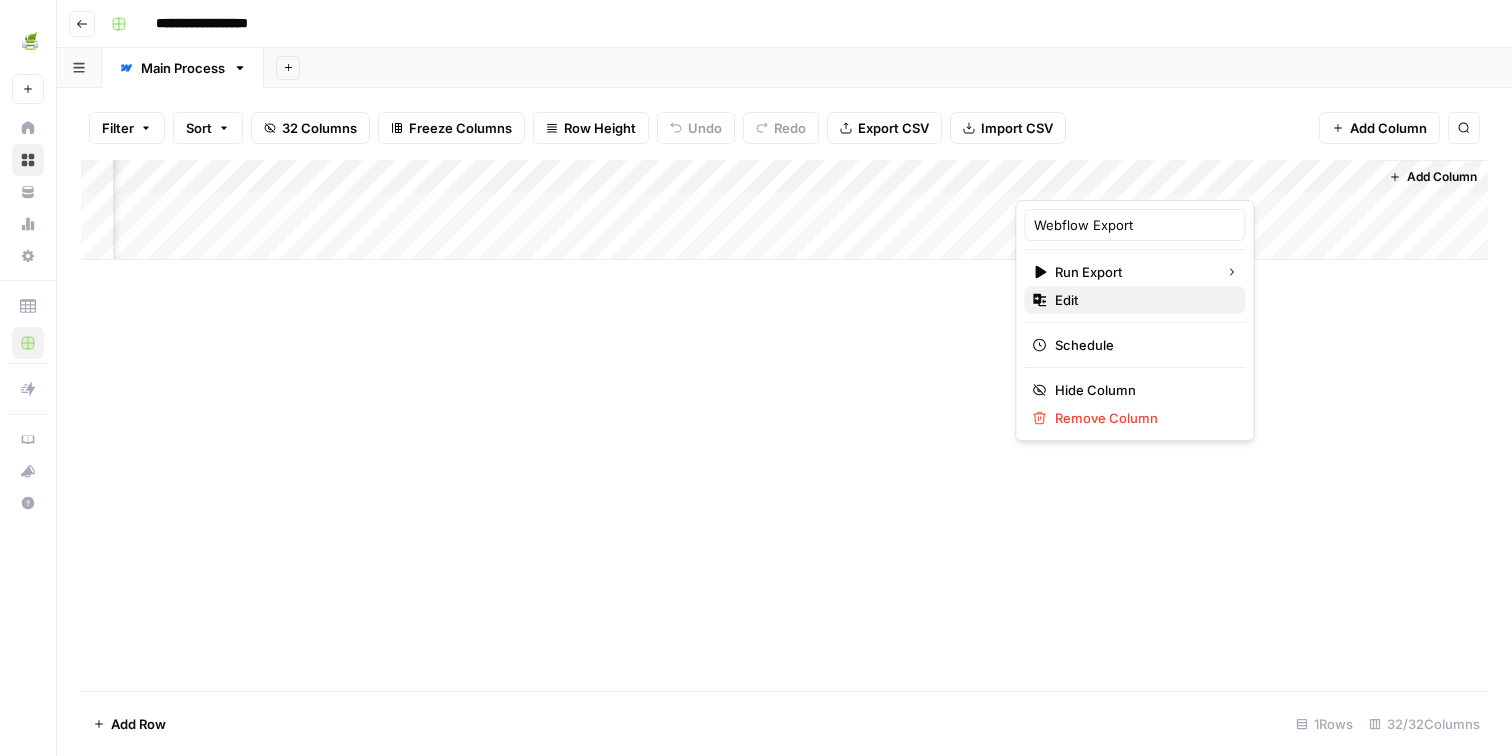click on "Edit" at bounding box center [1142, 300] 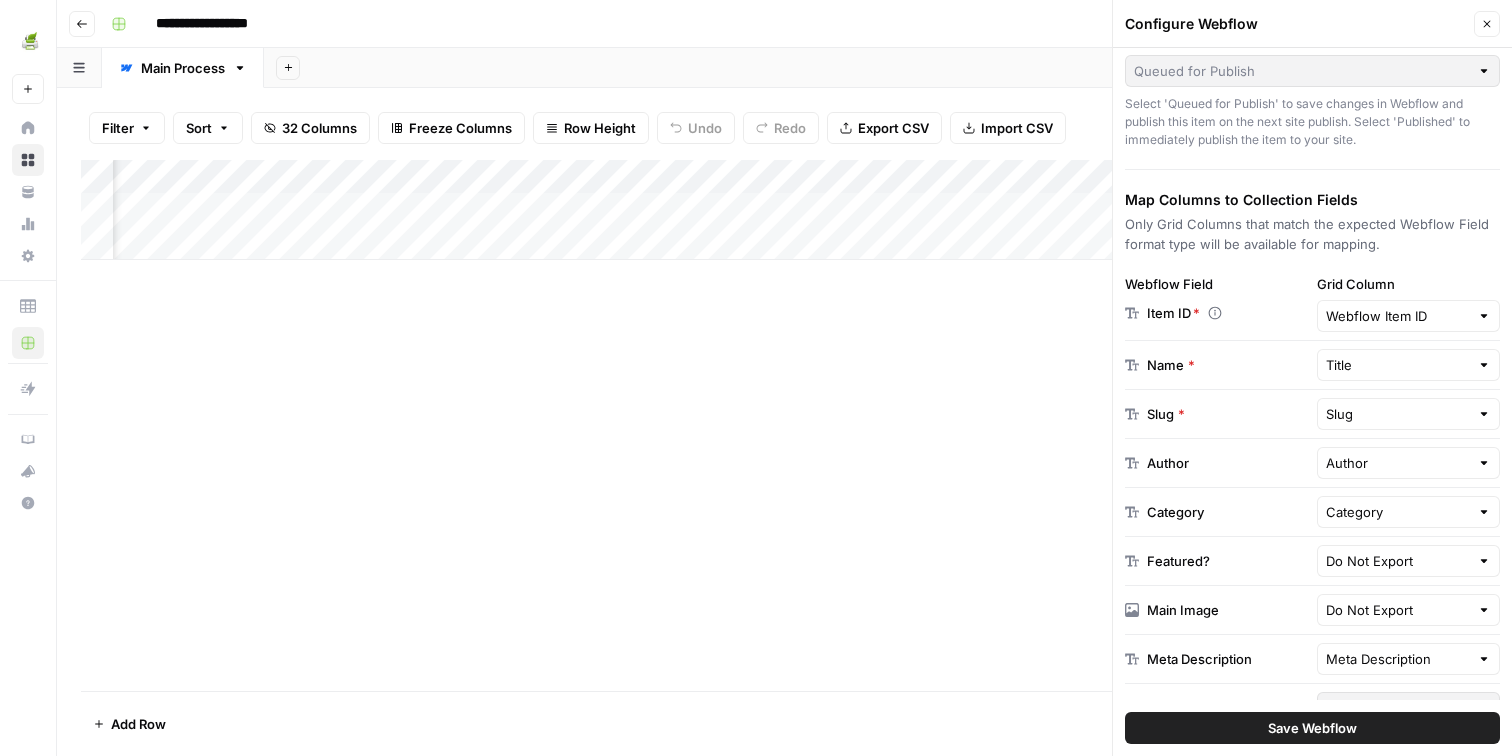 scroll, scrollTop: 399, scrollLeft: 0, axis: vertical 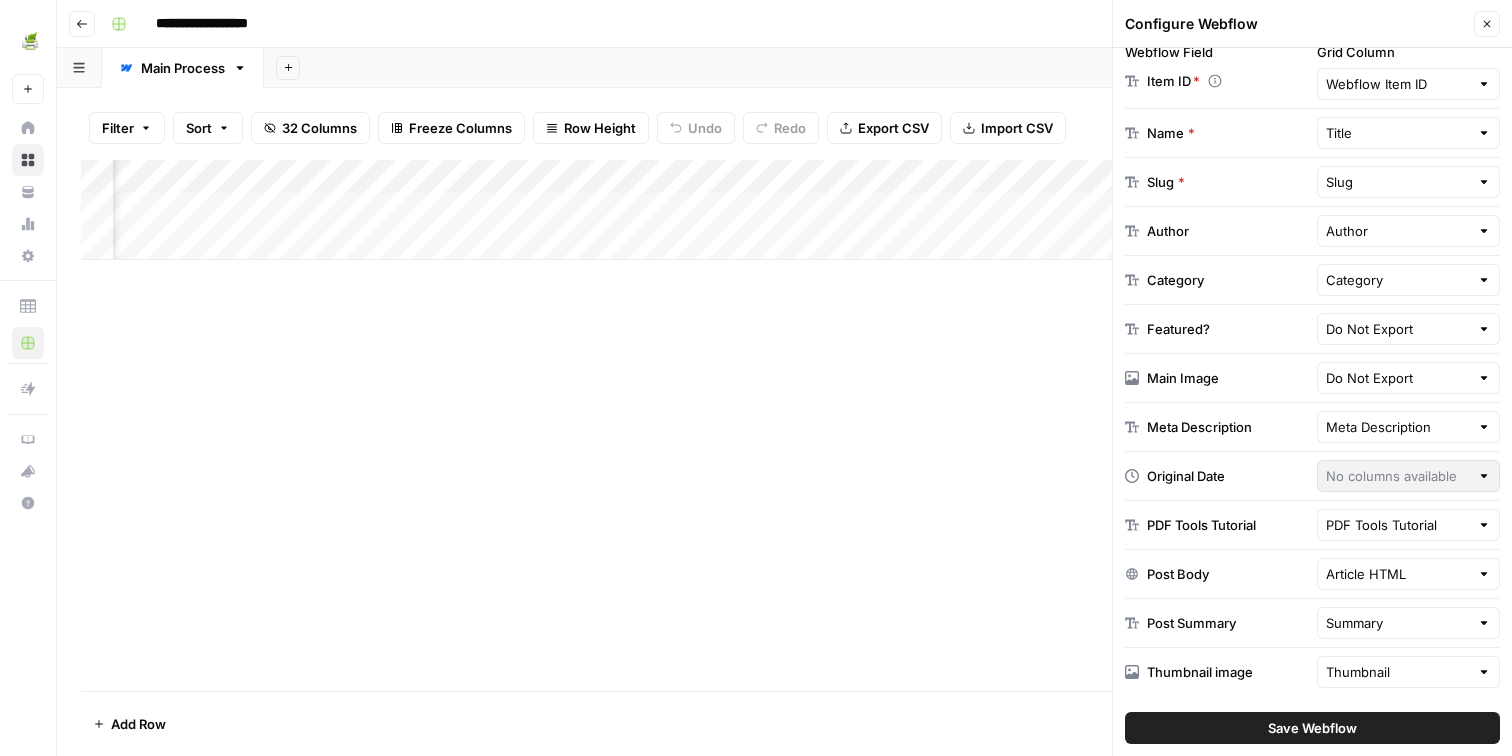 click on "Original Date" at bounding box center (1312, 476) 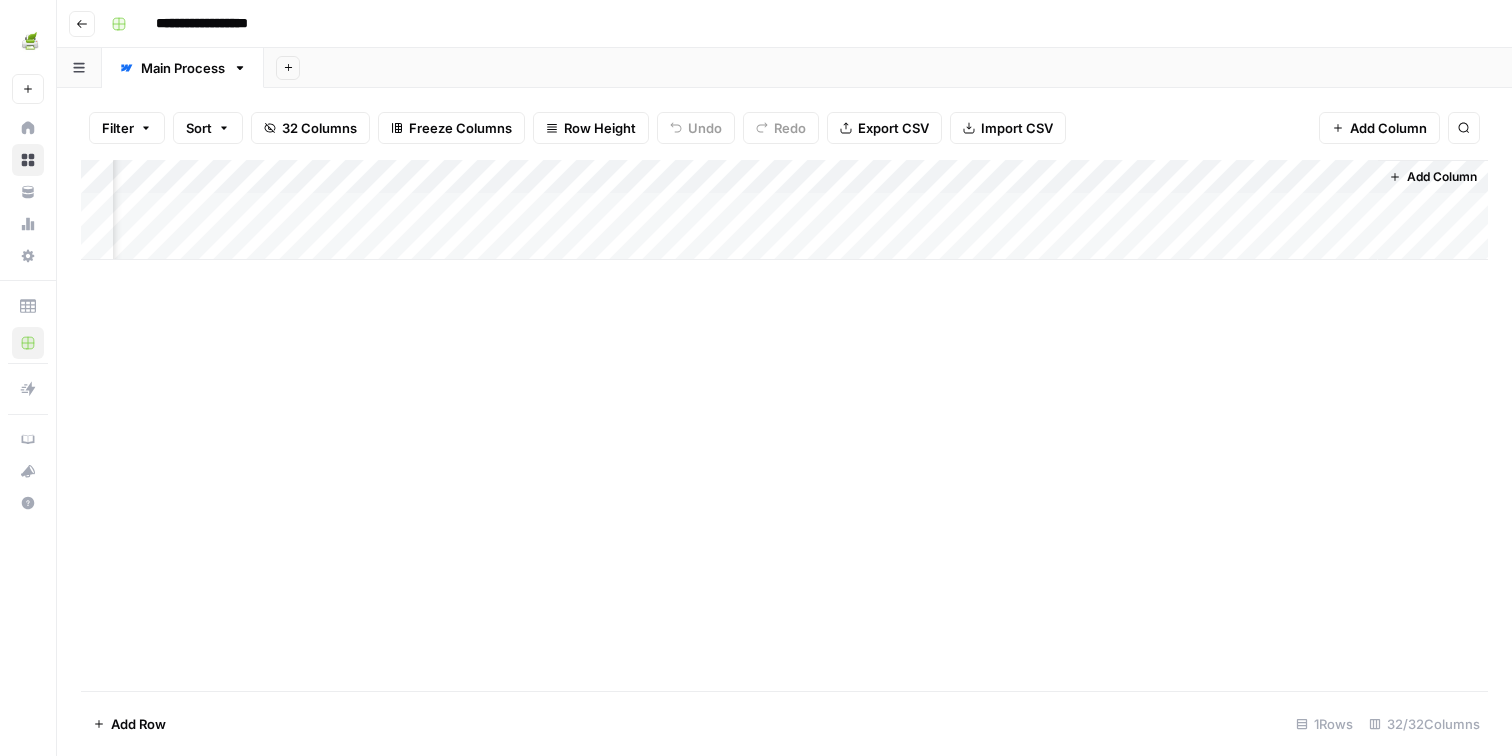 click on "Add Column" at bounding box center (784, 210) 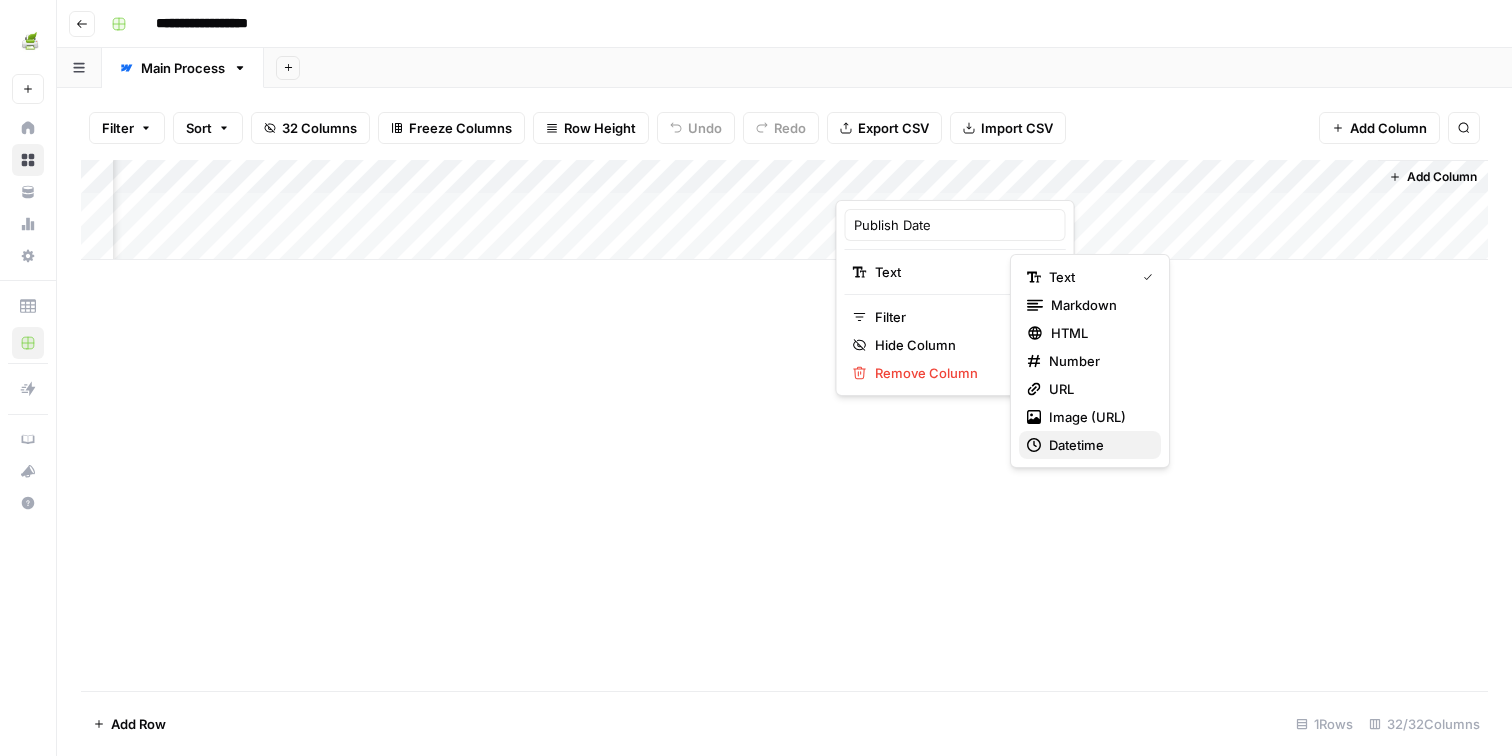 click on "Datetime" at bounding box center [1097, 445] 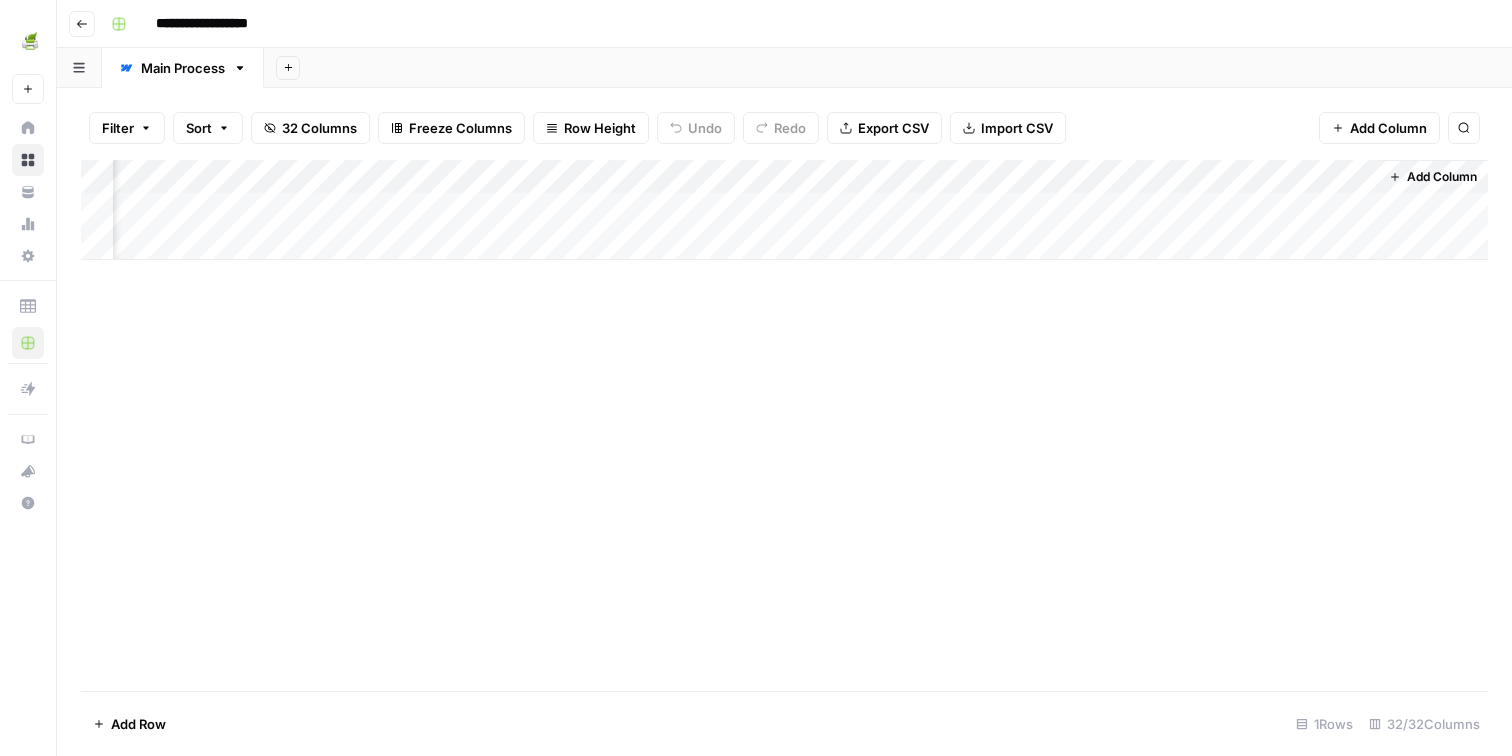 click on "Add Column" at bounding box center [784, 210] 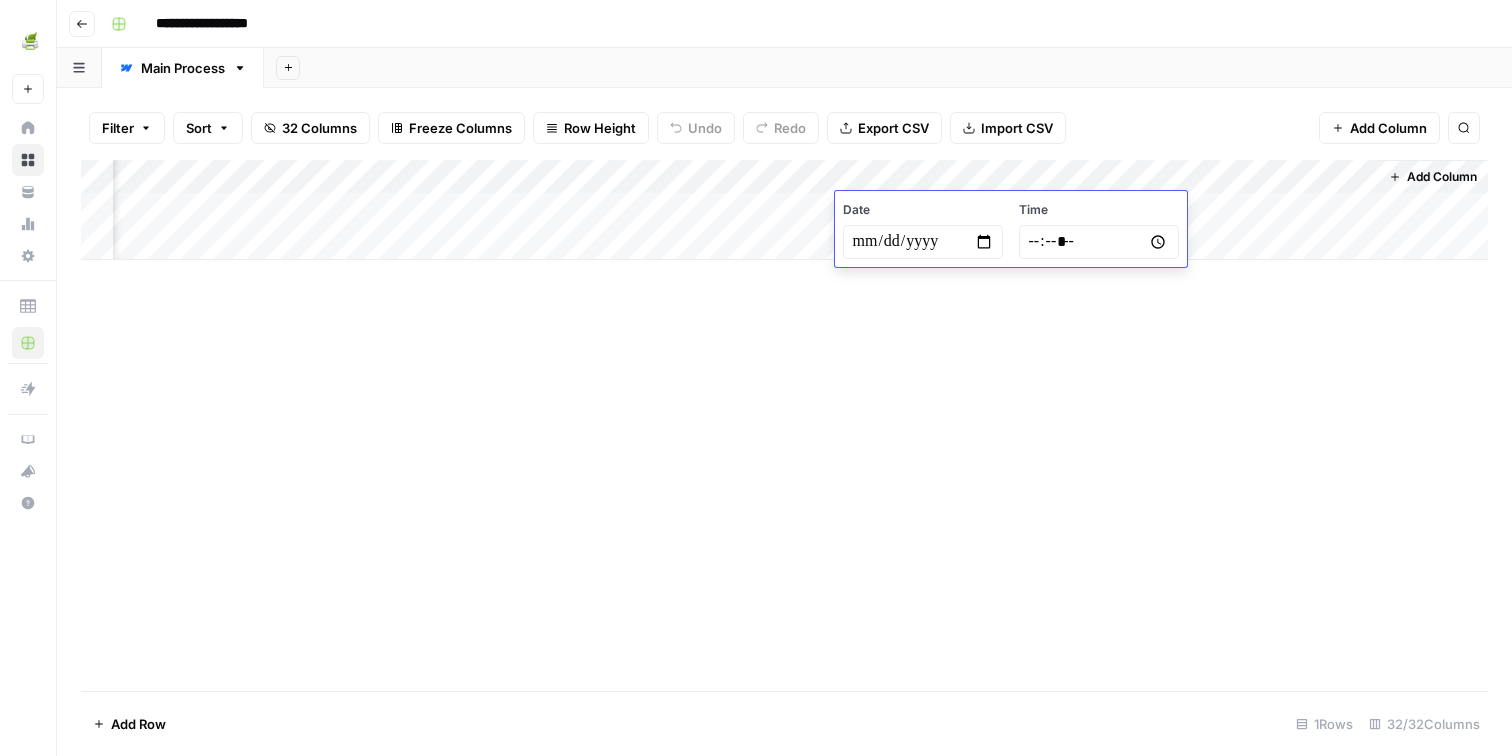 click on "Date" at bounding box center (923, 210) 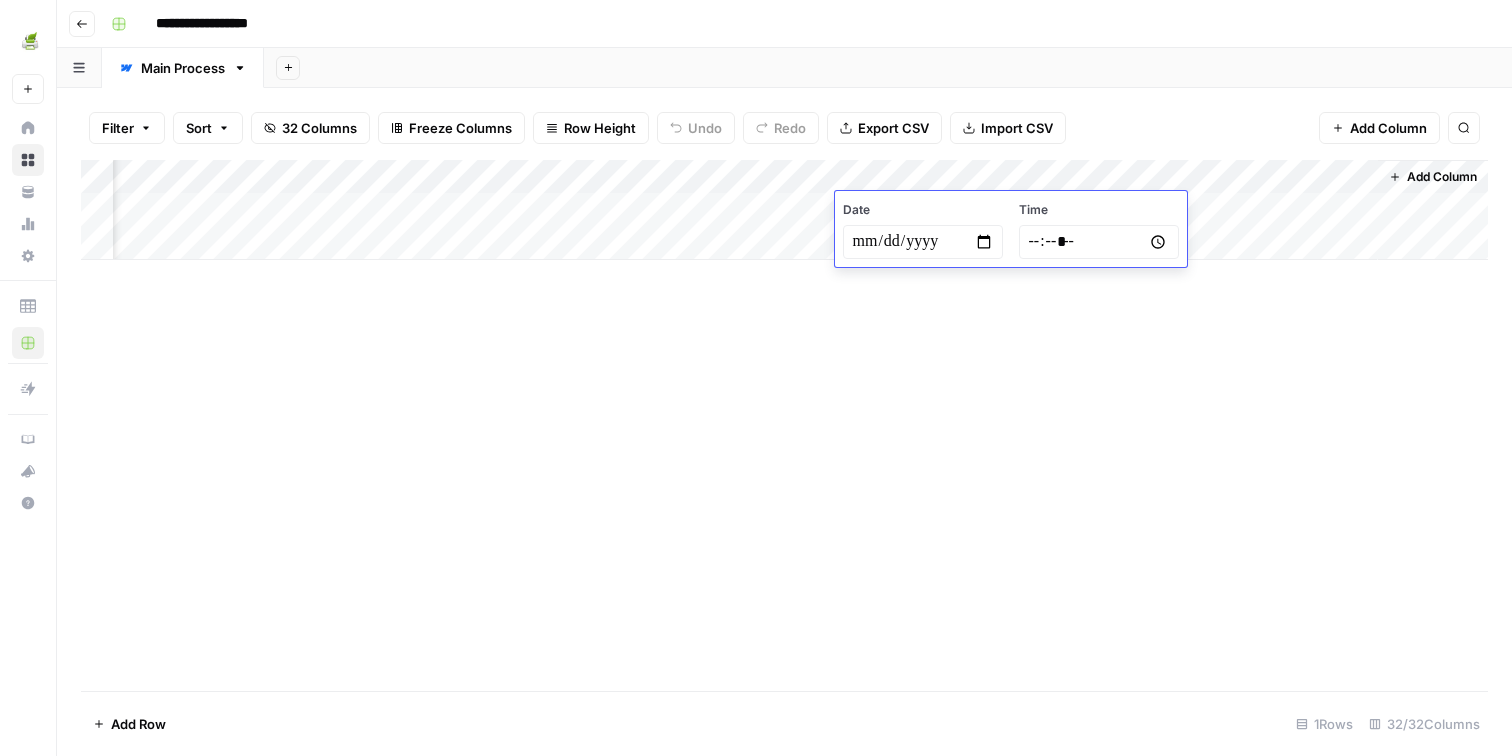 type on "**********" 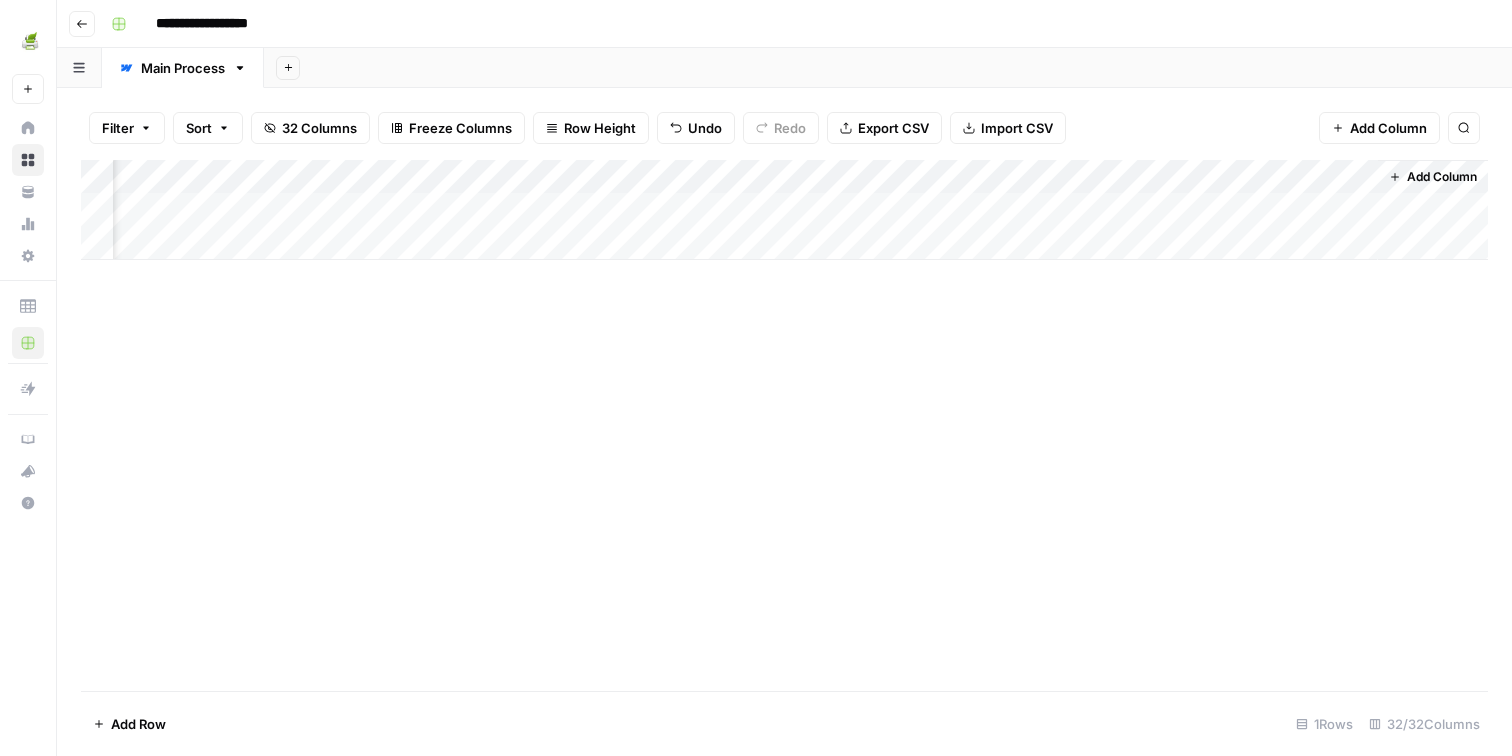 click on "Add Column" at bounding box center [784, 210] 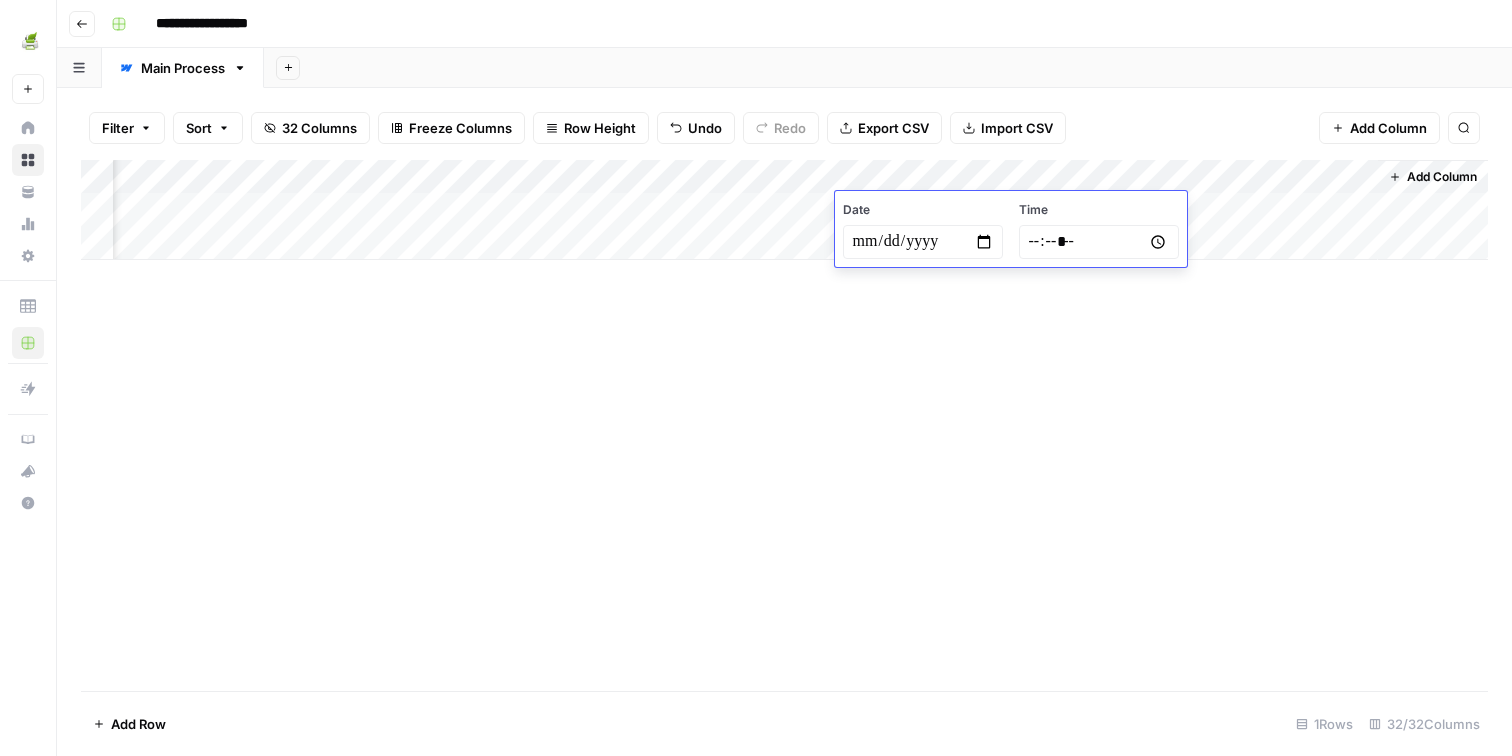 click on "Add Column" at bounding box center [784, 425] 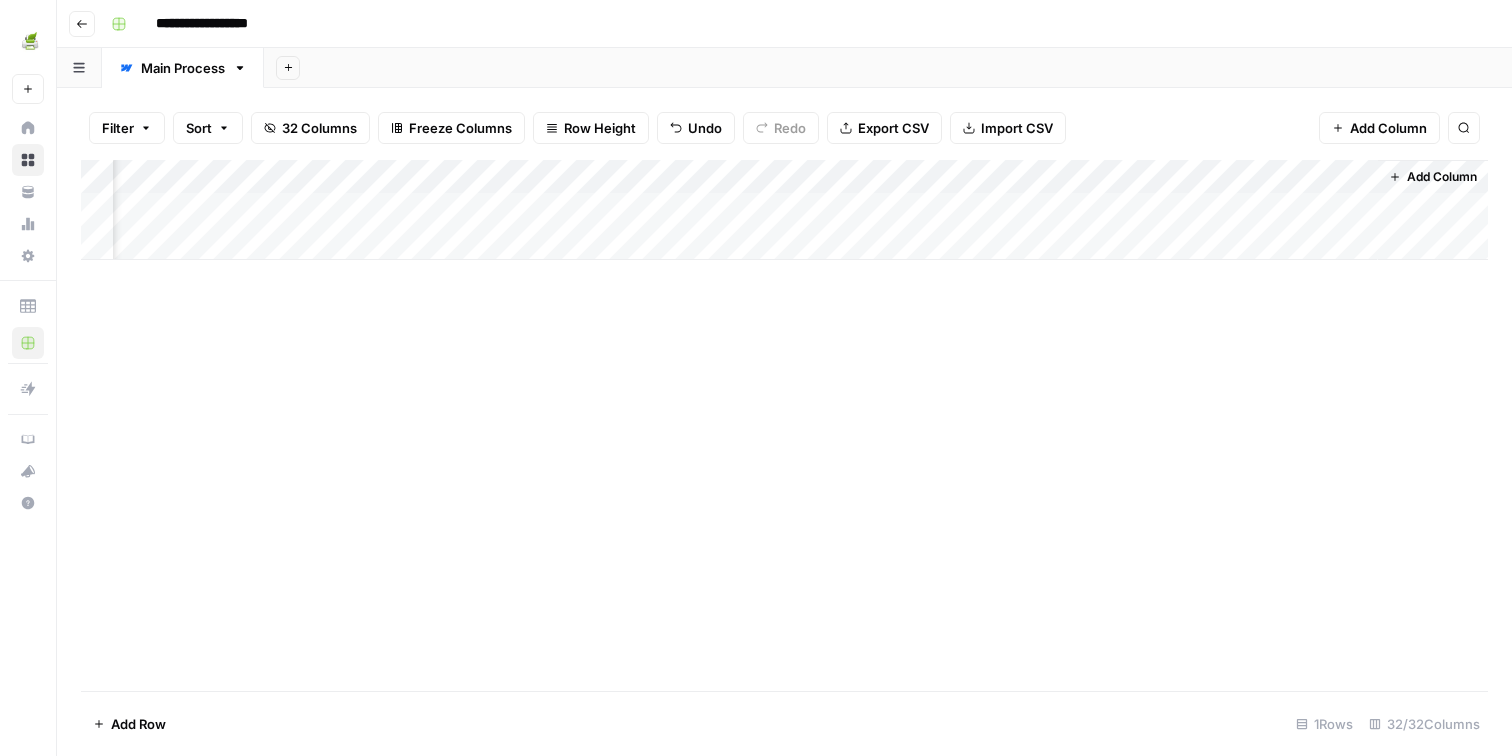 click on "Add Column" at bounding box center [1388, 128] 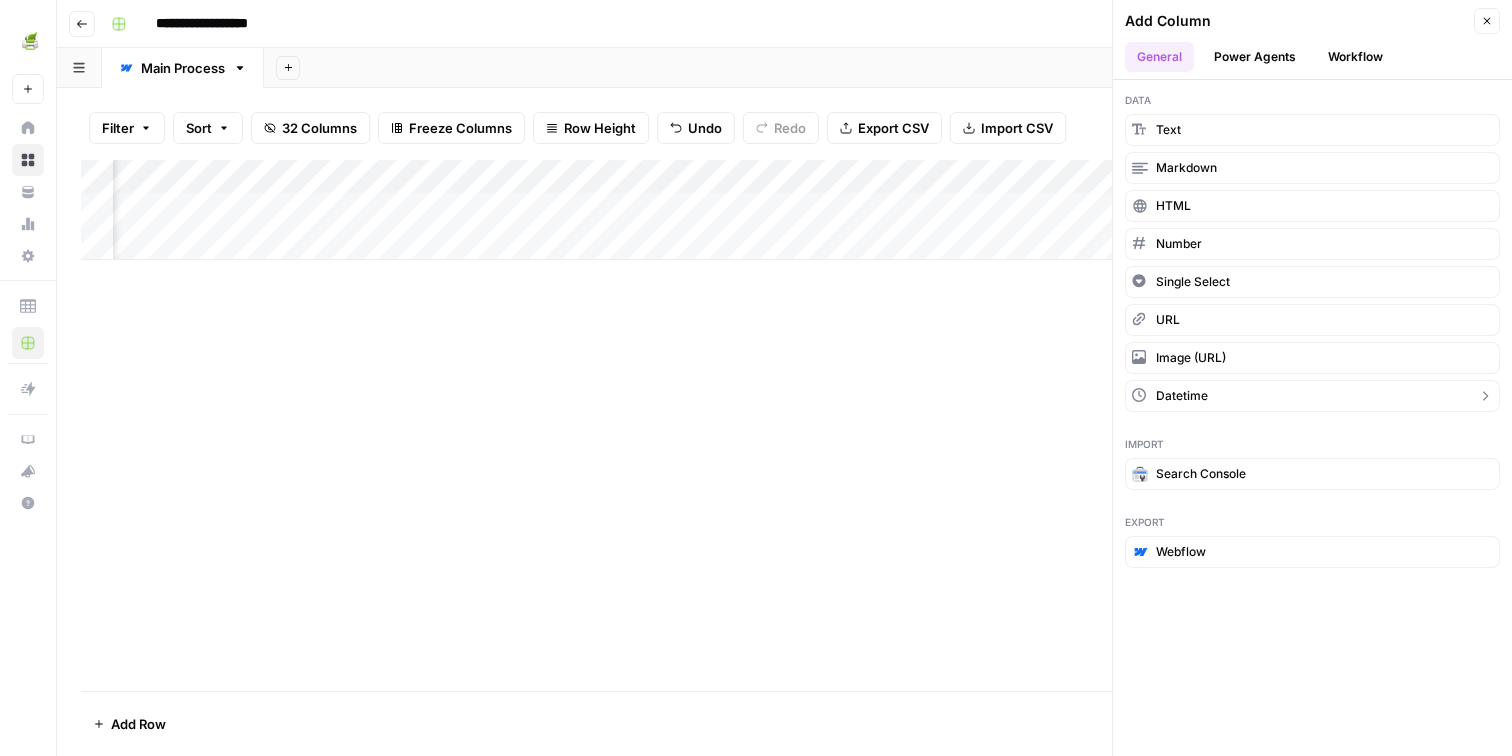 click on "Datetime" at bounding box center (1182, 396) 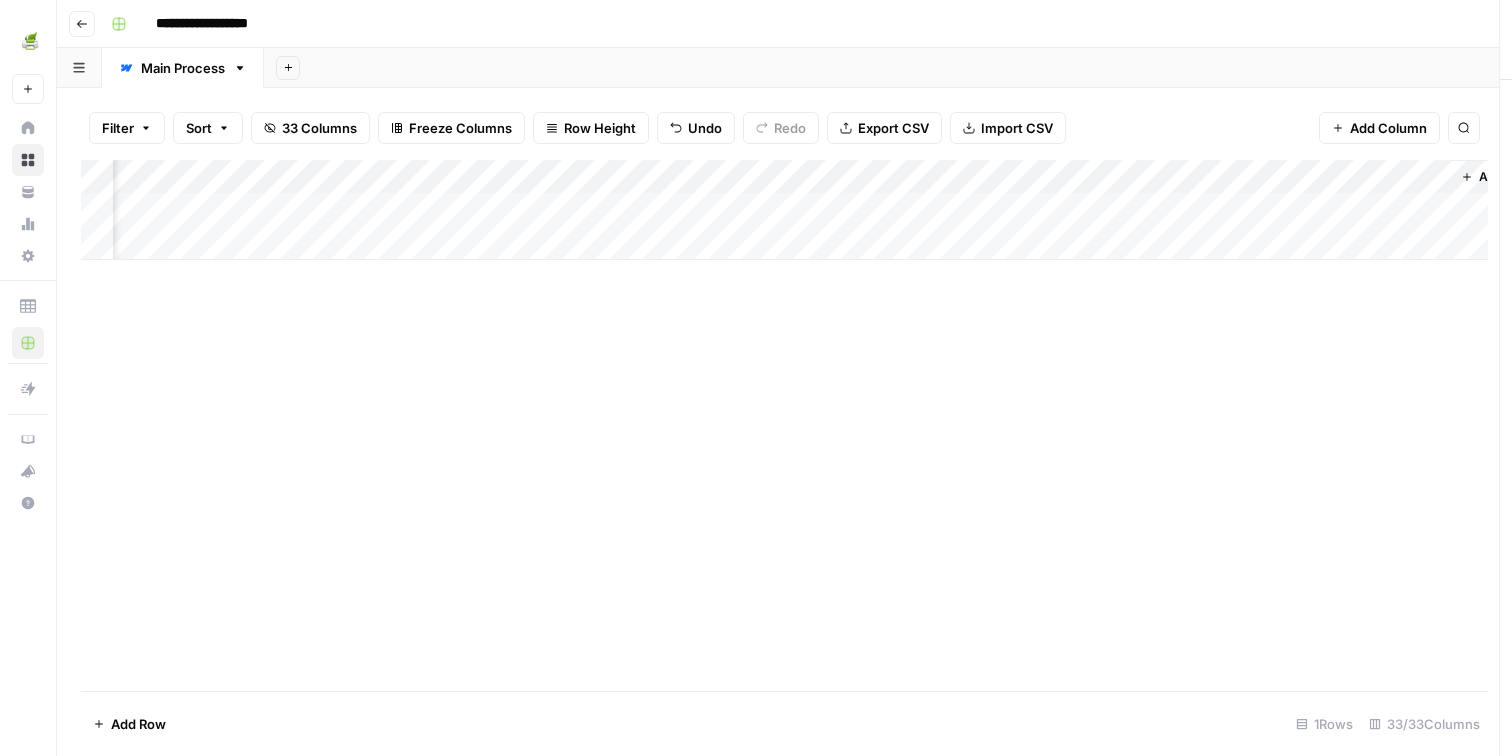 scroll, scrollTop: 0, scrollLeft: 5437, axis: horizontal 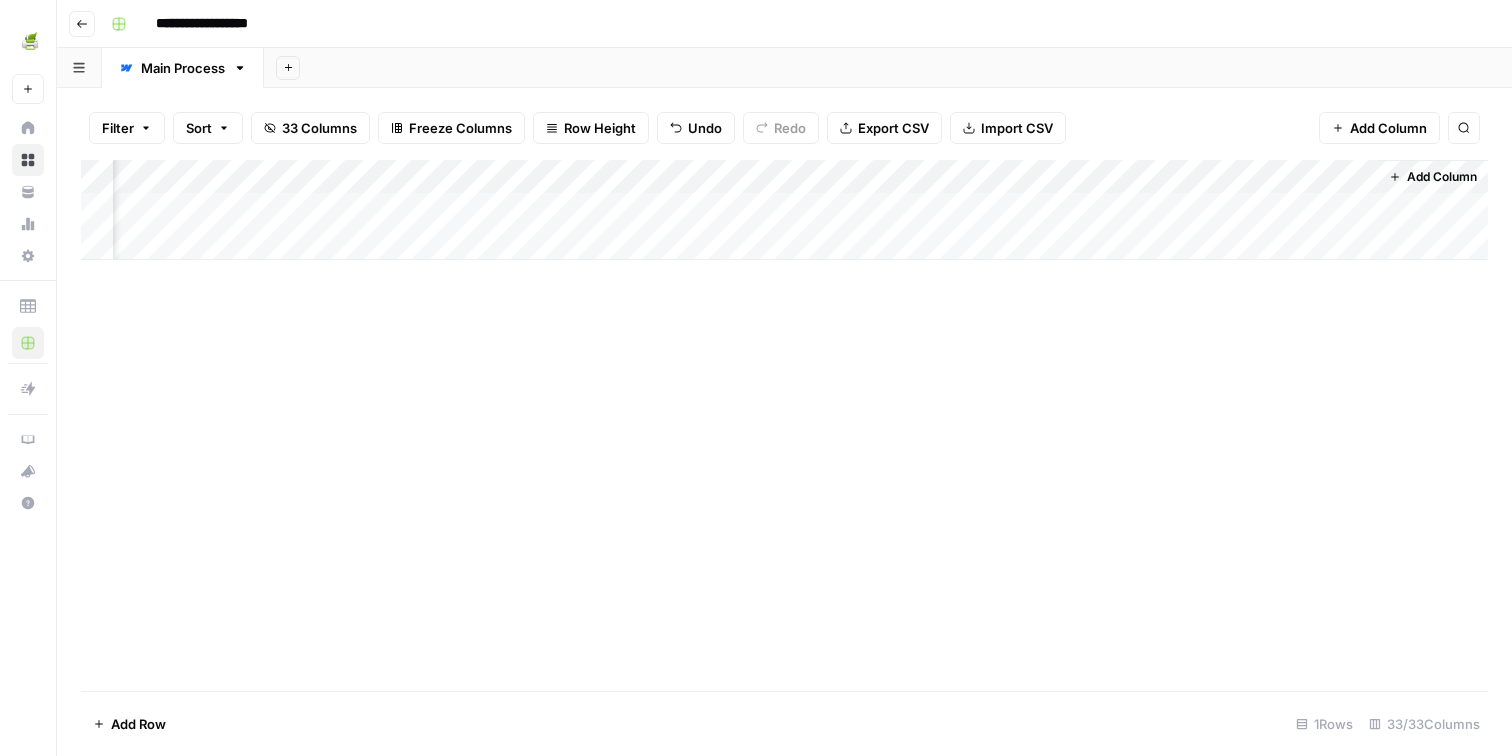 click on "Add Column" at bounding box center [784, 210] 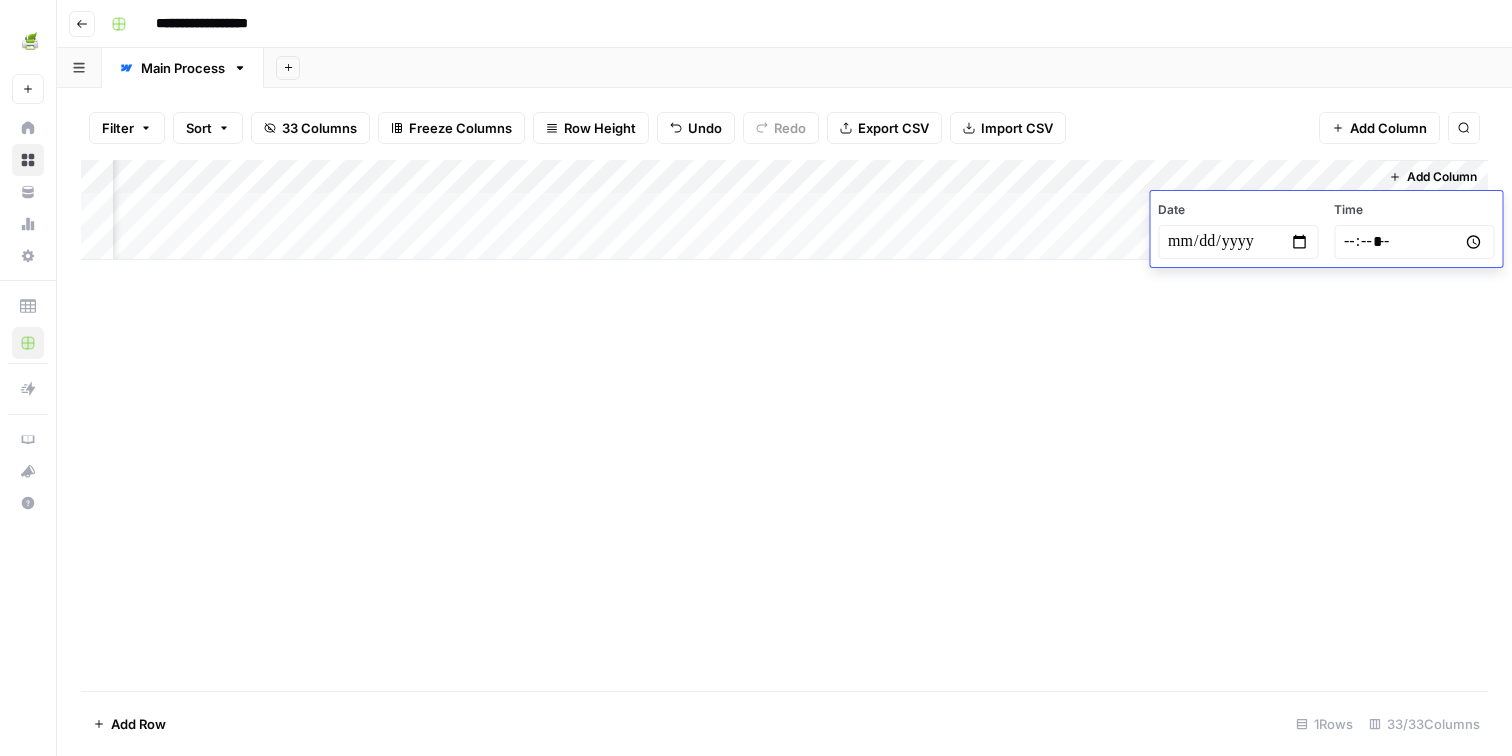 type on "**********" 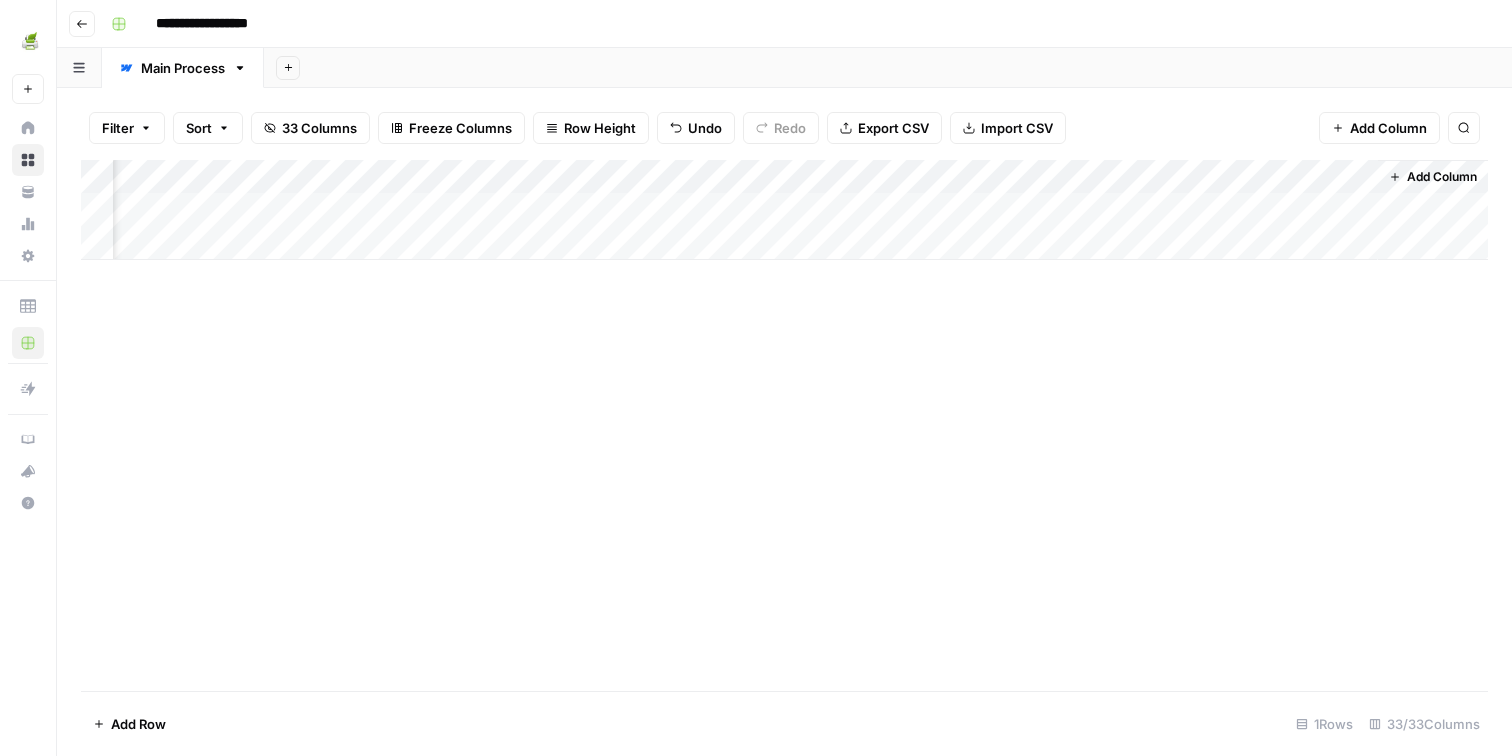 click on "Add Column" at bounding box center (784, 210) 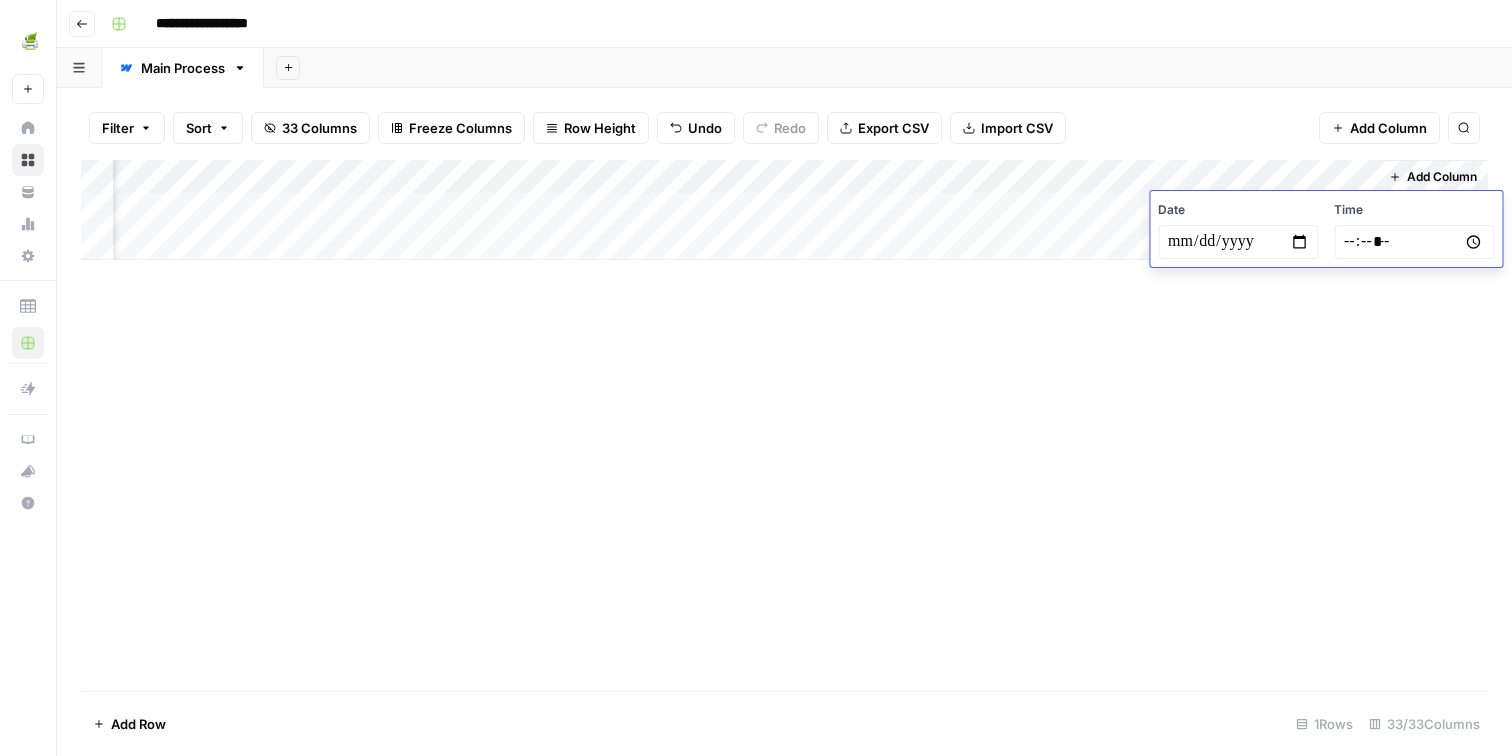 click on "Date" at bounding box center [1238, 210] 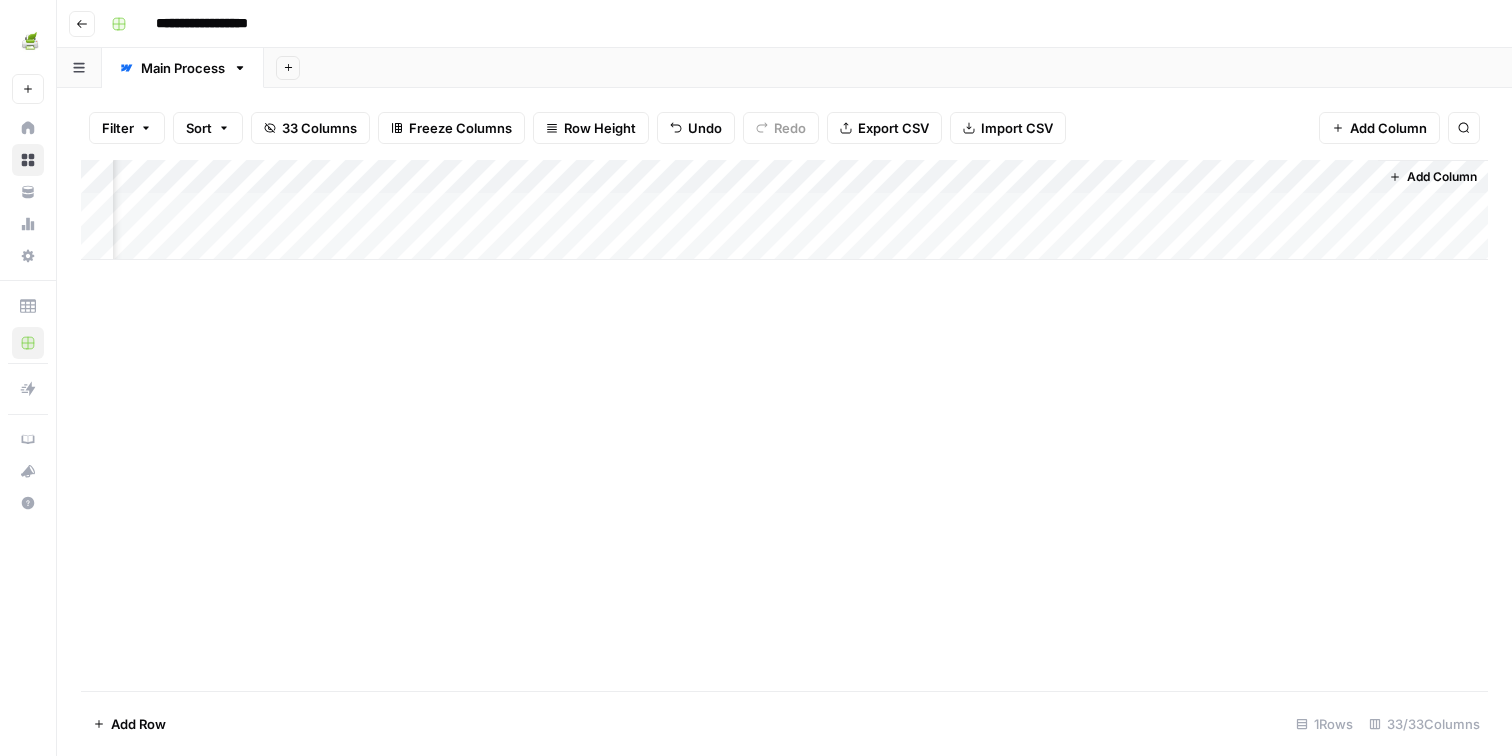 click on "Add Column" at bounding box center [784, 210] 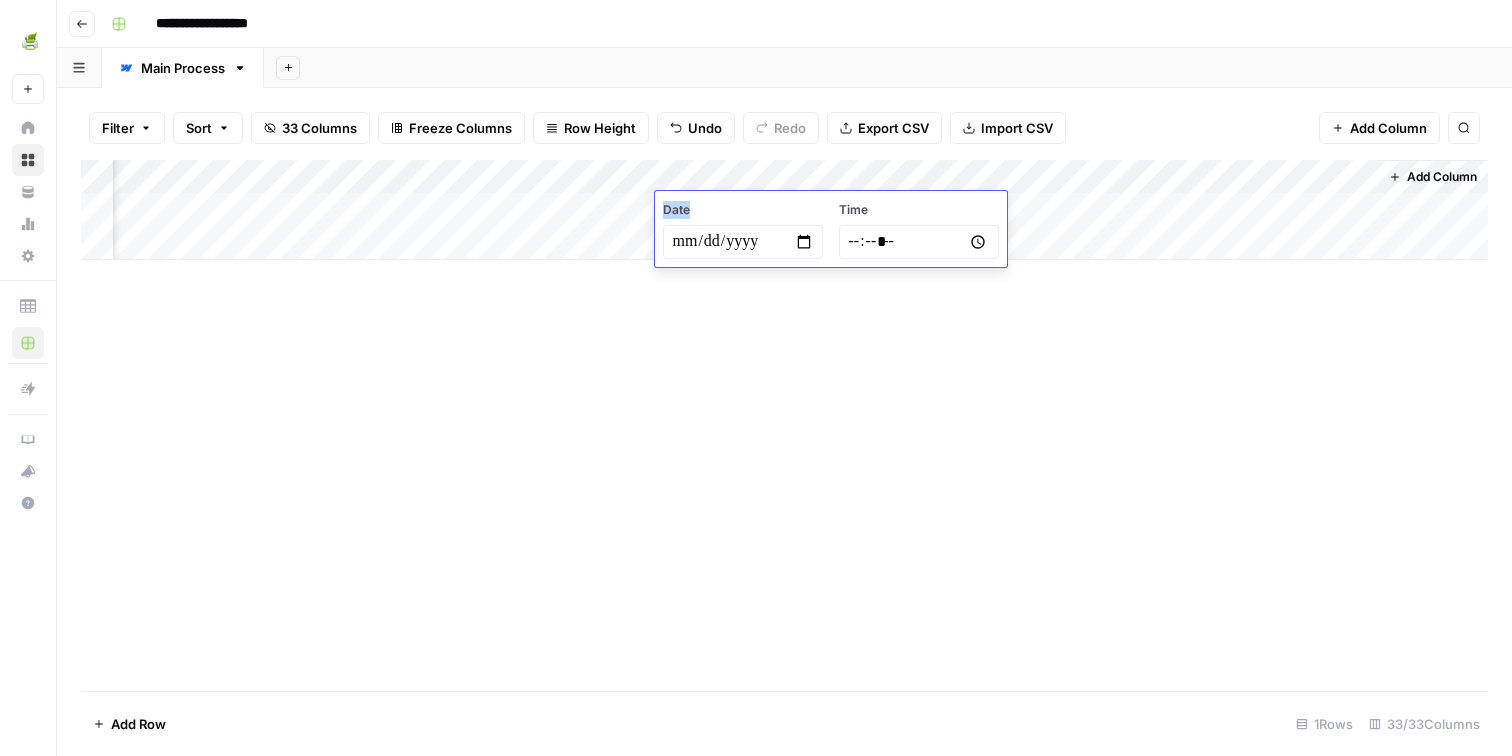 click on "Date" at bounding box center [743, 210] 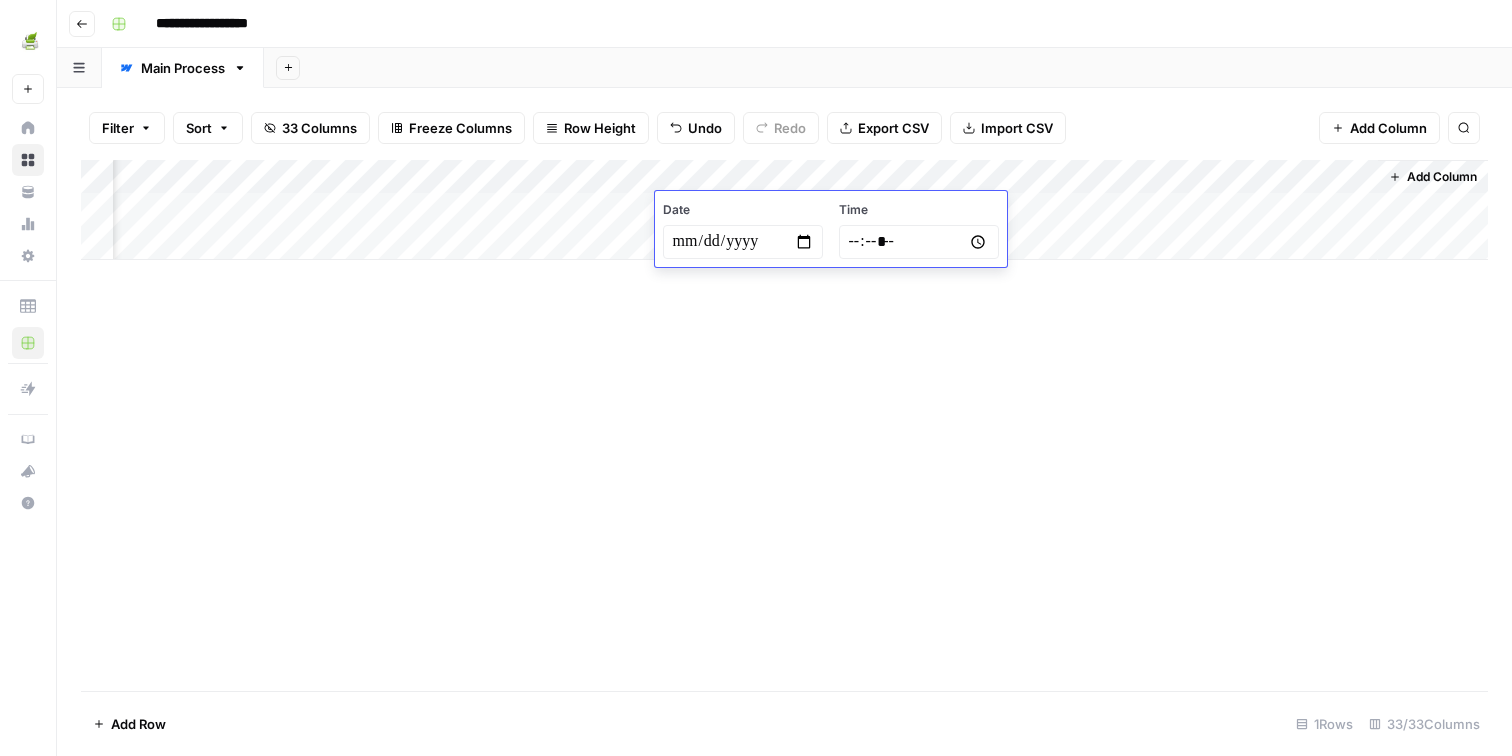 click at bounding box center [743, 242] 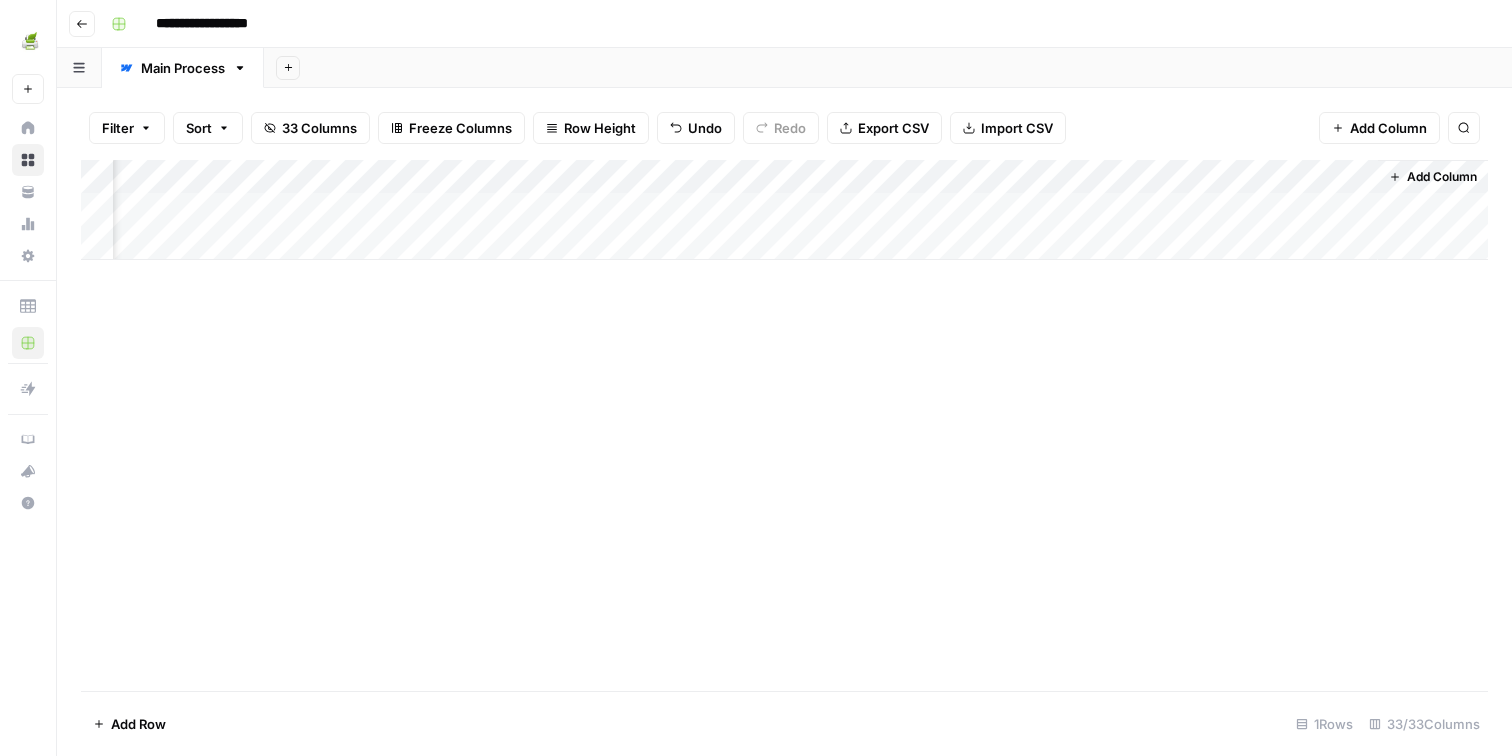 click on "Add Column" at bounding box center [784, 210] 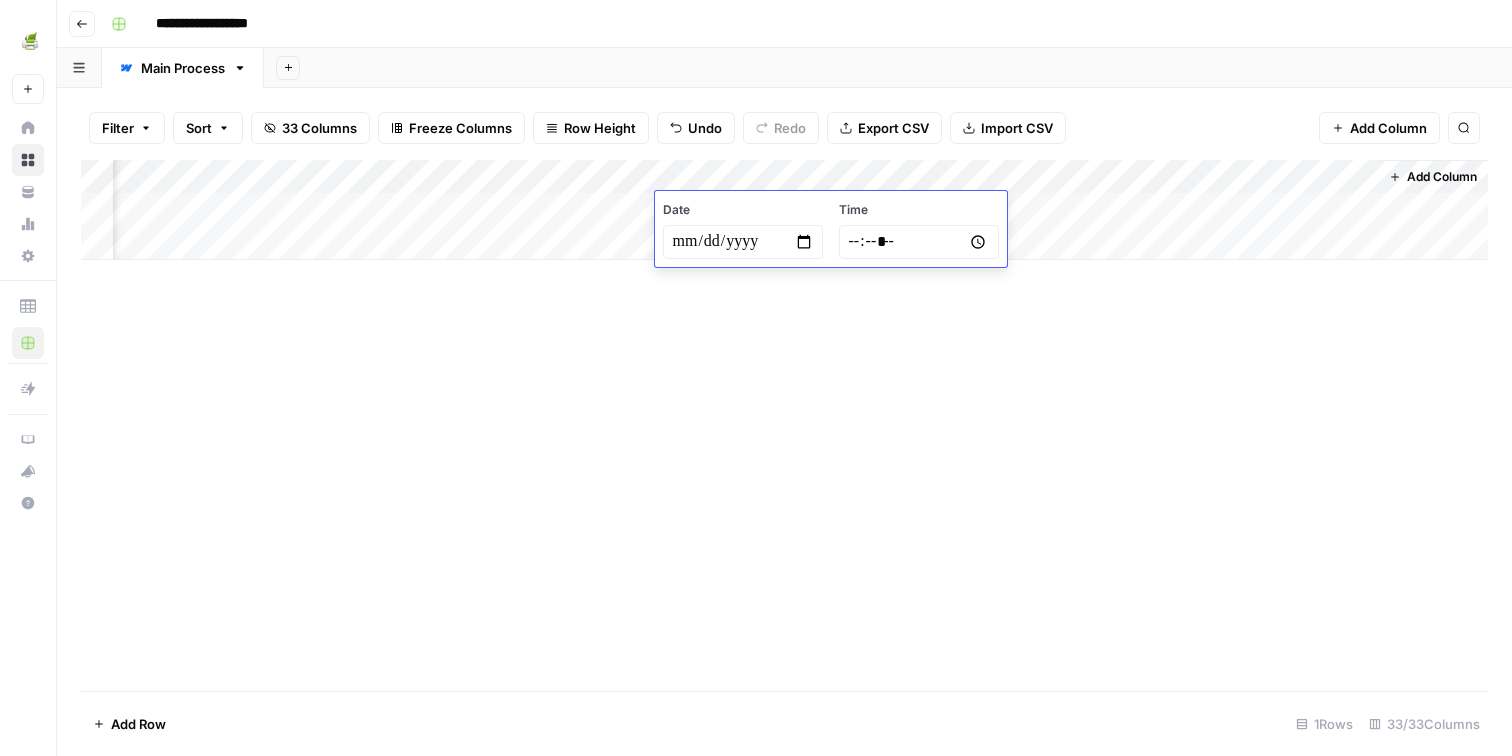 type on "**********" 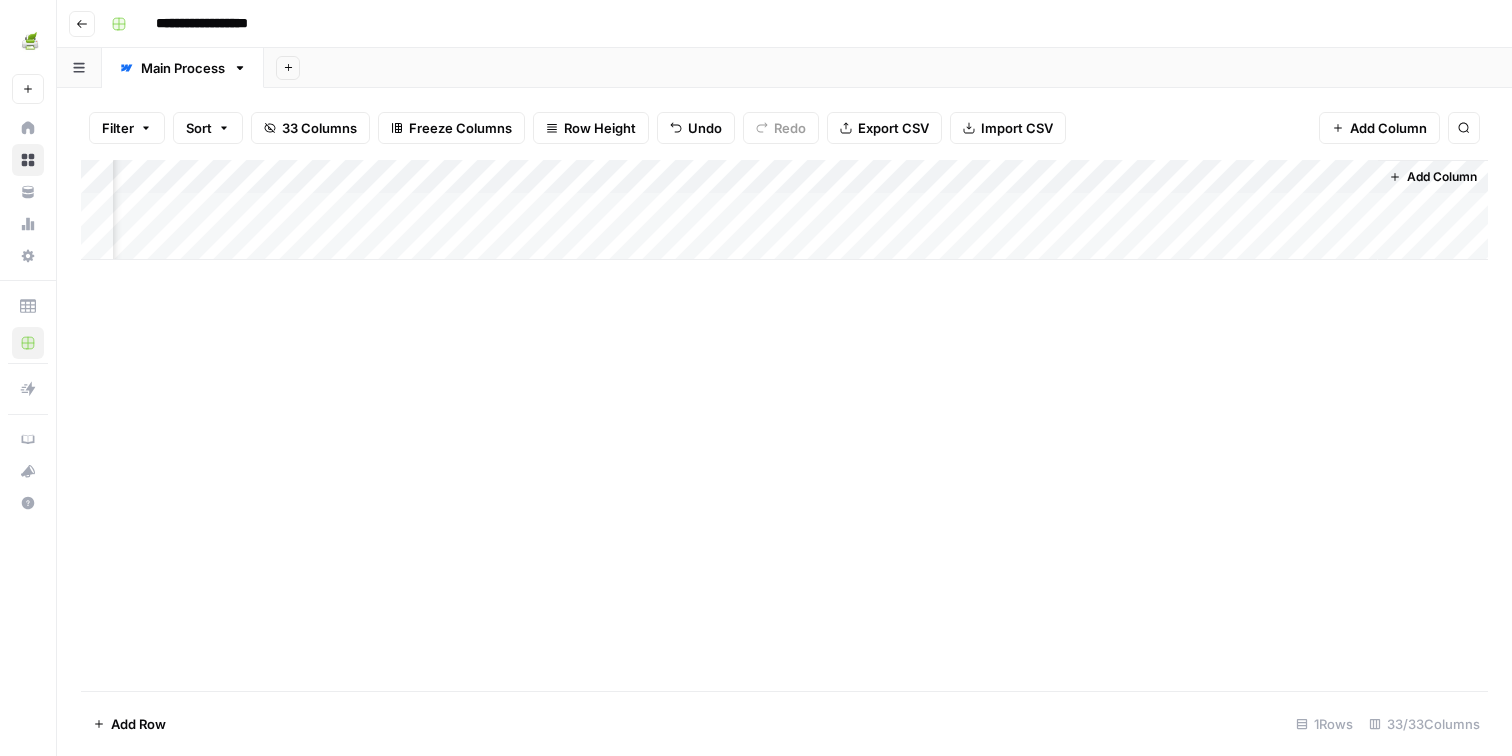 click on "Add Column" at bounding box center [784, 210] 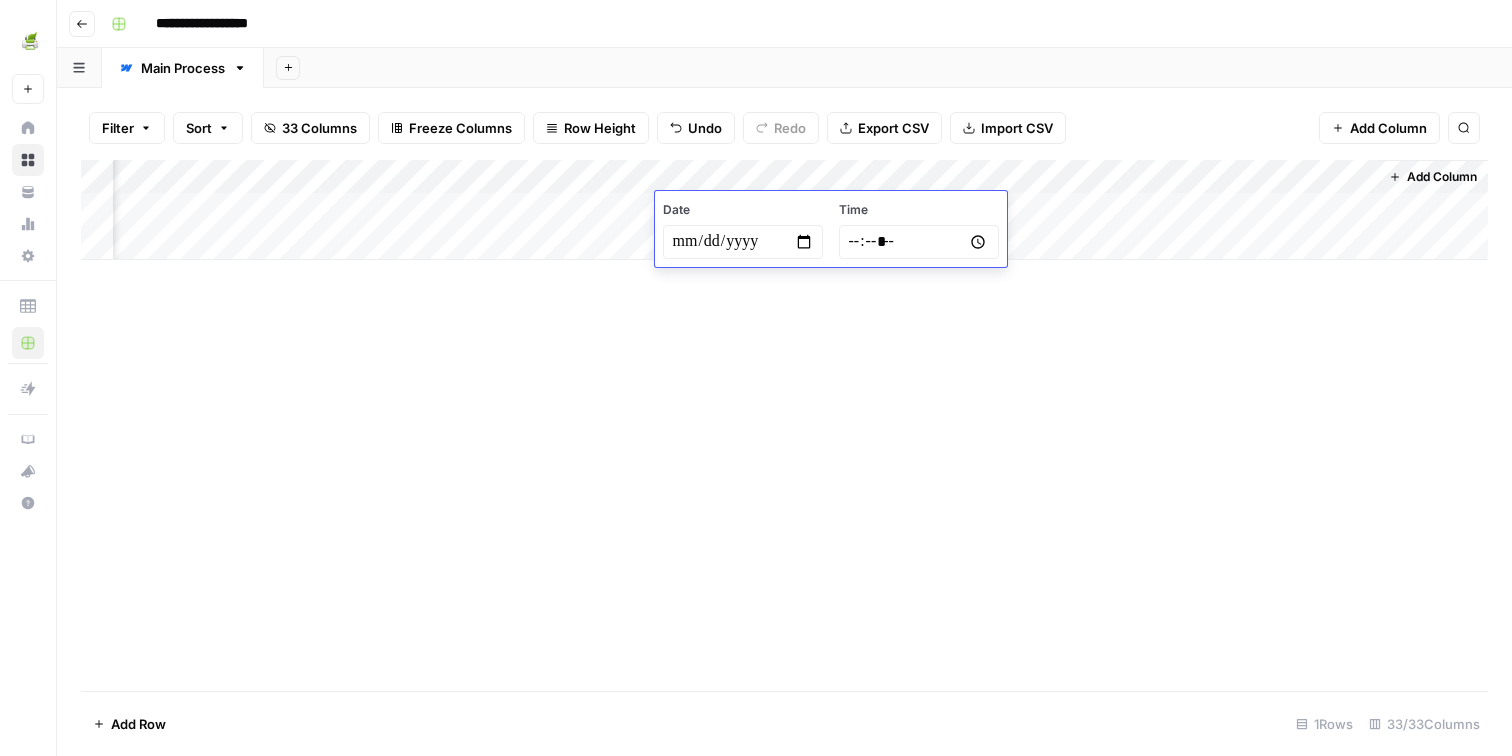 click on "Add Column" at bounding box center (784, 425) 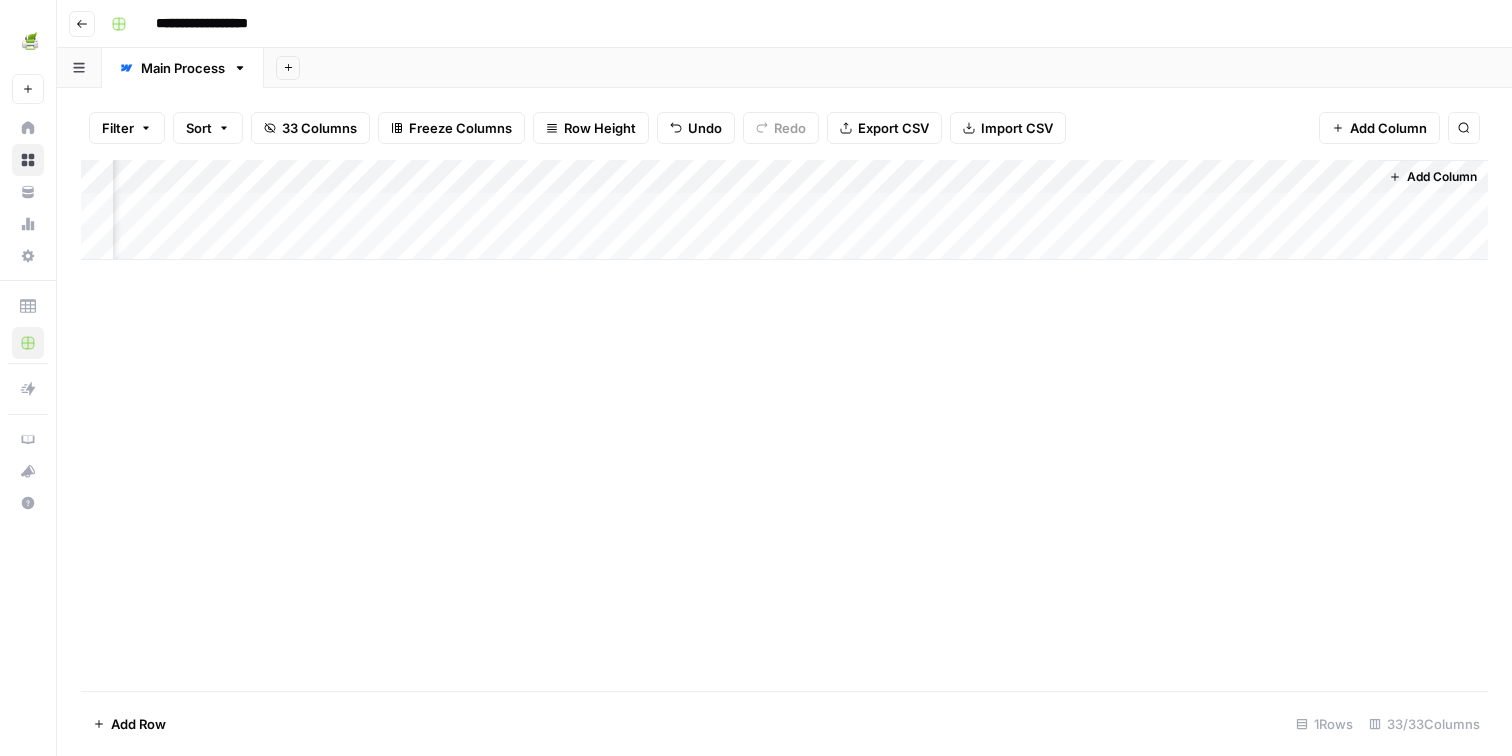 click on "Add Column" at bounding box center [784, 210] 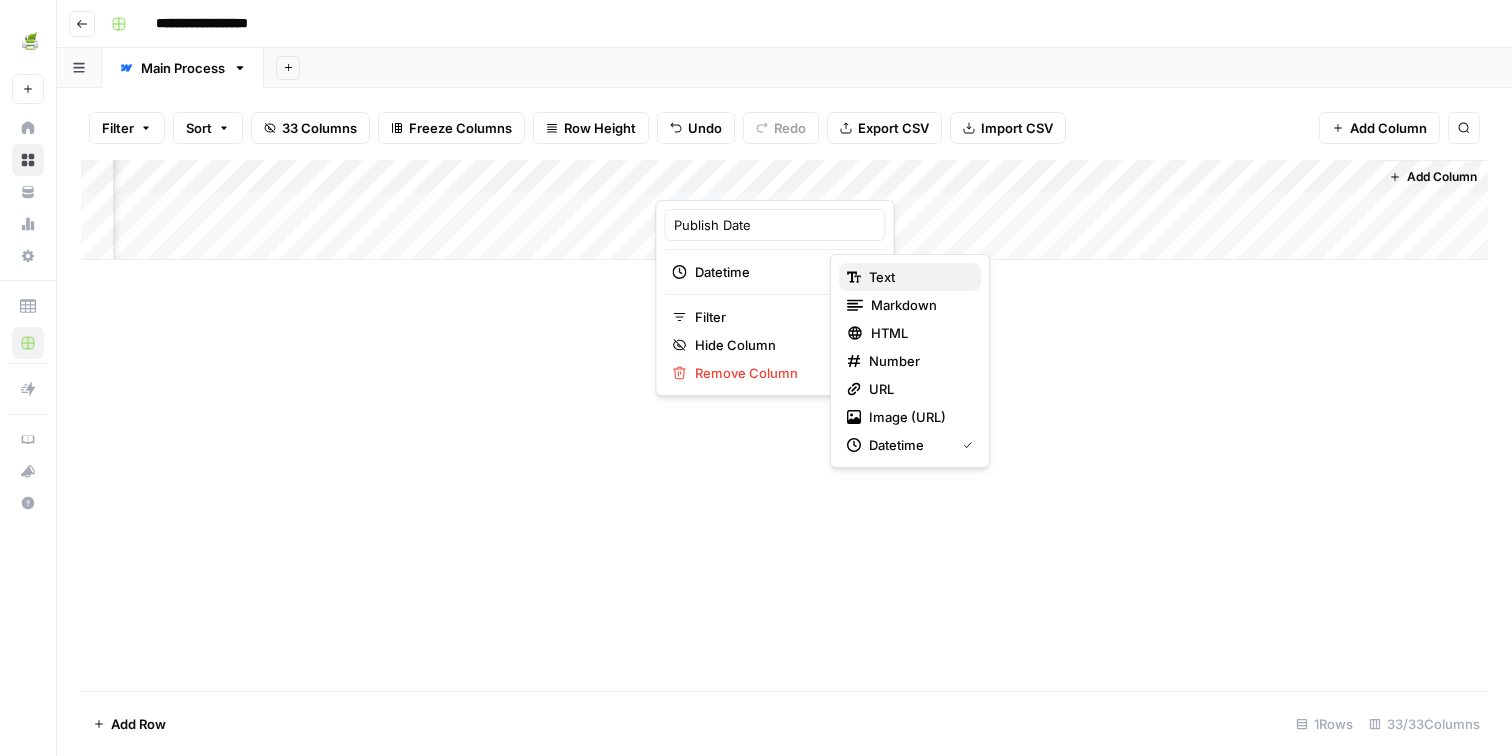 click 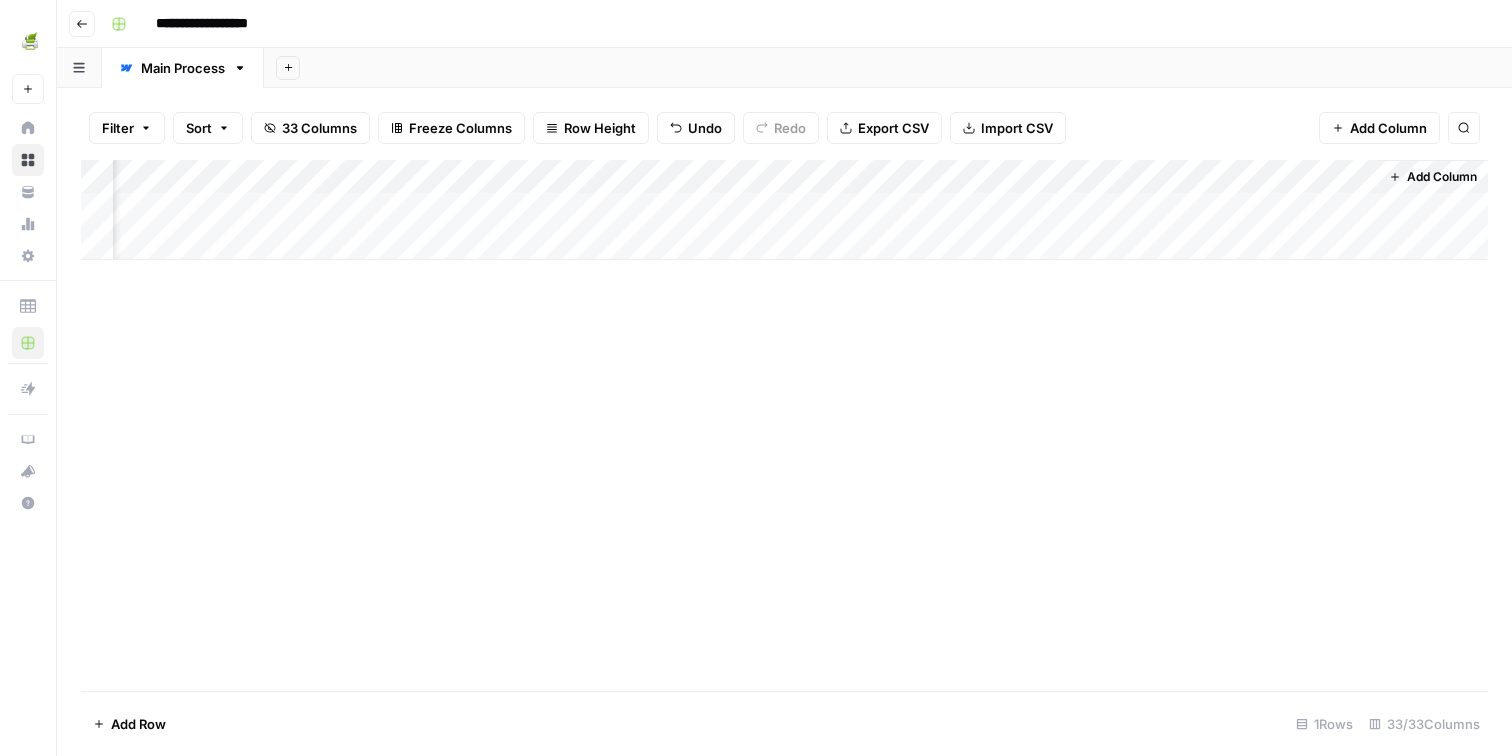 click on "Add Column" at bounding box center [784, 210] 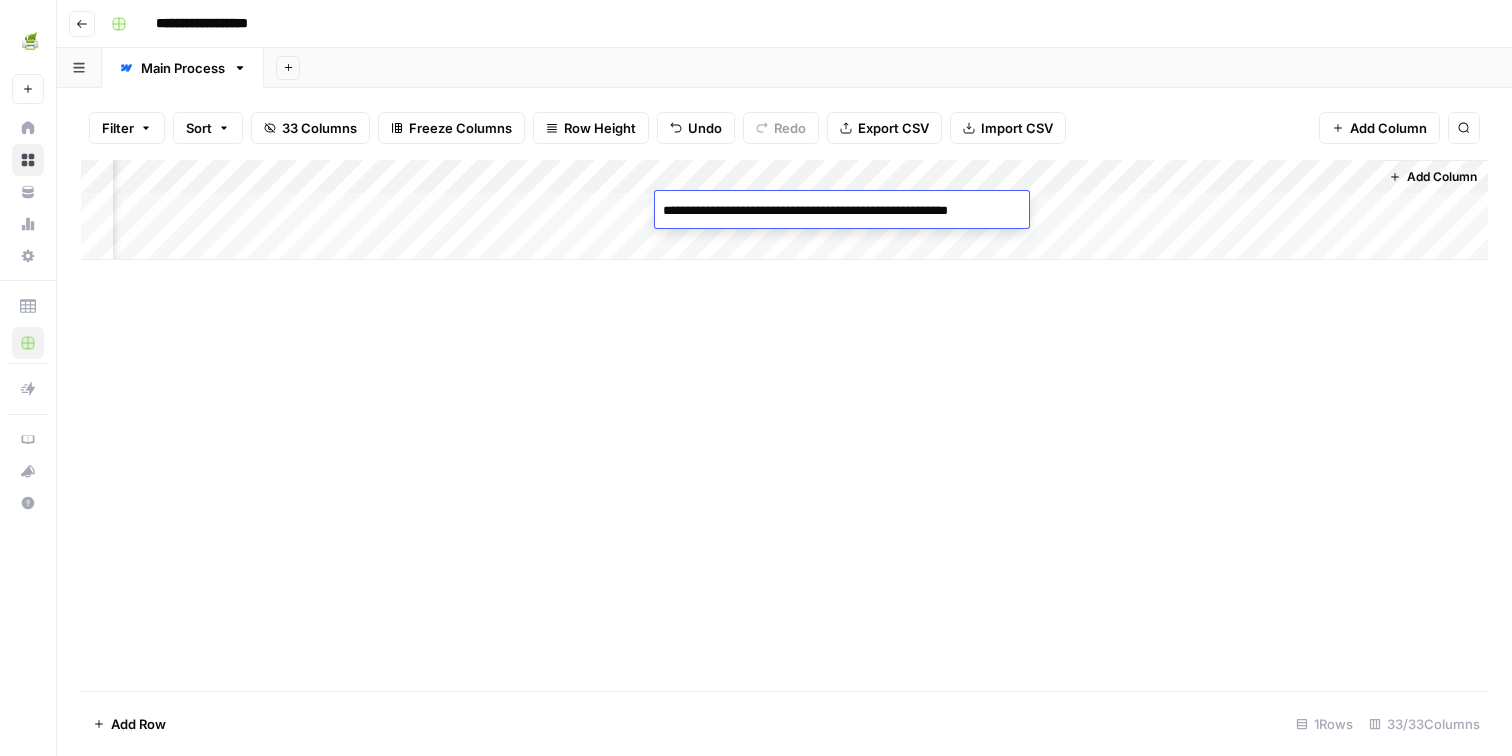 click on "**********" at bounding box center [849, 211] 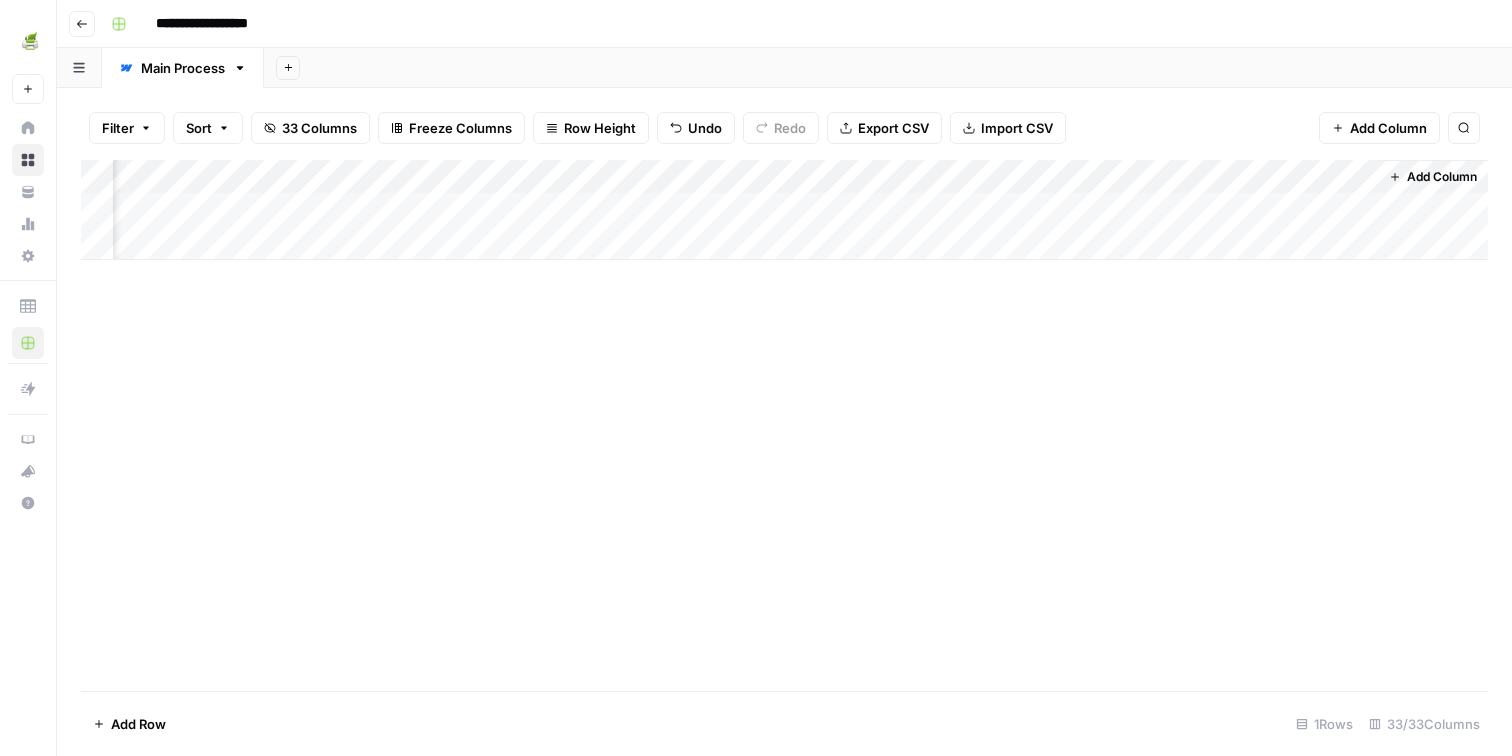 click on "Add Column" at bounding box center [784, 210] 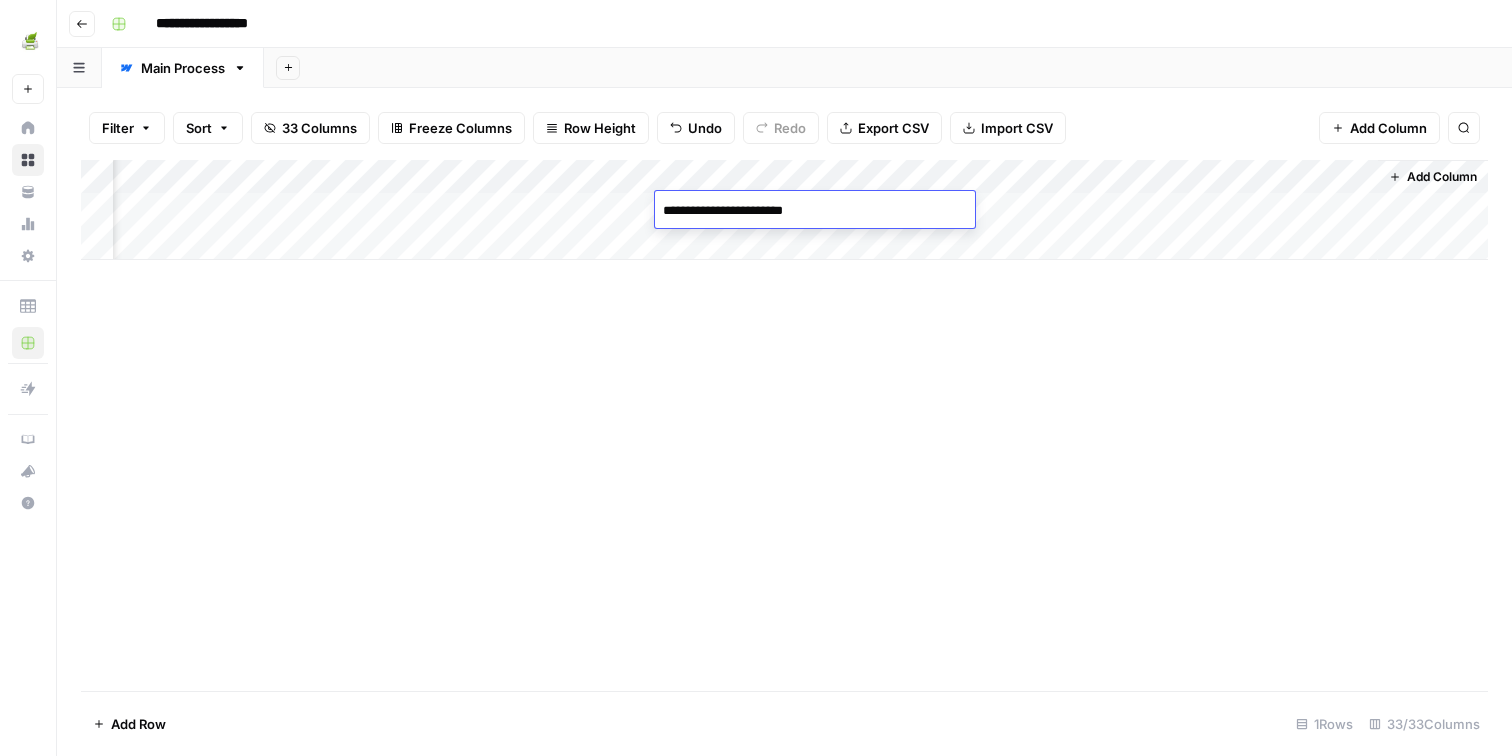 click on "**********" at bounding box center [815, 211] 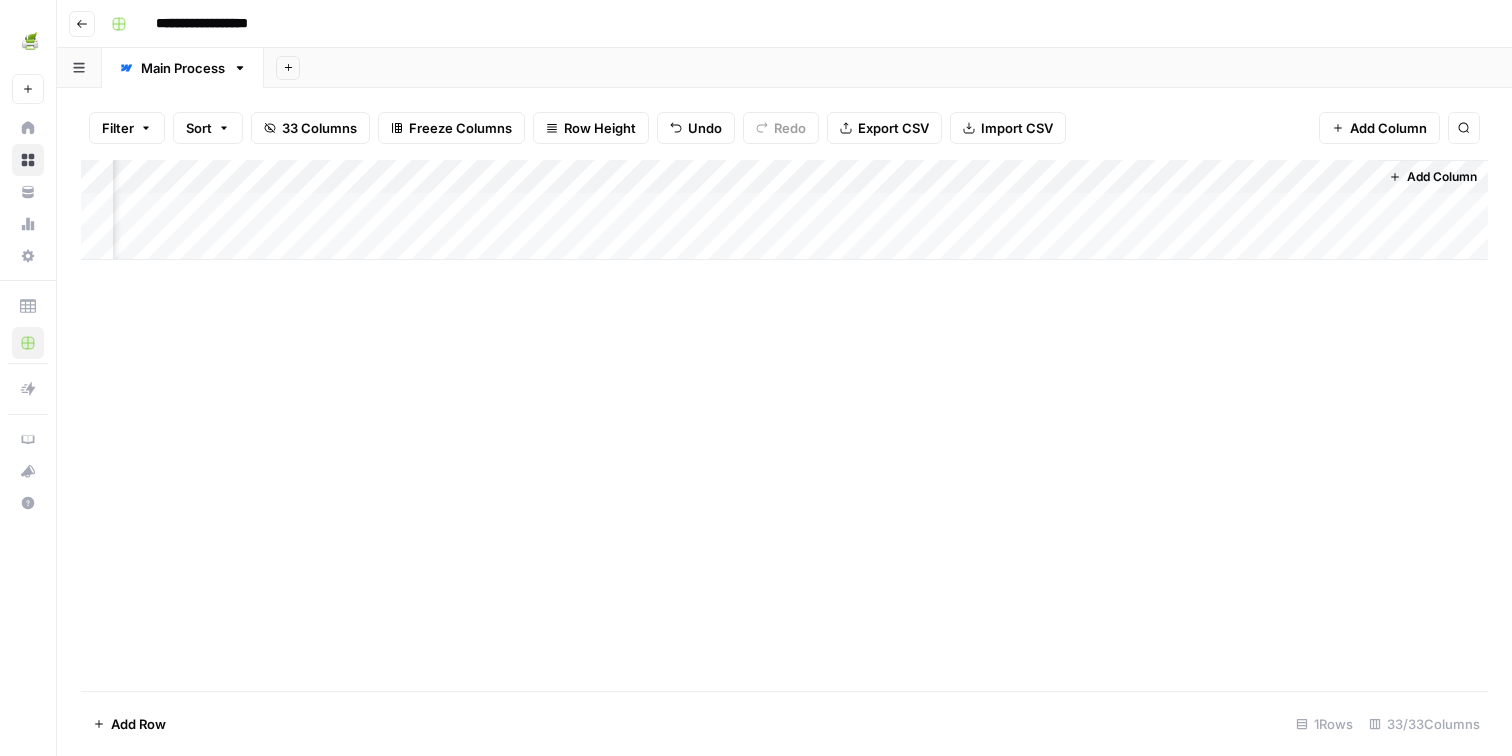 click on "Add Column" at bounding box center (784, 210) 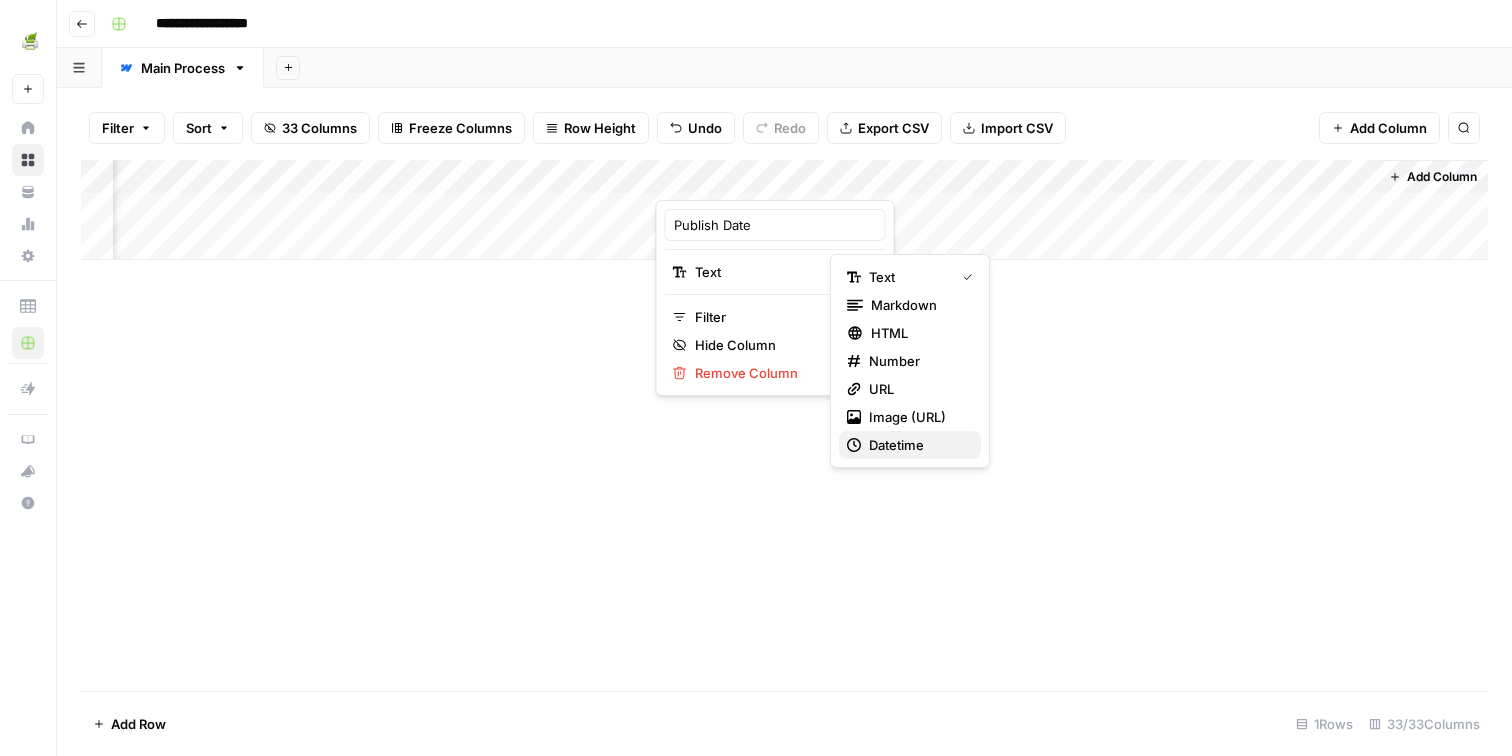 click on "Datetime" at bounding box center (917, 445) 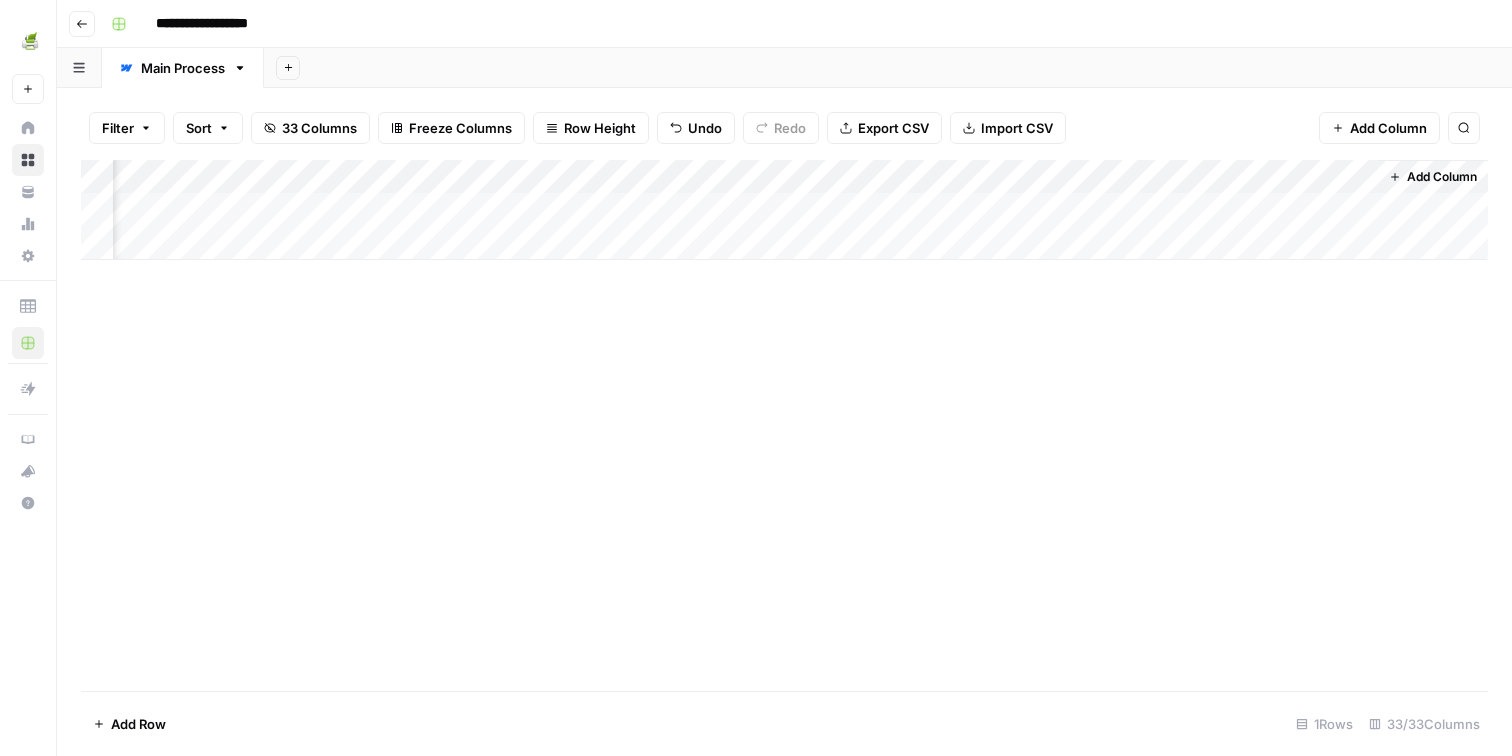 click on "Add Column" at bounding box center (784, 210) 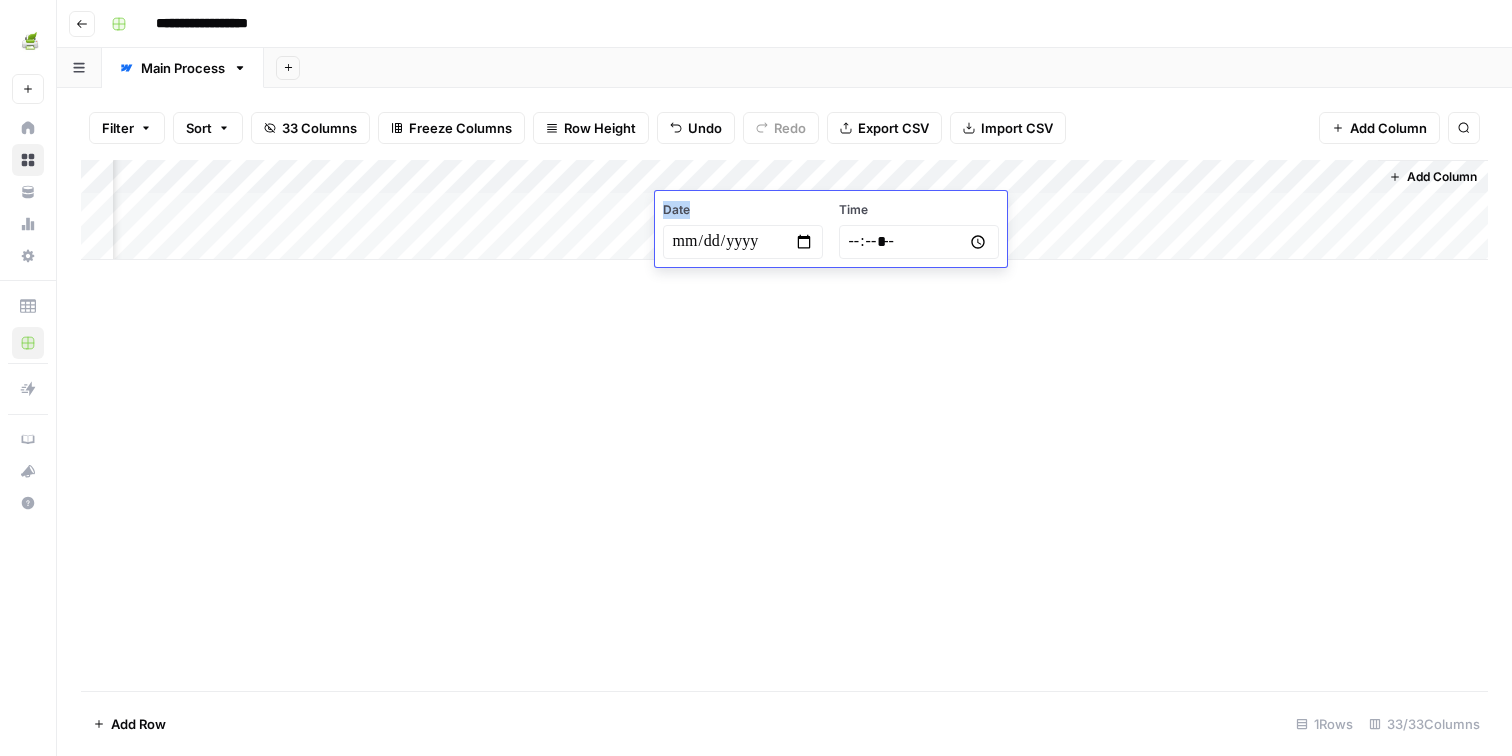 click on "Date" at bounding box center [743, 210] 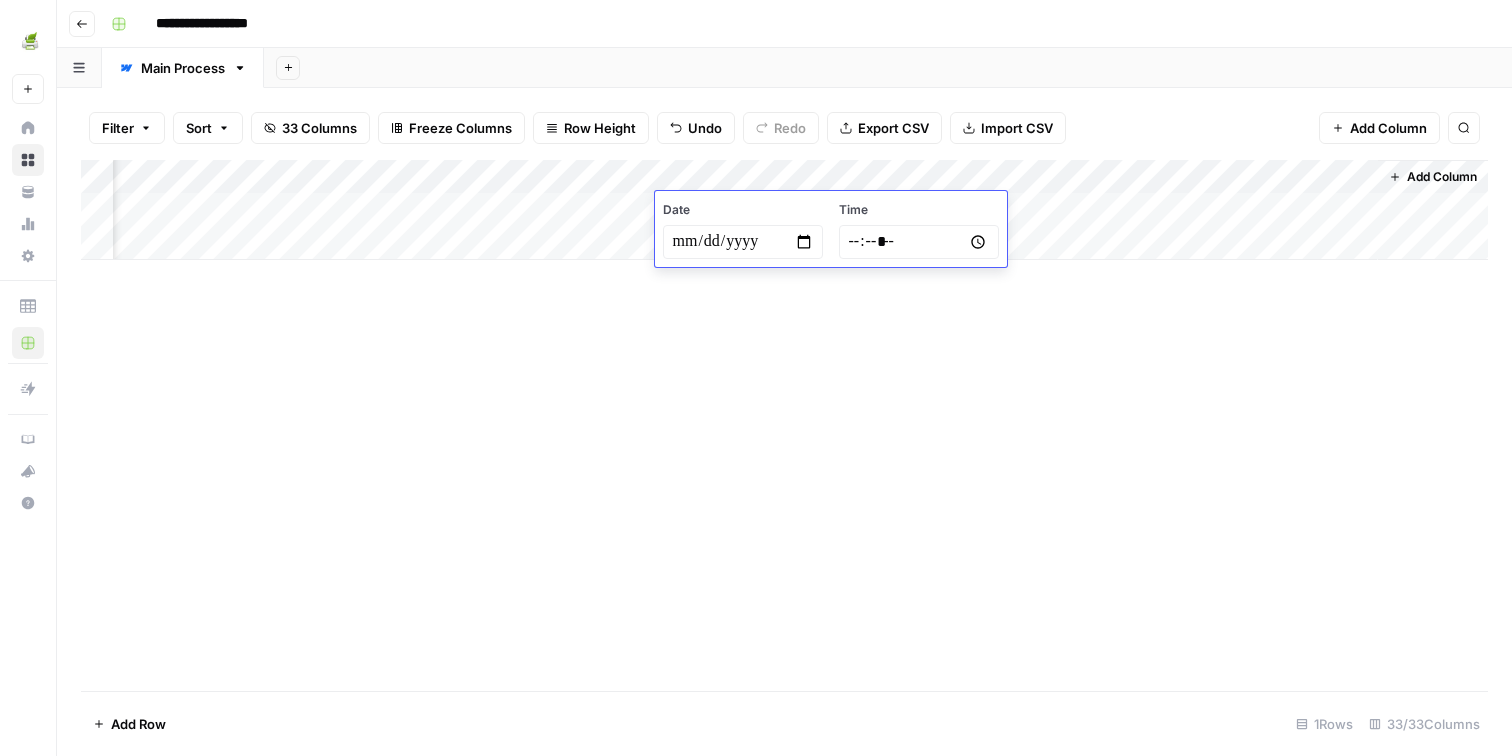 click on "Add Column" at bounding box center (784, 425) 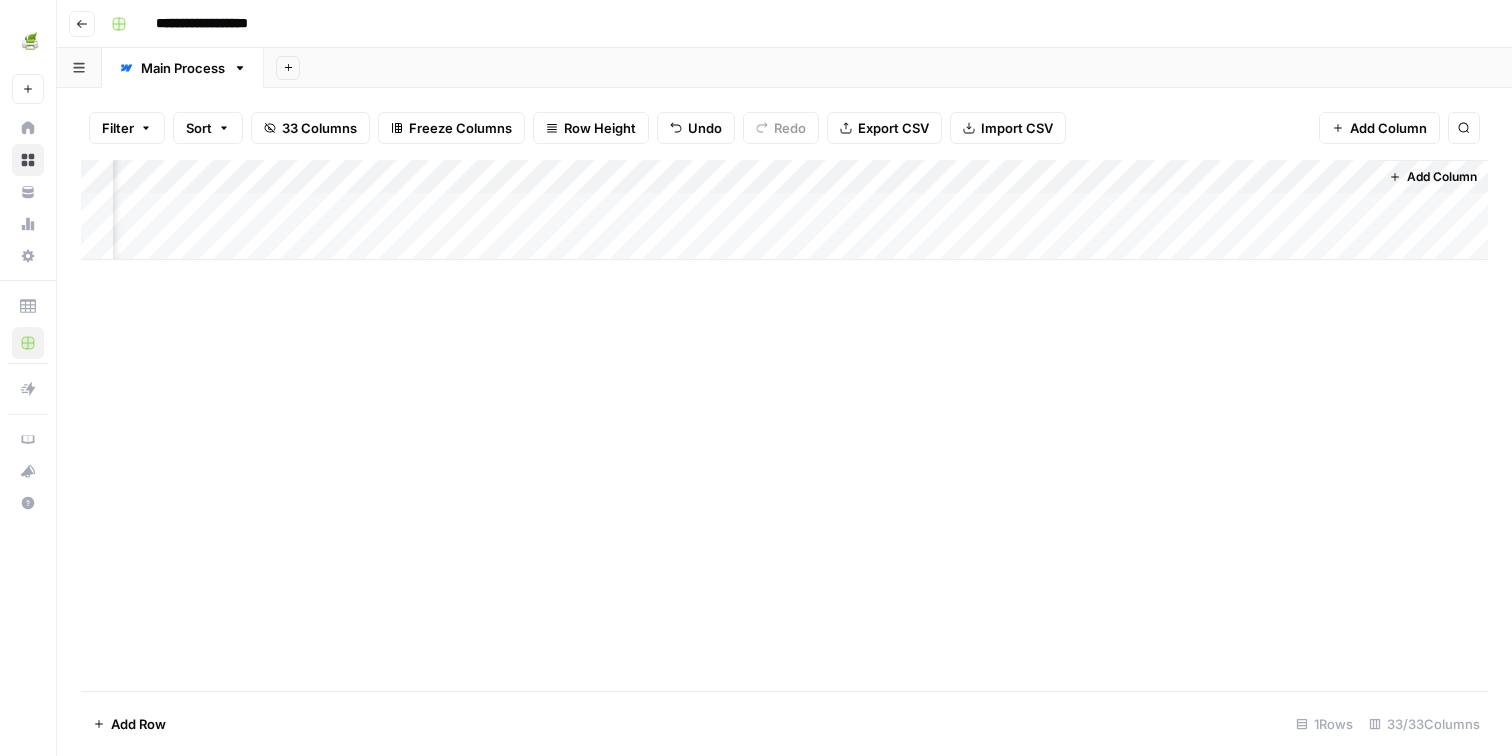 click on "Add Column" at bounding box center (784, 210) 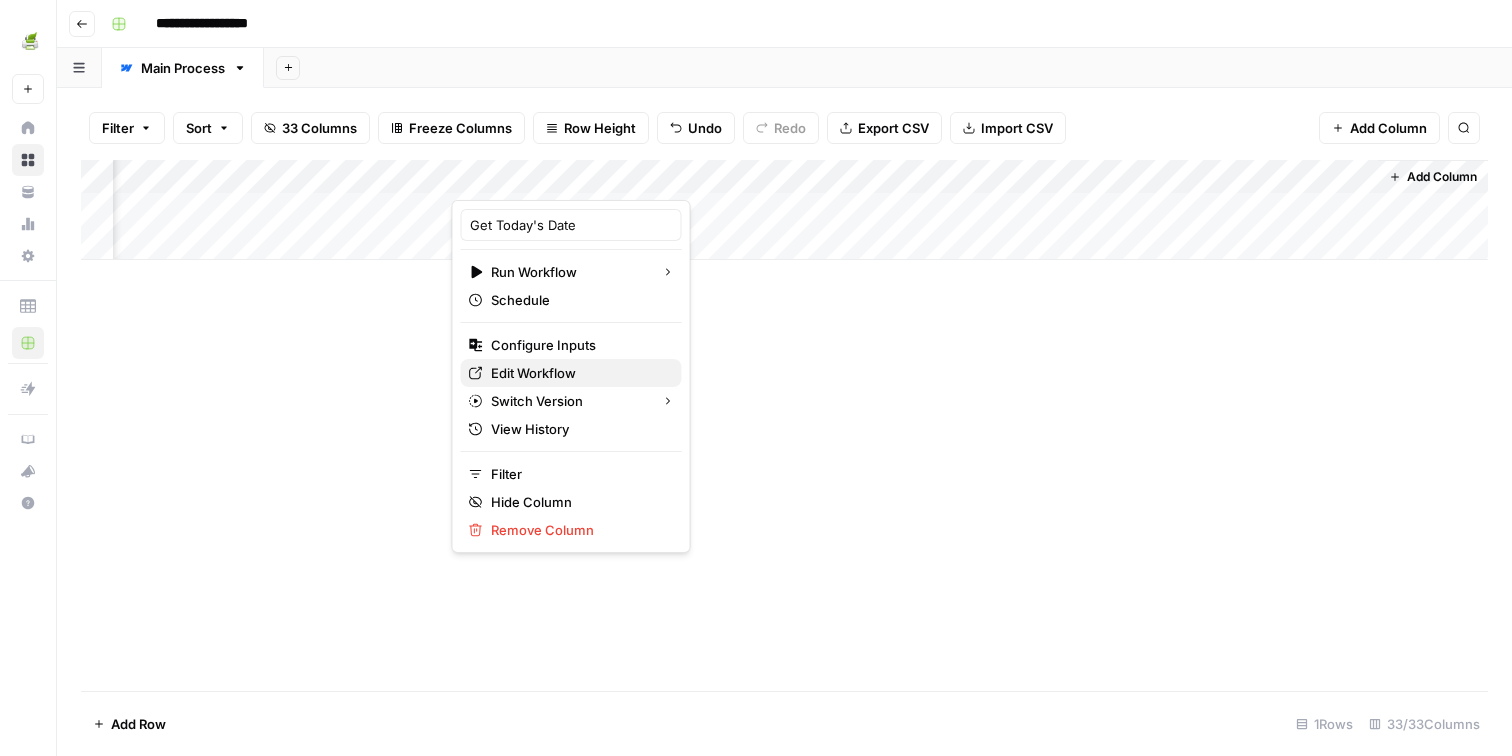 click on "Edit Workflow" at bounding box center (578, 373) 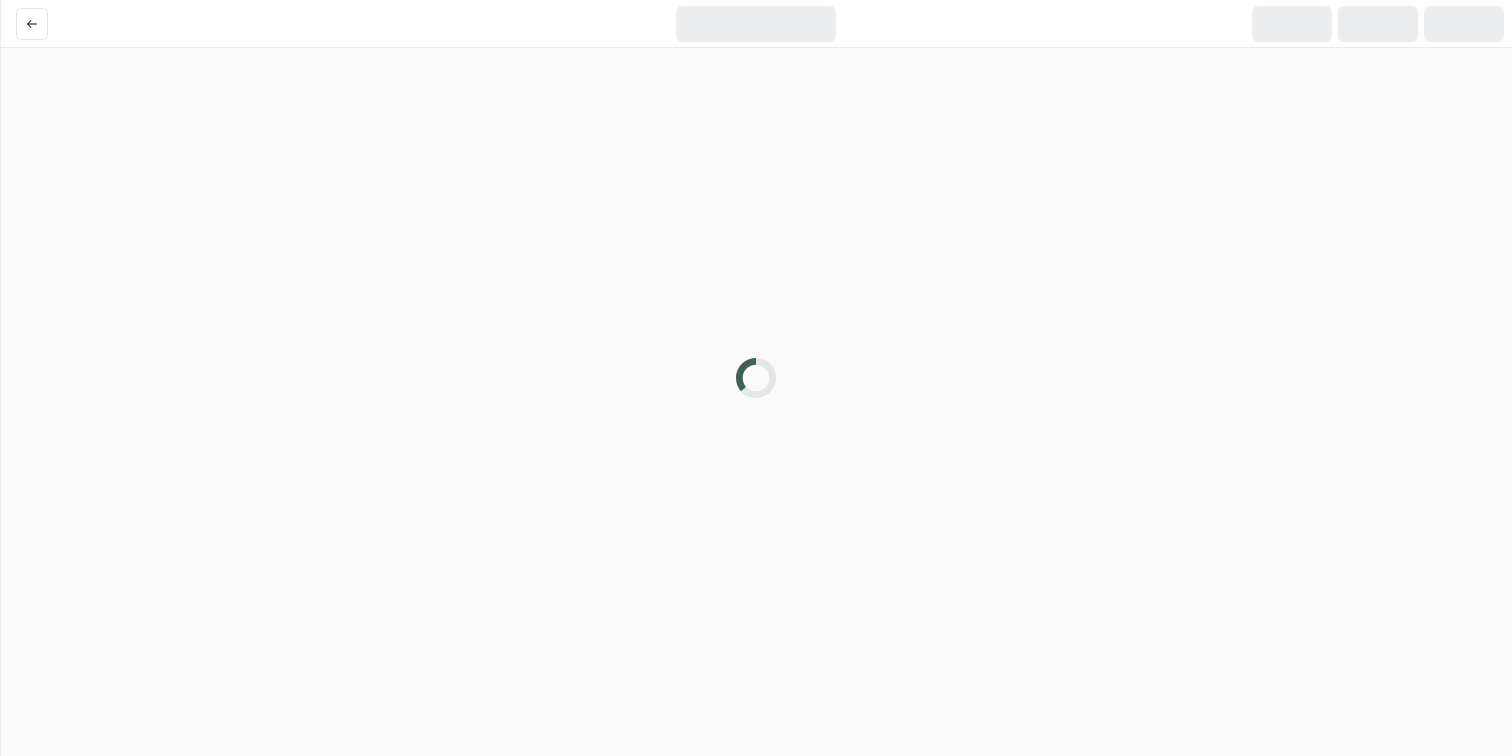 scroll, scrollTop: 0, scrollLeft: 0, axis: both 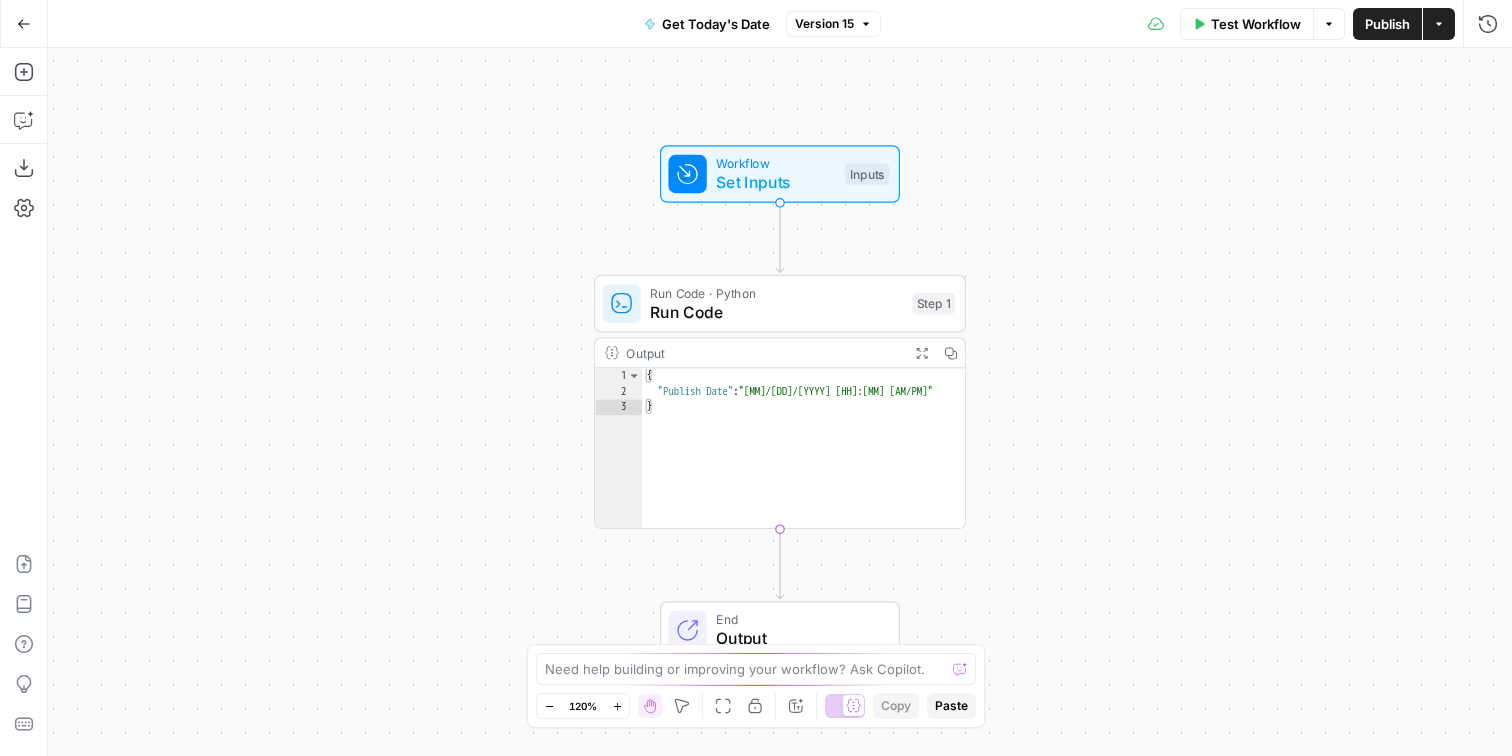 type on "**********" 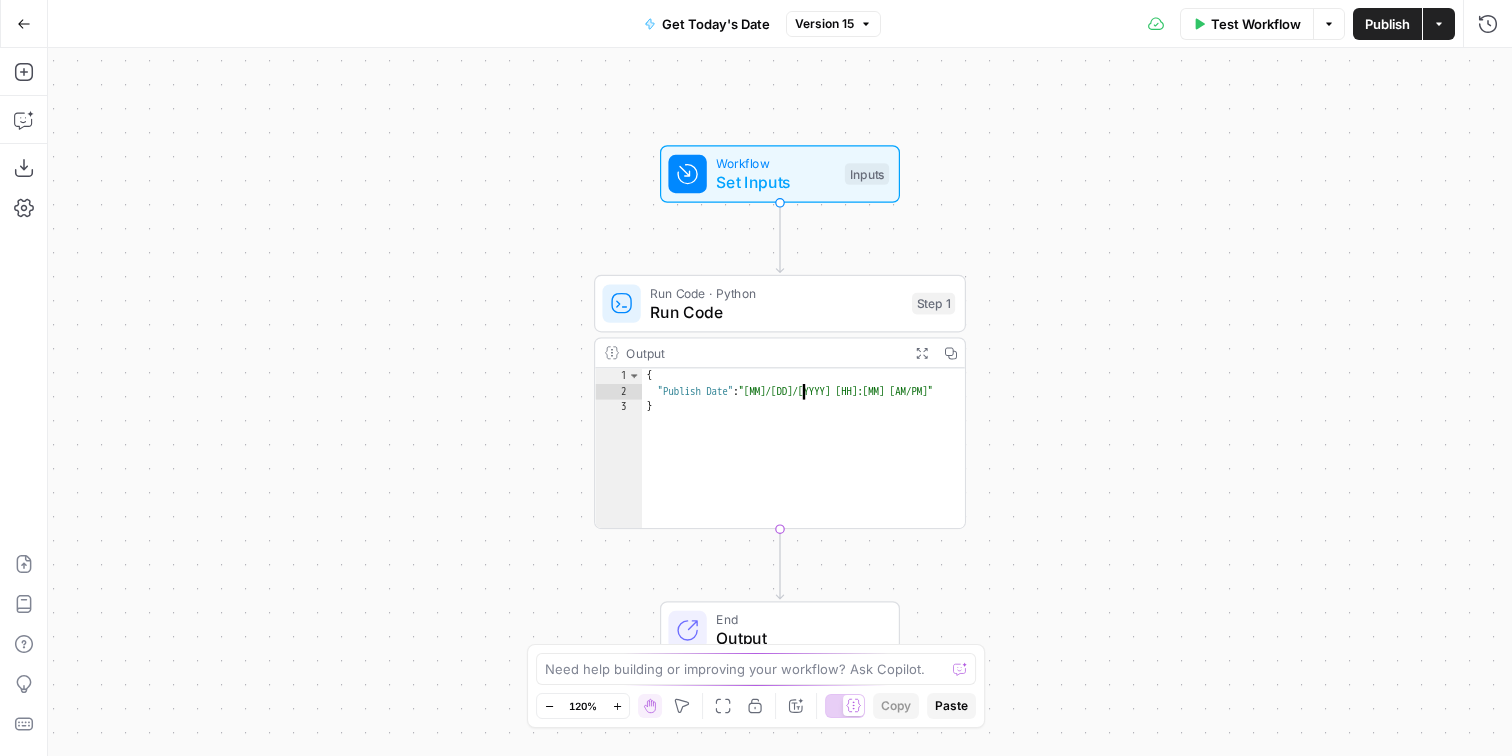 click on "{    "Publish Date" :  "[MM]/[DD]/[YYYY] [HH]:[MM] [AM/PM]" }" at bounding box center (804, 464) 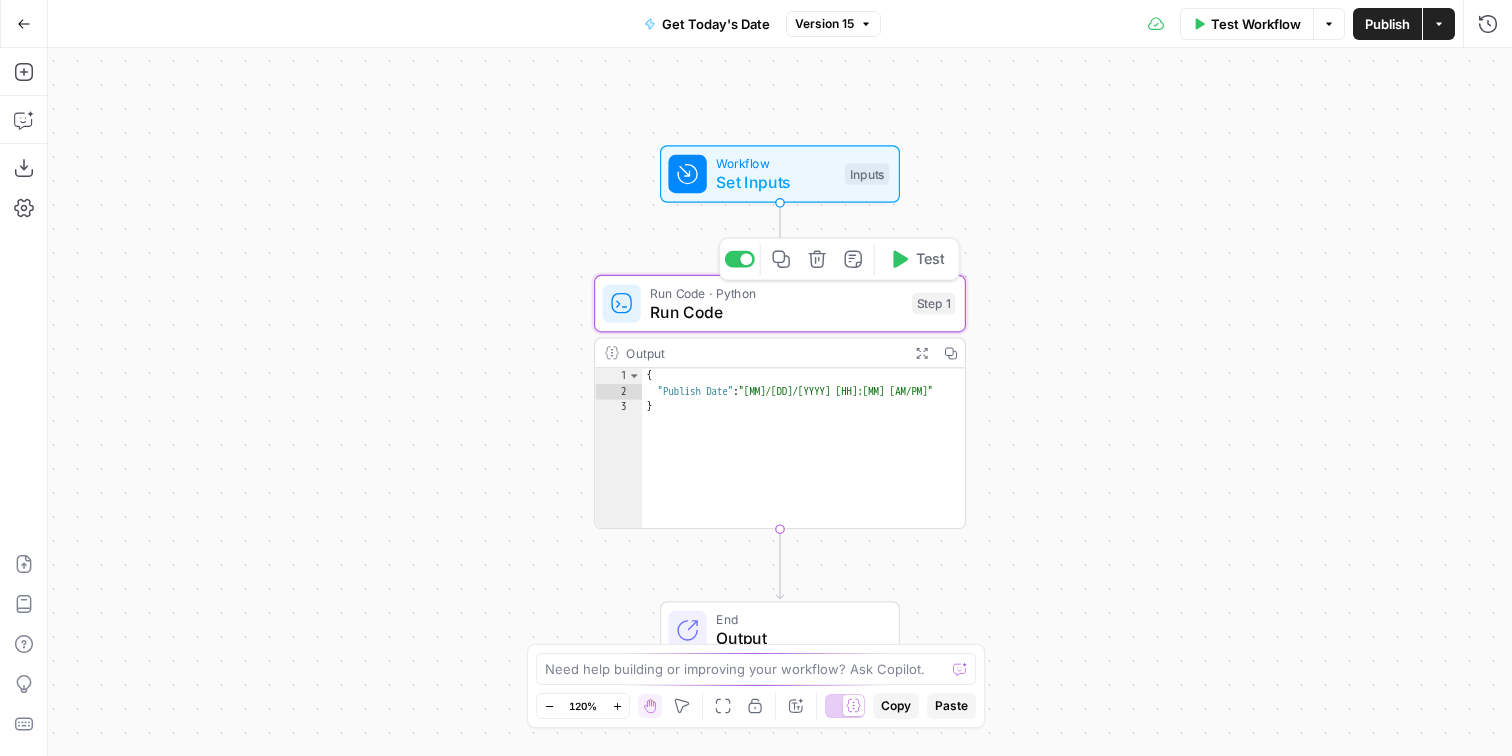 click on "Run Code" at bounding box center (776, 312) 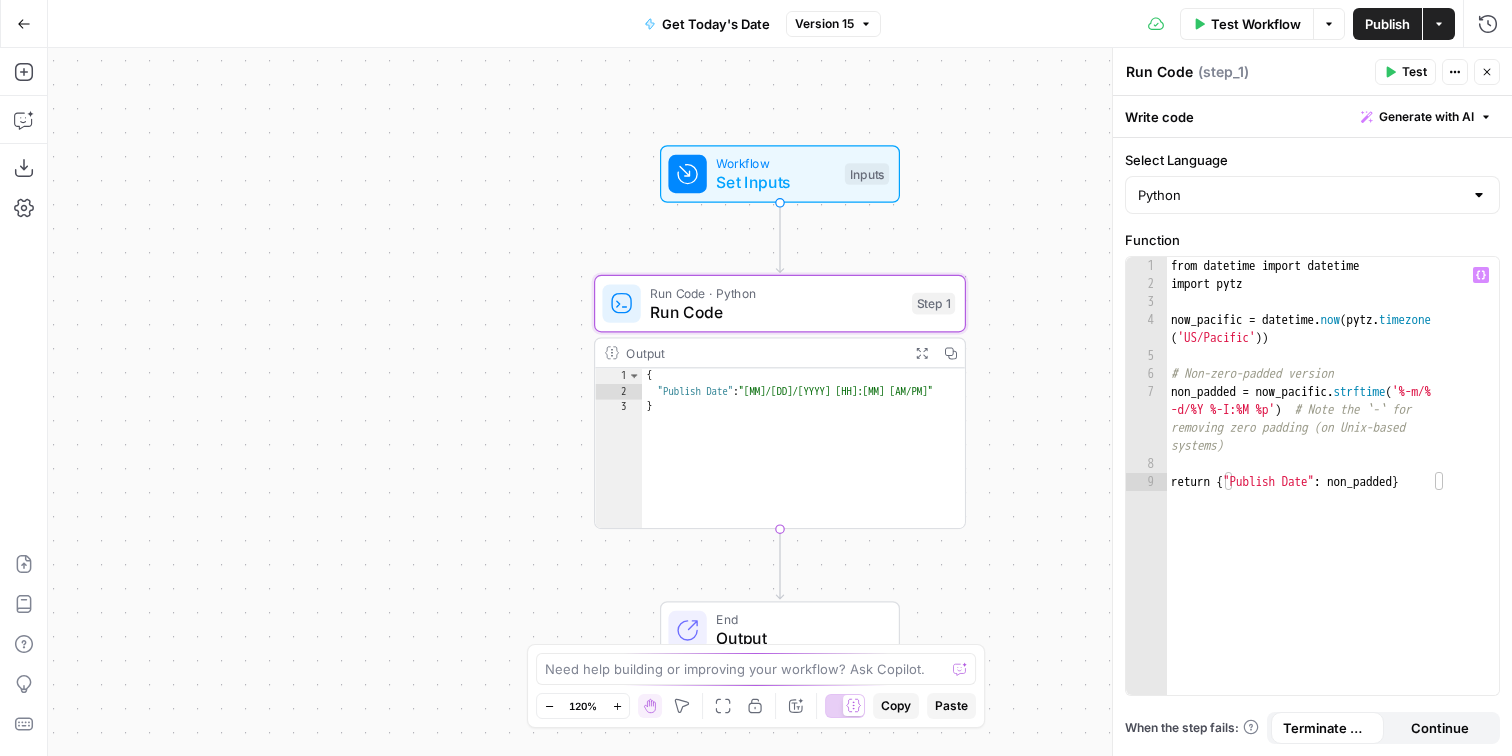 click on "from   datetime   import   datetime import   pytz now_pacific   =   datetime . now ( pytz . timezone ( 'US/Pacific' )) # Non-zero-padded version non_padded   =   now_pacific . strftime ( '%-m/% -d/%Y %-I:%M %p' )    # Note the `-` for  removing zero padding (on Unix-based  systems) return   { "Publish Date" :   non_padded }" at bounding box center (1333, 494) 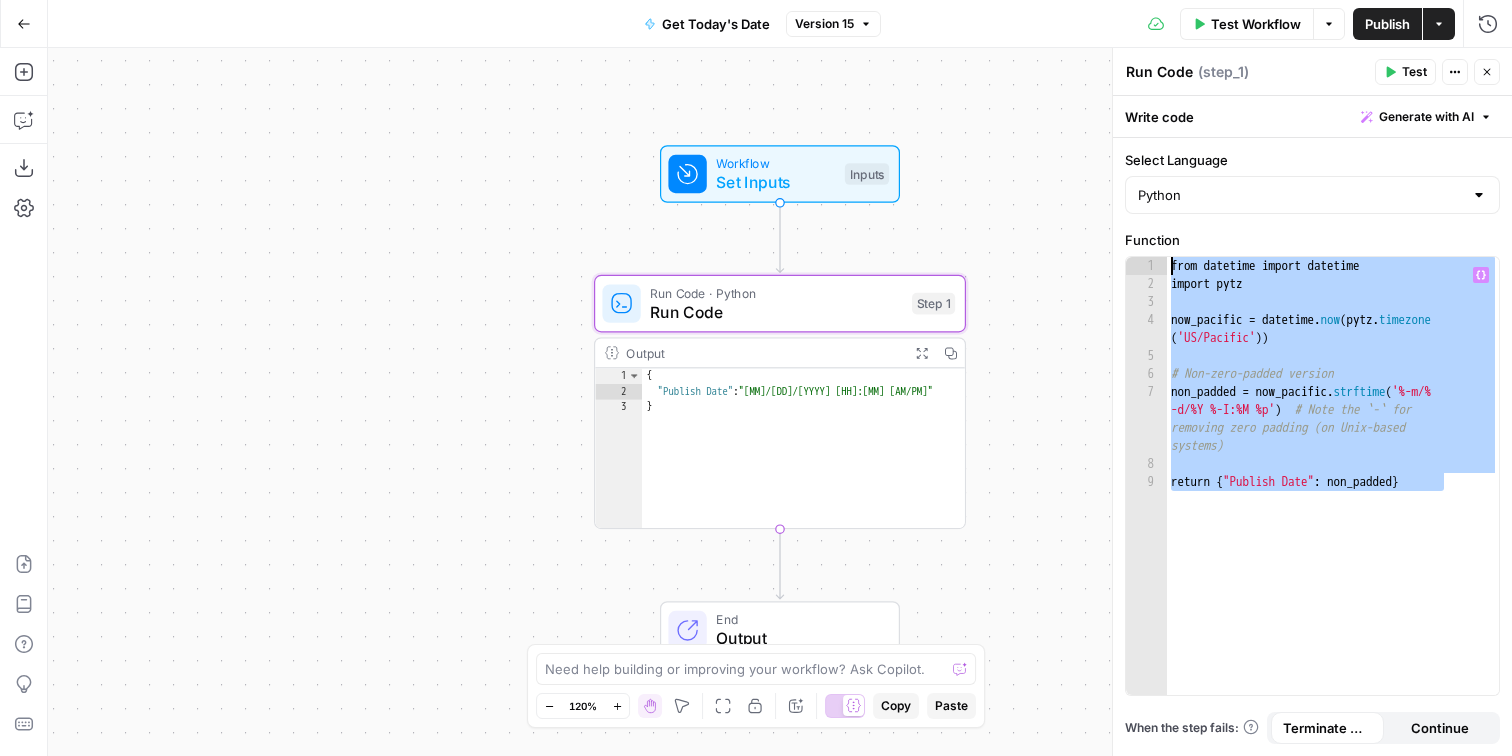 click on "from   datetime   import   datetime import   pytz now_pacific   =   datetime . now ( pytz . timezone ( 'US/Pacific' )) # Non-zero-padded version non_padded   =   now_pacific . strftime ( '%-m/% -d/%Y %-I:%M %p' )    # Note the `-` for  removing zero padding (on Unix-based  systems) return   { "Publish Date" :   non_padded }" at bounding box center [1333, 494] 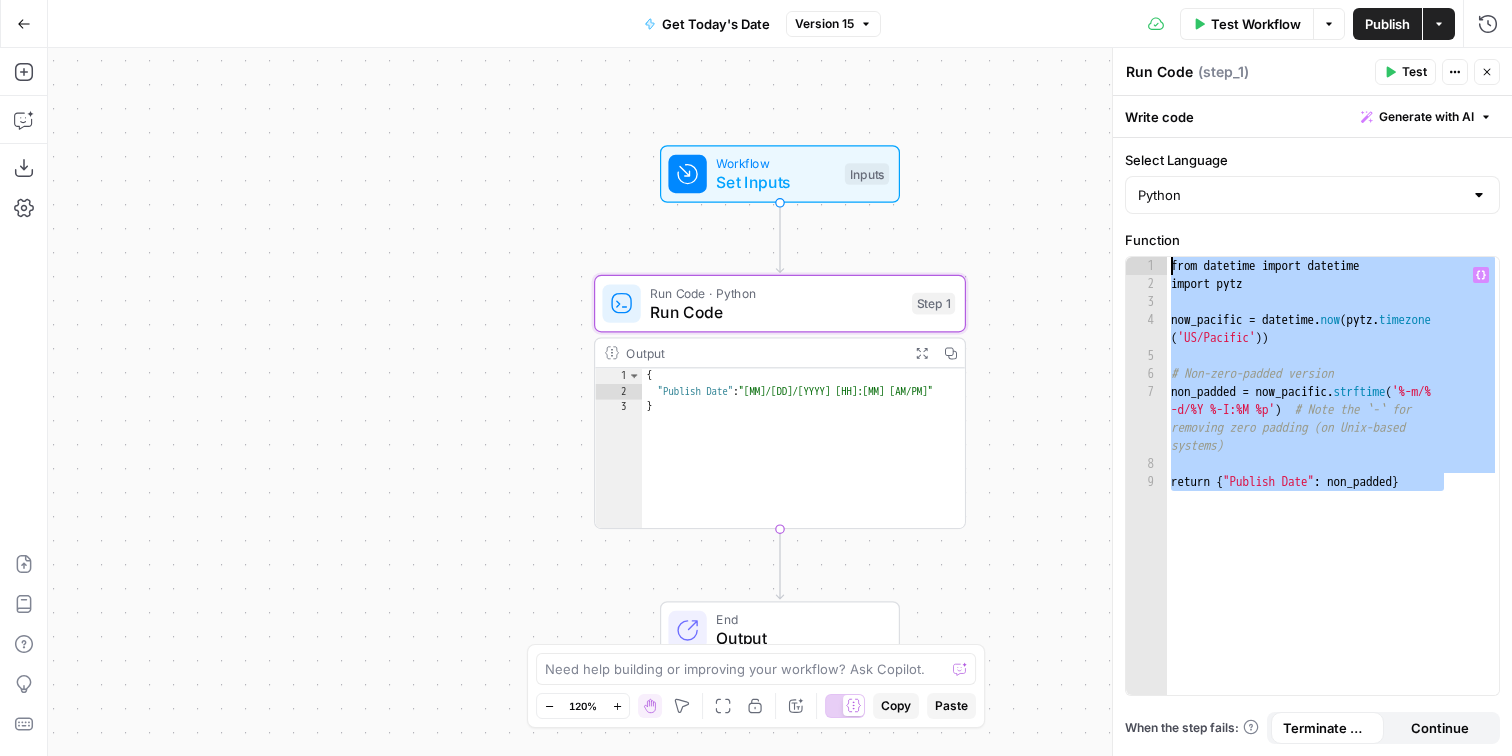 paste 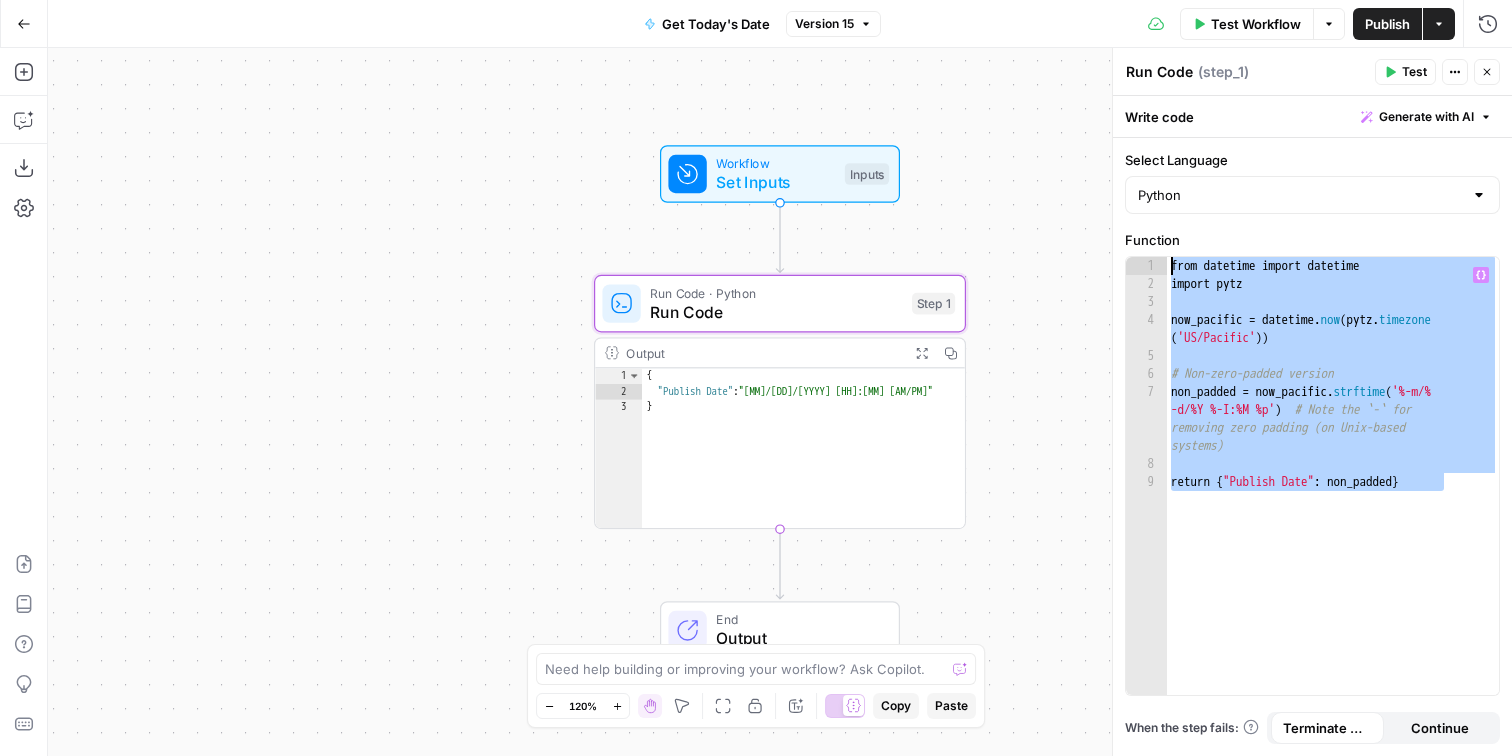 type on "**********" 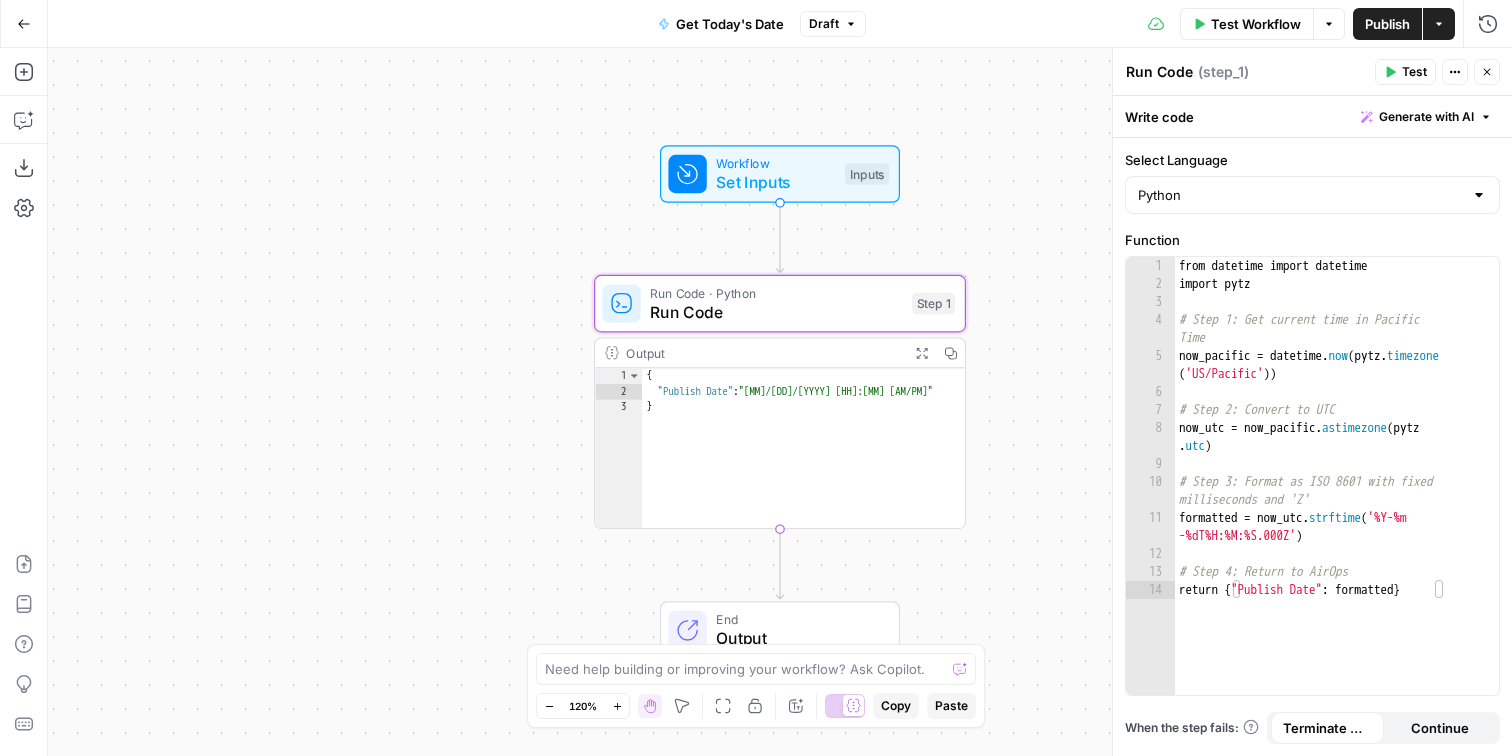 click on "Test" at bounding box center (1414, 72) 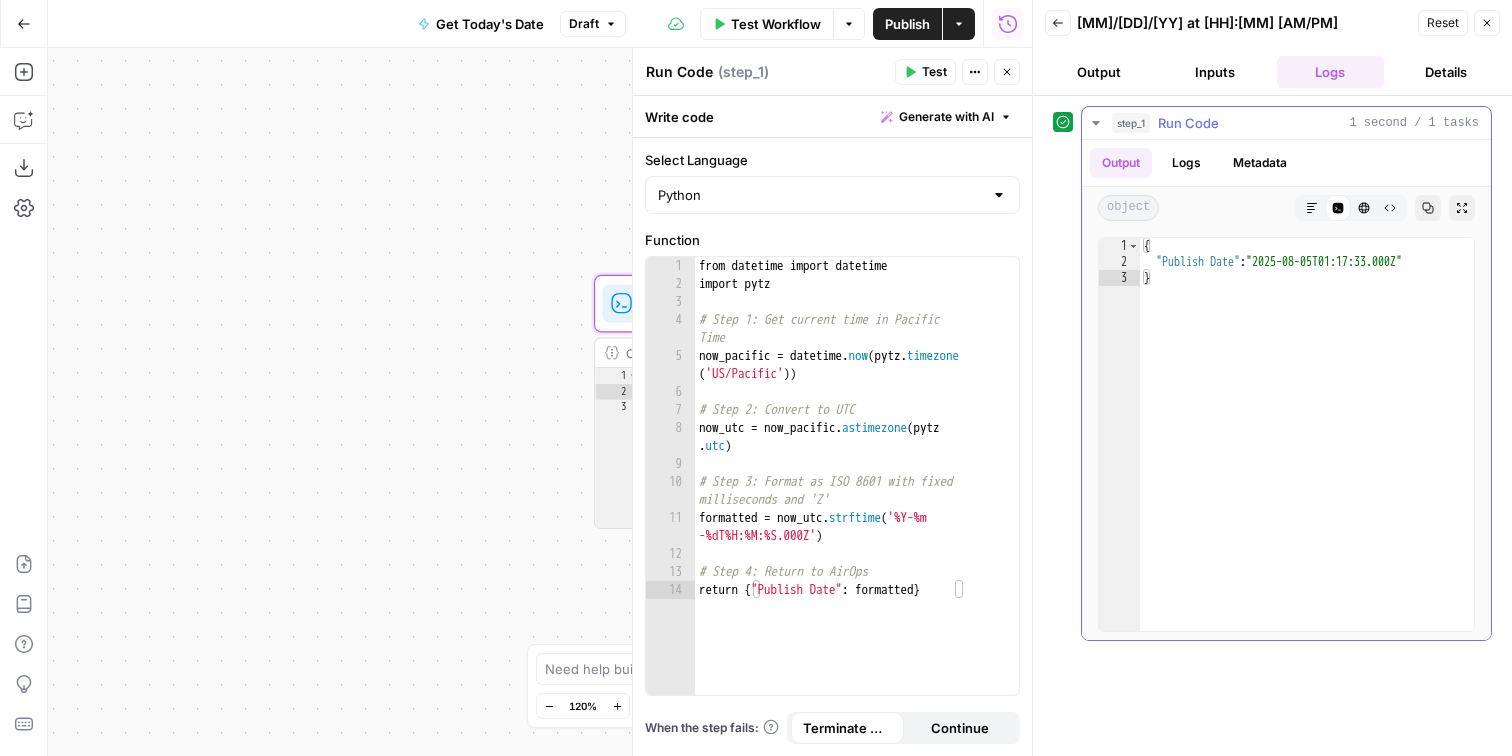 type on "*" 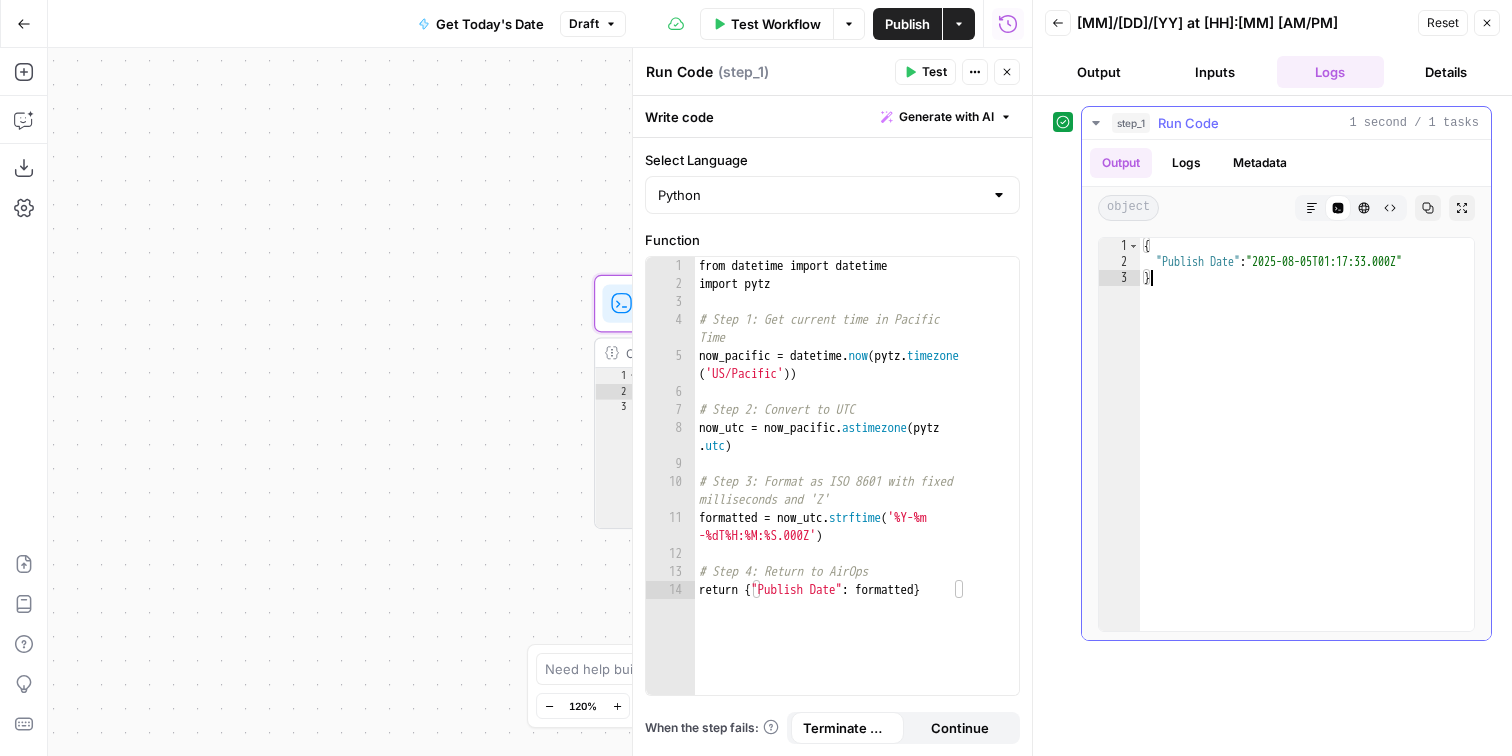 click on "{    "Publish Date" :  "[DATE]" }" at bounding box center [1307, 450] 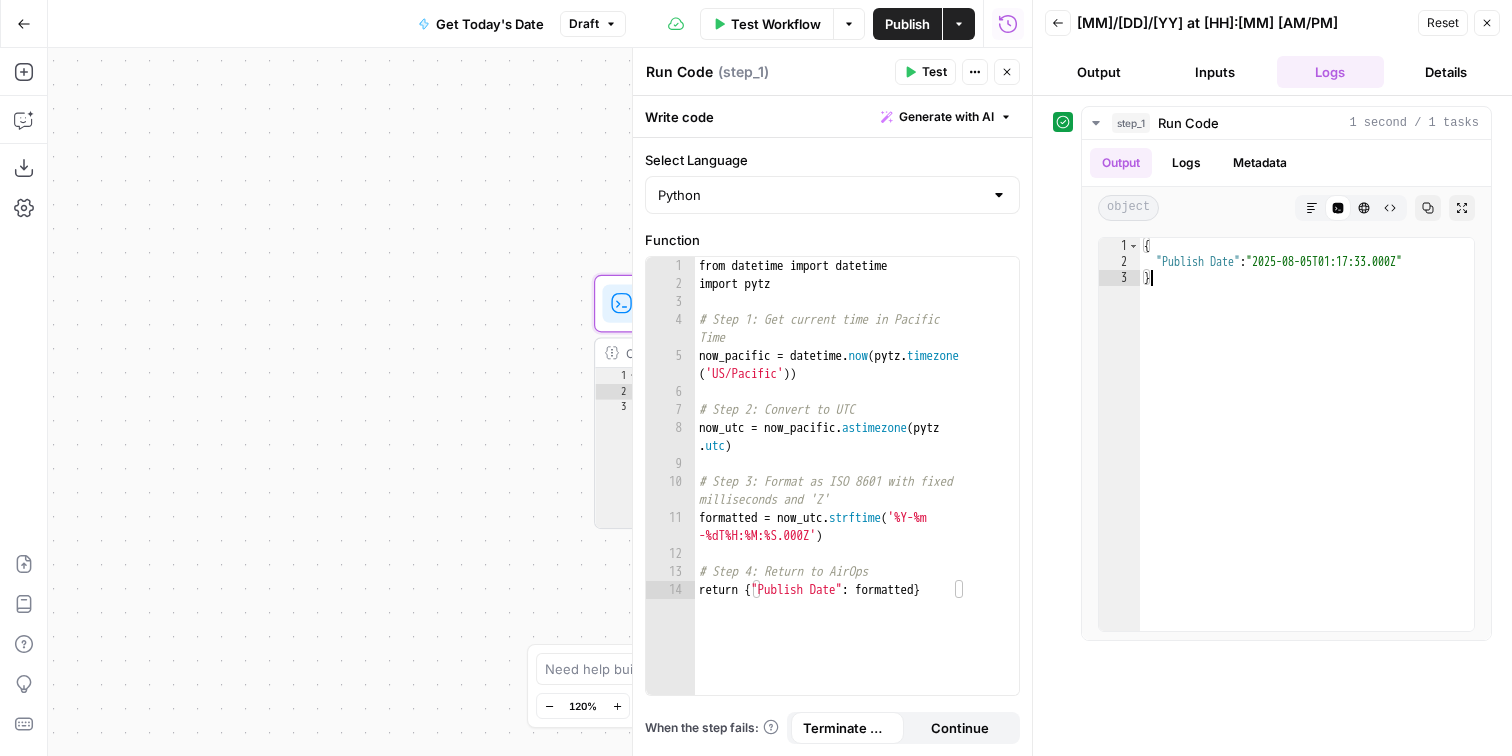 click on "Publish" at bounding box center (907, 24) 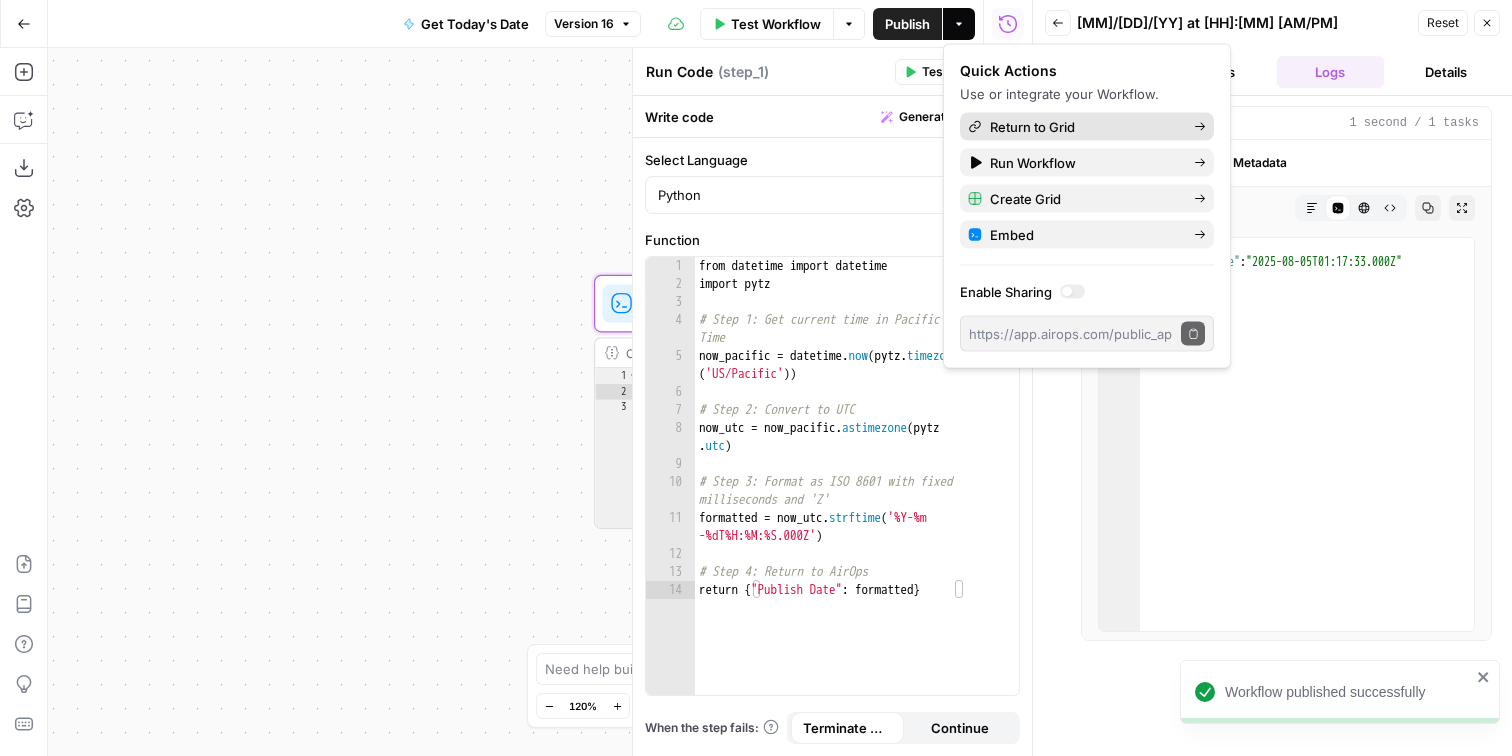 click on "Return to Grid" at bounding box center [1084, 127] 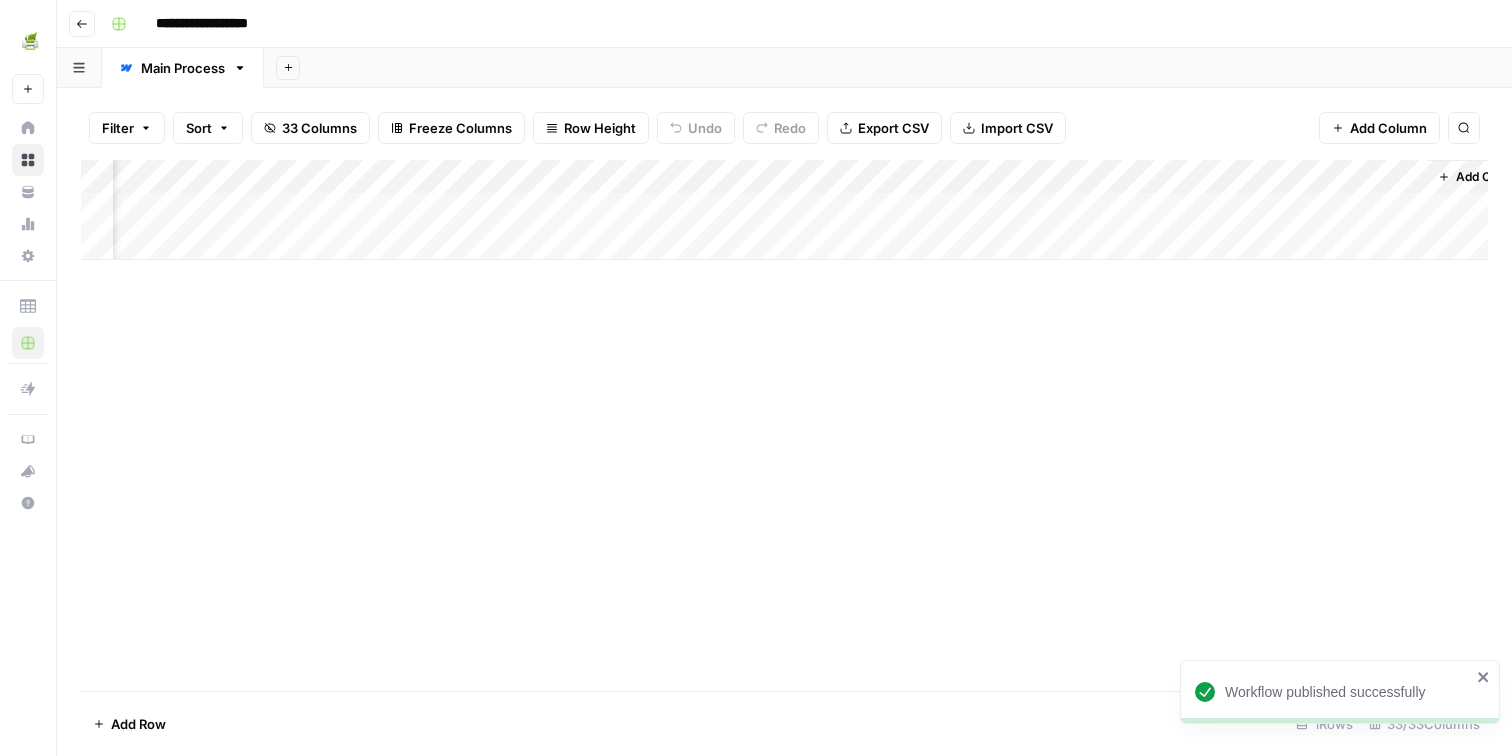 scroll, scrollTop: 0, scrollLeft: 5437, axis: horizontal 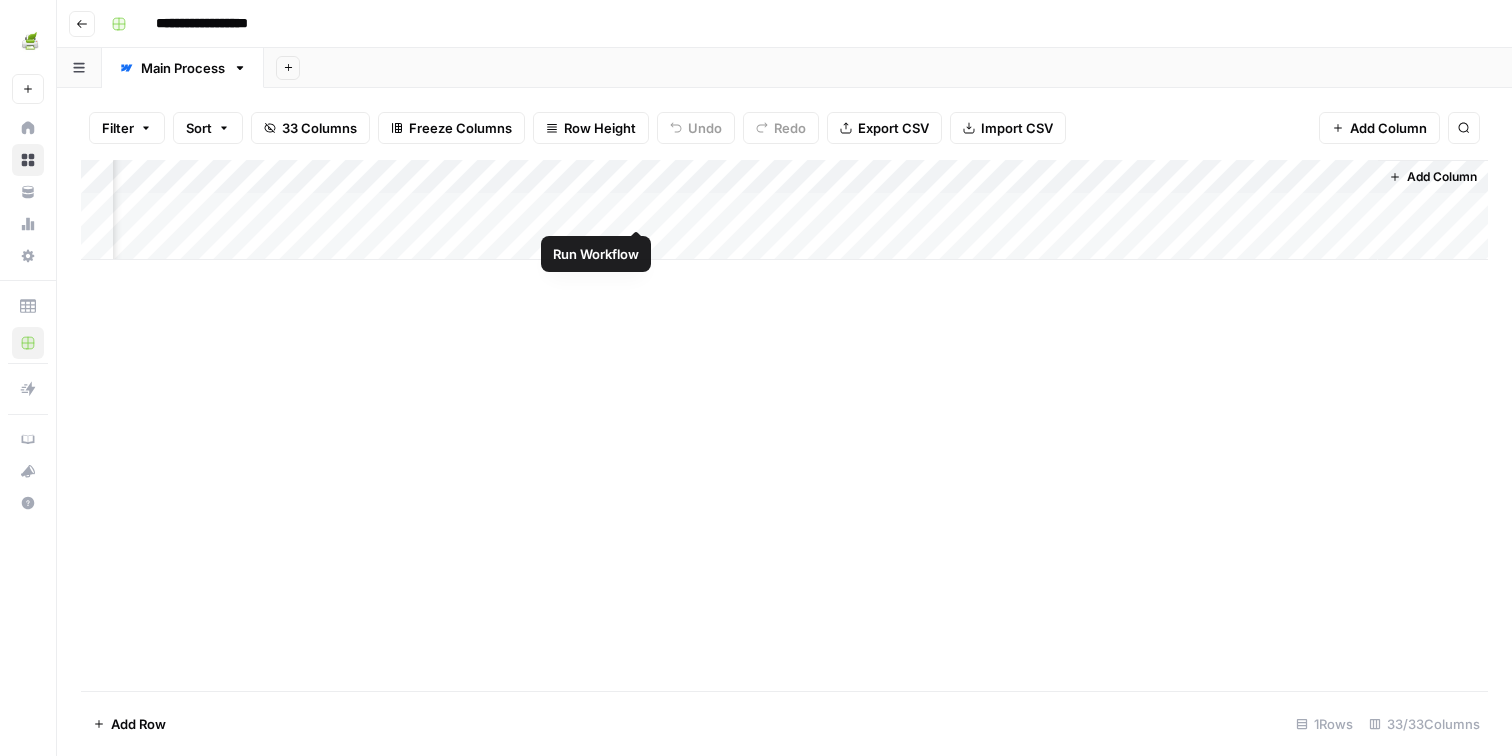 click on "Add Column" at bounding box center [784, 210] 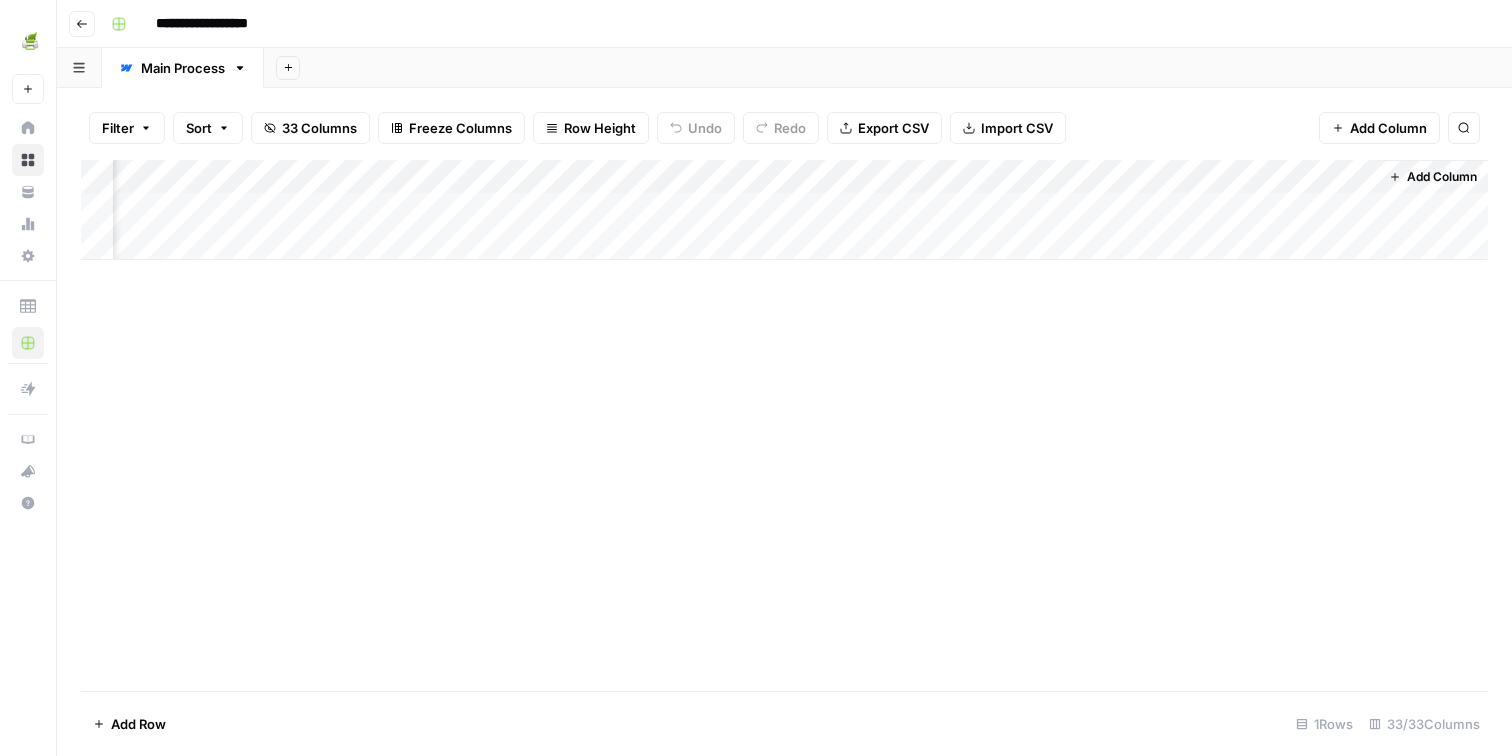 click on "Add Column" at bounding box center [784, 210] 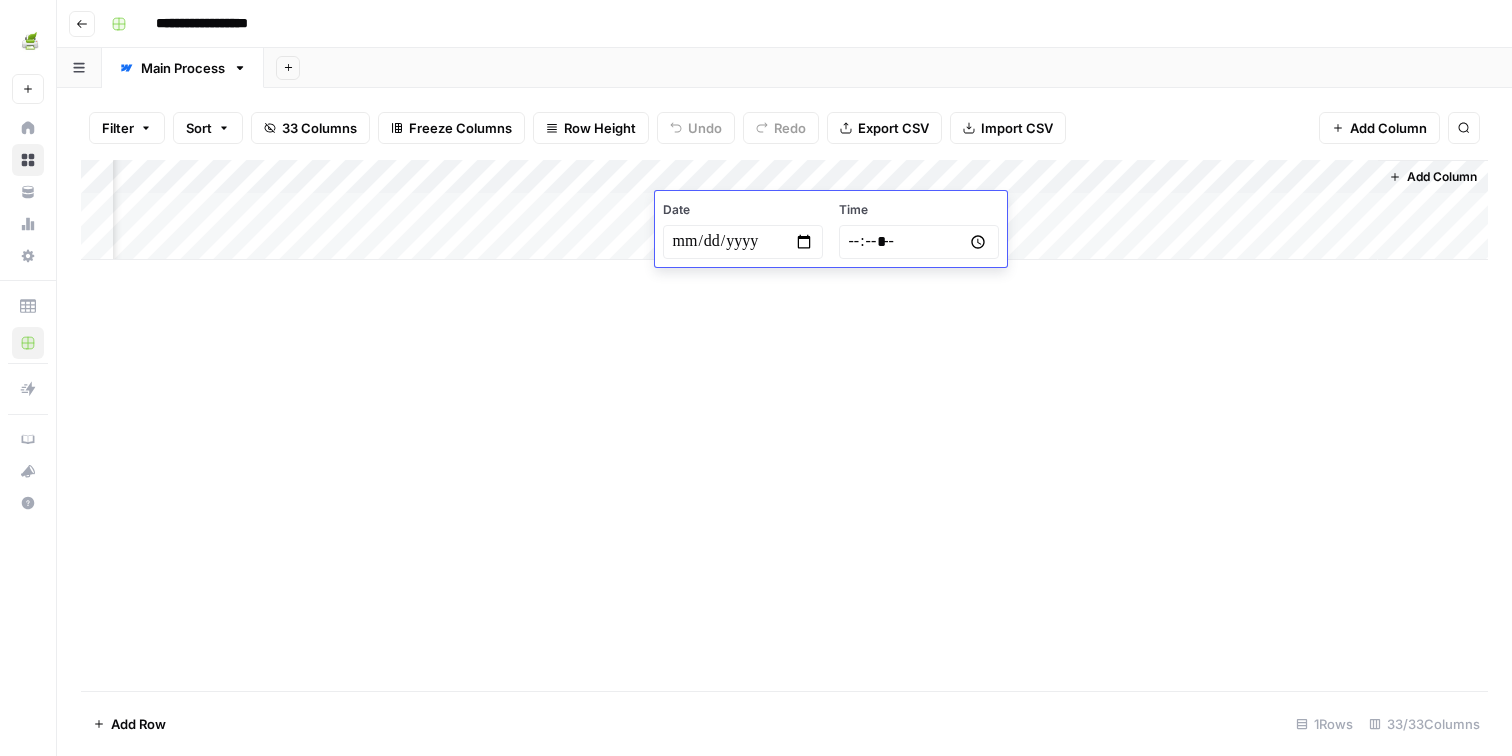 click on "Date" at bounding box center (743, 210) 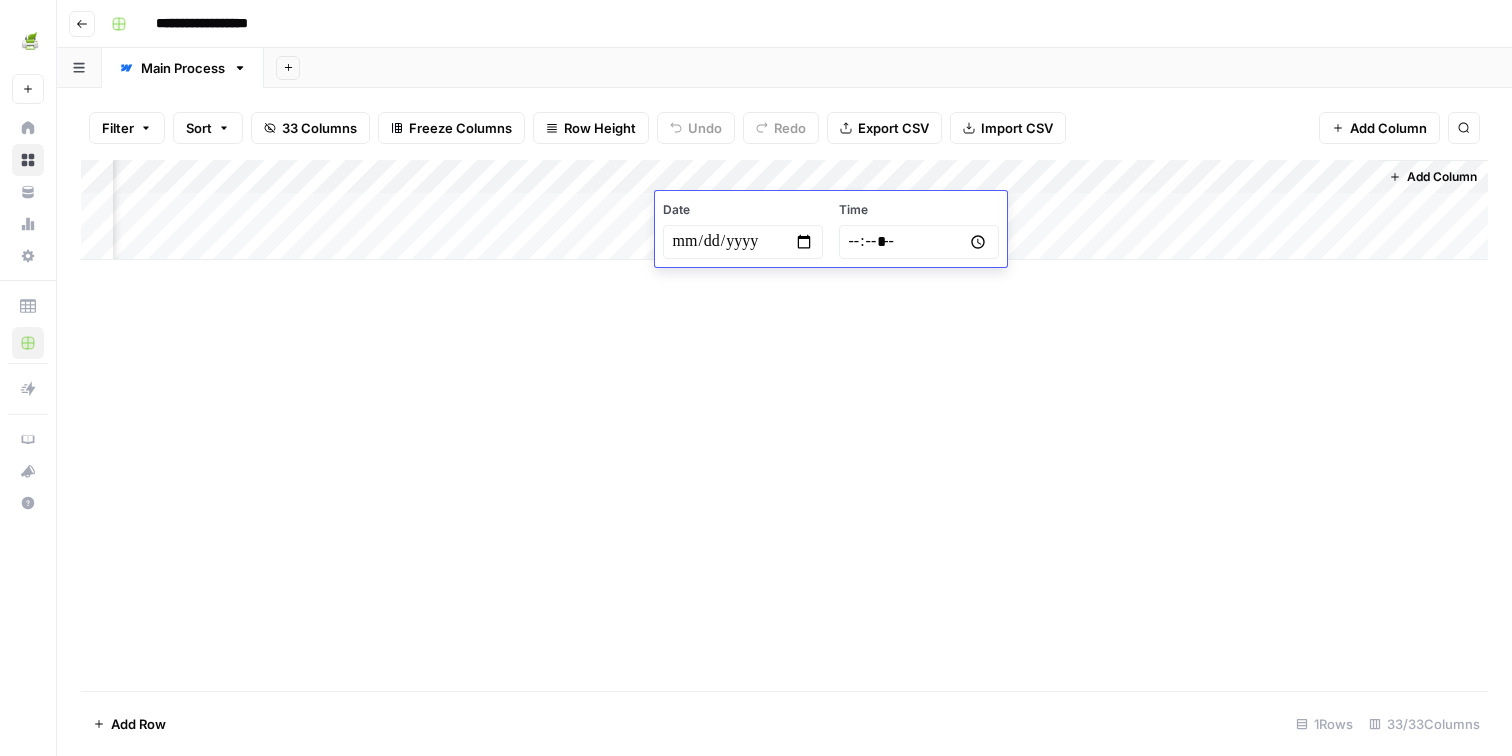 type on "**********" 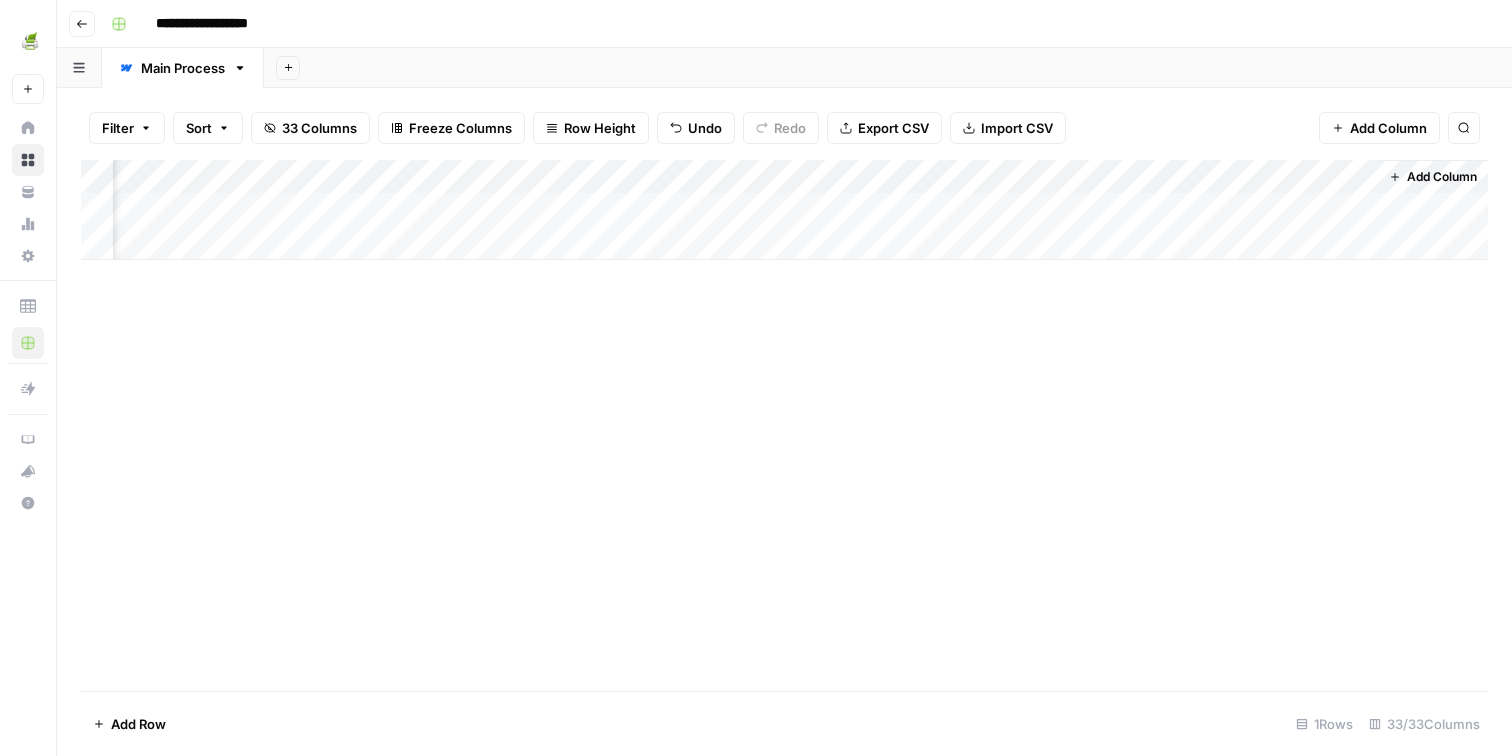 click on "Add Column" at bounding box center [784, 210] 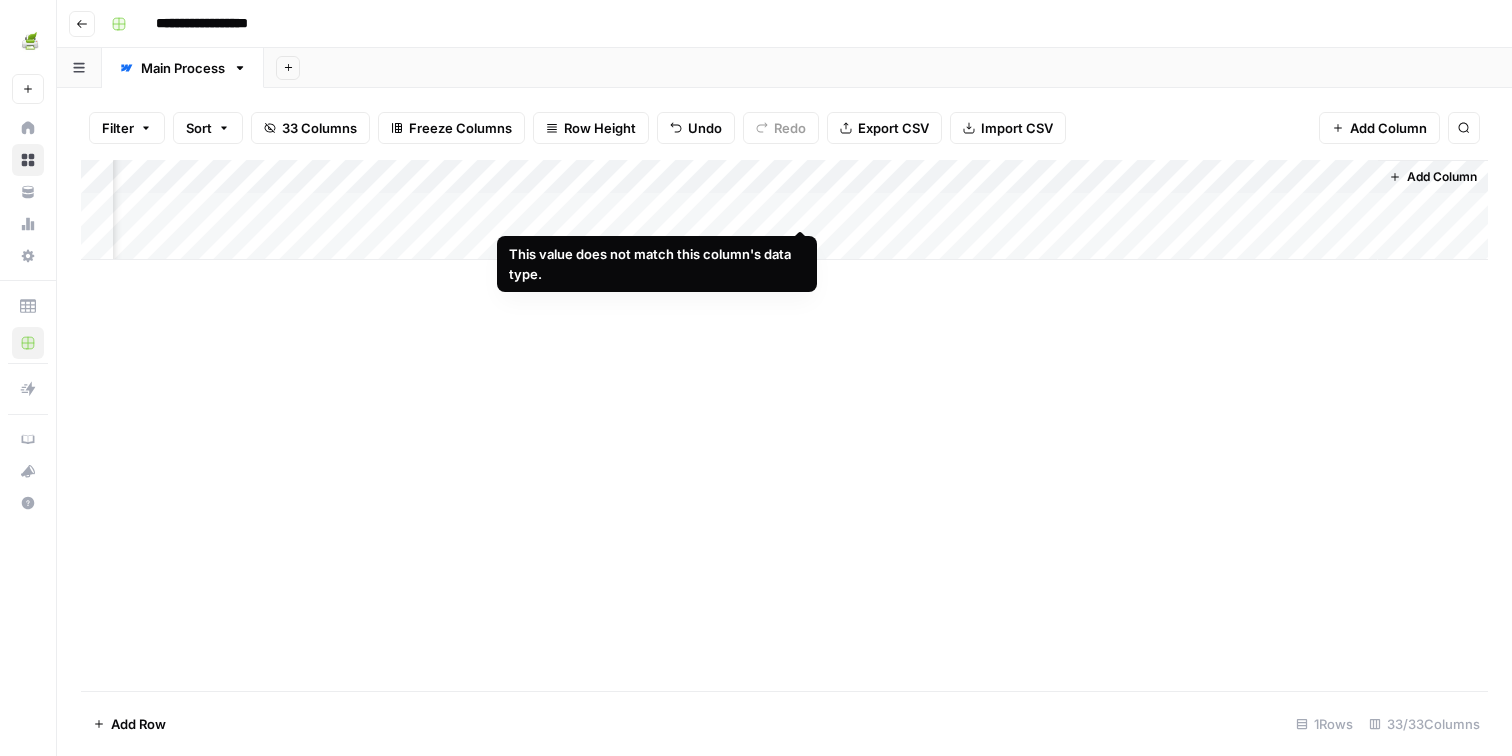 click on "Add Column" at bounding box center [784, 210] 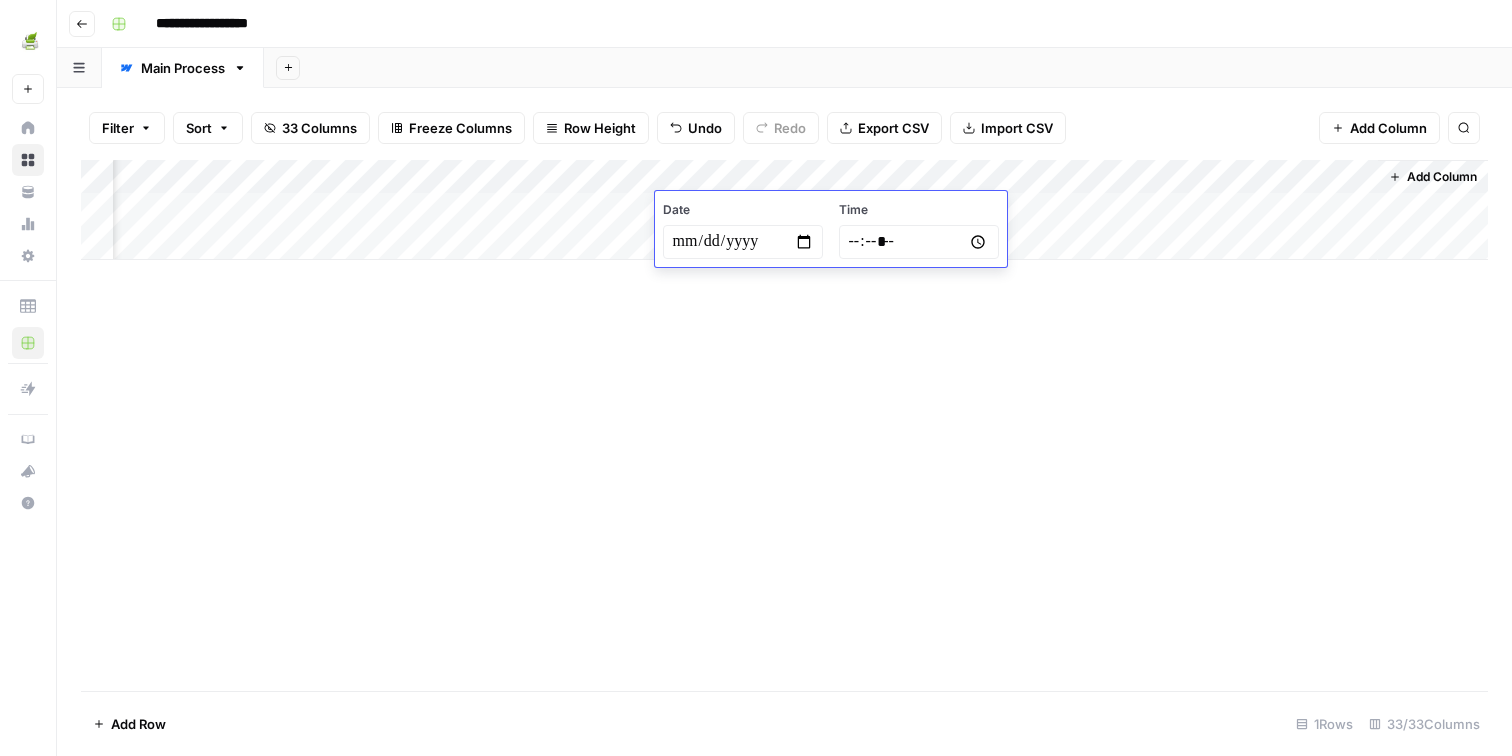 click on "Add Column" at bounding box center (784, 425) 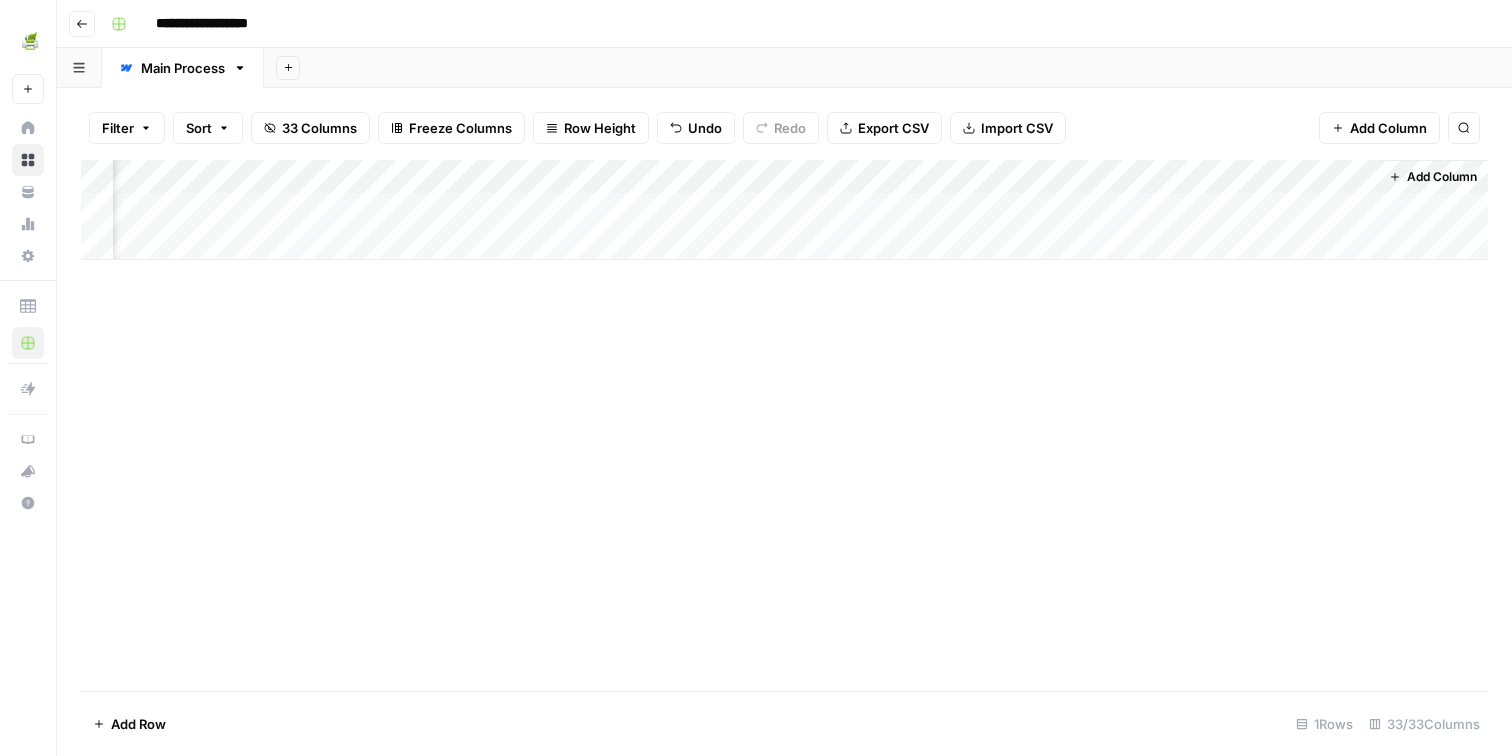 click on "Add Column" at bounding box center (784, 210) 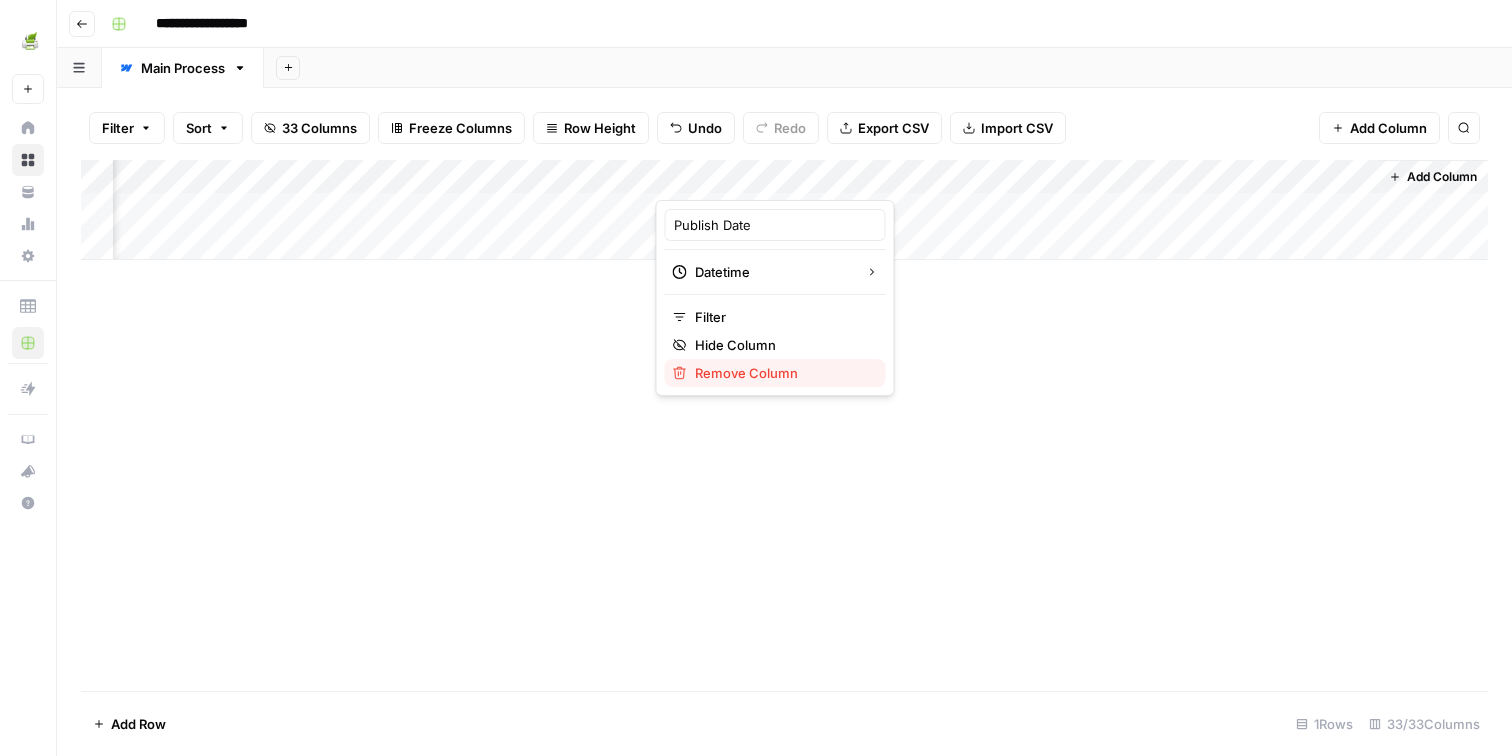 click on "Remove Column" at bounding box center [782, 373] 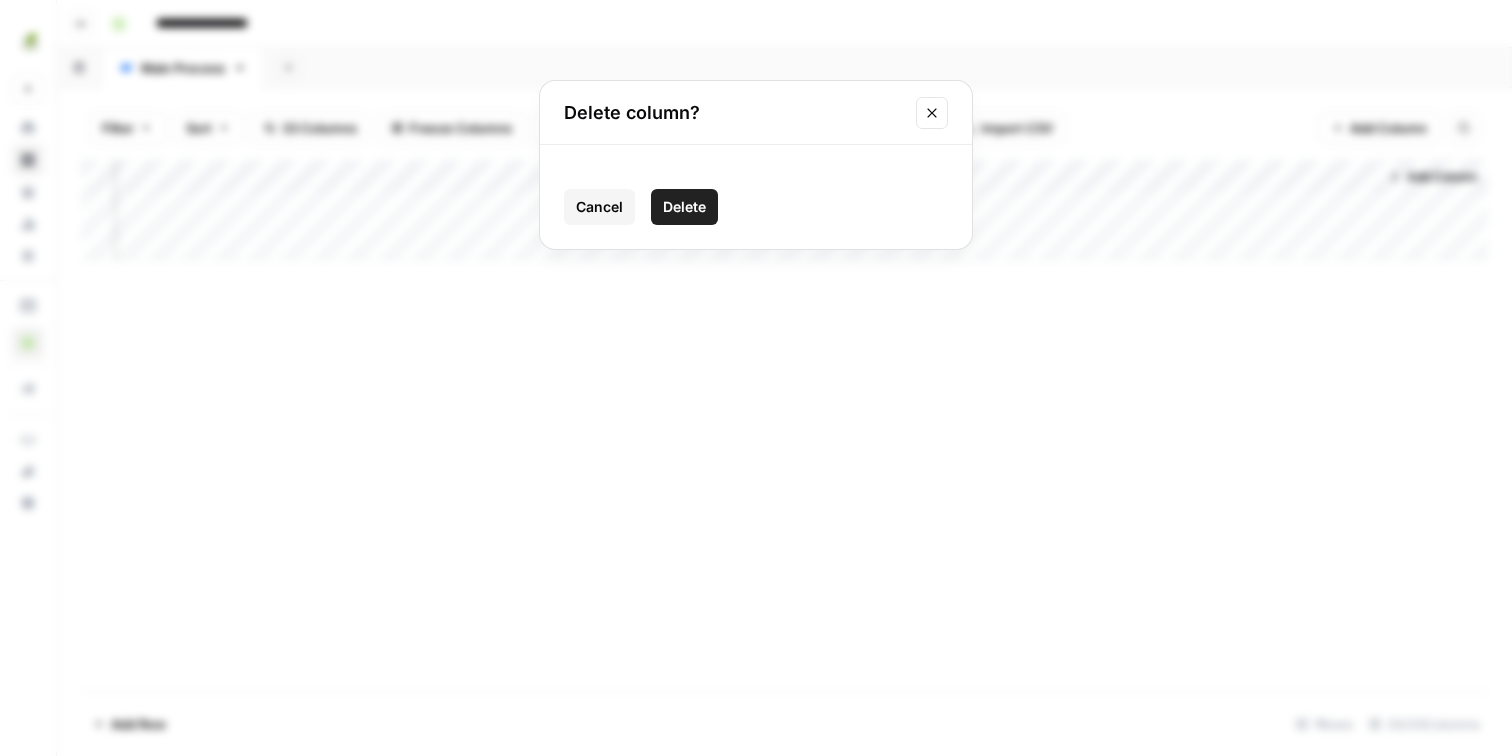 click on "Delete" at bounding box center [684, 207] 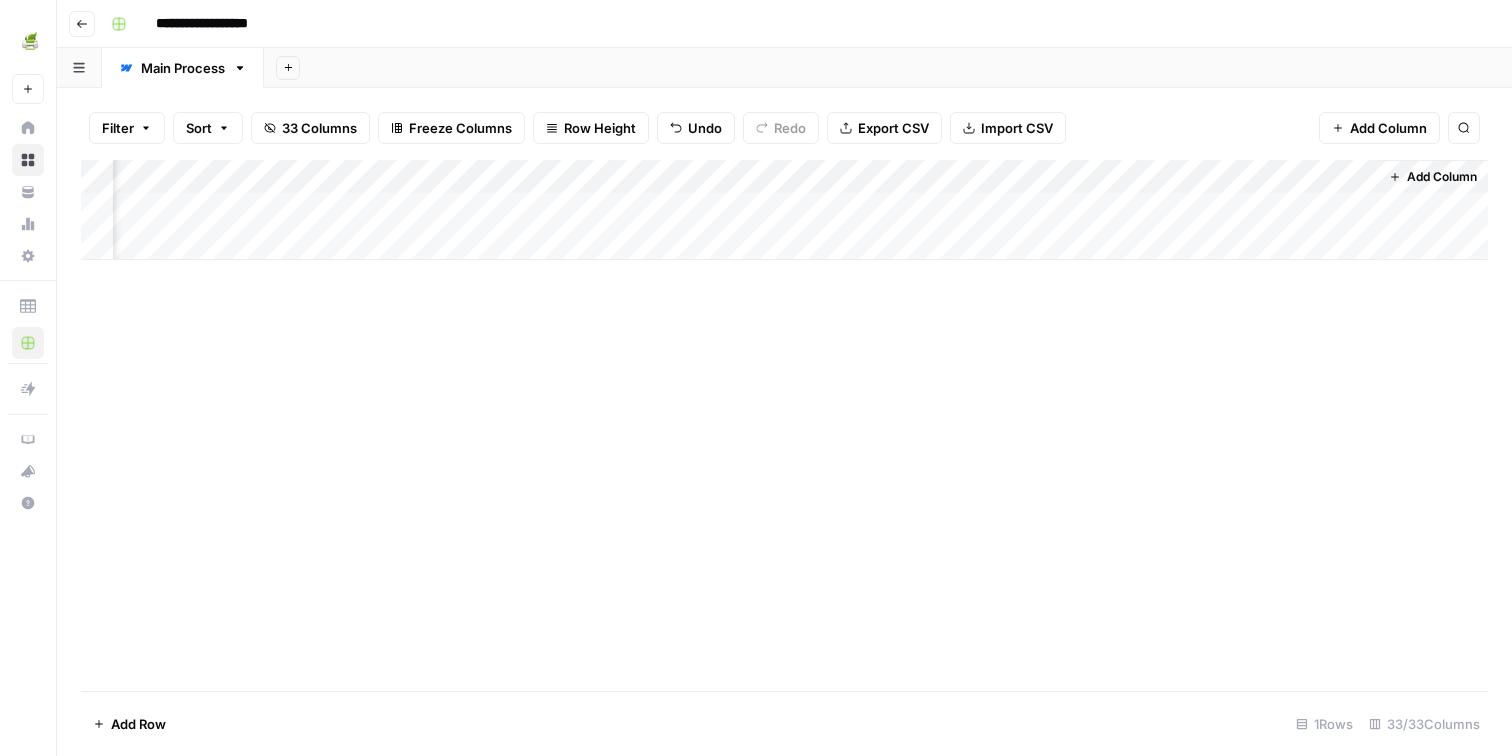 scroll, scrollTop: 0, scrollLeft: 5257, axis: horizontal 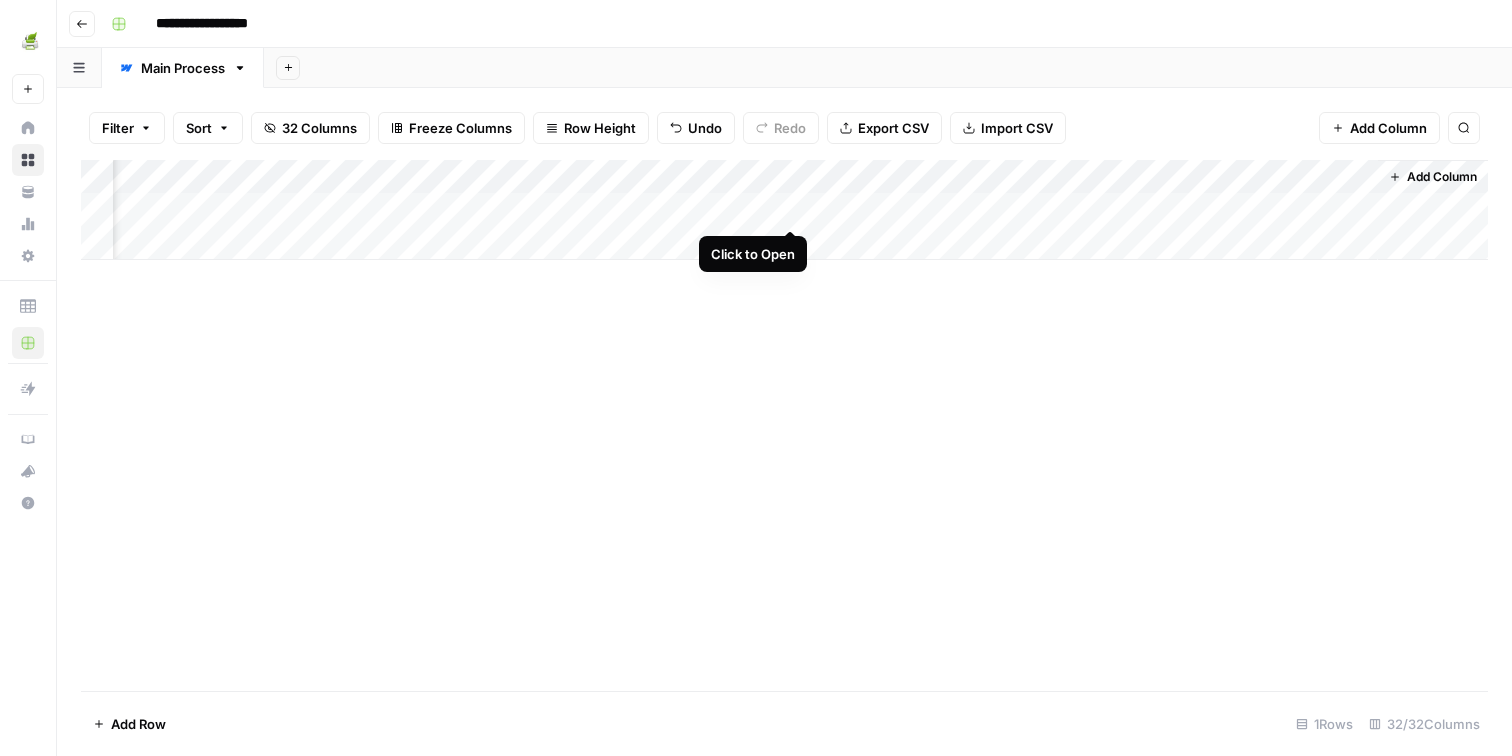 click on "Add Column" at bounding box center [784, 210] 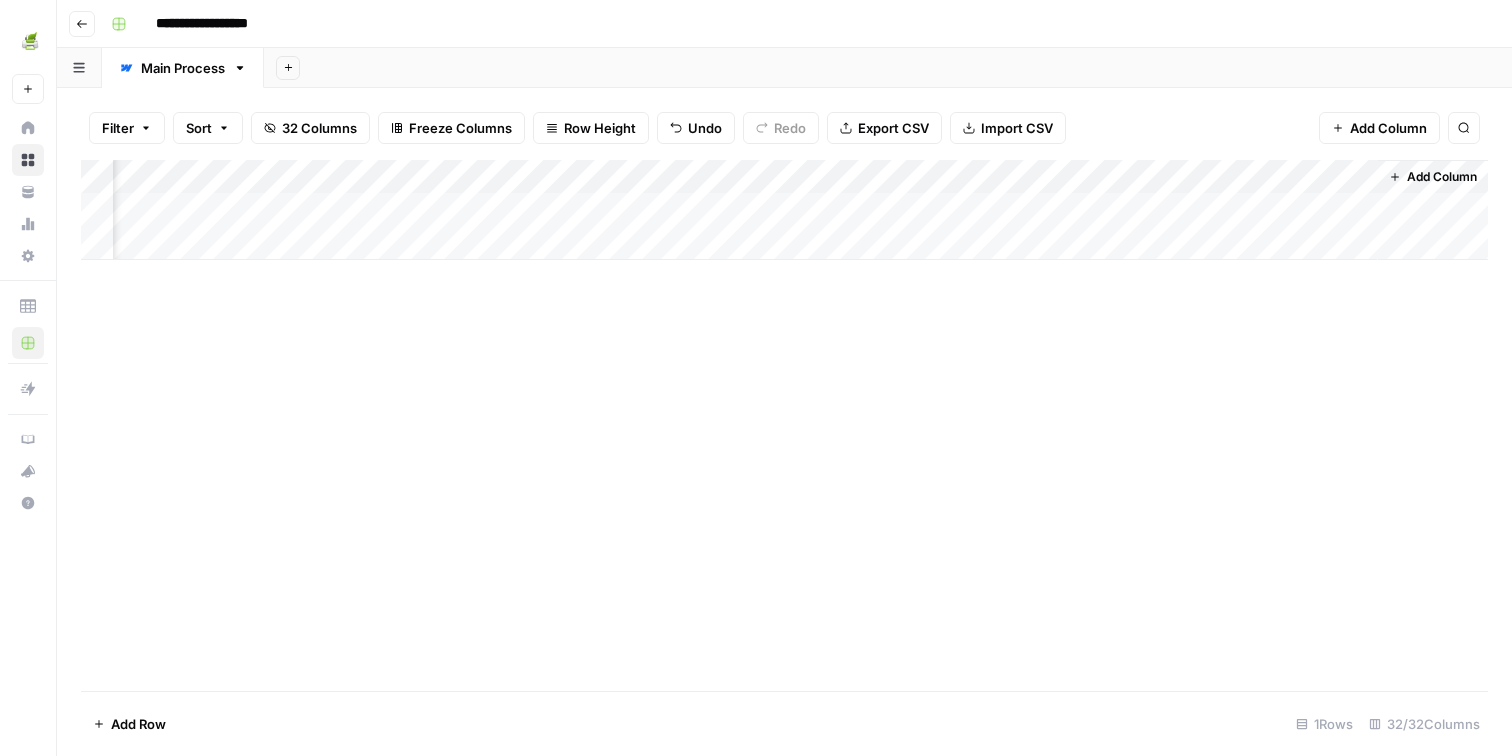 click on "Add Column" at bounding box center (784, 210) 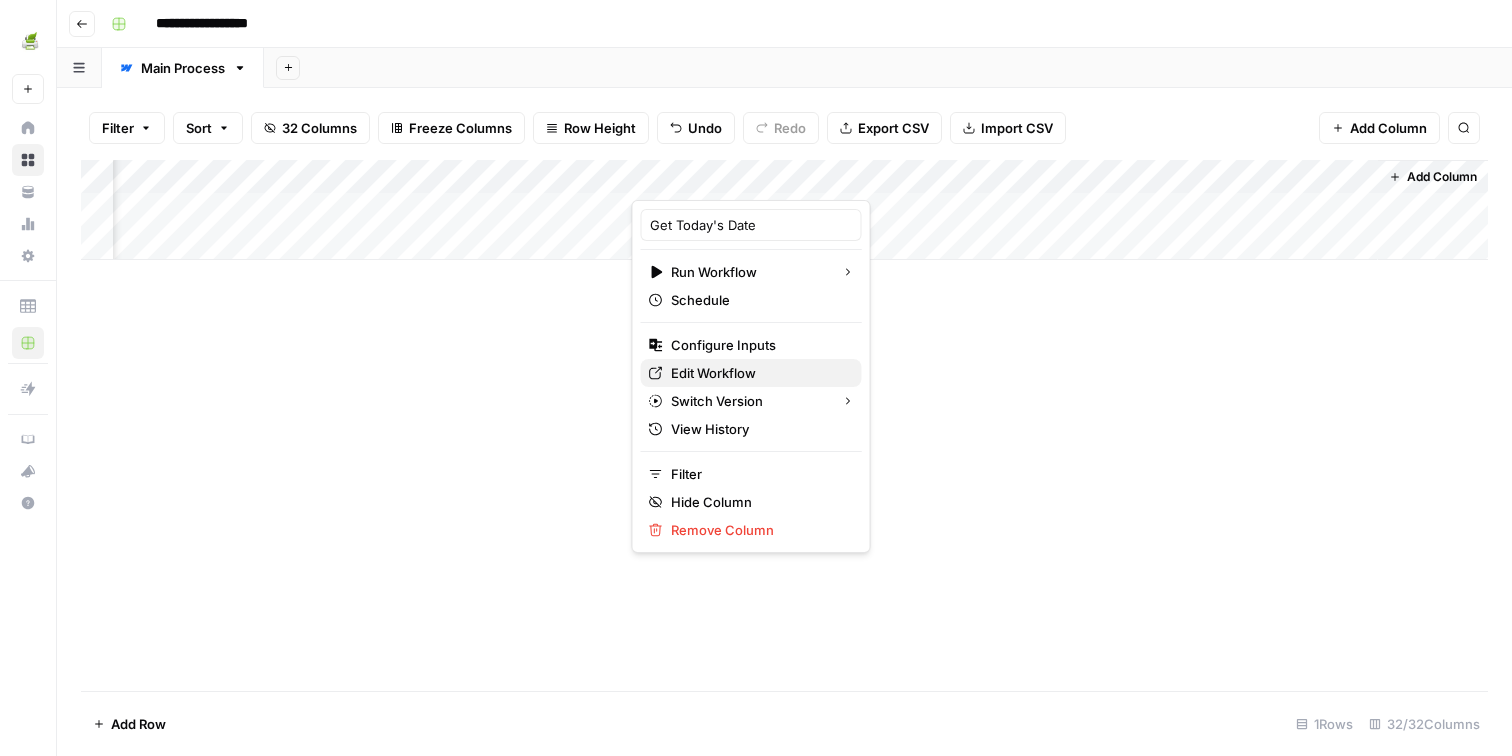 click on "Edit Workflow" at bounding box center (758, 373) 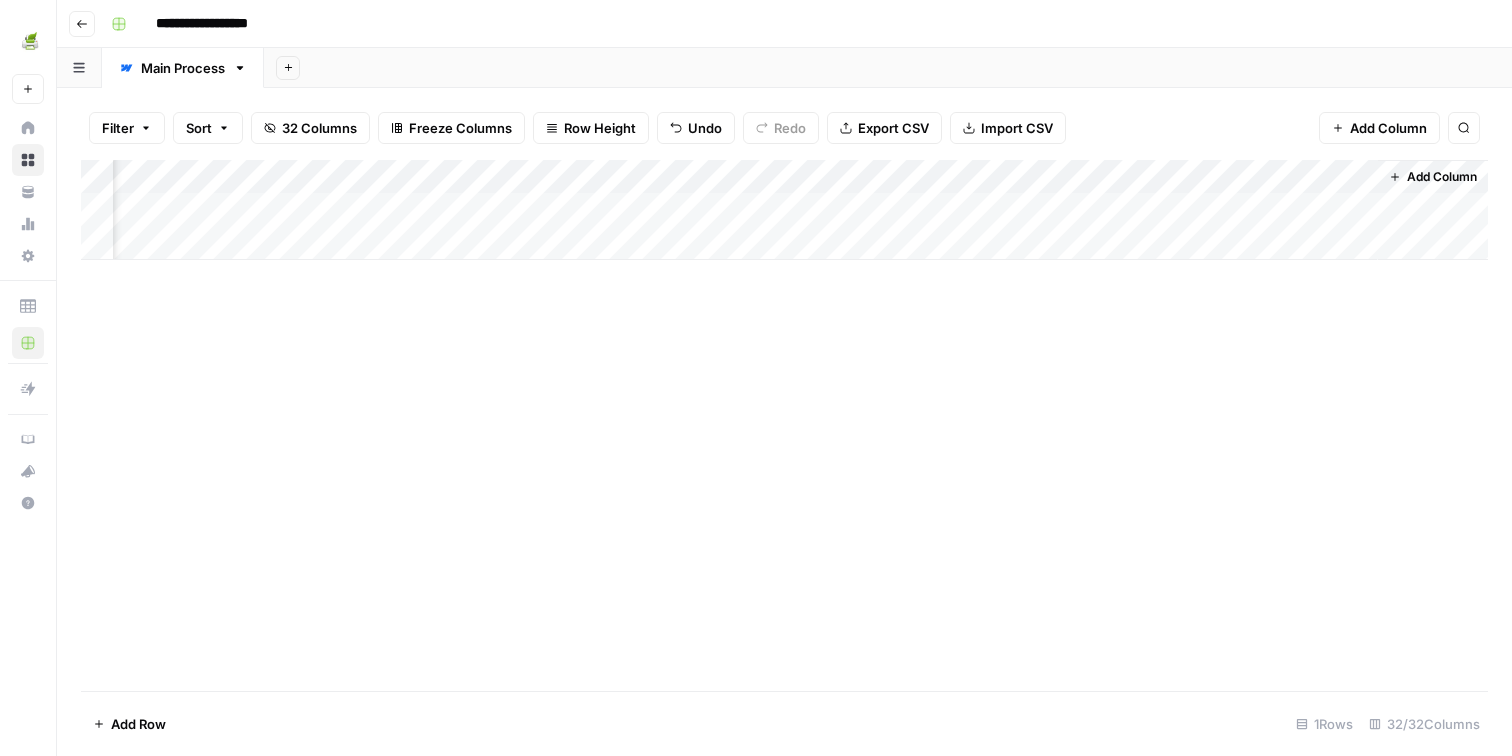 click on "Add Column" at bounding box center [784, 210] 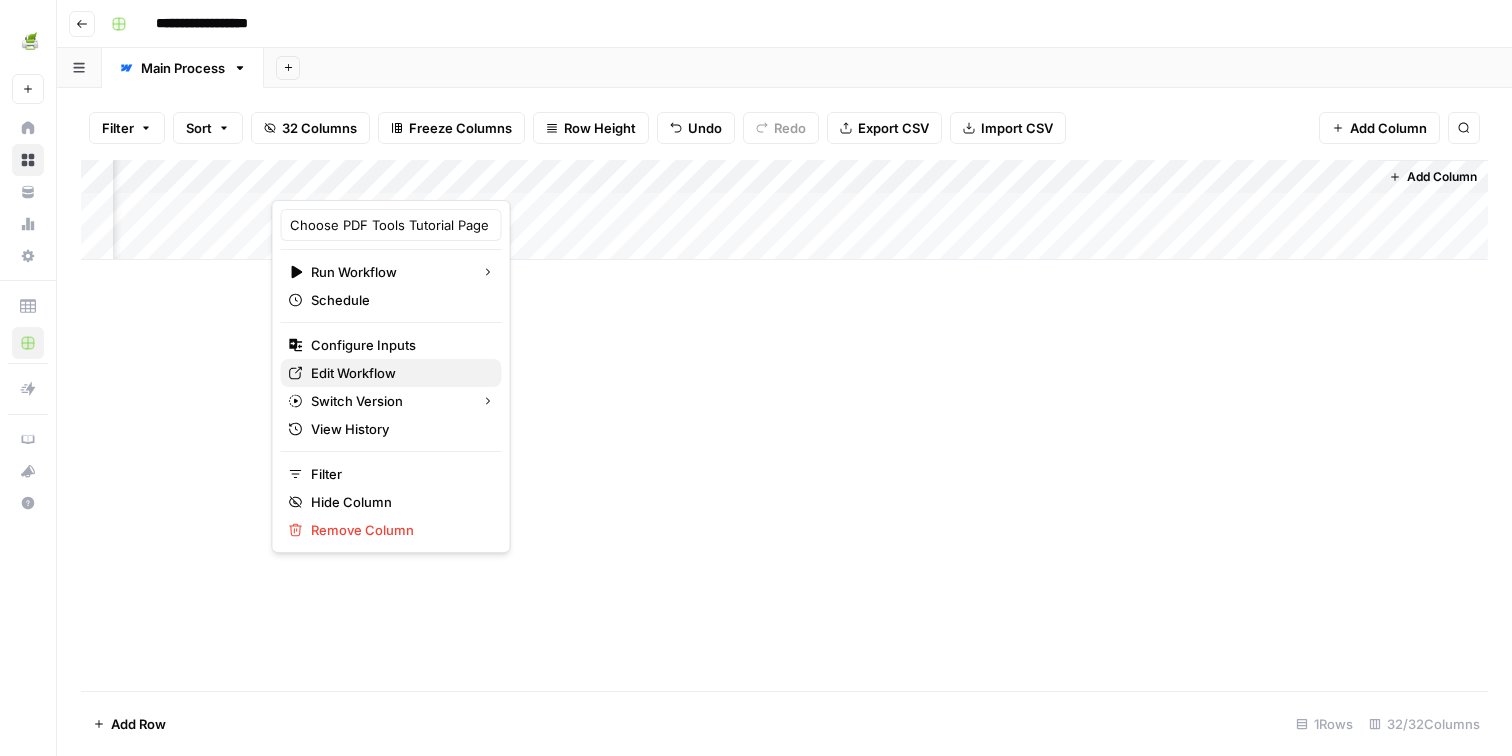 click on "Edit Workflow" at bounding box center [398, 373] 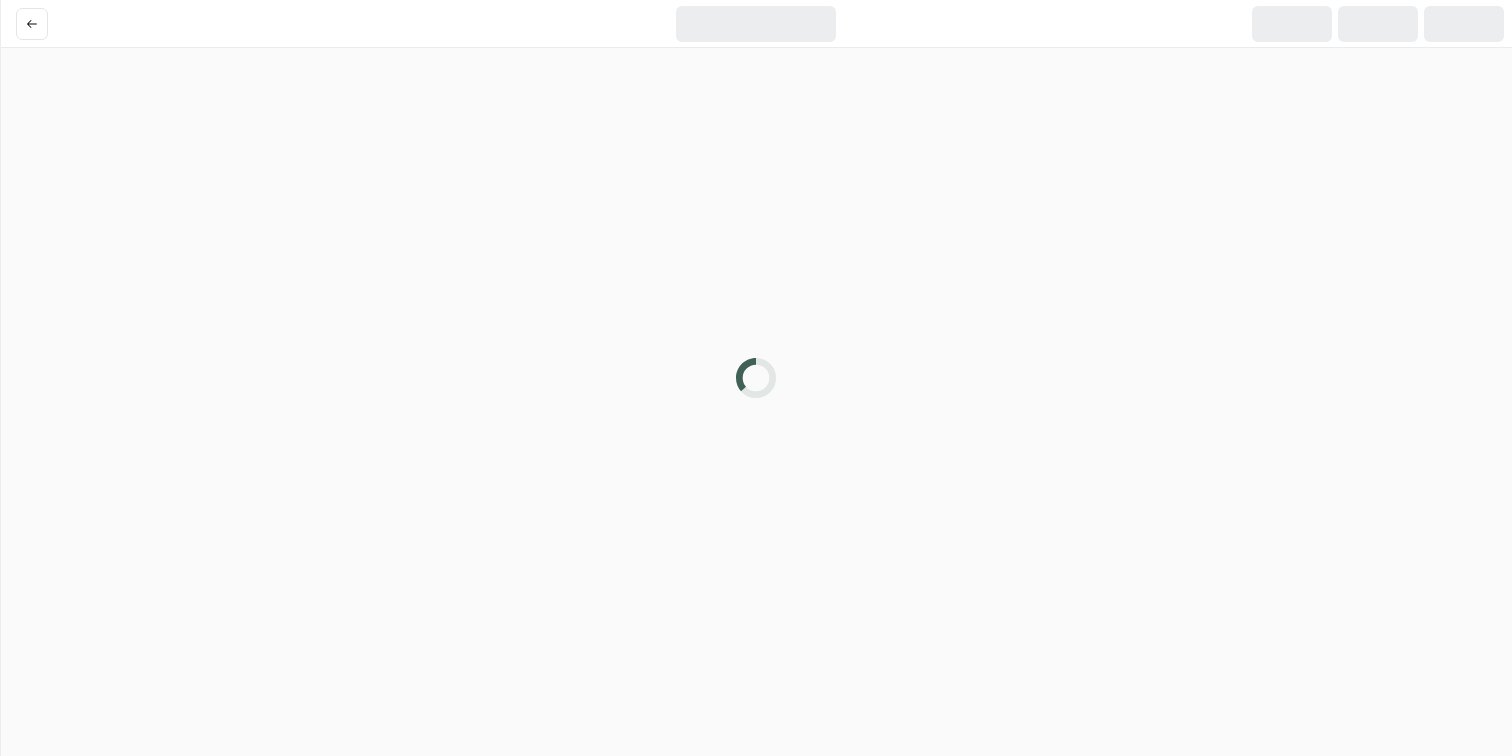 scroll, scrollTop: 0, scrollLeft: 0, axis: both 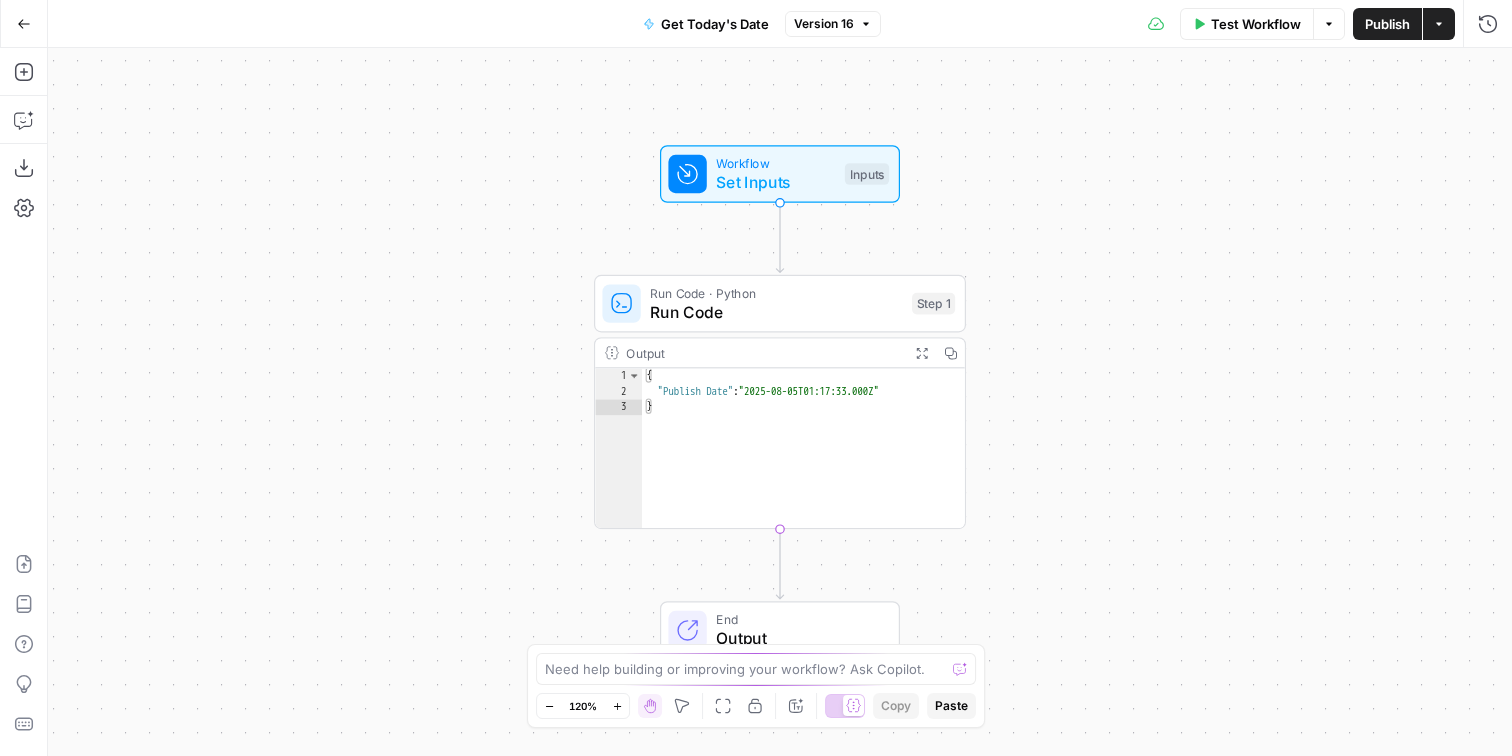 type on "*" 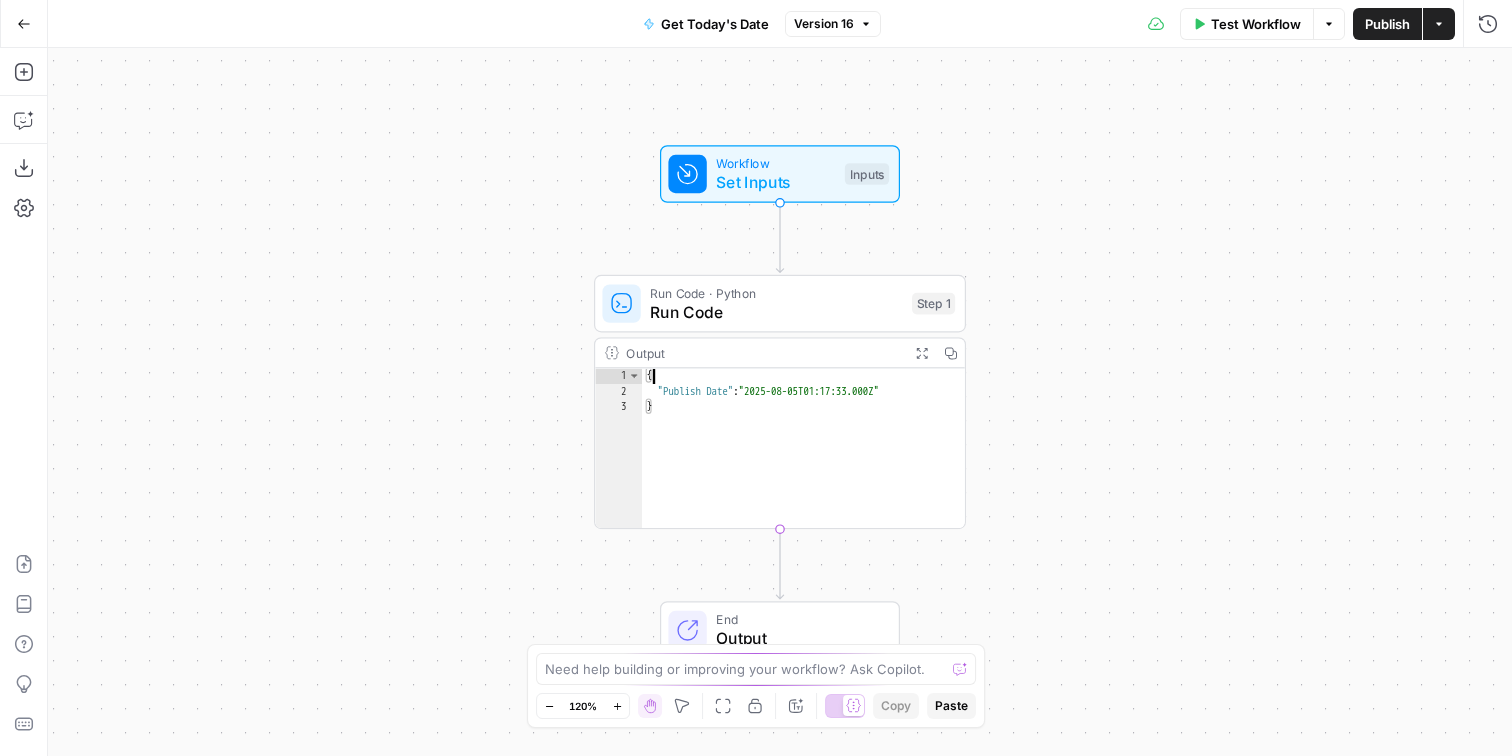 click on "{    "Publish Date" :  "[DATE]" }" at bounding box center (804, 464) 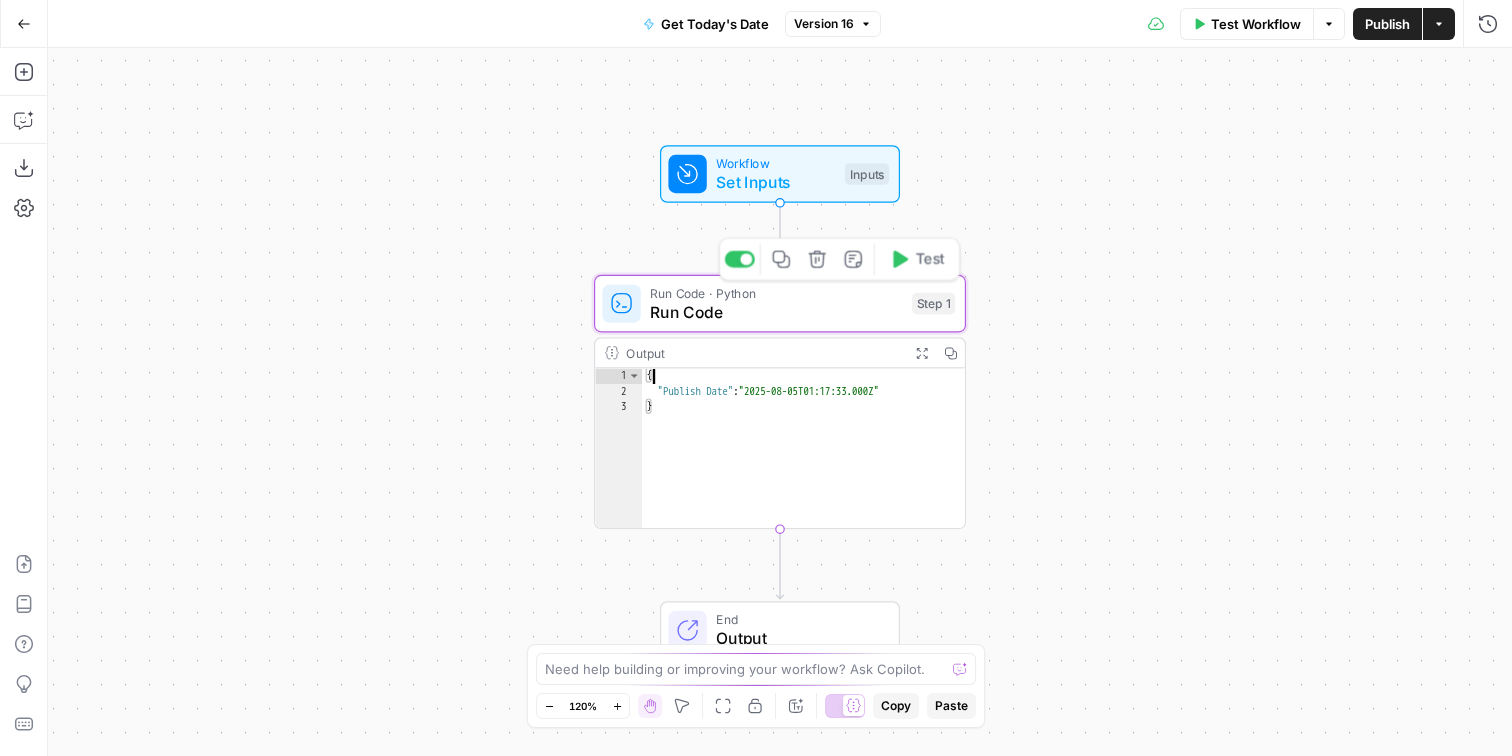 click on "Run Code" at bounding box center (776, 312) 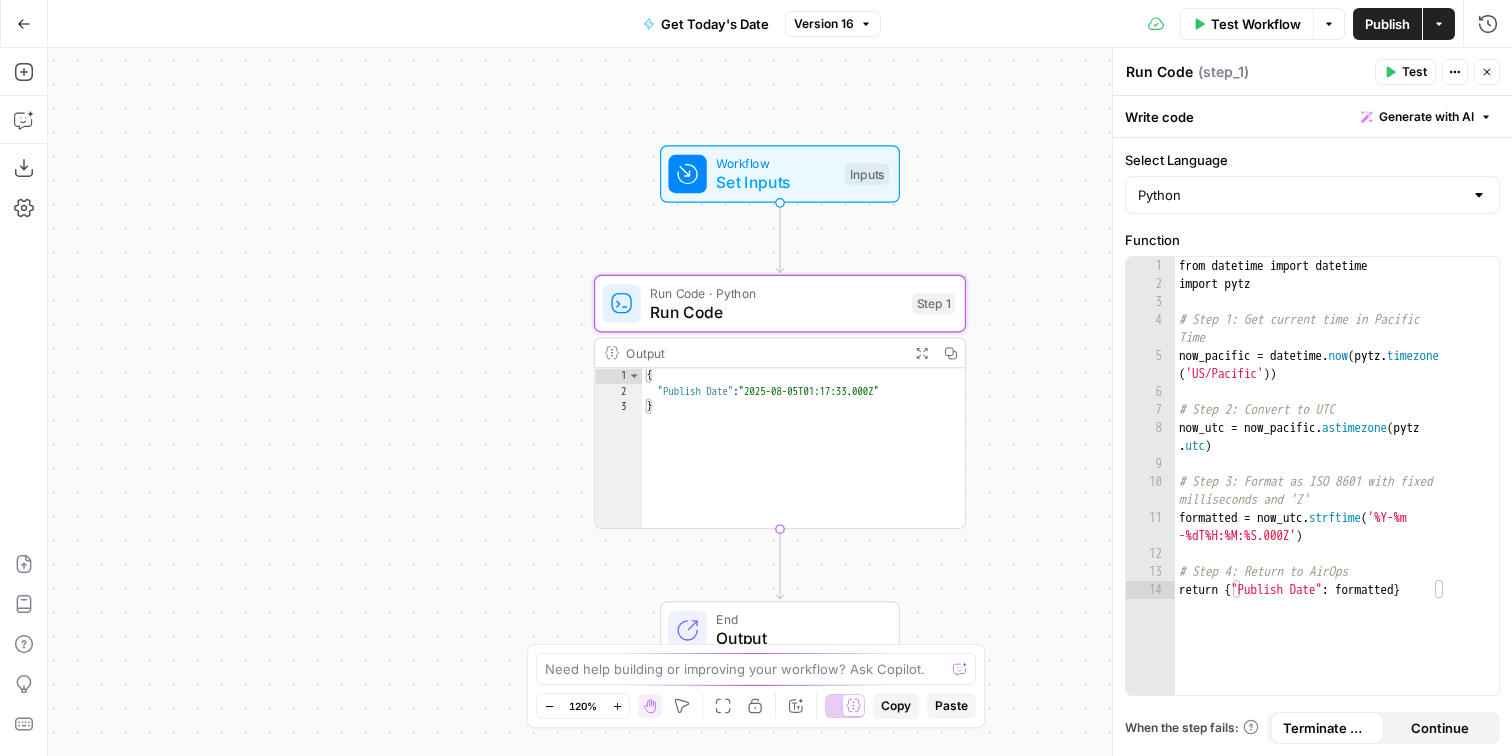 click on "Actions" at bounding box center [1455, 72] 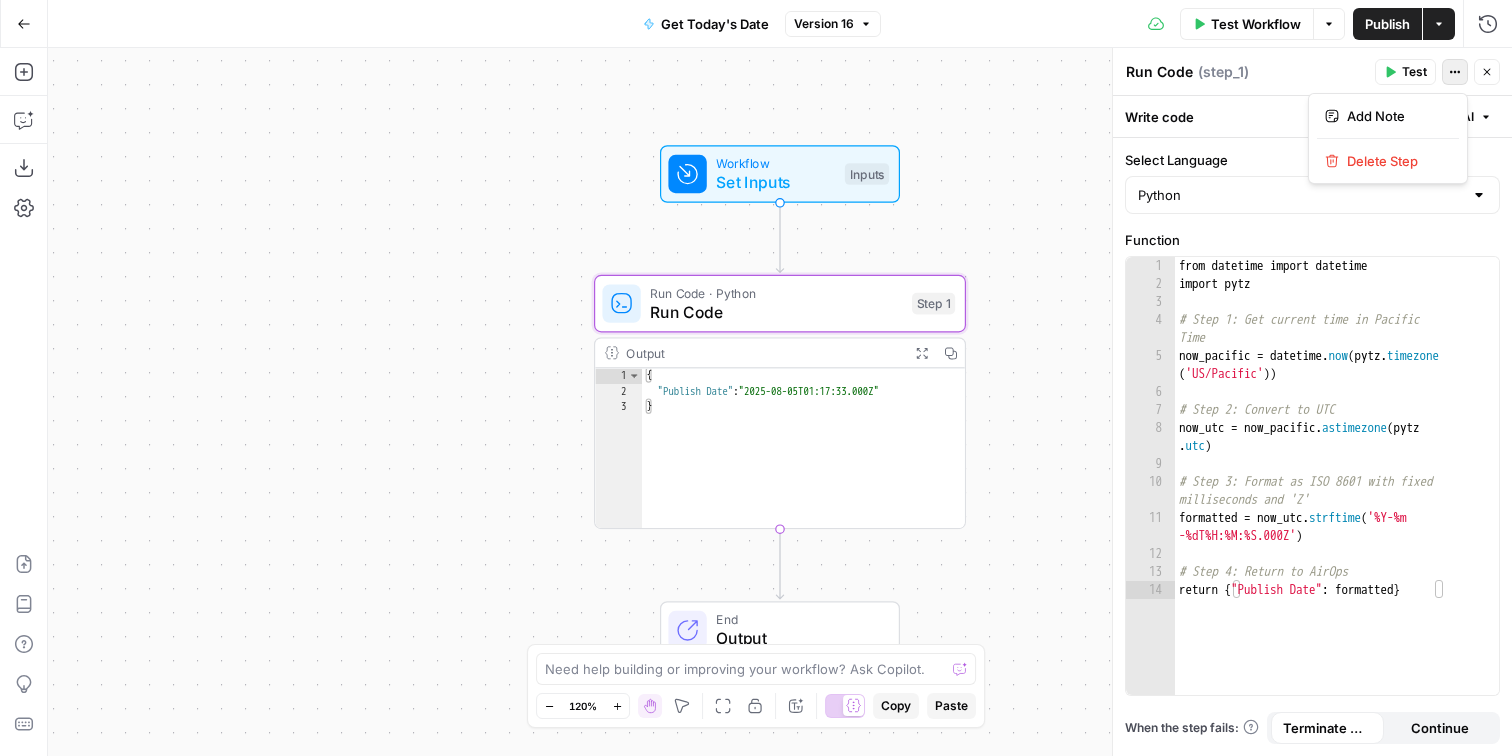 click 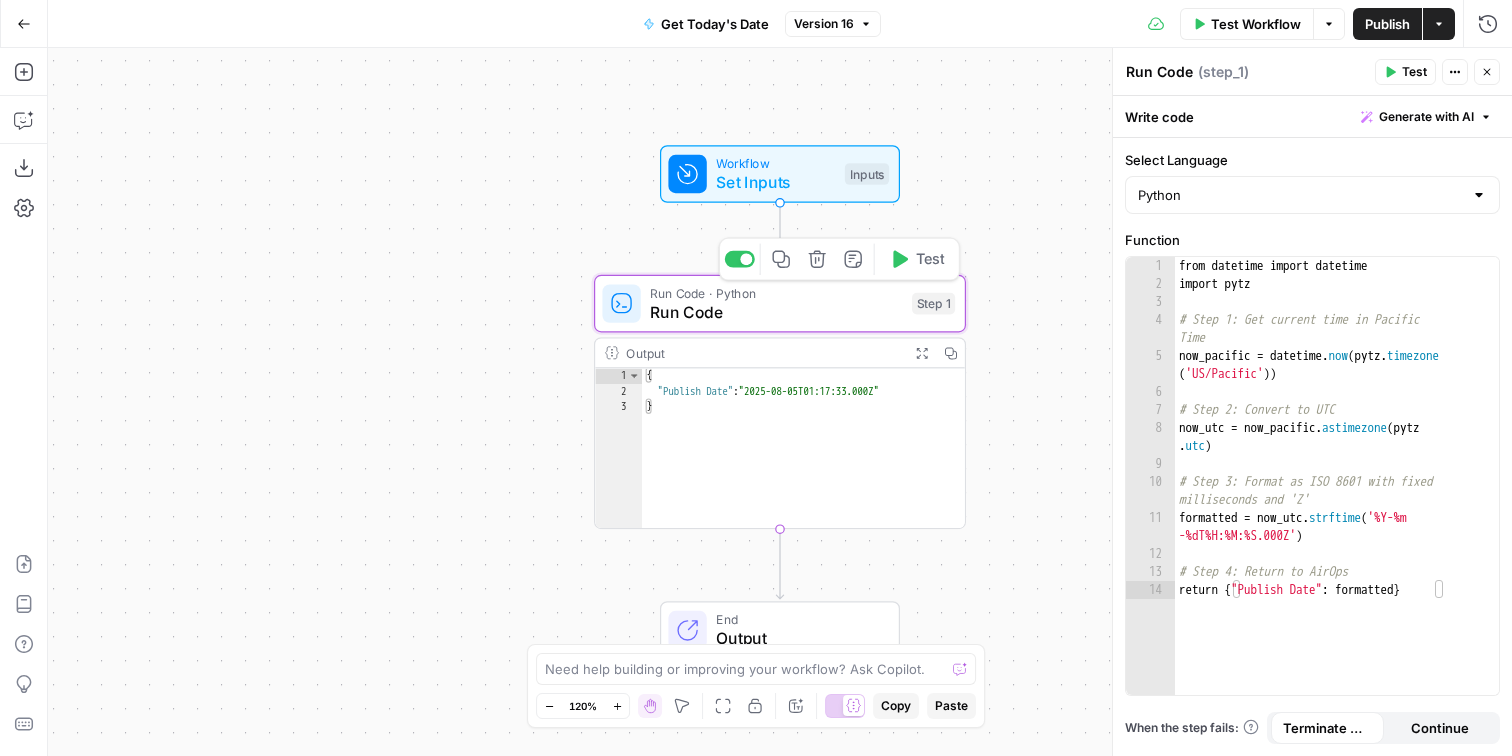 click on "Run Code" at bounding box center (776, 312) 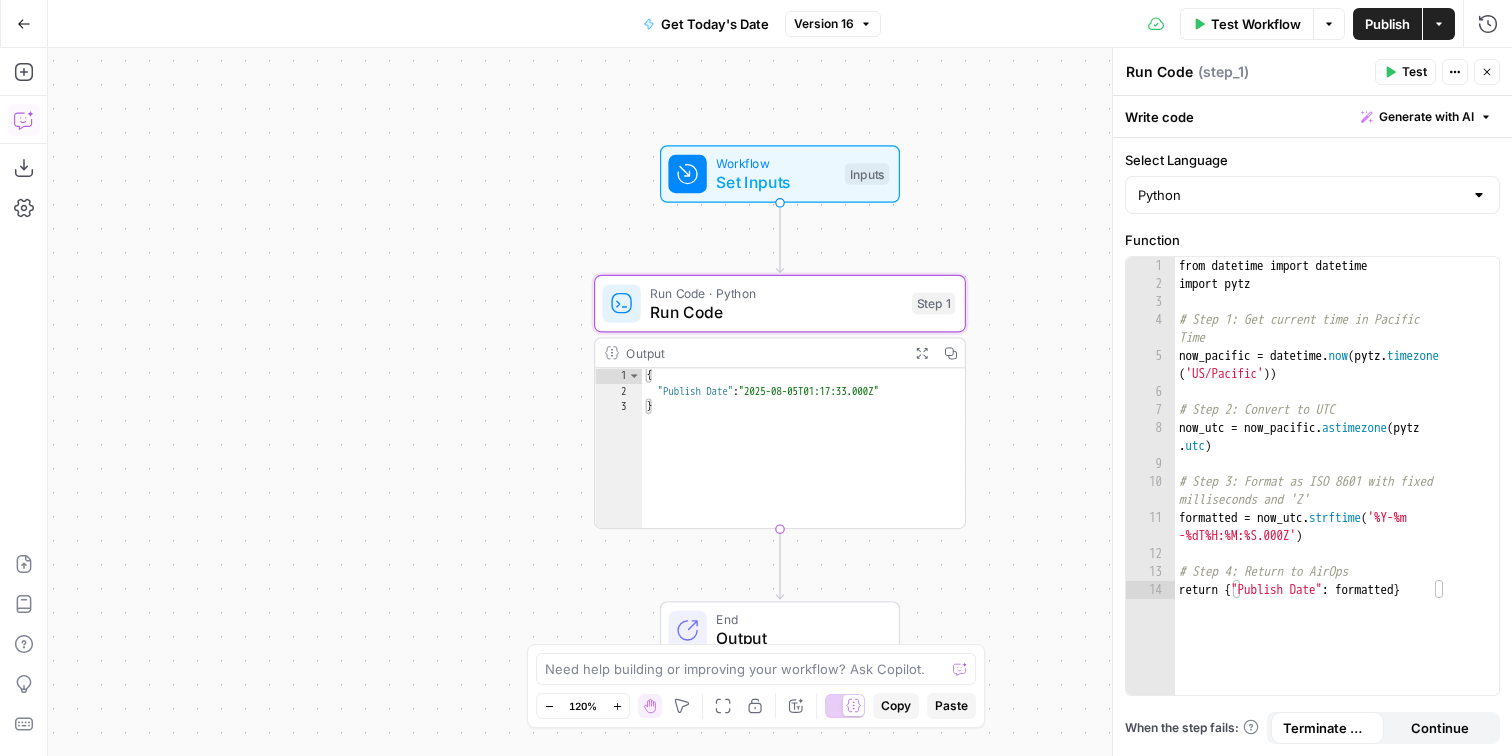 click 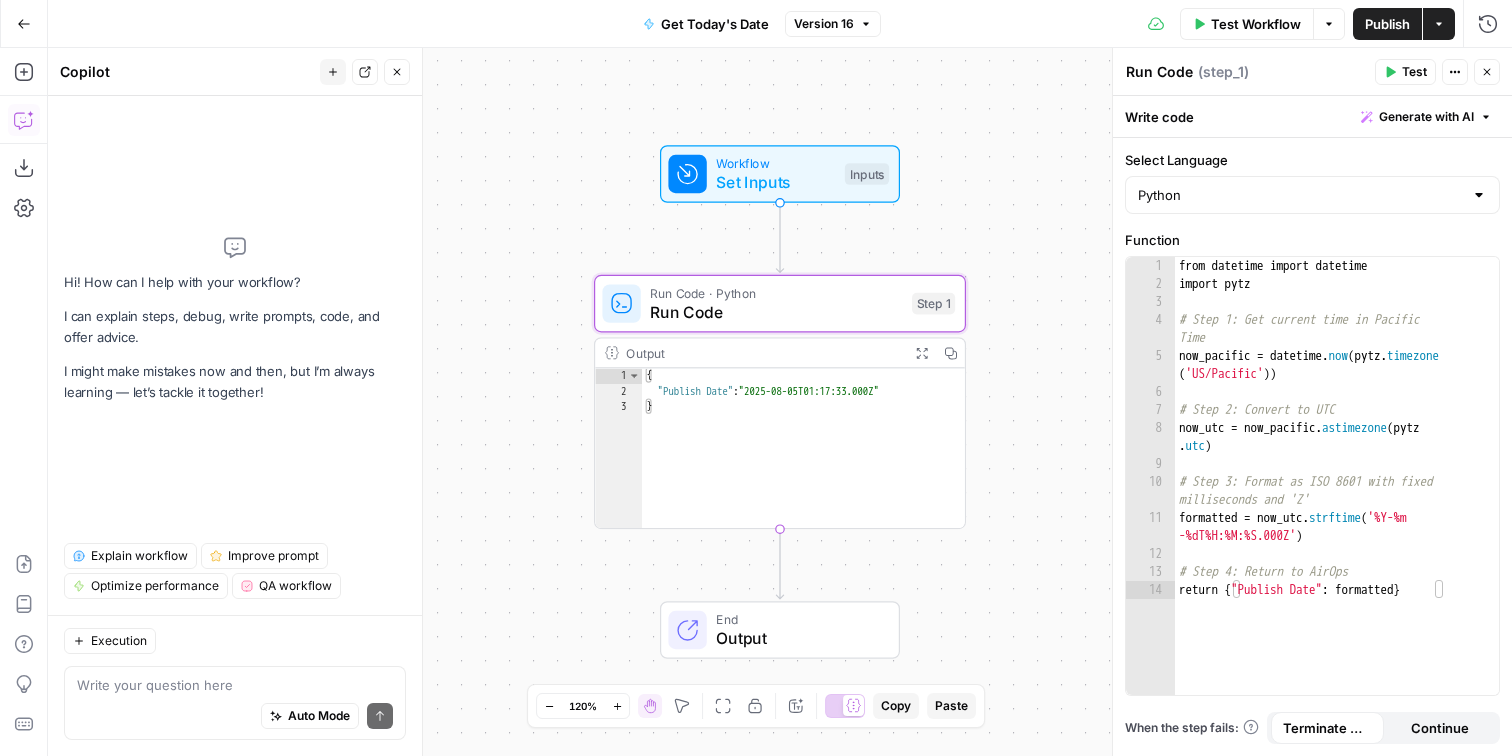 click at bounding box center (235, 685) 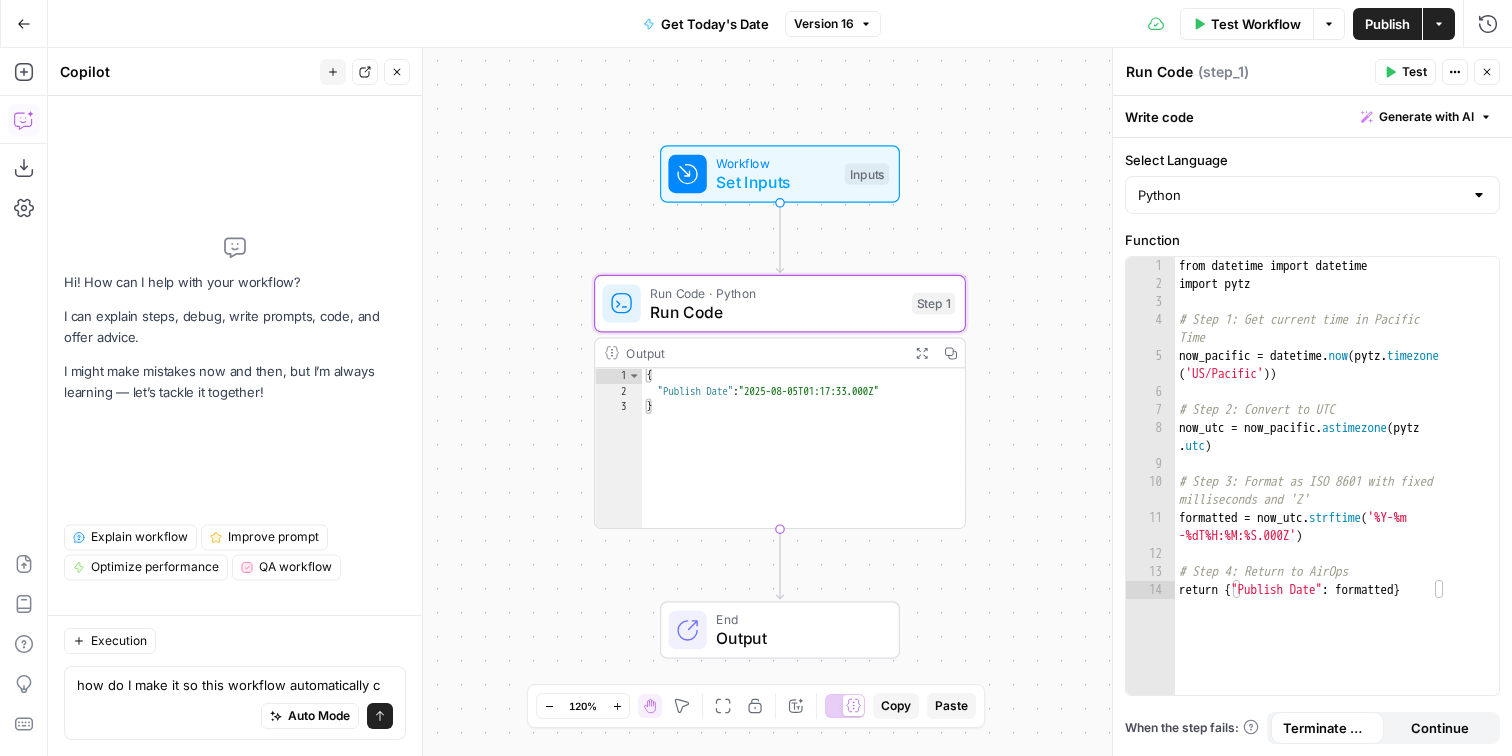 scroll, scrollTop: 0, scrollLeft: 0, axis: both 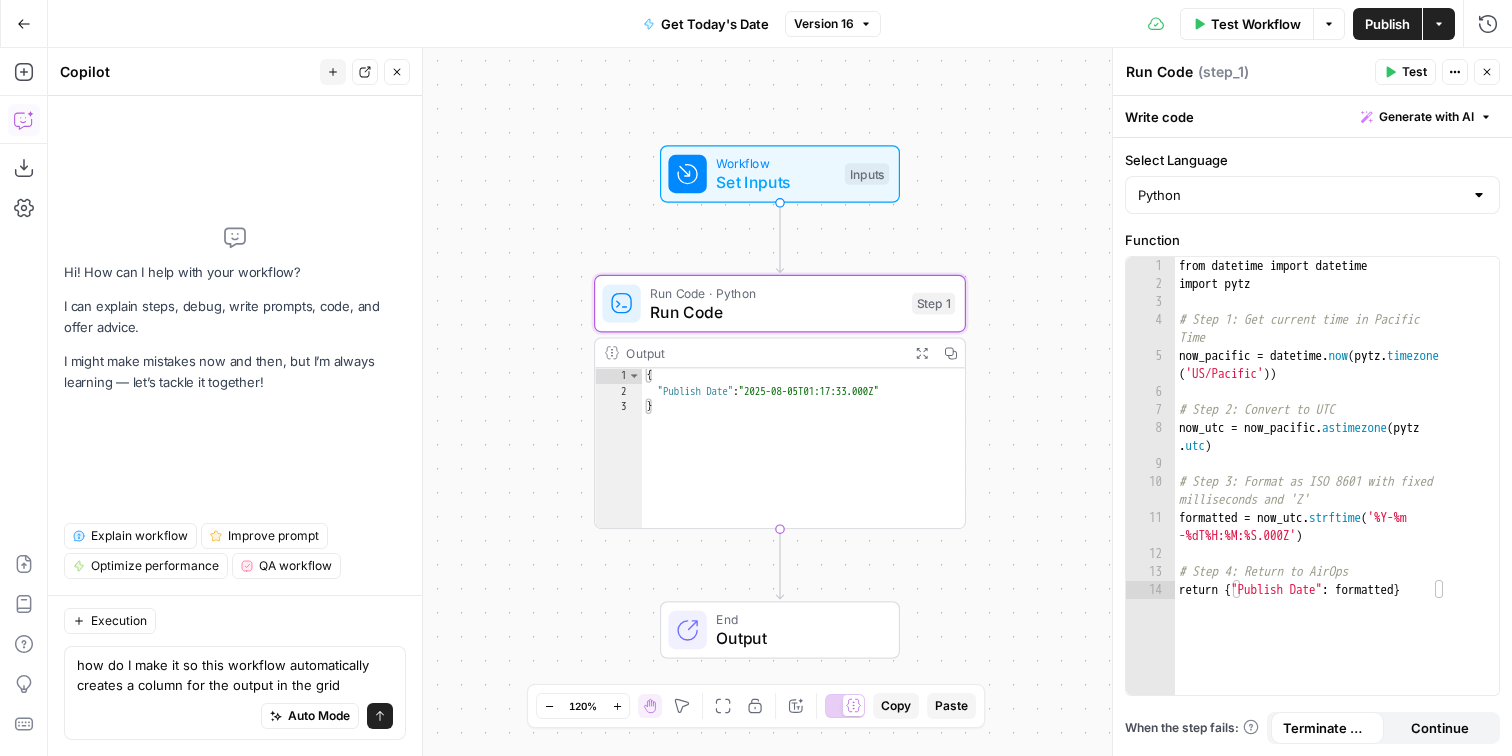 type on "how do I make it so this workflow automatically creates a column for the output in the grid?" 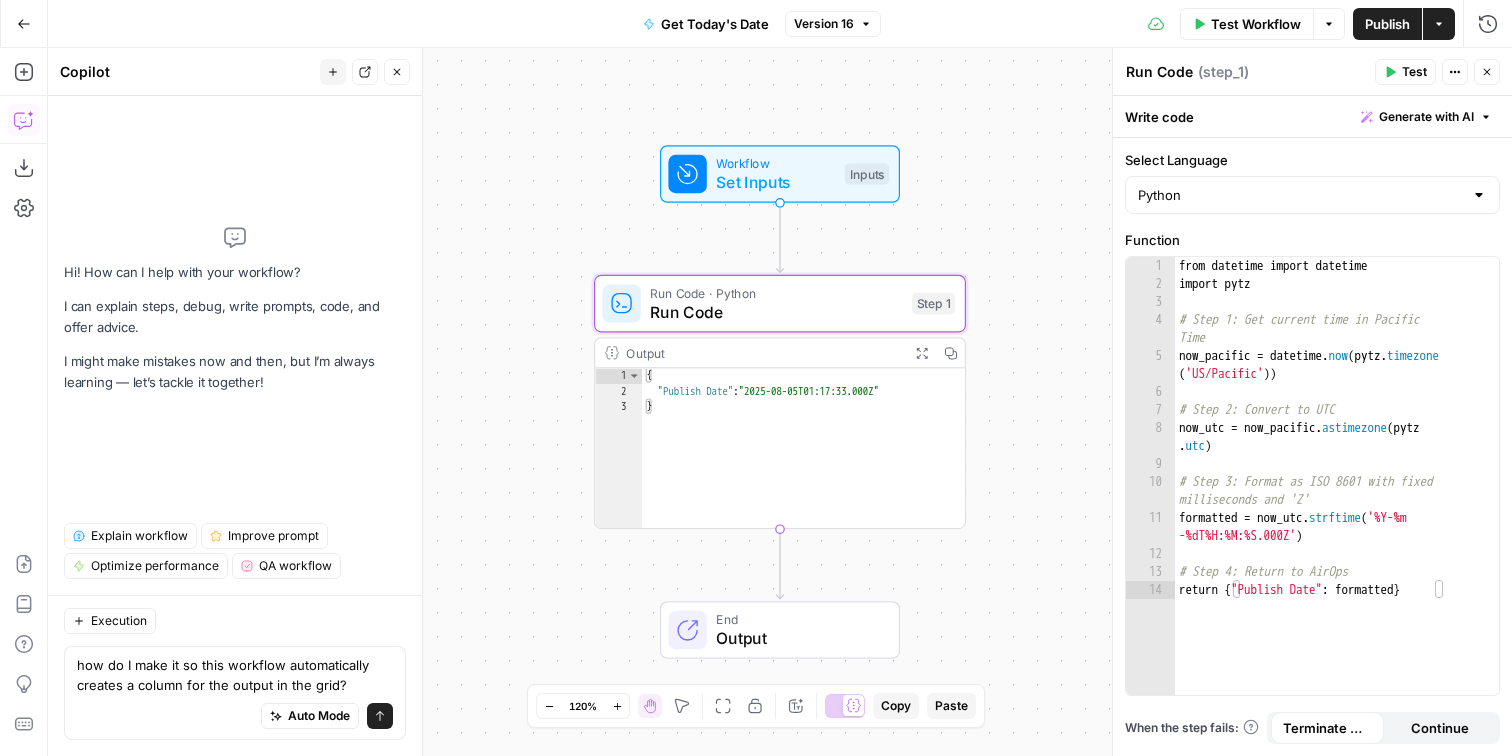 type 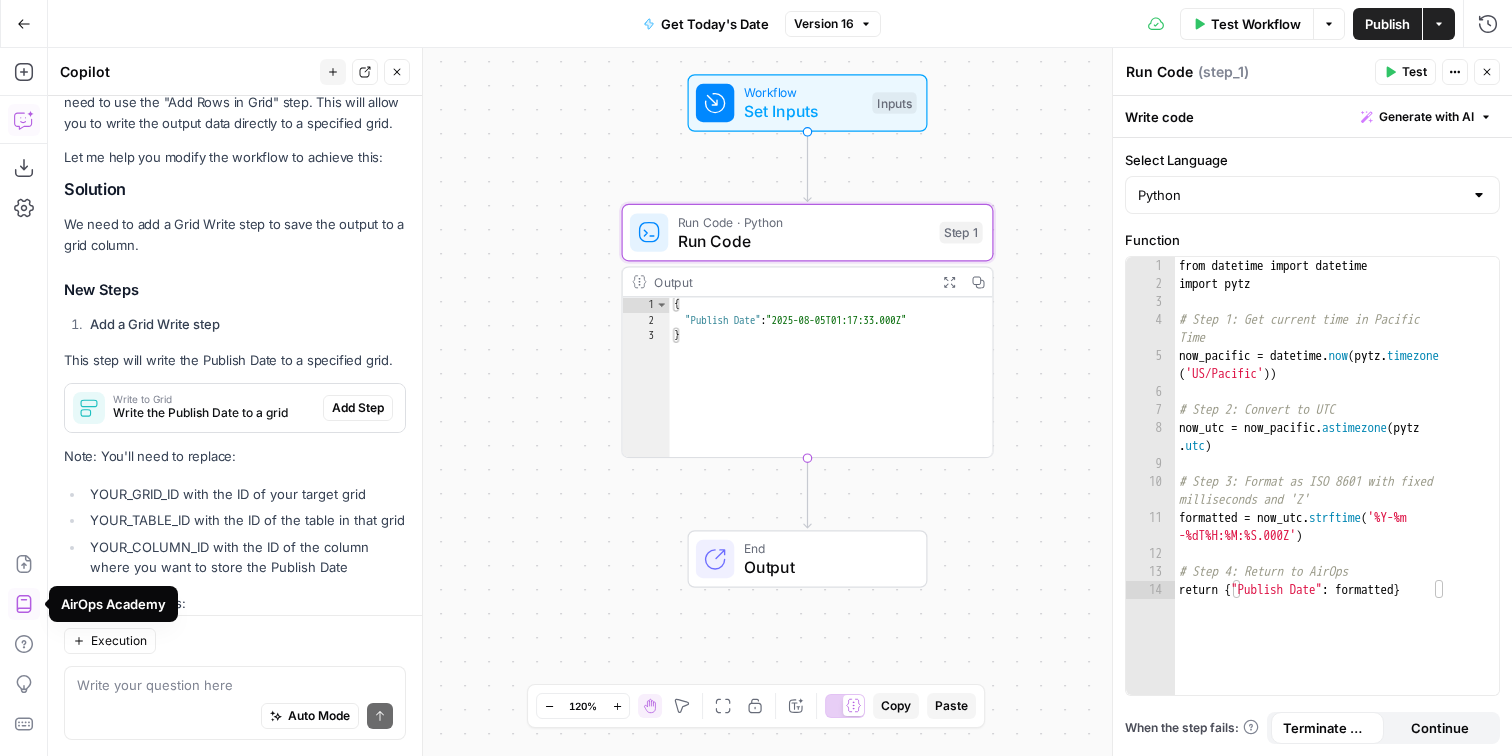 scroll, scrollTop: 291, scrollLeft: 0, axis: vertical 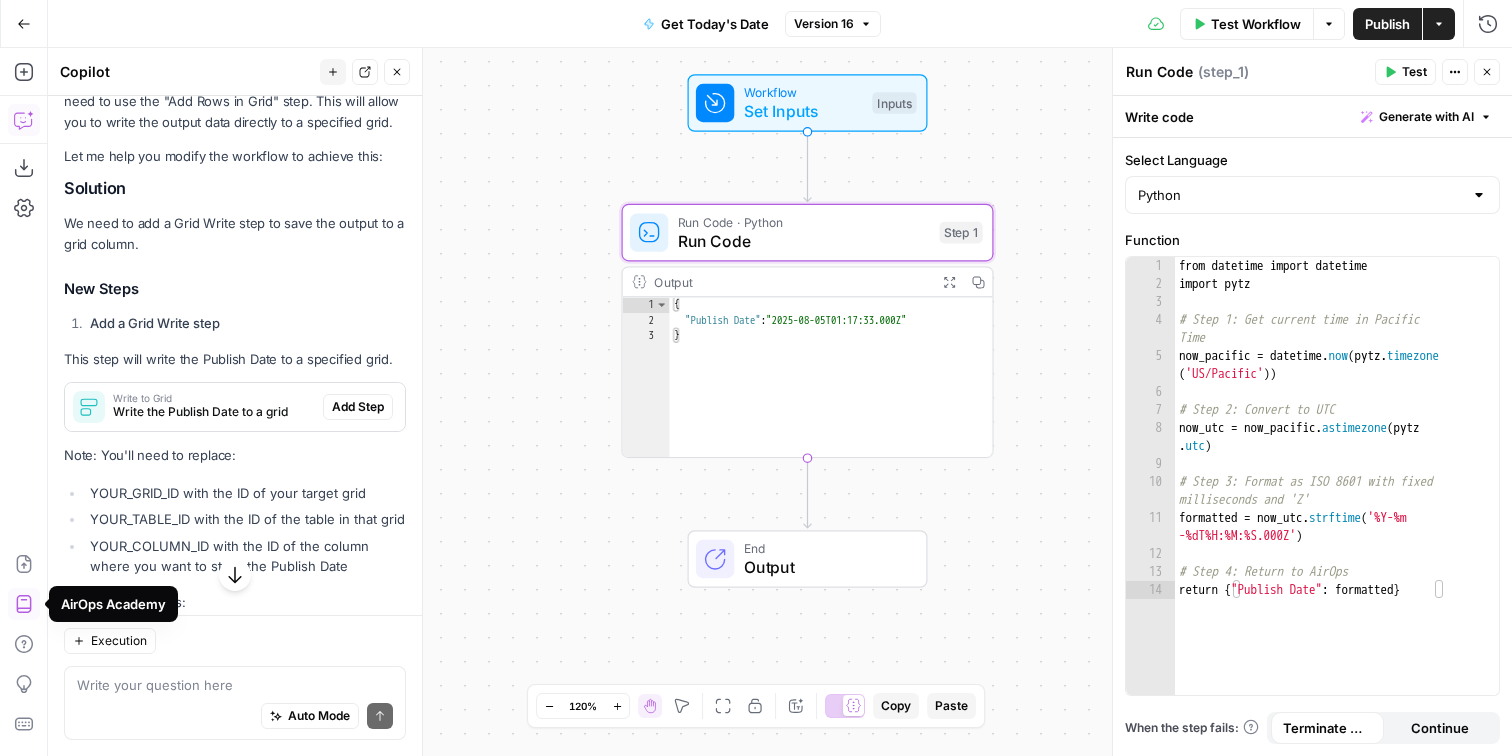 click on "Add Step" at bounding box center (358, 407) 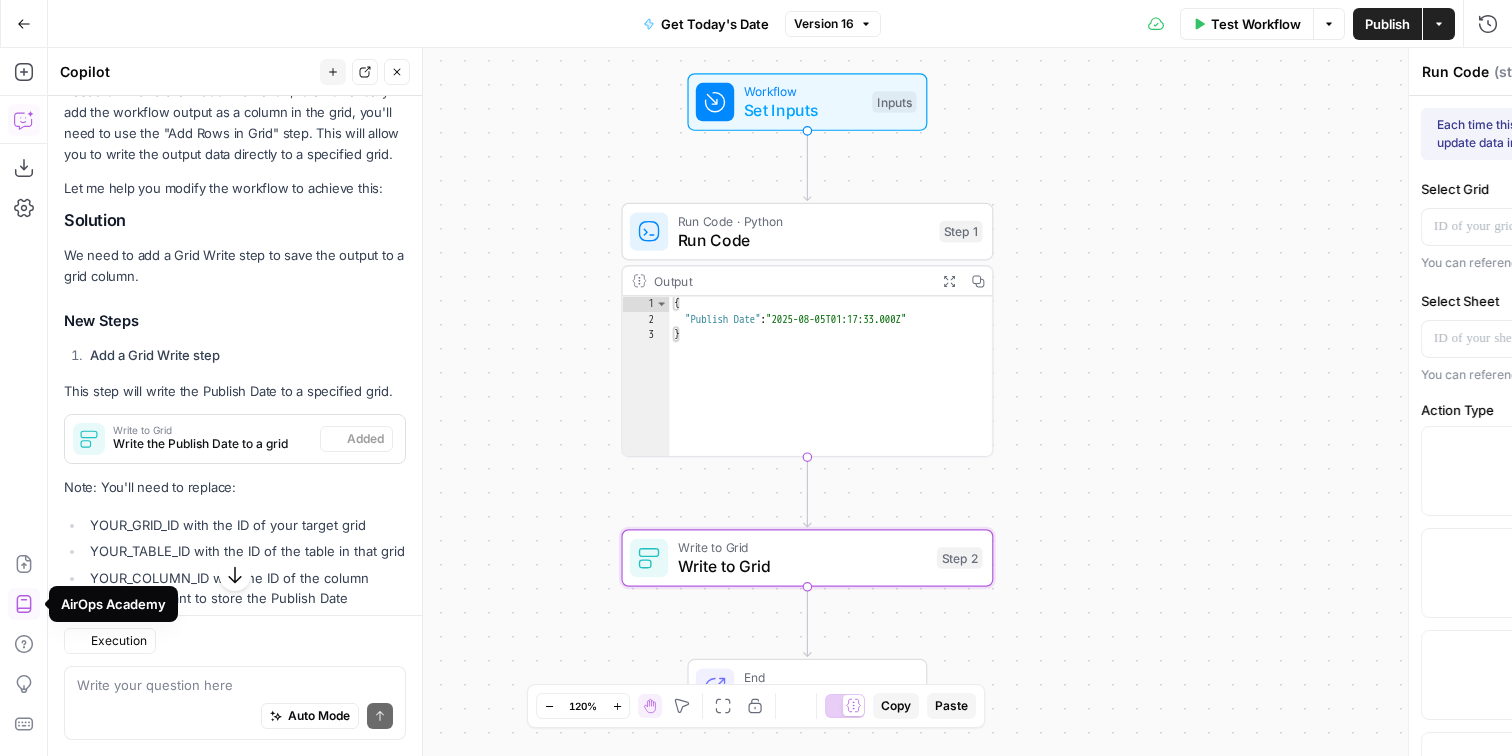 type on "Write to Grid" 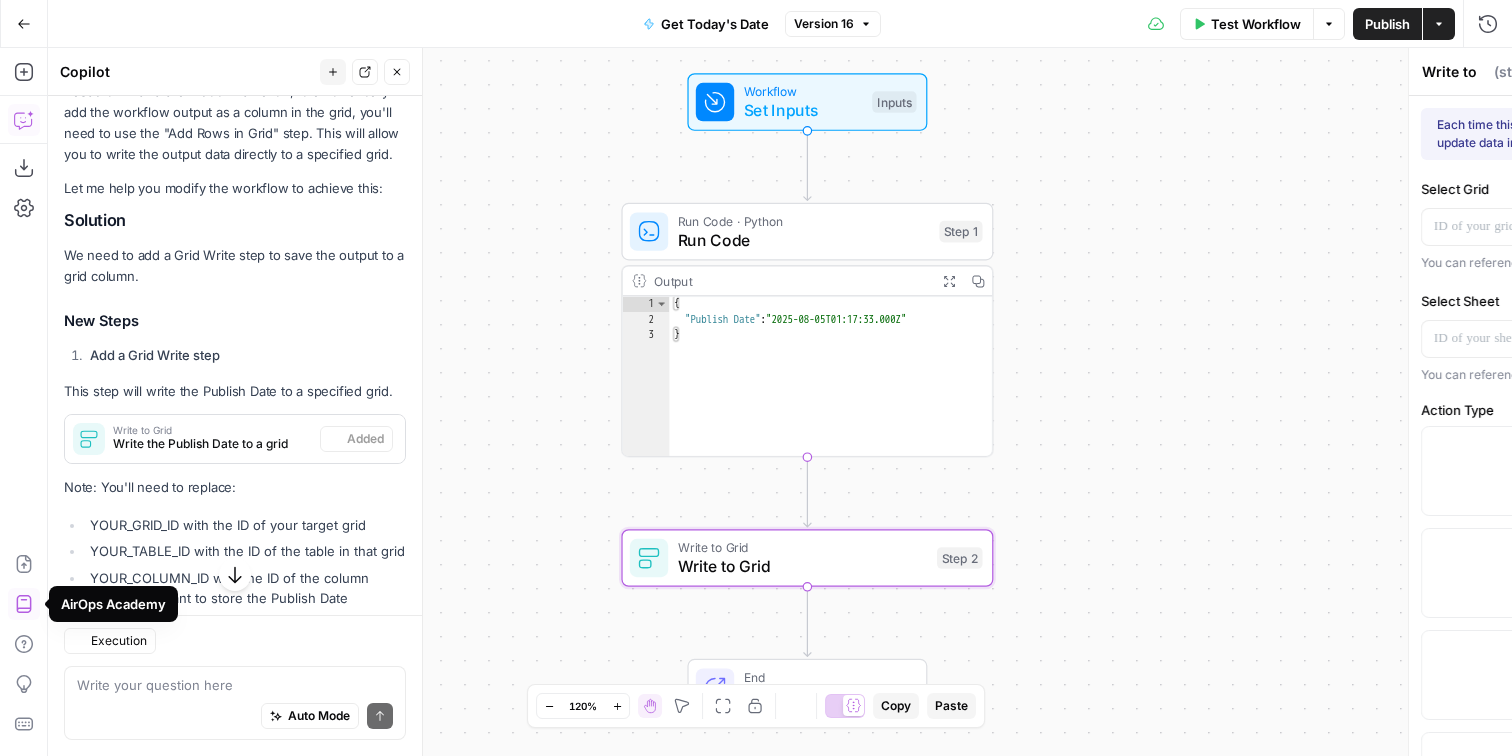 scroll, scrollTop: 323, scrollLeft: 0, axis: vertical 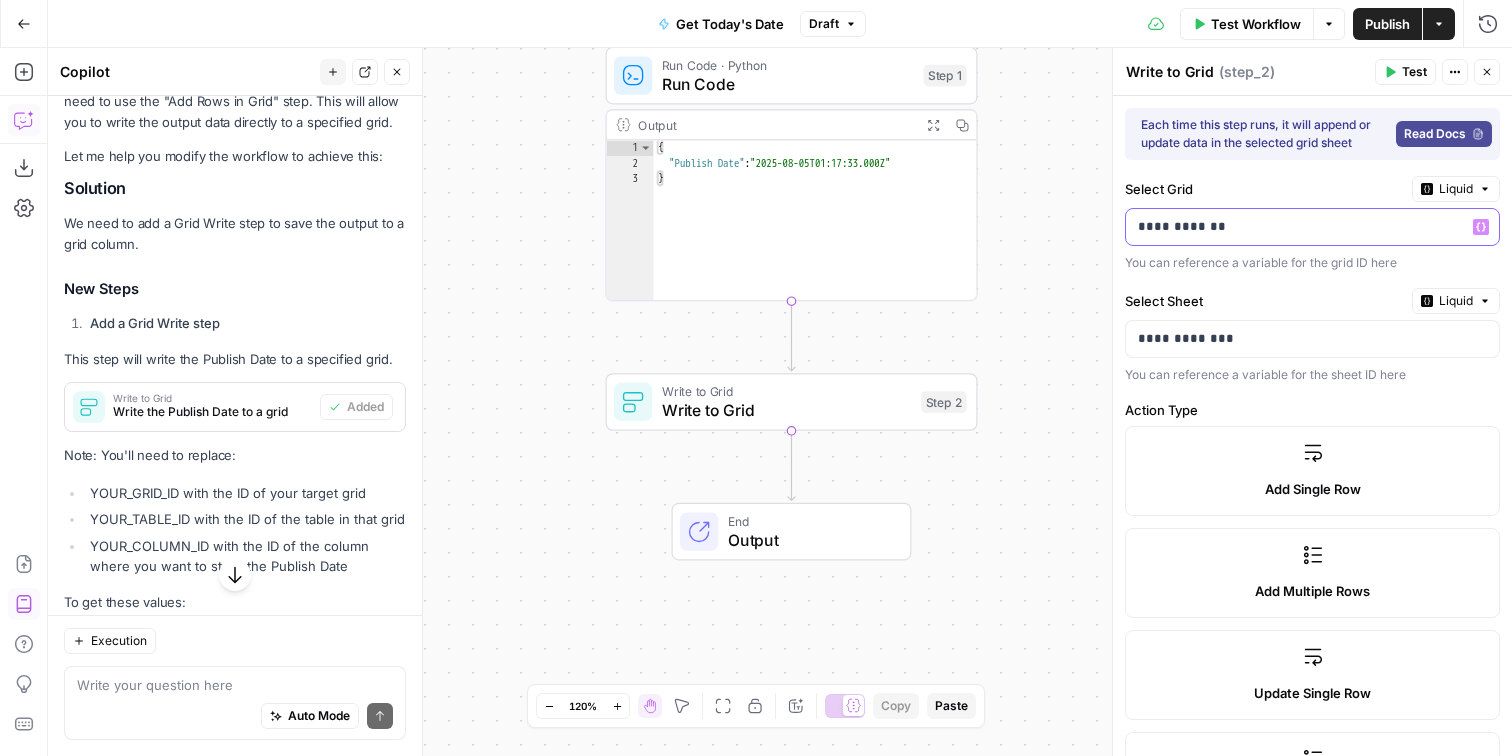click on "**********" at bounding box center [1296, 227] 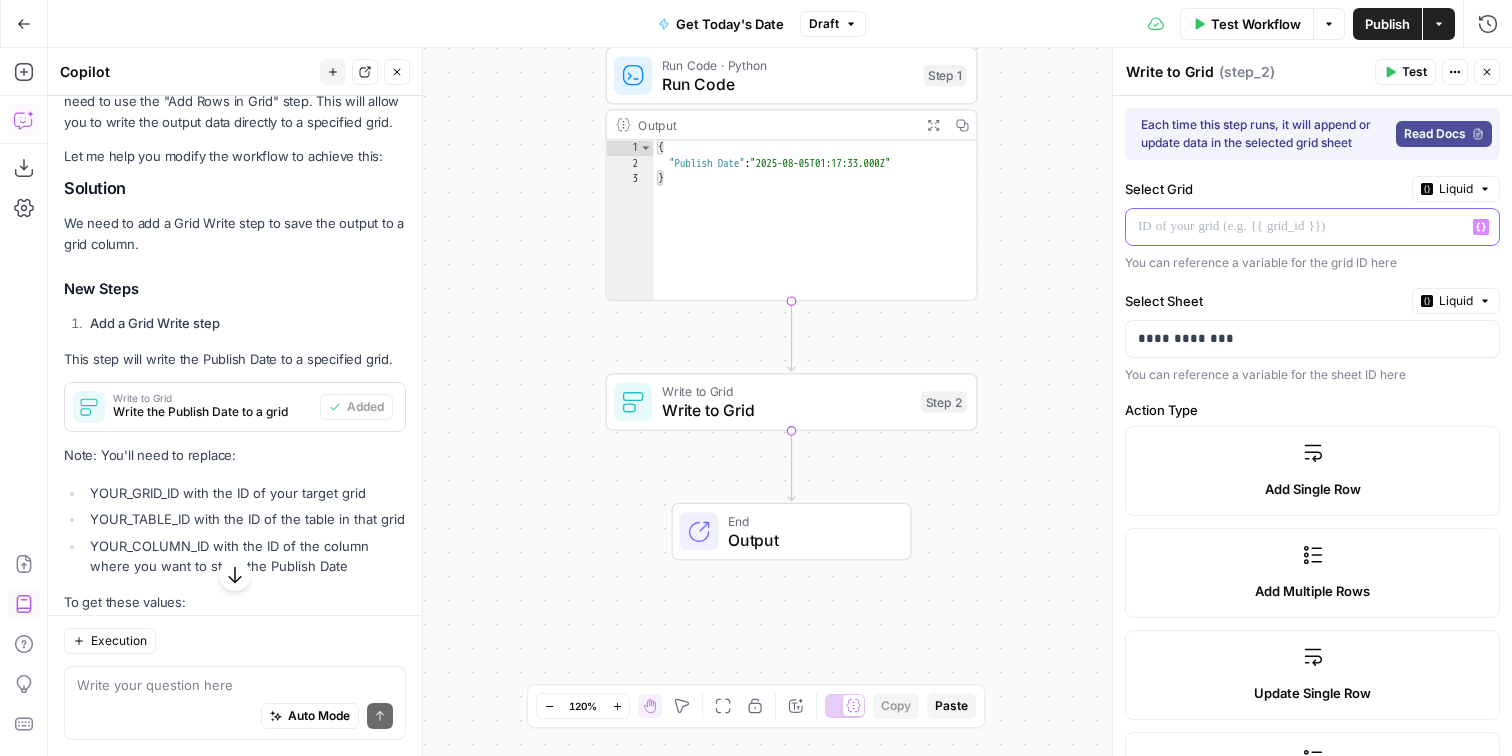 click at bounding box center [1296, 227] 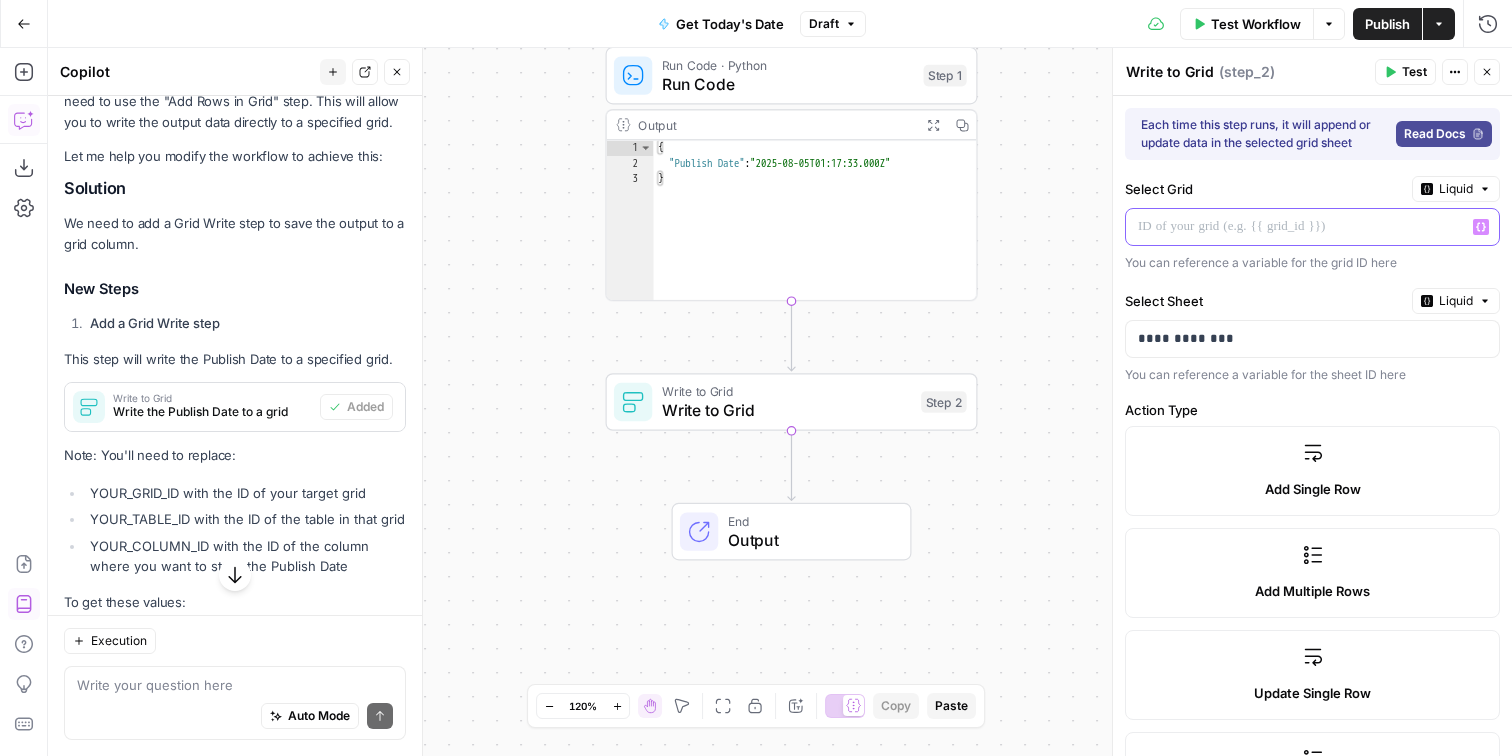 type 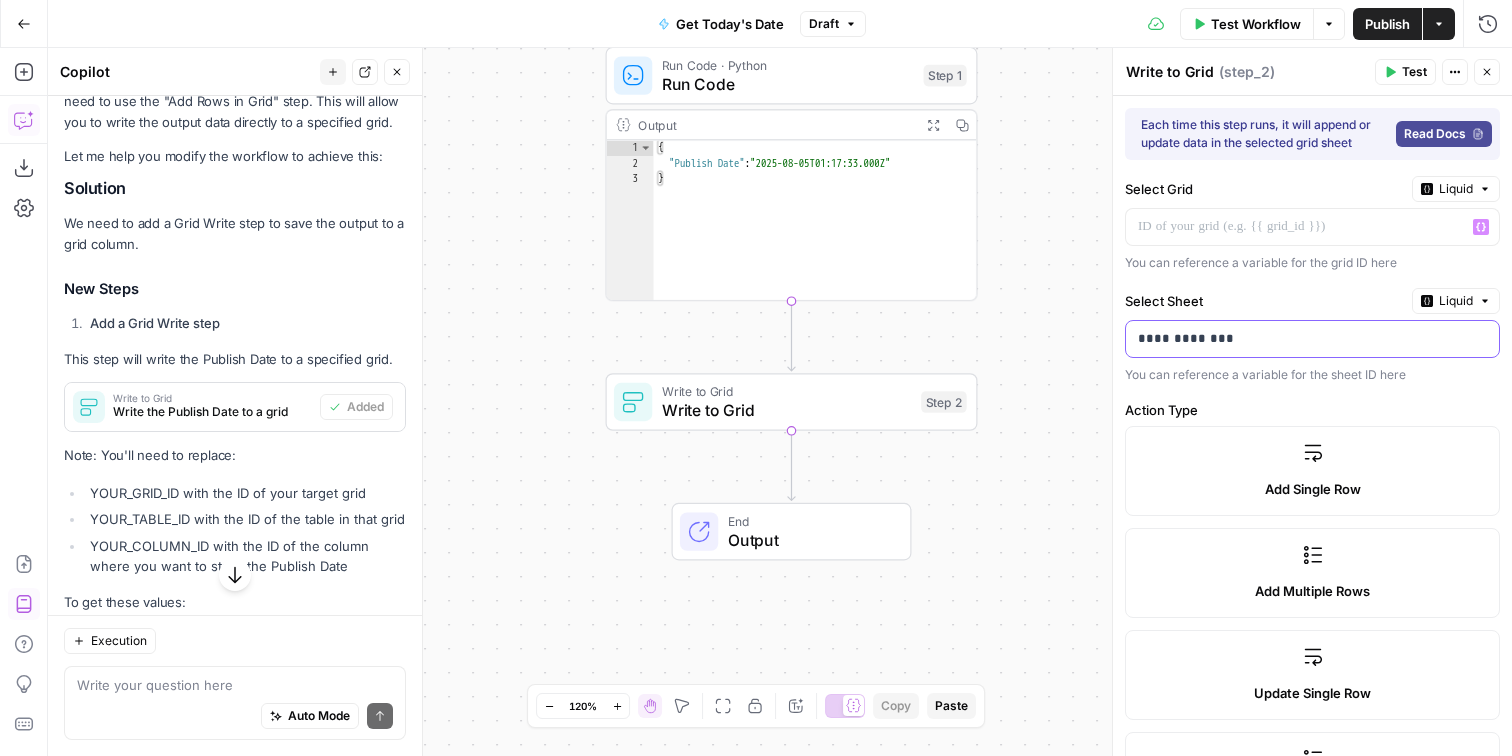 click on "**********" at bounding box center (1296, 339) 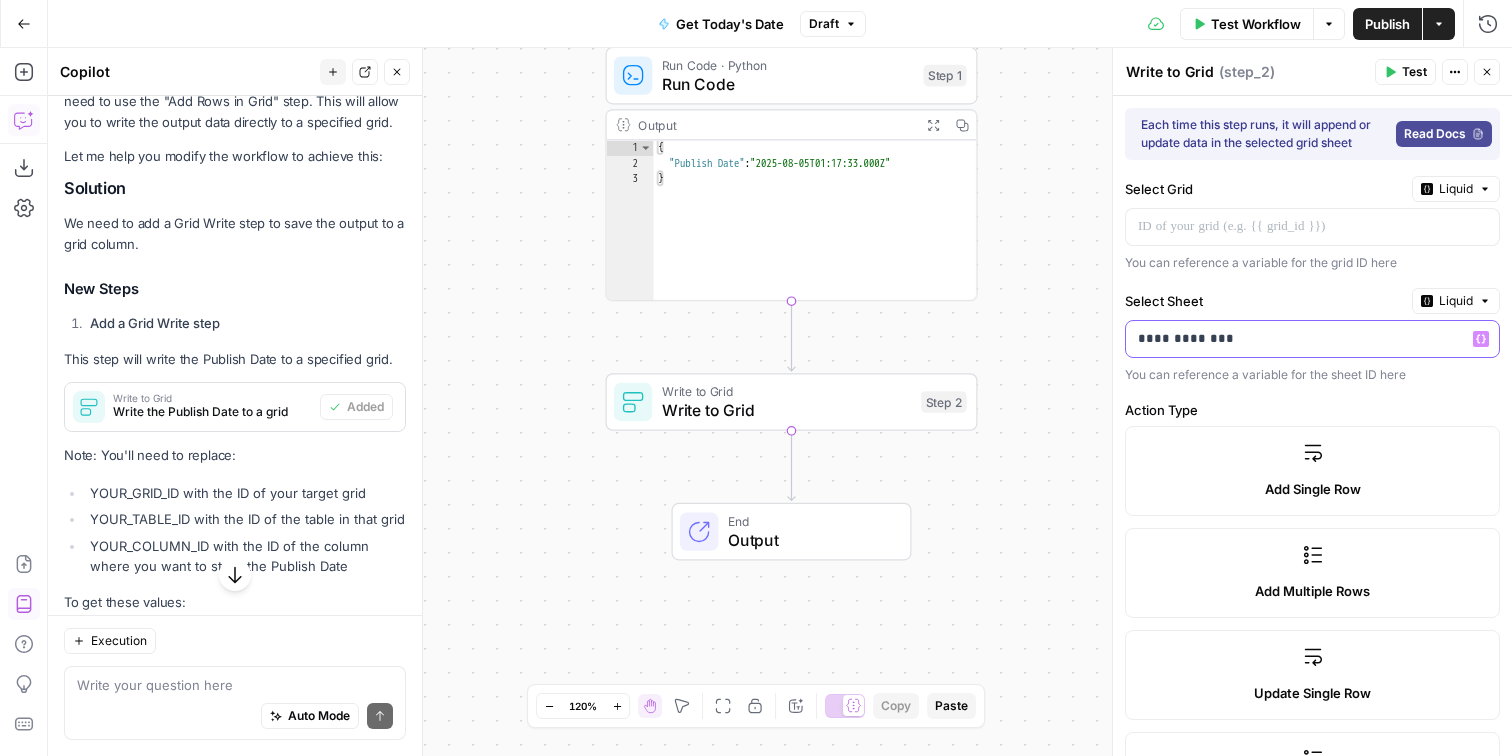 click on "**********" at bounding box center [1296, 339] 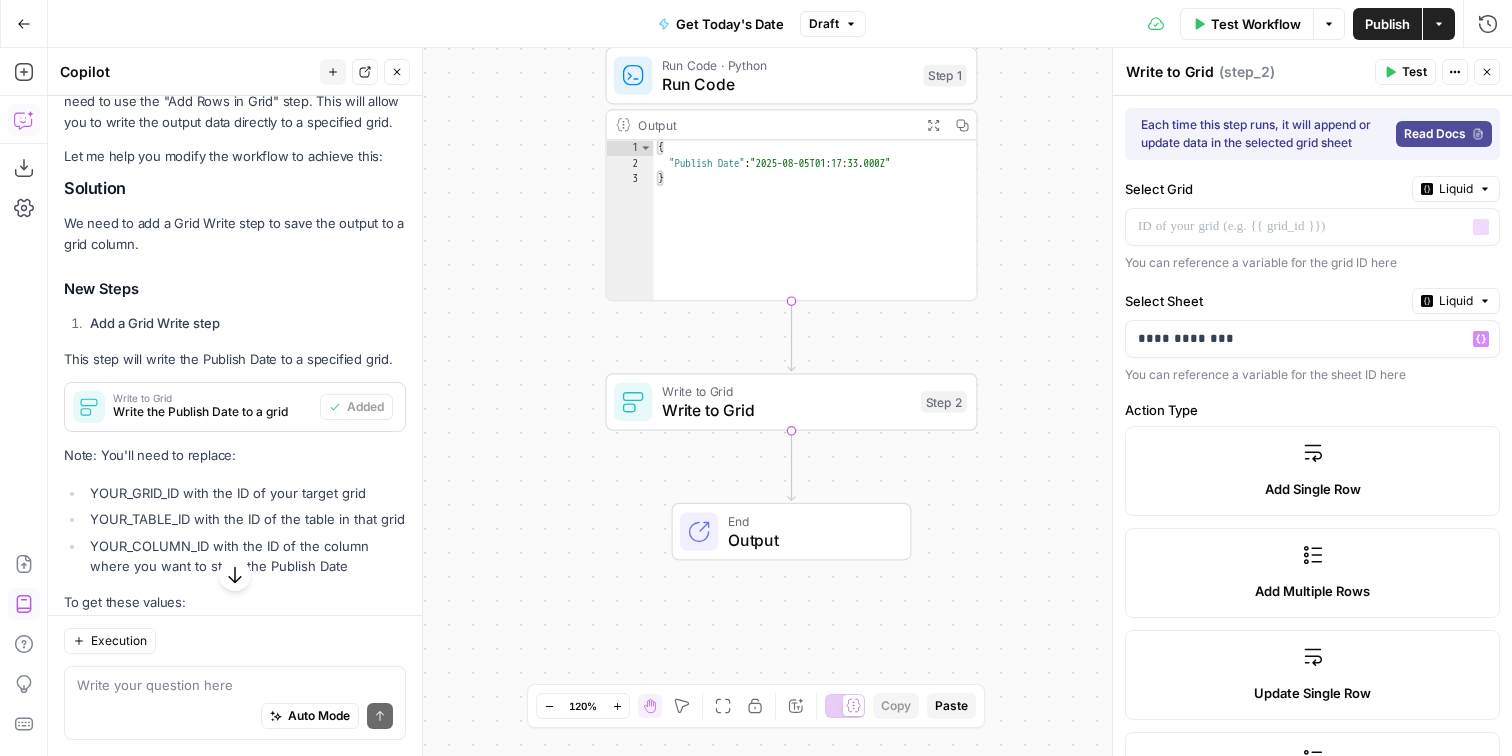 click on "Liquid" at bounding box center (1456, 189) 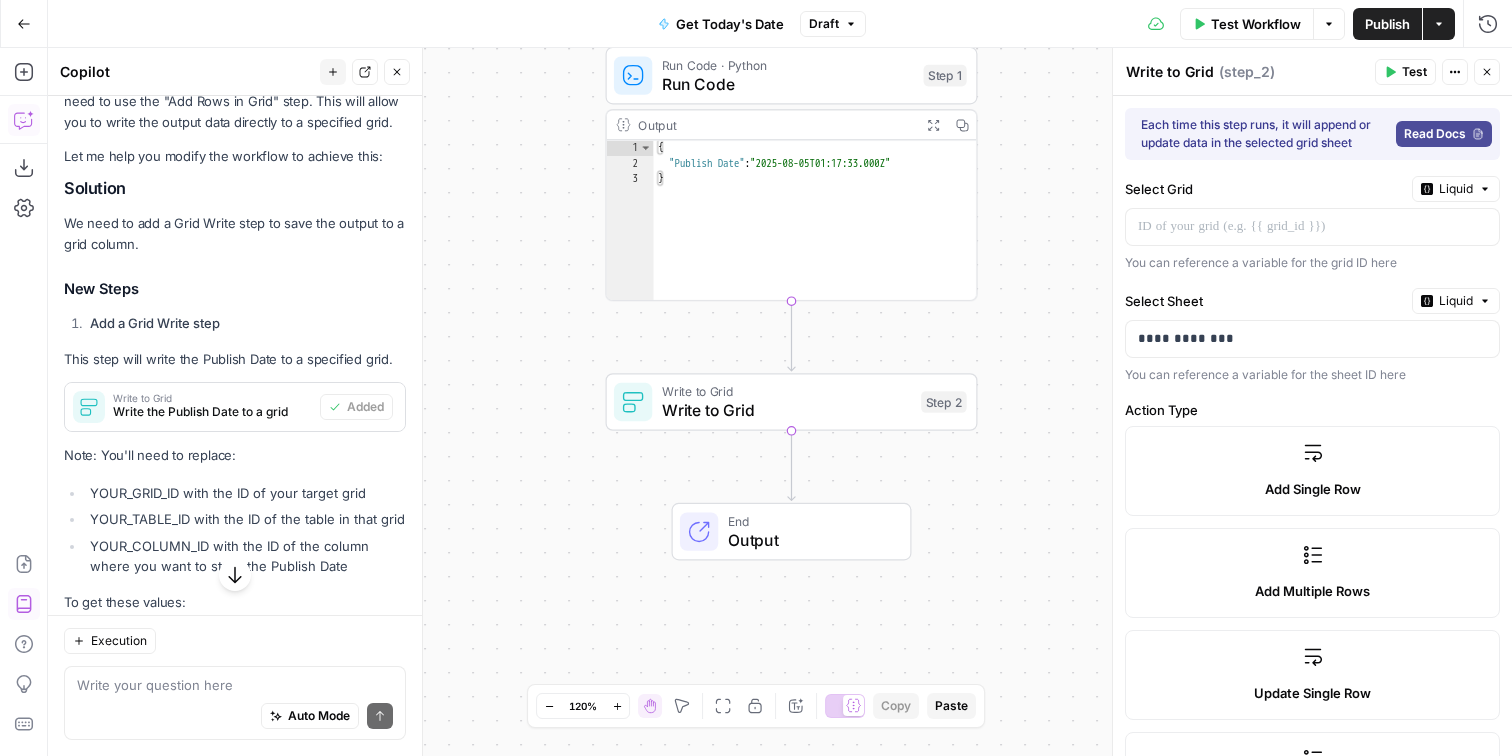 click on "Select Grid" at bounding box center [1264, 189] 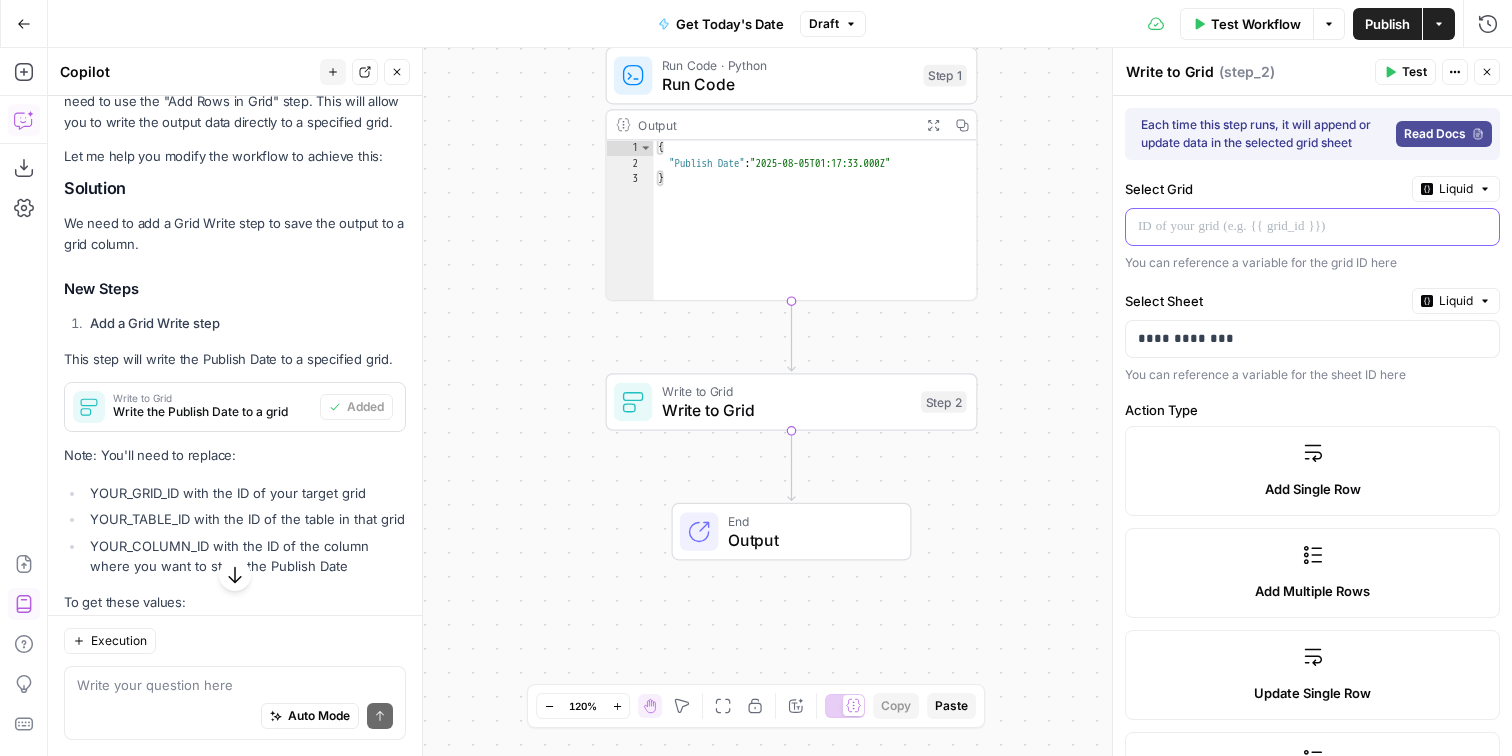 click at bounding box center [1296, 227] 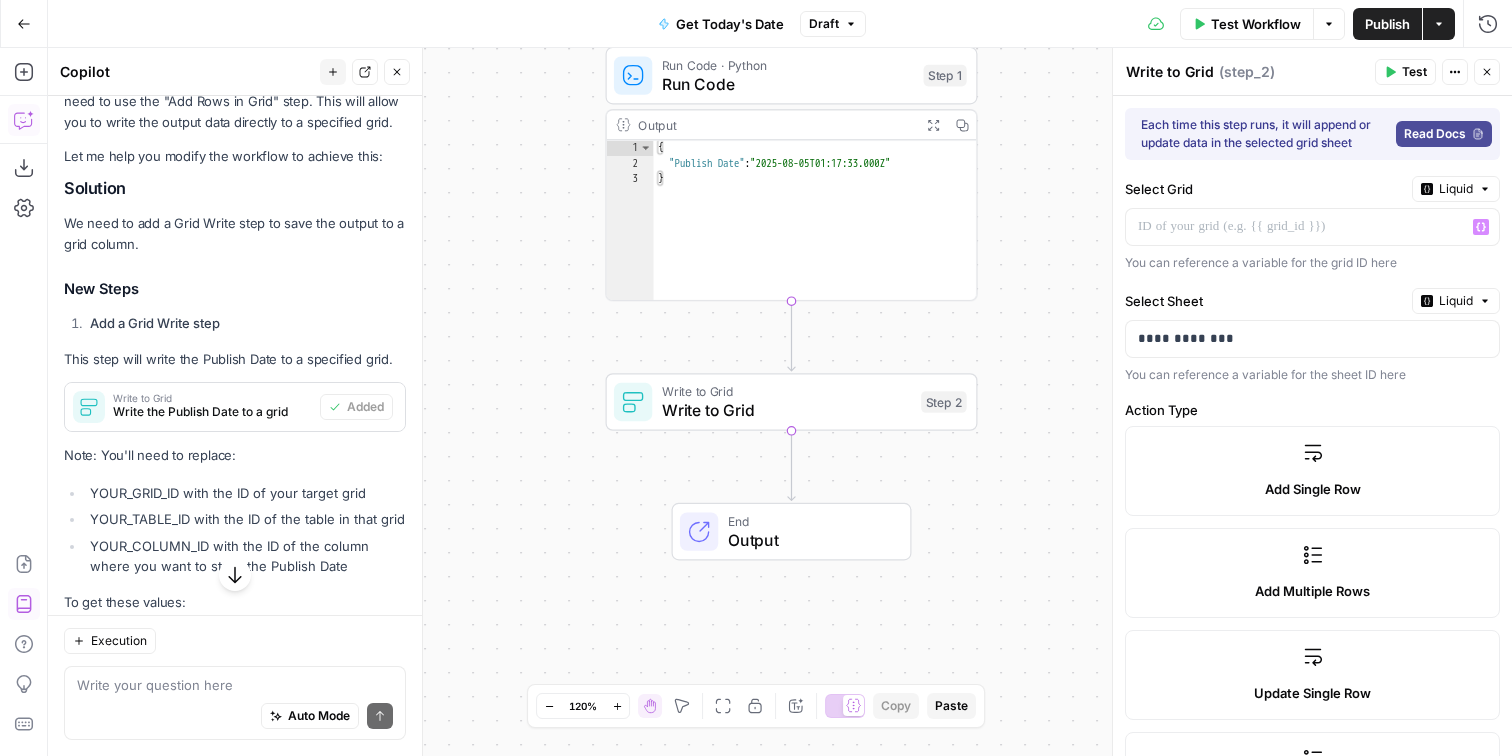 click on "“/” to reference Variables Menu" at bounding box center [1312, 227] 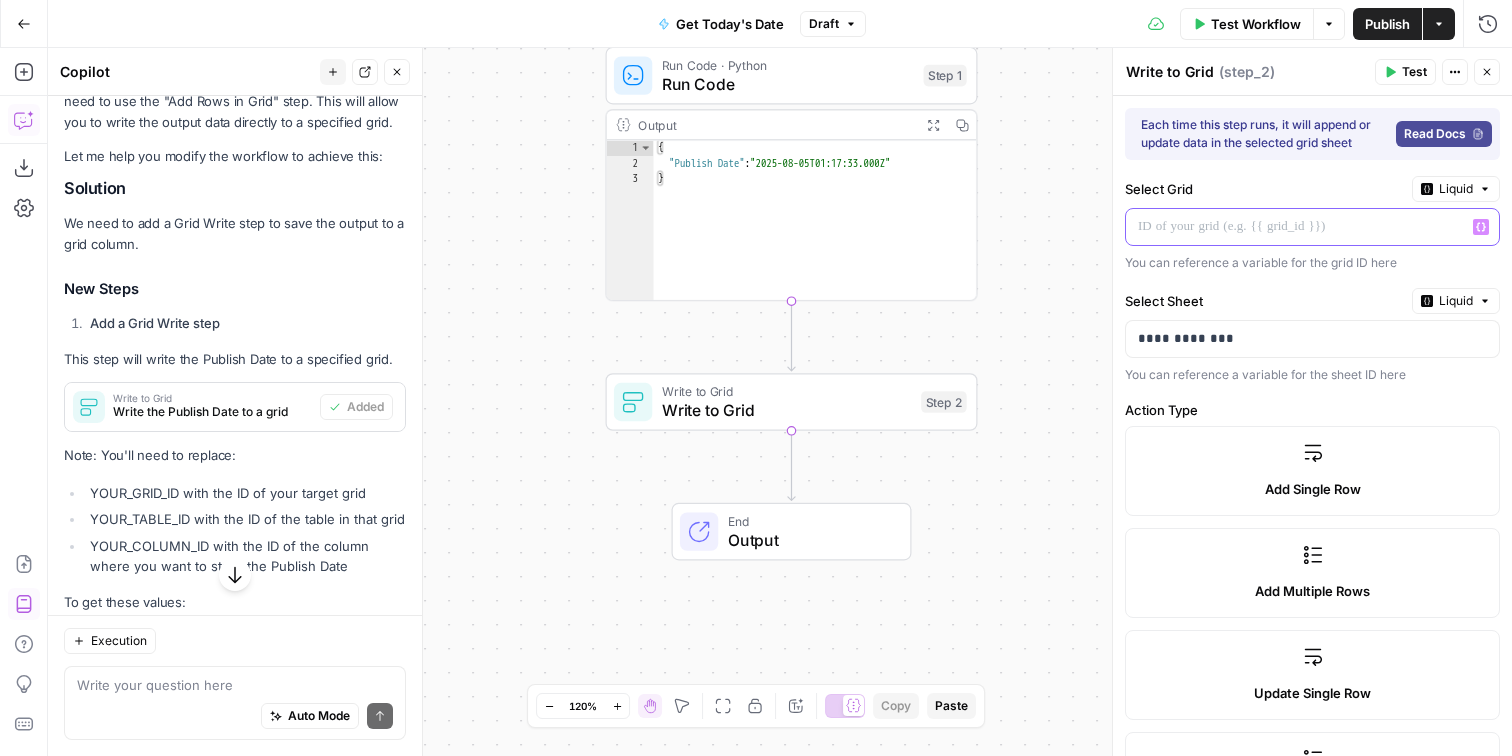 click 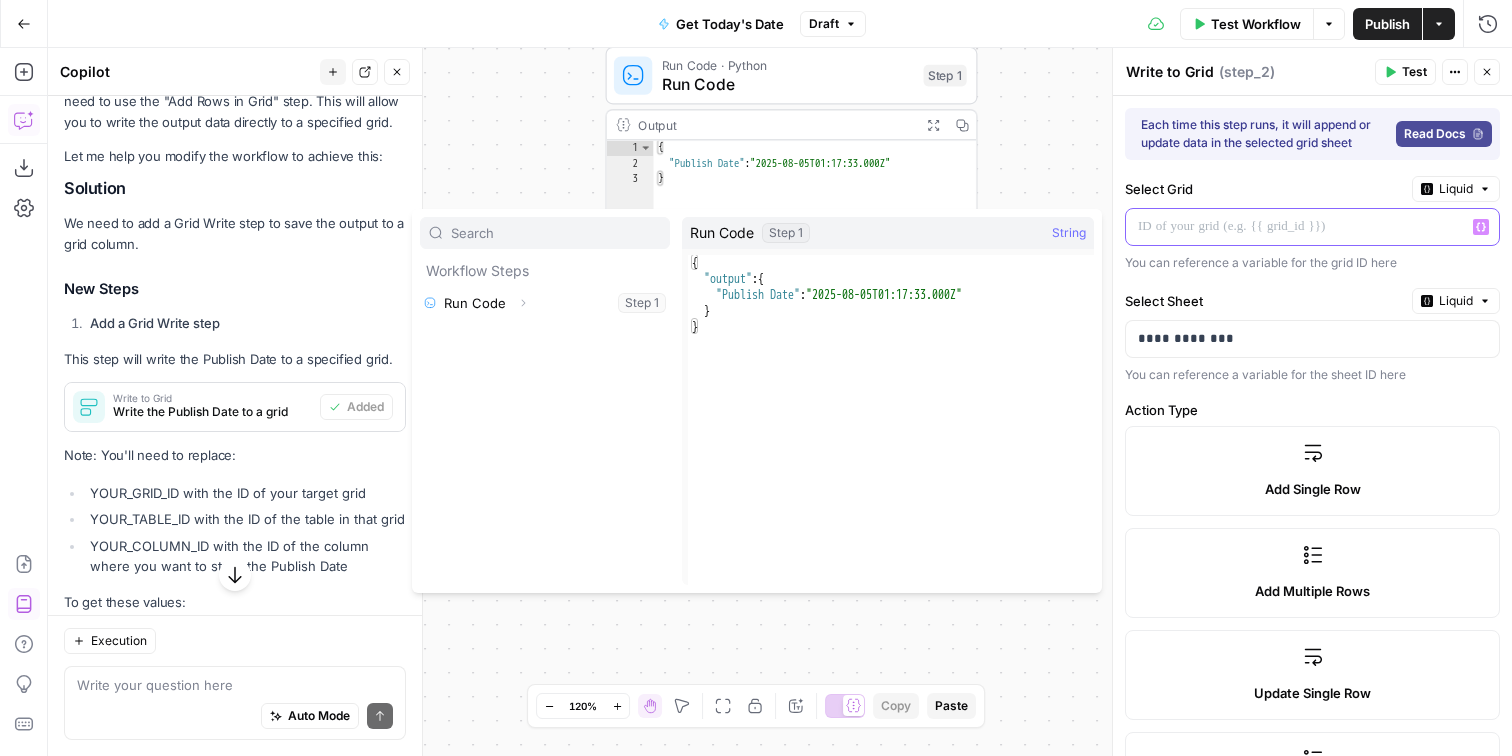 click at bounding box center (1296, 227) 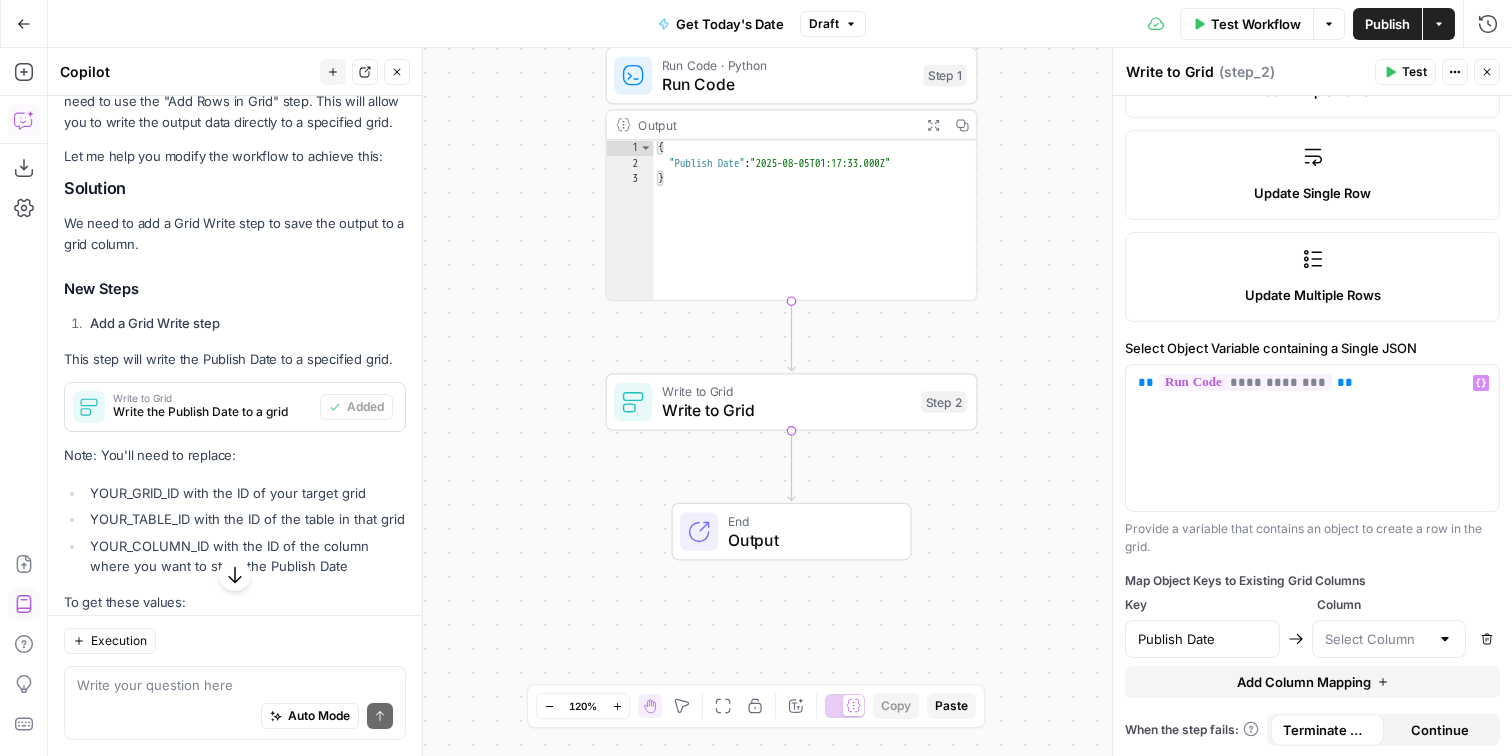 scroll, scrollTop: 0, scrollLeft: 0, axis: both 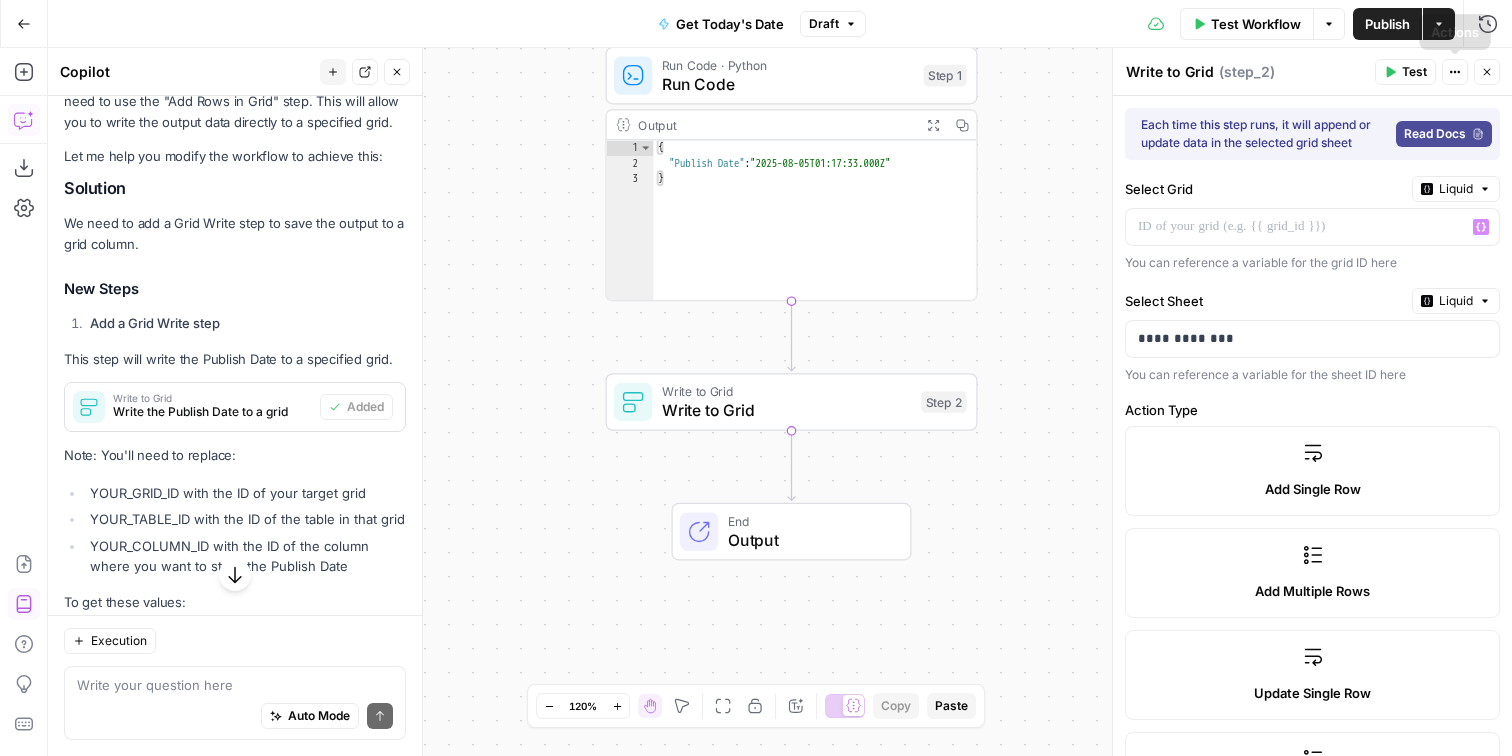 click 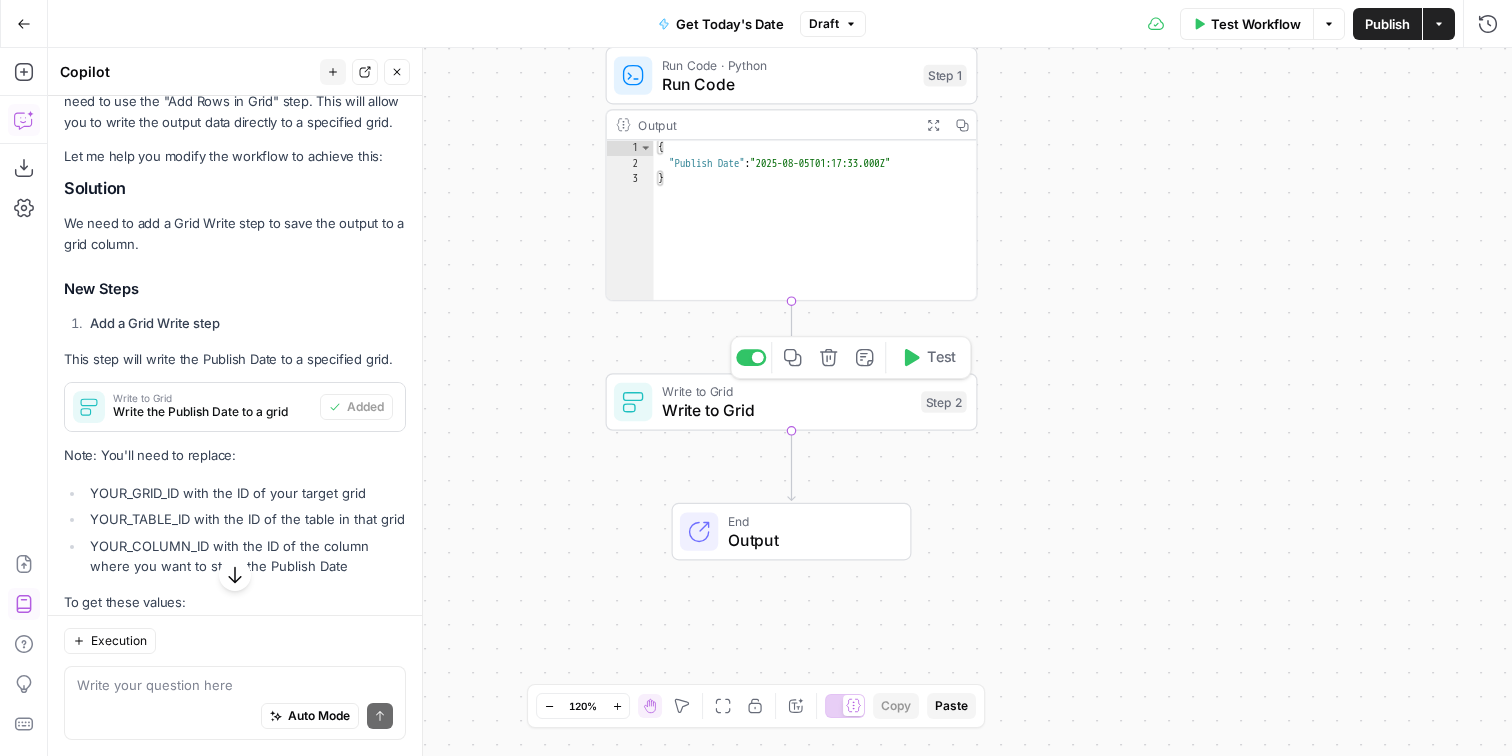 click on "Delete step" at bounding box center [828, 357] 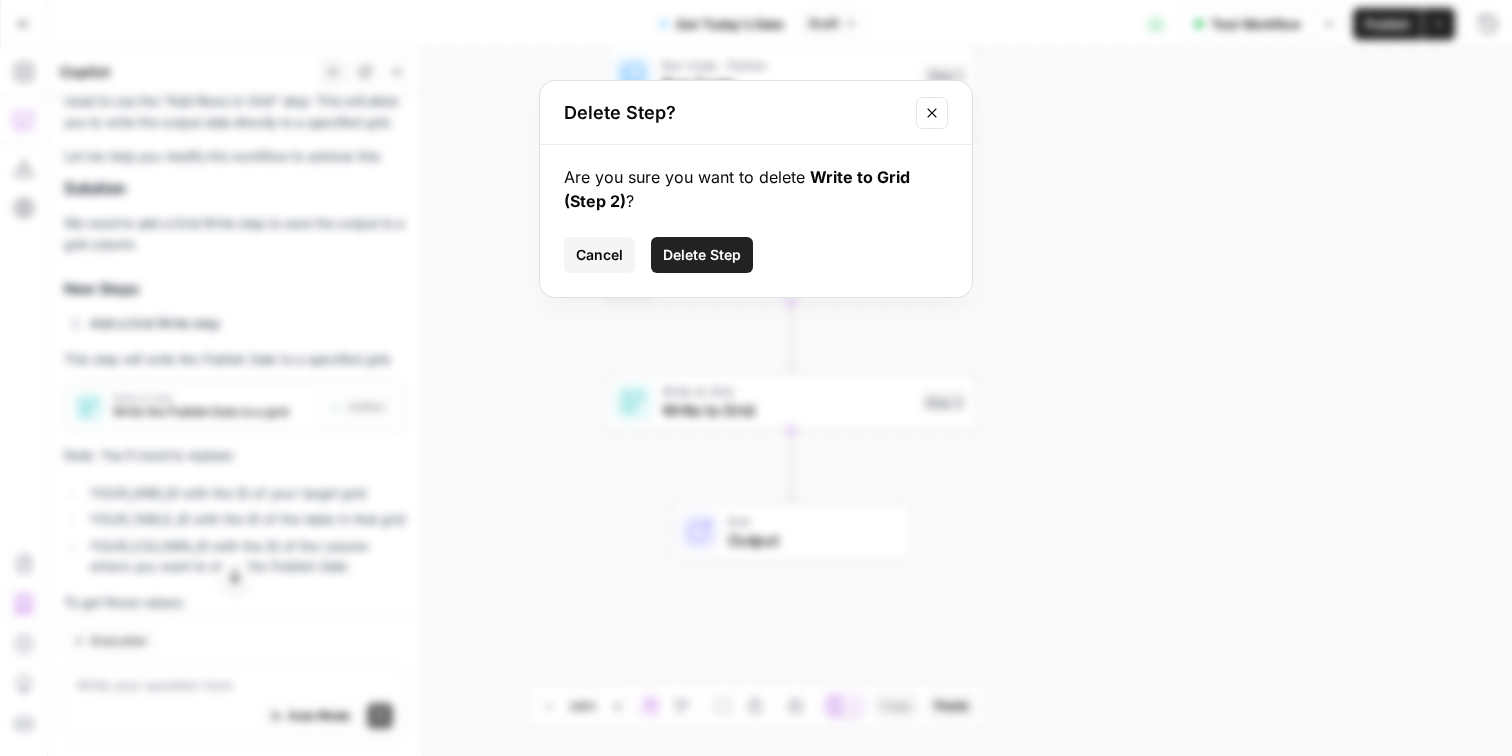 click on "Delete Step" at bounding box center (702, 255) 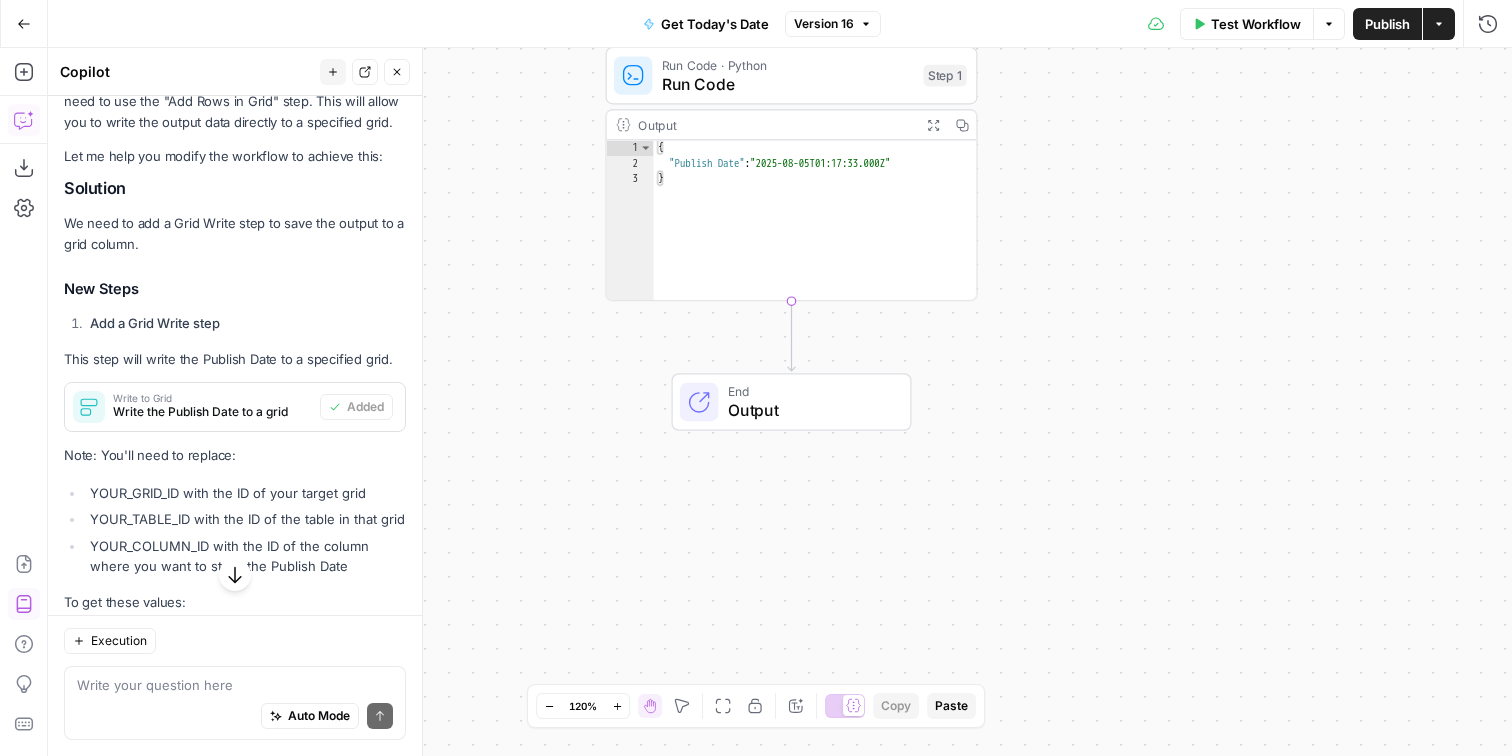 click on "Output" at bounding box center (809, 410) 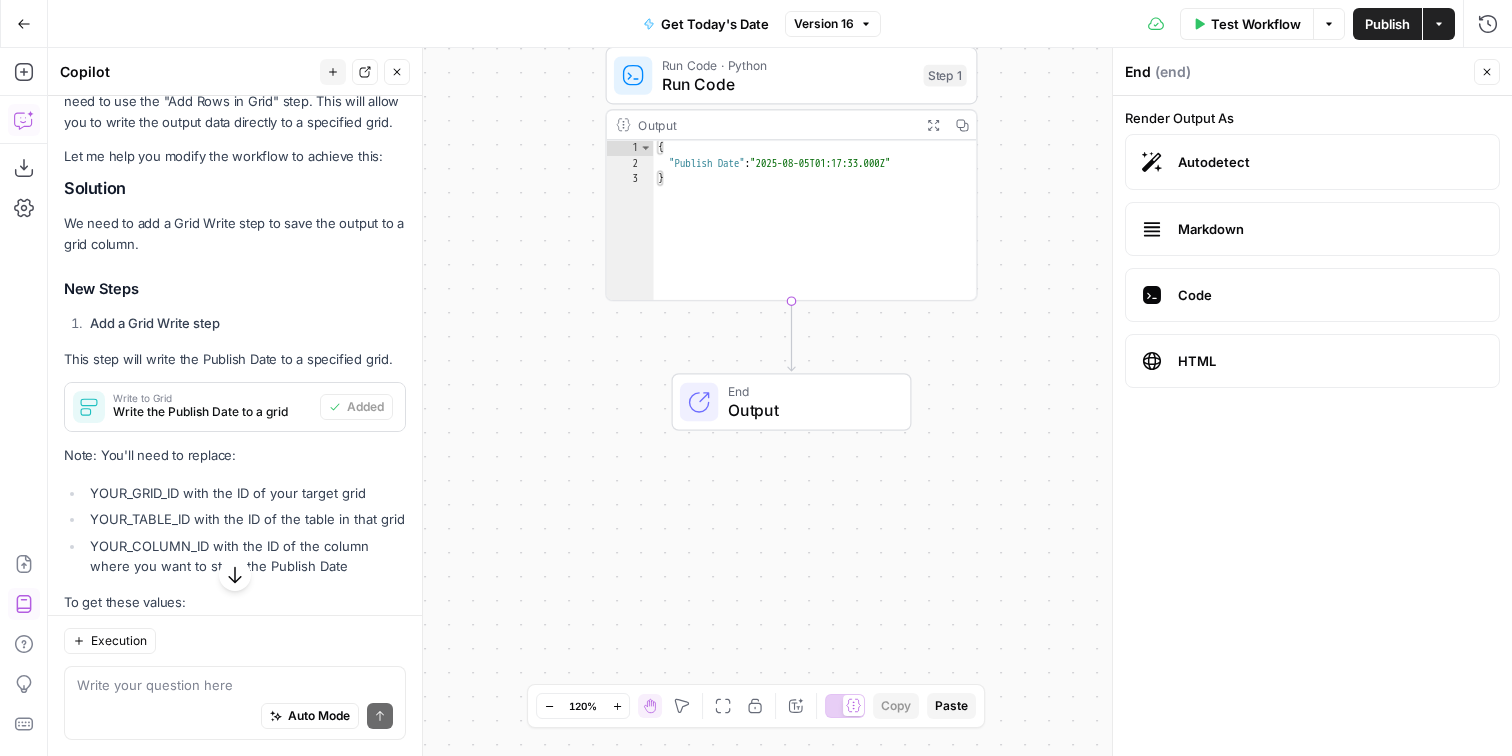 click on "Workflow Set Inputs Inputs Run Code · Python Run Code Step 1 Output Expand Output Copy * 1 2 3 {    "Publish Date" :  "2025-08-05T01:17:33.000Z" }     XXXXXXXXXXXXXXXXXXXXXXXXXXXXXXXXXXXXXXXXXXXXXXXXXXXXXXXXXXXXXXXXXXXXXXXXXXXXXXXXXXXXXXXXXXXXXXXXXXXXXXXXXXXXXXXXXXXXXXXXXXXXXXXXXXXXXXXXXXXXXXXXXXXXXXXXXXXXXXXXXXXXXXXXXXXXXXXXXXXXXXXXXXXXXXXXXXXXXXXXXXXXXXXXXXXXXXXXXXXXXXXXXXXXXXXXXXXXXXXXXXXXXXXXXXXXXXXXXXXXXXXXXXXXXXXXXXXXXXXXXXXXXXXXXXXXXXXXXXXXXXXXXXXXXXXXXXXXXXXXXXXXXXXXXXXXXXXXXXXXXXXXXXXXXXXXXXXXXXXXXXXXXXXXXXXXXXXXXXXXXXXXXXXXXXXXXXXXXXXXXXXXXXXXXXXXXXXXXXXXXXXXXXXXXXXXXXXXXXXXXXXXXXXXXXXXXXXXXXXXXXXXXXXXXXXXXXXXXXXXXXXXXXXXXXXXXXXXXXXXXXXXXXXXXXXX End Output" at bounding box center (780, 402) 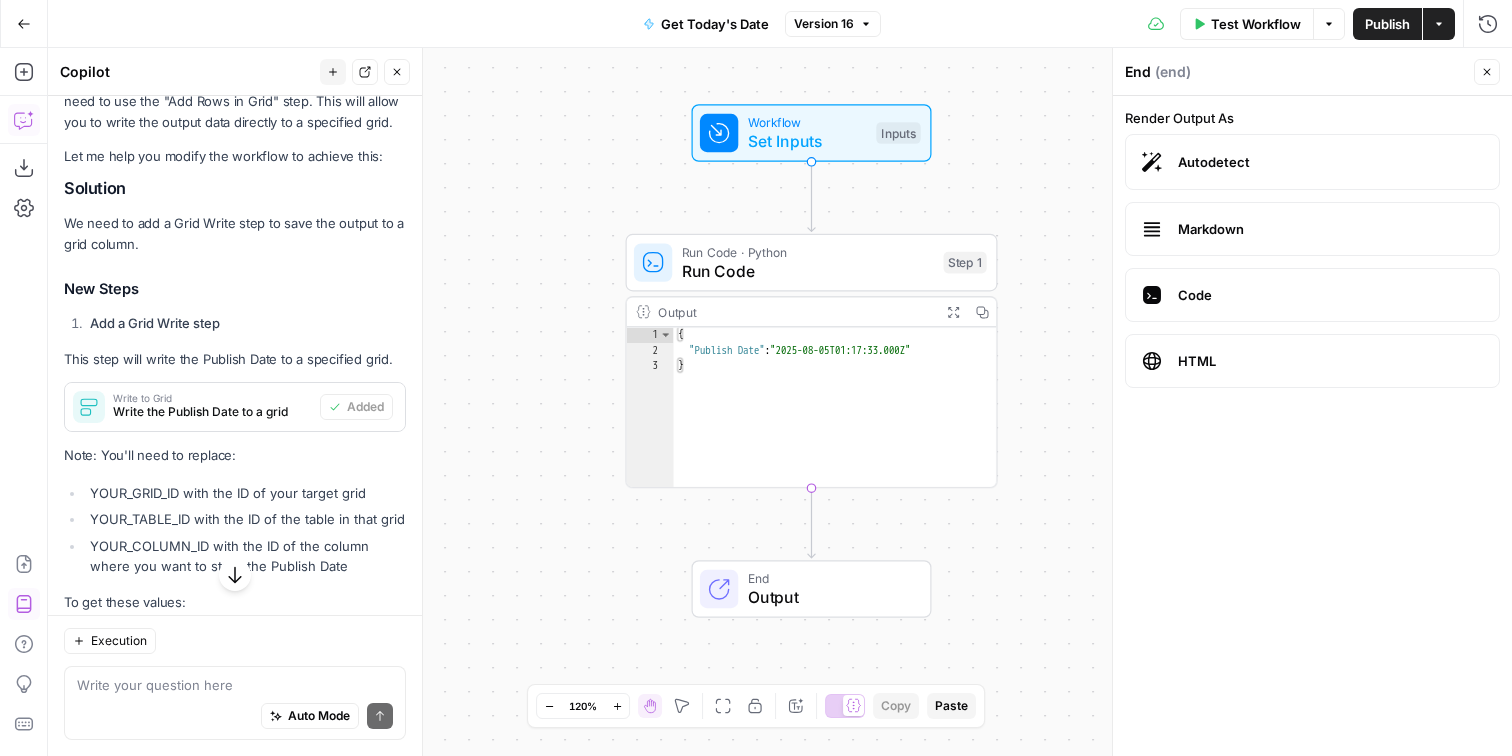 drag, startPoint x: 1035, startPoint y: 319, endPoint x: 1055, endPoint y: 506, distance: 188.06648 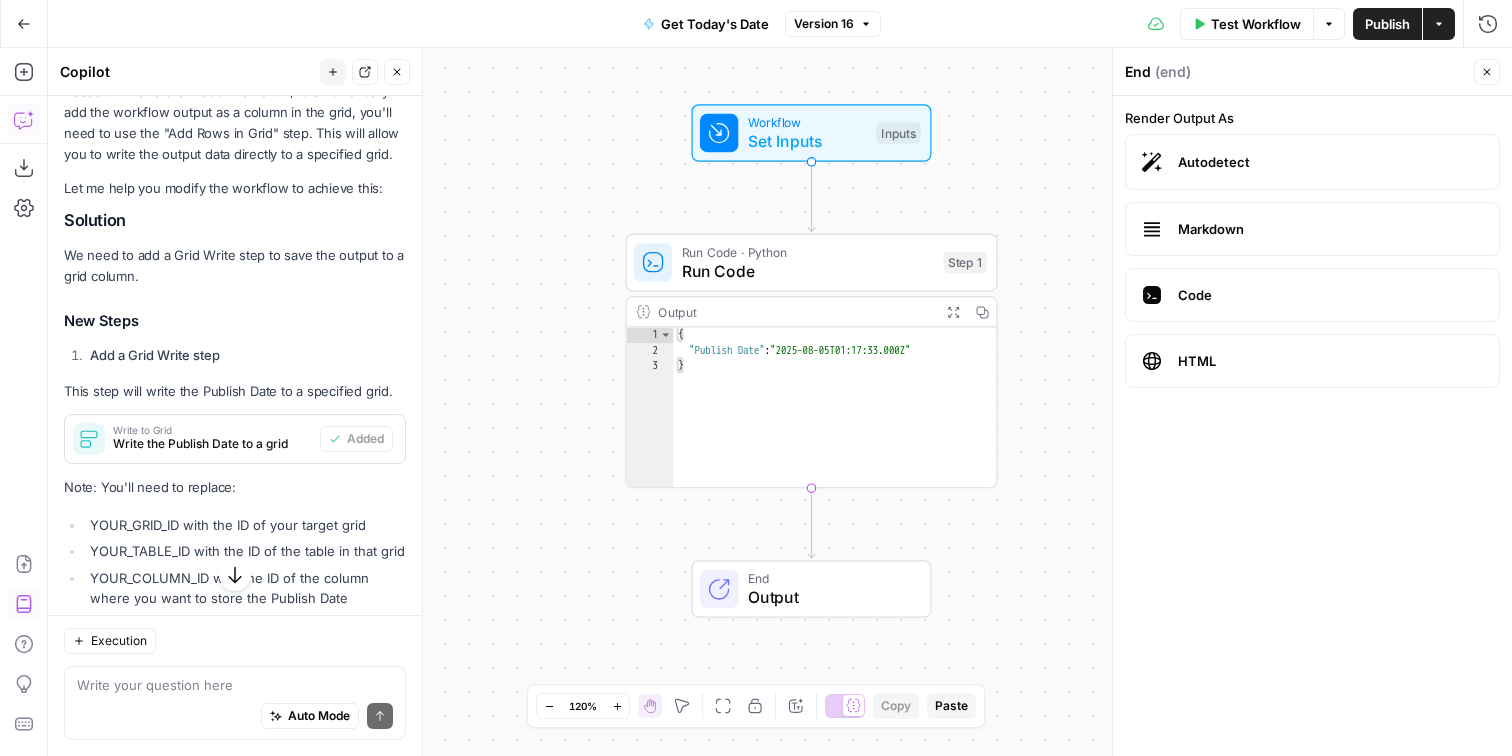 scroll, scrollTop: 323, scrollLeft: 0, axis: vertical 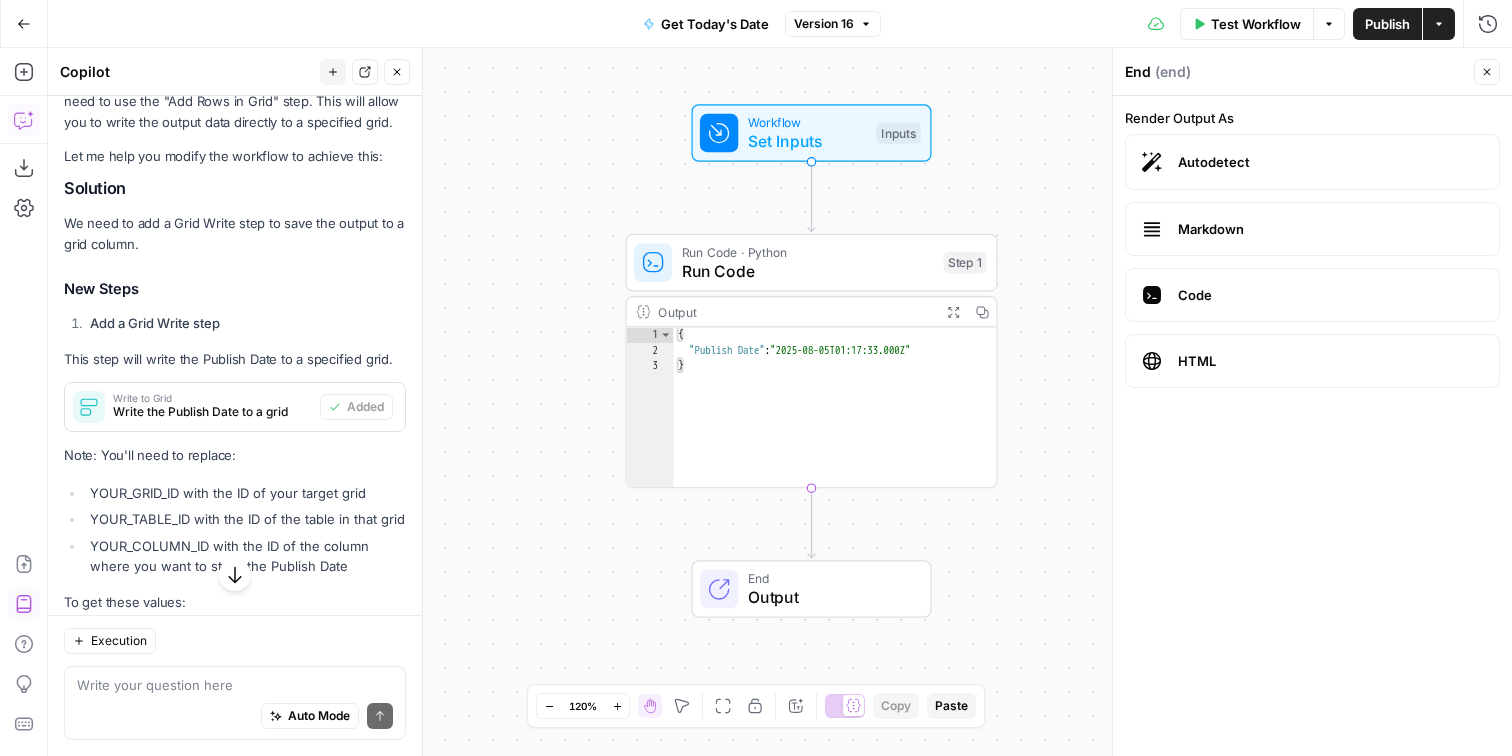 click on "Publish" at bounding box center [1387, 24] 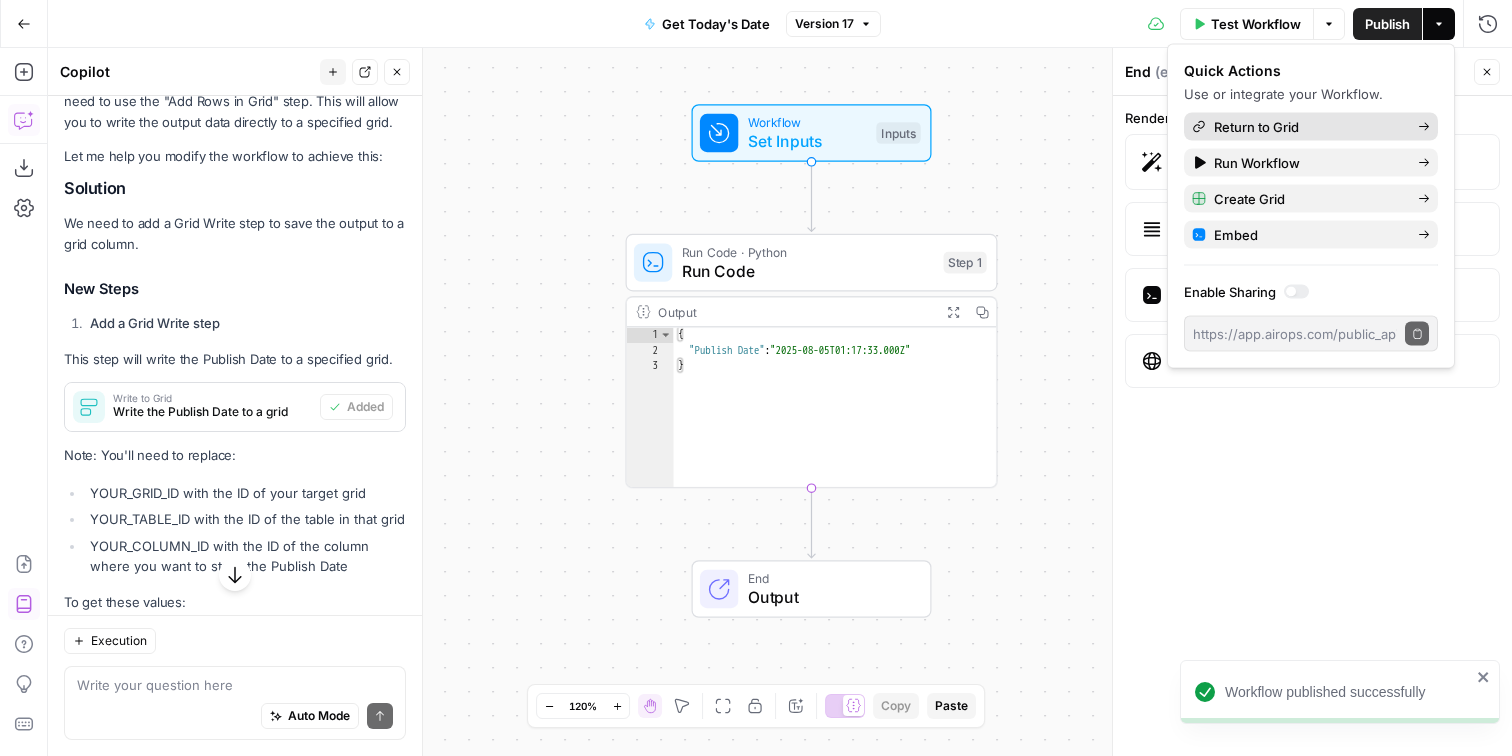 click on "Return to Grid" at bounding box center (1308, 127) 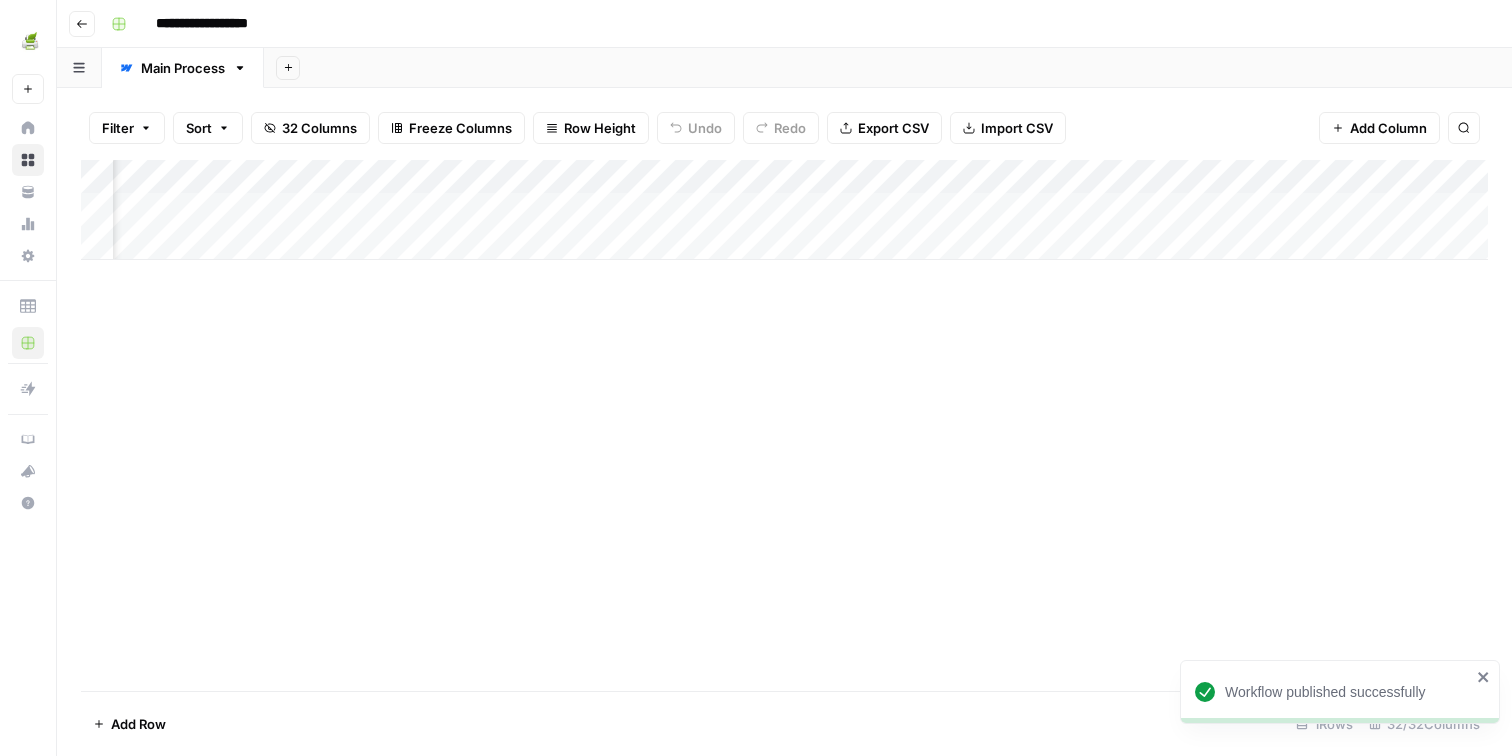 scroll, scrollTop: 0, scrollLeft: 5068, axis: horizontal 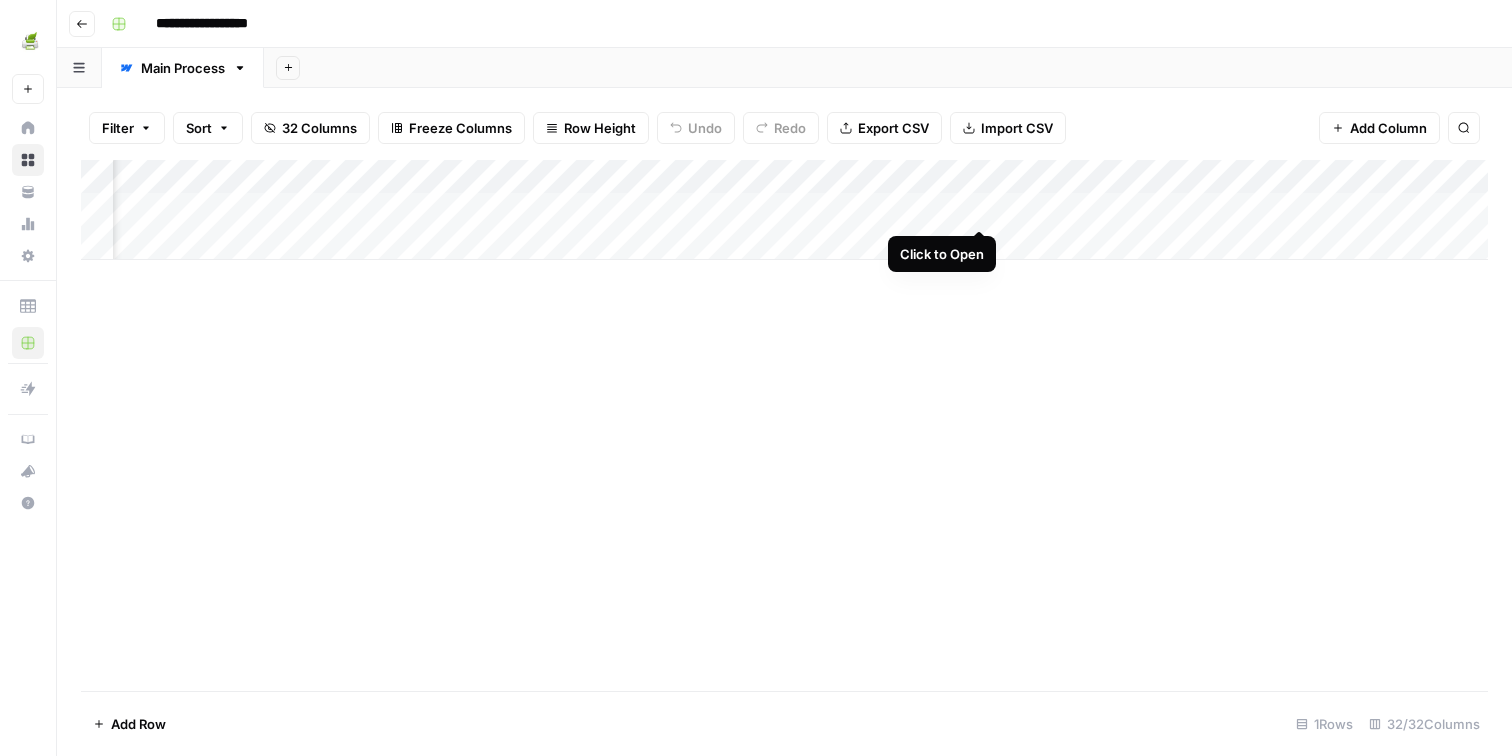 click on "Add Column" at bounding box center (784, 210) 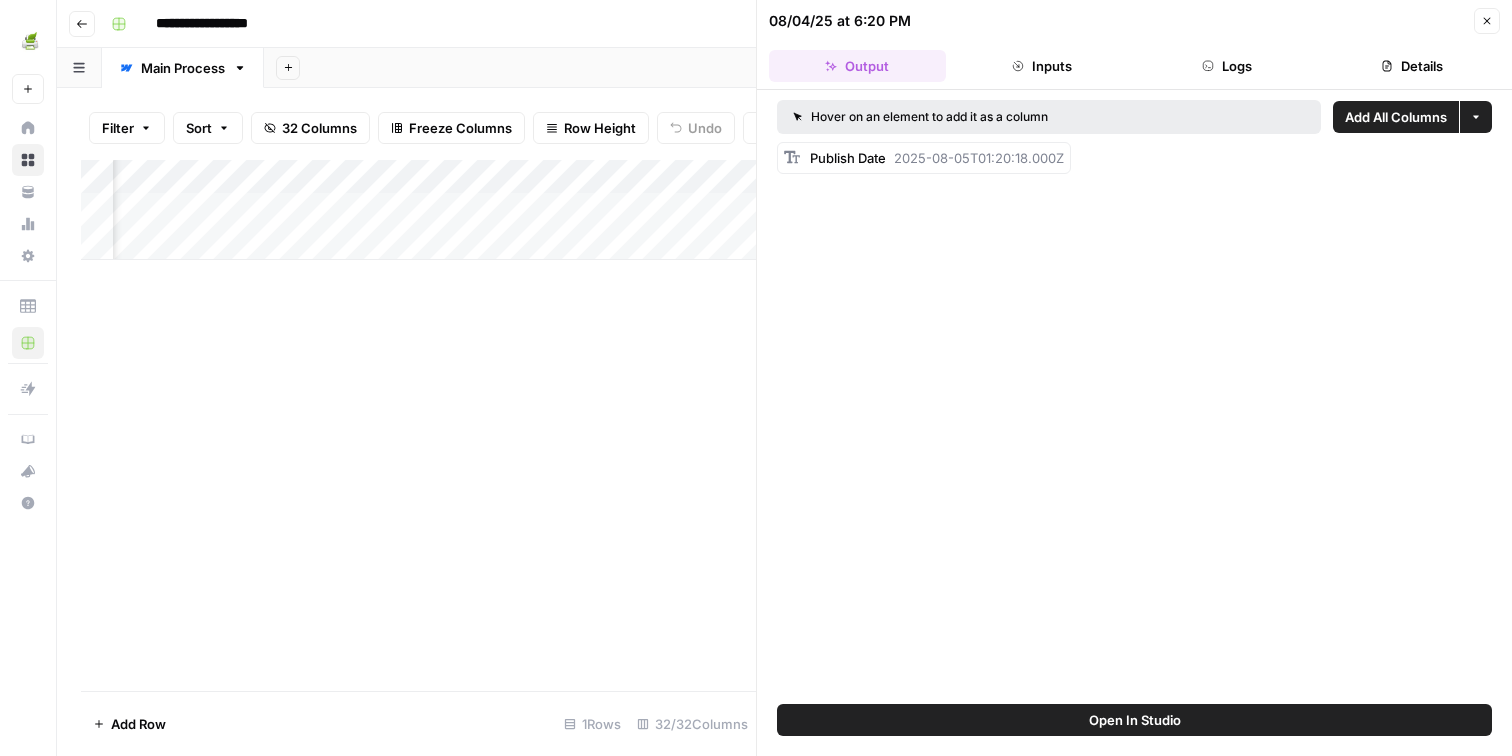 click on "Close" at bounding box center (1487, 21) 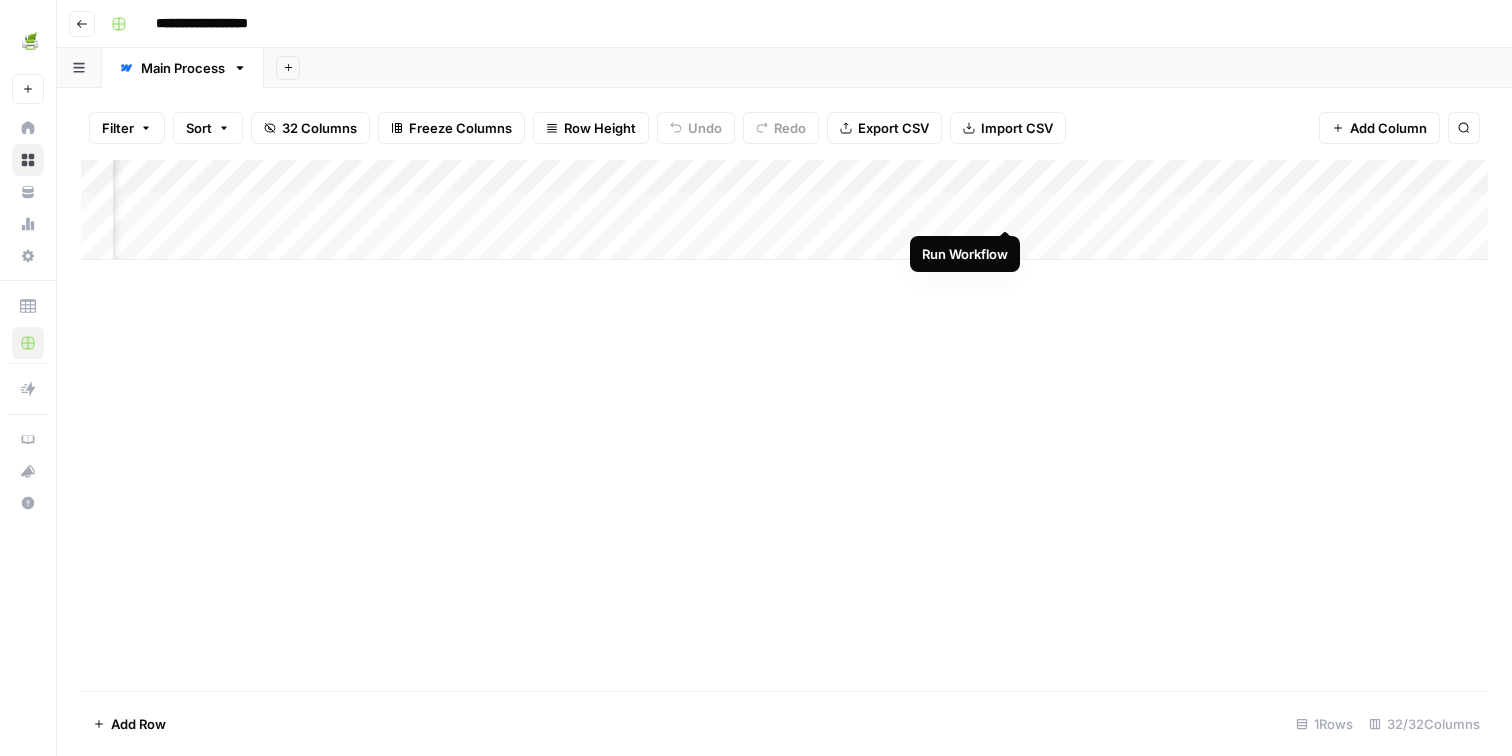 click on "Add Column" at bounding box center (784, 210) 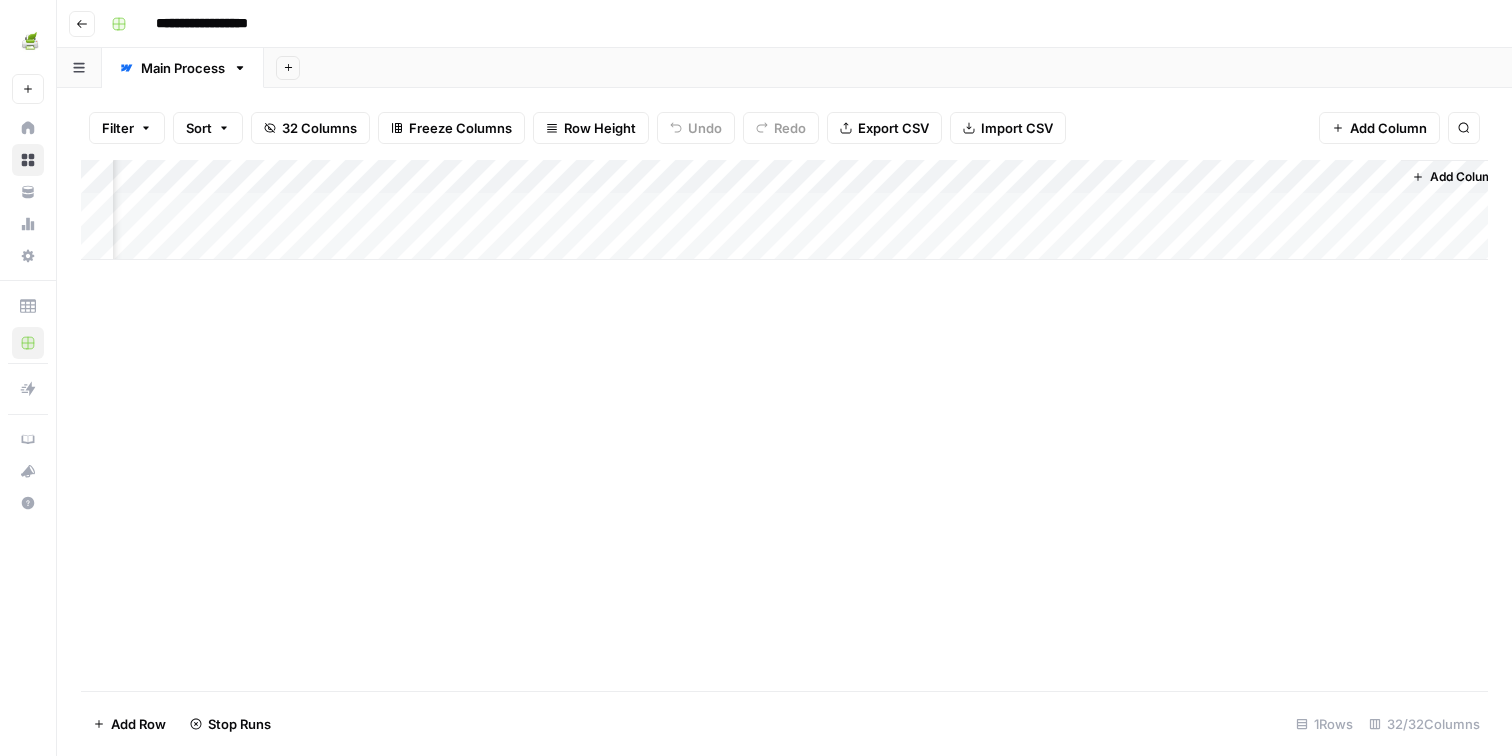scroll, scrollTop: 0, scrollLeft: 5257, axis: horizontal 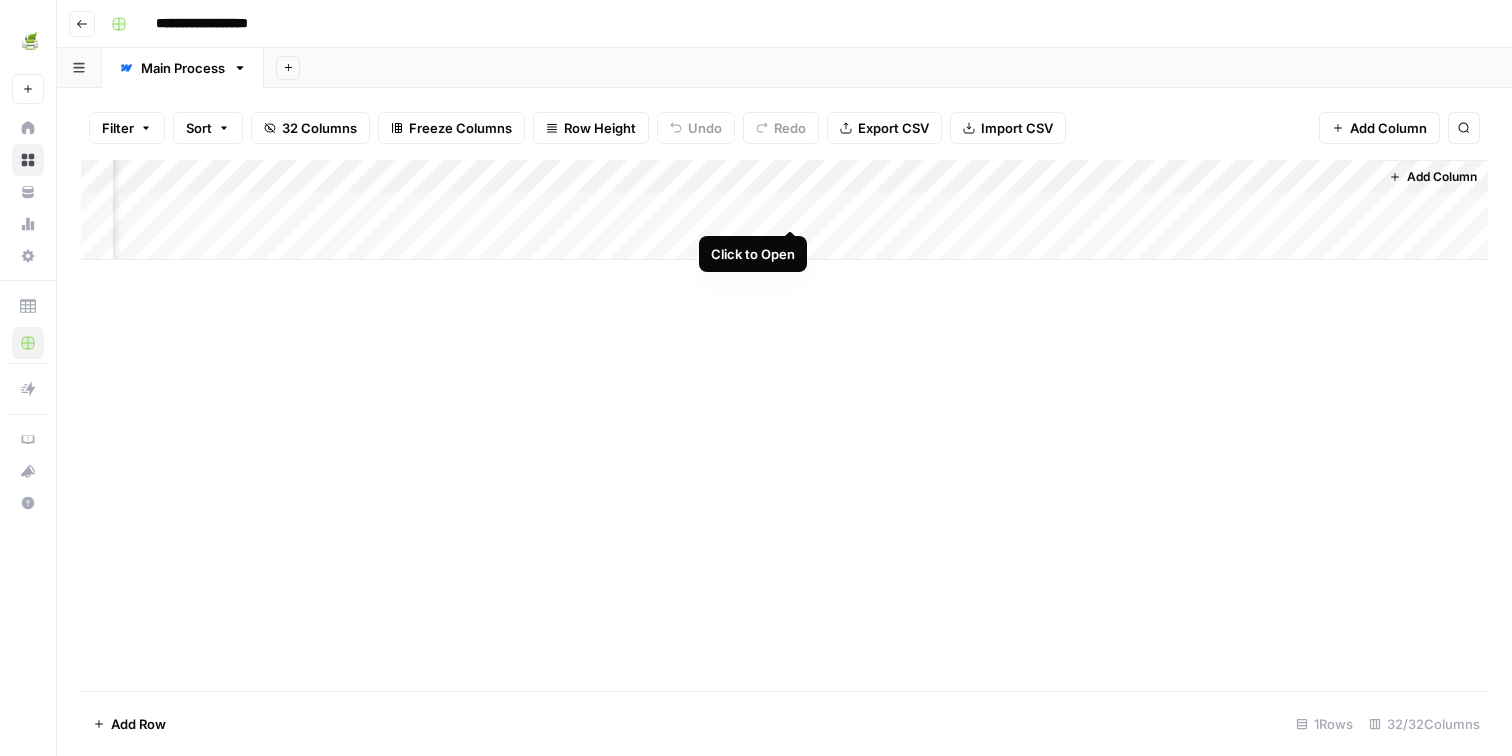 click on "Add Column" at bounding box center [784, 210] 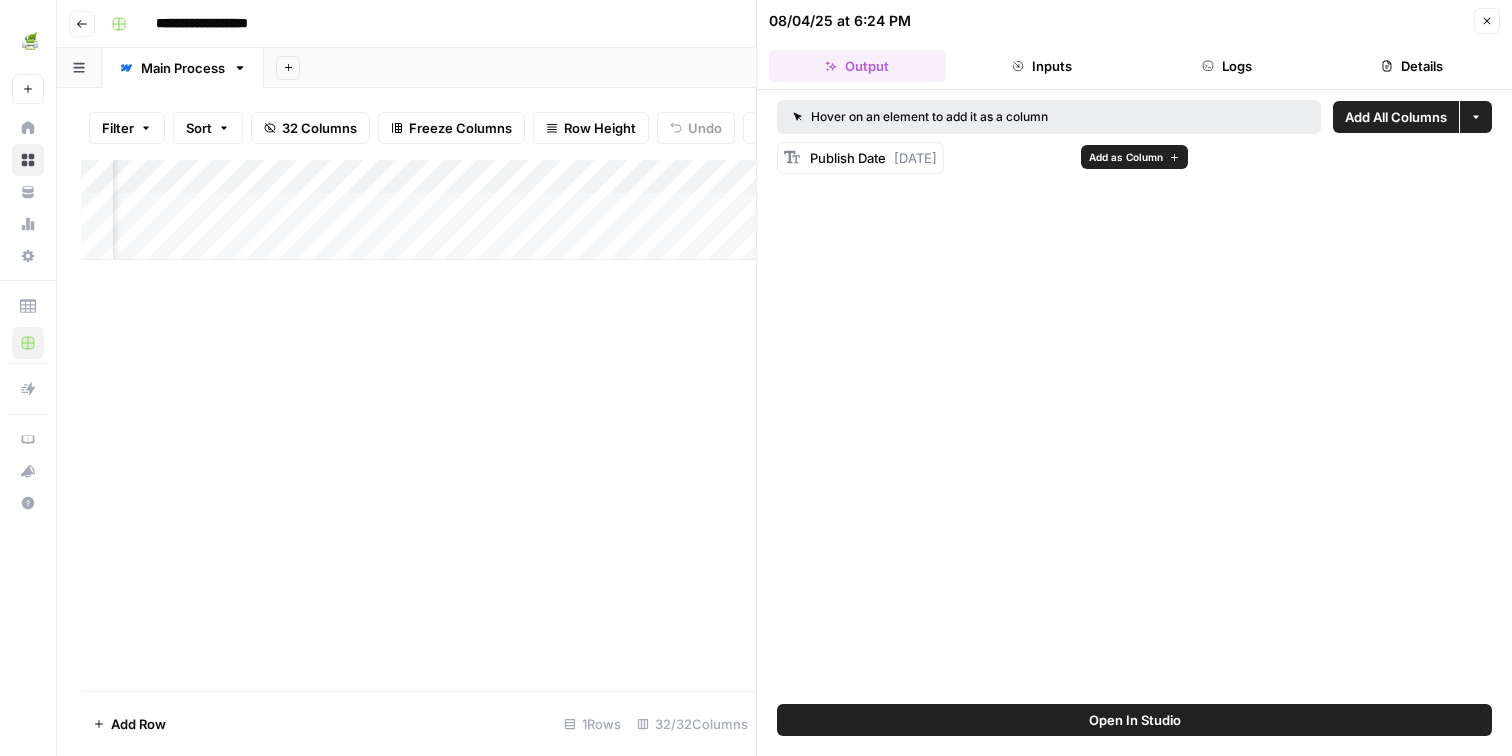 click on "Add as Column" at bounding box center (1126, 157) 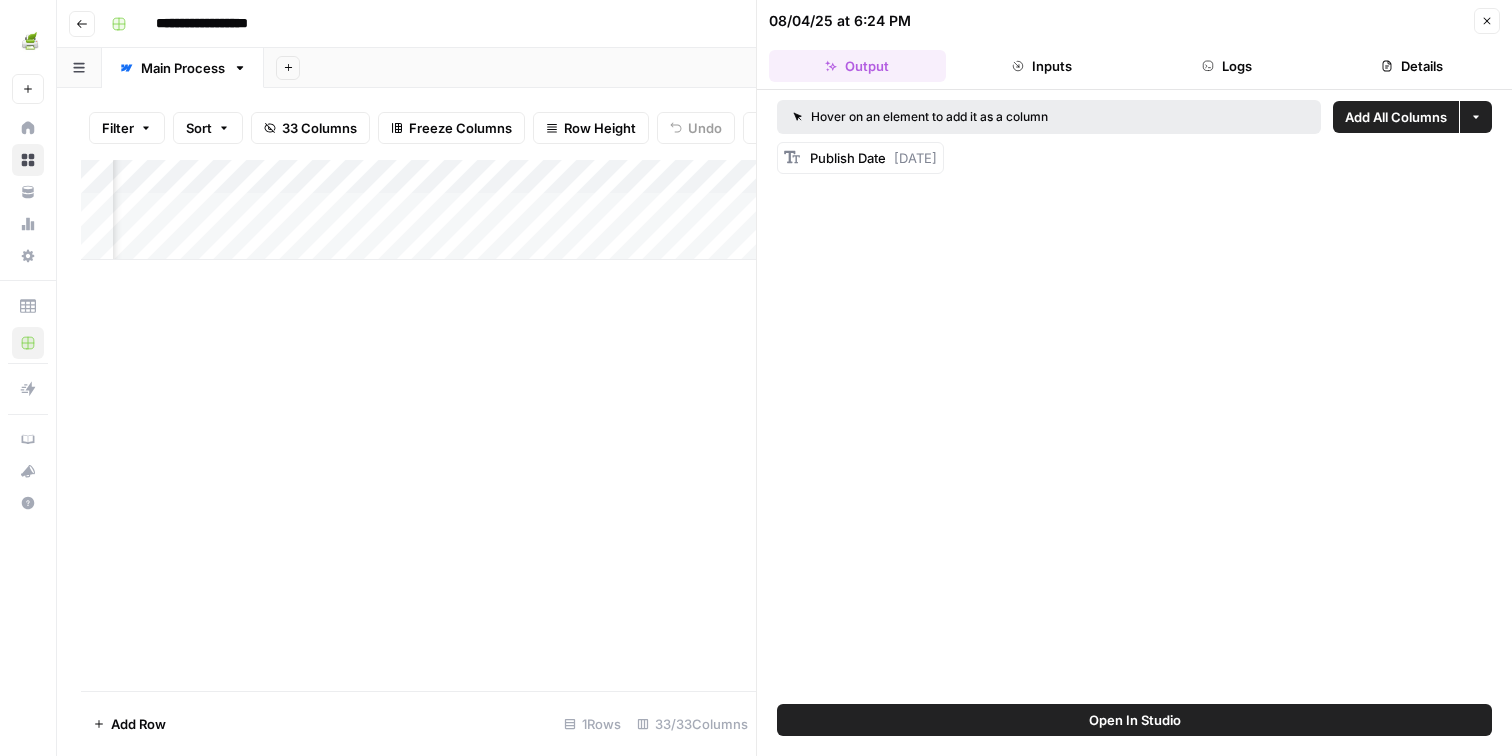 scroll, scrollTop: 0, scrollLeft: 5736, axis: horizontal 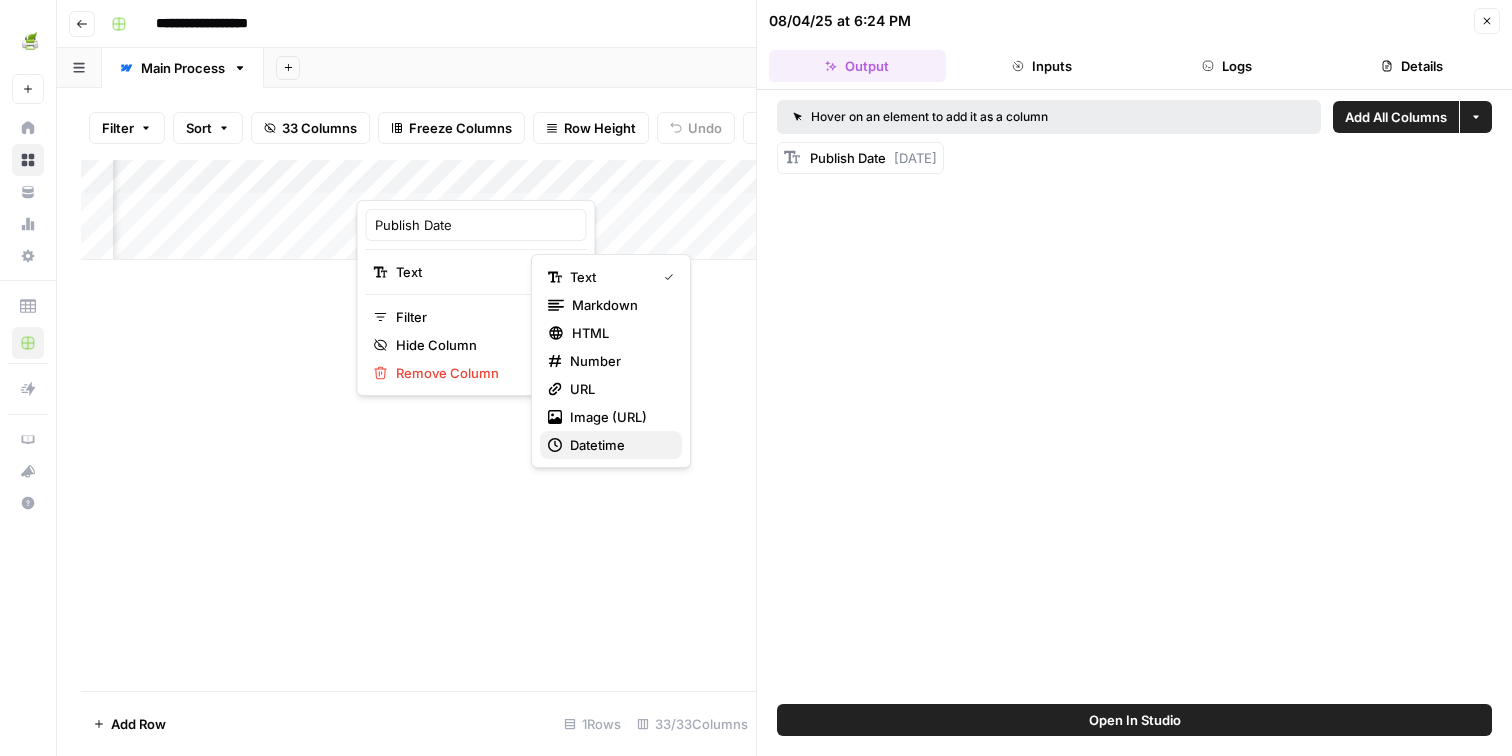 click on "Datetime" at bounding box center (618, 445) 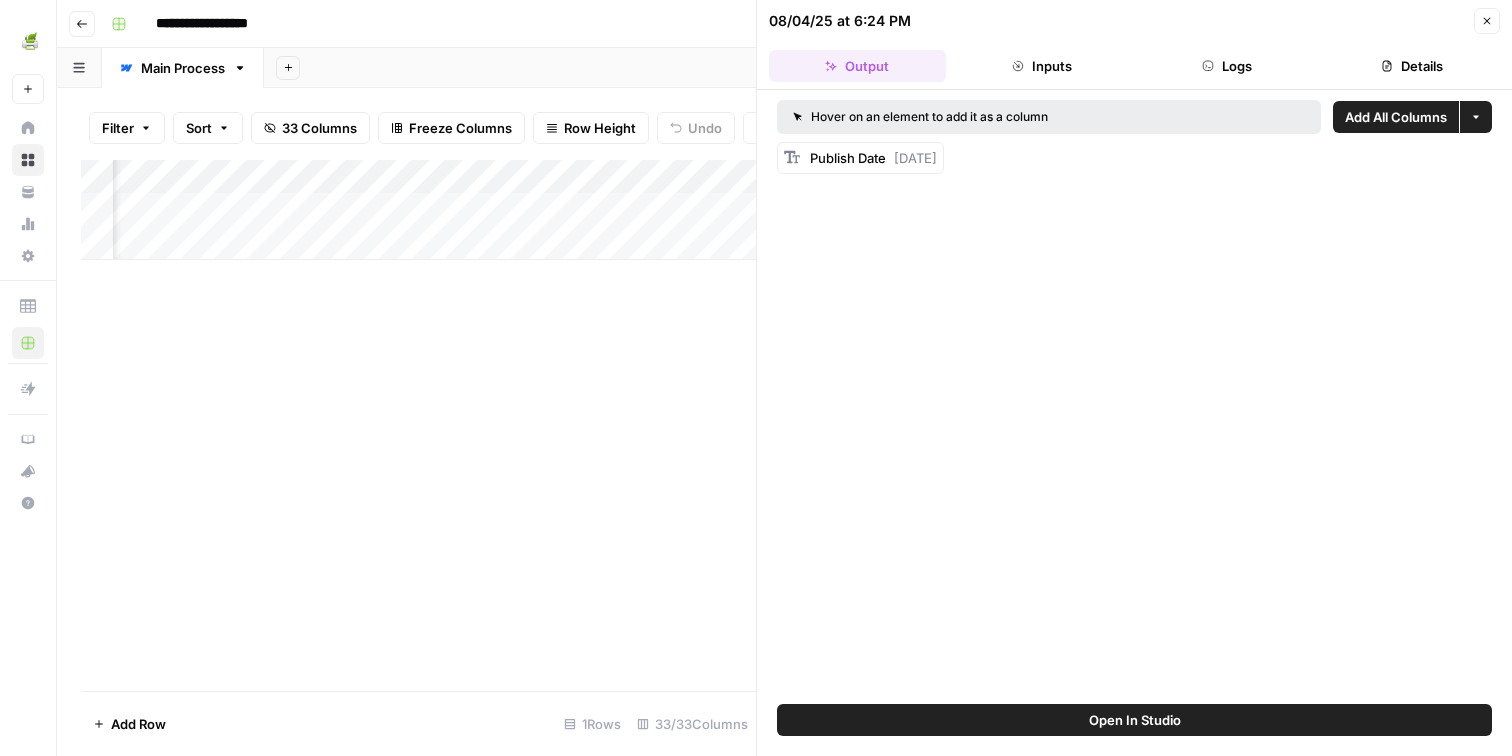 click on "Inputs" at bounding box center (1042, 66) 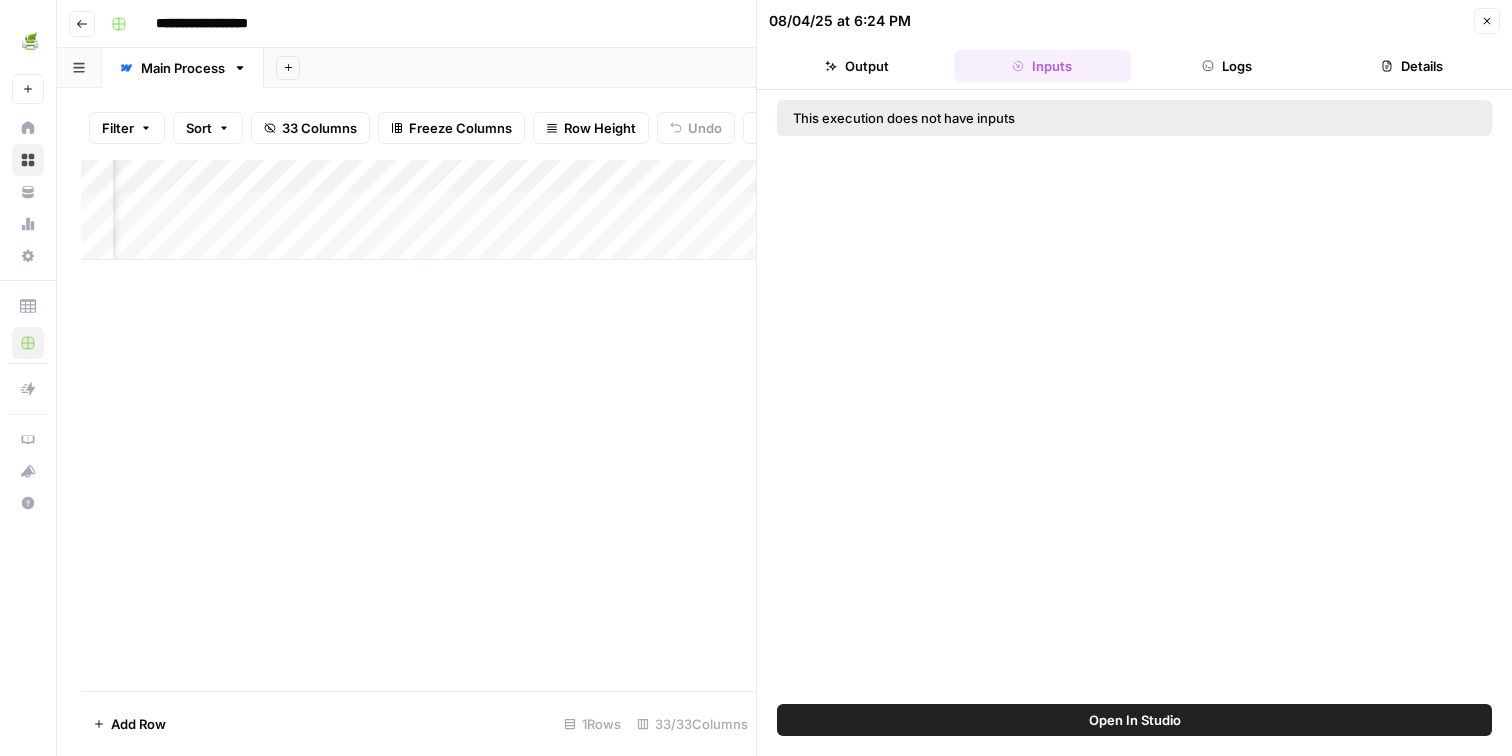 click on "Logs" at bounding box center (1227, 66) 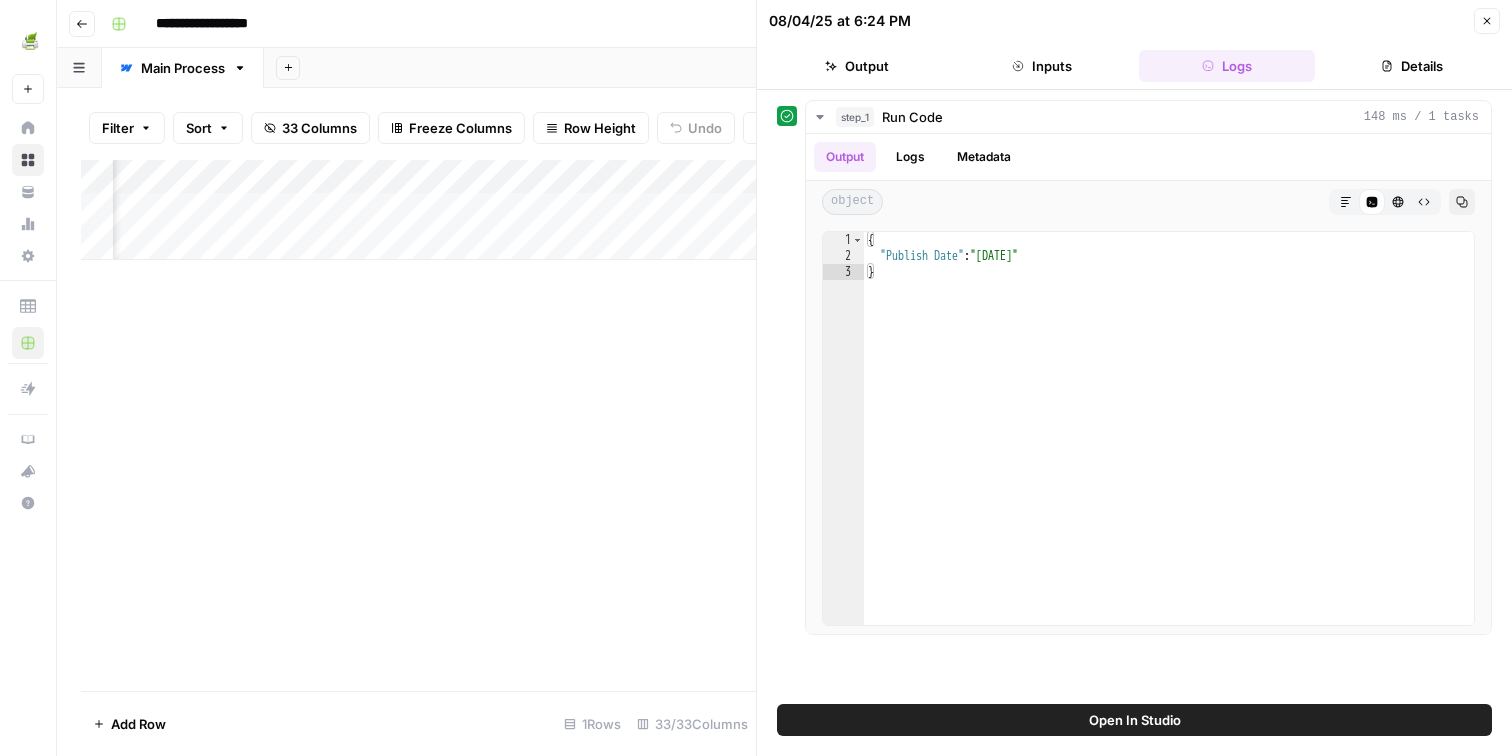 click on "Details" at bounding box center (1411, 66) 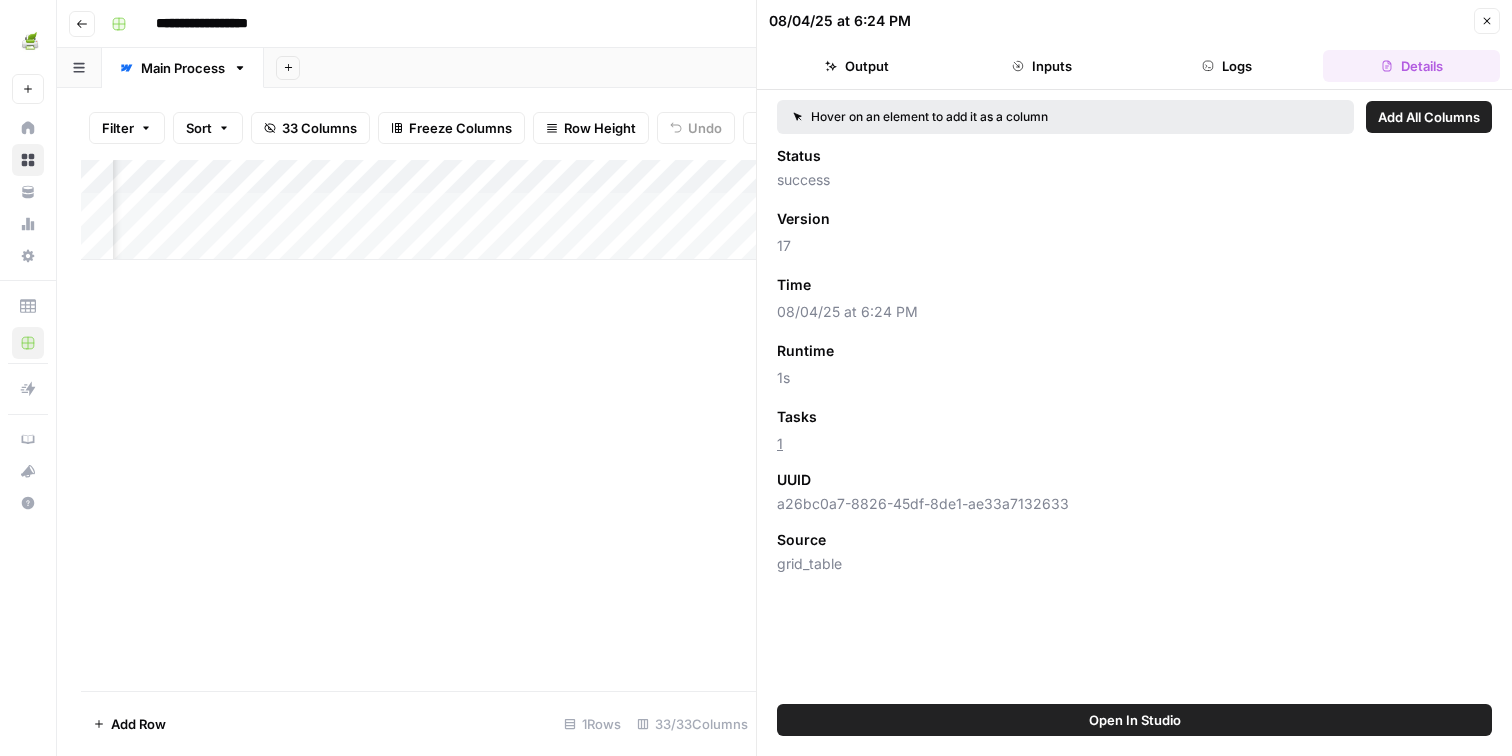 click on "Inputs" at bounding box center (1042, 66) 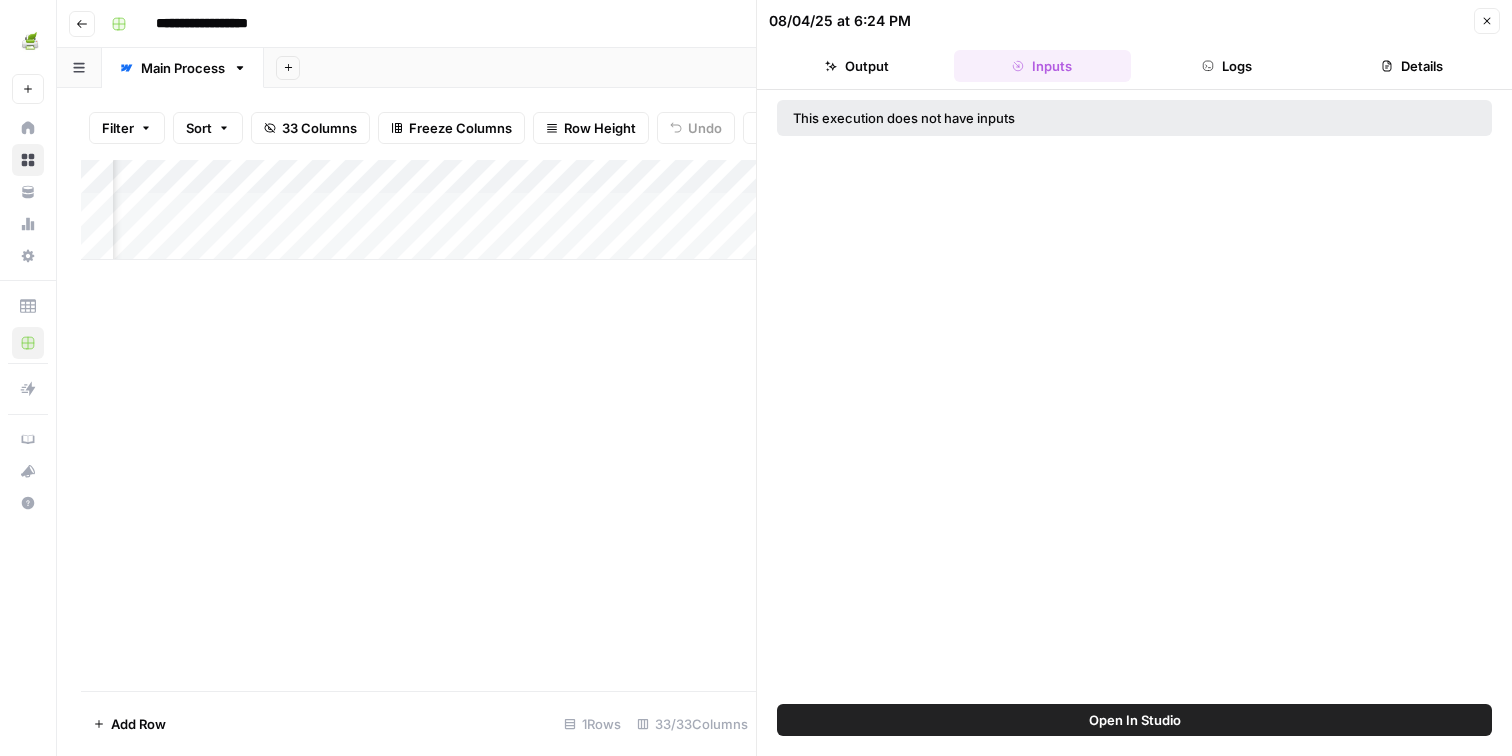 click on "Output" at bounding box center (857, 66) 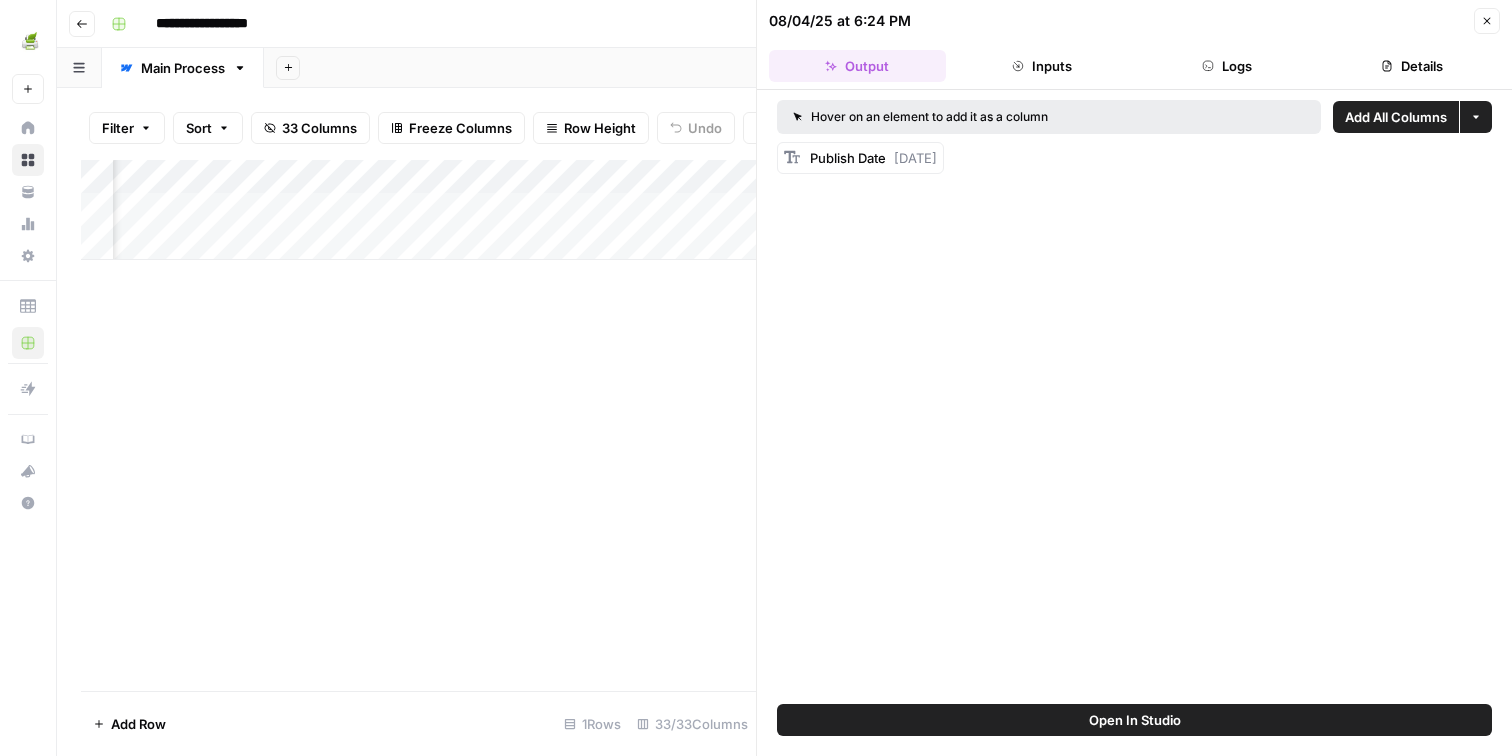 click on "2025-08-05T01:24:13.000Z" at bounding box center (915, 158) 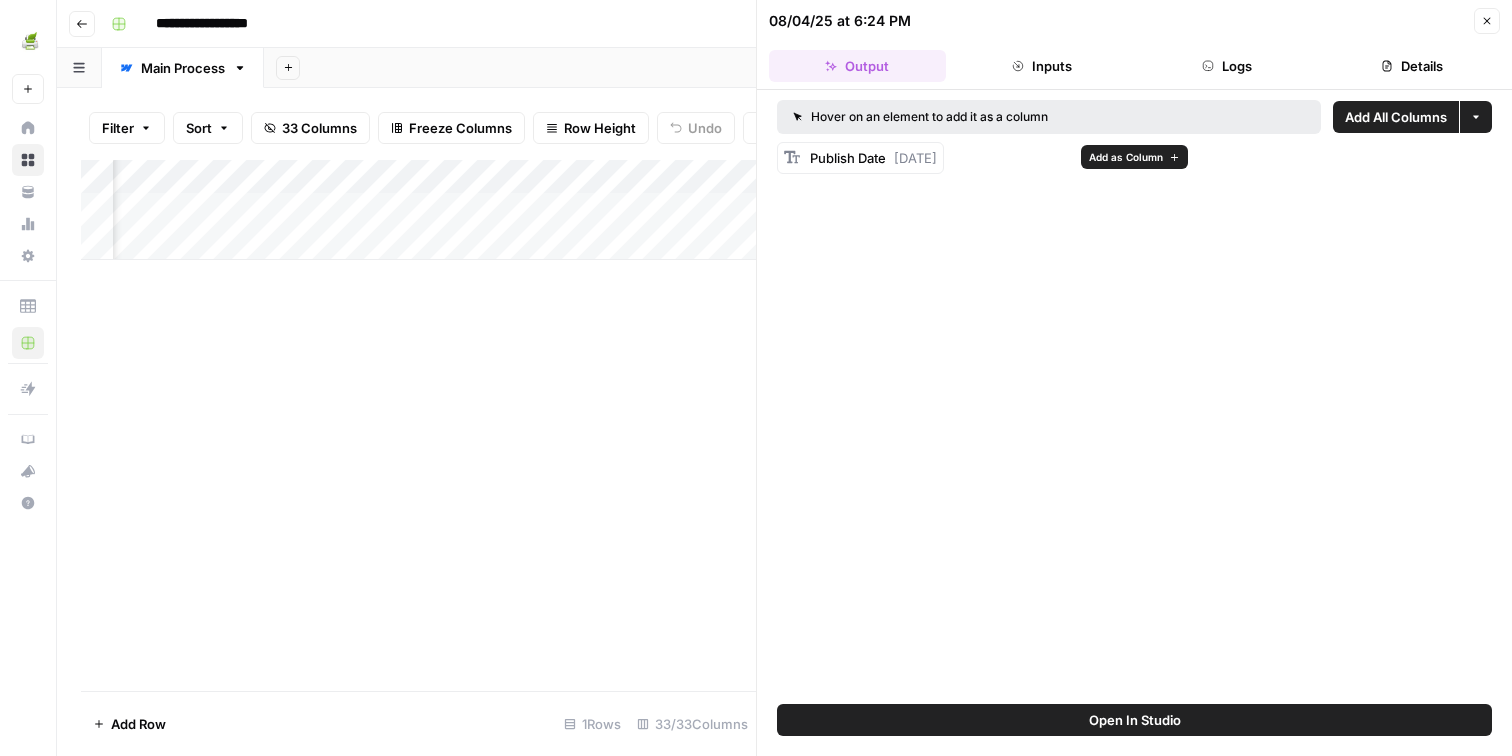 click on "2025-08-05T01:24:13.000Z" at bounding box center [915, 158] 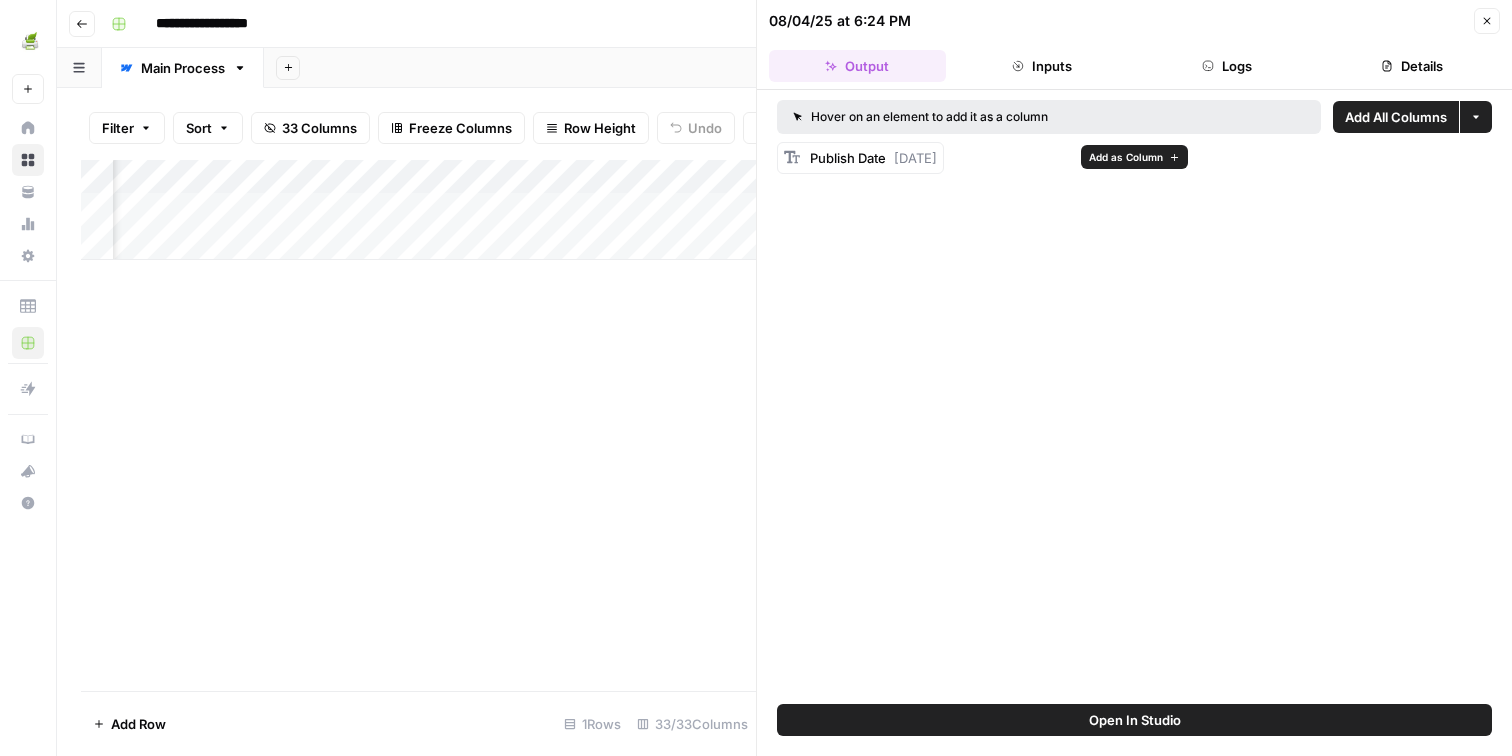 click on "Add as Column" at bounding box center [1126, 157] 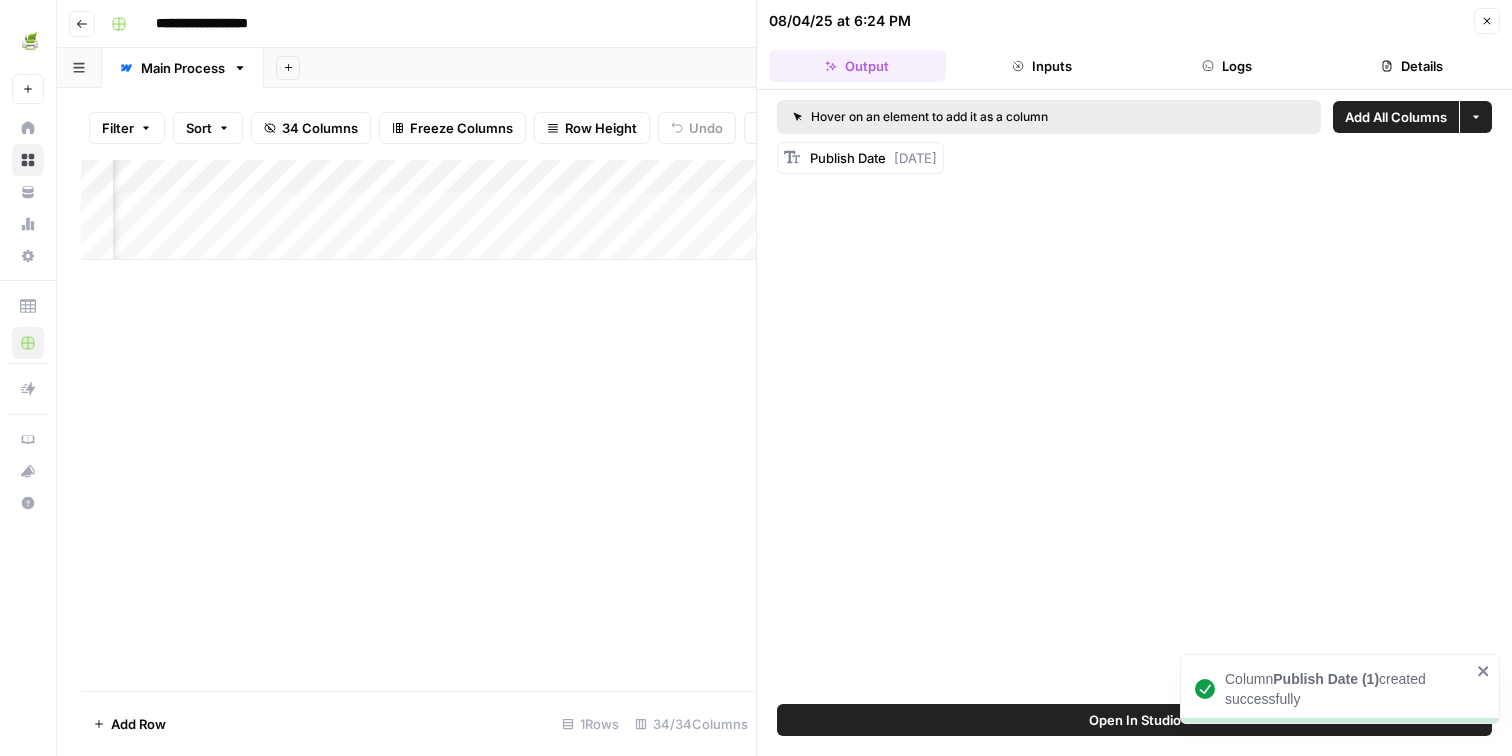 click on "Add Column" at bounding box center [418, 210] 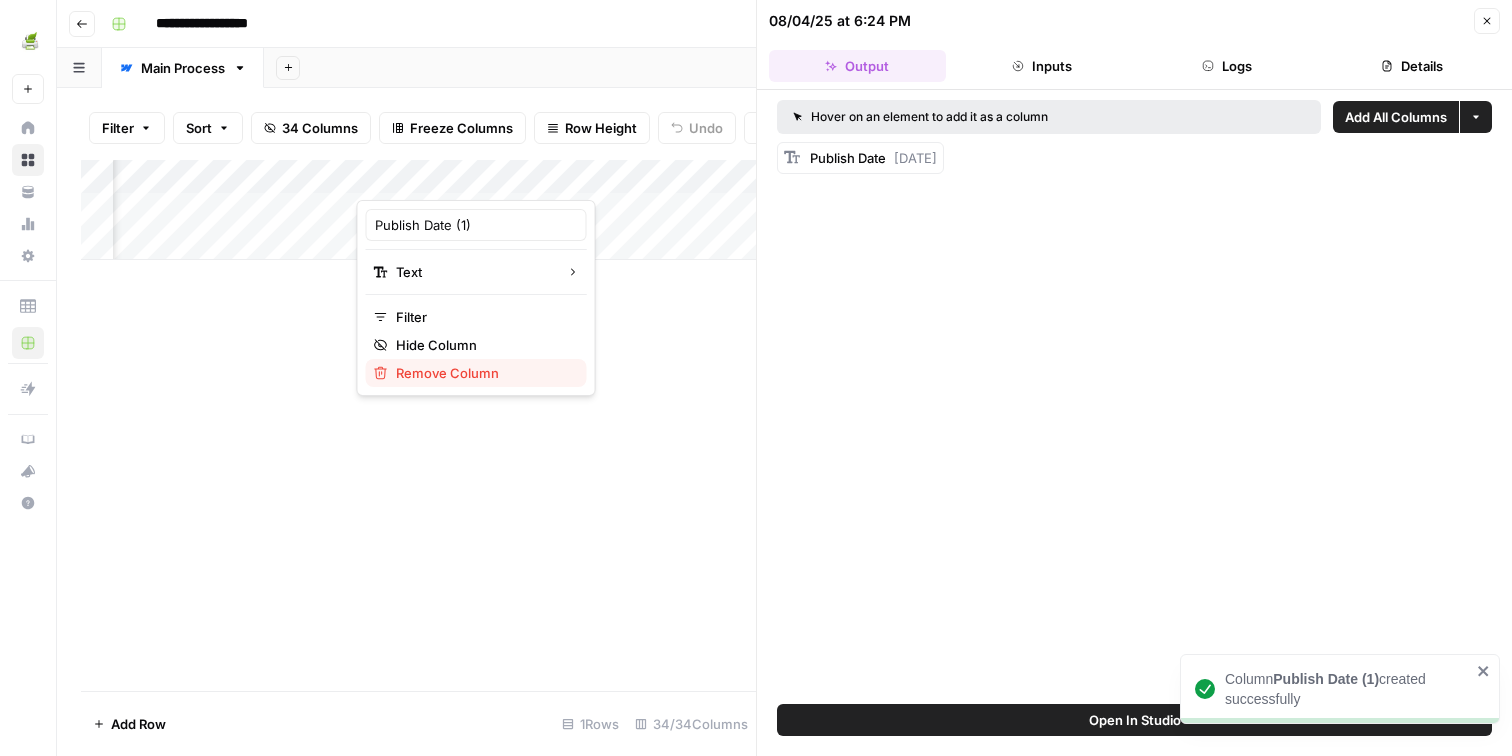 click on "Remove Column" at bounding box center (483, 373) 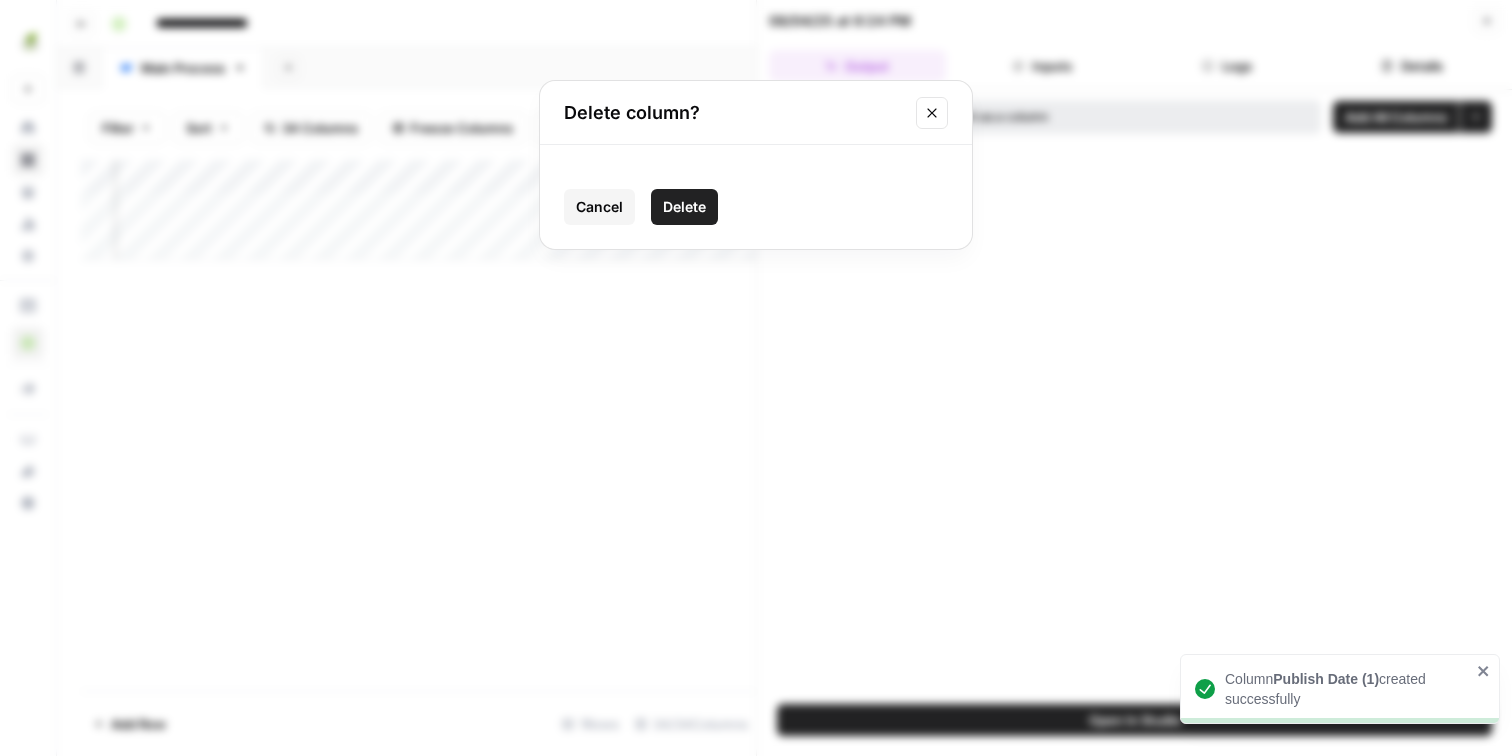 click on "Delete" at bounding box center [684, 207] 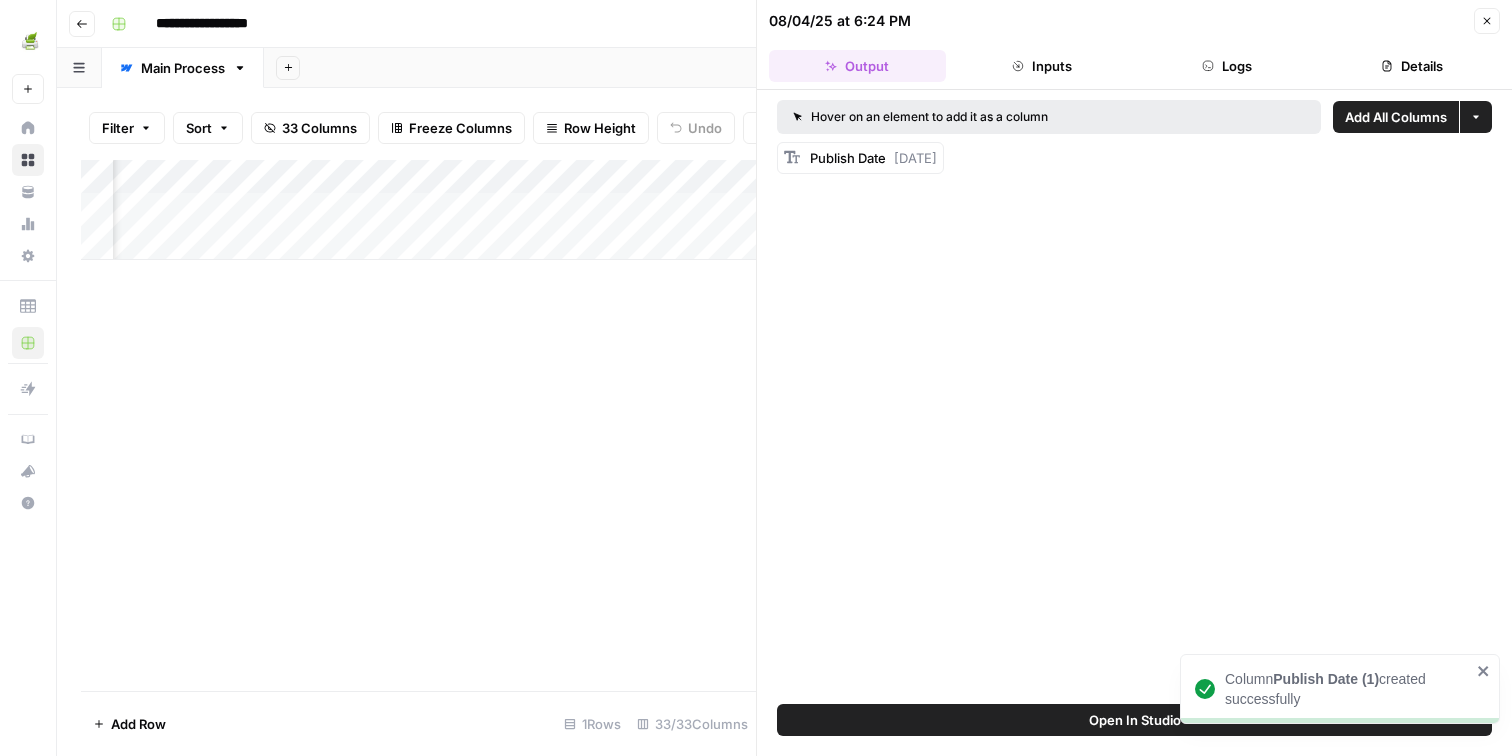 click on "Add Column" at bounding box center (418, 210) 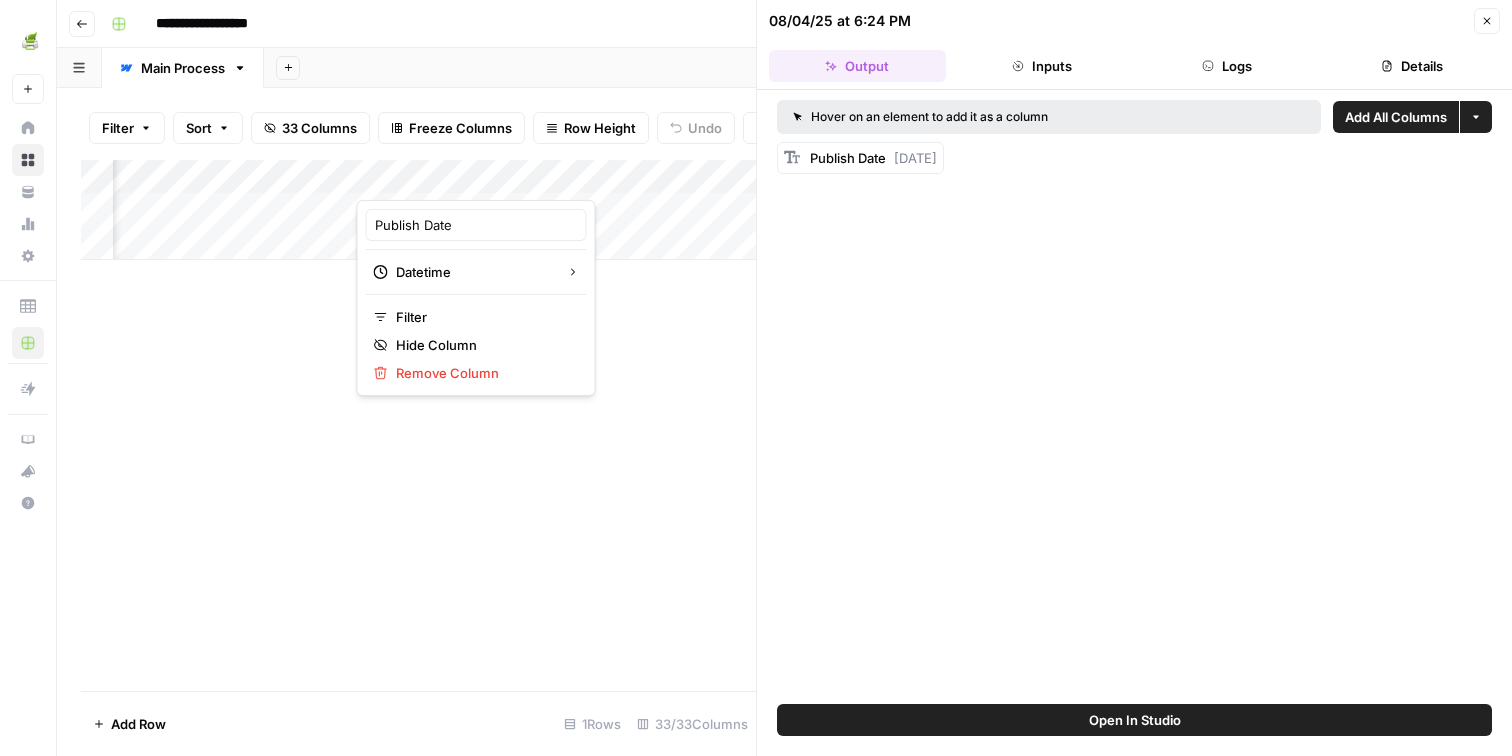 click at bounding box center (447, 180) 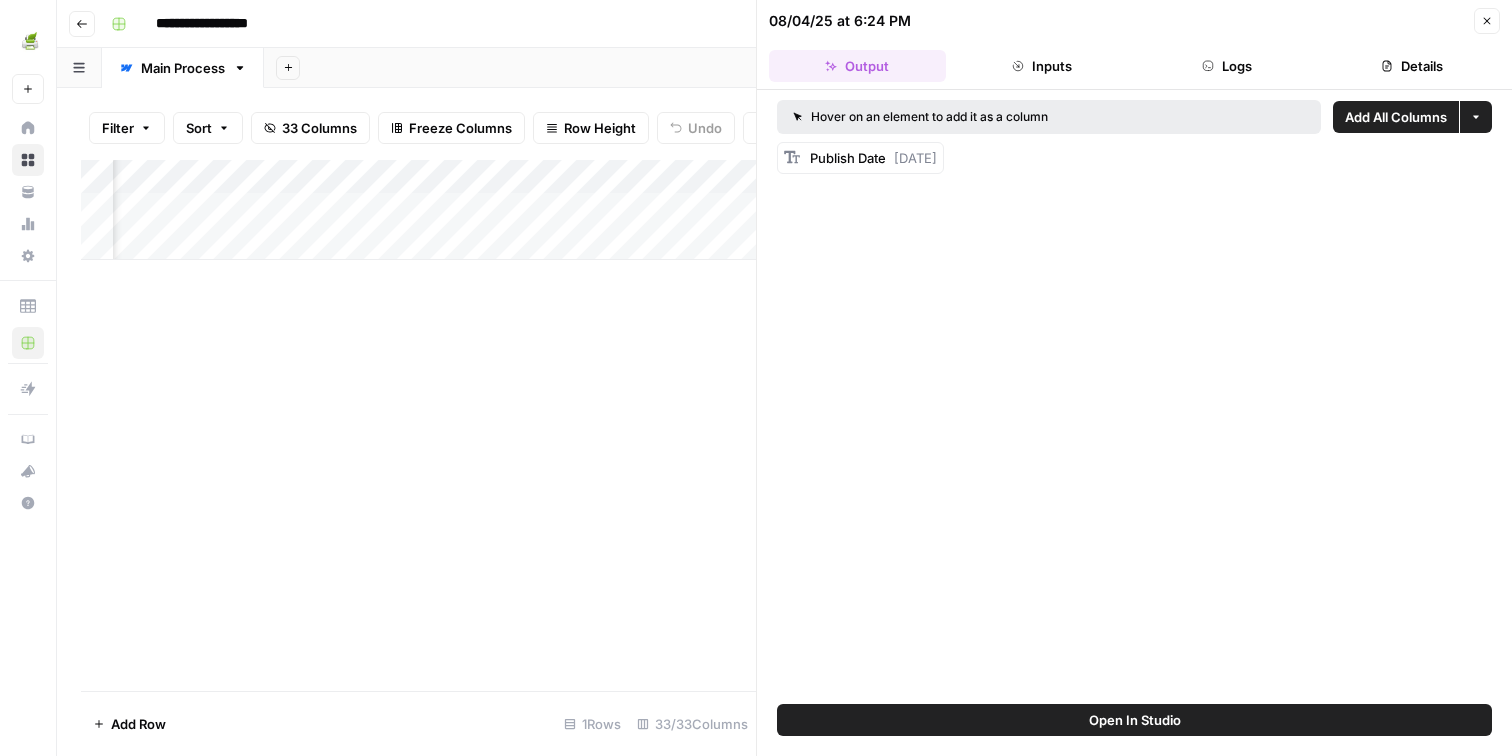 click on "Add Column" at bounding box center (418, 210) 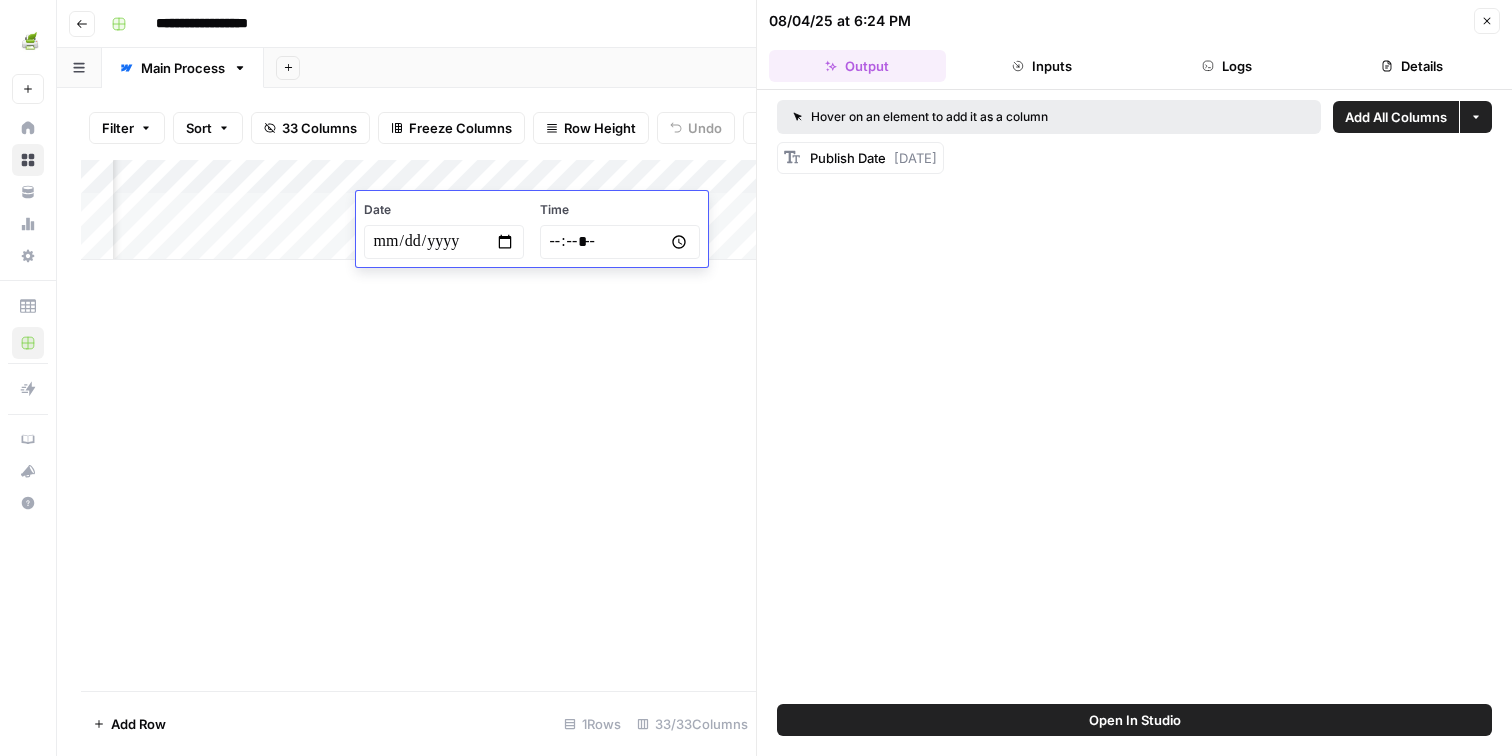 click on "Date" at bounding box center (444, 210) 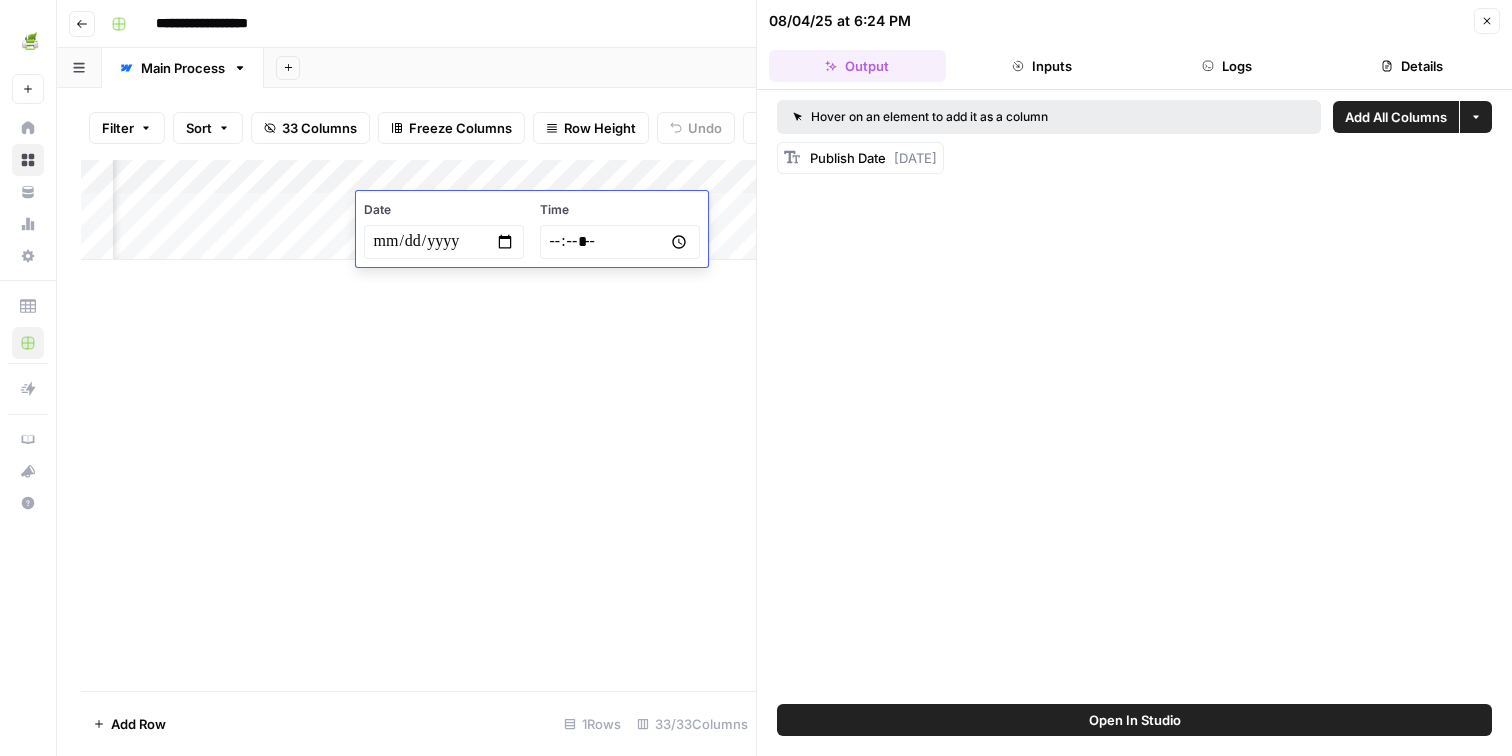 click at bounding box center [444, 242] 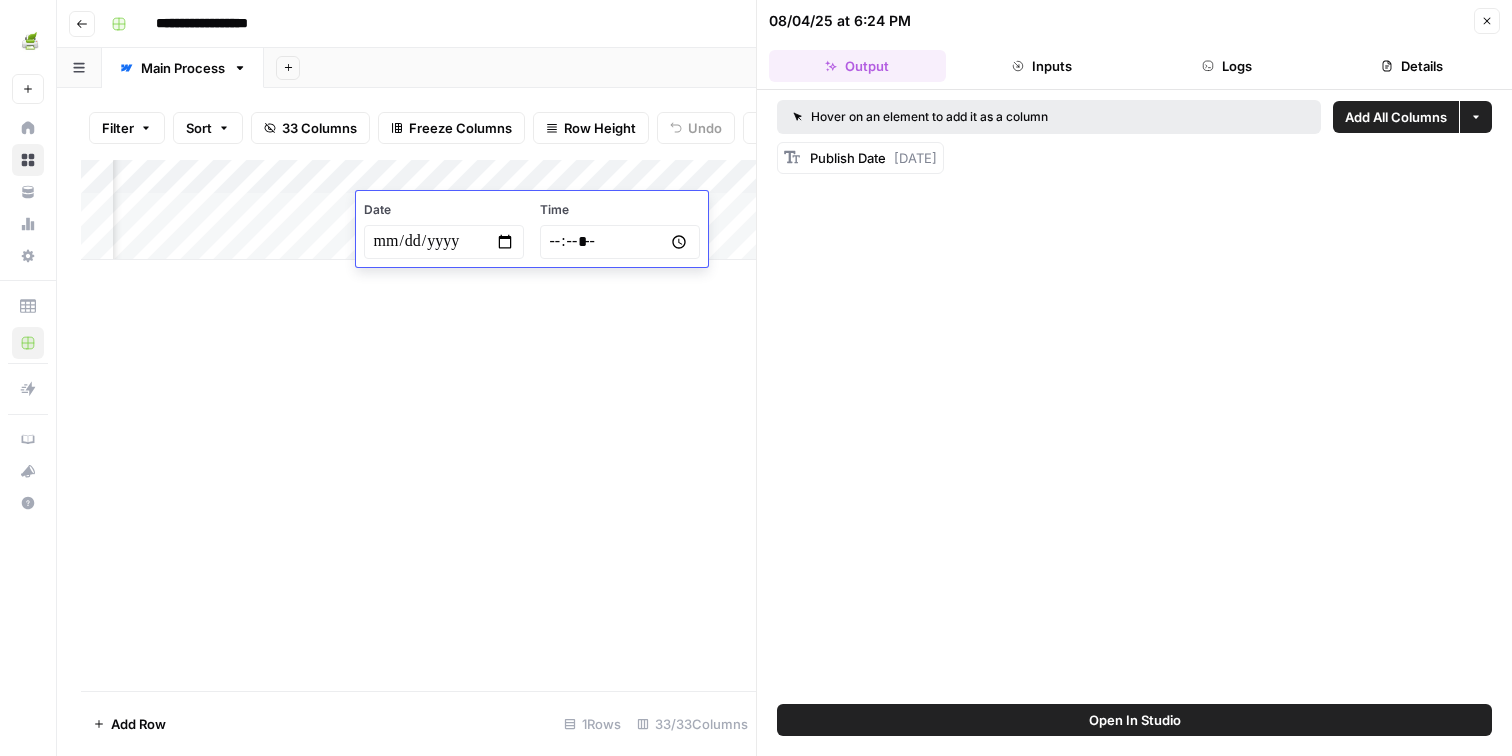 type on "**********" 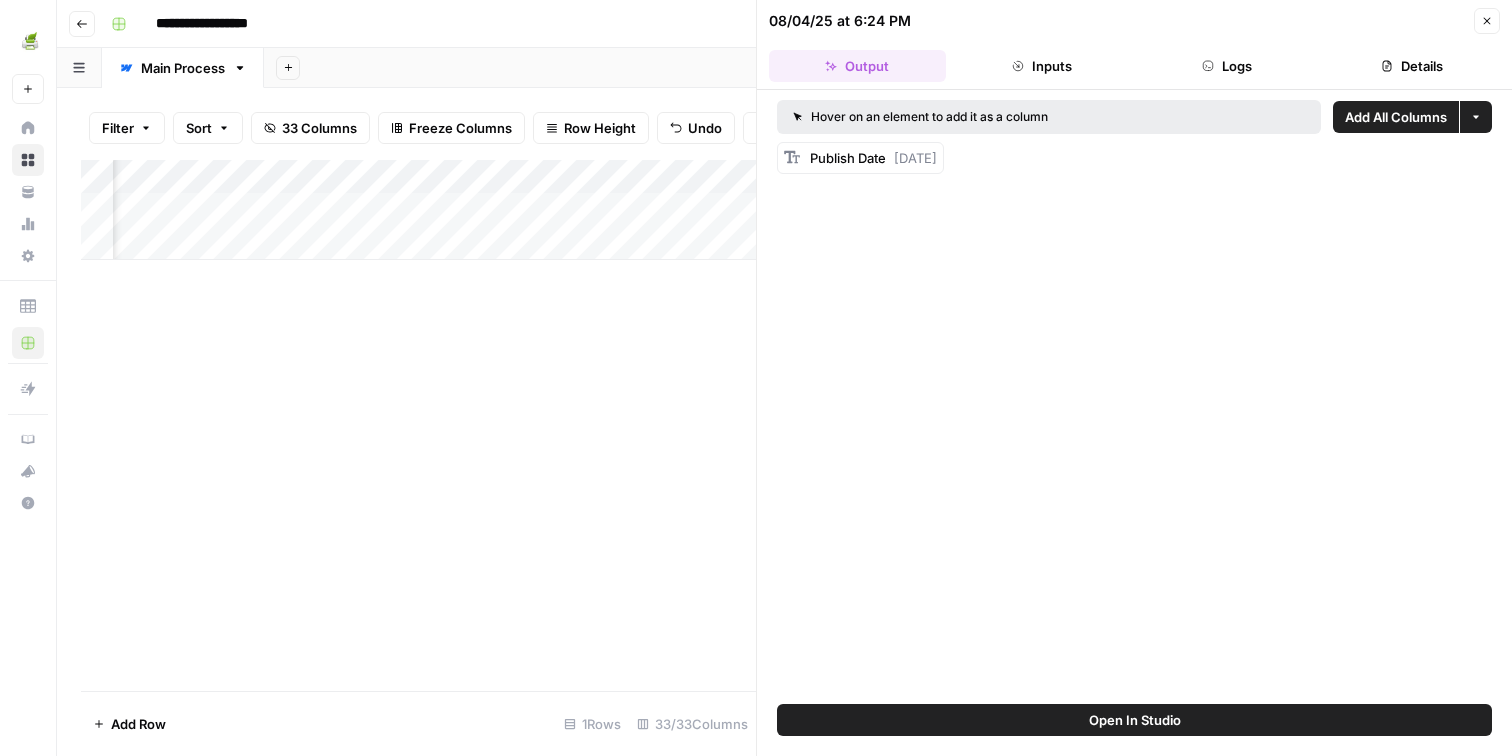 click on "Add Column" at bounding box center (418, 210) 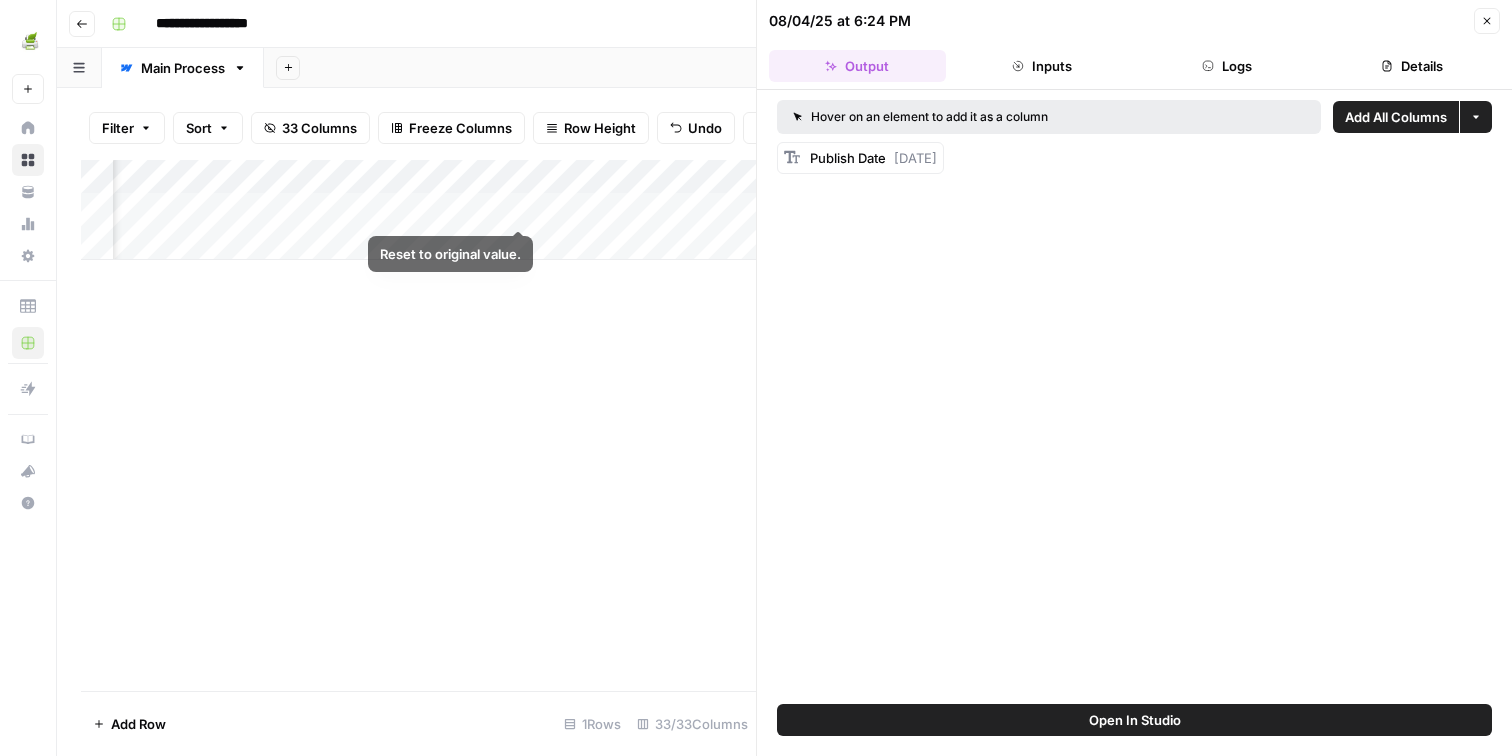 click on "Add Column" at bounding box center [418, 210] 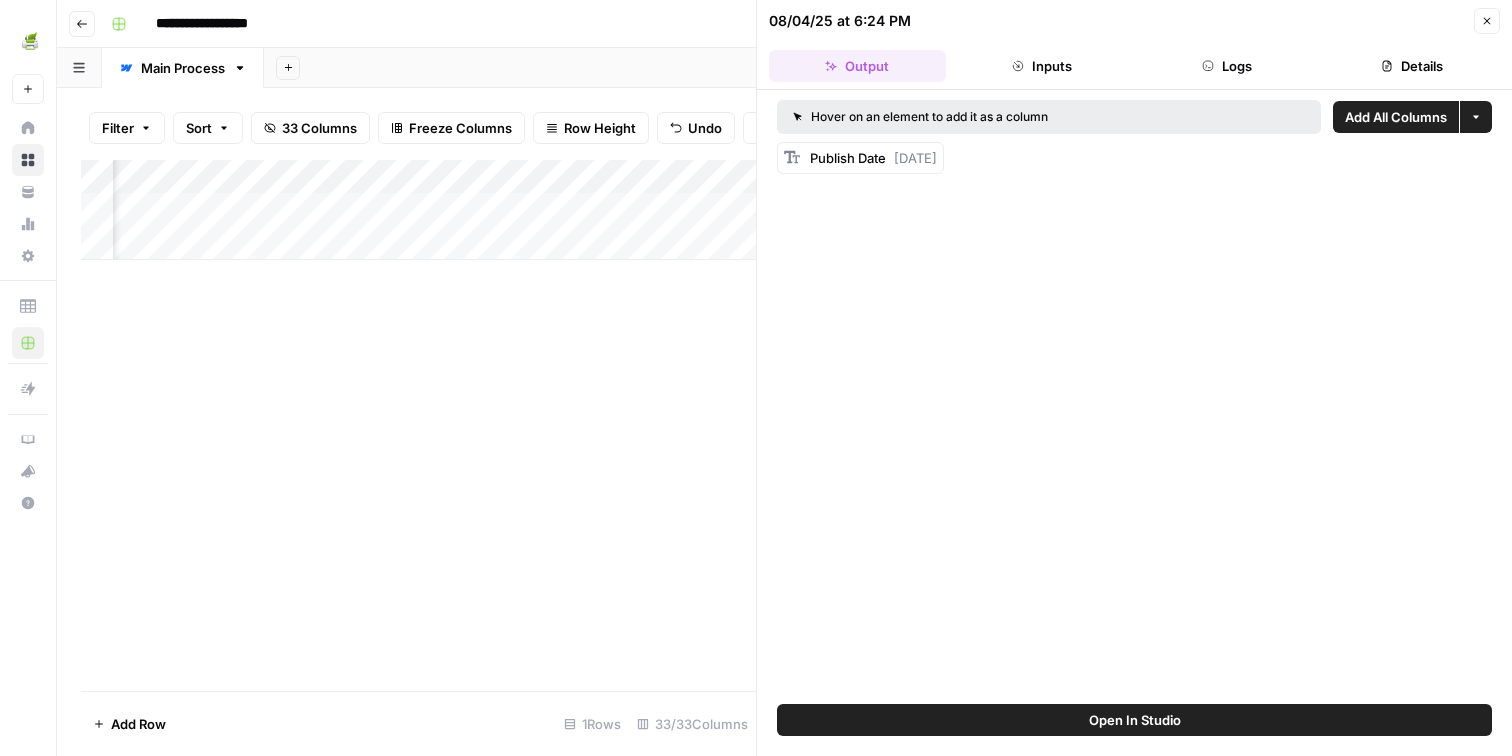 click on "Add Column" at bounding box center [418, 210] 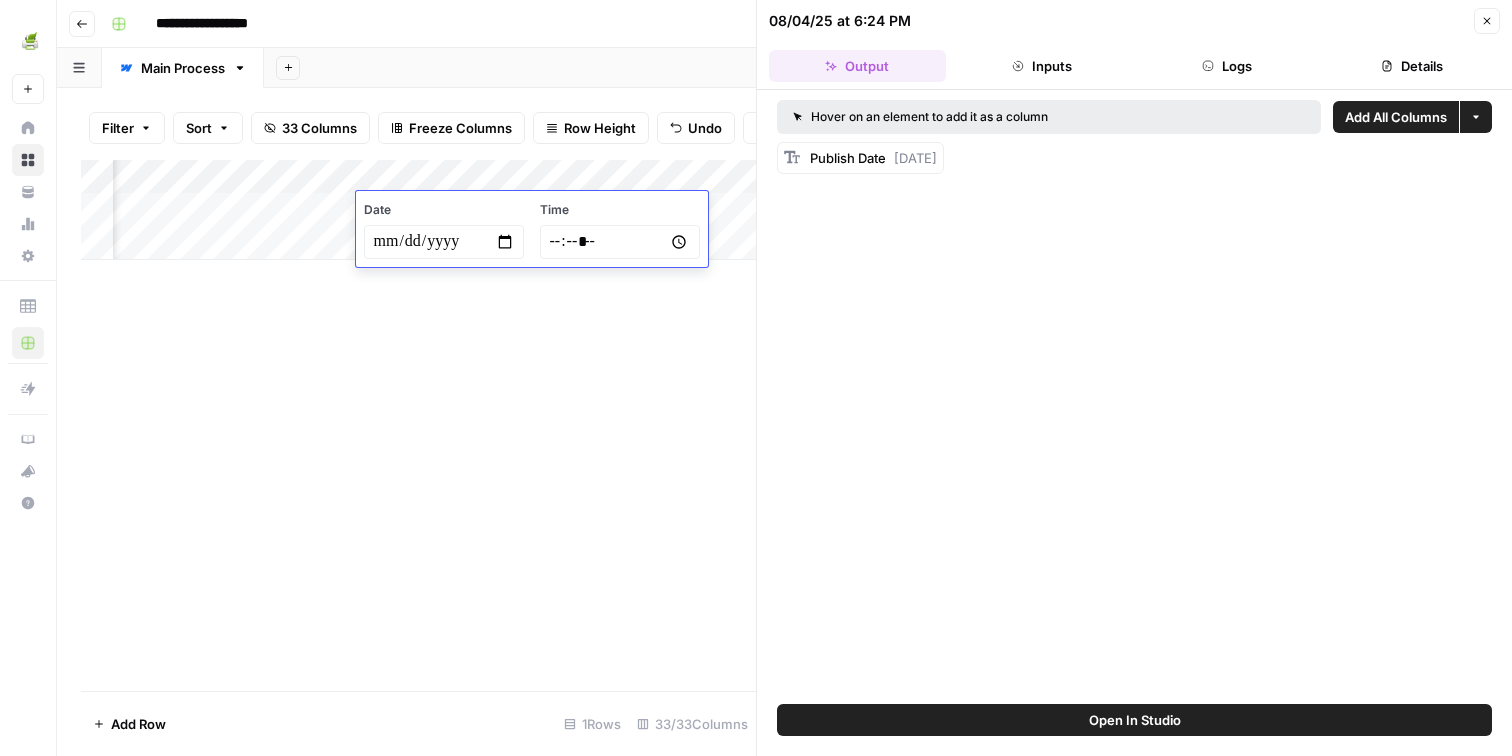 type on "**********" 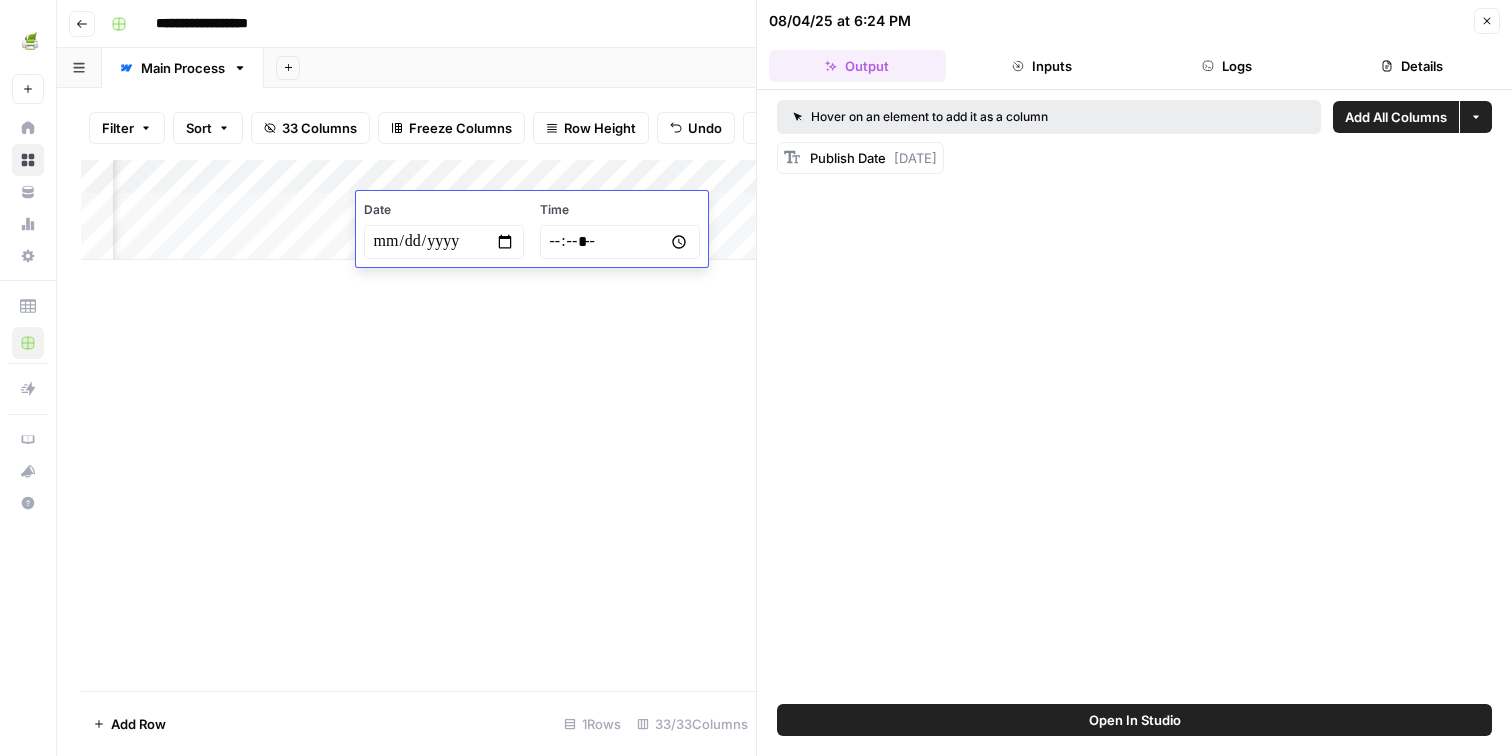 type on "*****" 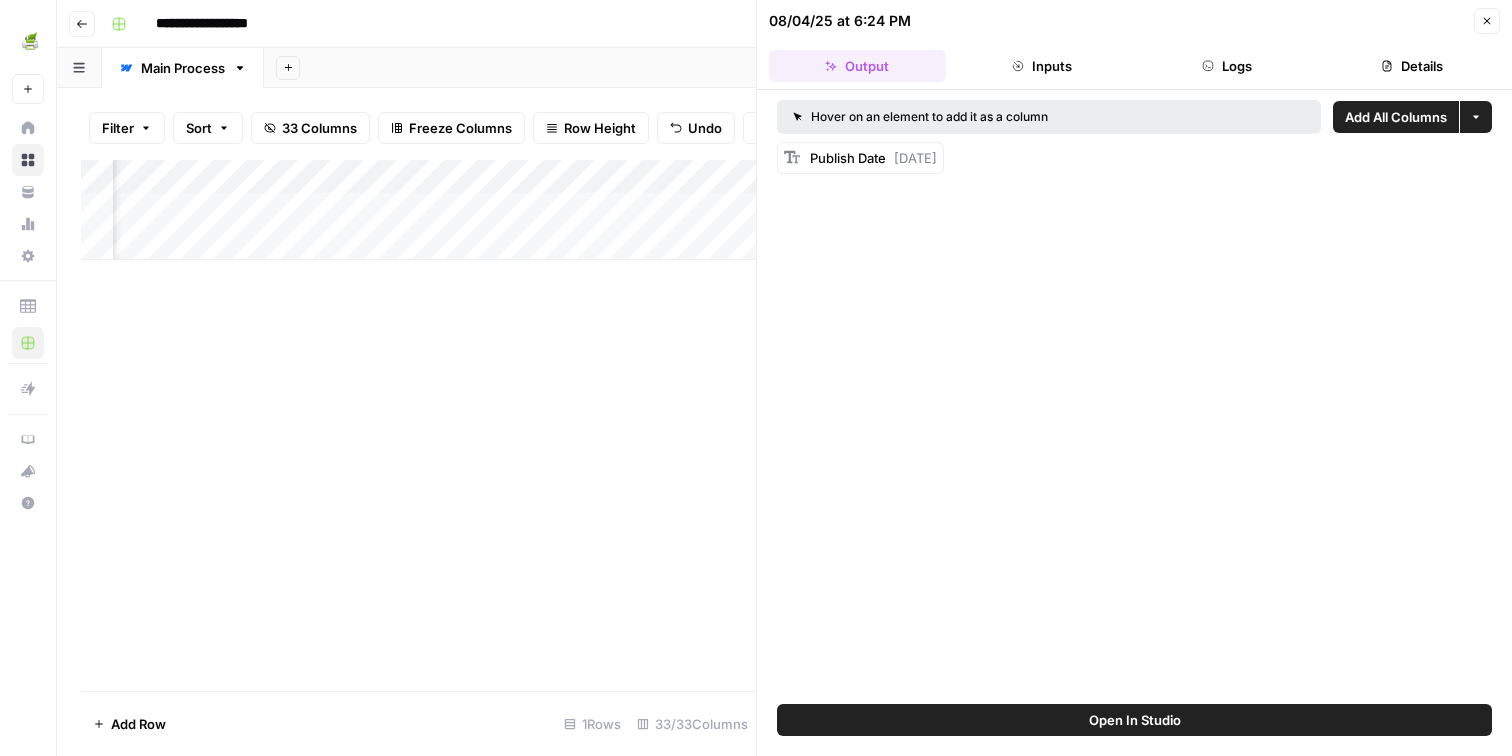 click on "Add Column" at bounding box center [418, 210] 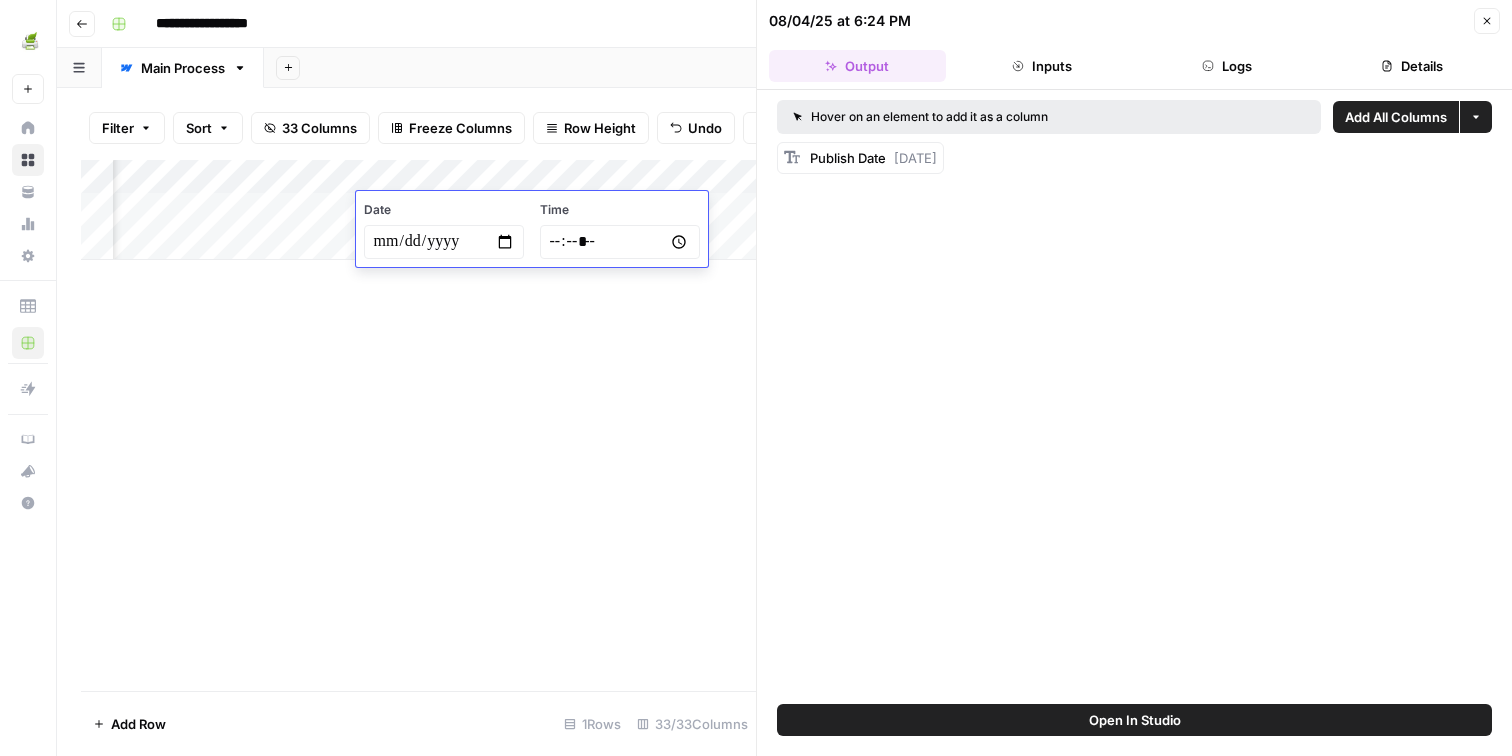 click on "Date" at bounding box center (444, 210) 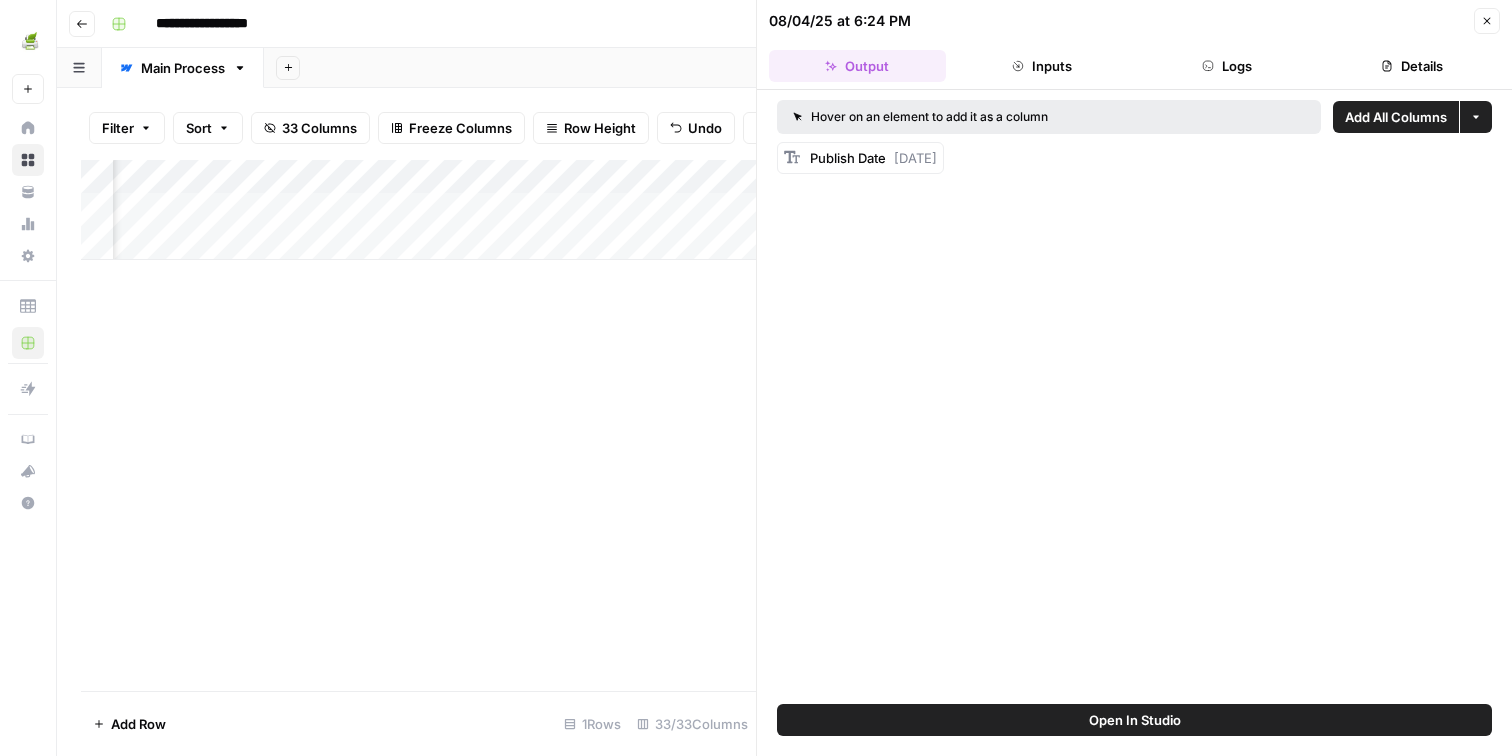 click on "Add Column" at bounding box center (418, 425) 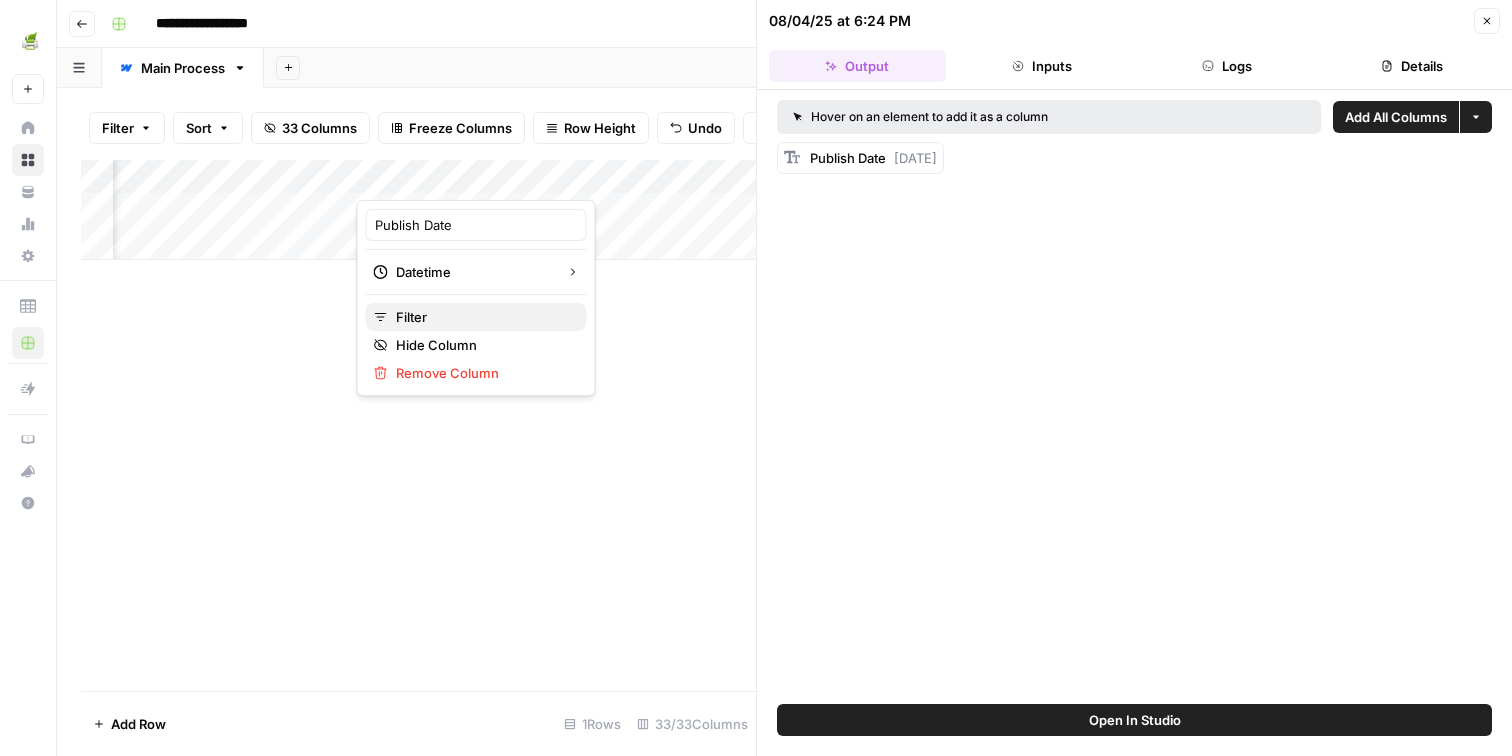click on "Filter" at bounding box center (483, 317) 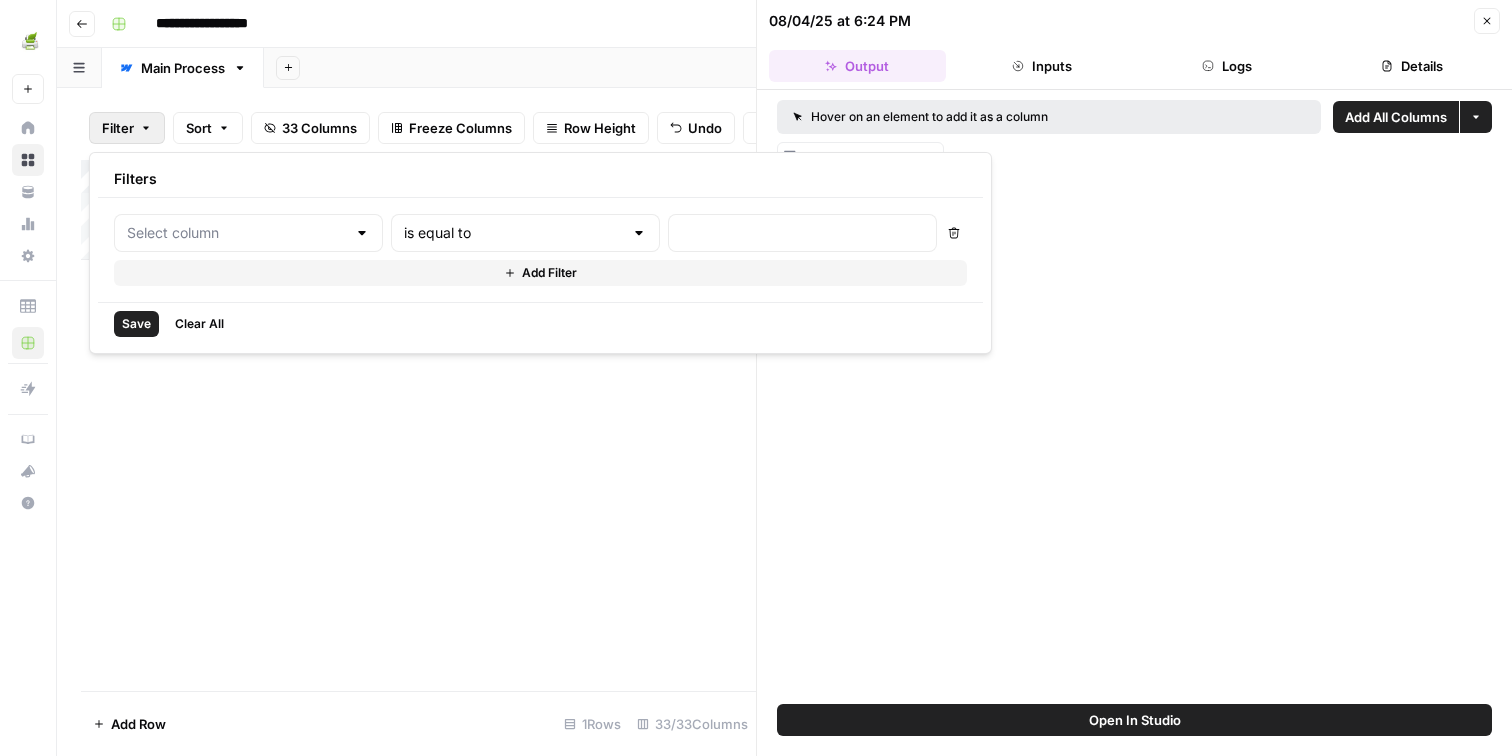 type on "Publish Date" 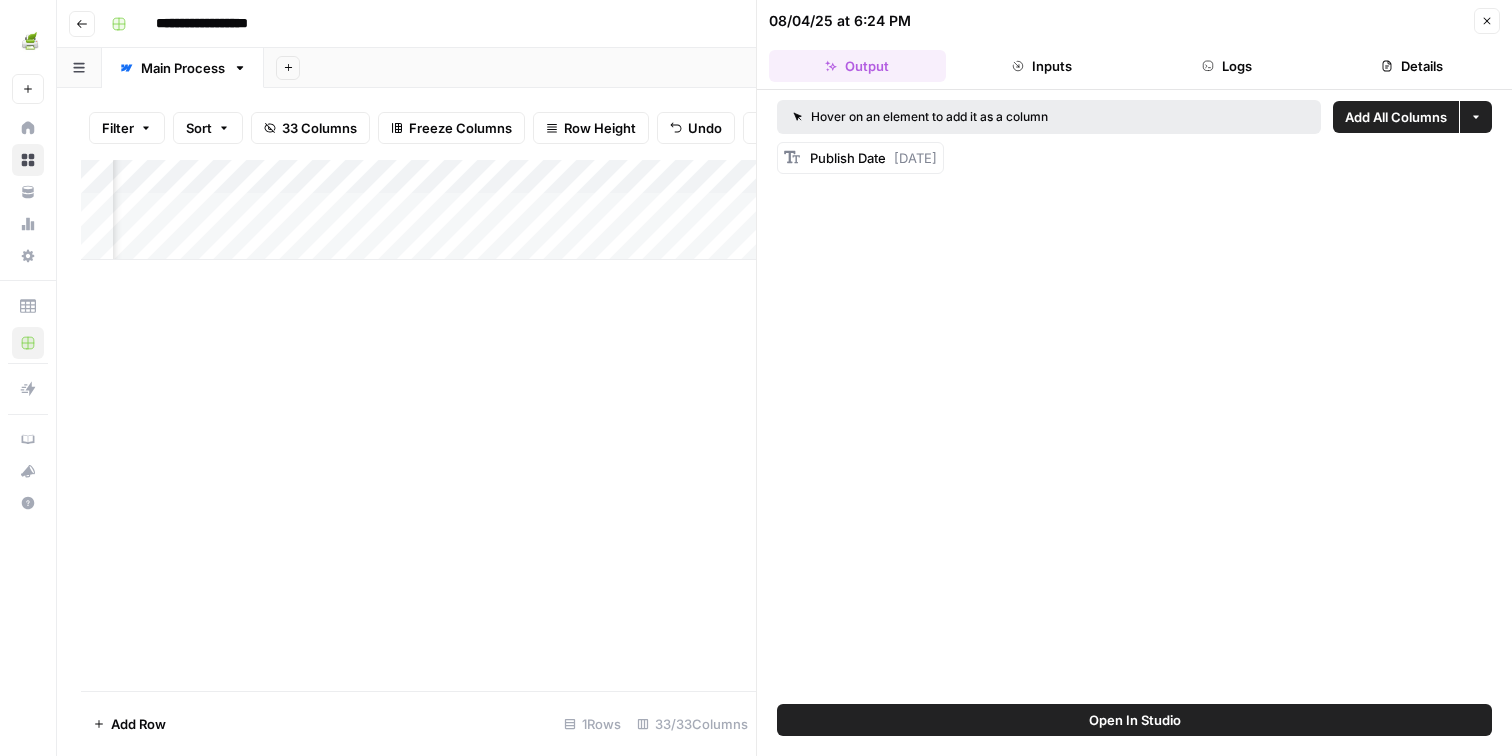 click on "Add Column" at bounding box center (418, 210) 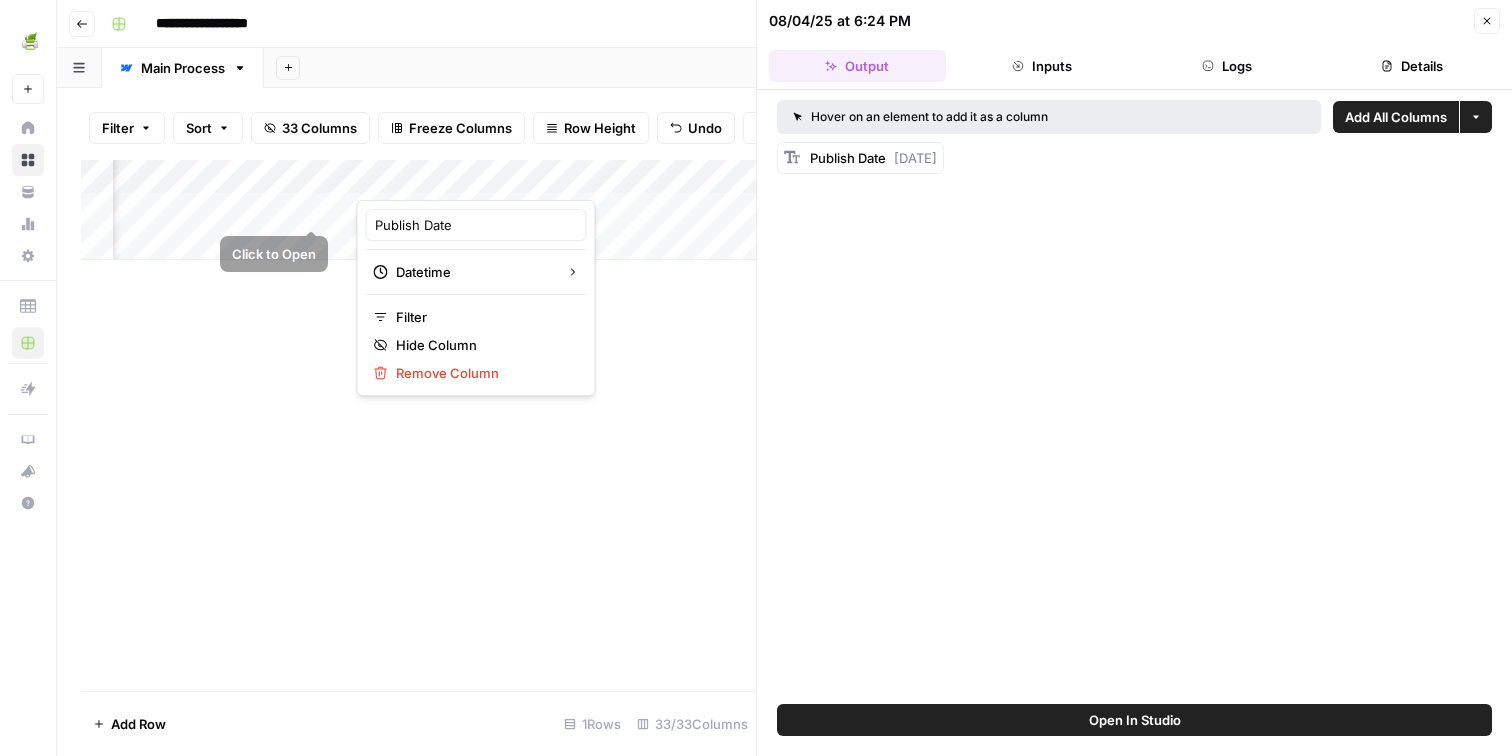 click on "Add Column" at bounding box center [418, 210] 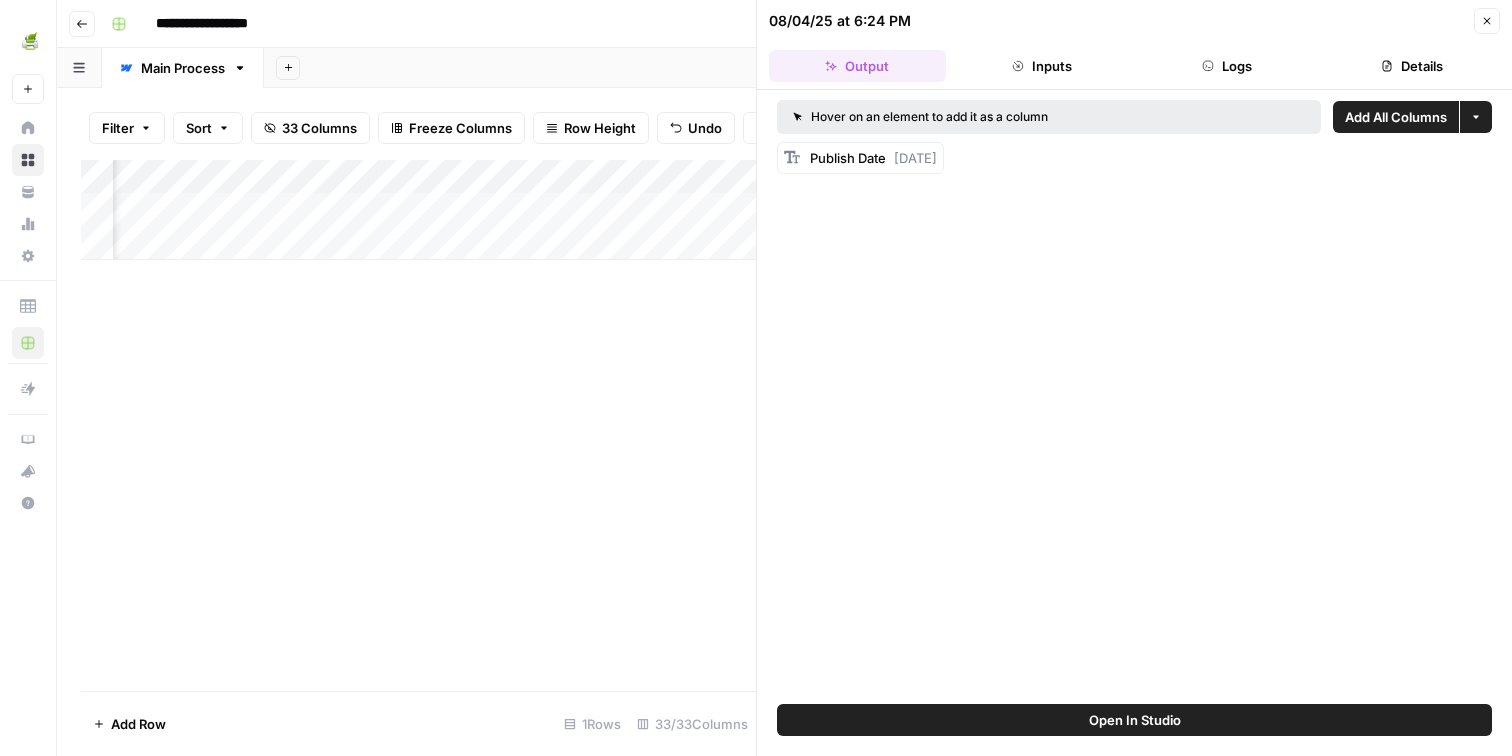 click on "Add Column" at bounding box center (418, 210) 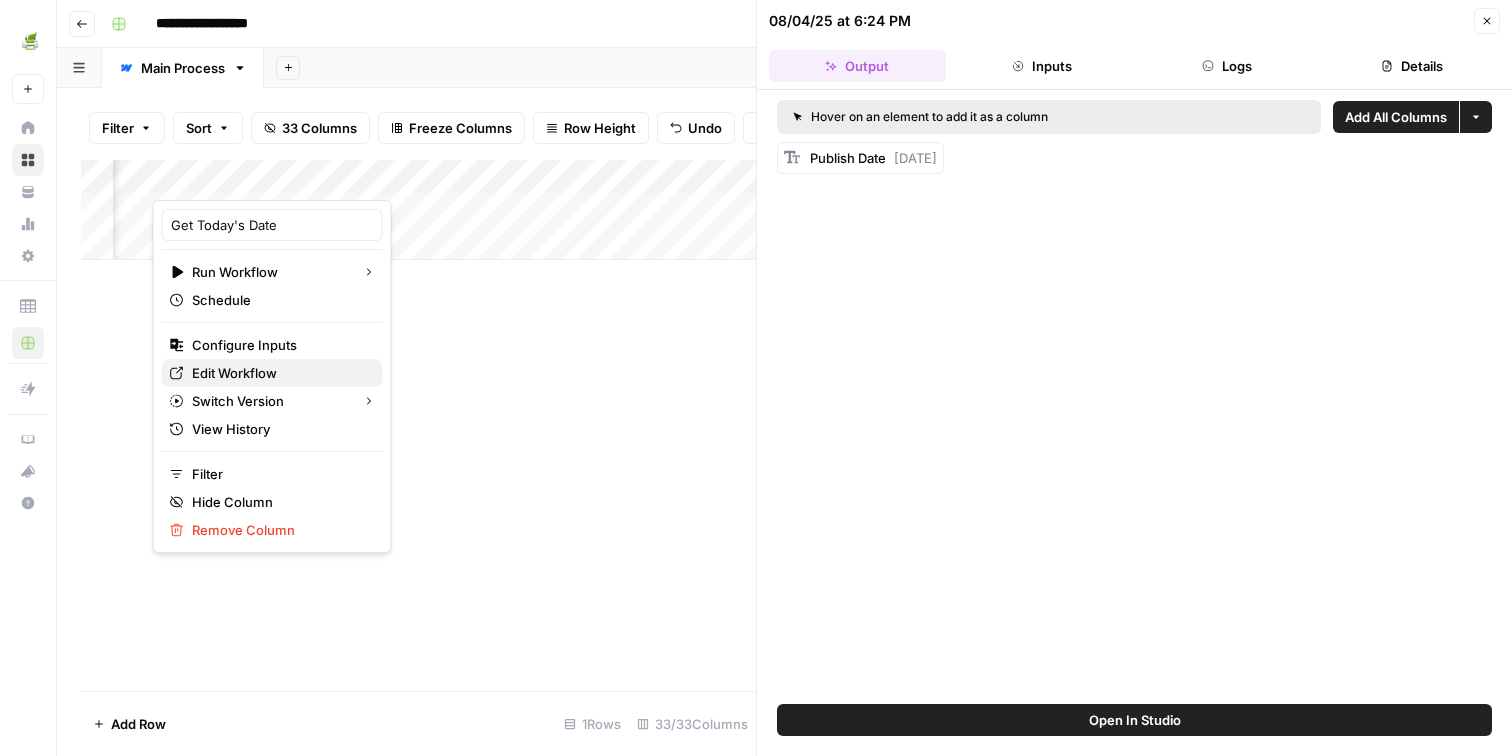 click on "Edit Workflow" at bounding box center (272, 373) 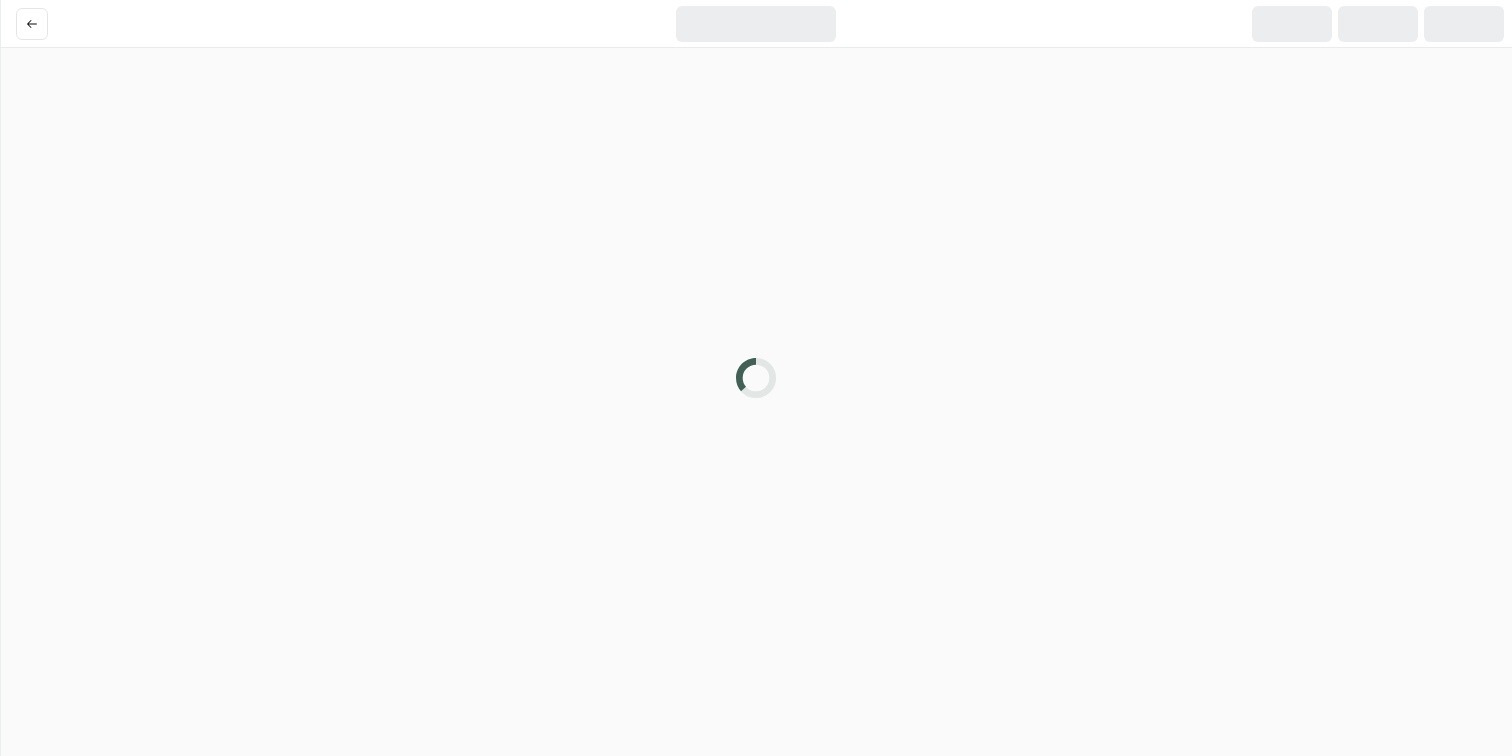 scroll, scrollTop: 0, scrollLeft: 0, axis: both 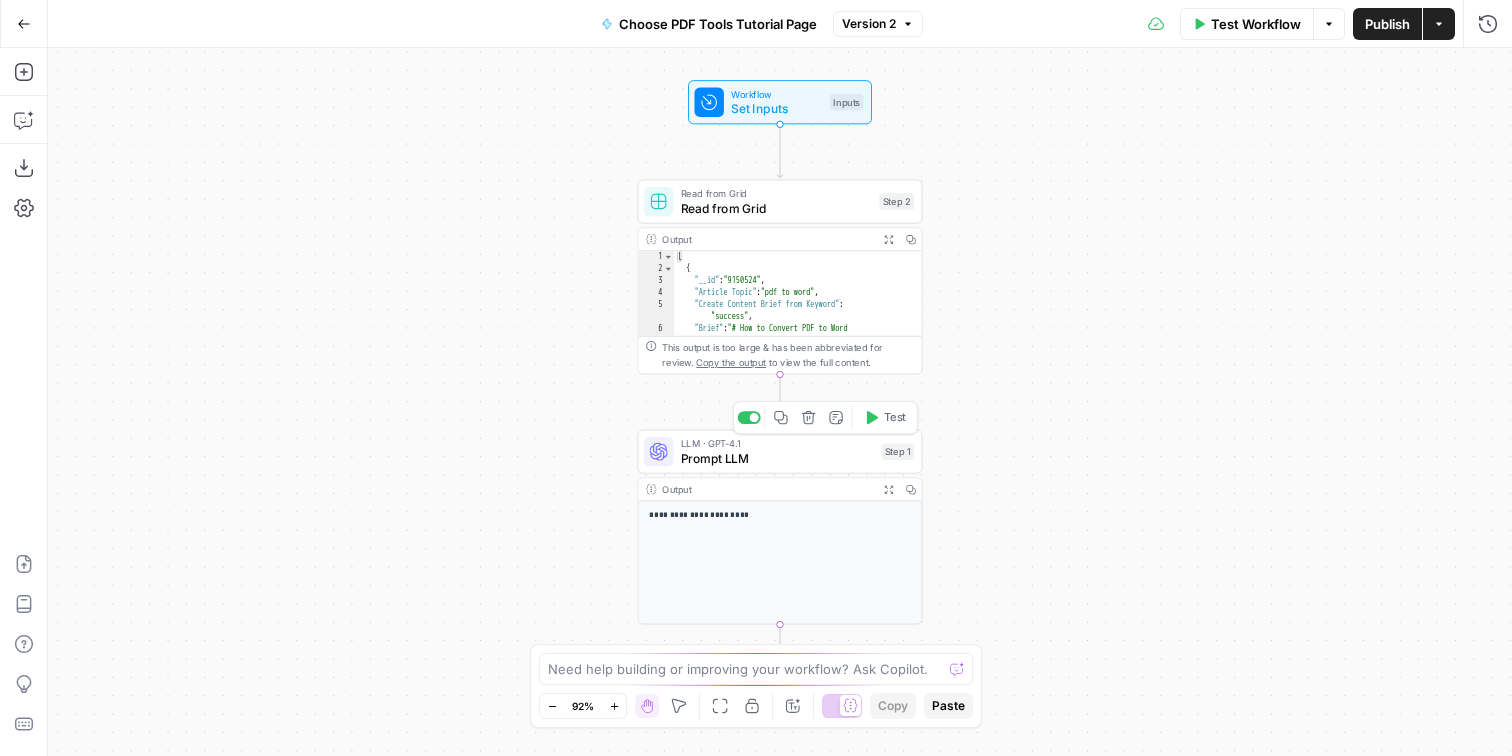 click on "Prompt LLM" at bounding box center (777, 458) 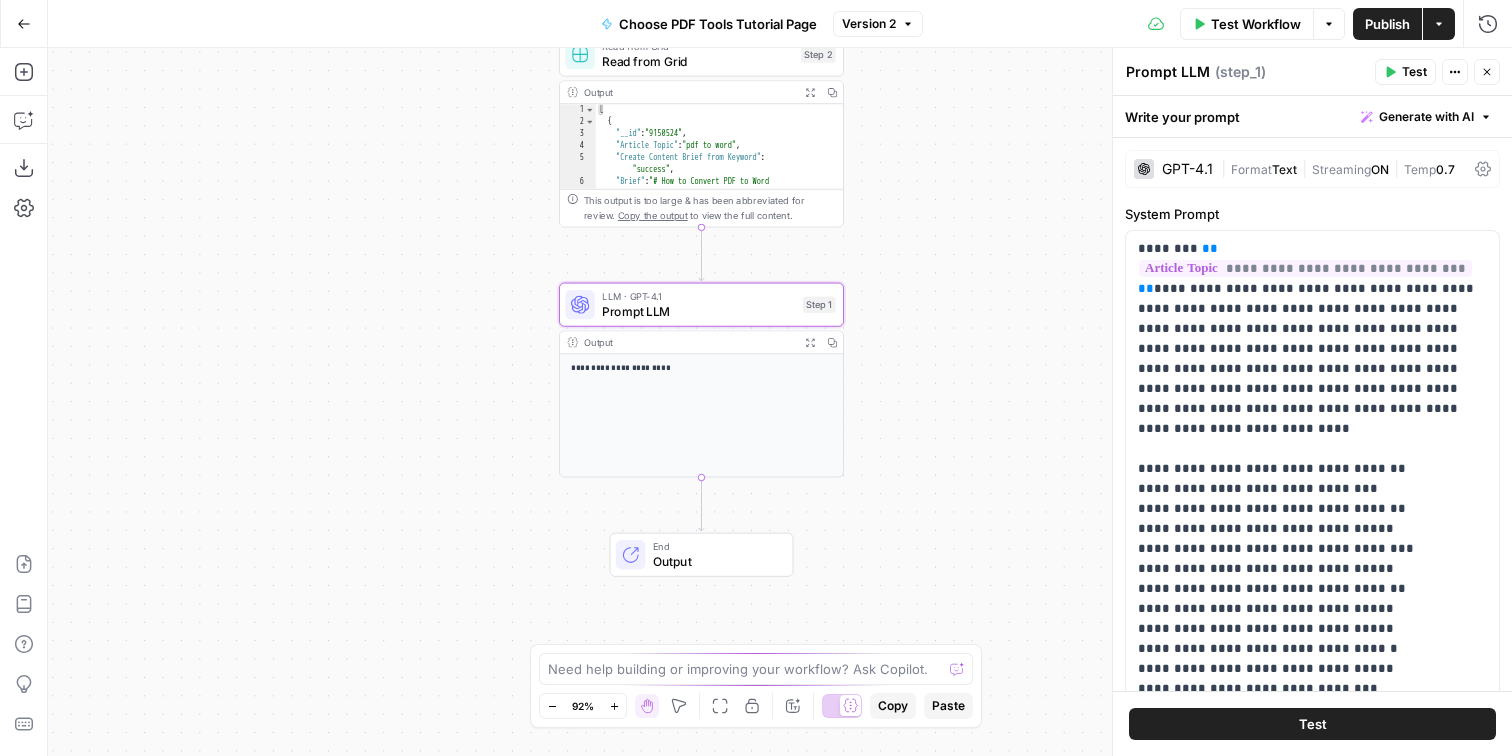 drag, startPoint x: 358, startPoint y: 471, endPoint x: 210, endPoint y: 322, distance: 210.0119 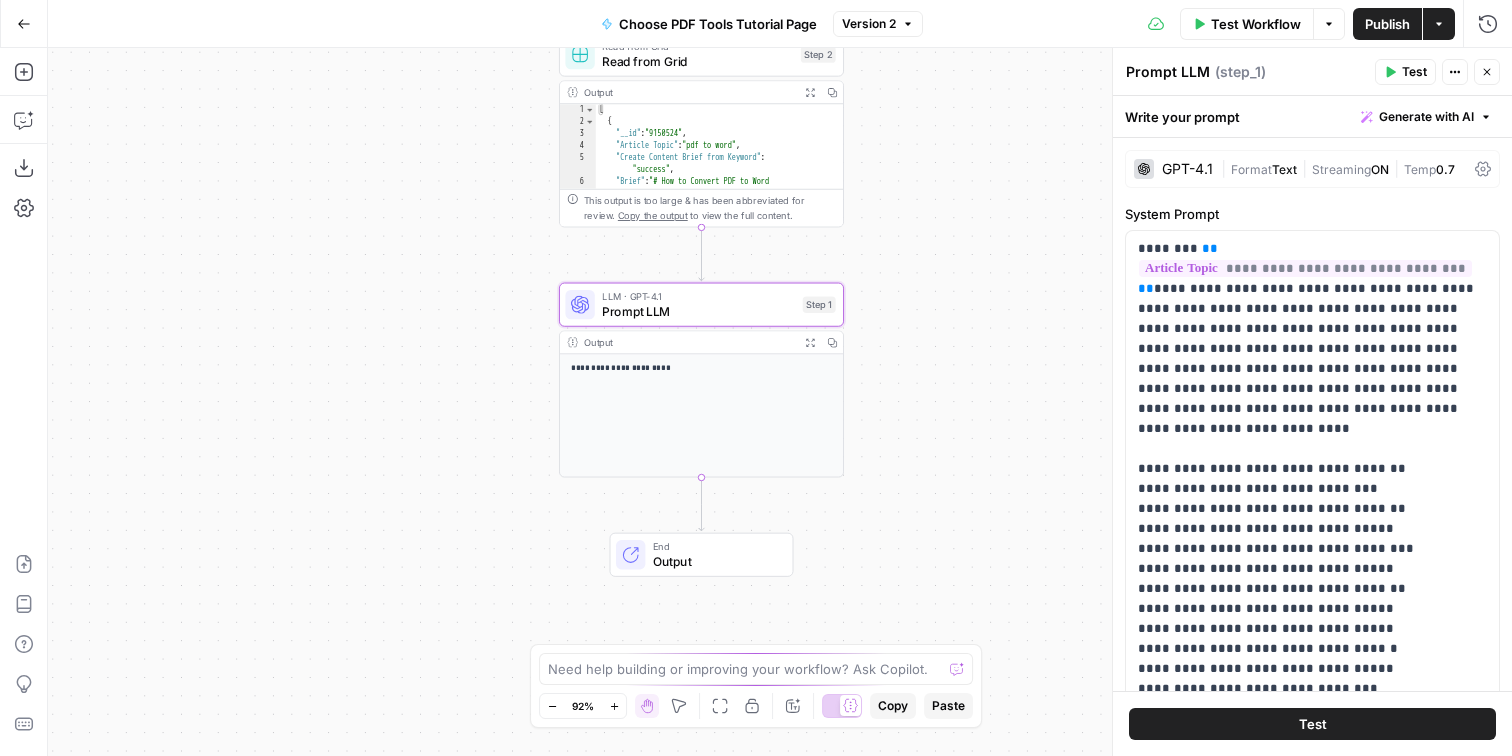 click on "Workflow Set Inputs Inputs Read from Grid Read from Grid Step 2 Output Expand Output Copy 1 2 3 4 5 6 [    {      "__id" :  "9150524" ,      "Article Topic" :  "pdf to word" ,      "Create Content Brief from Keyword" :           "success" ,      "Brief" :  "# How to Convert PDF to Word           Online Free \n\n **Slug:** pdf-to-word          -online-free \n\n **Targeted Keyword:**           pdf to word \n\n **Outline:**  \n # H1: How           to Convert PDF to Word Online           Free \n\n Converting PDF to Word online is           a free and simple process that           transforms static PDF documents into           editable Word files (.docx or .doc)           using browser-based tools. With a           reliable pdf to word converter, you can           convert pdf to word in just a few           clicks—no software downloads required.           This process preserves your document’s  \n\n" at bounding box center (780, 402) 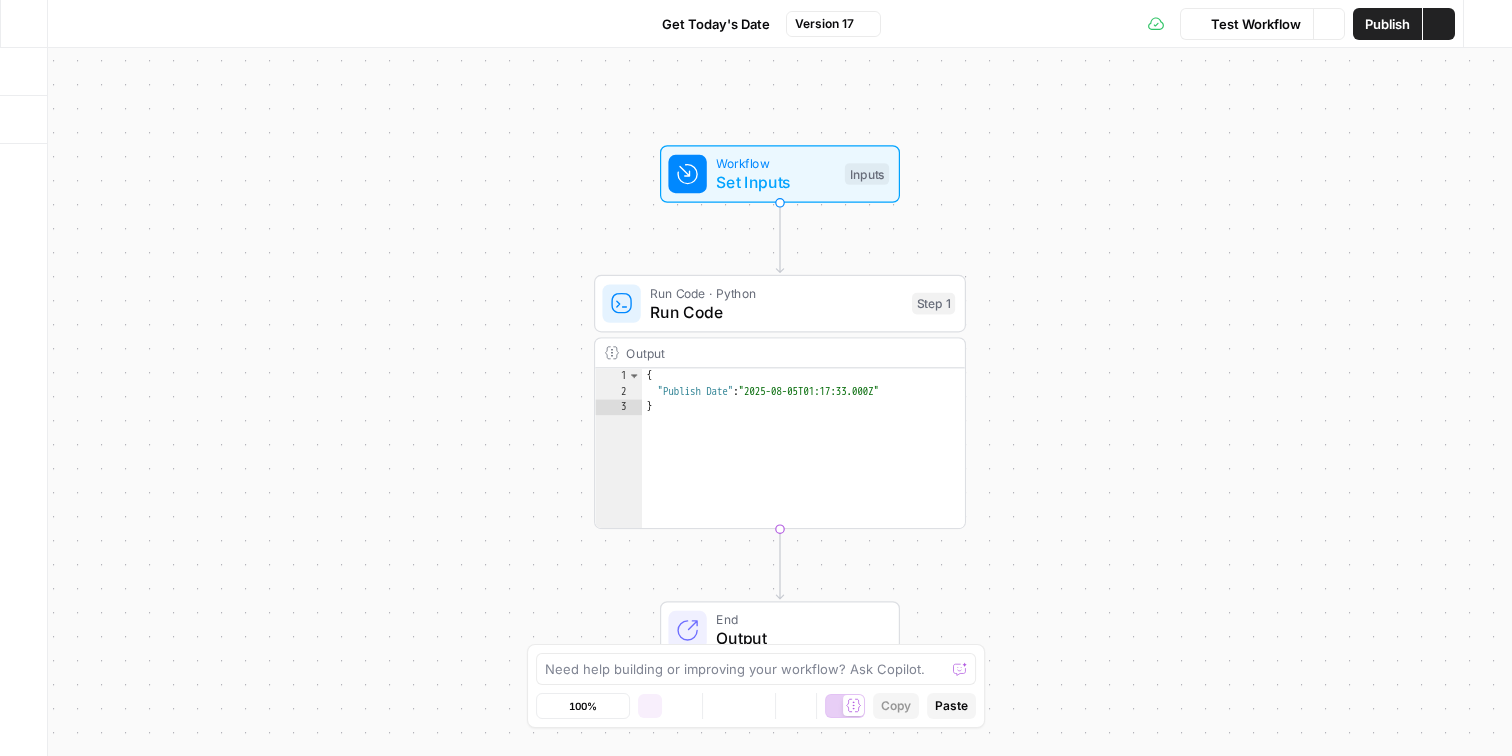 scroll, scrollTop: 0, scrollLeft: 0, axis: both 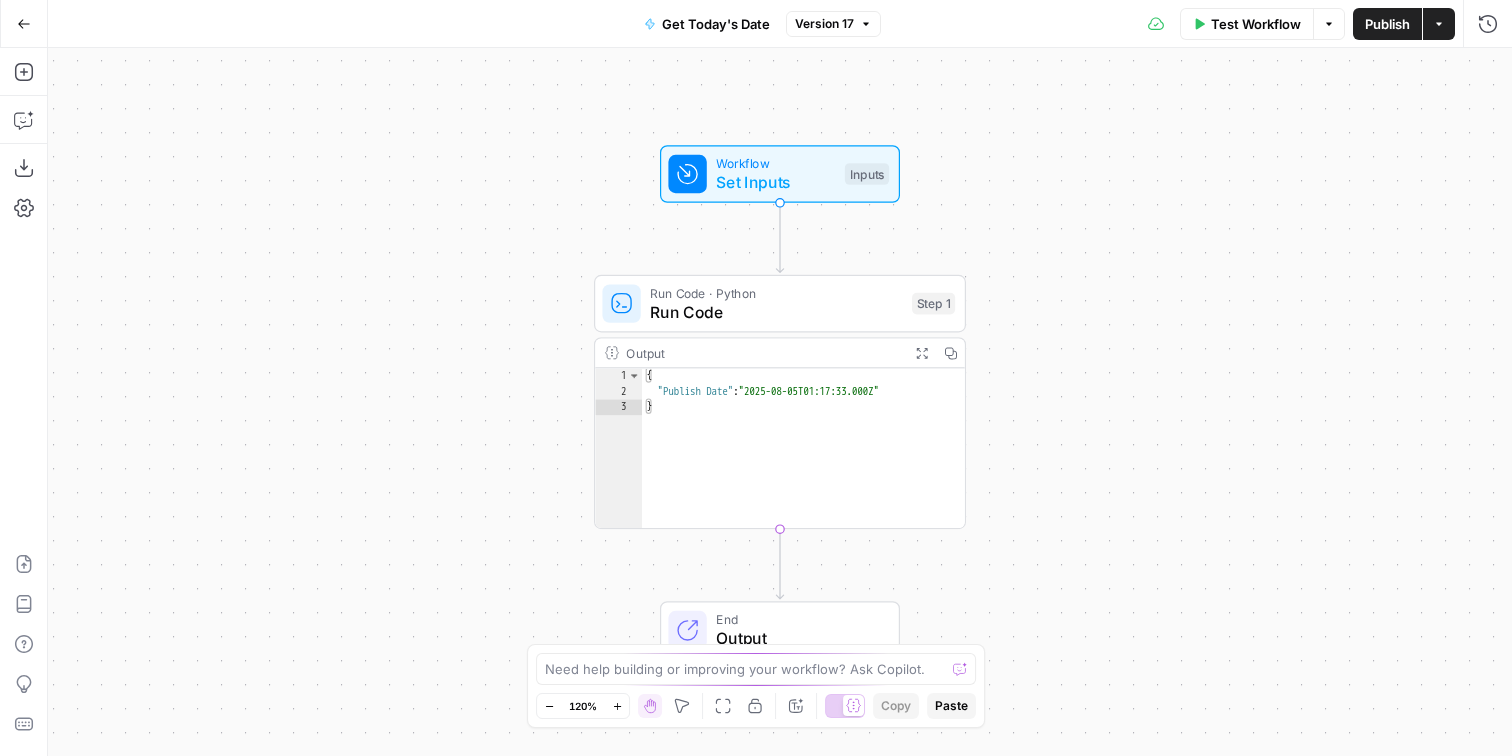 type on "**********" 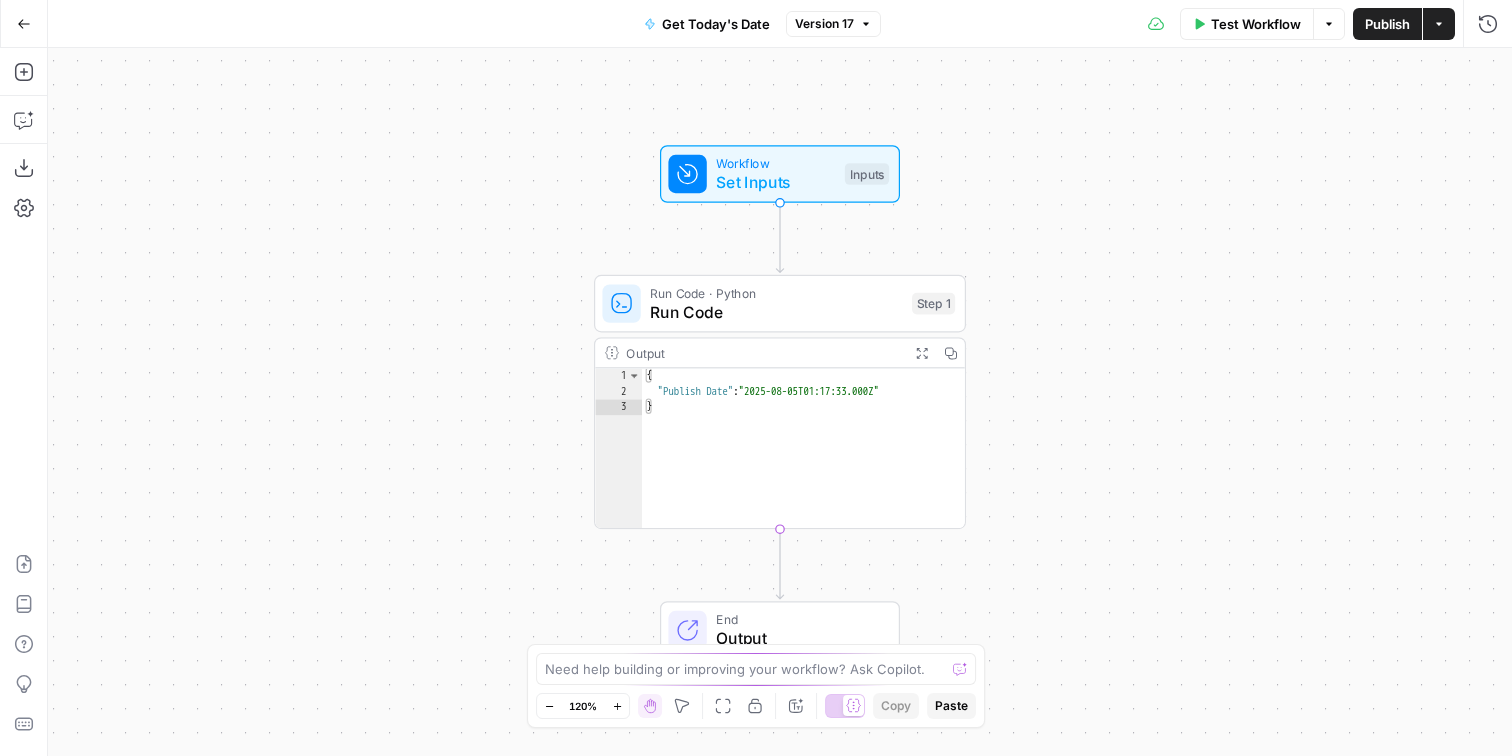click on "{    "Publish Date" :  "[DATE]" }" at bounding box center (804, 464) 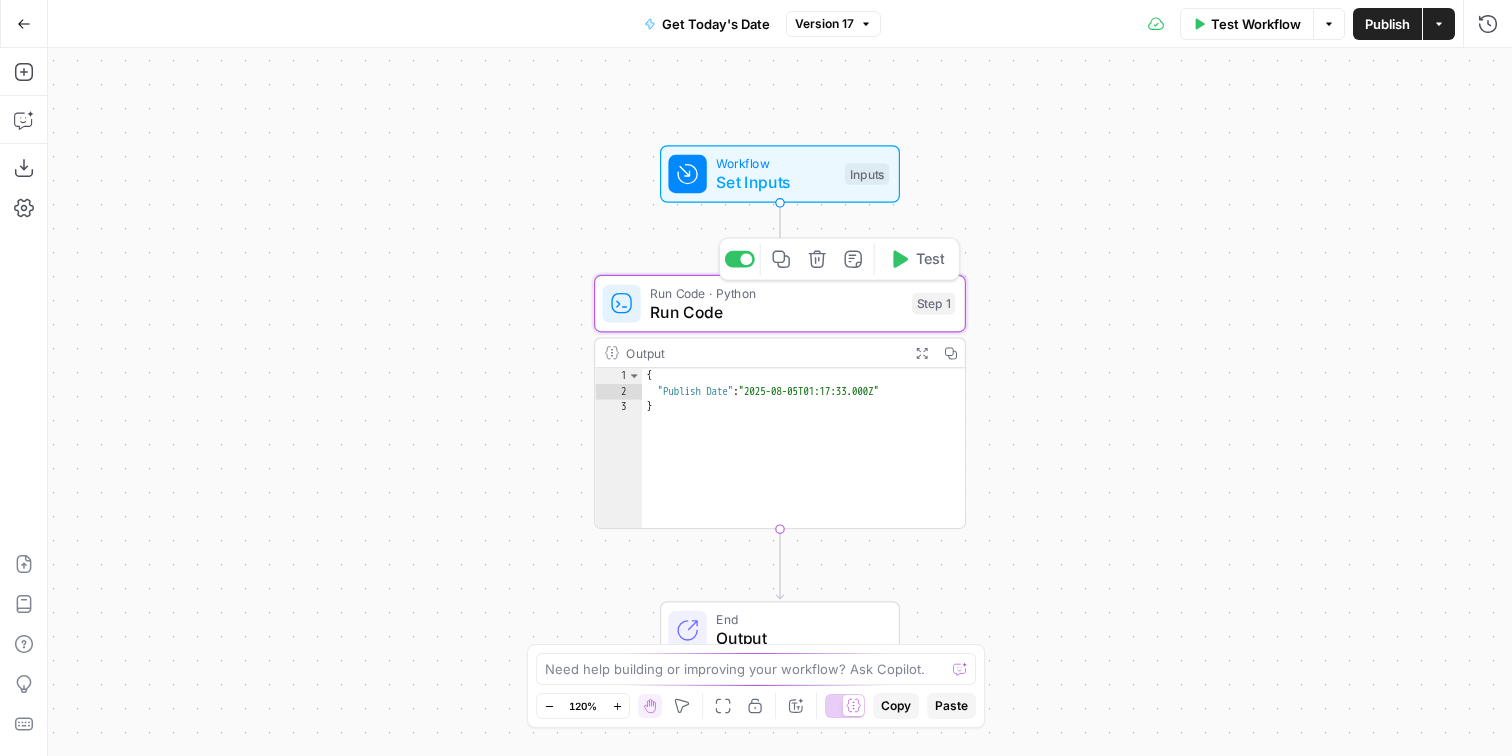 click on "Run Code" at bounding box center (776, 312) 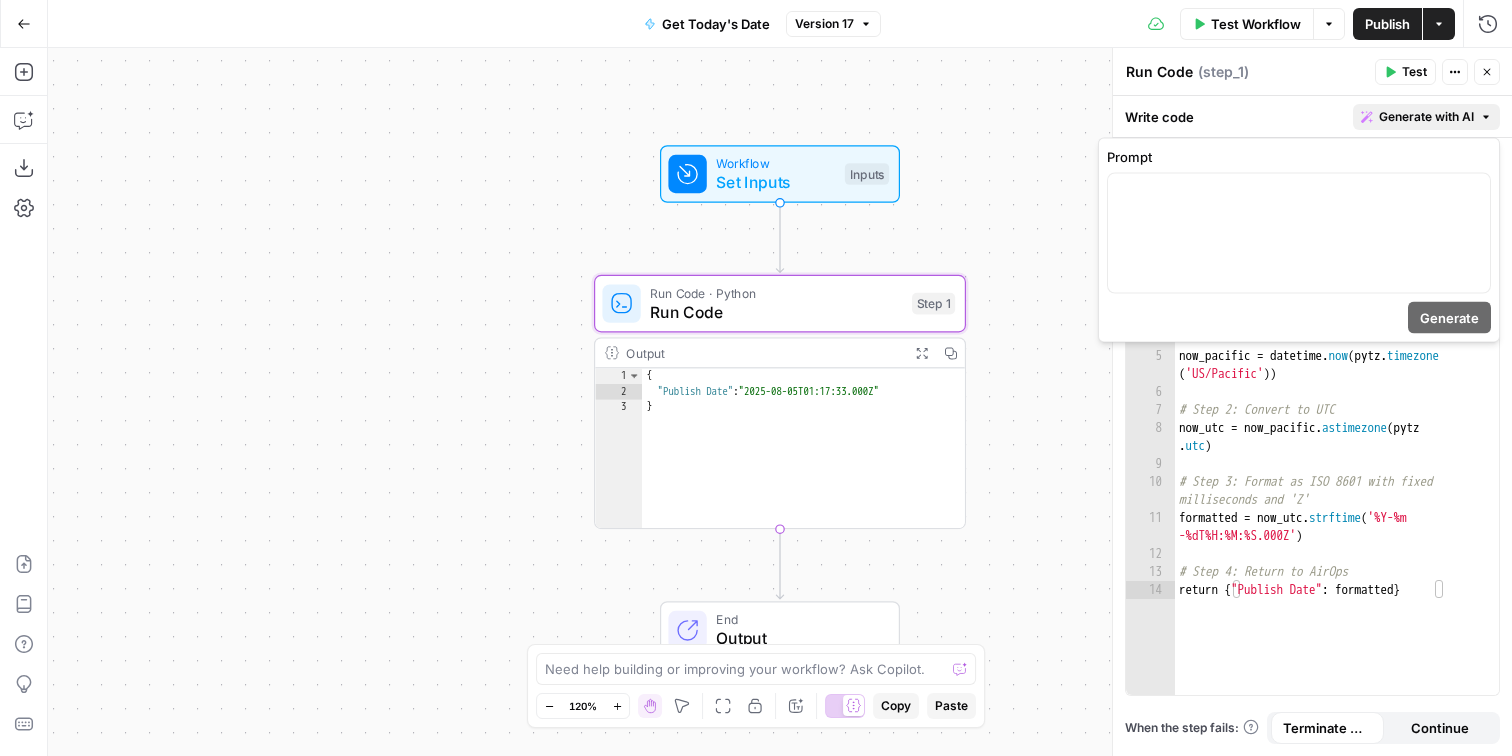 click on "Generate with AI" at bounding box center (1426, 117) 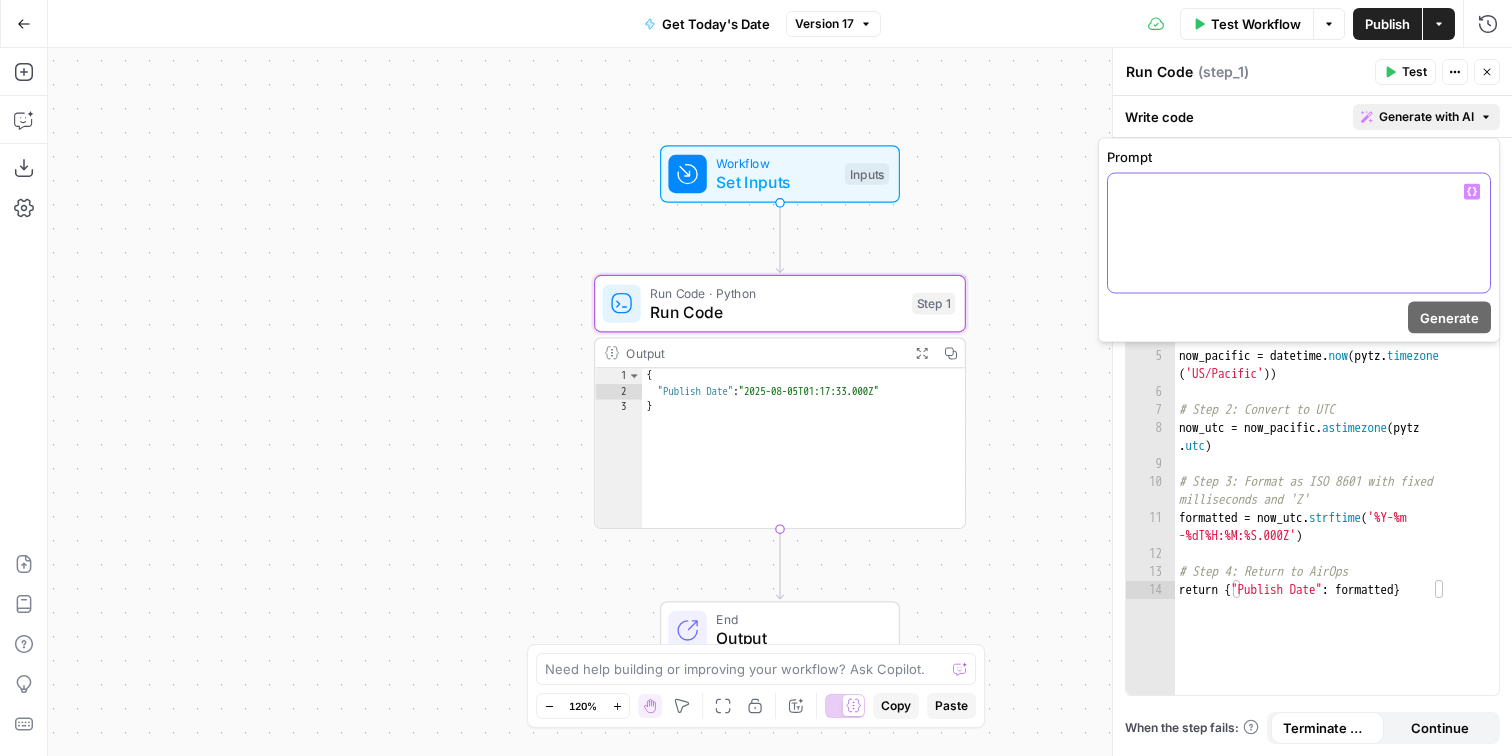 click at bounding box center (1299, 233) 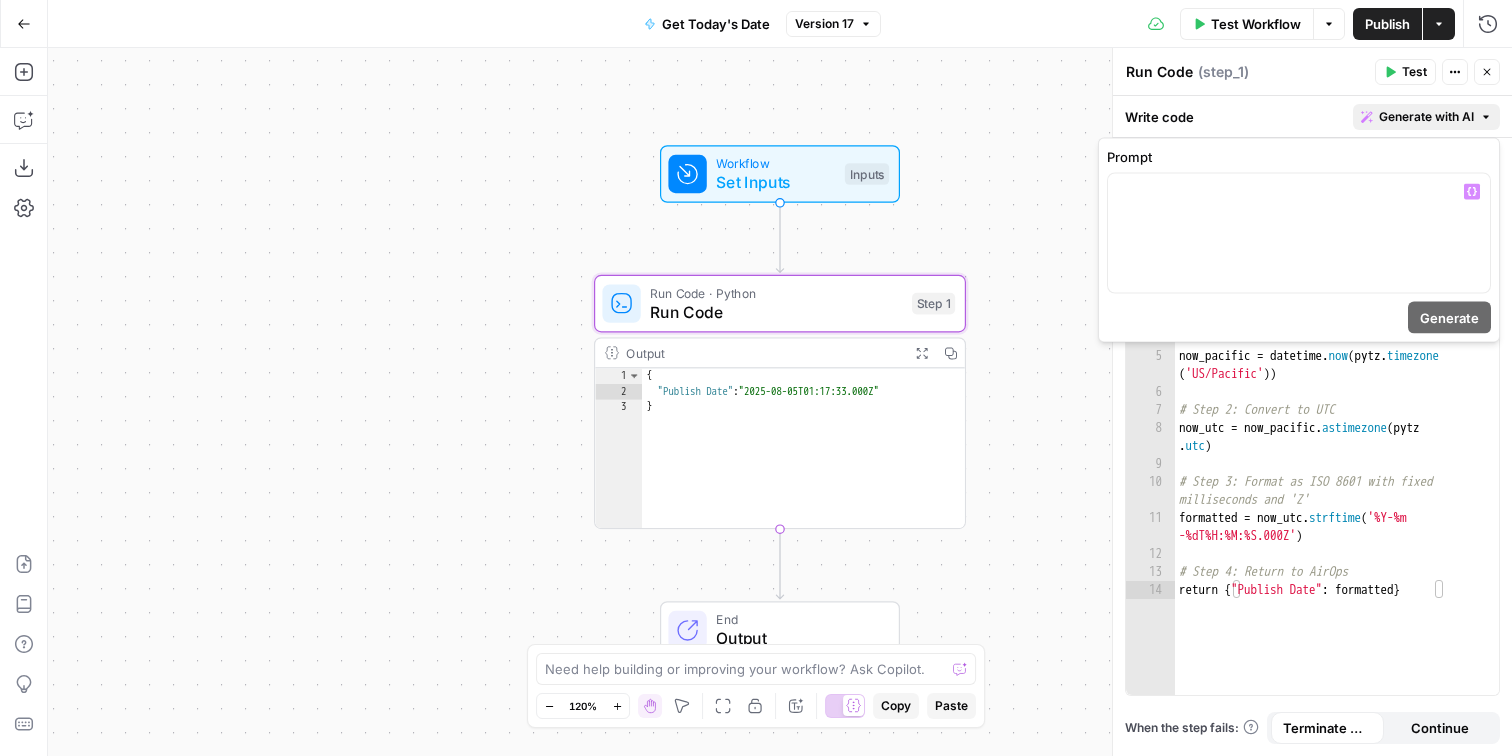 type on "**********" 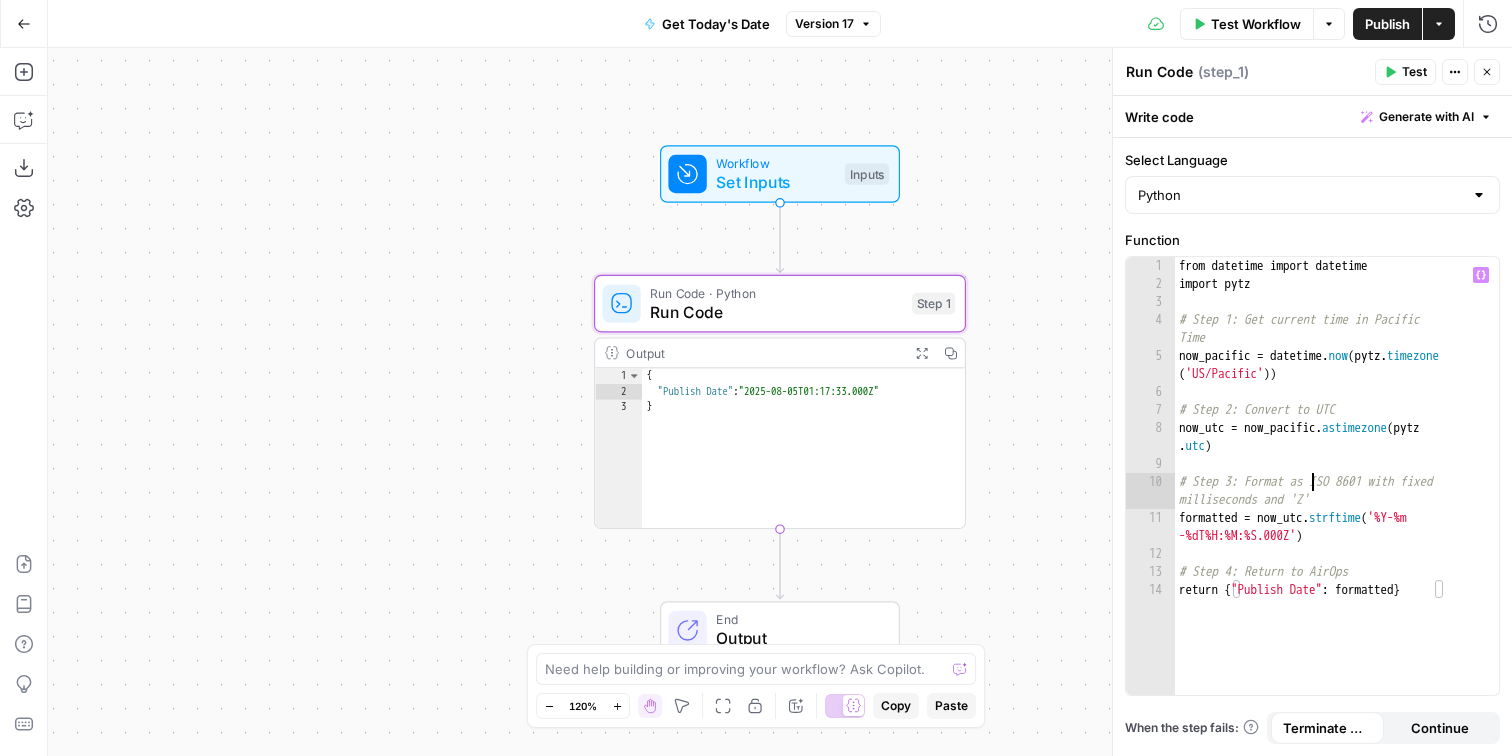 click on "from   datetime   import   datetime import   pytz # Step 1: Get current time in Pacific  Time now_pacific   =   datetime . now ( pytz . timezone ( 'US/Pacific' )) # Step 2: Convert to UTC now_utc   =   now_pacific . astimezone ( pytz . utc ) # Step 3: Format as ISO 8601 with fixed  milliseconds and 'Z' formatted   =   now_utc . strftime ( '%Y-%m -%dT%H:%M:%S.000Z' ) # Step 4: Return to AirOps return   { "Publish Date" :   formatted }" at bounding box center [1337, 494] 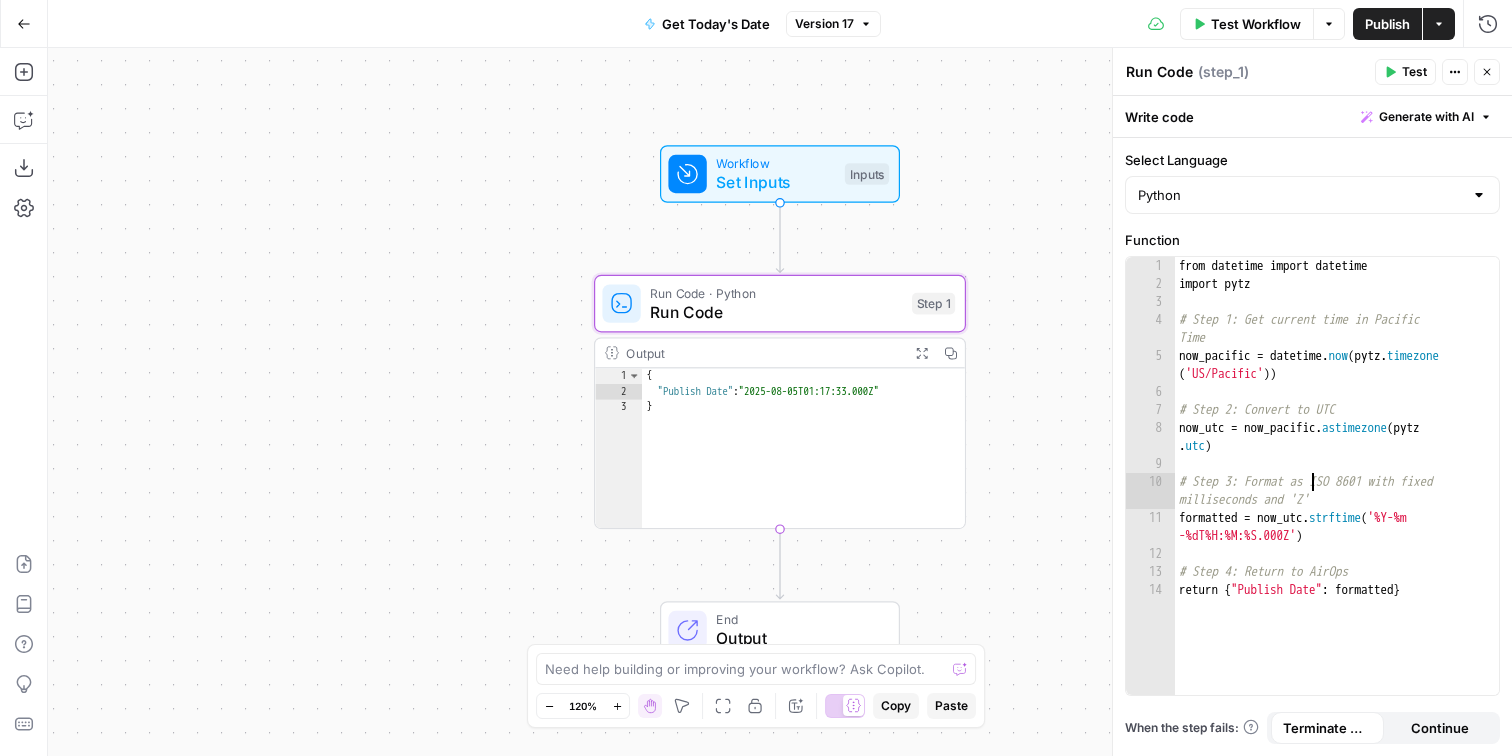 click on "Copilot" at bounding box center [24, 120] 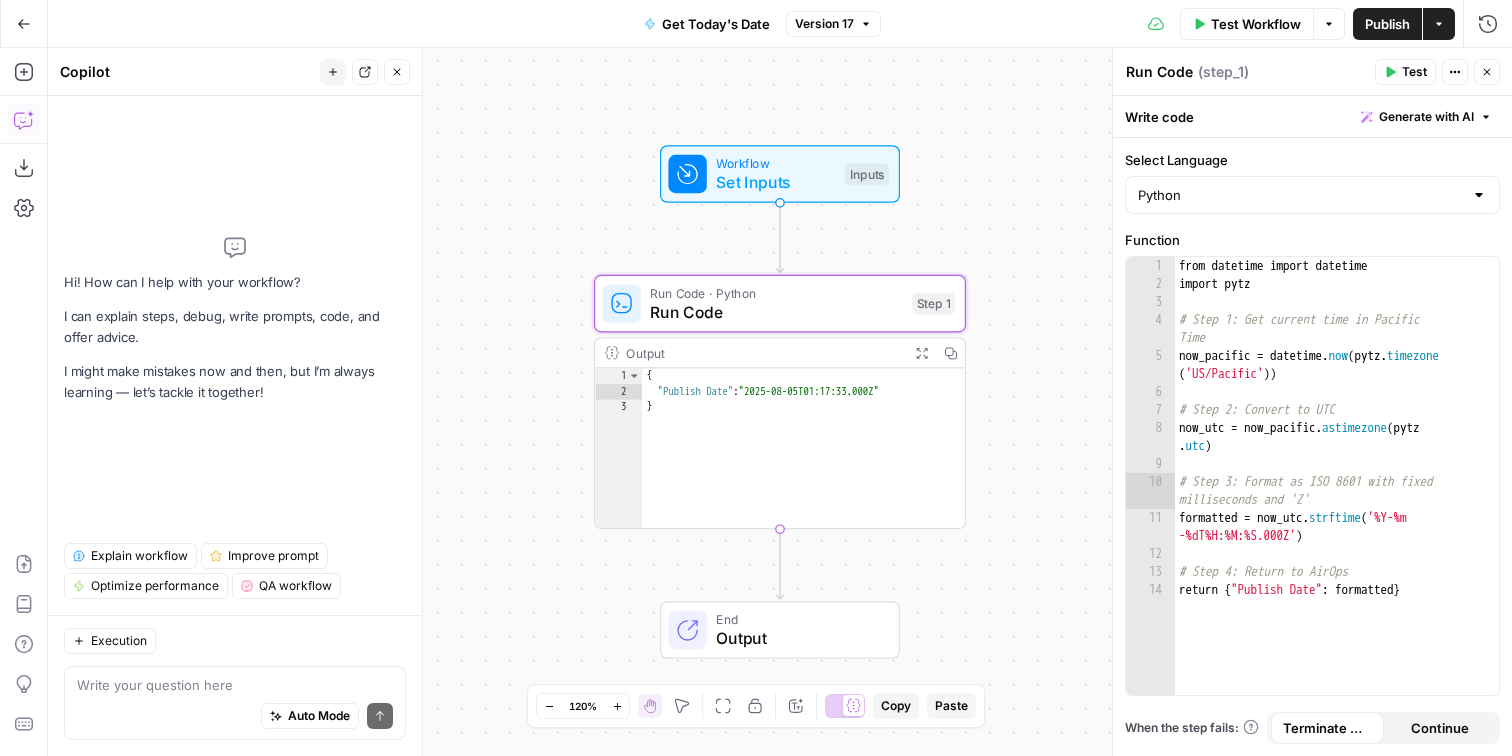click on "Auto Mode Send" at bounding box center [235, 717] 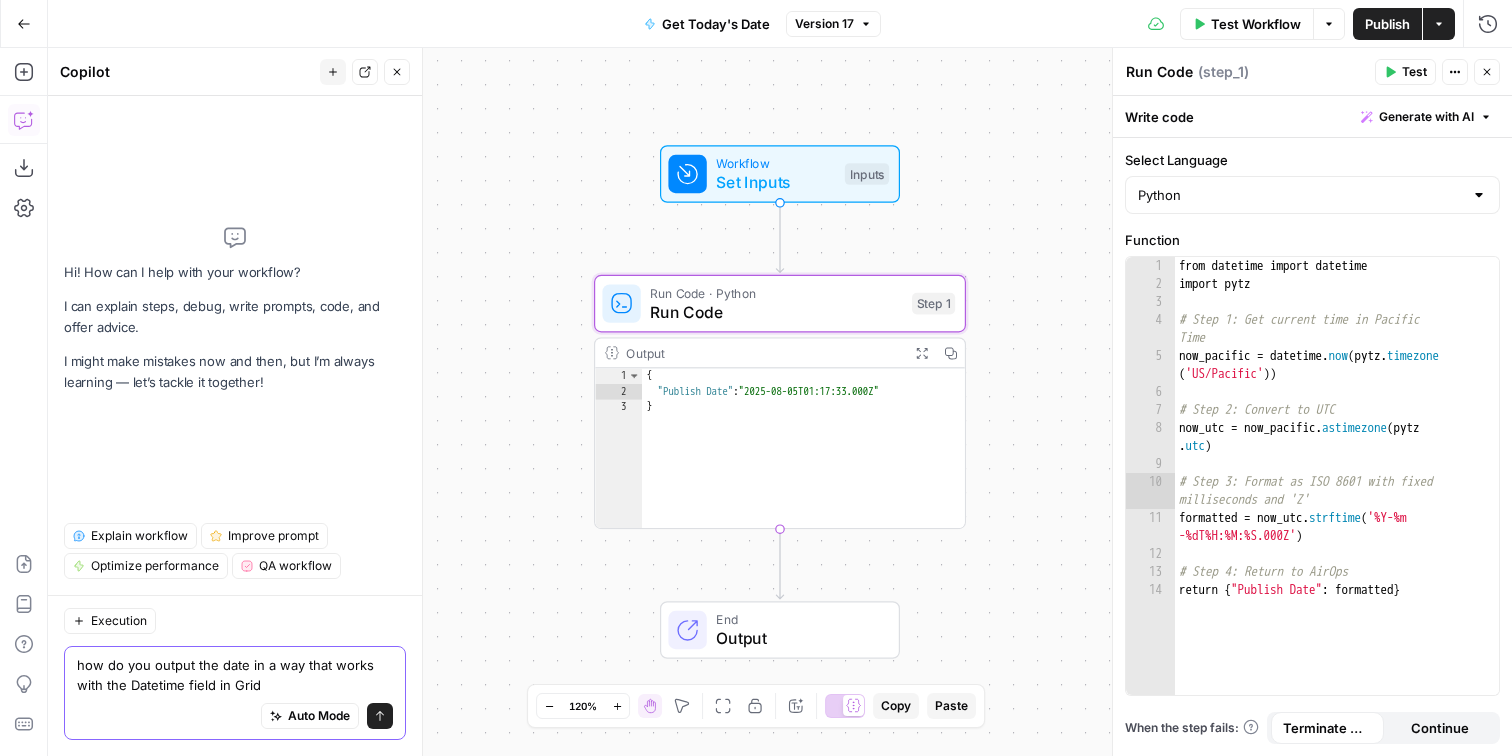 type on "how do you output the date in a way that works with the Datetime field in Grid?" 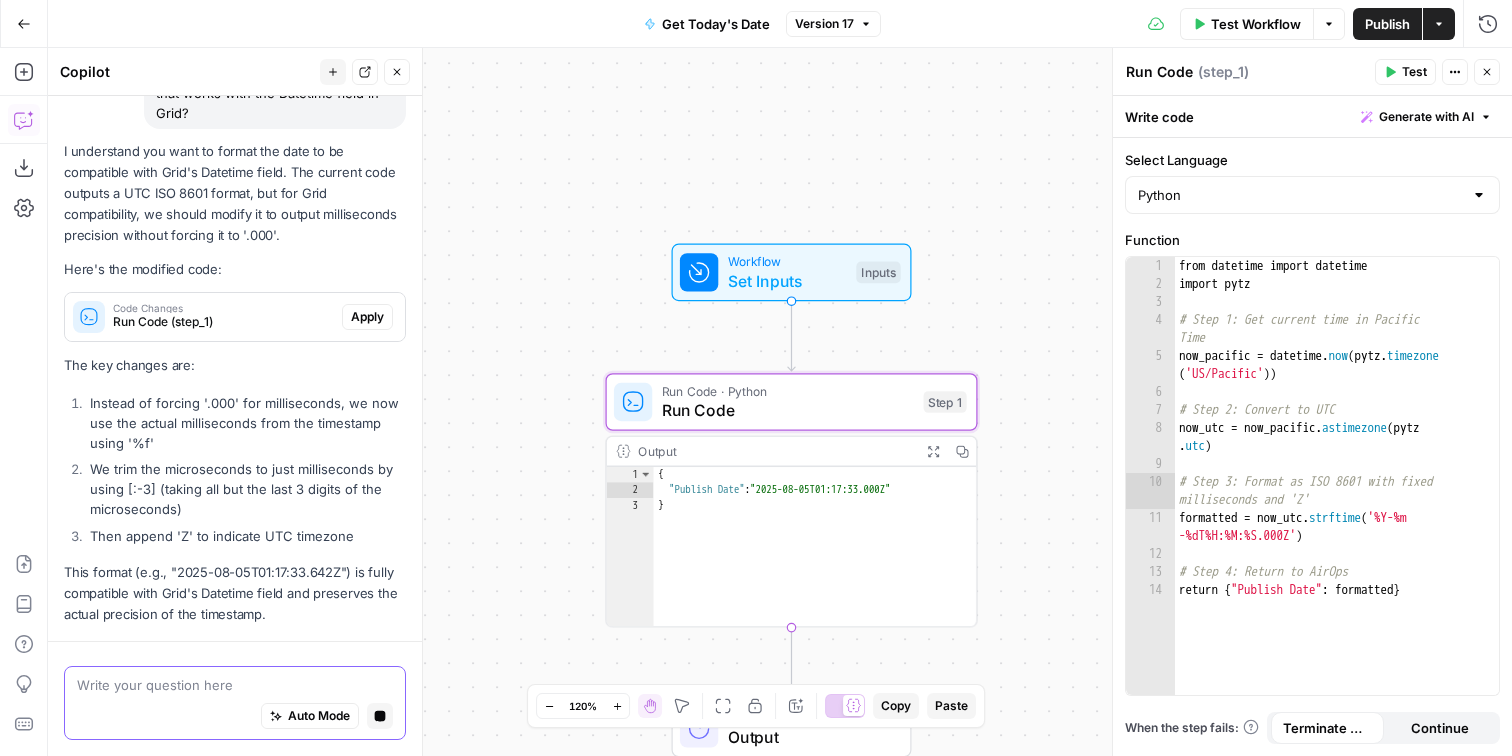 scroll, scrollTop: 257, scrollLeft: 0, axis: vertical 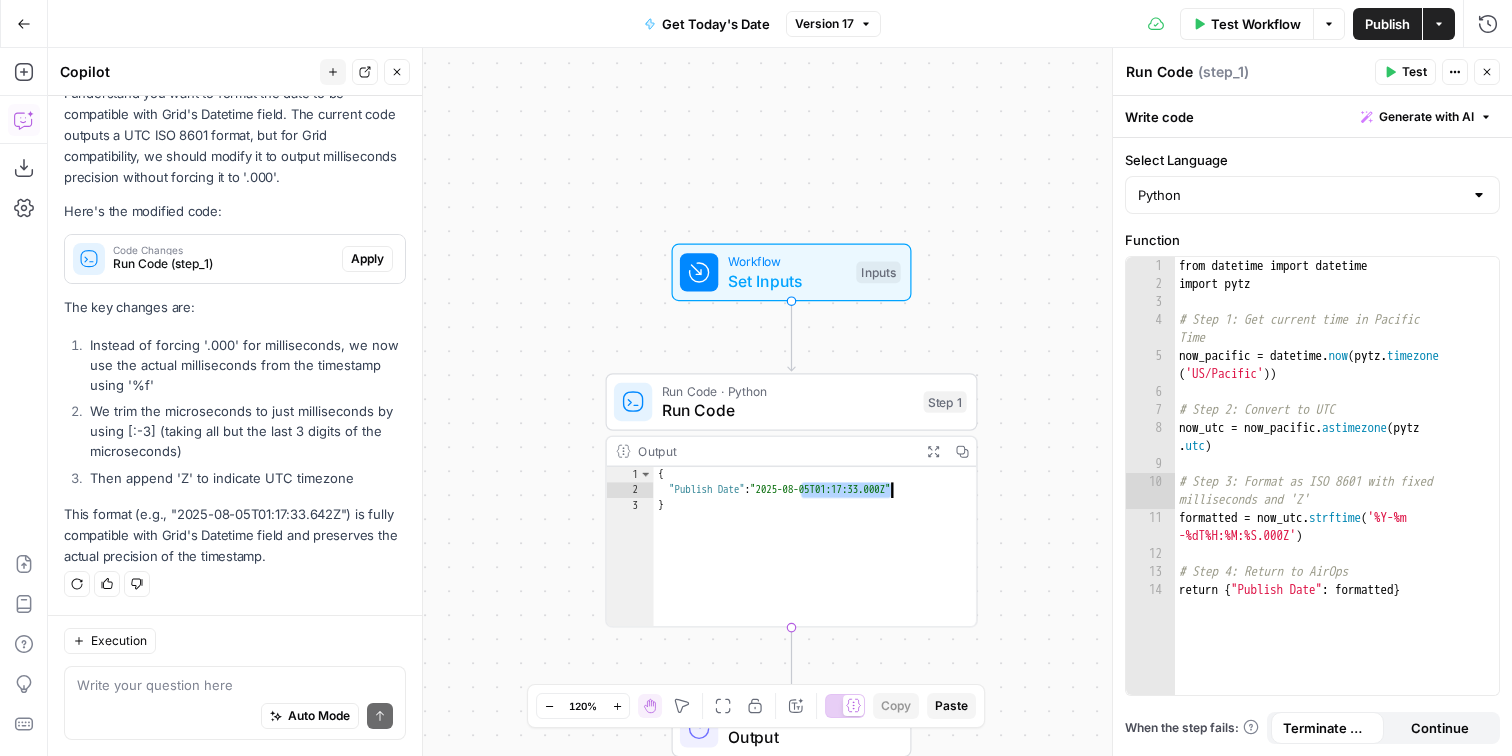 drag, startPoint x: 777, startPoint y: 484, endPoint x: 851, endPoint y: 486, distance: 74.02702 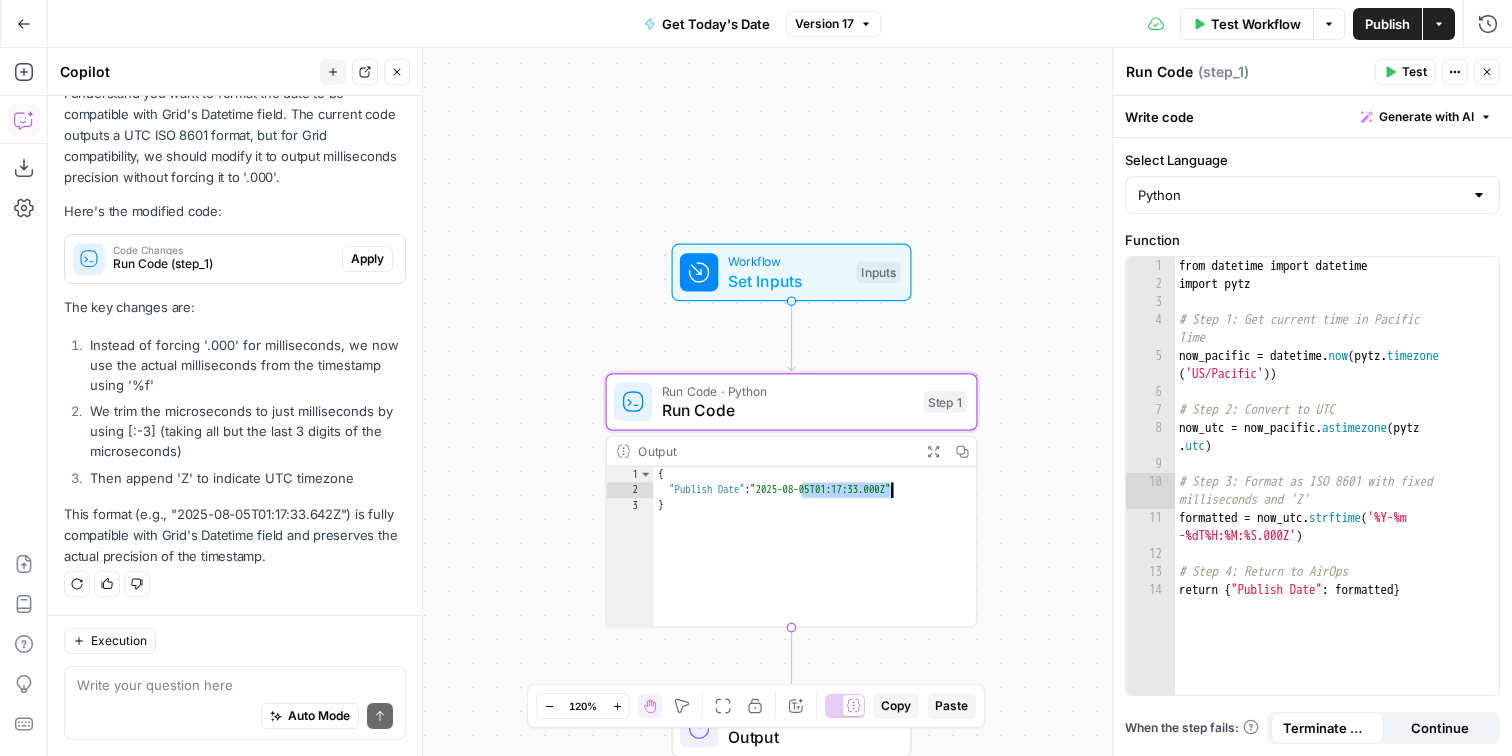 click on "{    "Publish Date" :  "[DATE]" }" at bounding box center (816, 563) 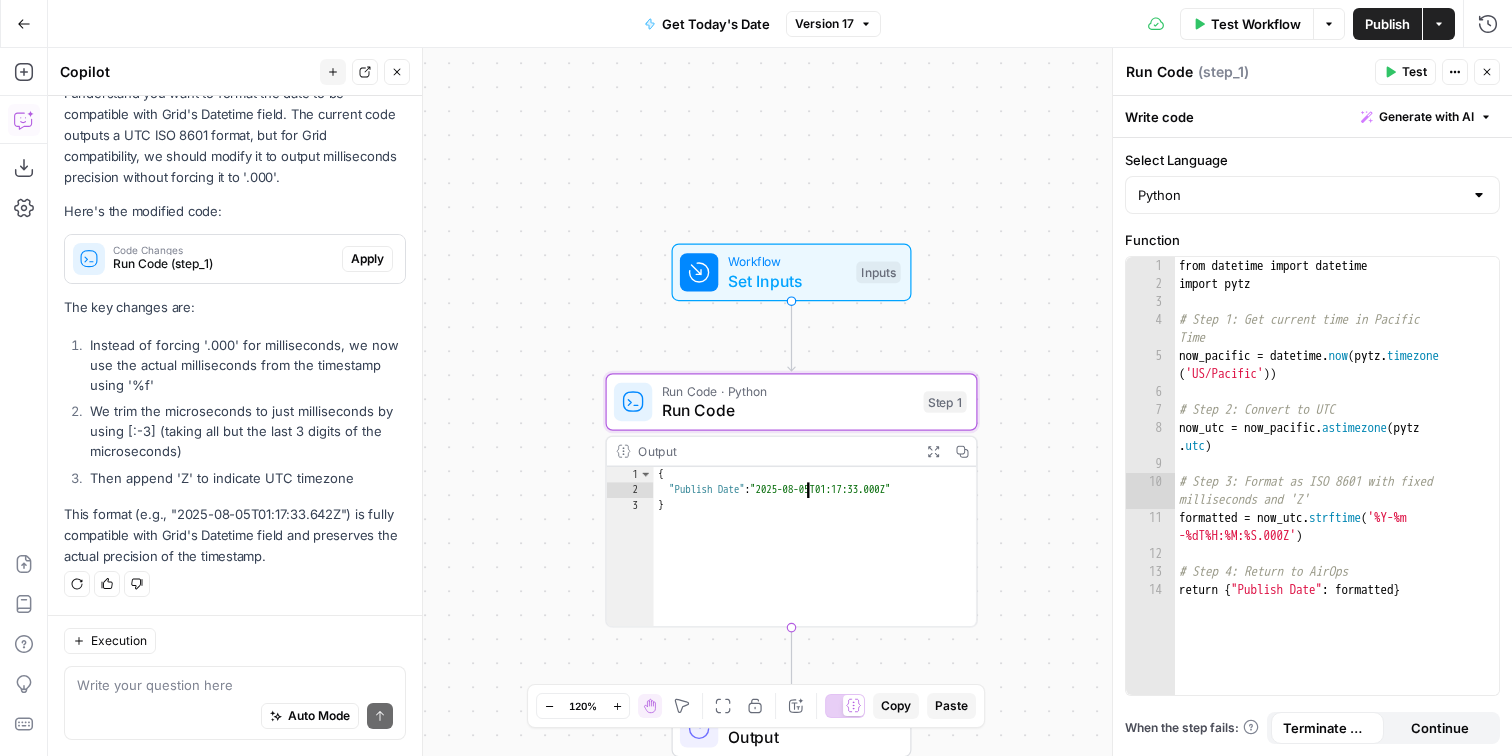 click on "{    "Publish Date" :  "[DATE]" }" at bounding box center [816, 563] 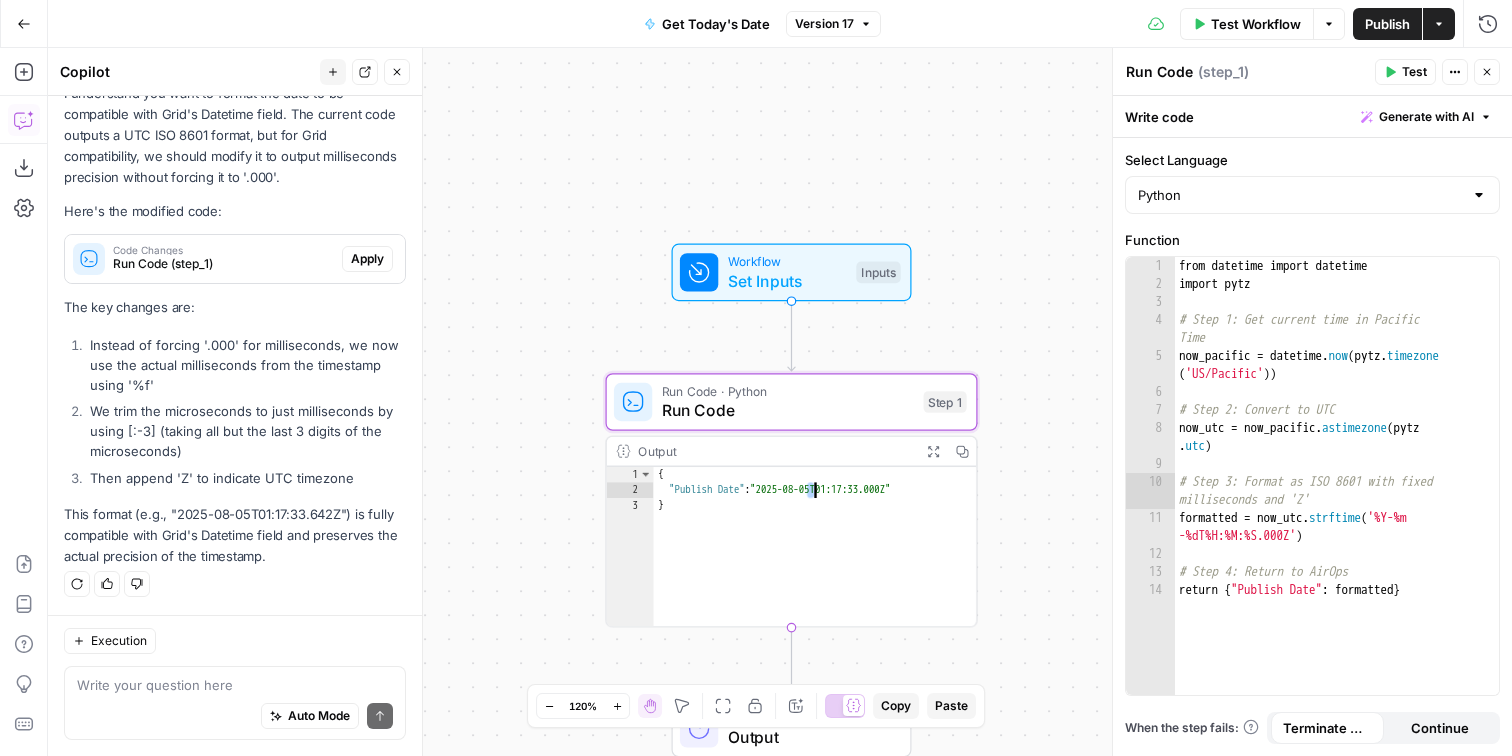 drag, startPoint x: 779, startPoint y: 488, endPoint x: 825, endPoint y: 485, distance: 46.09772 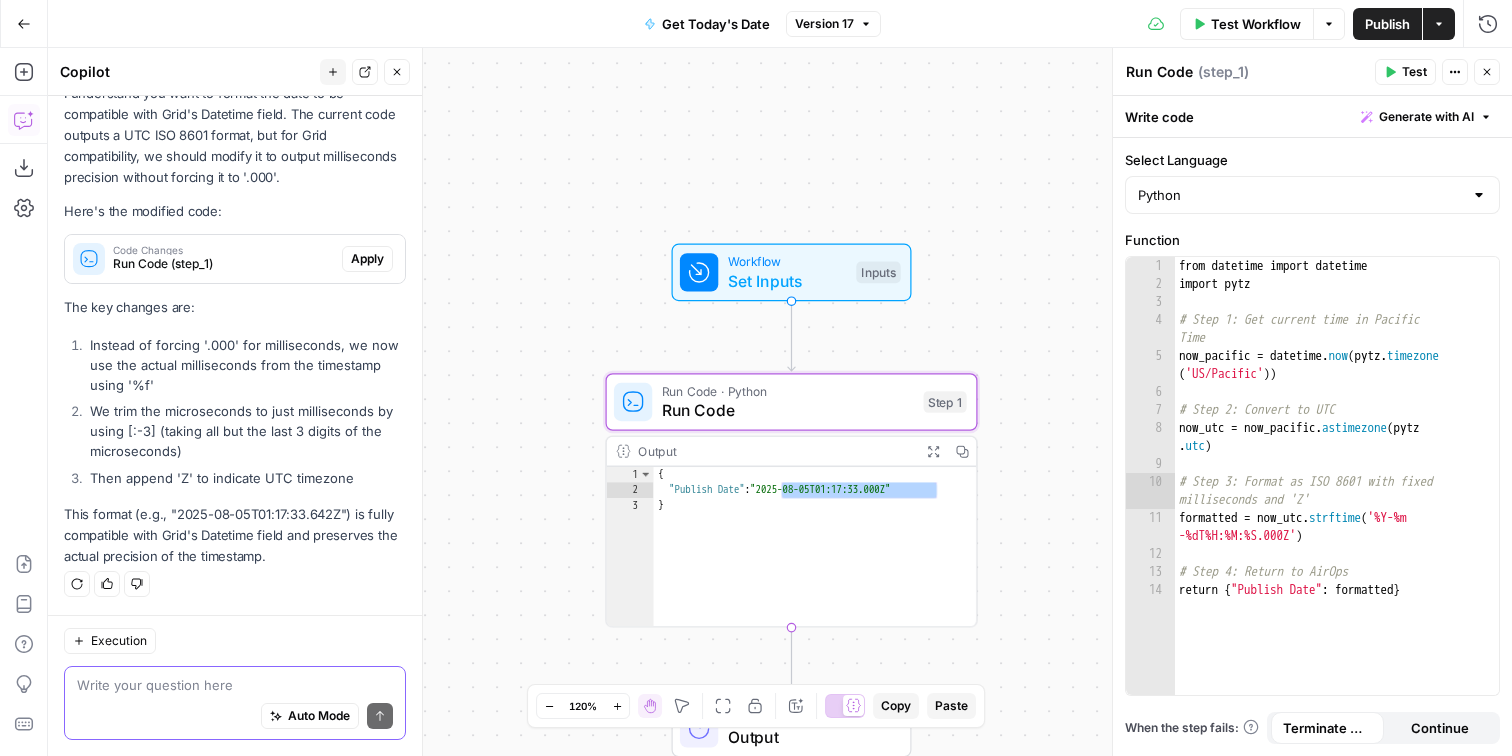 click at bounding box center [235, 685] 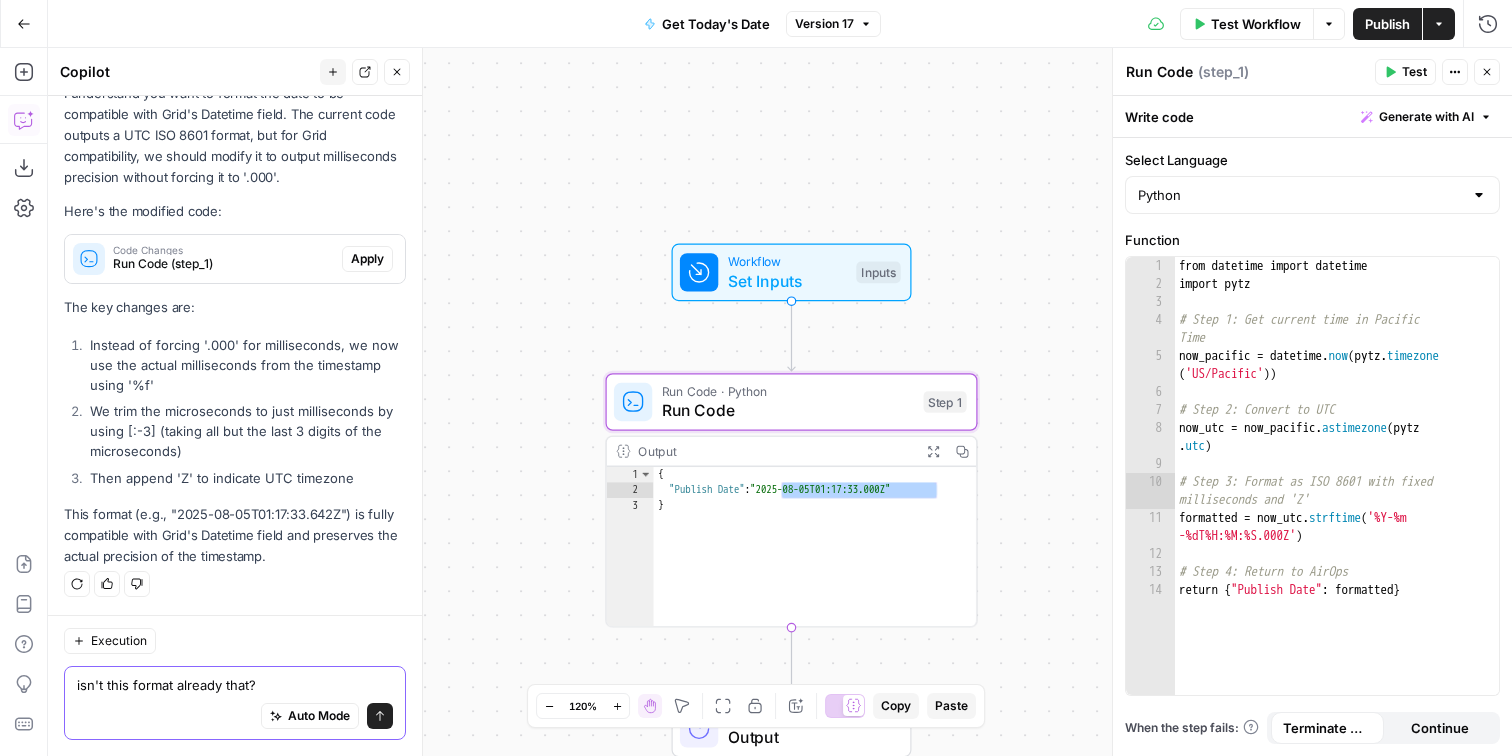 paste on "[DATE]" 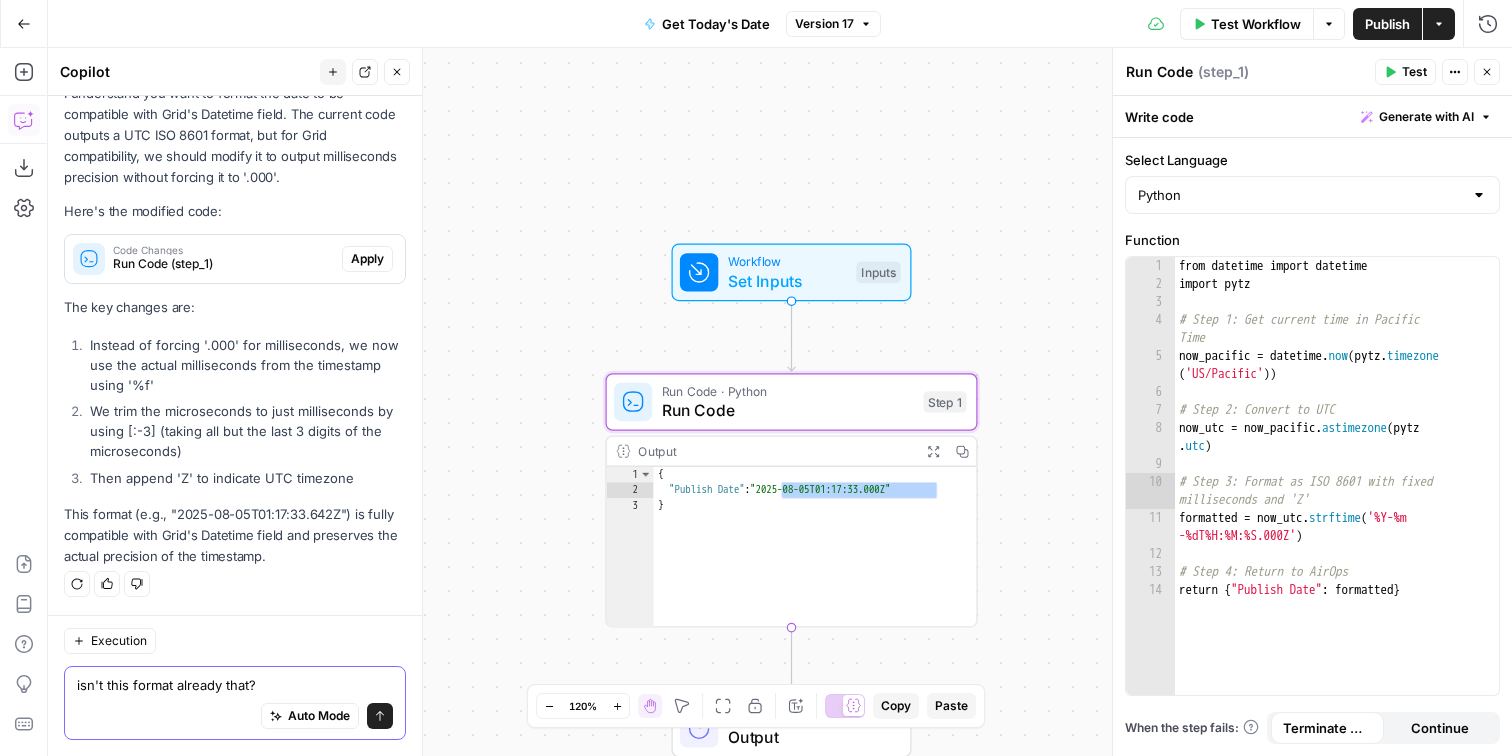 type on "isn't this format already that?
2025-08-05T01:17:33.000Z" 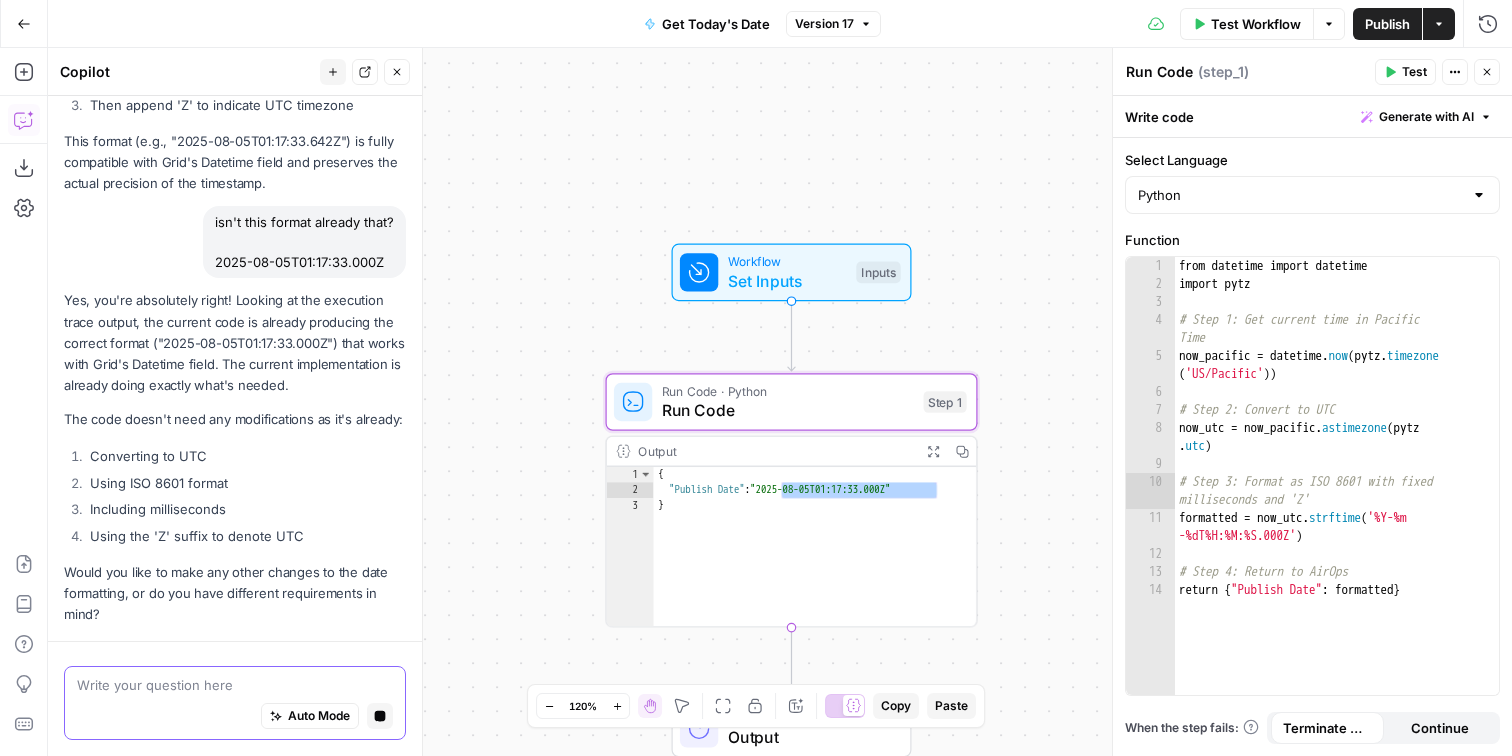 scroll, scrollTop: 688, scrollLeft: 0, axis: vertical 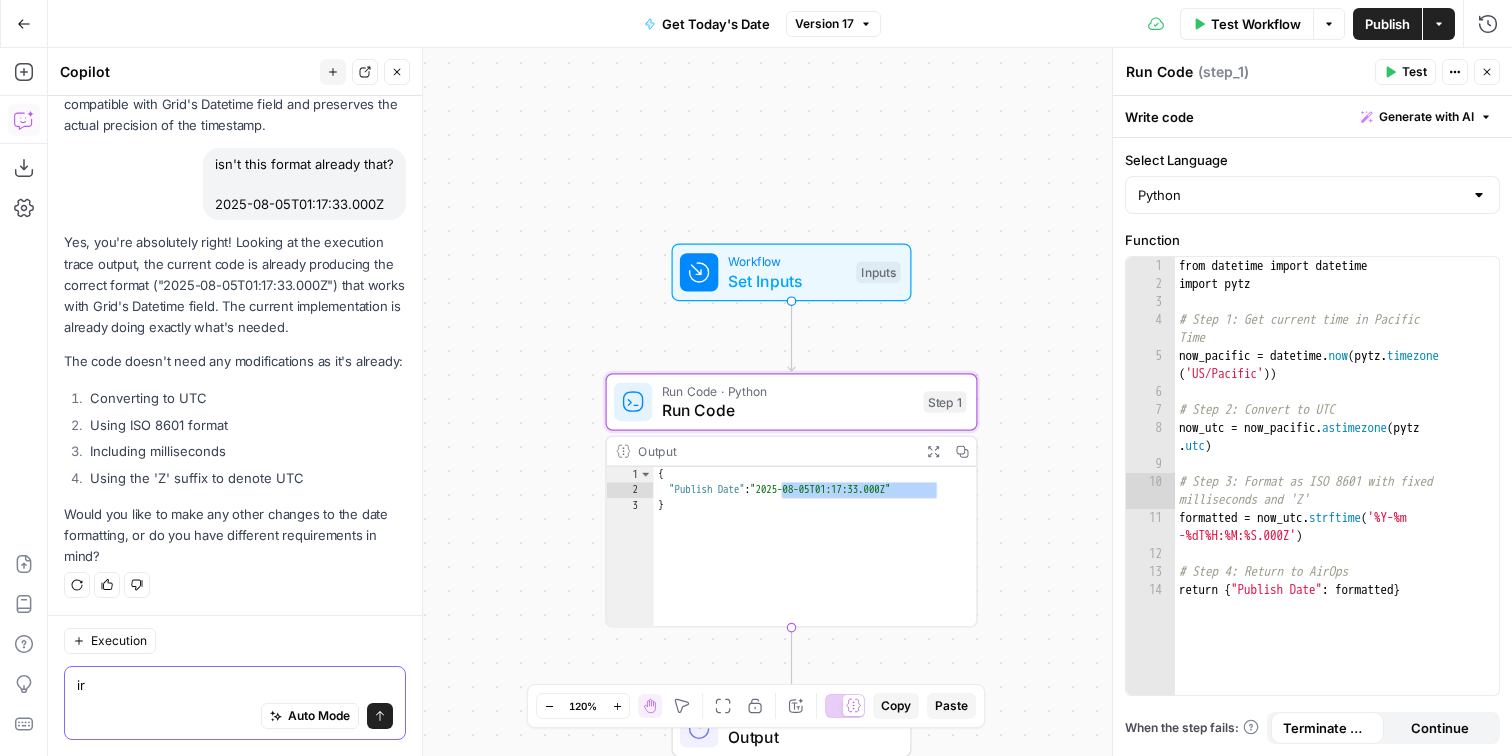 type on "i" 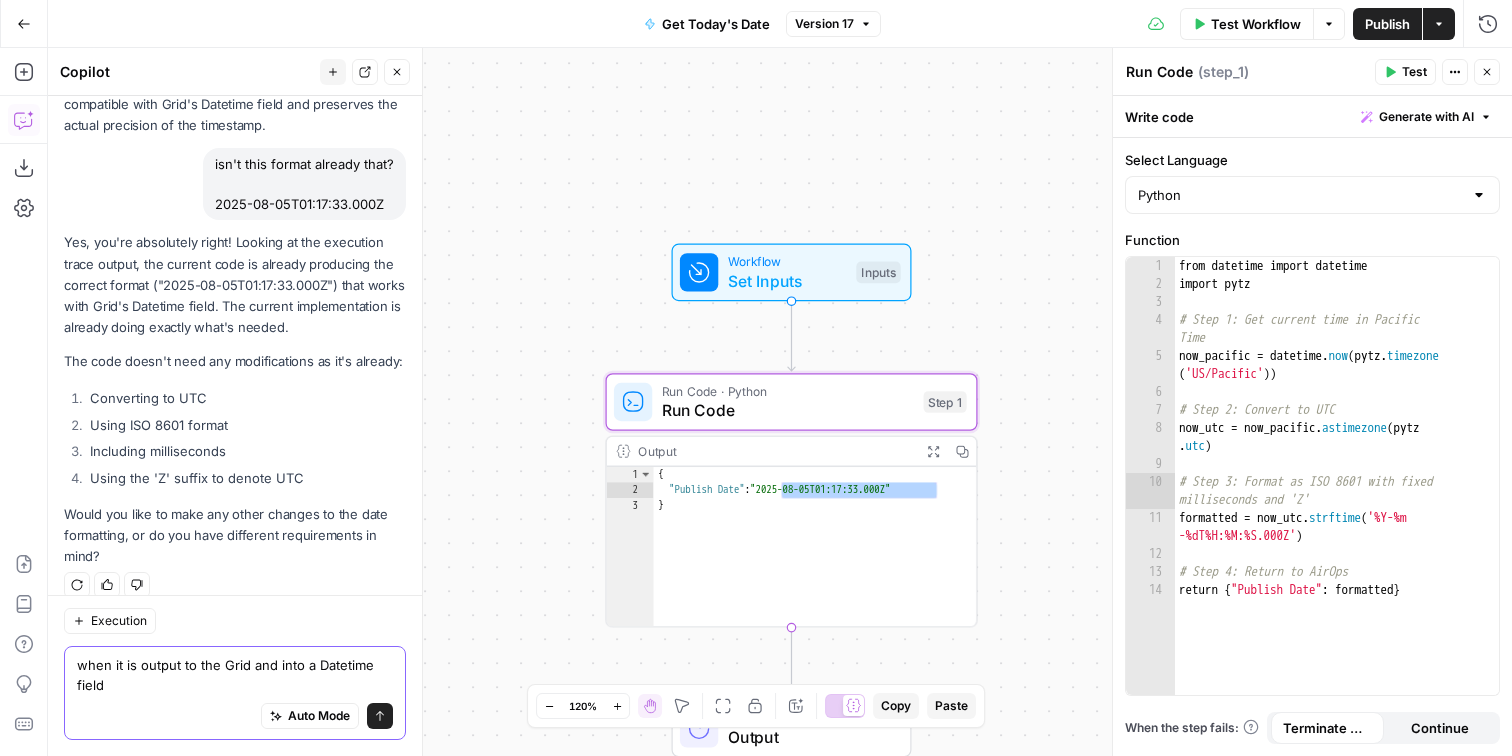 scroll, scrollTop: 708, scrollLeft: 0, axis: vertical 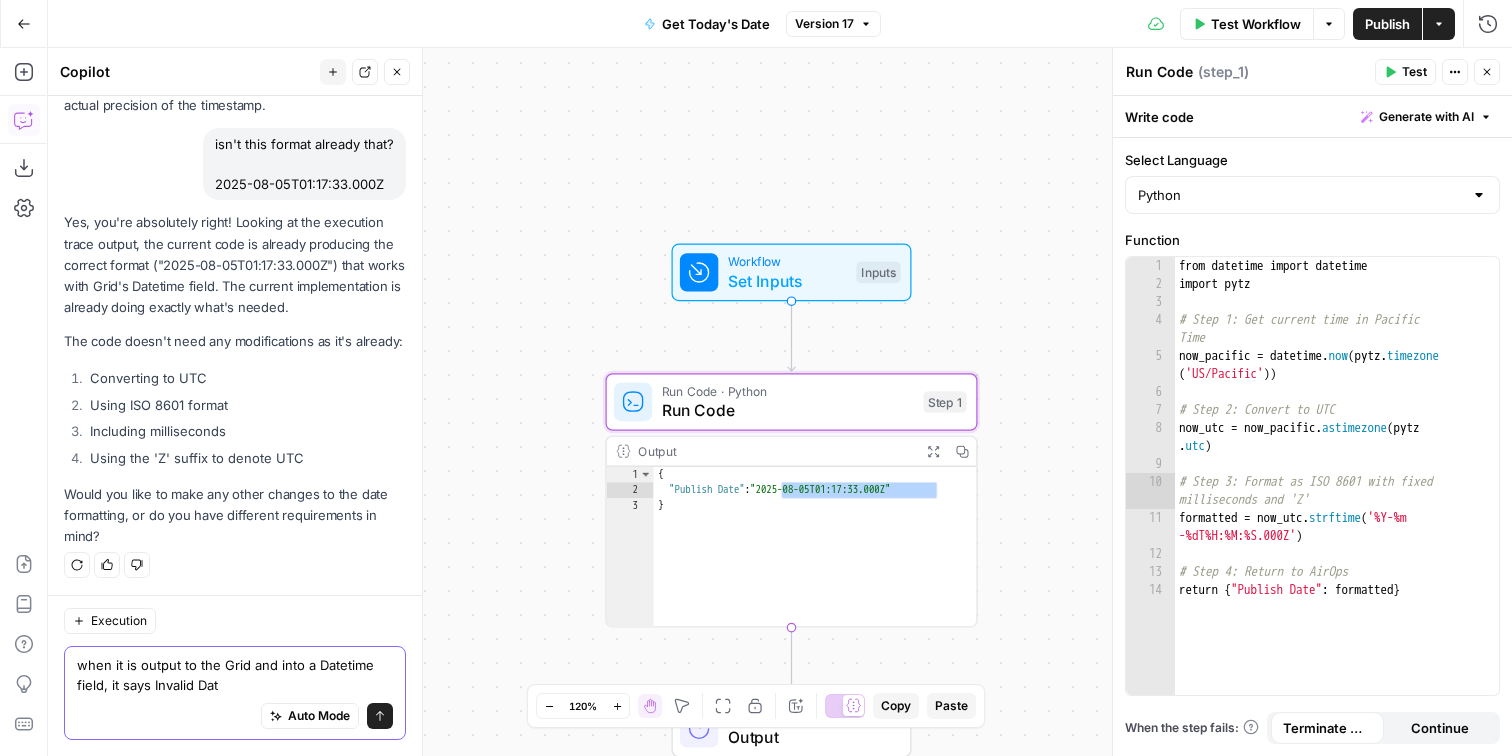 type on "when it is output to the Grid and into a Datetime field, it says Invalid Date" 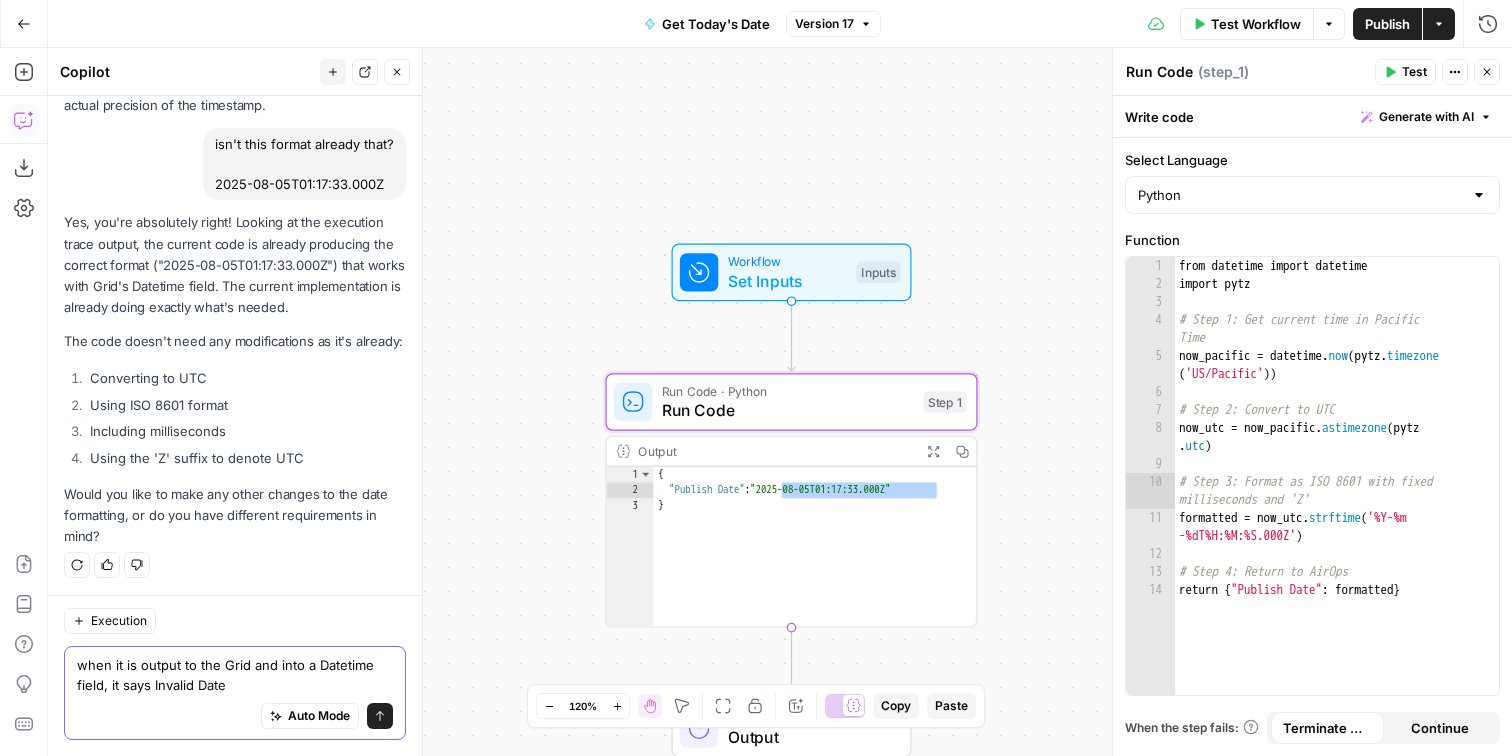 type 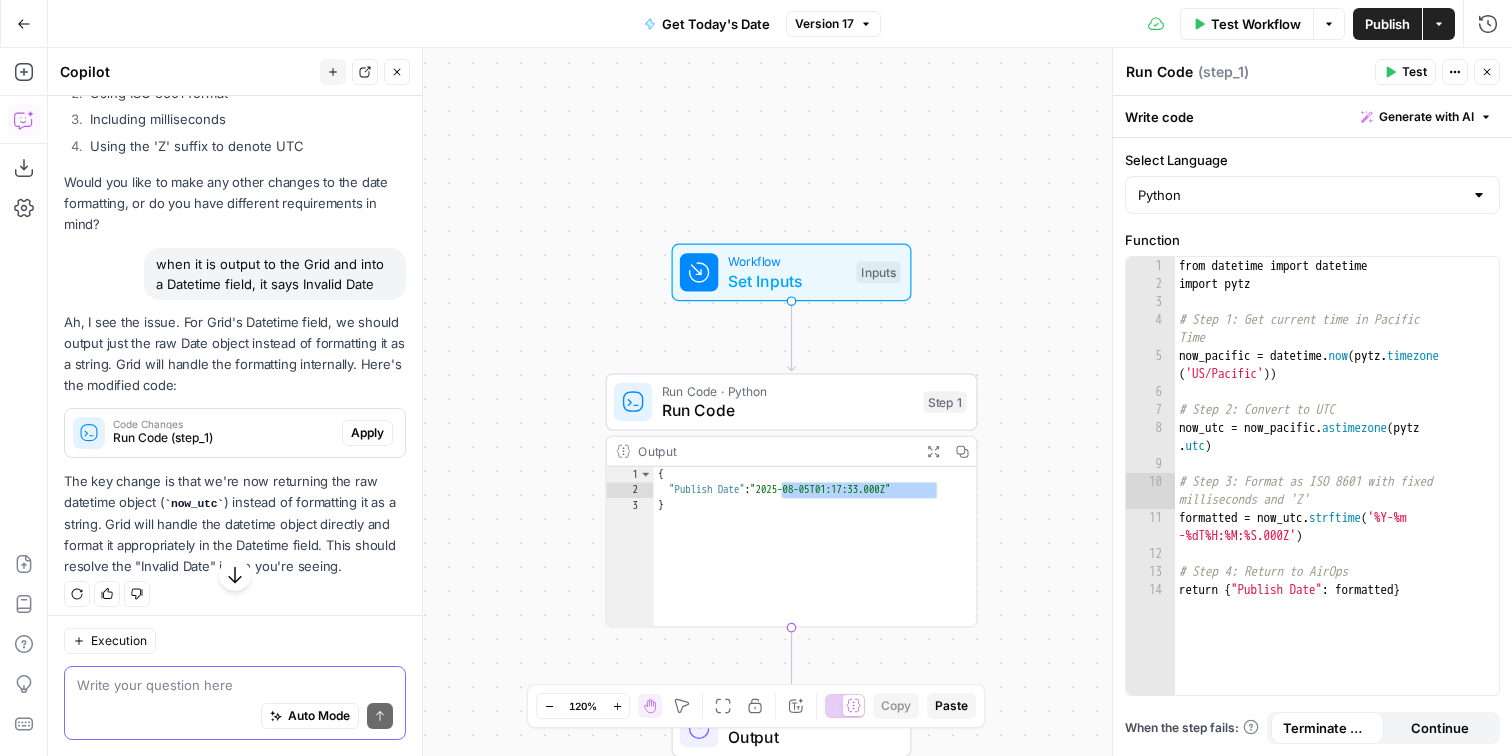 scroll, scrollTop: 1029, scrollLeft: 0, axis: vertical 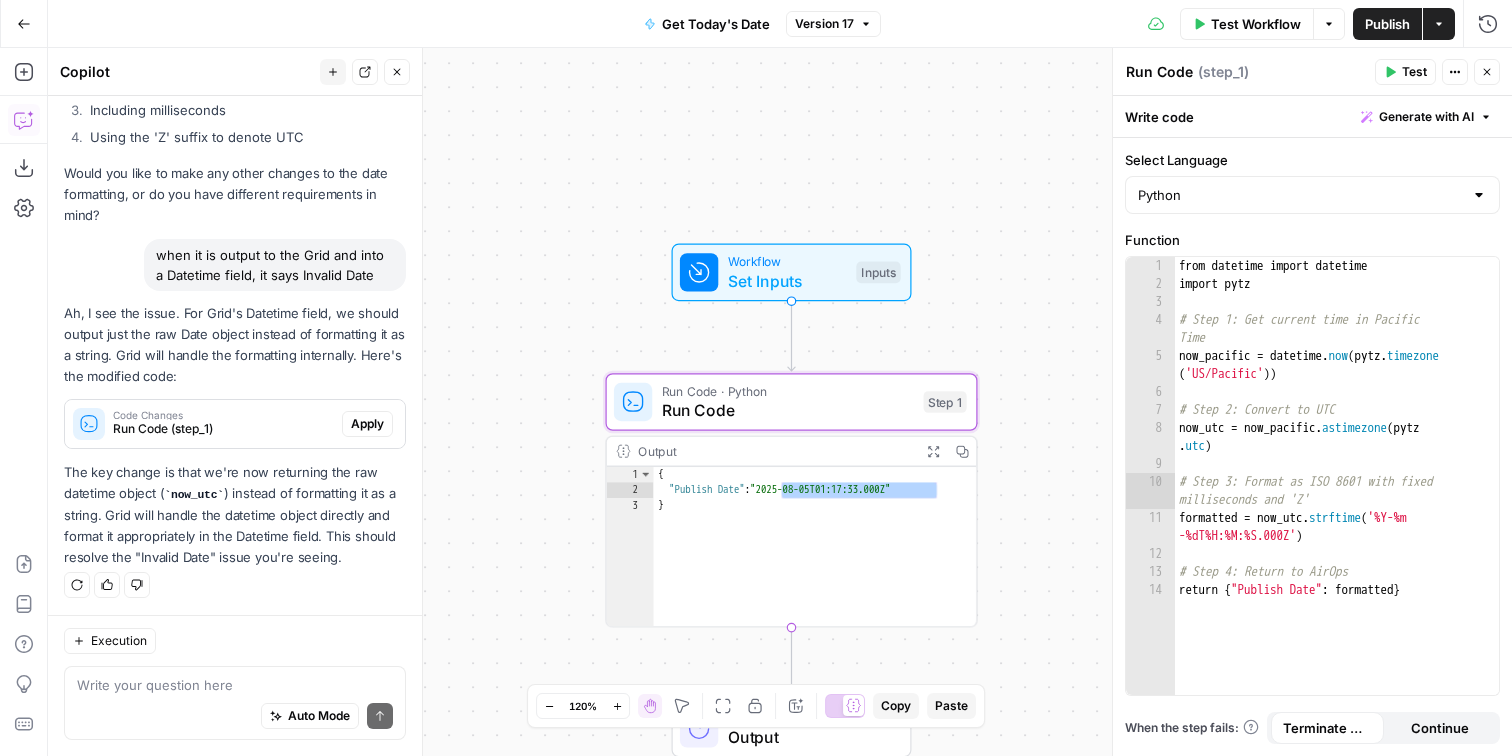 click on "Apply" at bounding box center (367, 424) 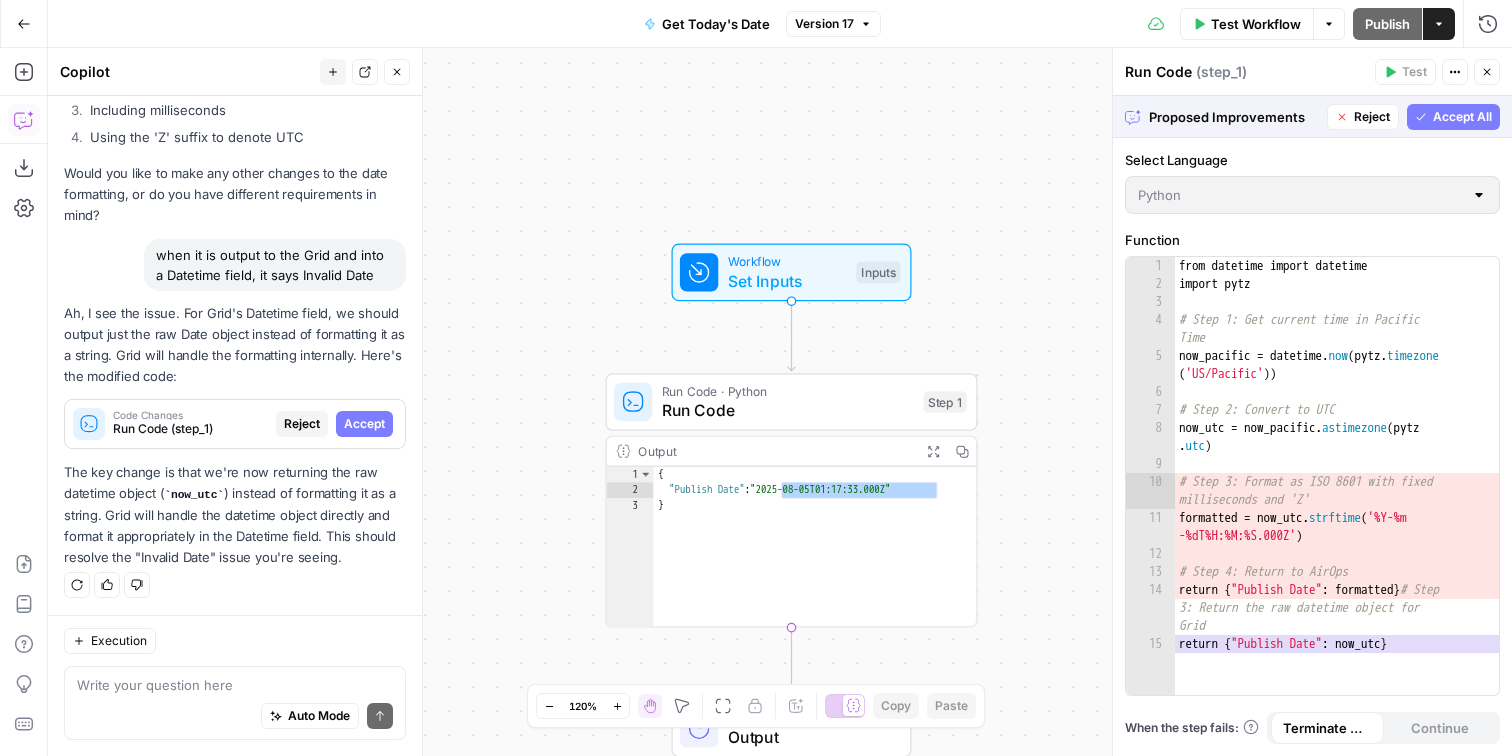 click on "Accept All" at bounding box center [1462, 117] 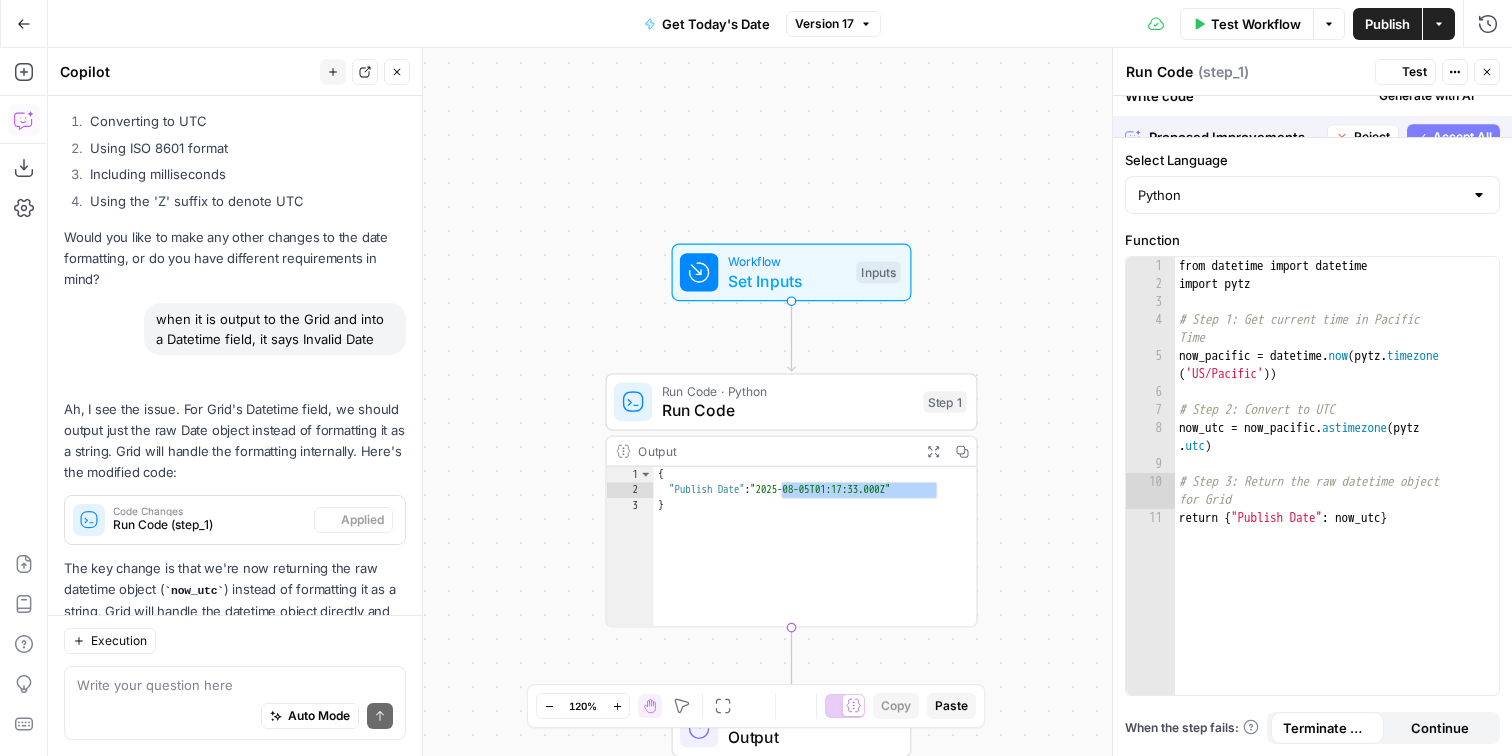 scroll, scrollTop: 1125, scrollLeft: 0, axis: vertical 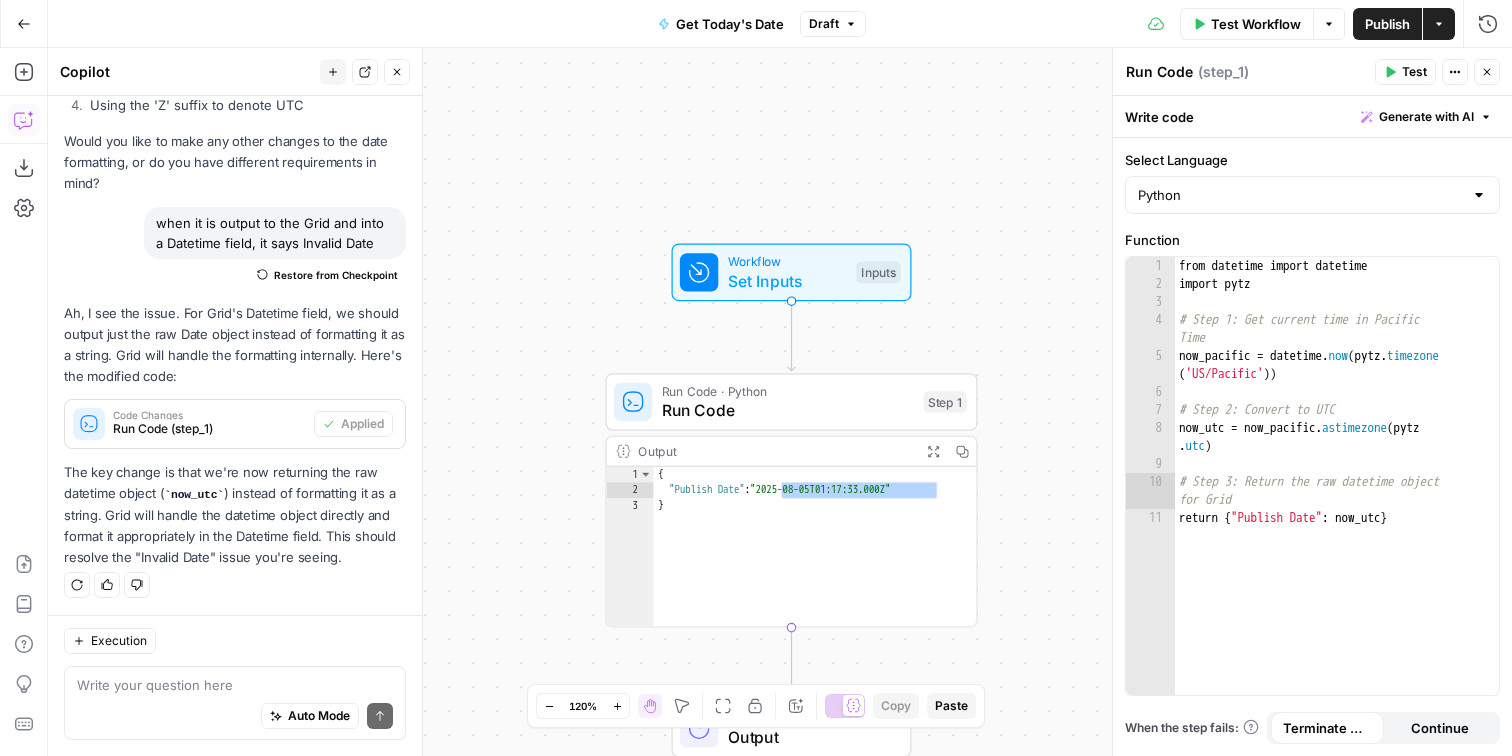 click on "Test" at bounding box center (1405, 72) 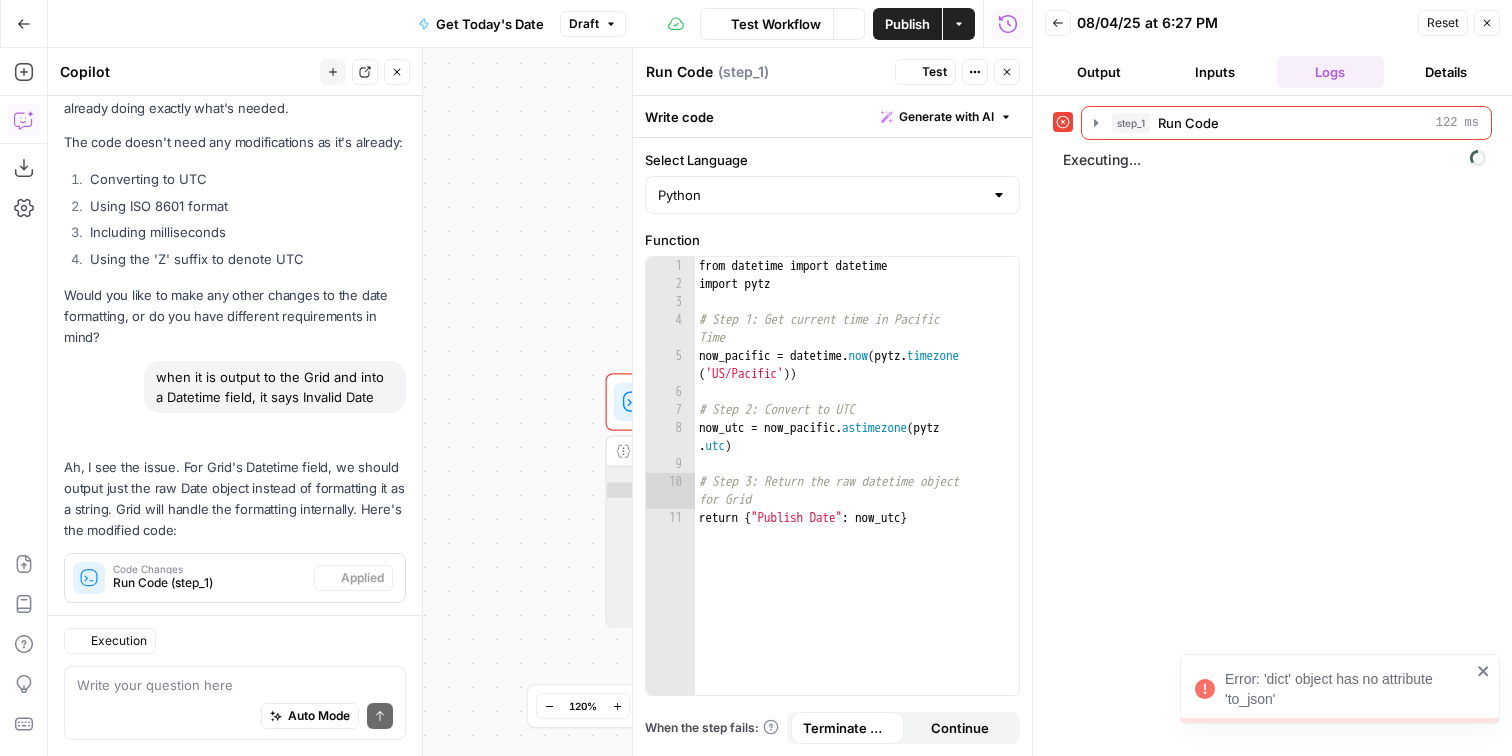 scroll, scrollTop: 1125, scrollLeft: 0, axis: vertical 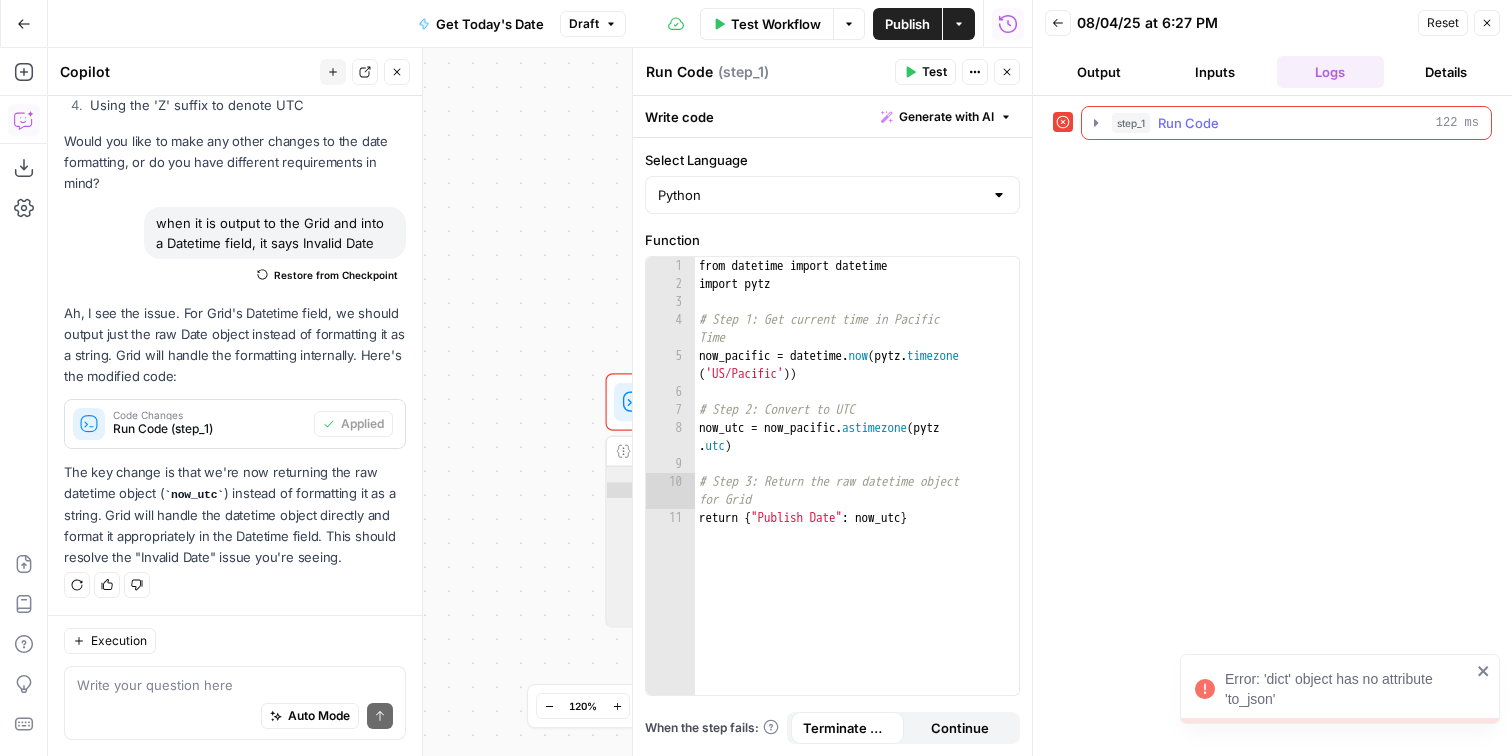 click on "Run Code" at bounding box center (1188, 123) 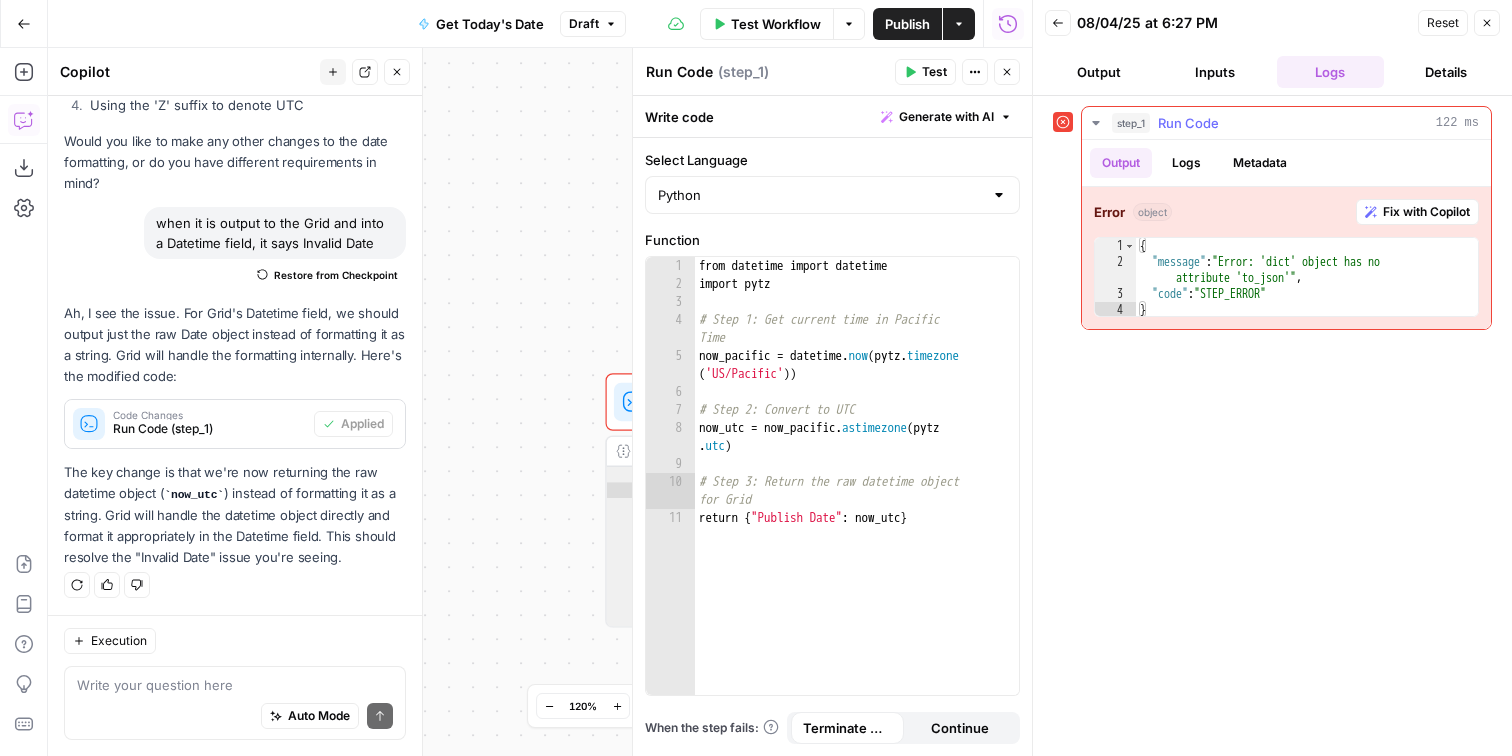 click on "Fix with Copilot" at bounding box center [1426, 212] 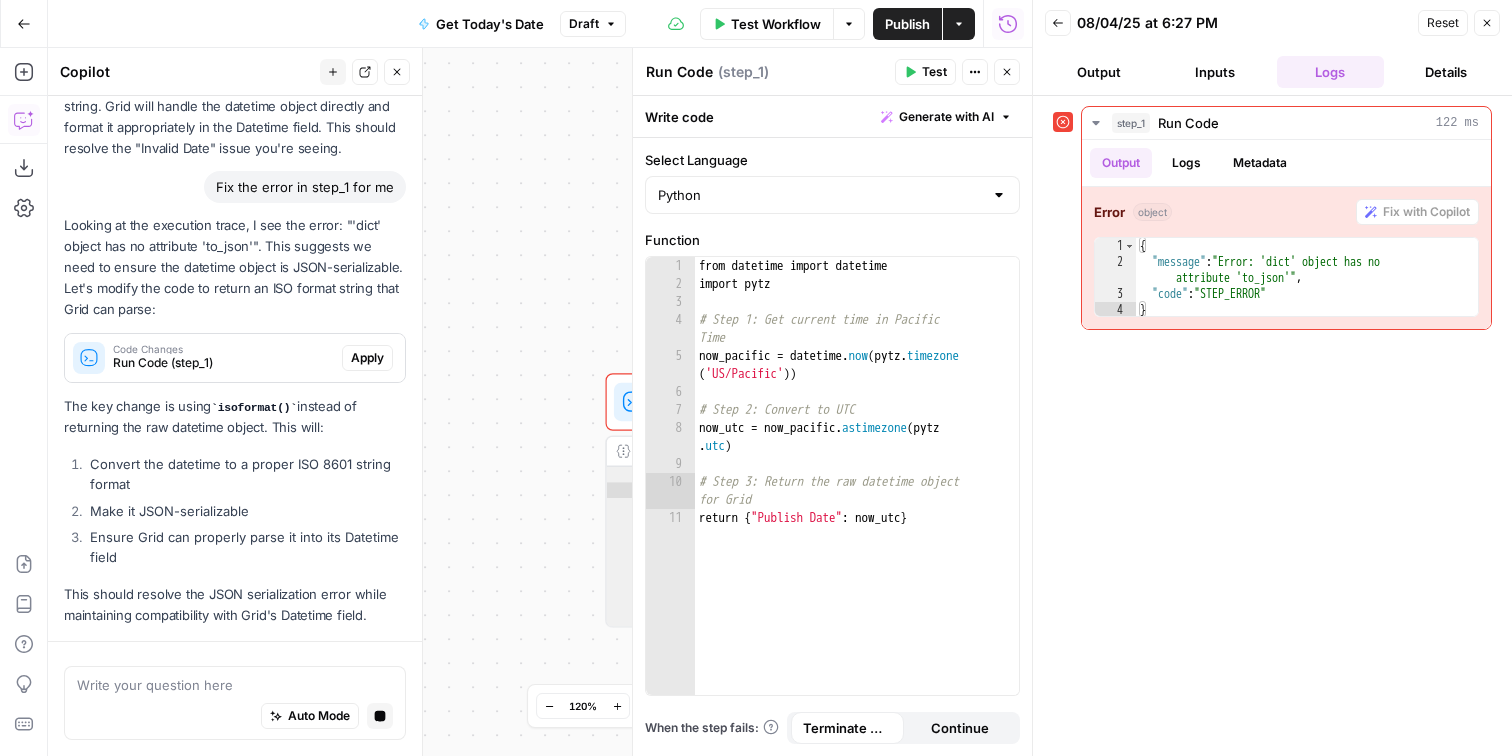 scroll, scrollTop: 1592, scrollLeft: 0, axis: vertical 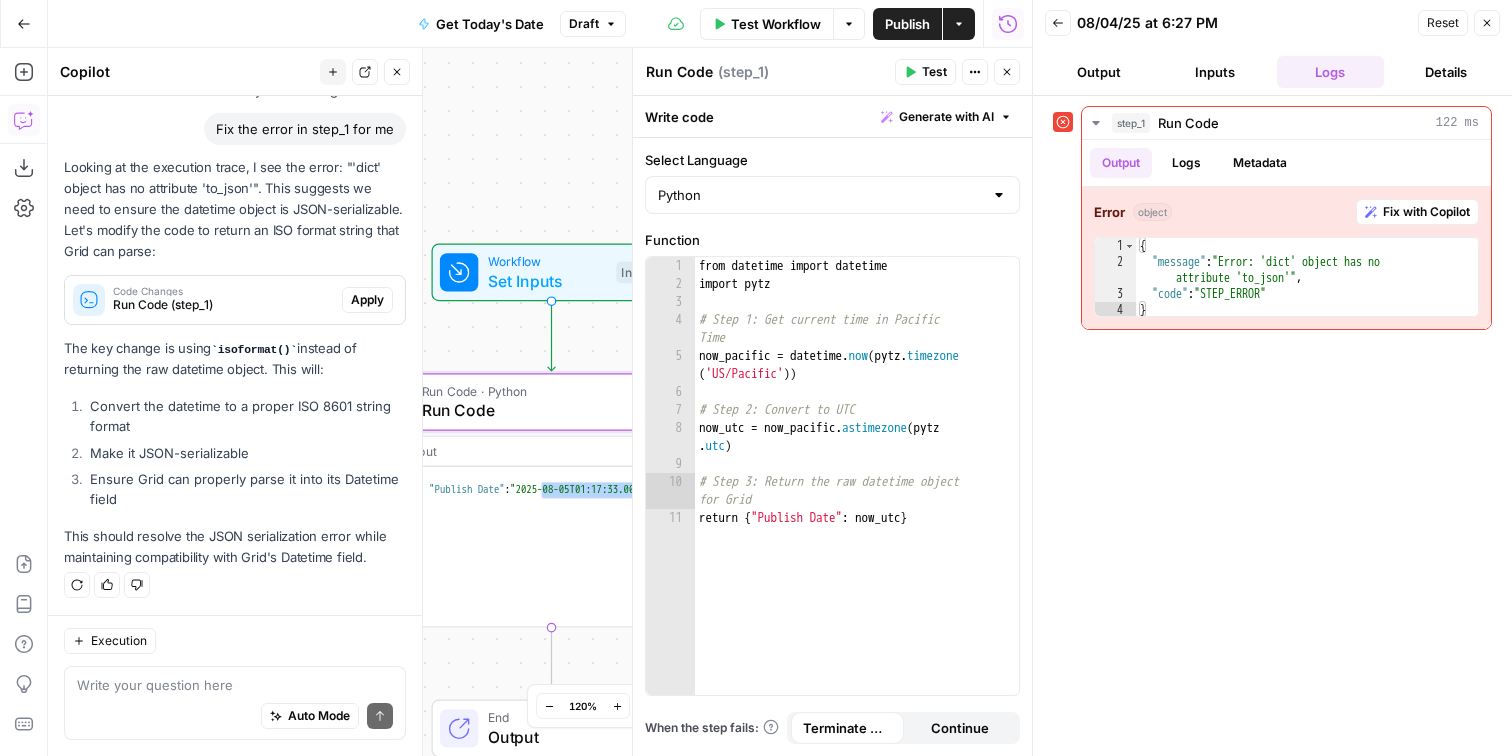 click on "Apply" at bounding box center (367, 300) 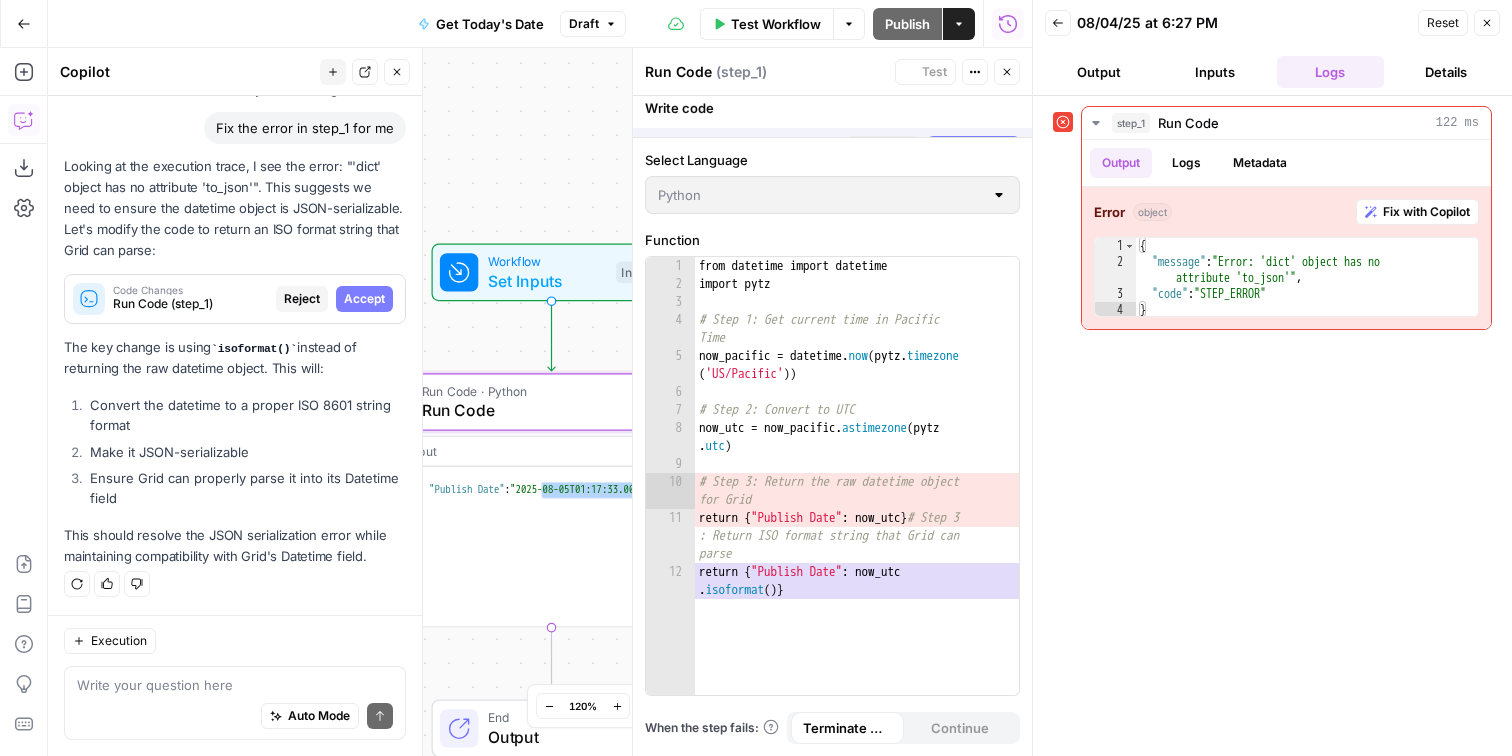 scroll, scrollTop: 1496, scrollLeft: 0, axis: vertical 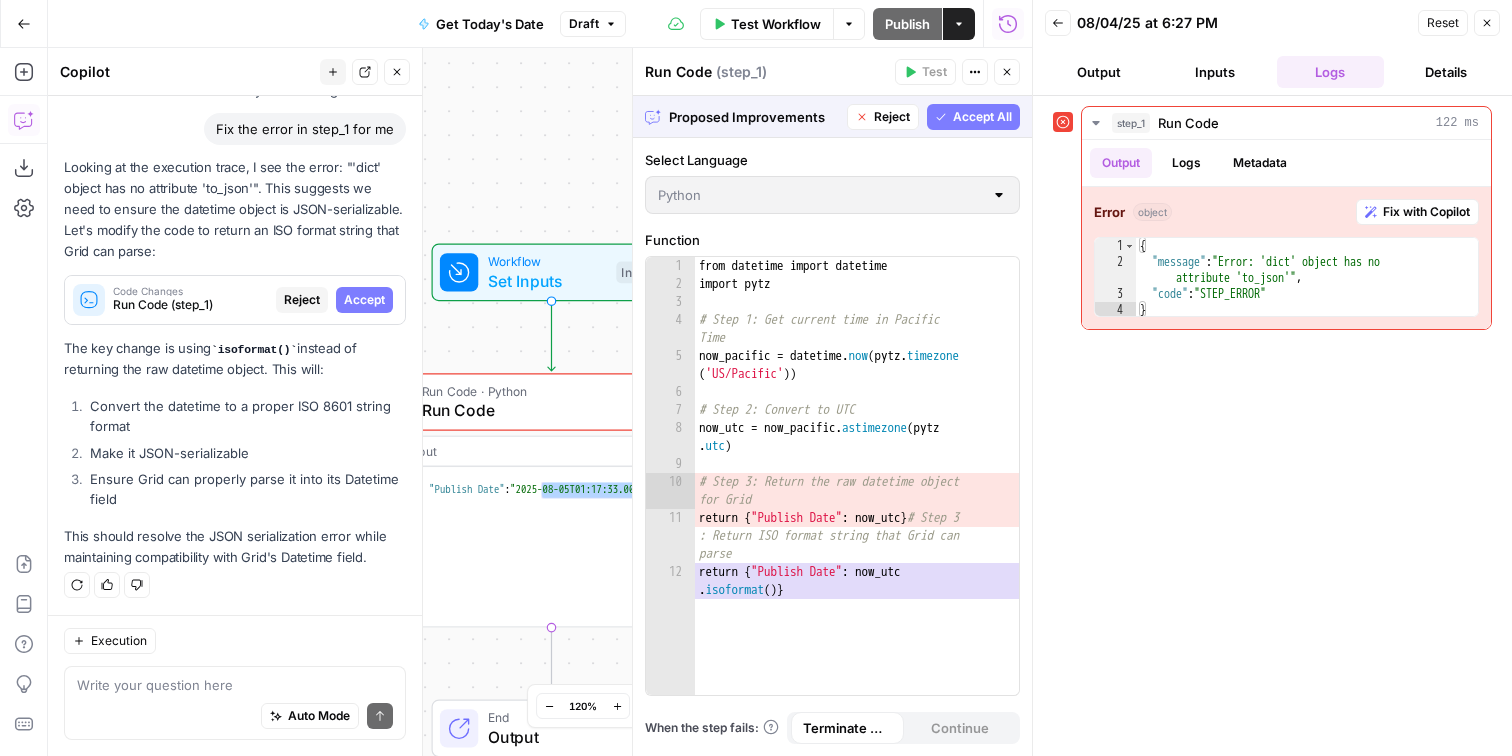 click on "Accept All" at bounding box center (982, 117) 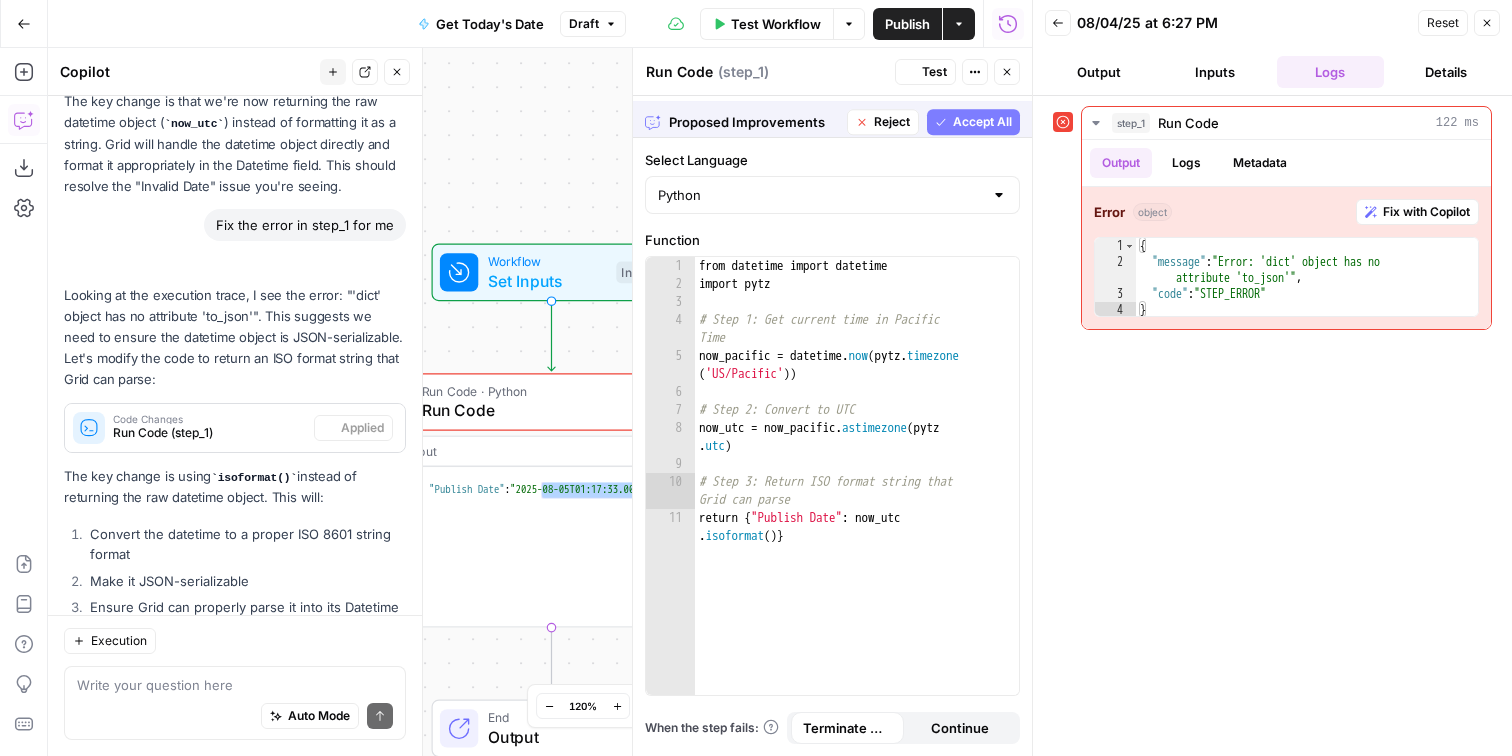 scroll, scrollTop: 1624, scrollLeft: 0, axis: vertical 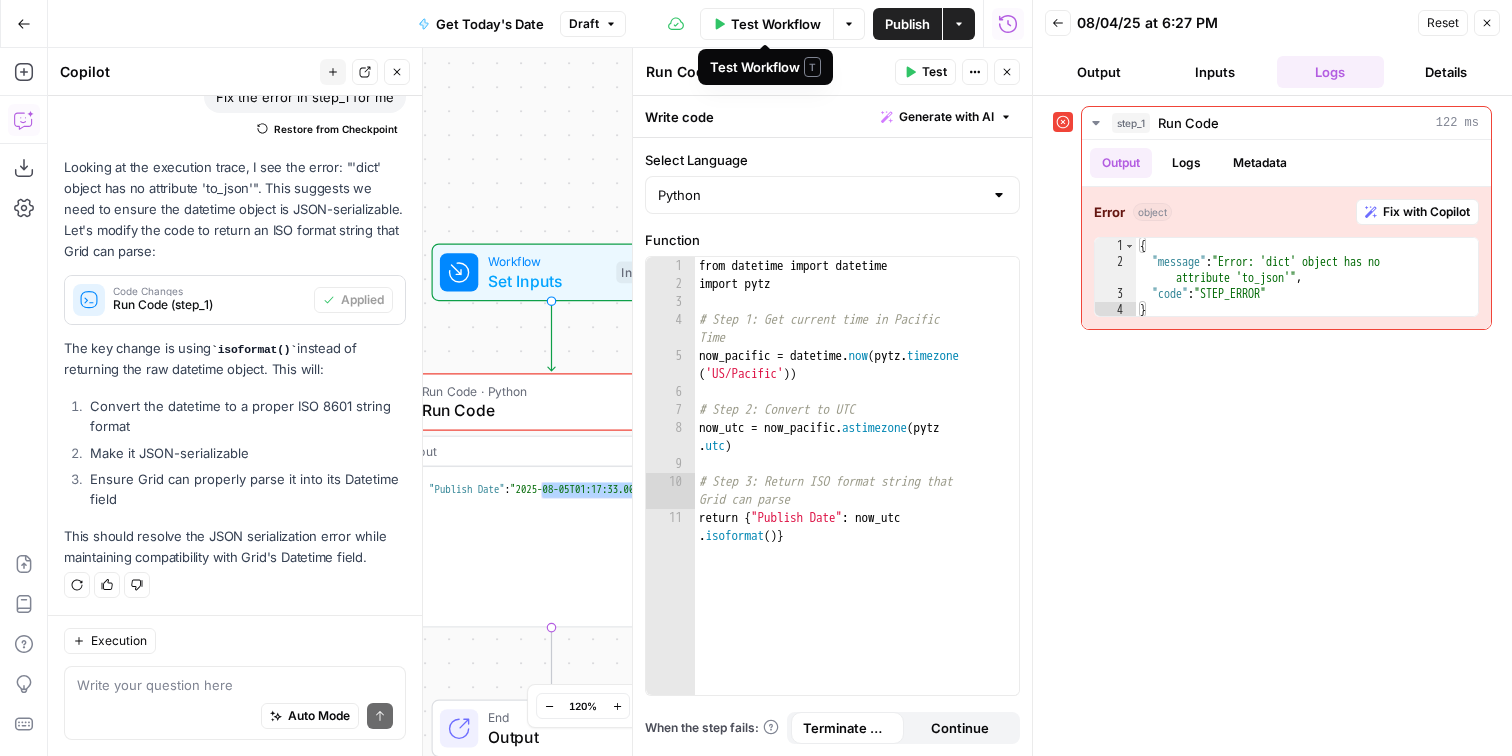 click on "Test Workflow" at bounding box center (776, 24) 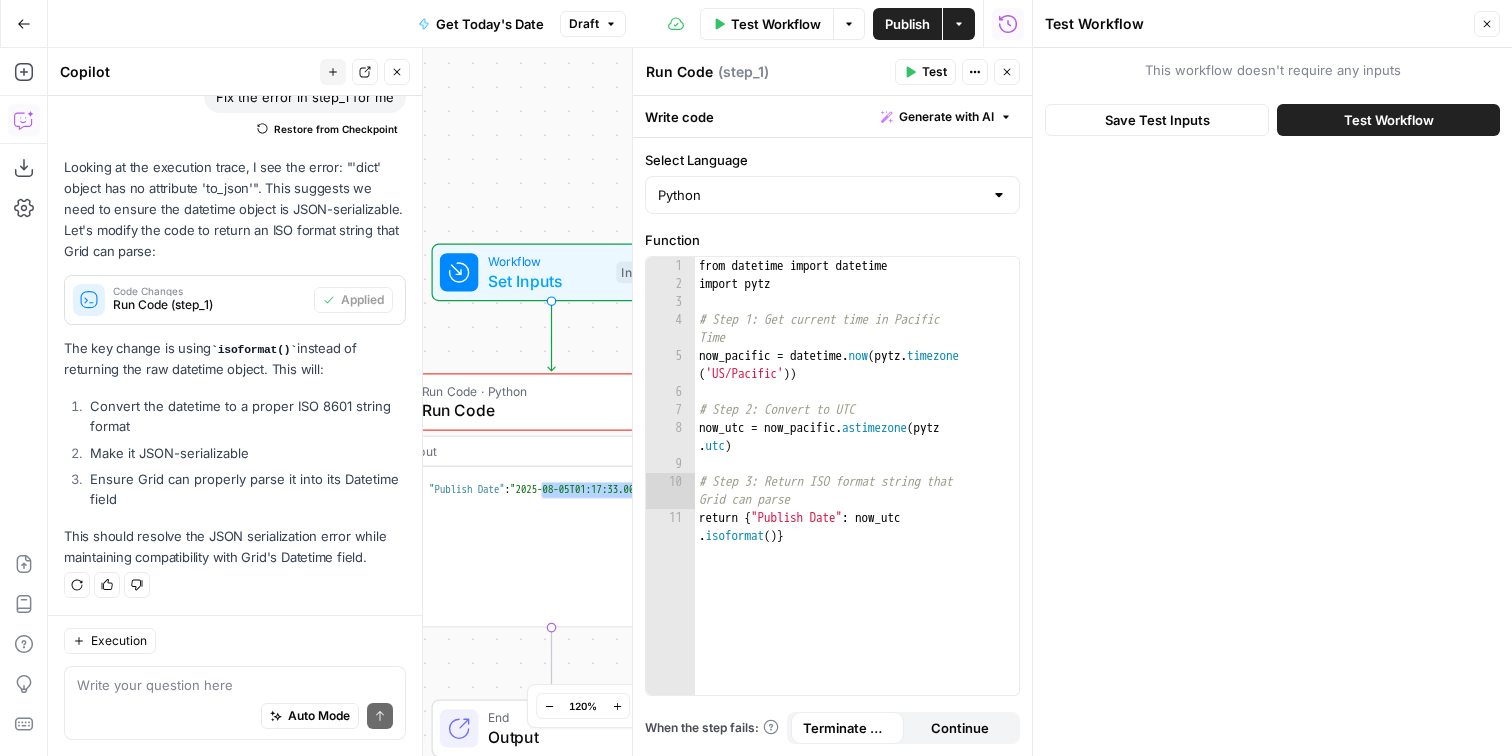 click on "Test Workflow" at bounding box center (1389, 120) 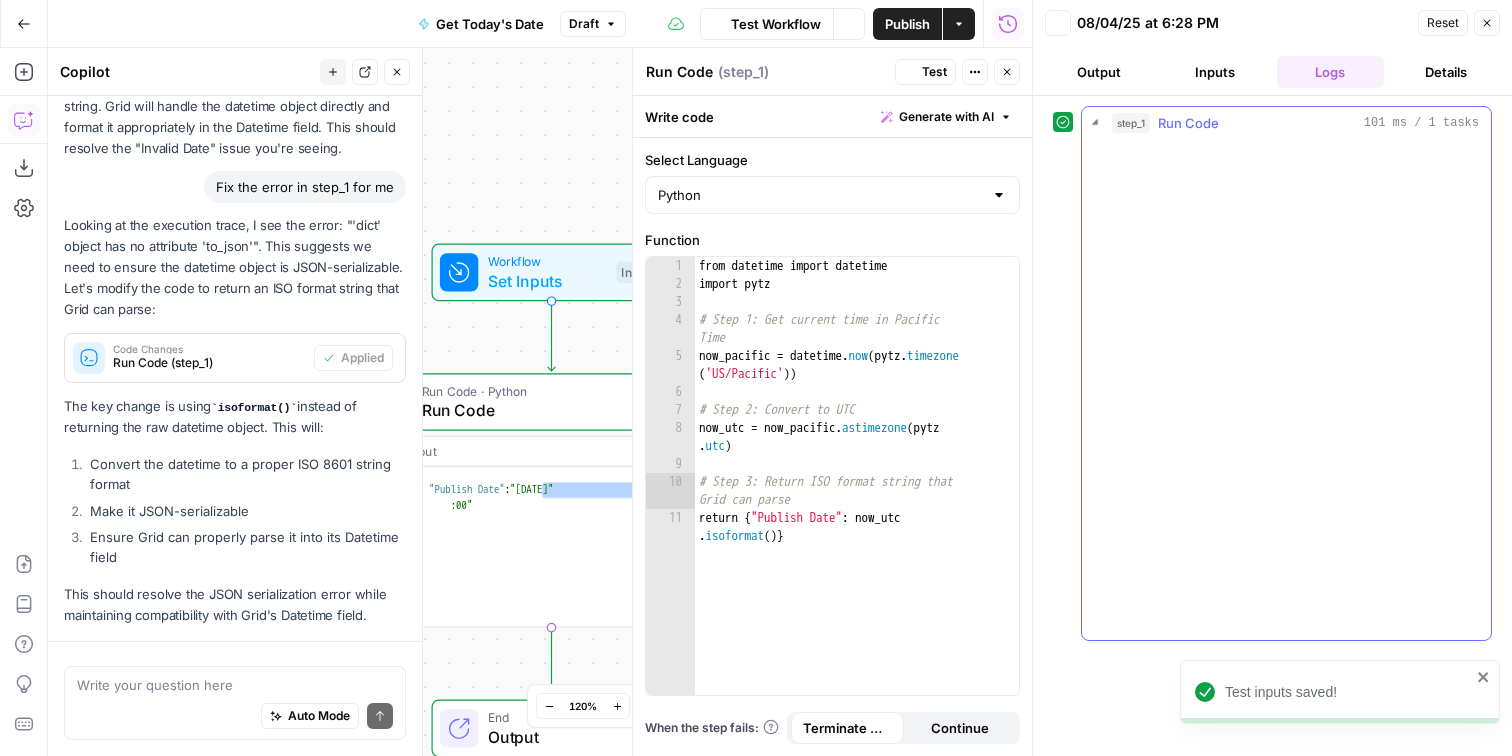 scroll, scrollTop: 1624, scrollLeft: 0, axis: vertical 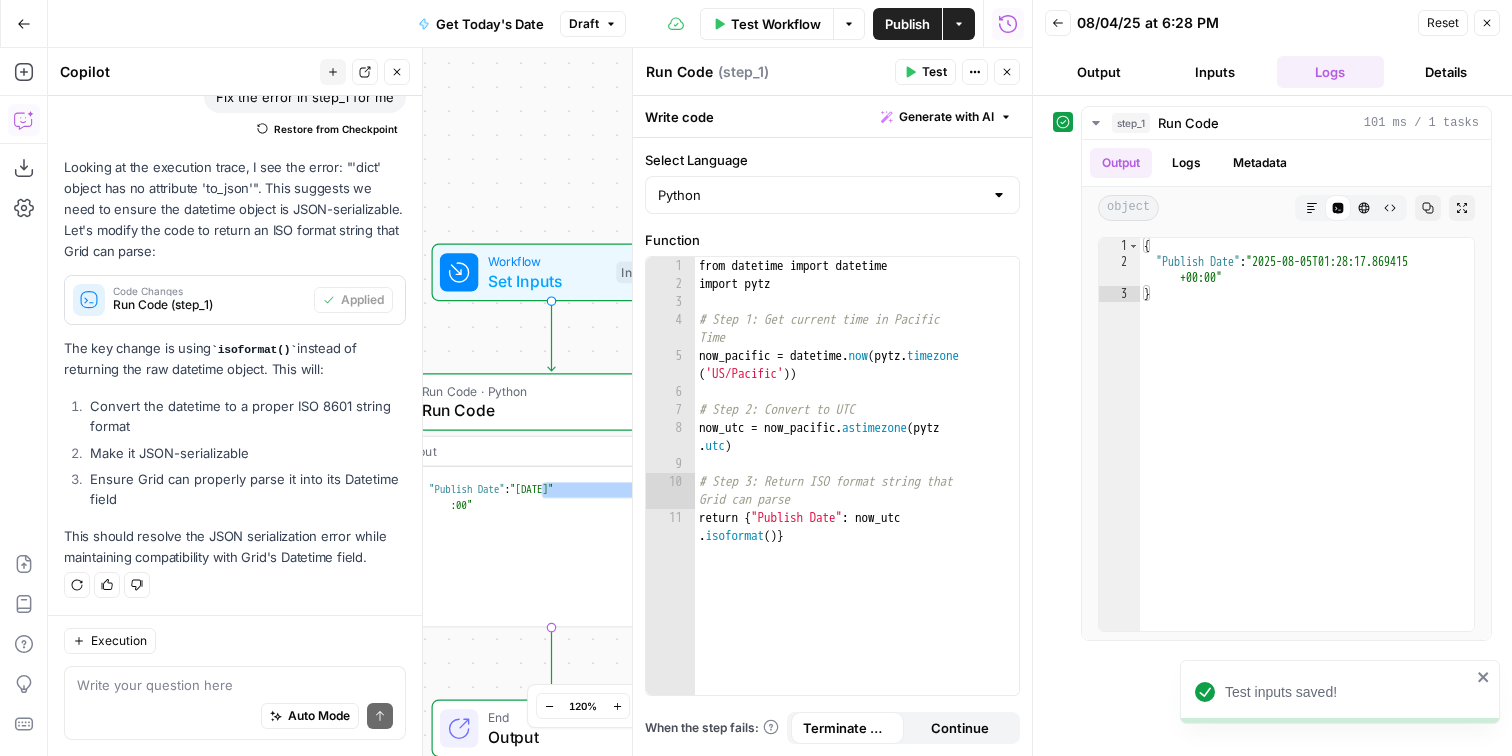 click on "Publish" at bounding box center (907, 24) 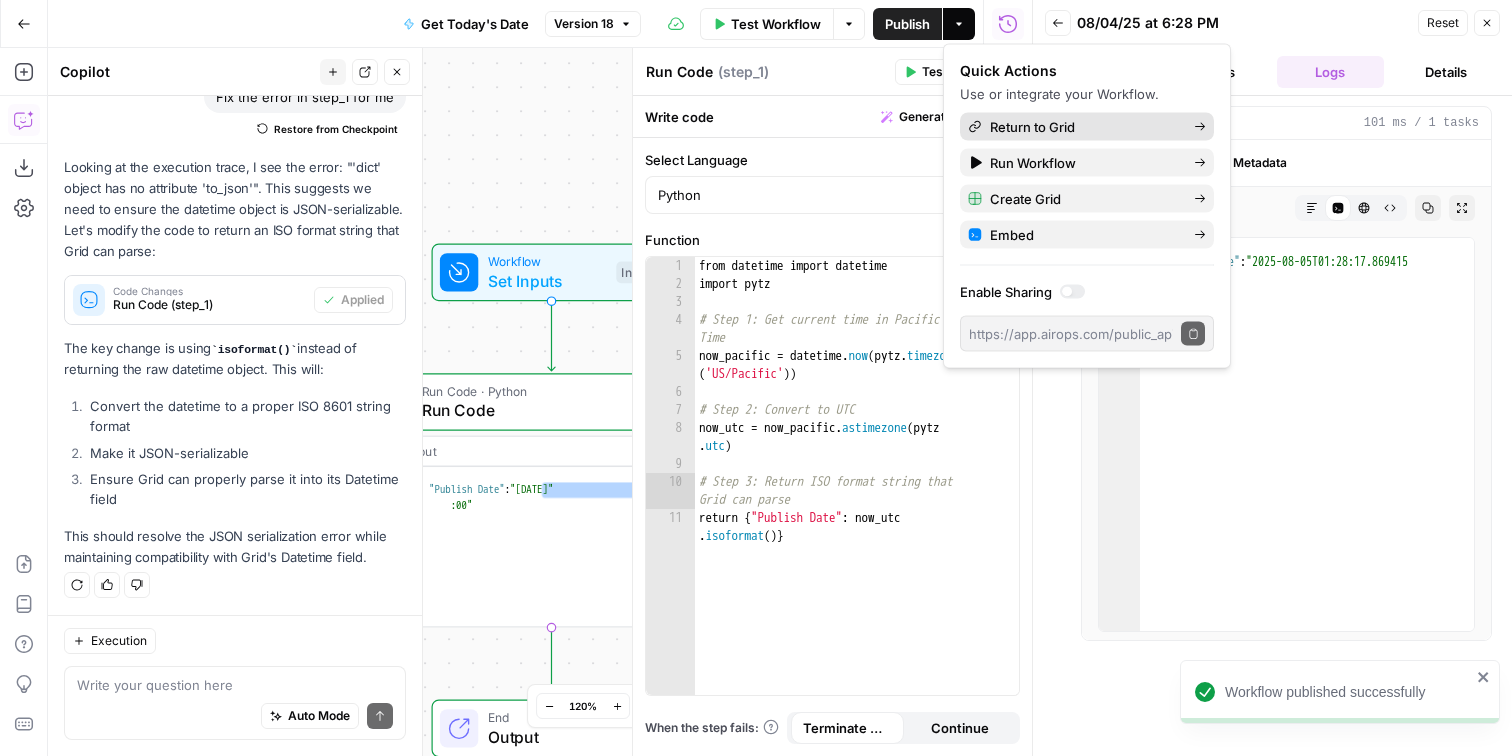 click on "Return to Grid" at bounding box center [1084, 127] 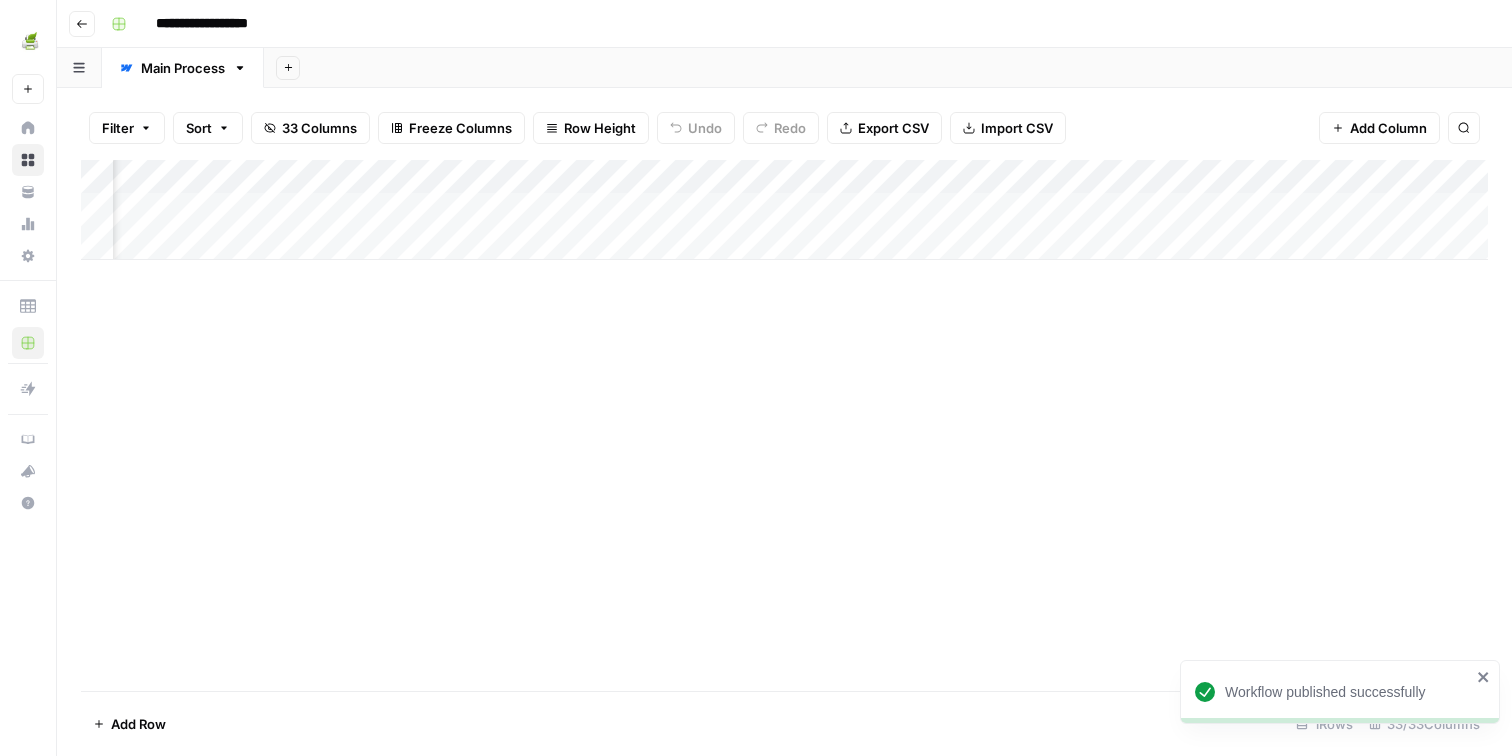 scroll, scrollTop: 0, scrollLeft: 5437, axis: horizontal 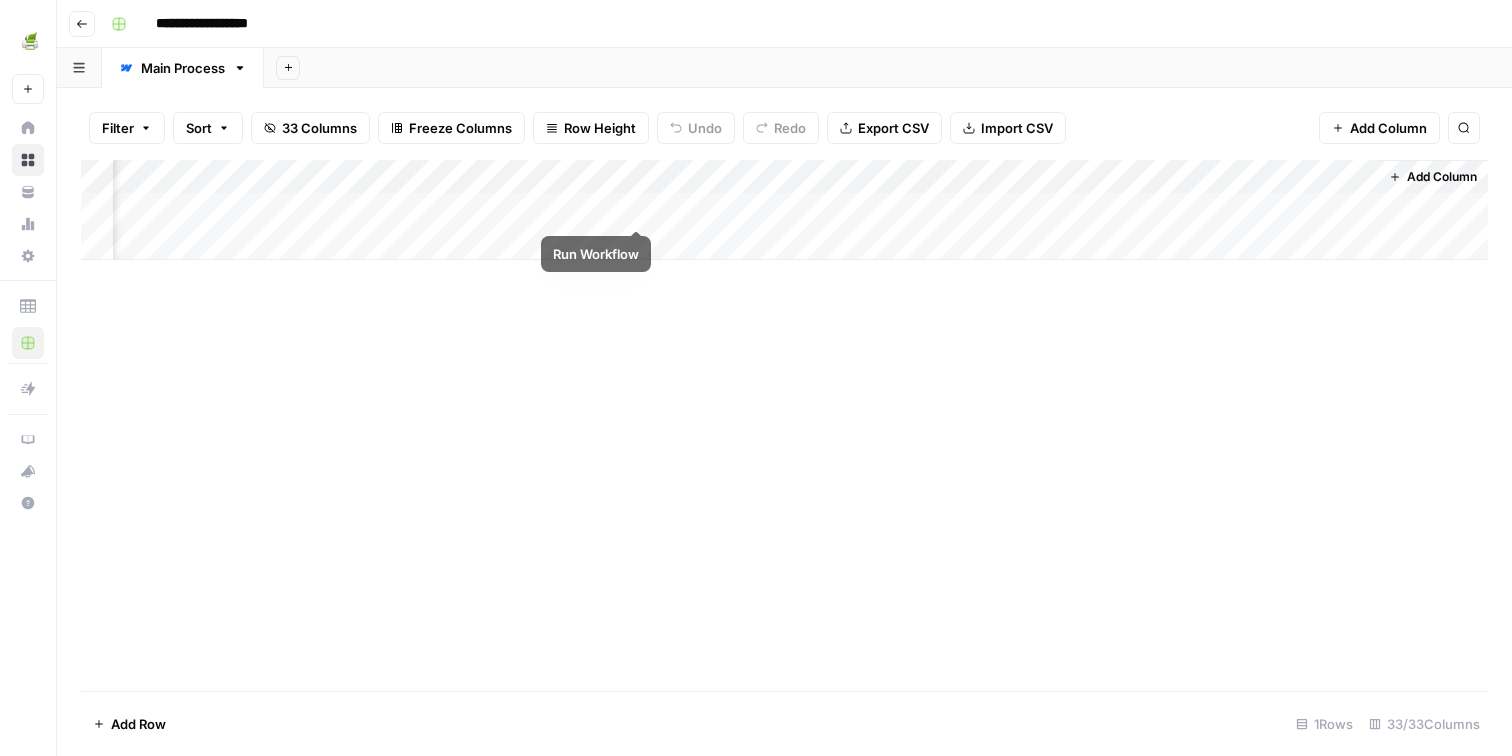 click on "Add Column" at bounding box center [784, 210] 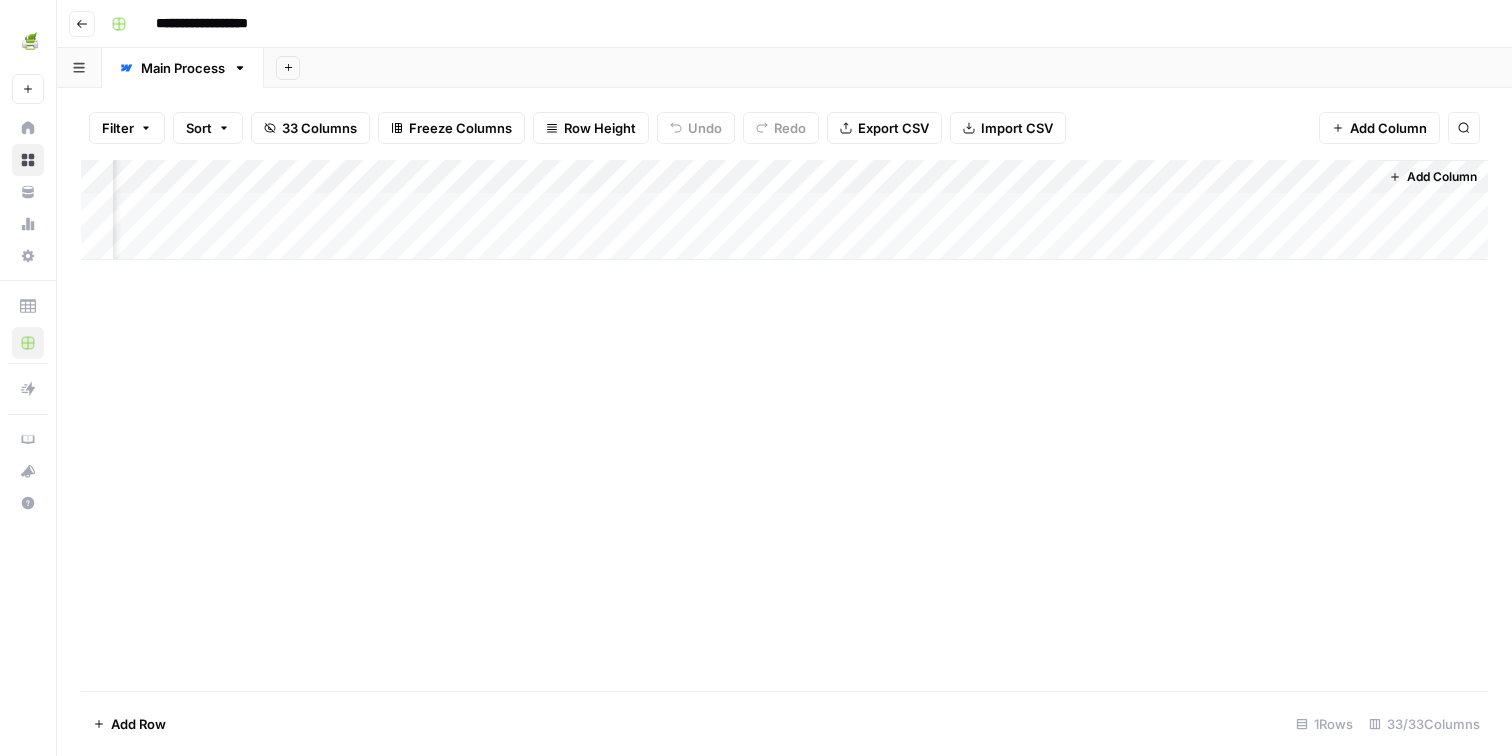 click on "Add Column" at bounding box center [784, 210] 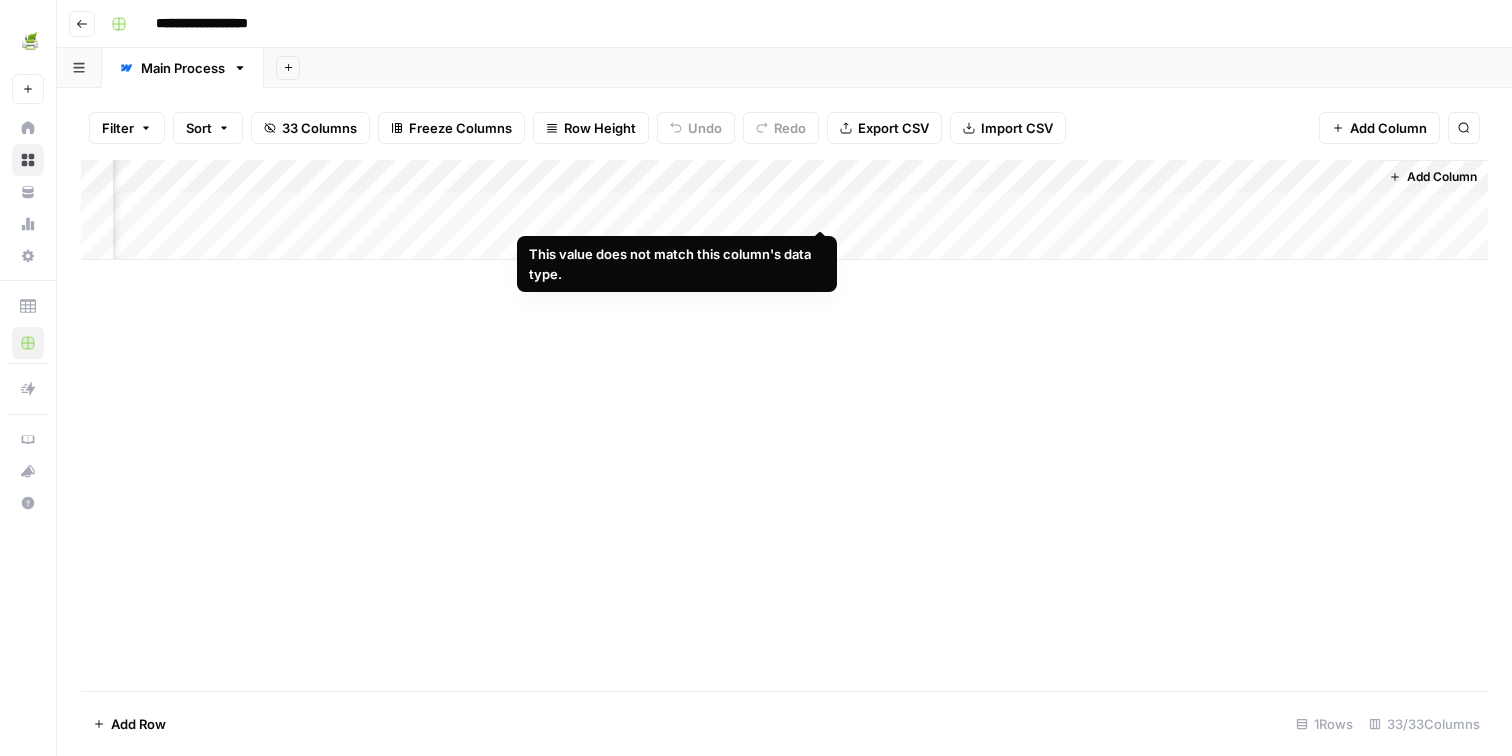 click on "Add Column" at bounding box center [784, 210] 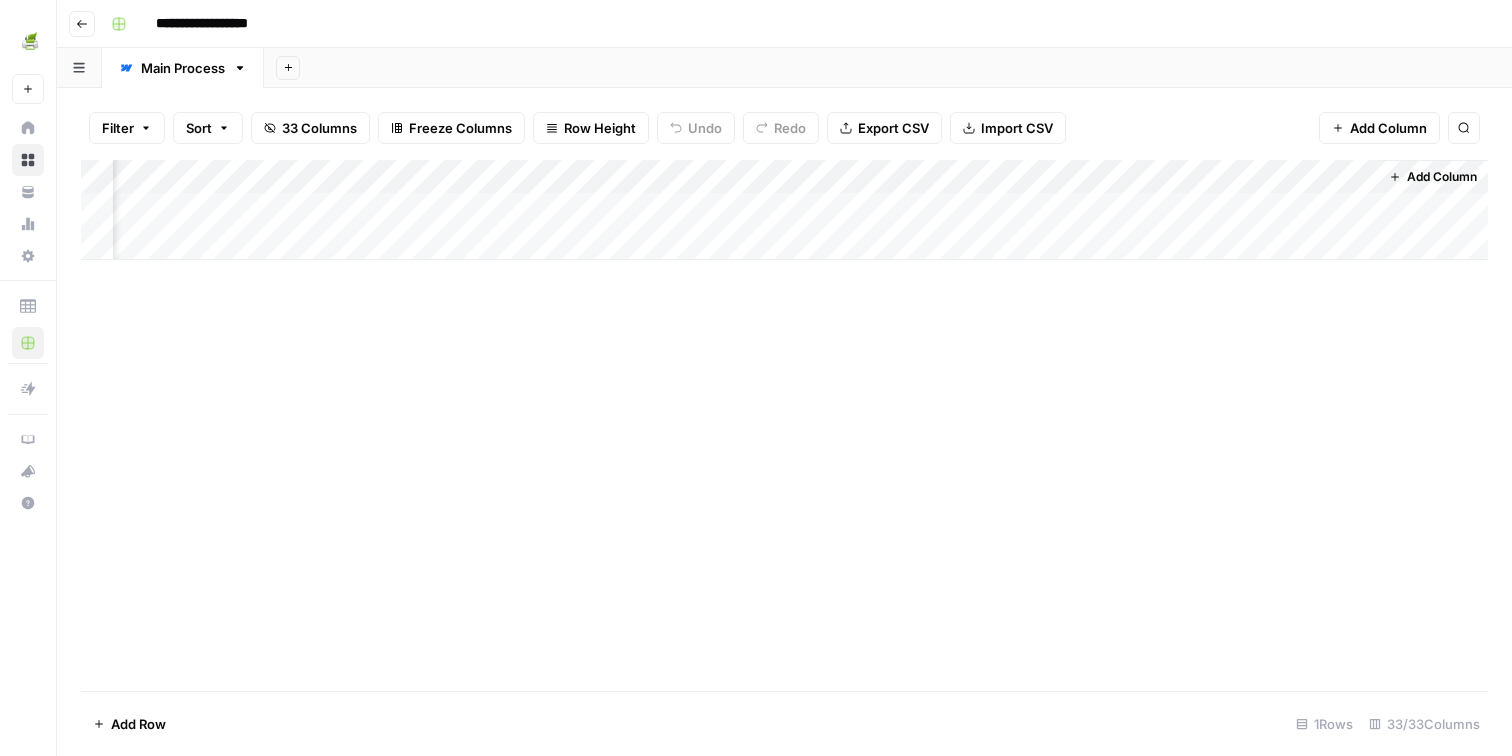 click on "Add Column" at bounding box center [784, 425] 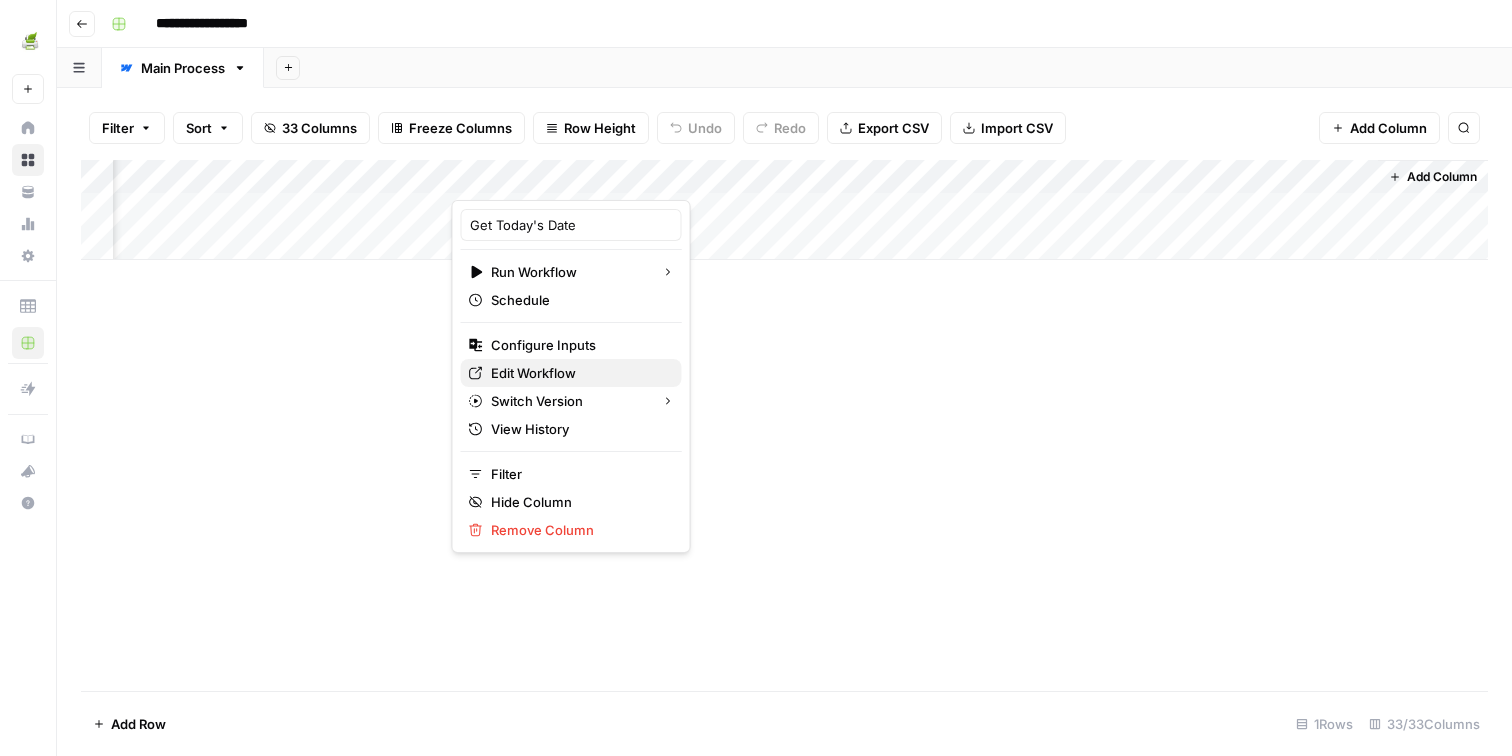 click on "Edit Workflow" at bounding box center [578, 373] 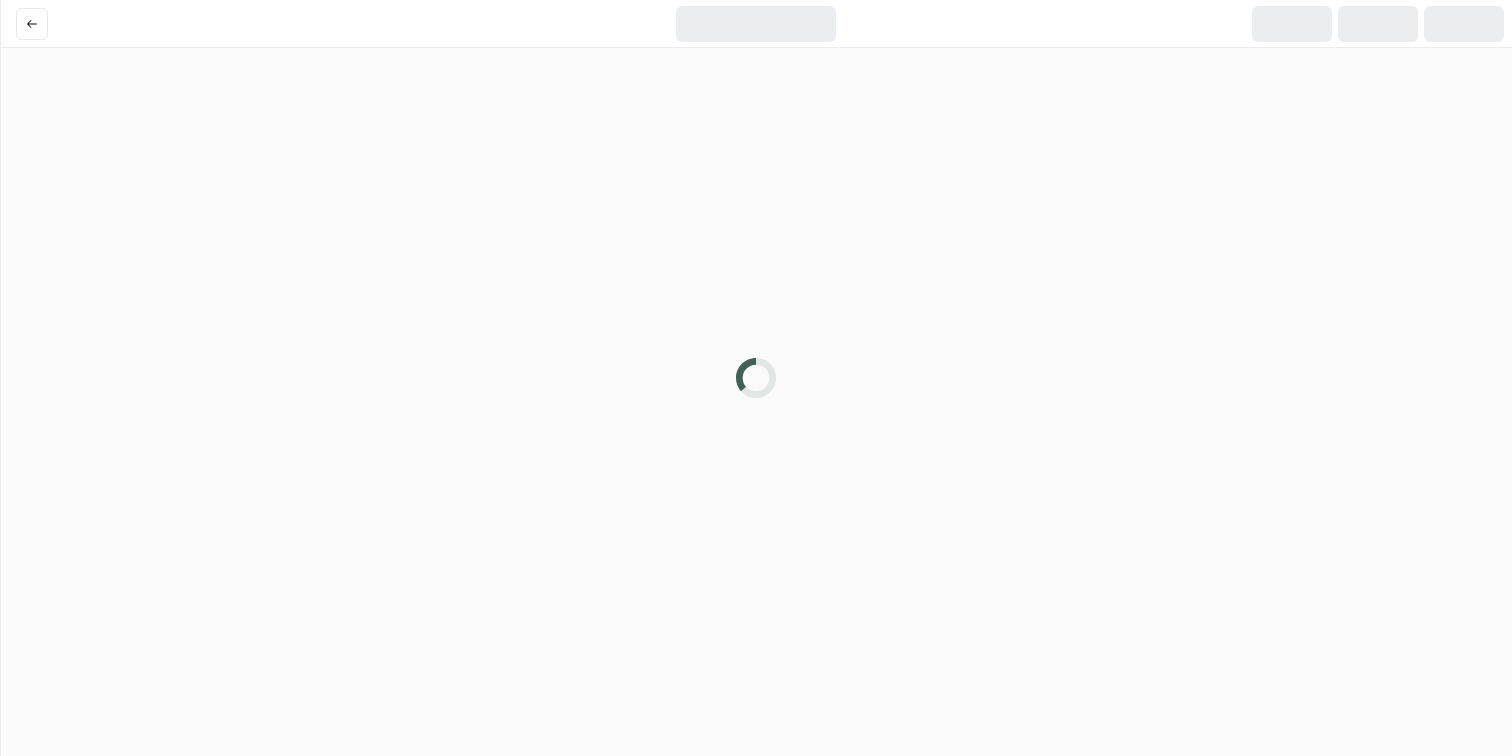 scroll, scrollTop: 0, scrollLeft: 0, axis: both 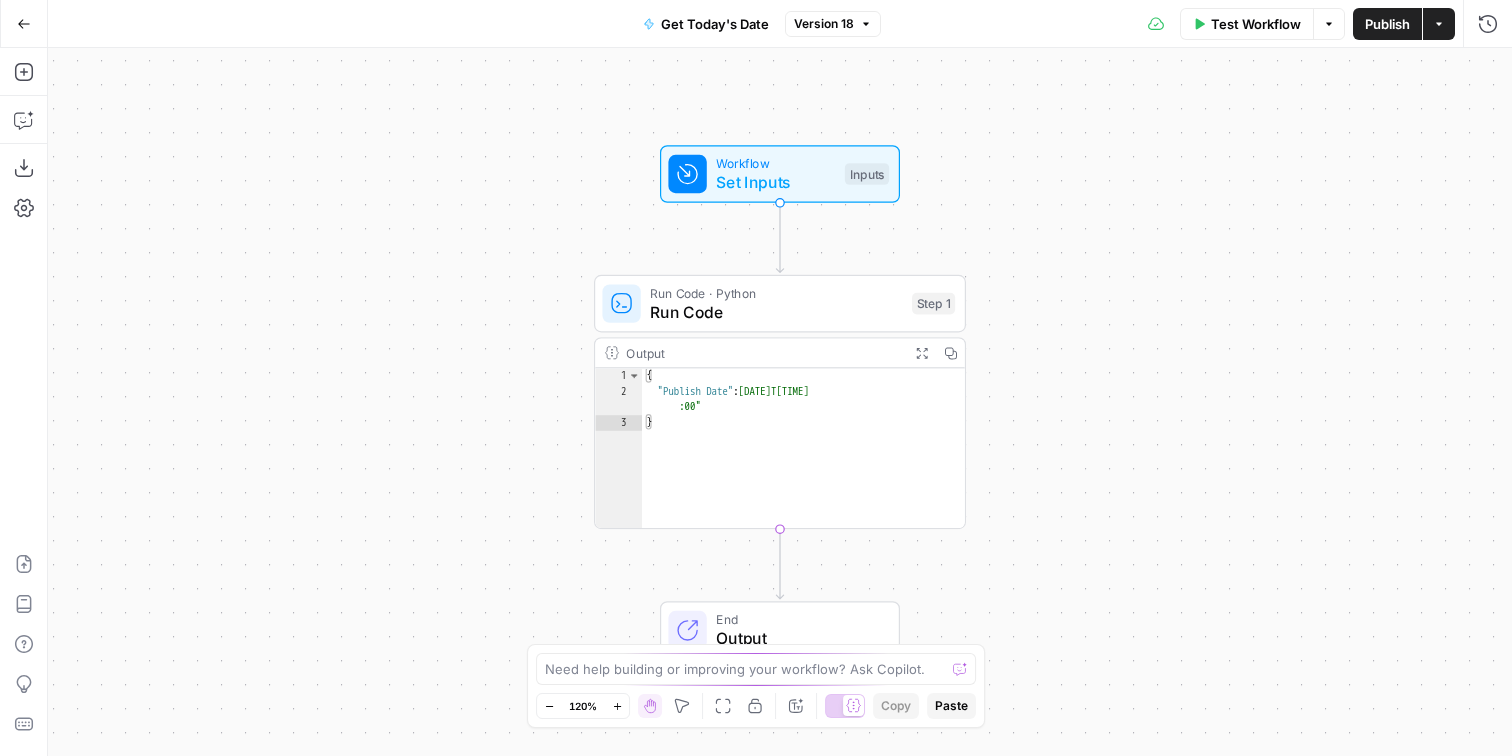 click on "Output" at bounding box center [797, 638] 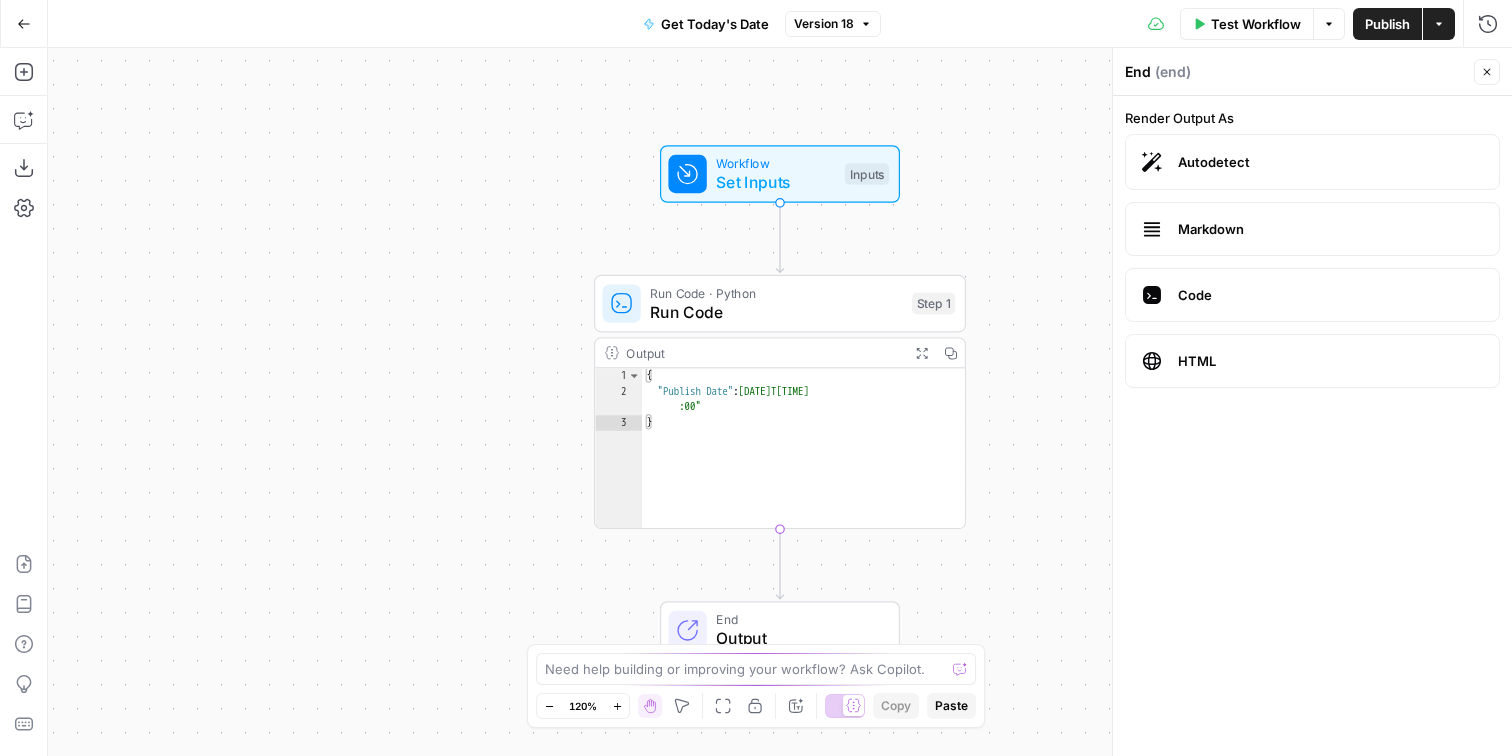 click on "Code" at bounding box center (1330, 295) 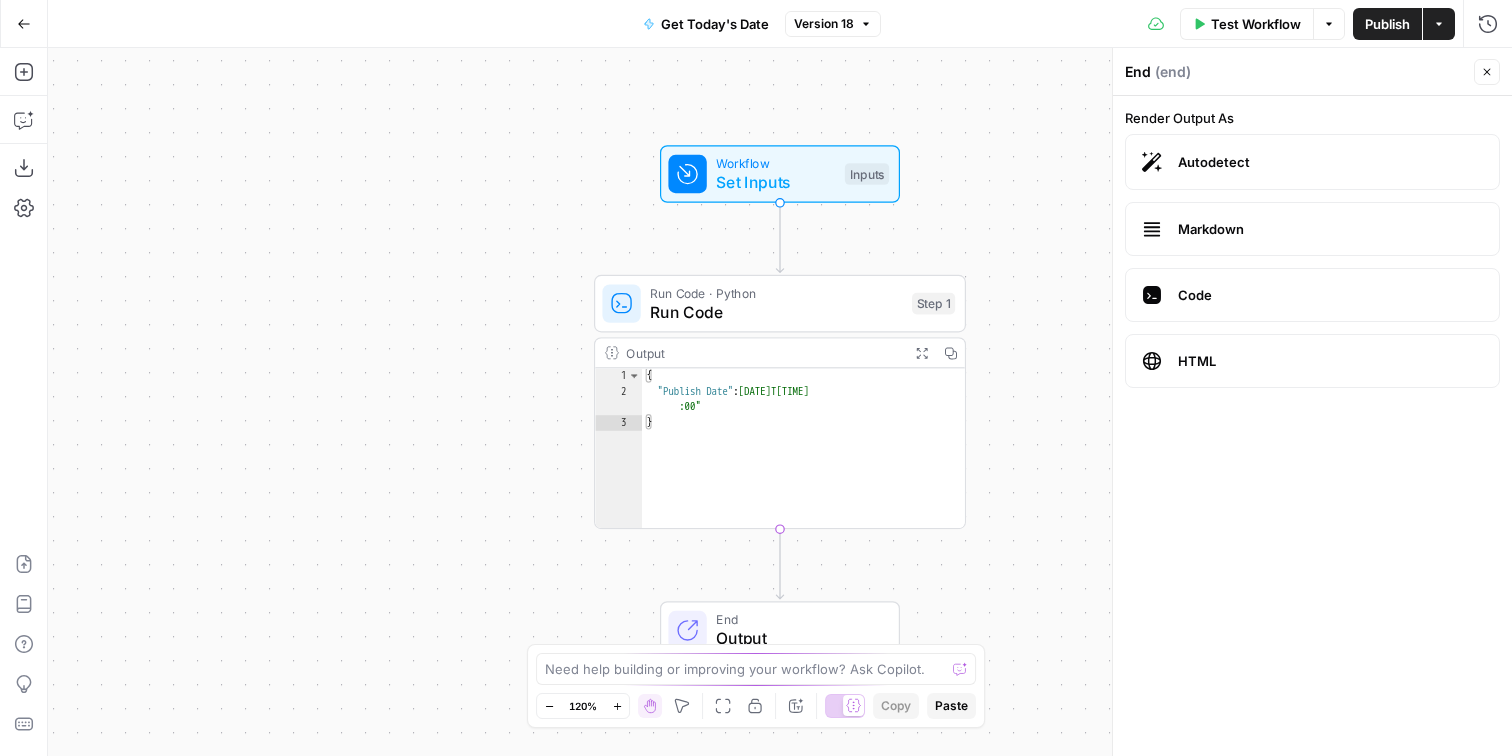 click on "Publish" at bounding box center (1387, 24) 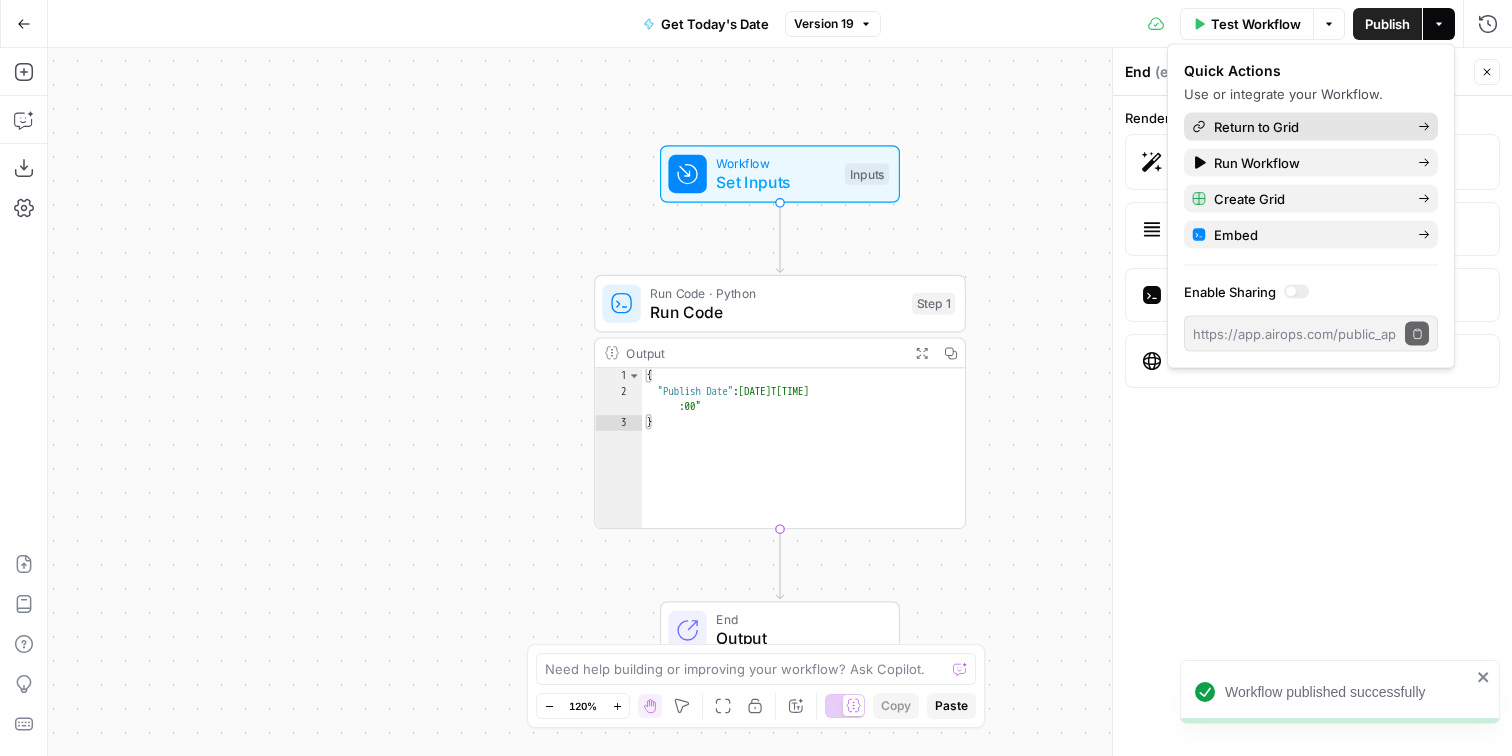 click on "Return to Grid" at bounding box center [1308, 127] 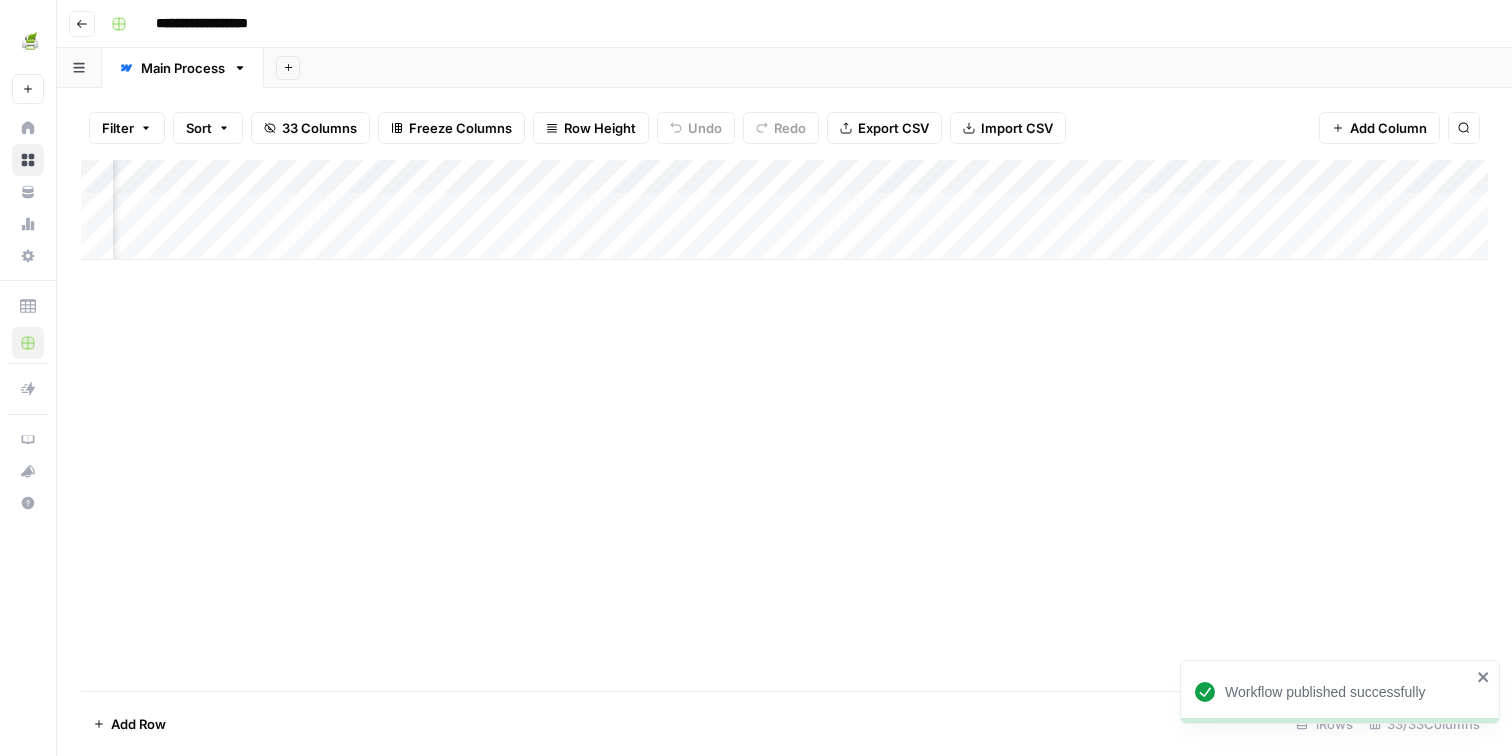 scroll, scrollTop: 0, scrollLeft: 5437, axis: horizontal 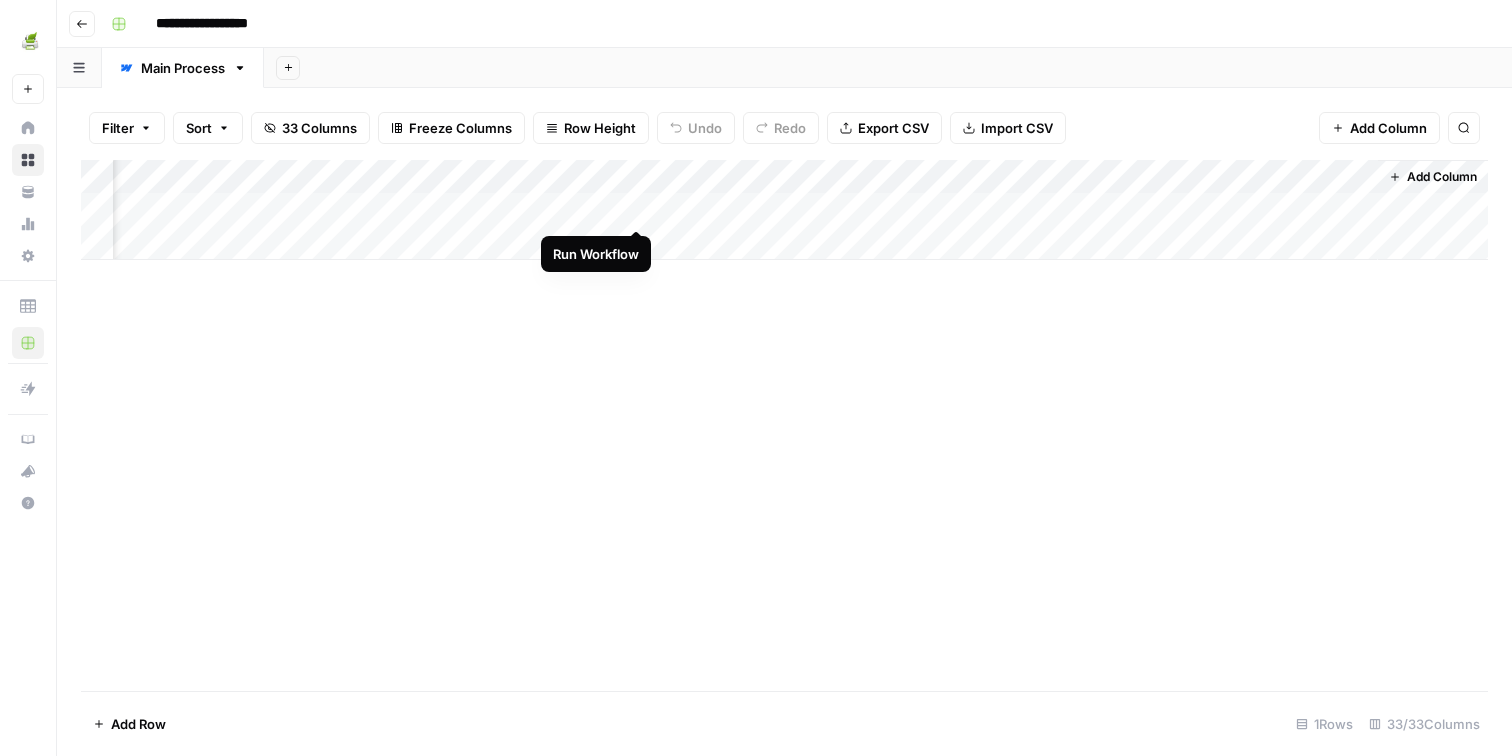 click on "Add Column" at bounding box center (784, 210) 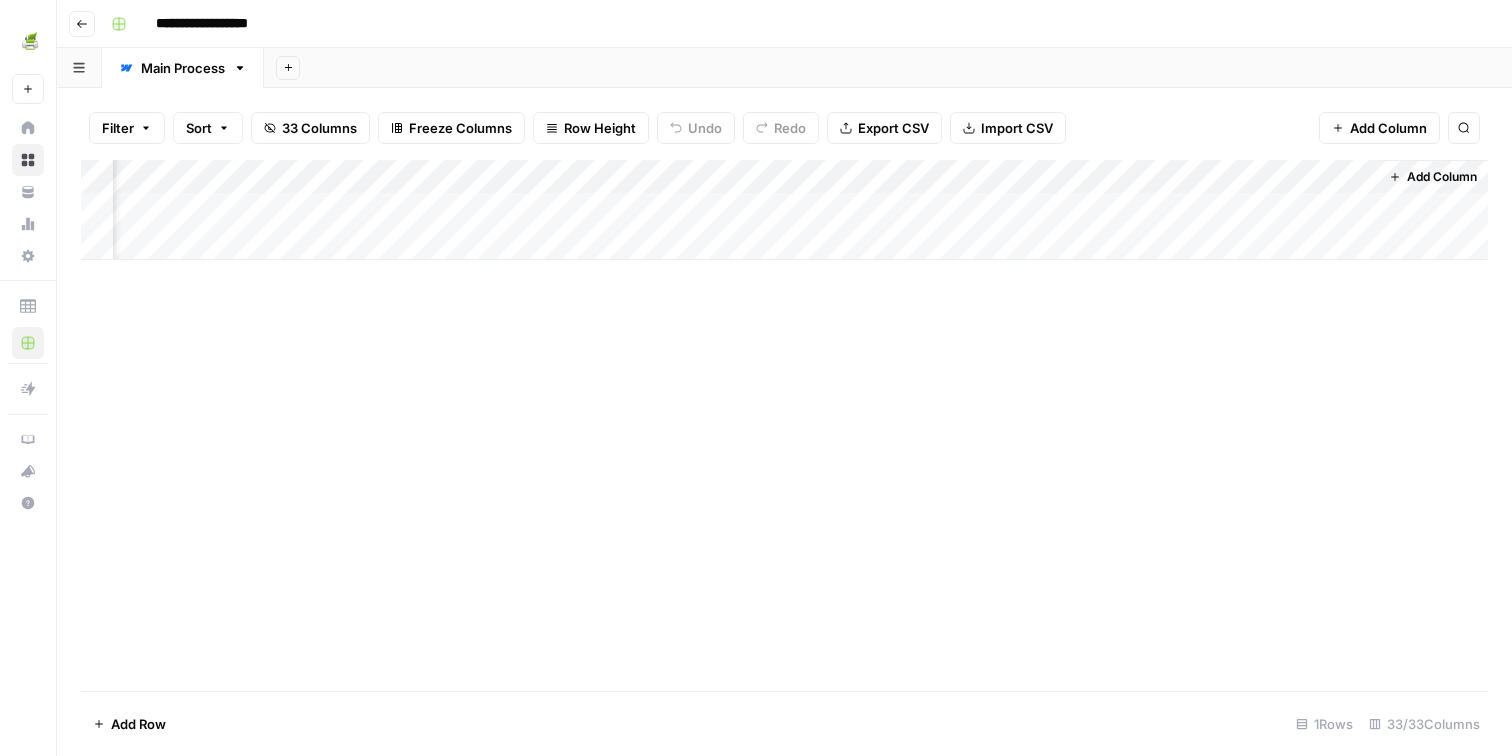 click on "Add Column" at bounding box center [784, 210] 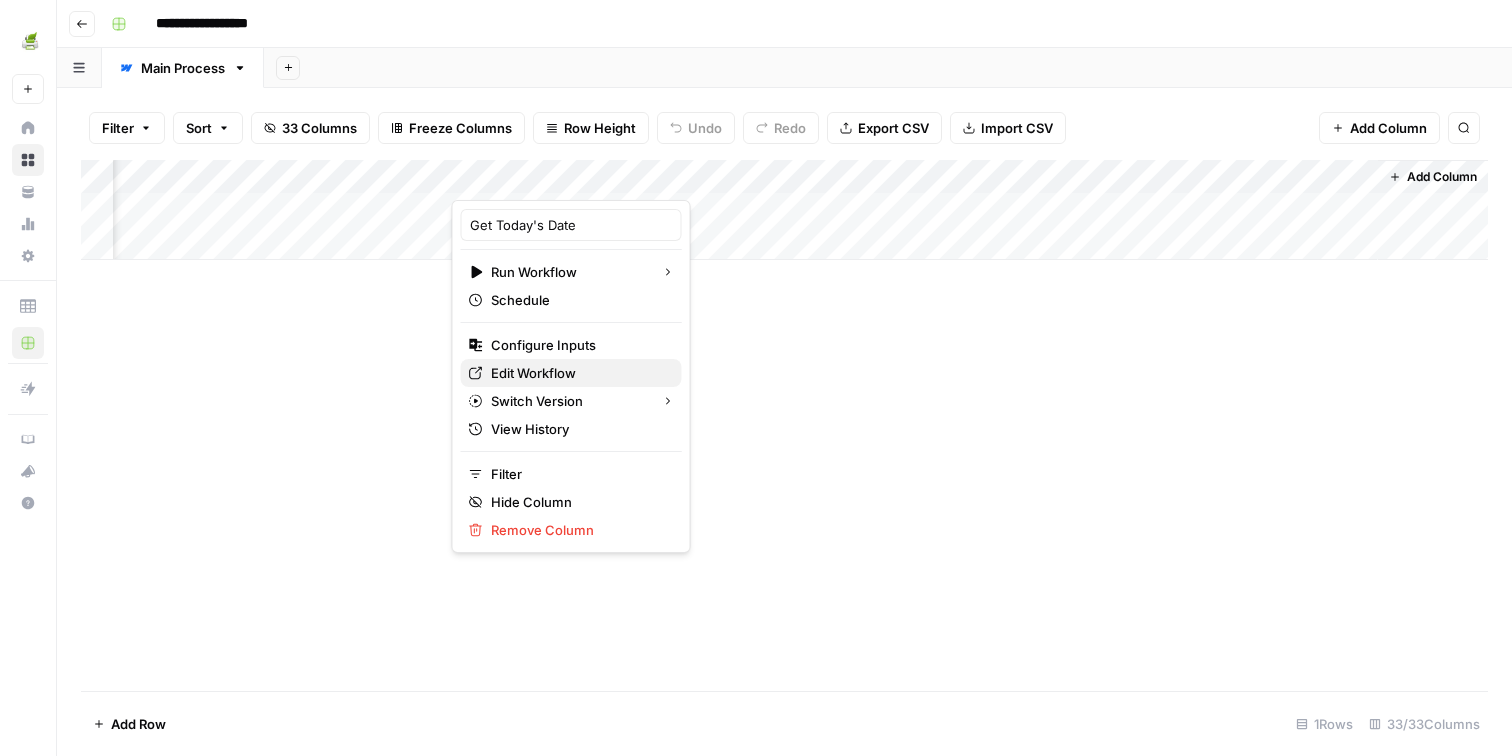click on "Edit Workflow" at bounding box center [578, 373] 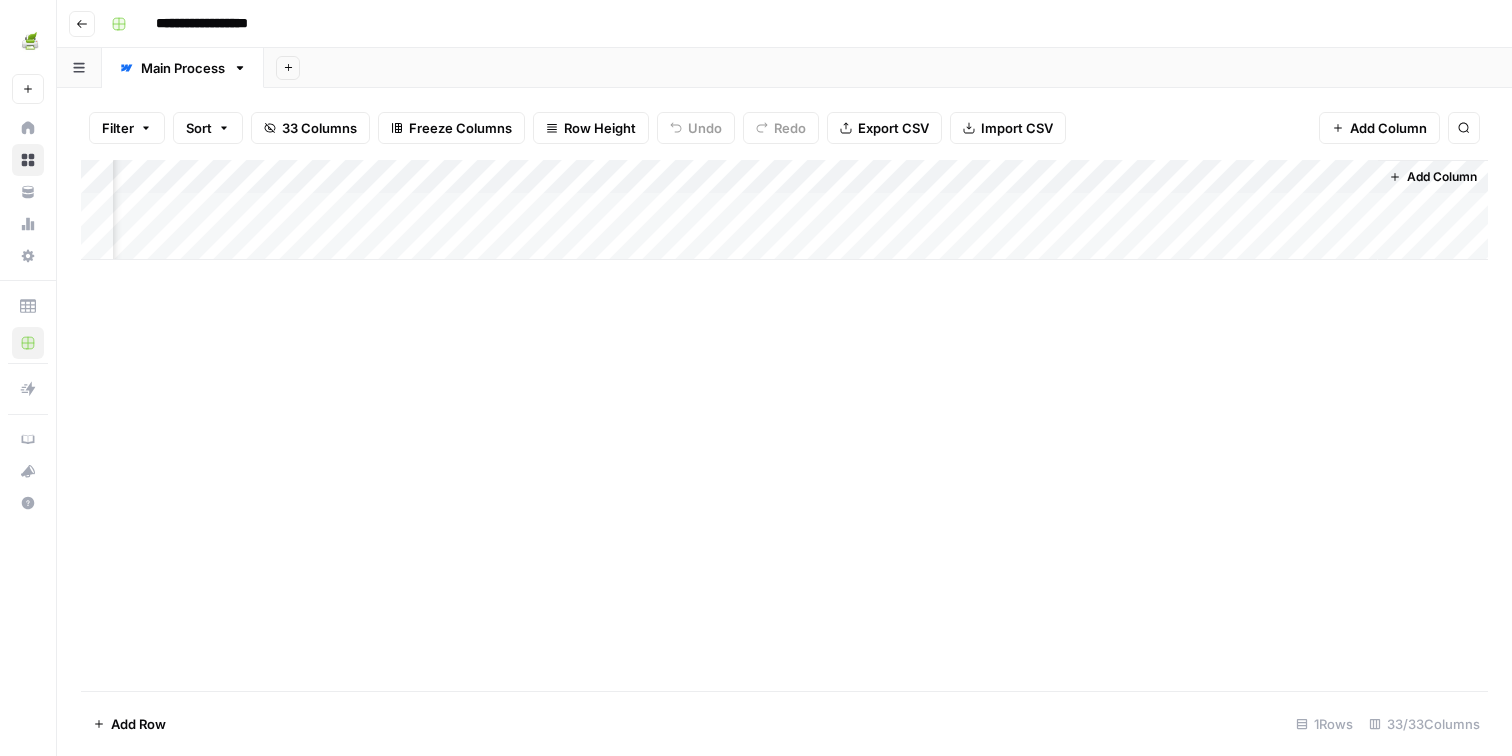 click on "Add Column" at bounding box center [784, 210] 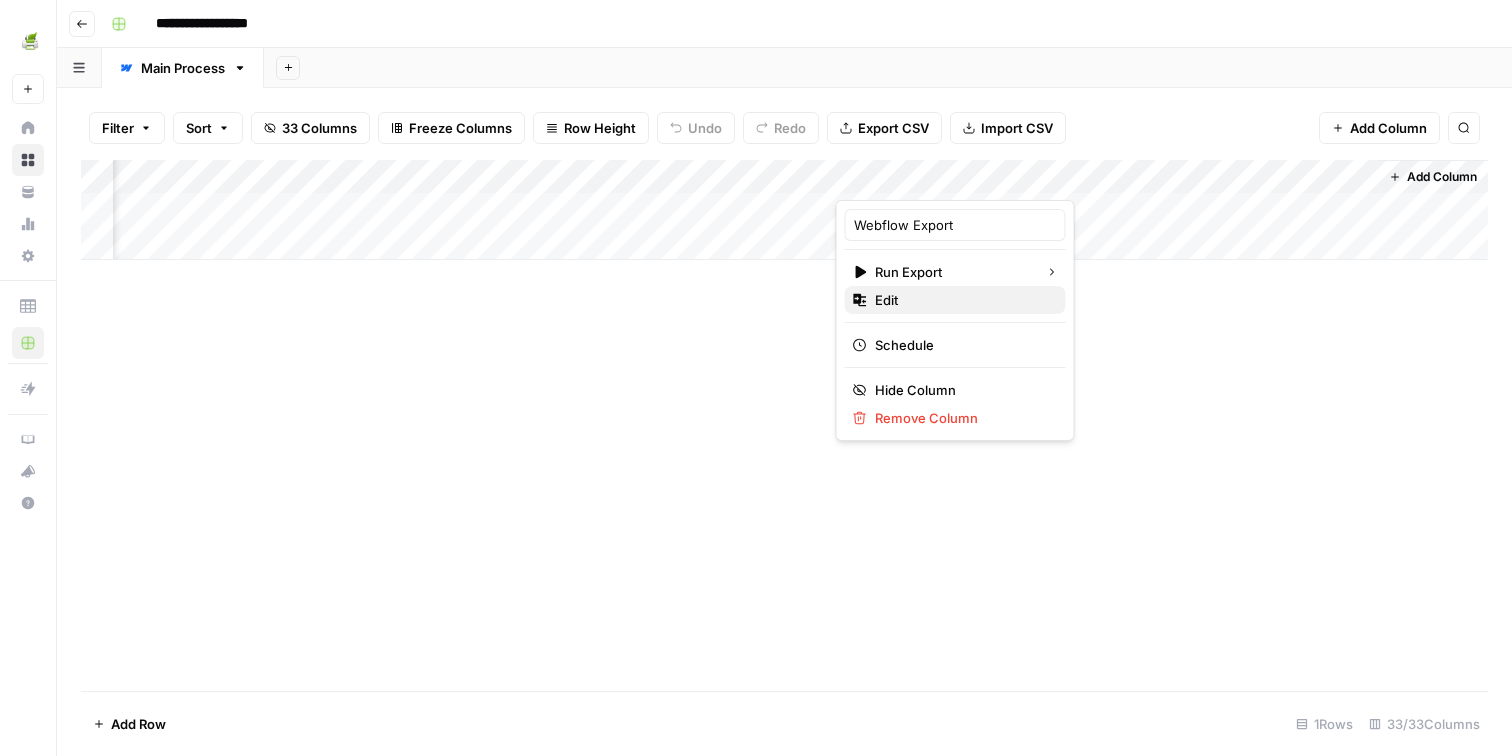 click on "Edit" at bounding box center (962, 300) 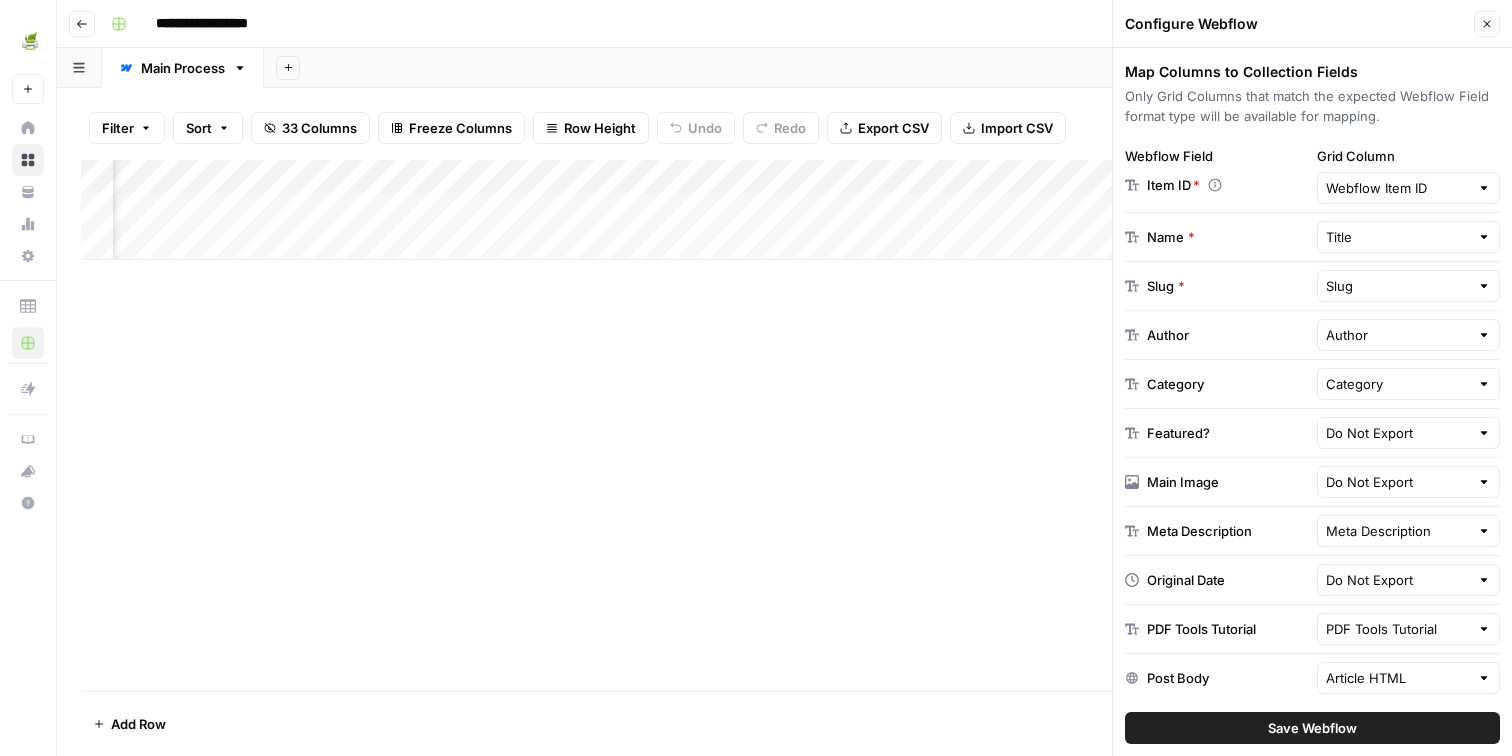 scroll, scrollTop: 399, scrollLeft: 0, axis: vertical 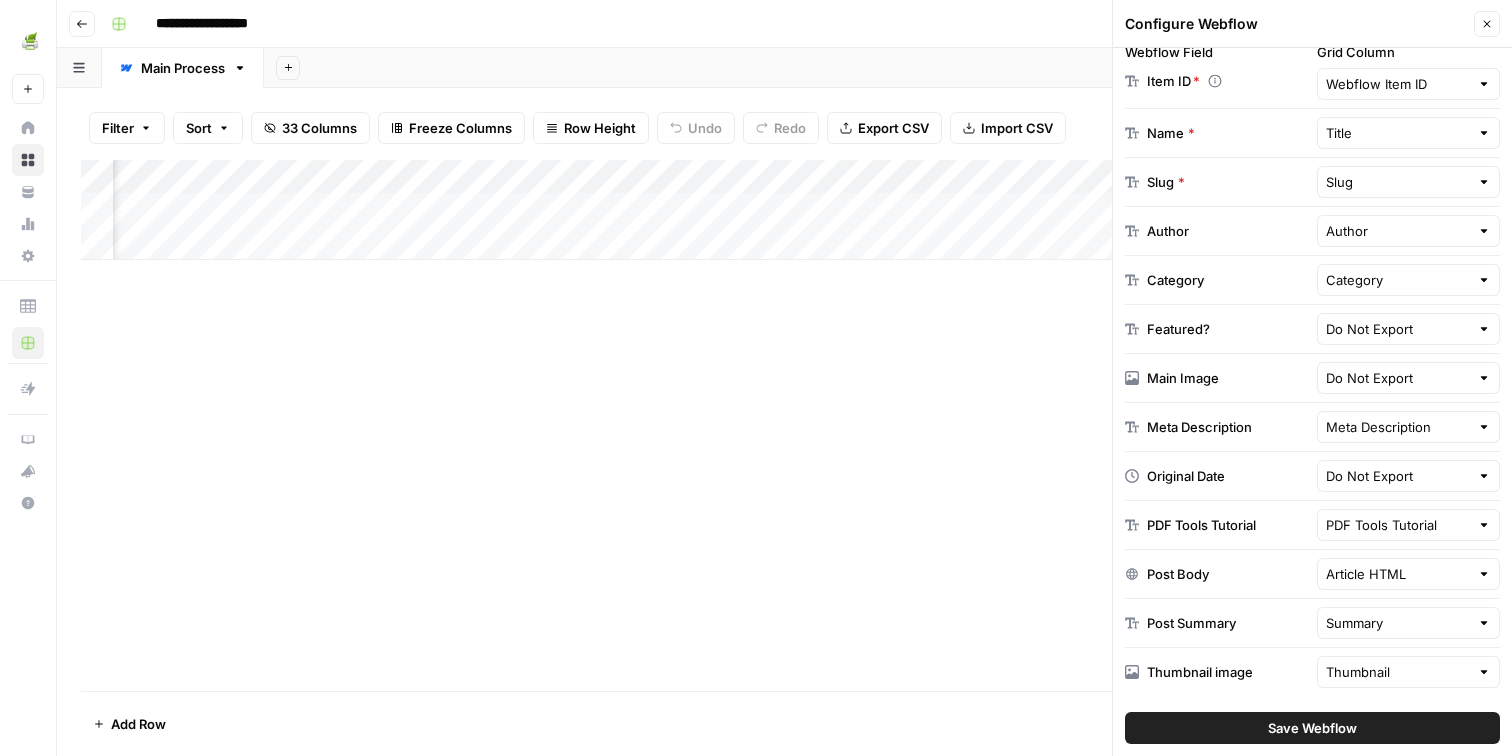 click on "Original Date Do Not Export" at bounding box center [1312, 476] 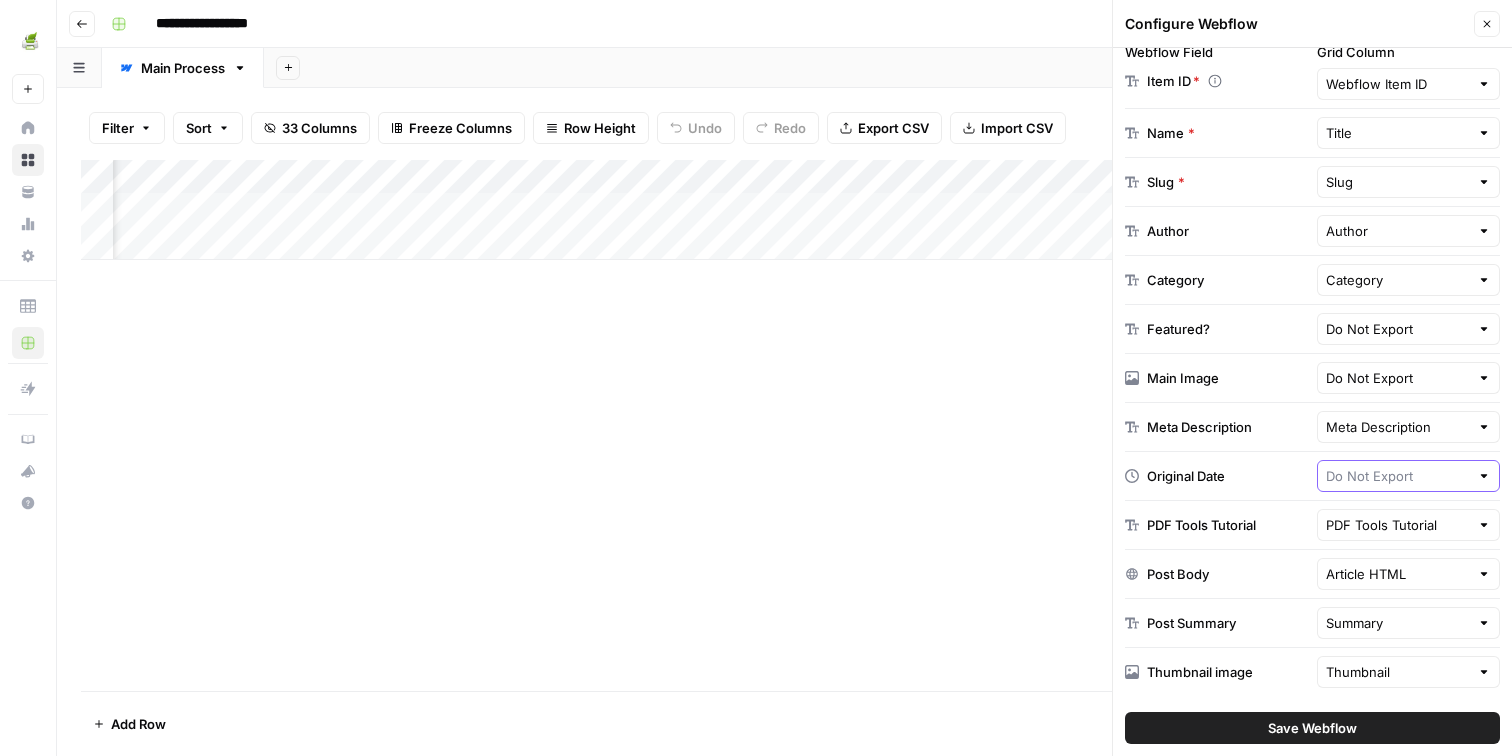 click at bounding box center [1398, 476] 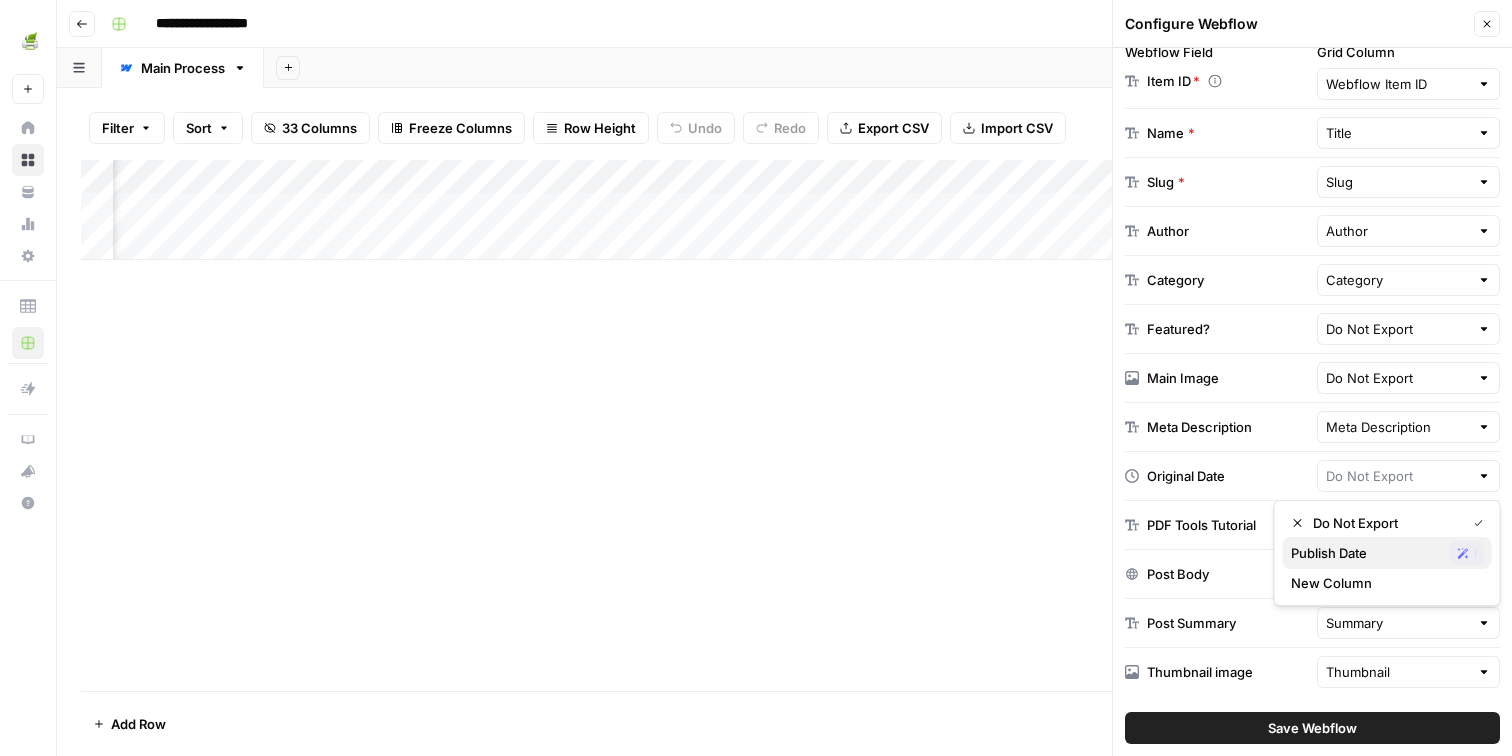 click on "Publish Date" at bounding box center [1366, 553] 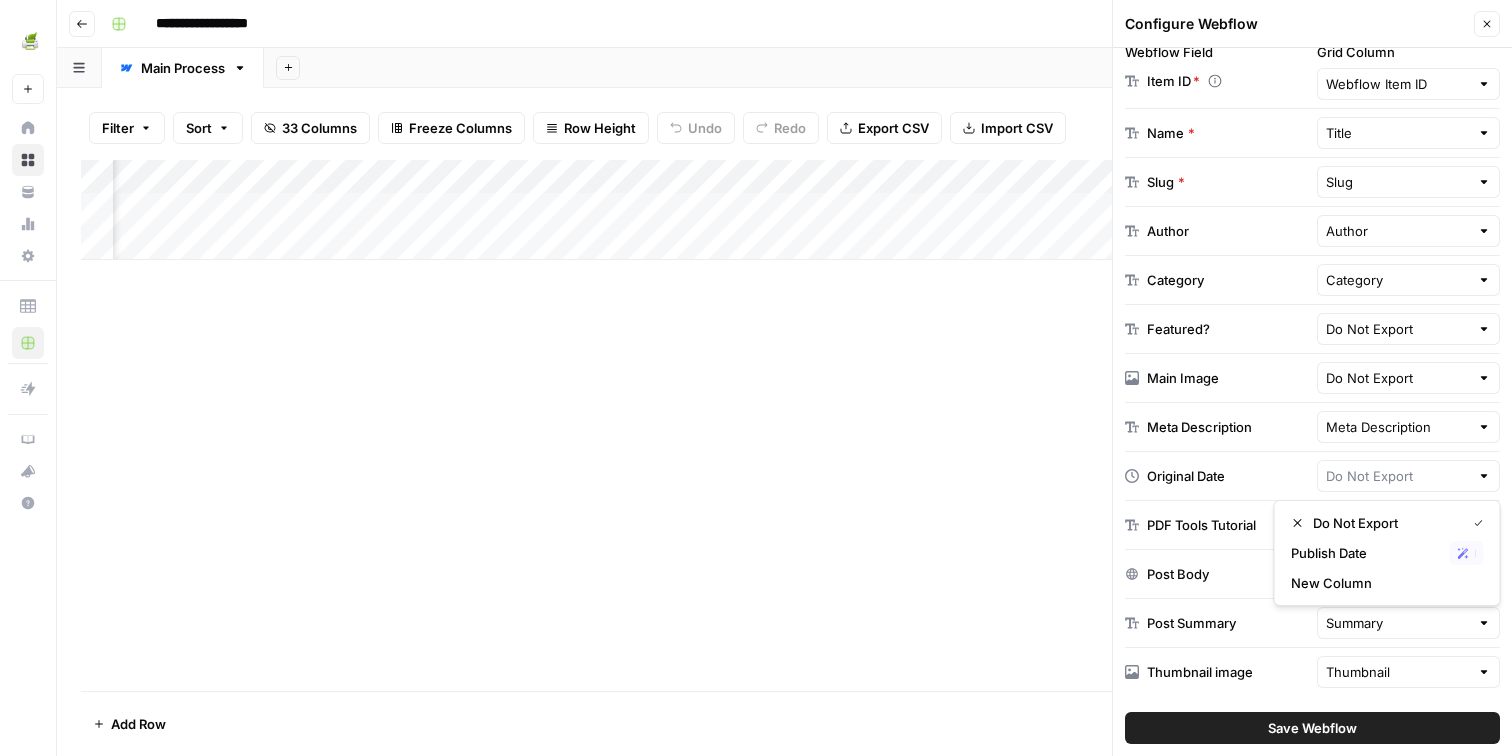 type on "Publish Date" 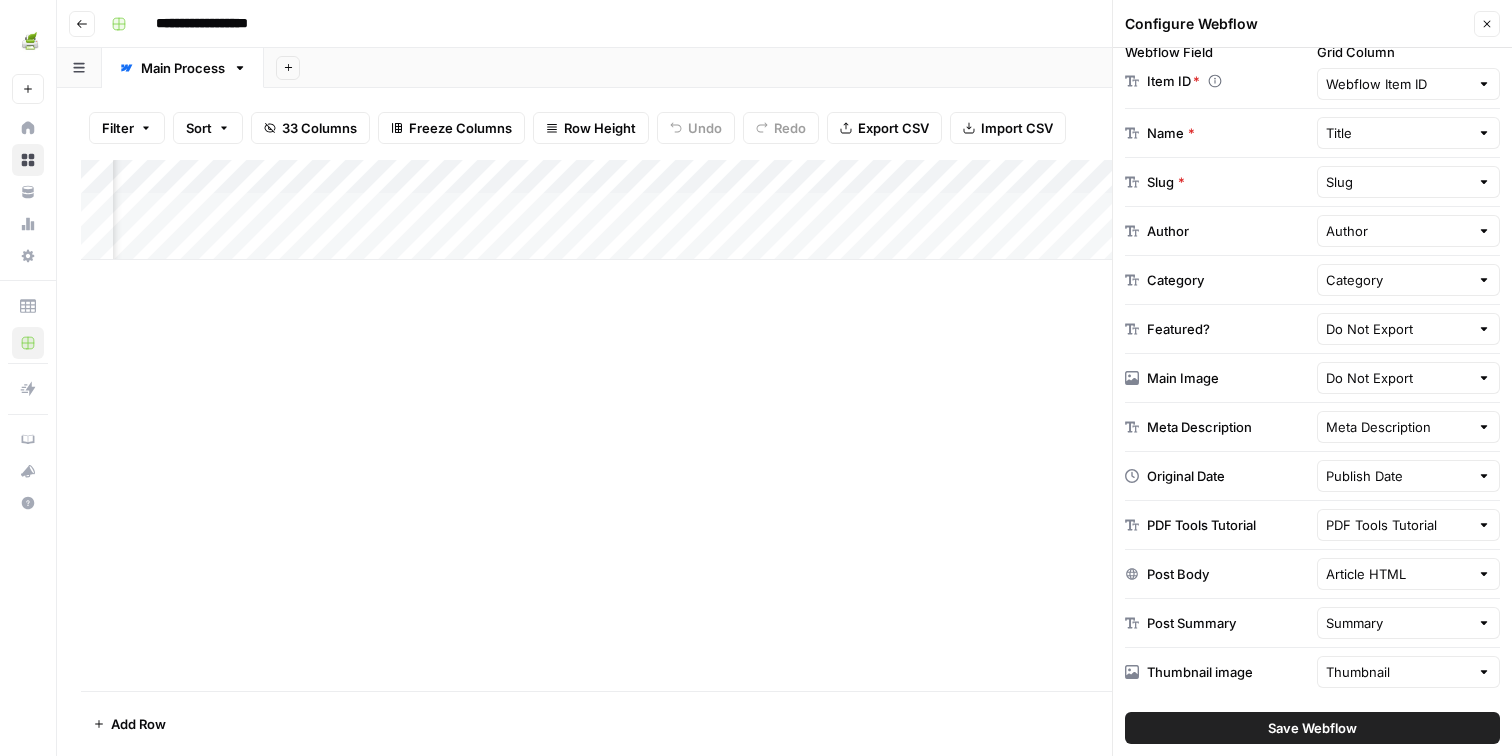 click on "Save Webflow" at bounding box center [1312, 728] 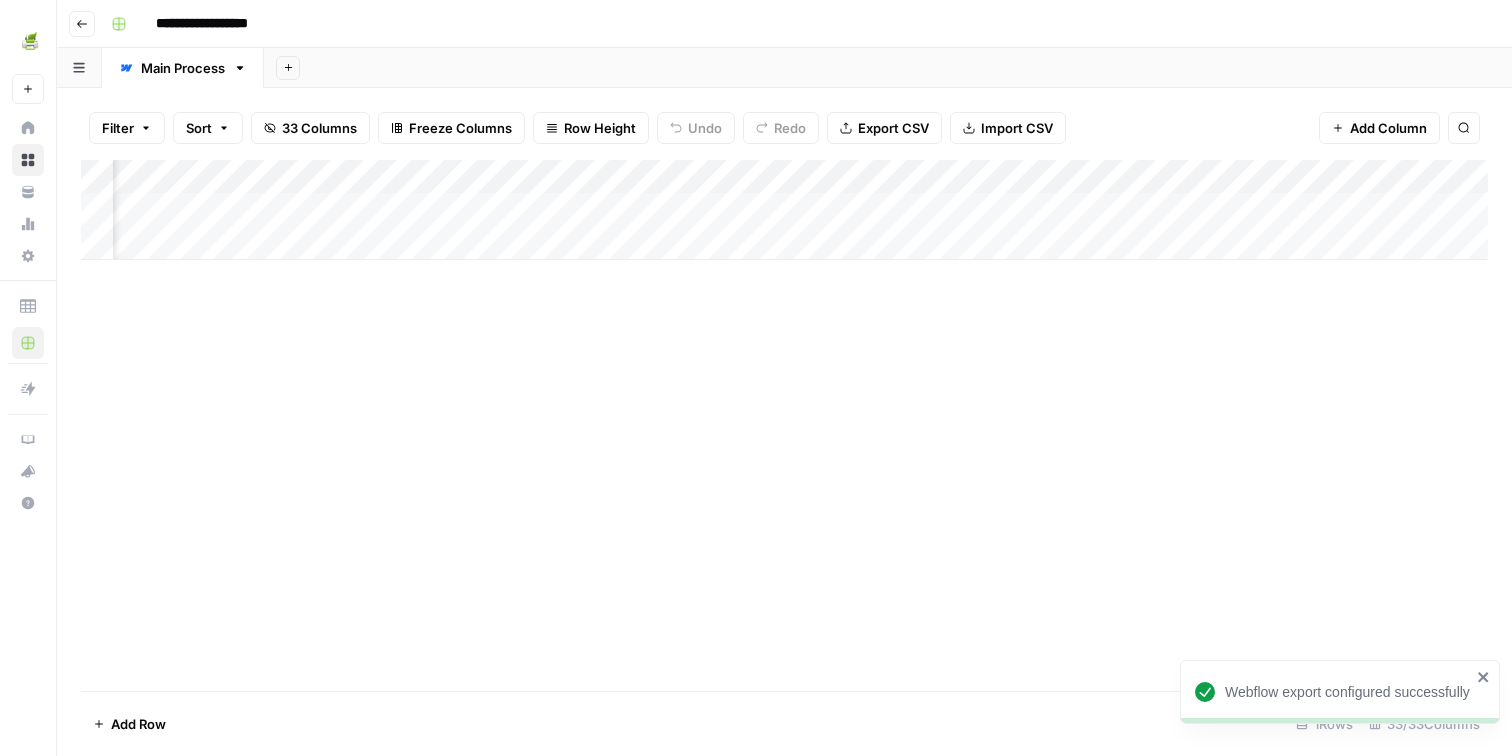 scroll, scrollTop: 0, scrollLeft: 0, axis: both 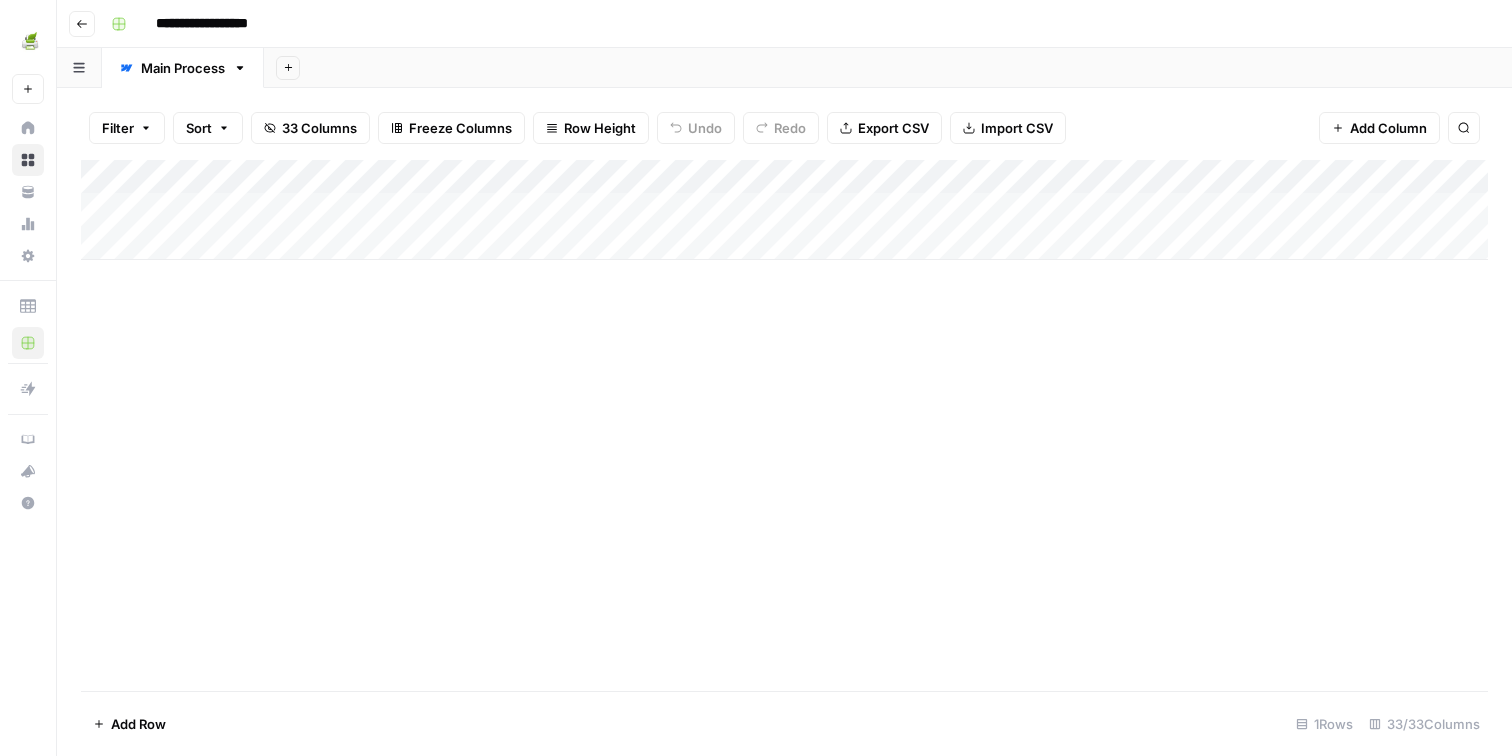 click on "Add Column" at bounding box center (784, 210) 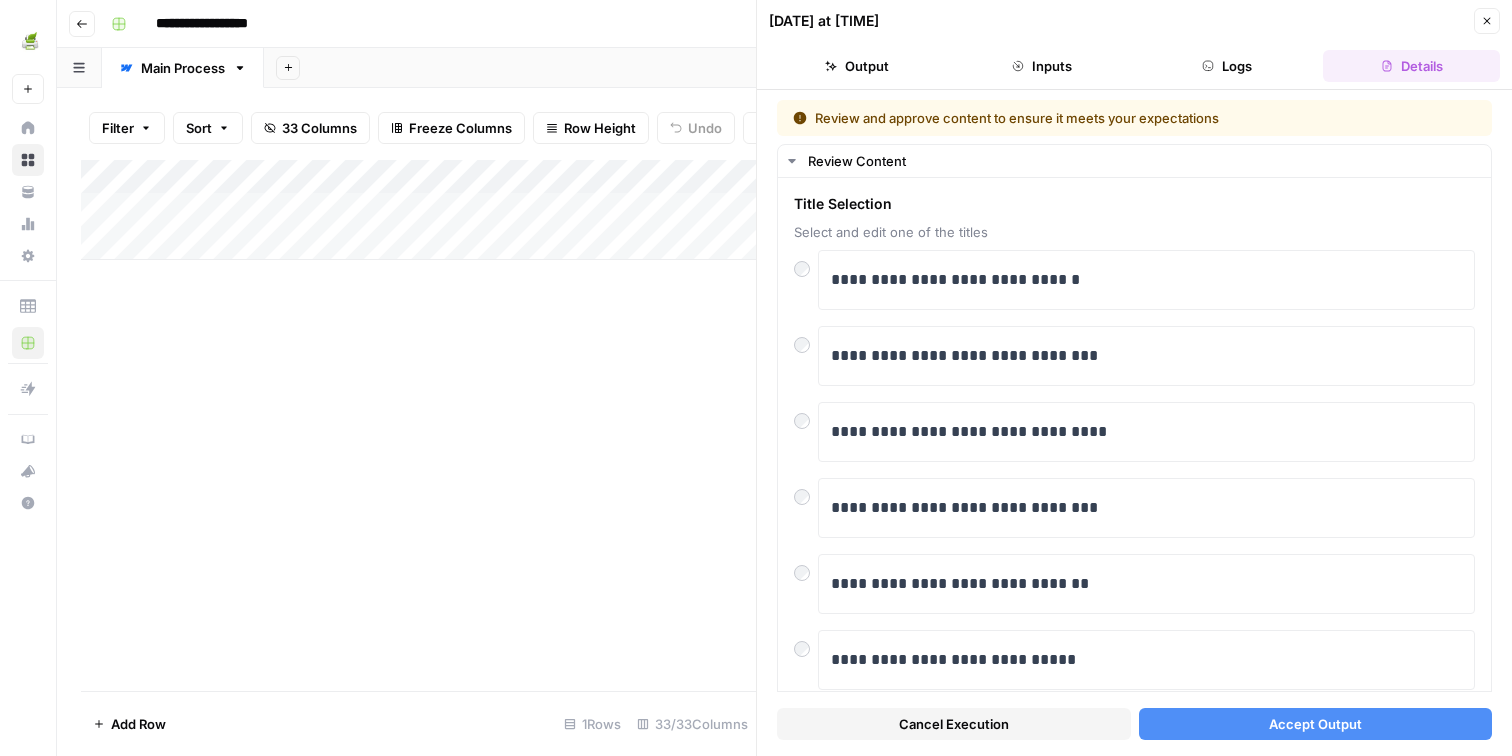 click 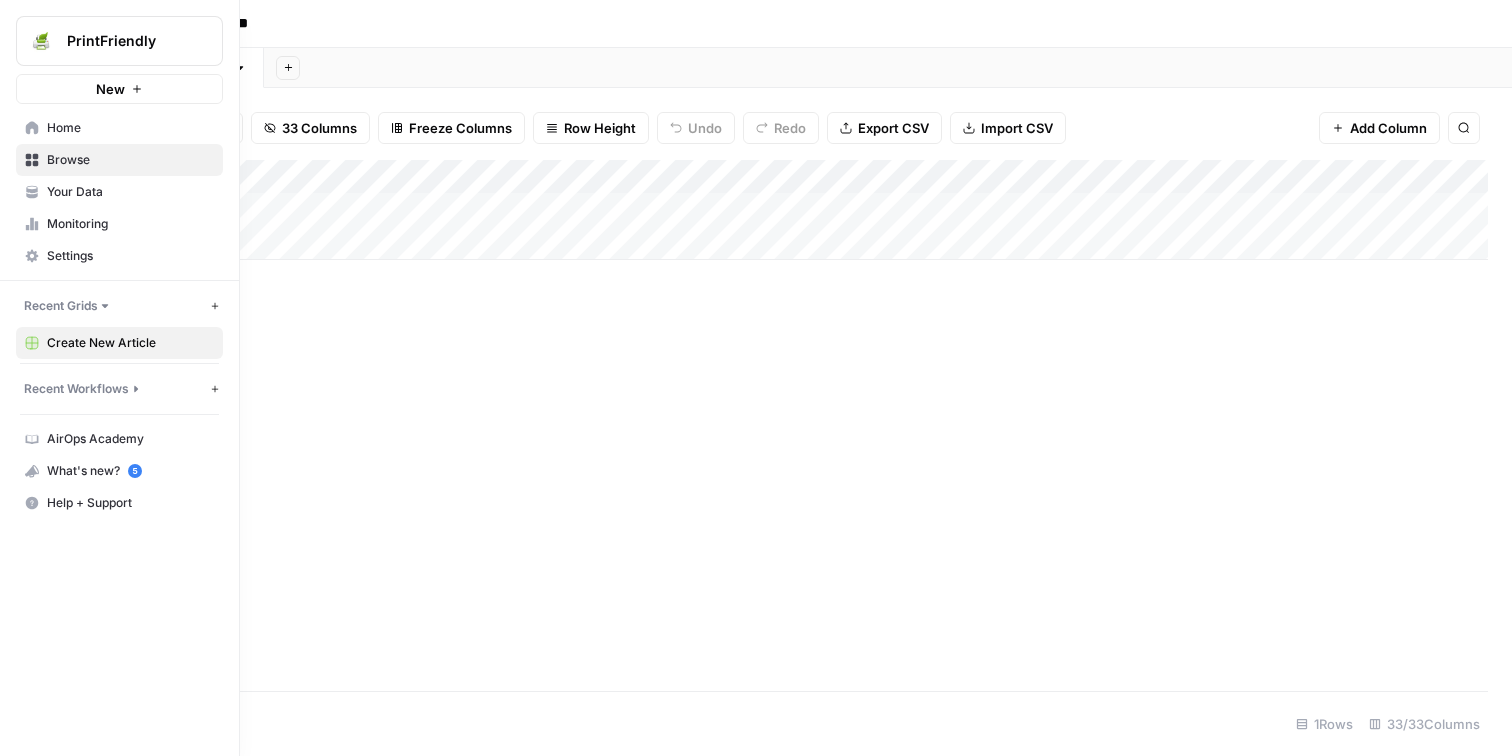 click on "Your Data" at bounding box center [130, 192] 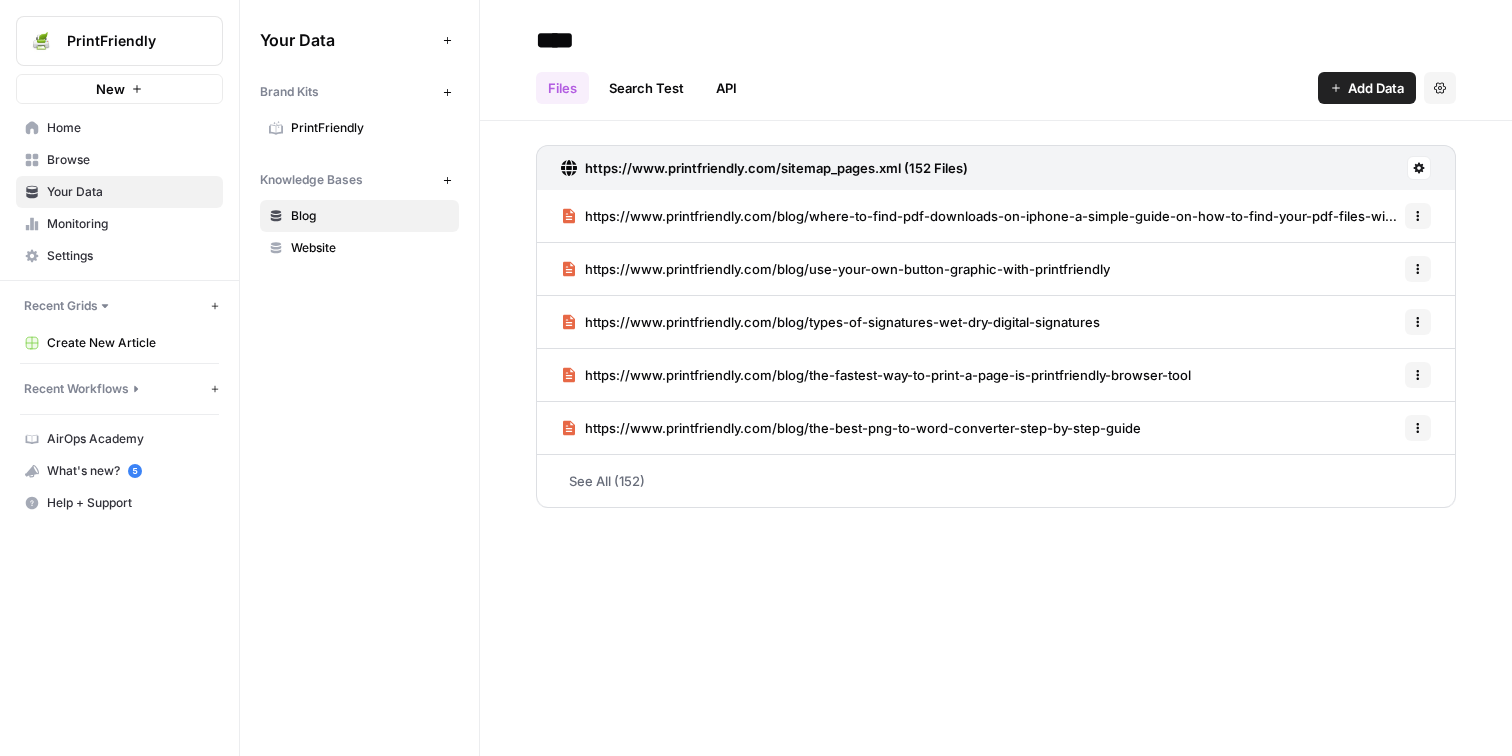 click on "PrintFriendly" at bounding box center (370, 128) 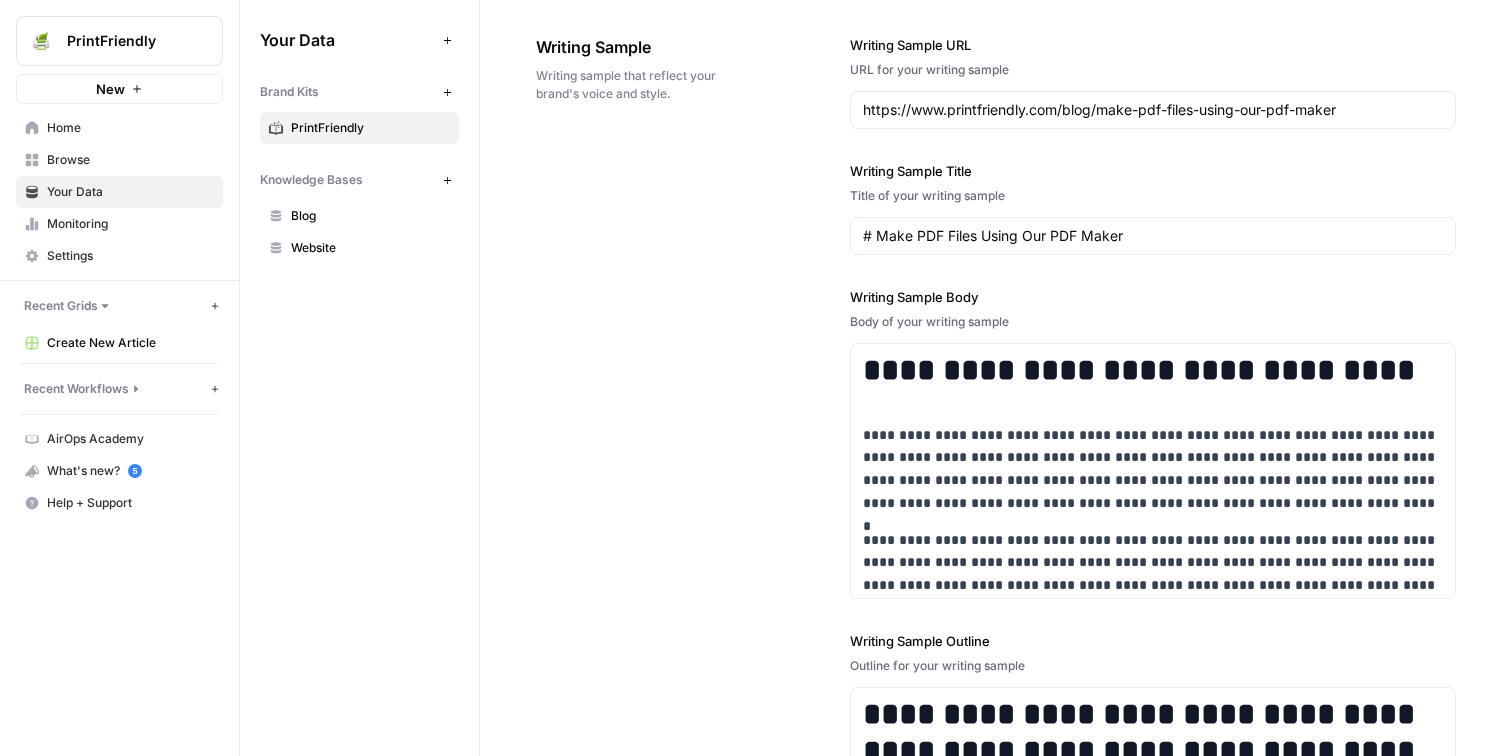 scroll, scrollTop: 2517, scrollLeft: 0, axis: vertical 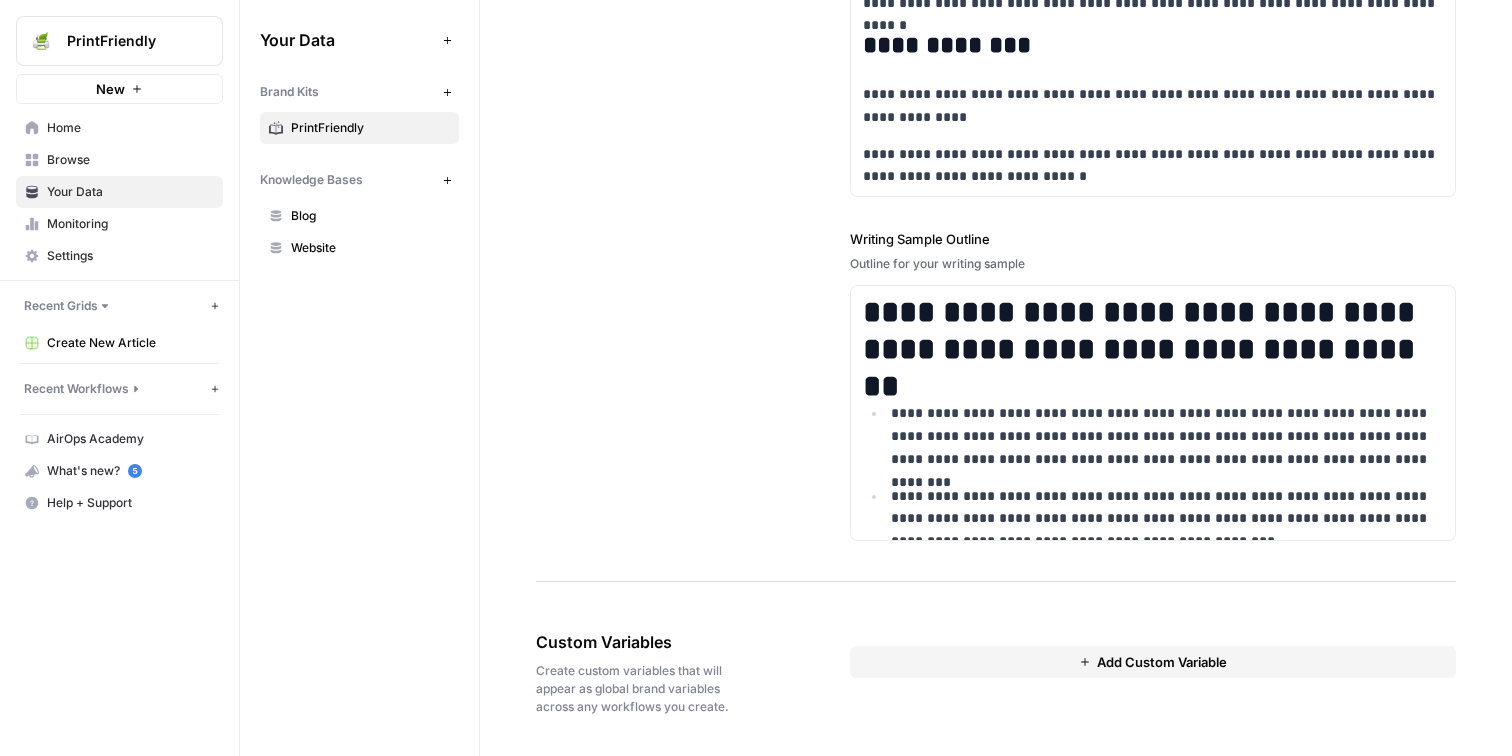 click on "Add Custom Variable" at bounding box center [1162, 662] 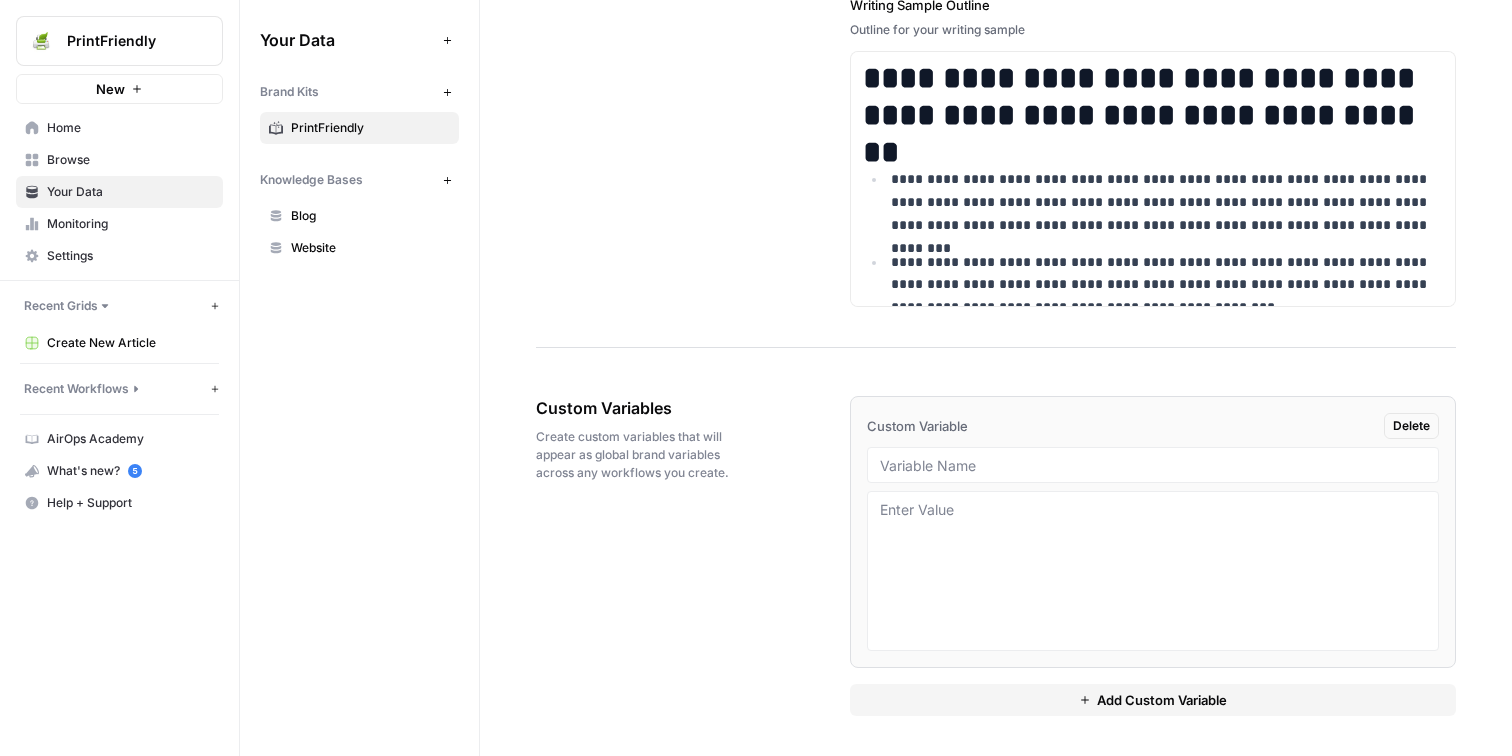 scroll, scrollTop: 3128, scrollLeft: 0, axis: vertical 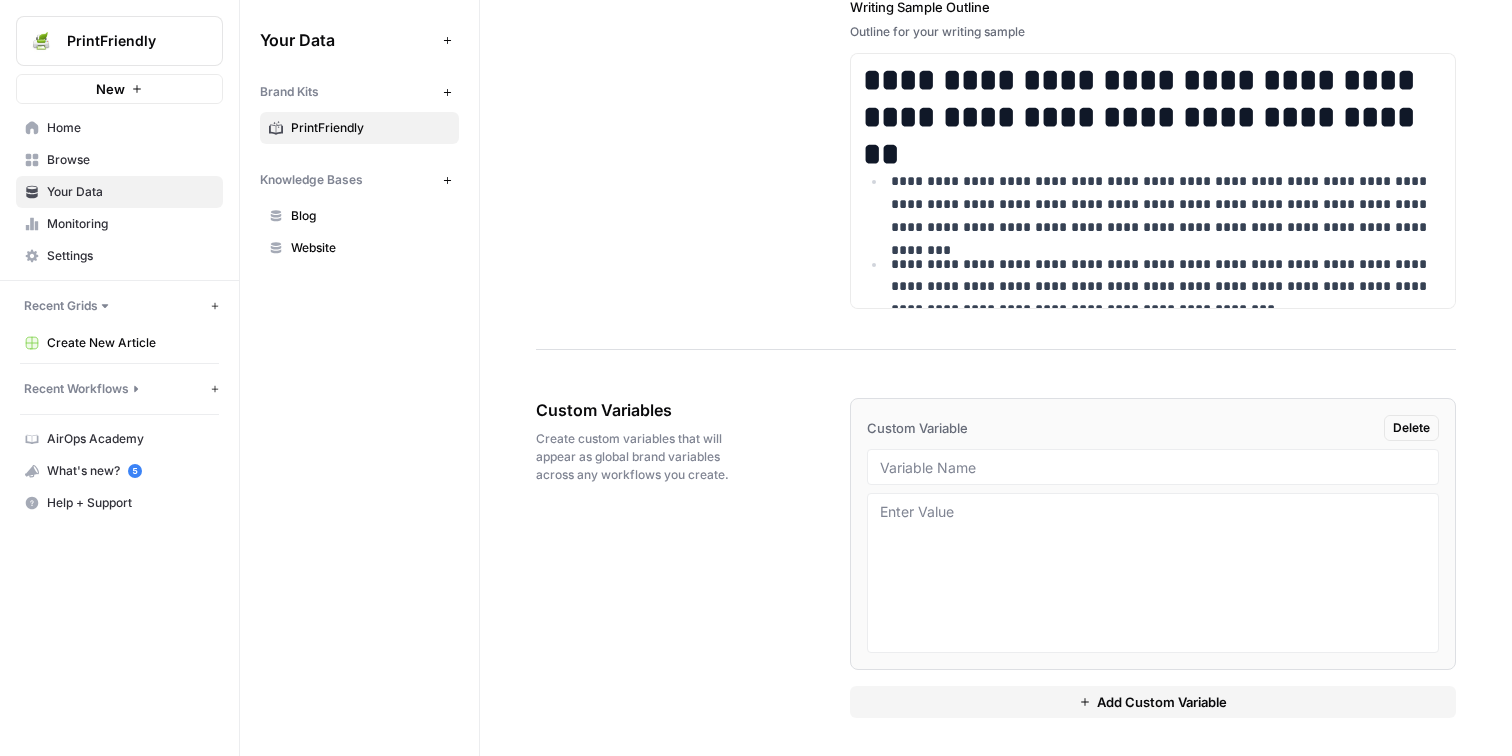 click on "Delete" at bounding box center (1411, 428) 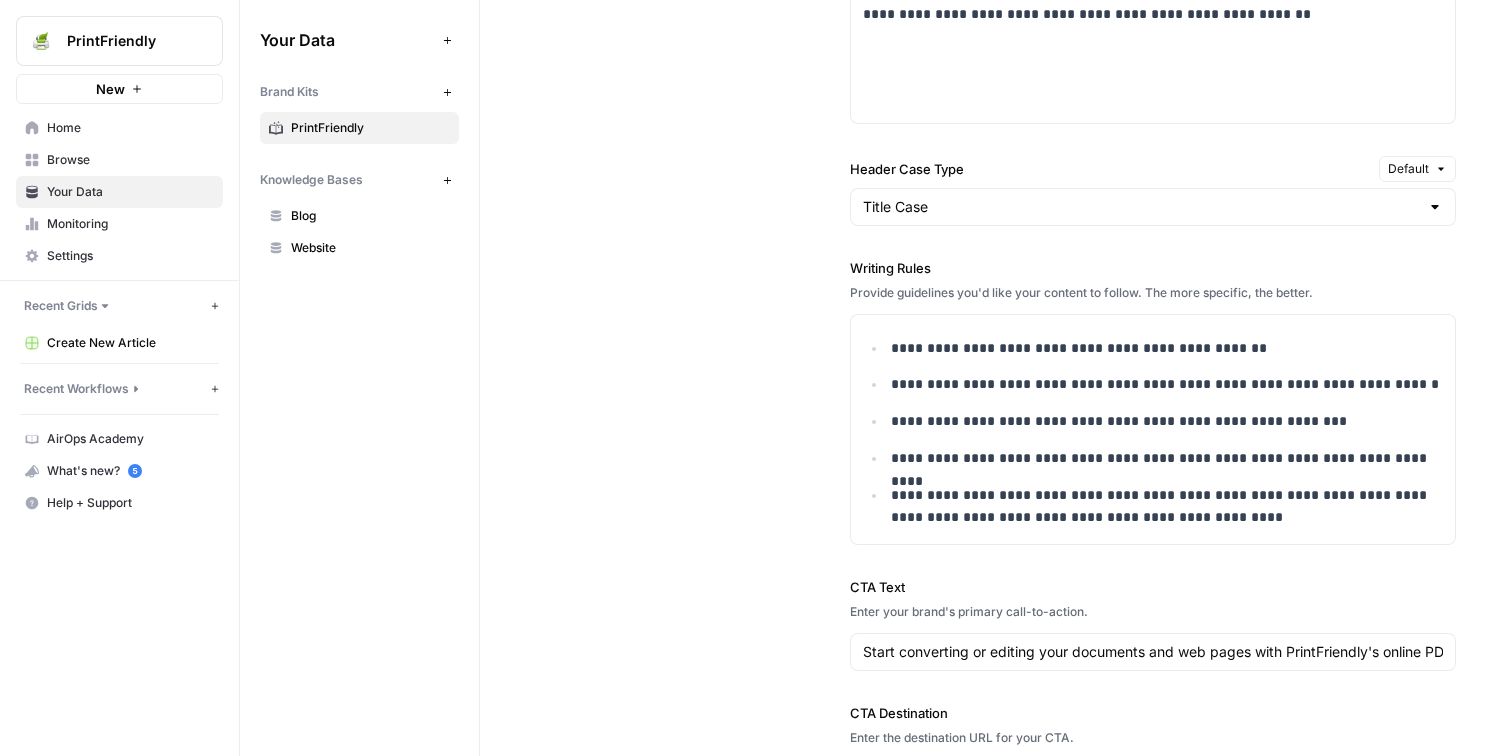 scroll, scrollTop: 1645, scrollLeft: 0, axis: vertical 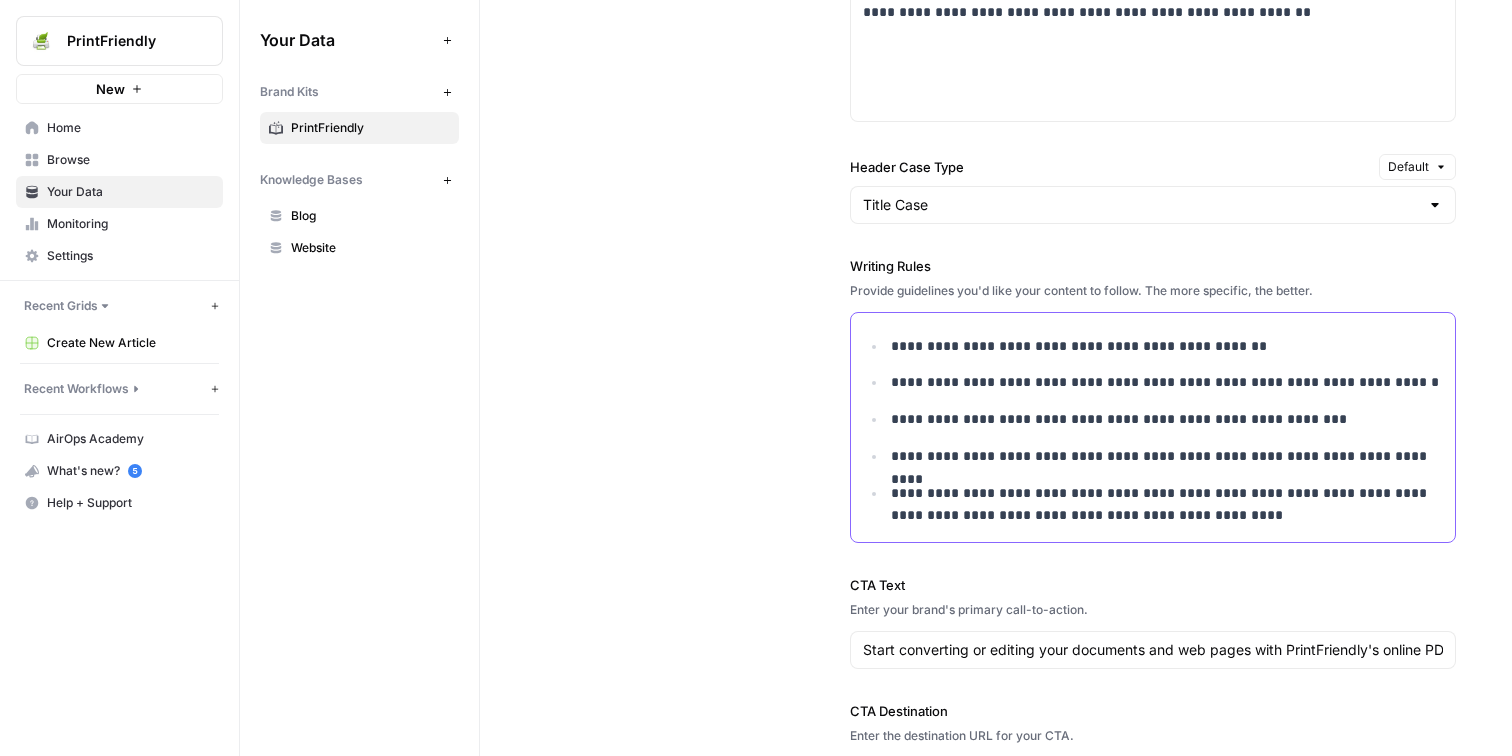 click on "**********" at bounding box center (1167, 505) 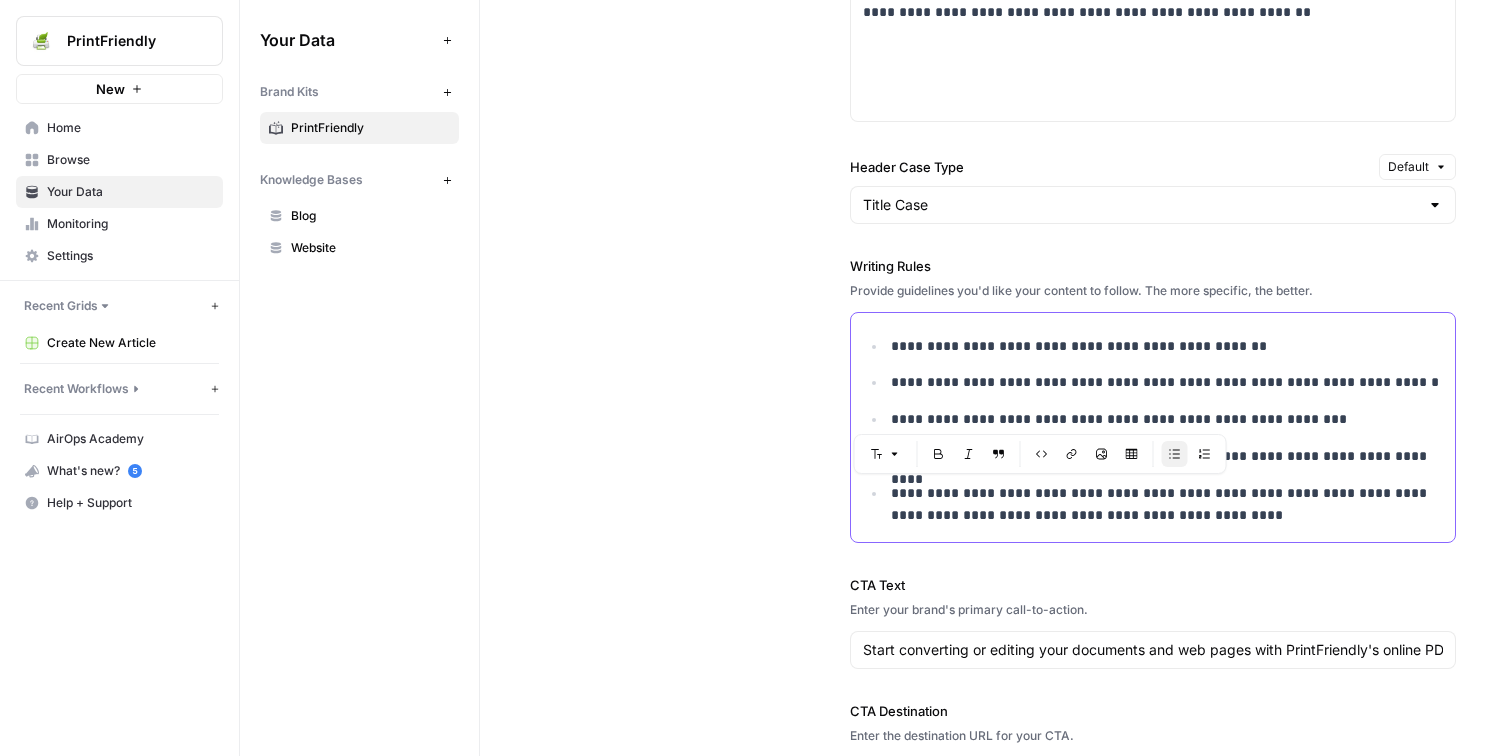 copy on "**********" 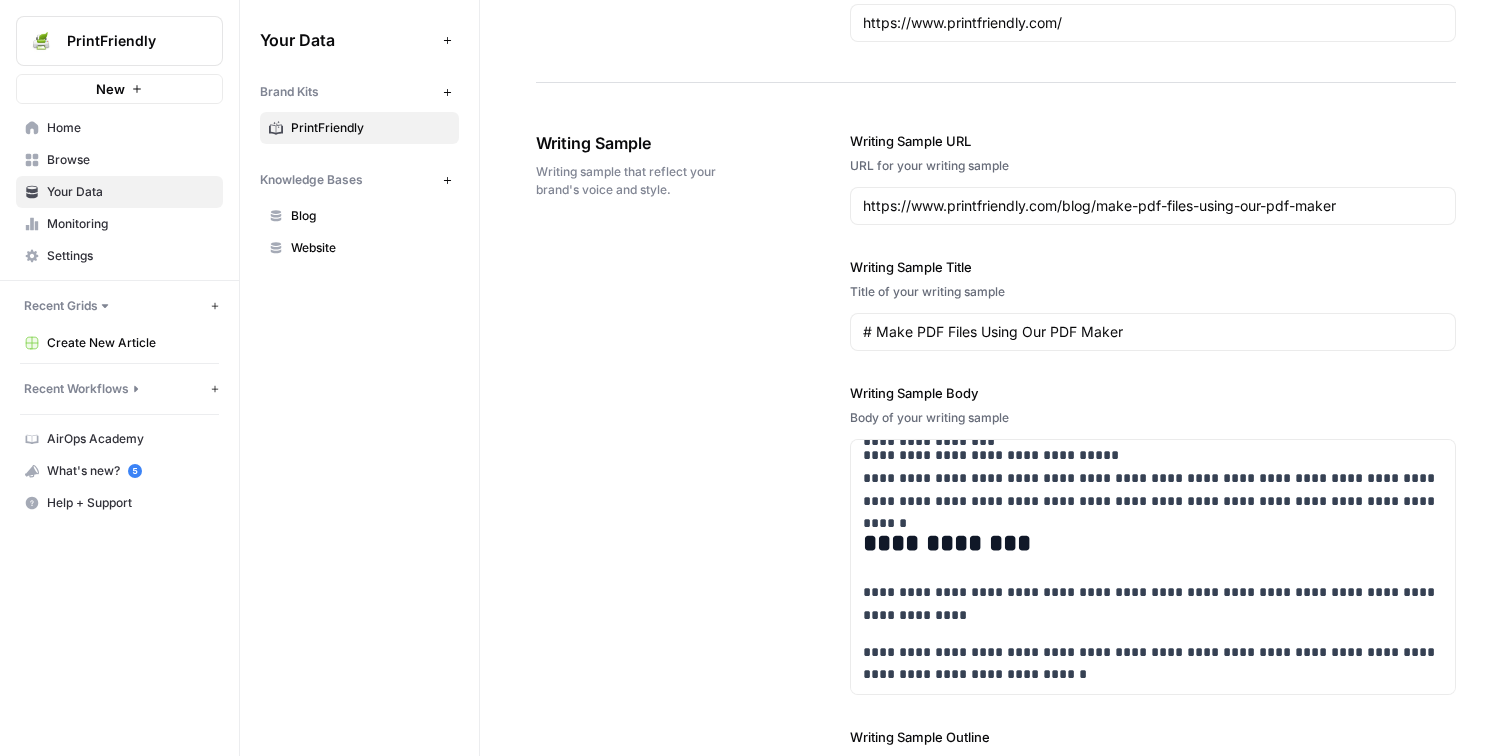 scroll, scrollTop: 2413, scrollLeft: 0, axis: vertical 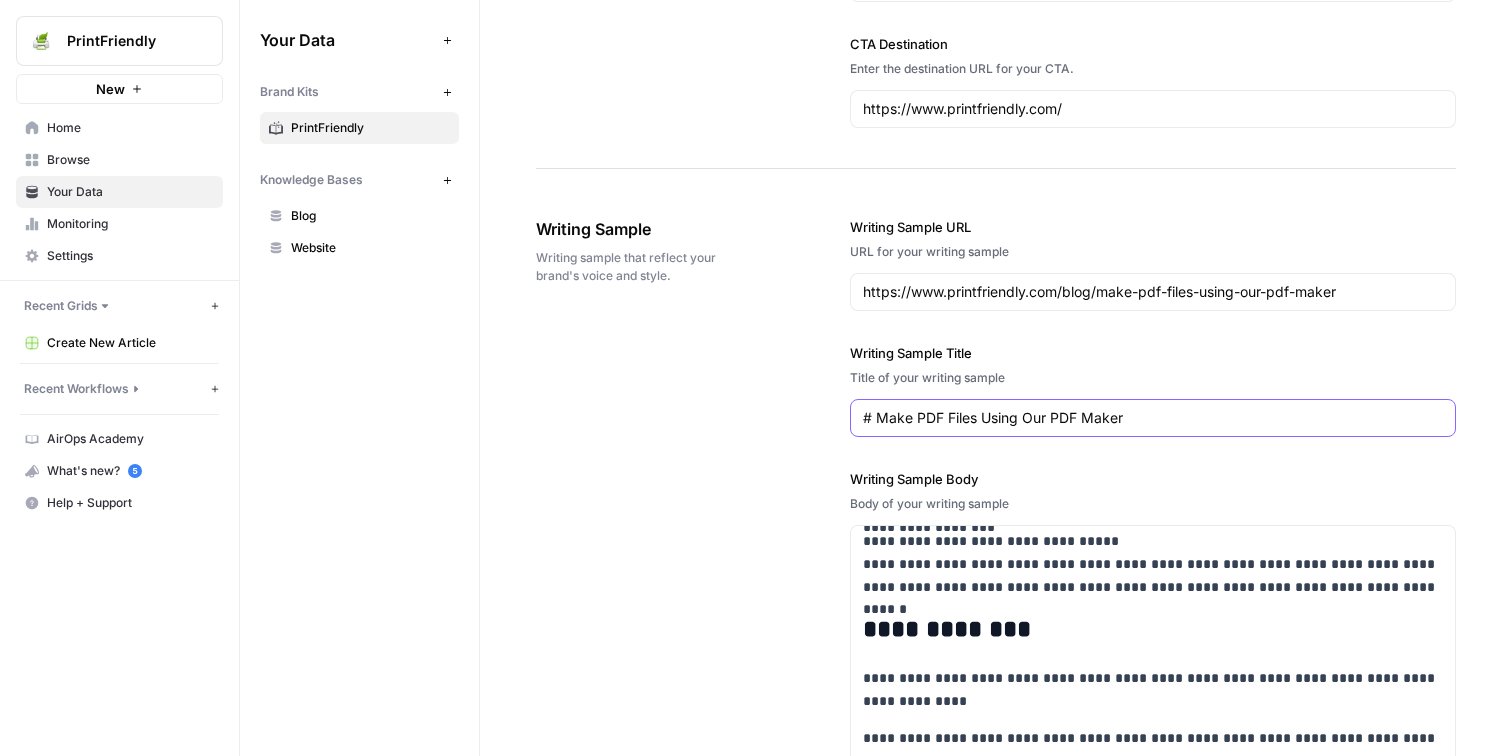 click on "# Make PDF Files Using Our PDF Maker" at bounding box center [1153, 418] 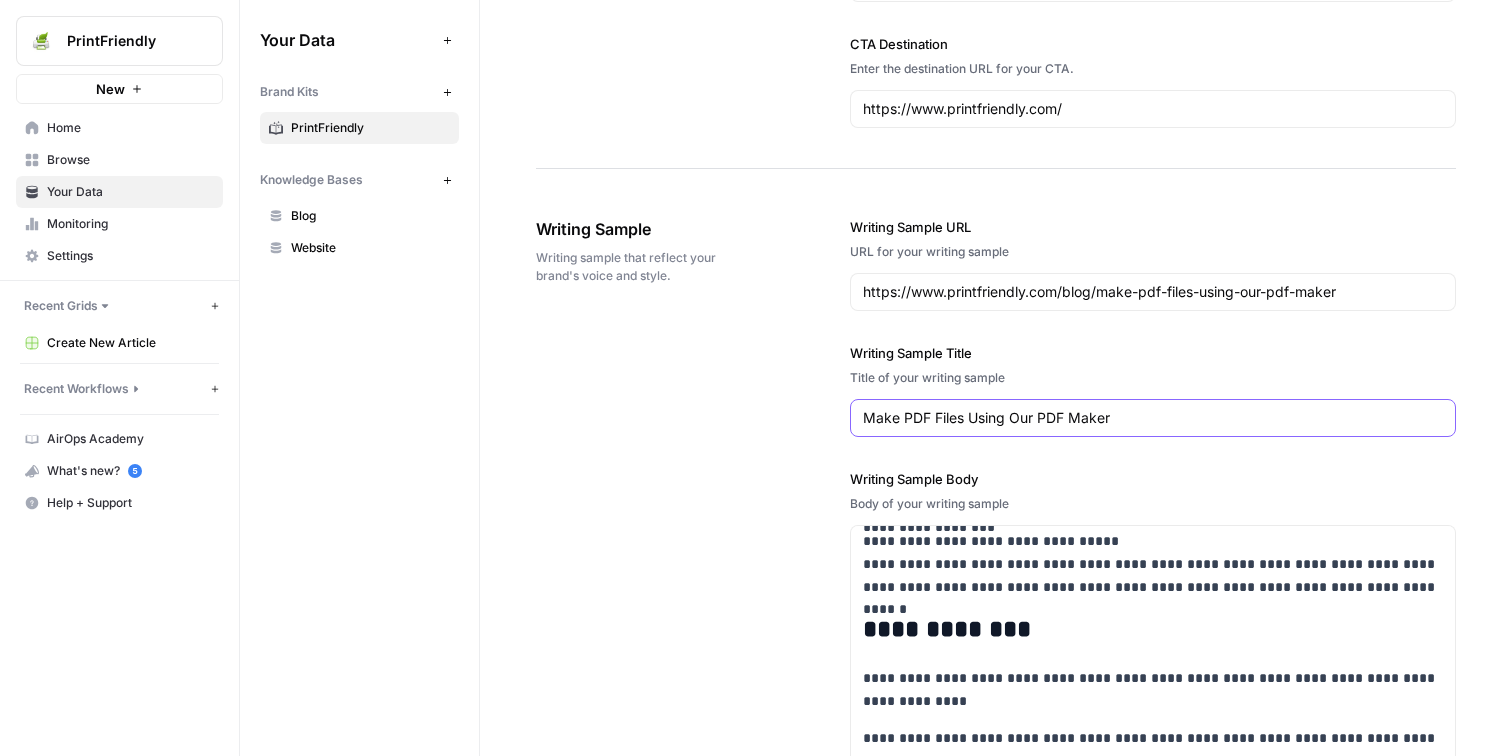 paste on "All About Fonts and Typography in Printing and Website Creation" 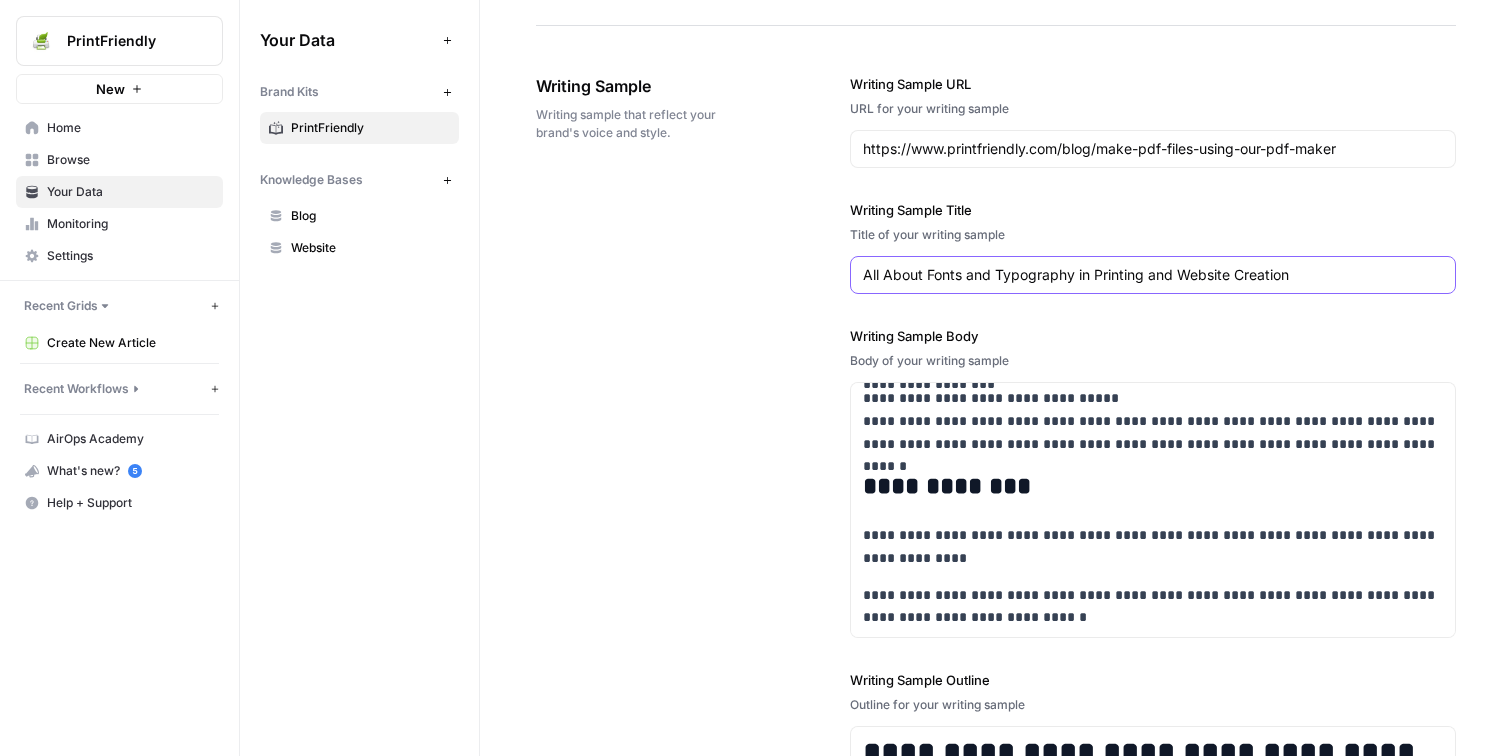 scroll, scrollTop: 2462, scrollLeft: 0, axis: vertical 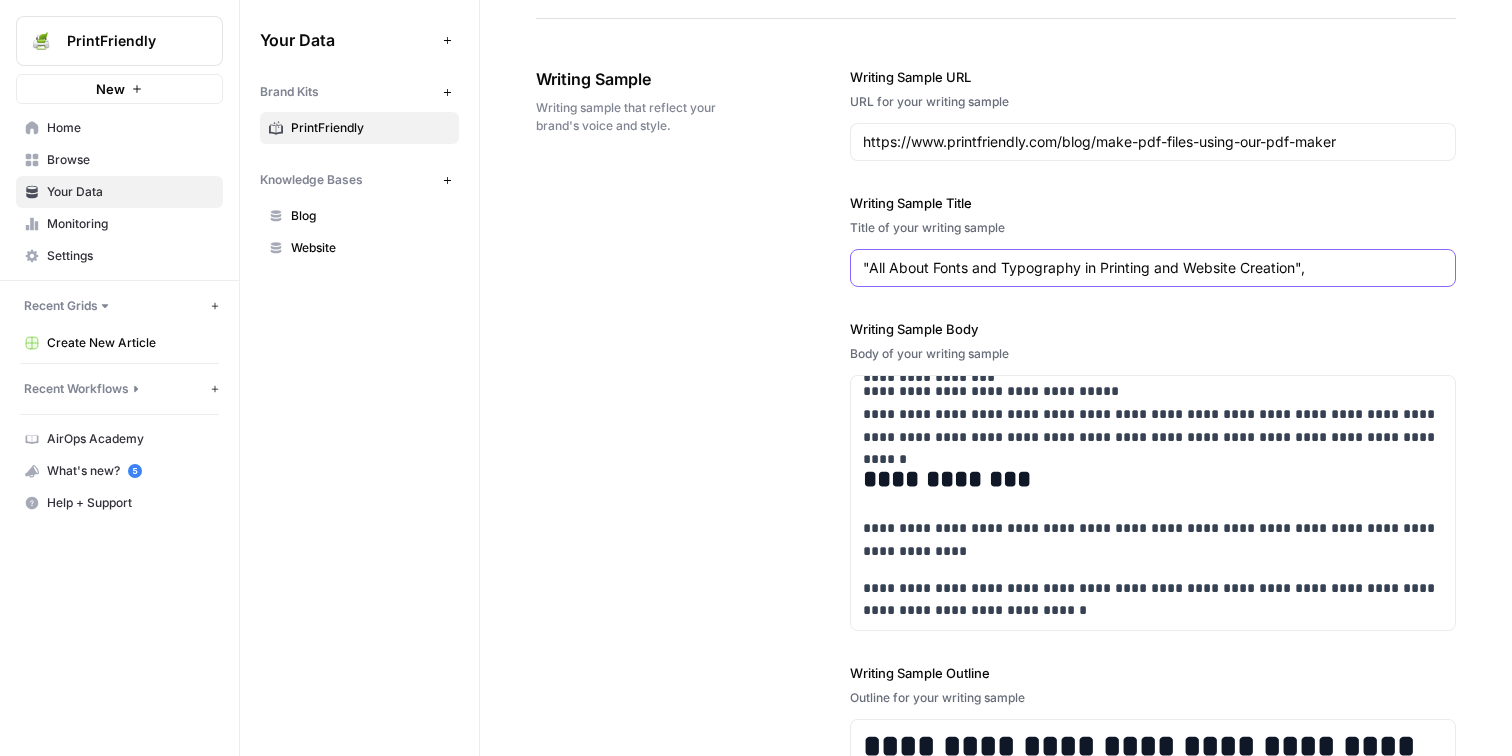 type on ""All About Fonts and Typography in Printing and Website Creation"," 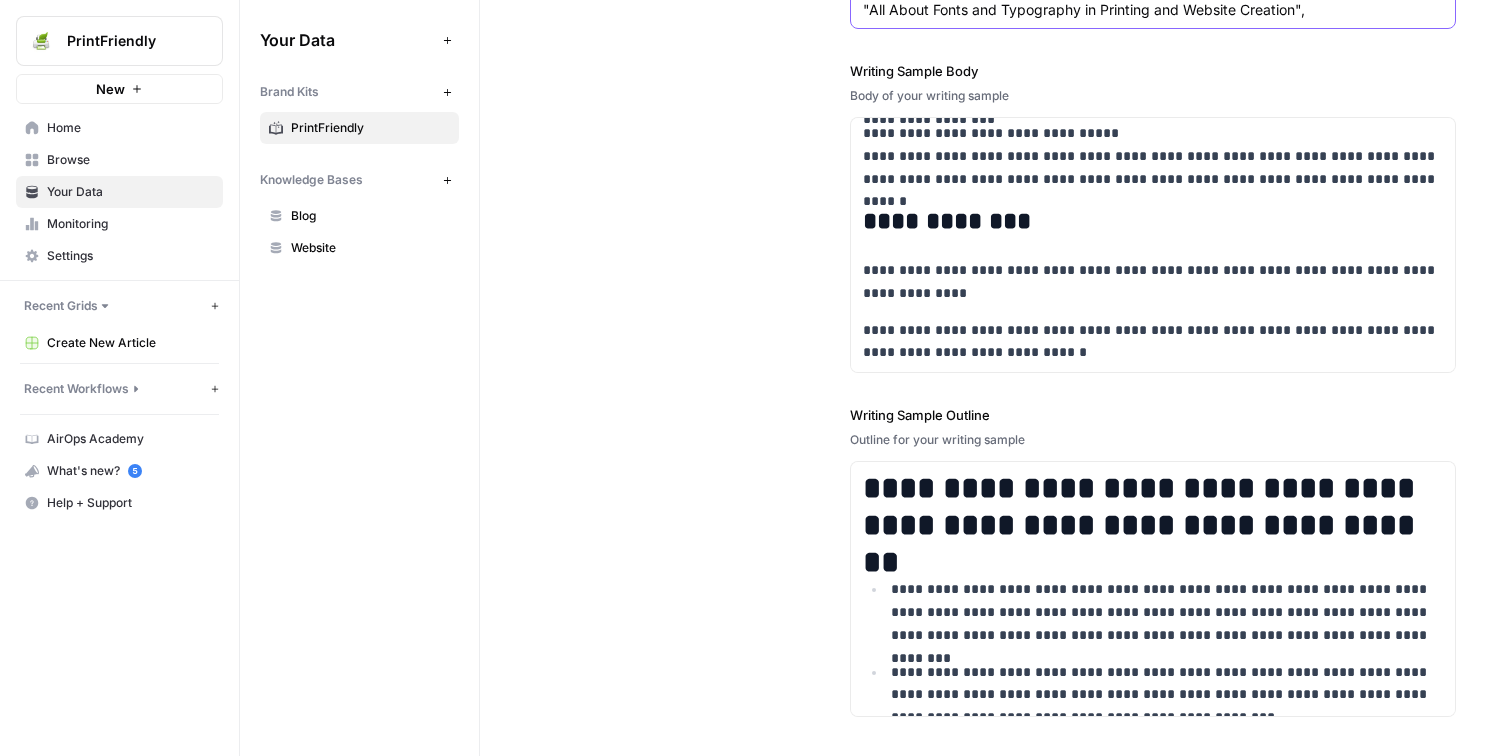 scroll, scrollTop: 2726, scrollLeft: 0, axis: vertical 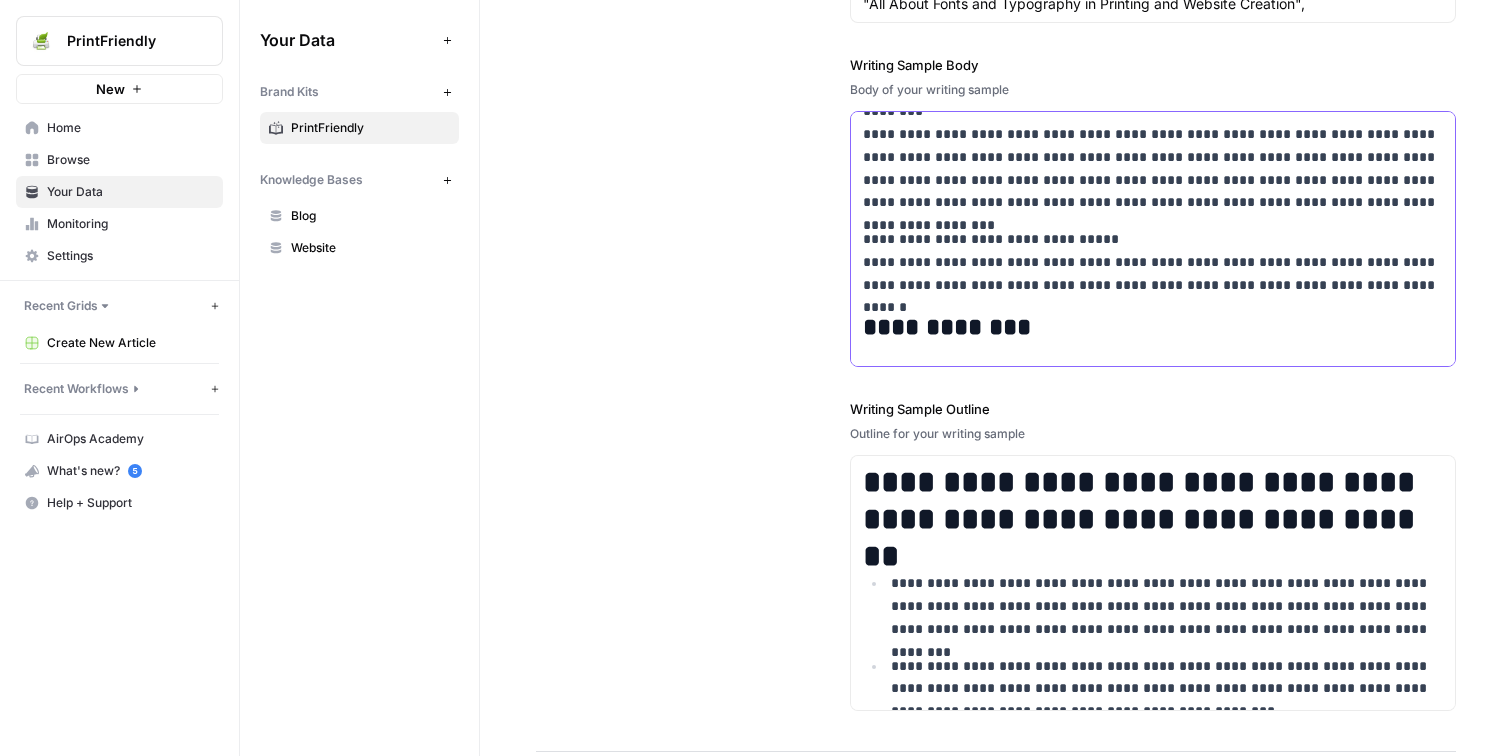 click on "**********" at bounding box center (1153, 262) 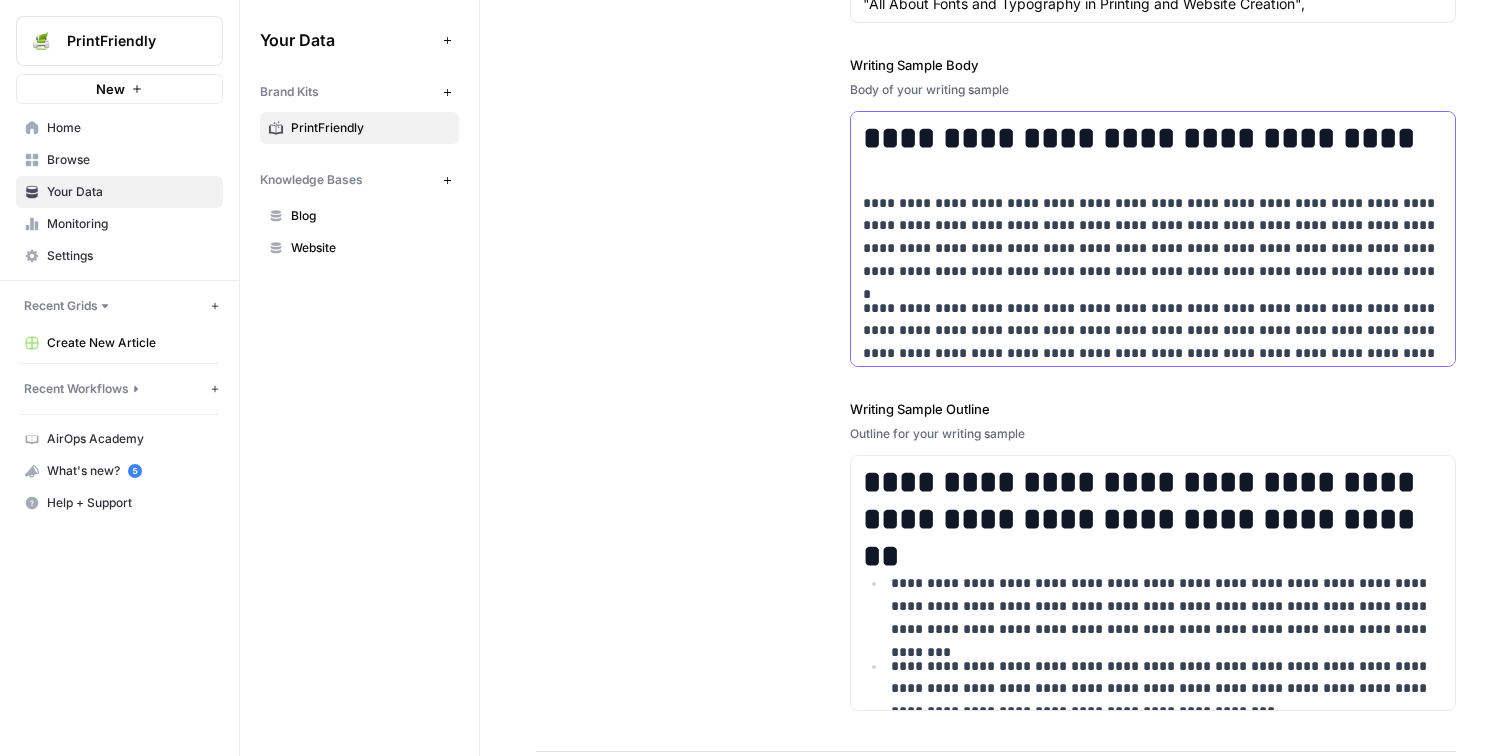 scroll, scrollTop: 1395, scrollLeft: 0, axis: vertical 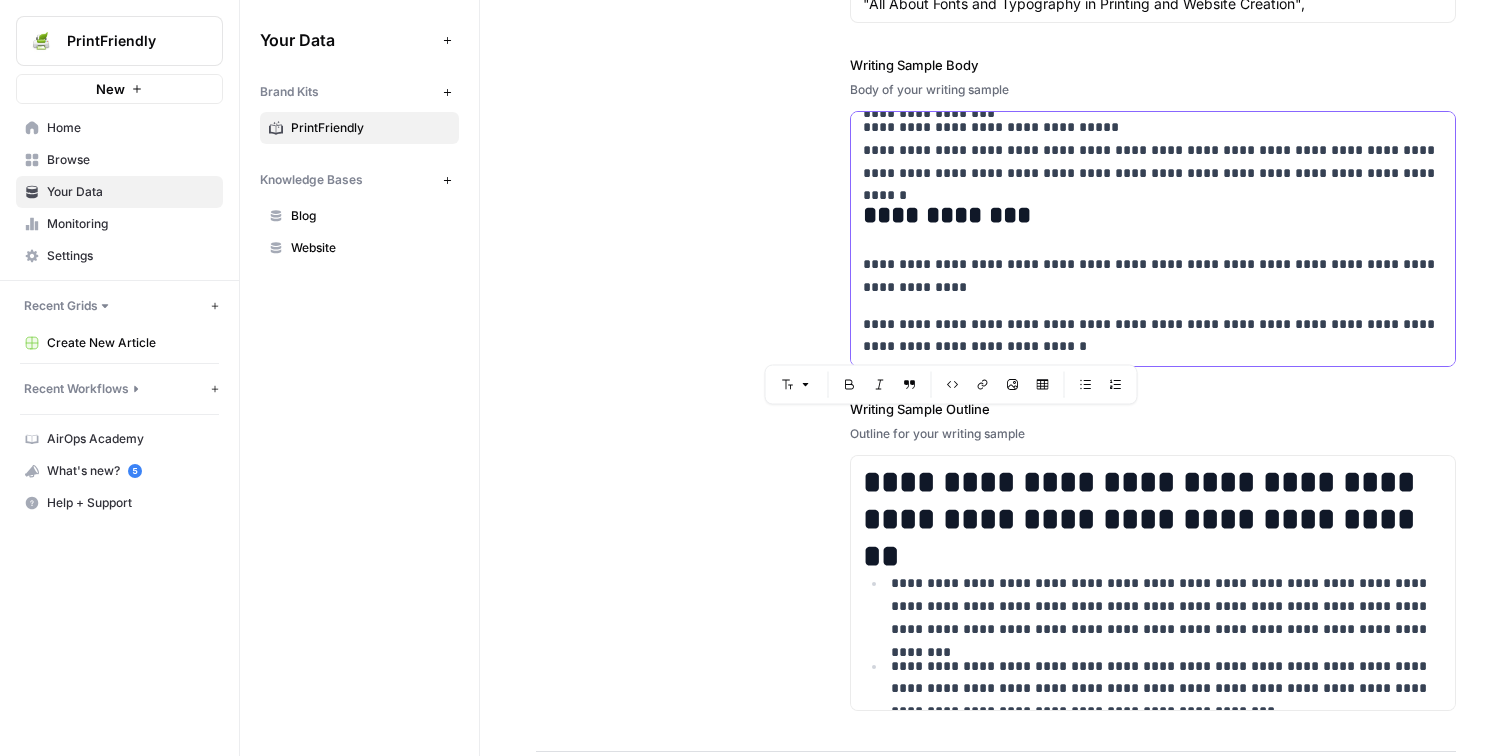 copy on "**********" 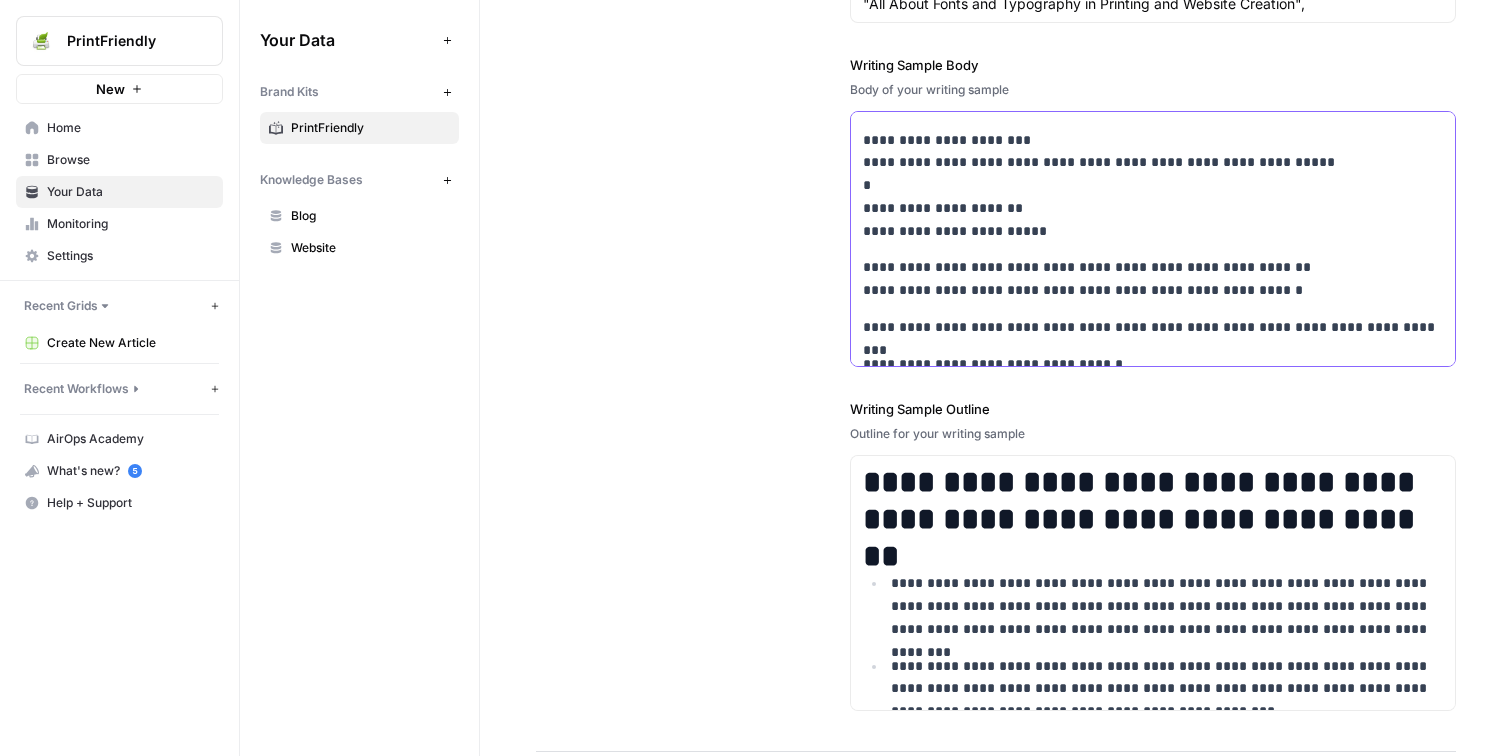 scroll, scrollTop: 0, scrollLeft: 0, axis: both 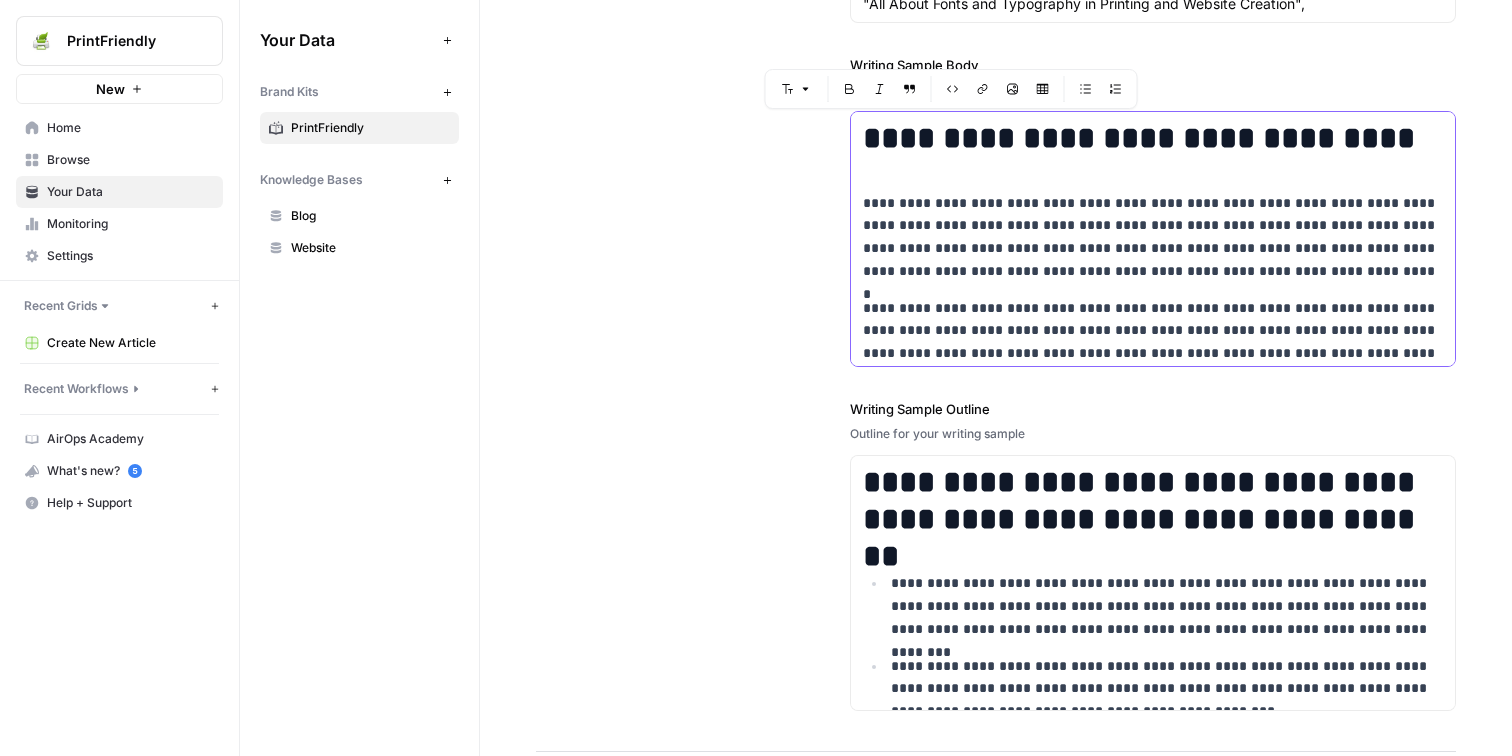 click on "**********" at bounding box center (1153, 237) 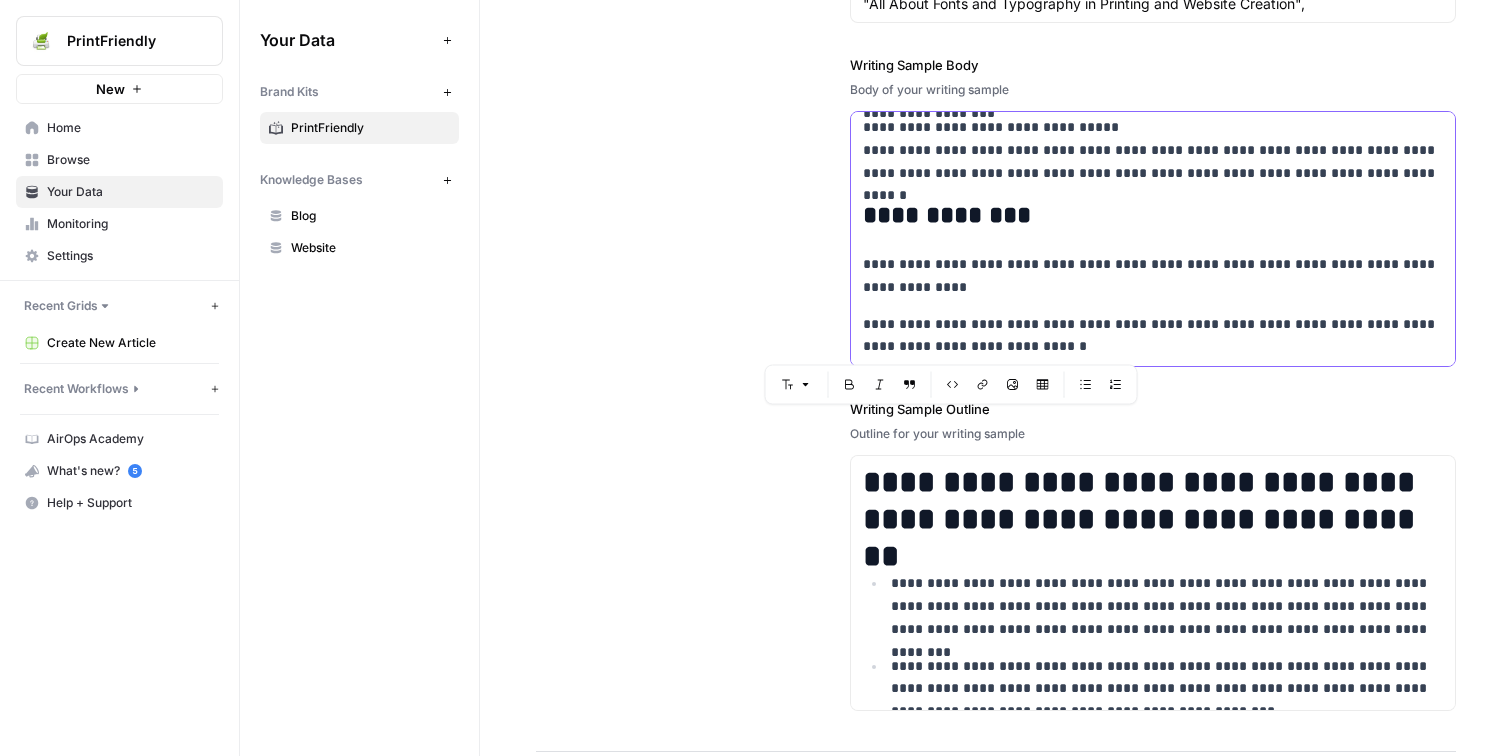 scroll, scrollTop: 0, scrollLeft: 0, axis: both 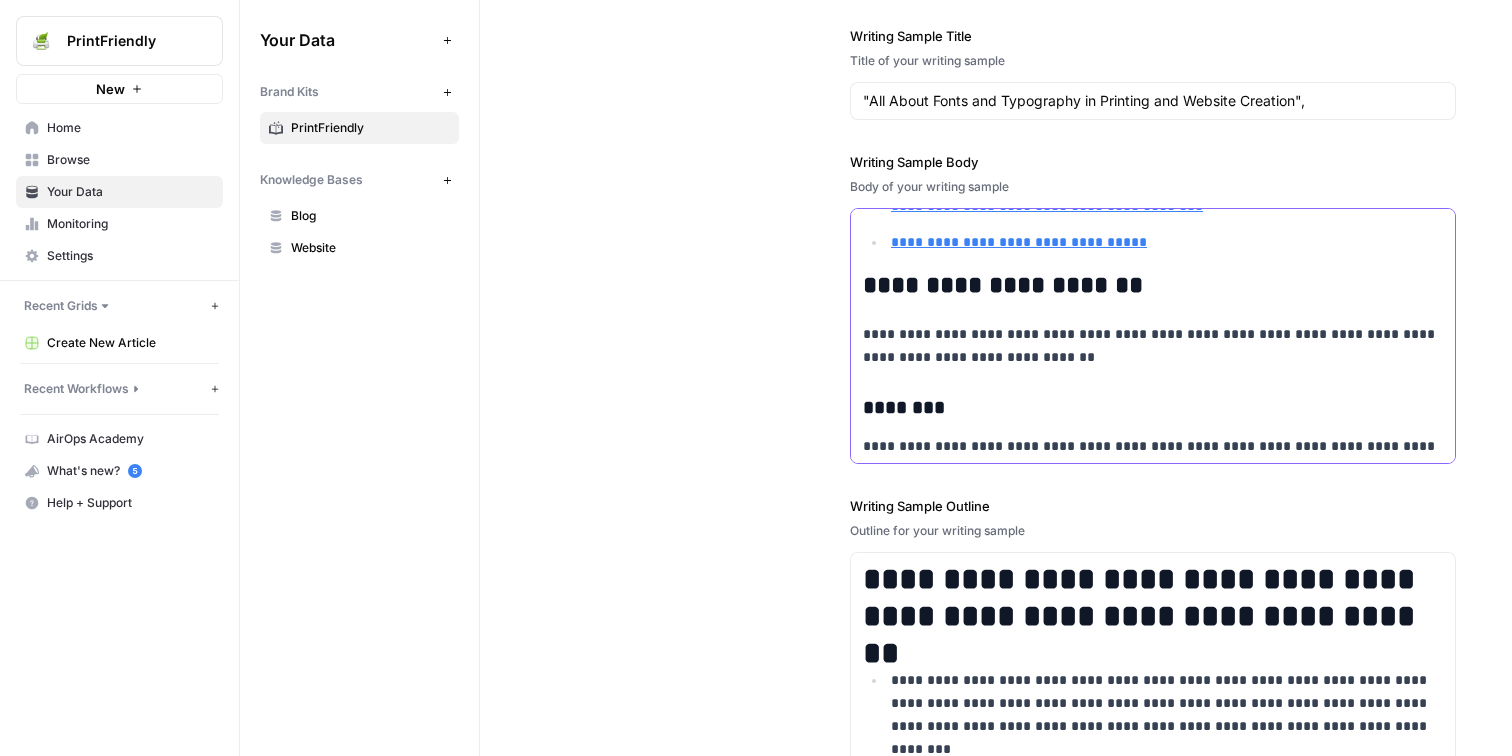 click on "**********" at bounding box center [1153, 346] 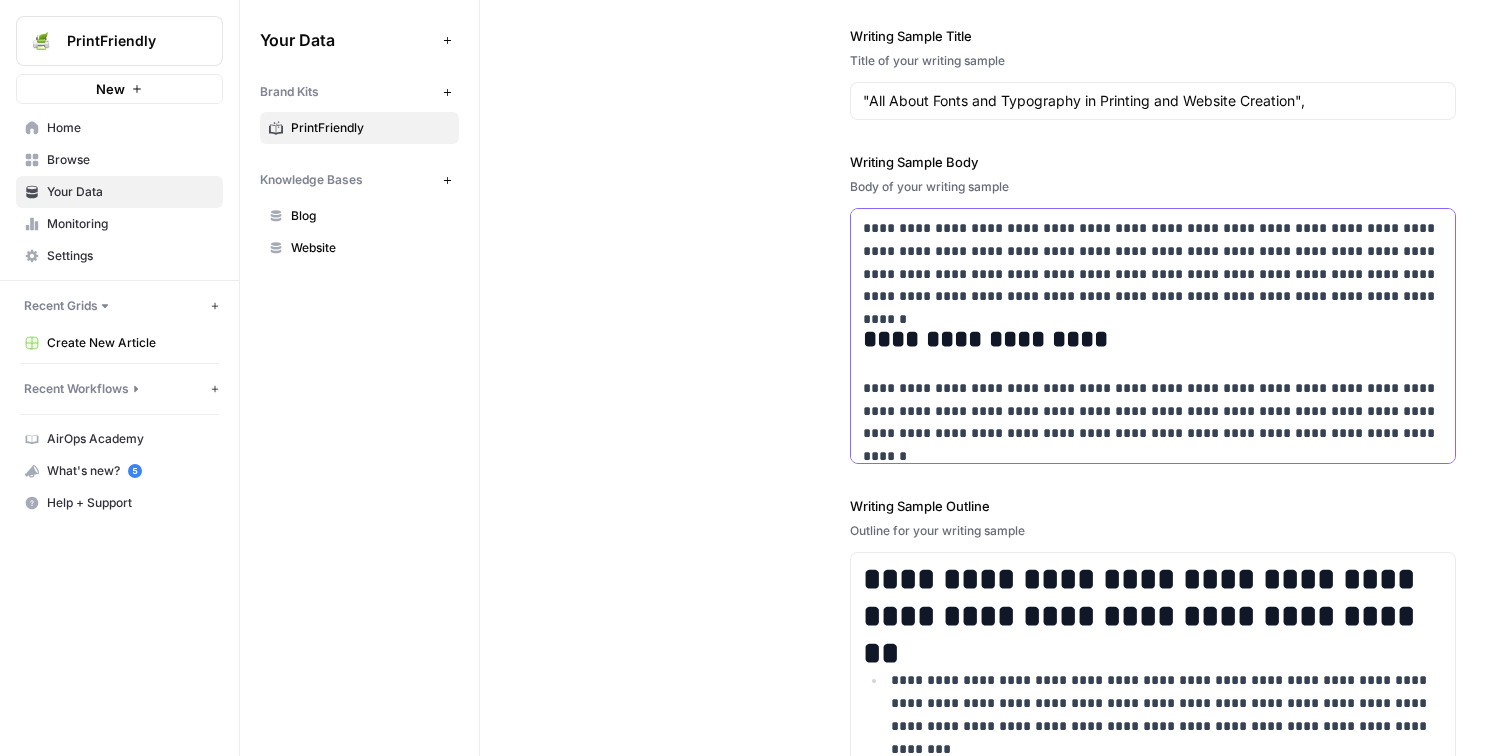 scroll, scrollTop: 4279, scrollLeft: 0, axis: vertical 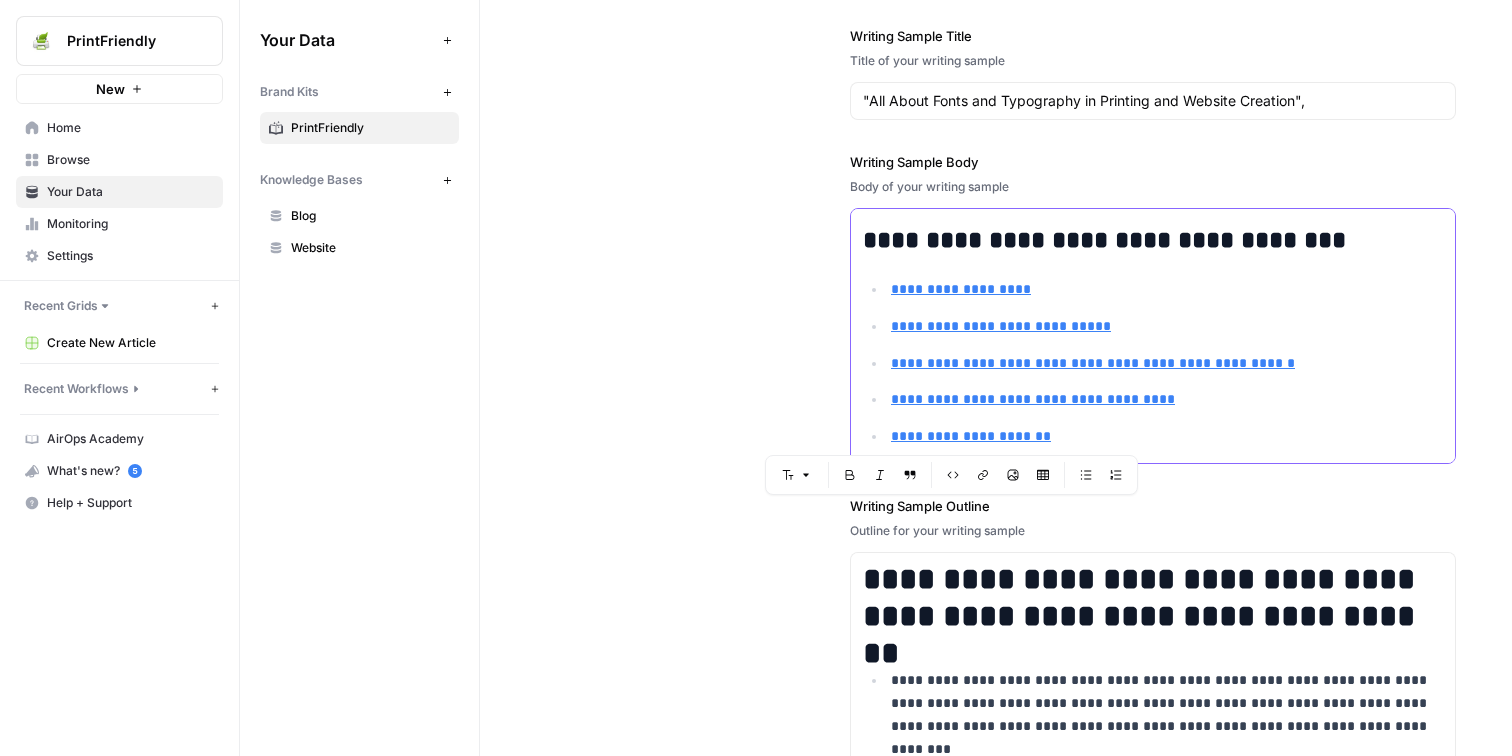 copy on "**********" 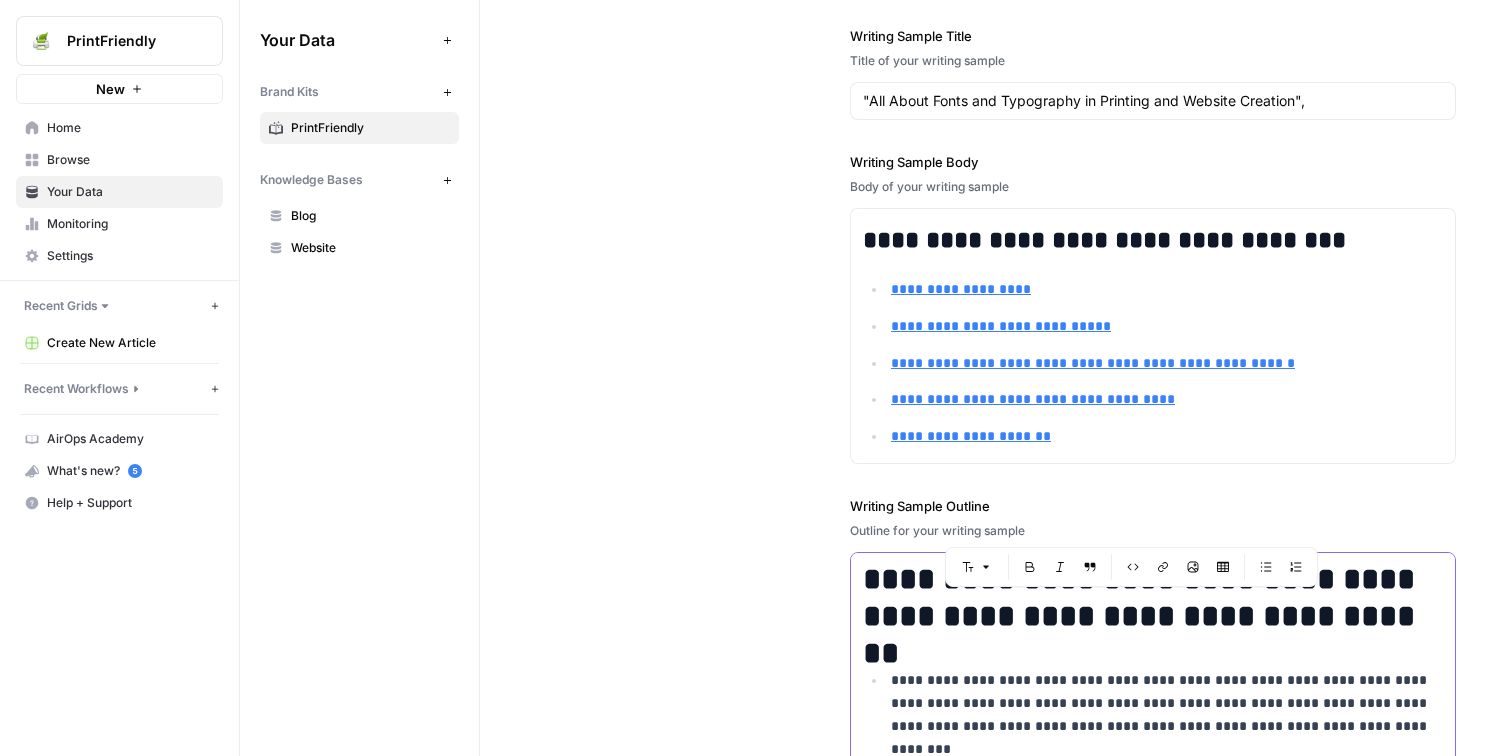 click on "**********" at bounding box center (1153, 598) 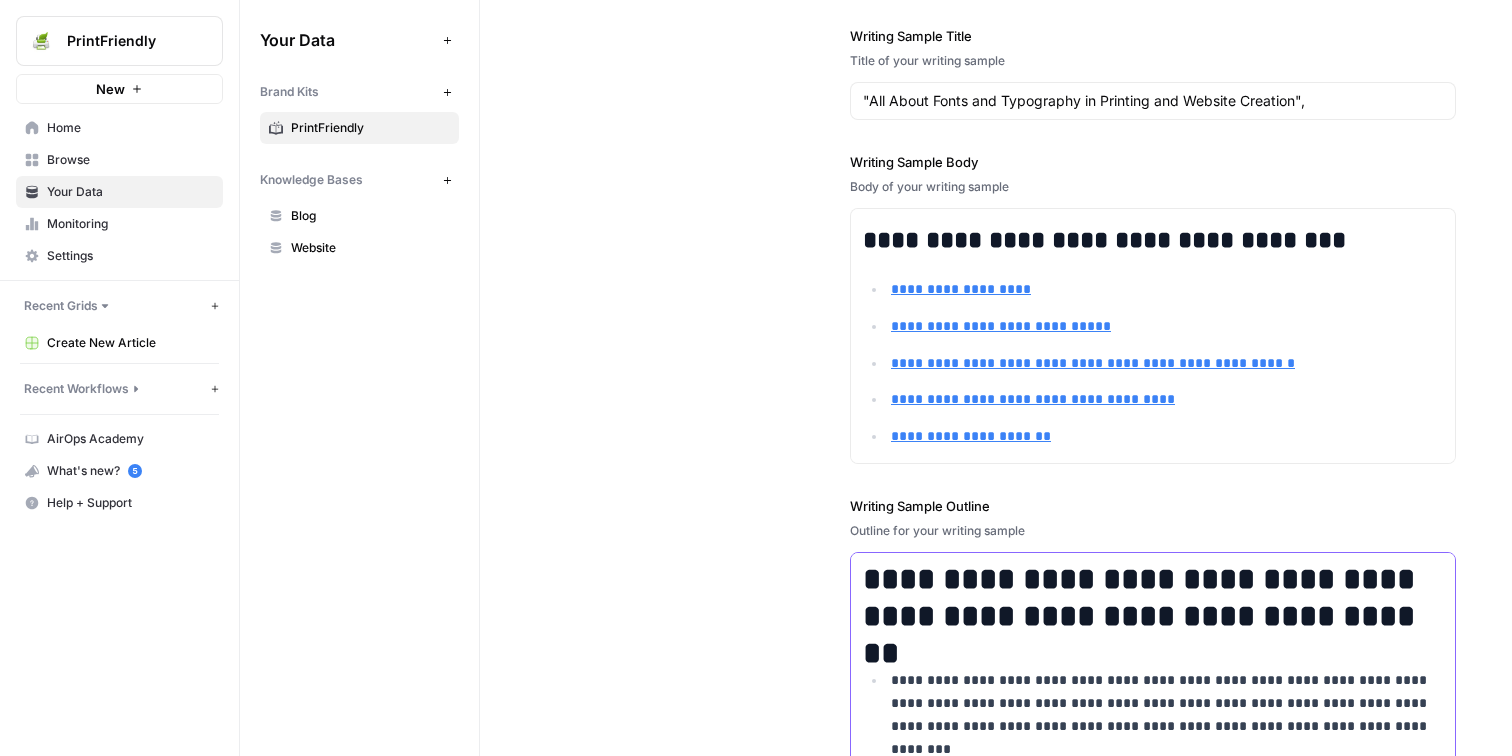 click on "**********" at bounding box center [1153, 598] 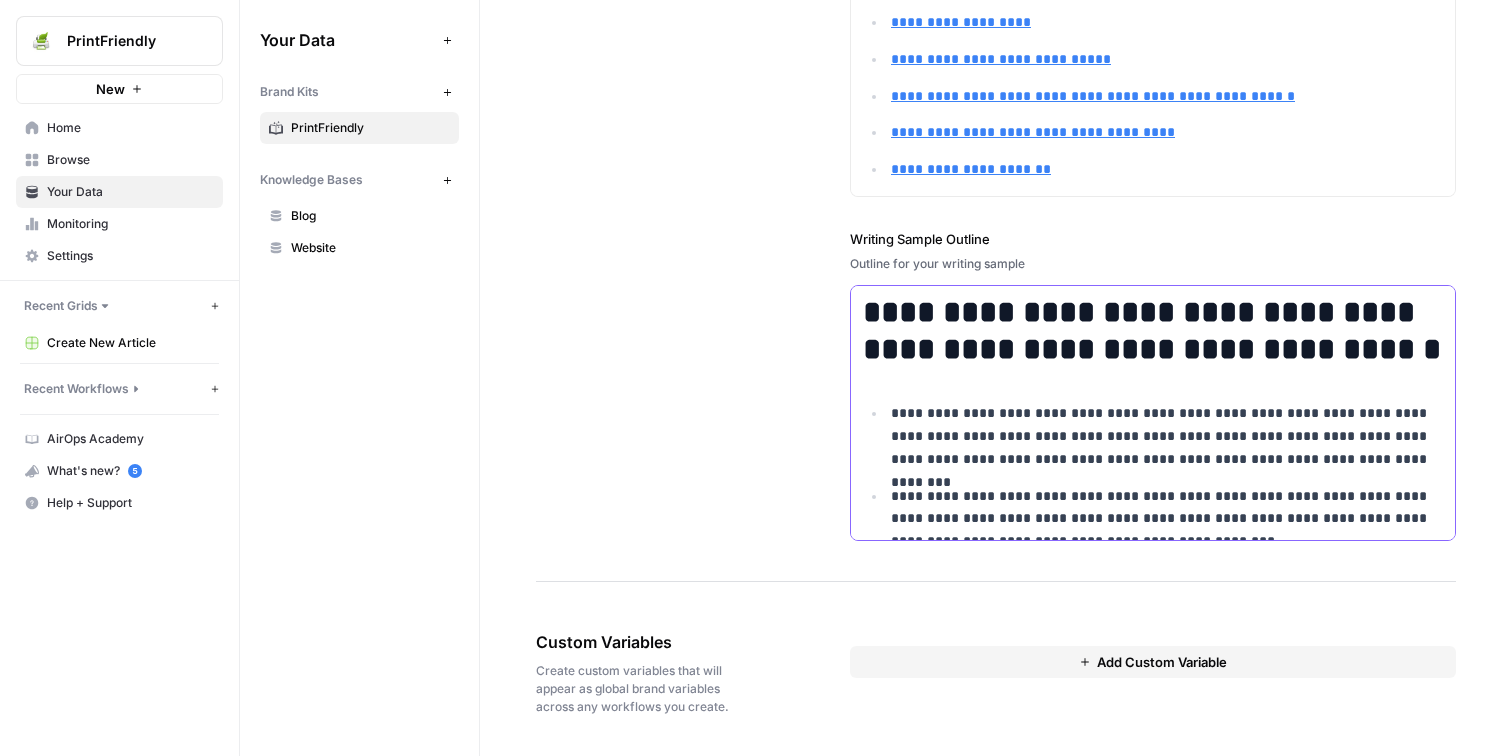 scroll, scrollTop: 2895, scrollLeft: 0, axis: vertical 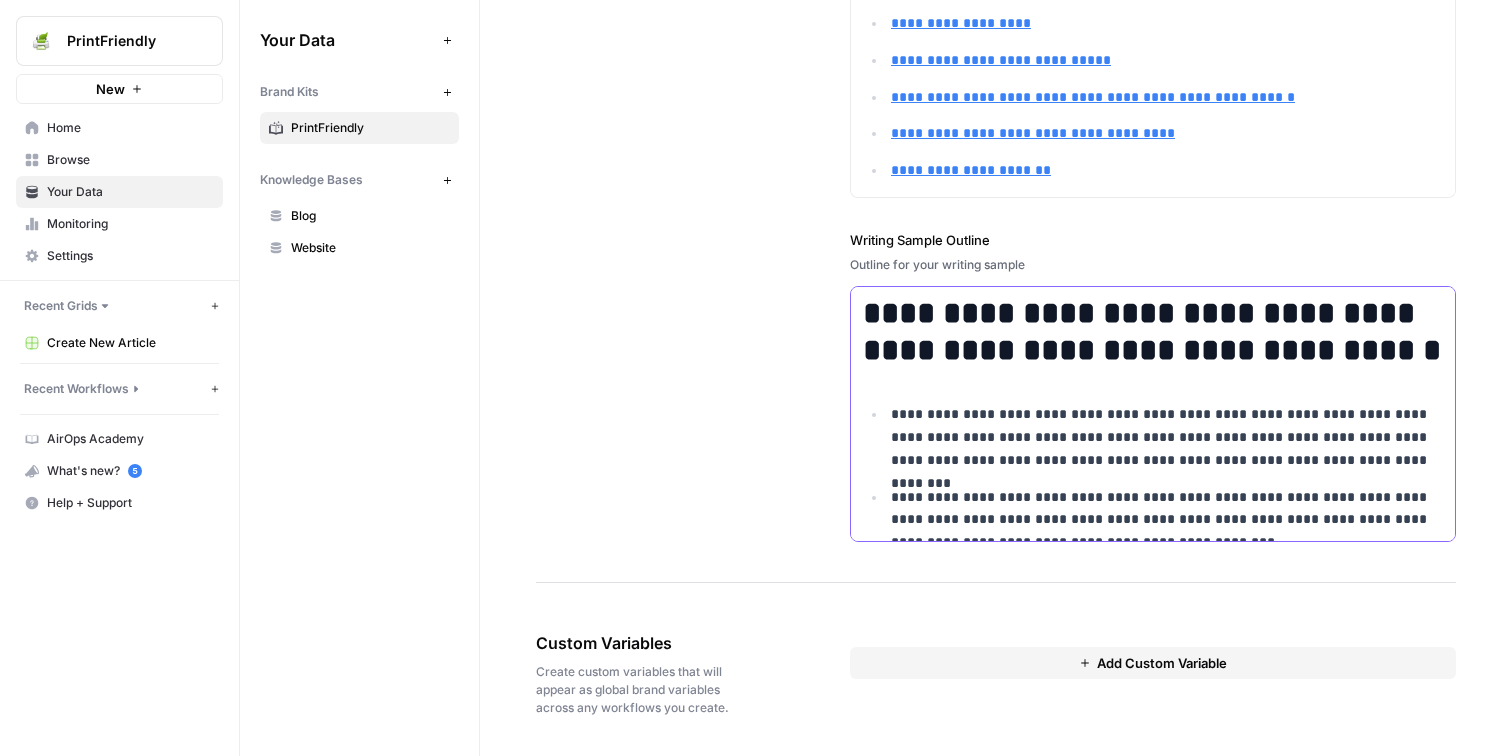 click on "**********" at bounding box center (1153, 709) 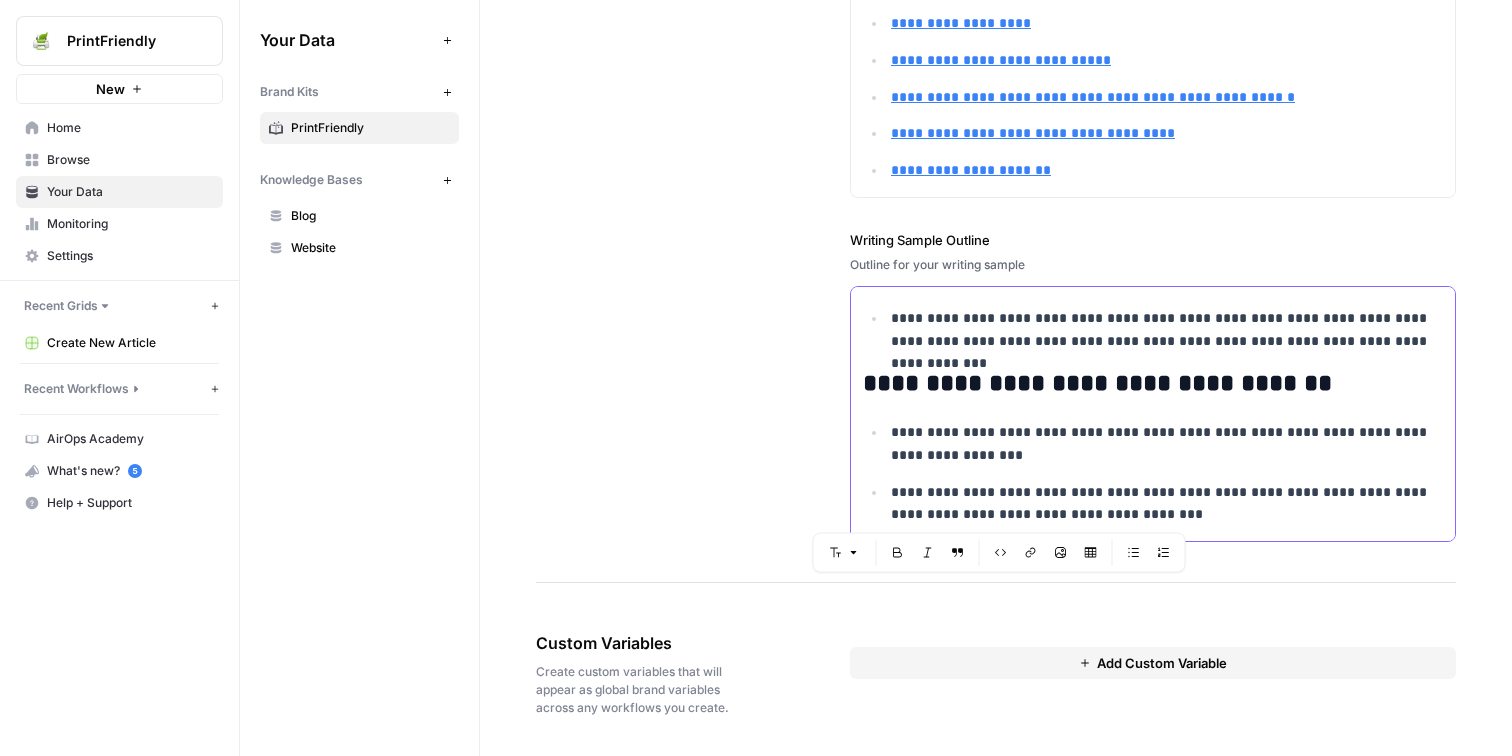 copy on "**********" 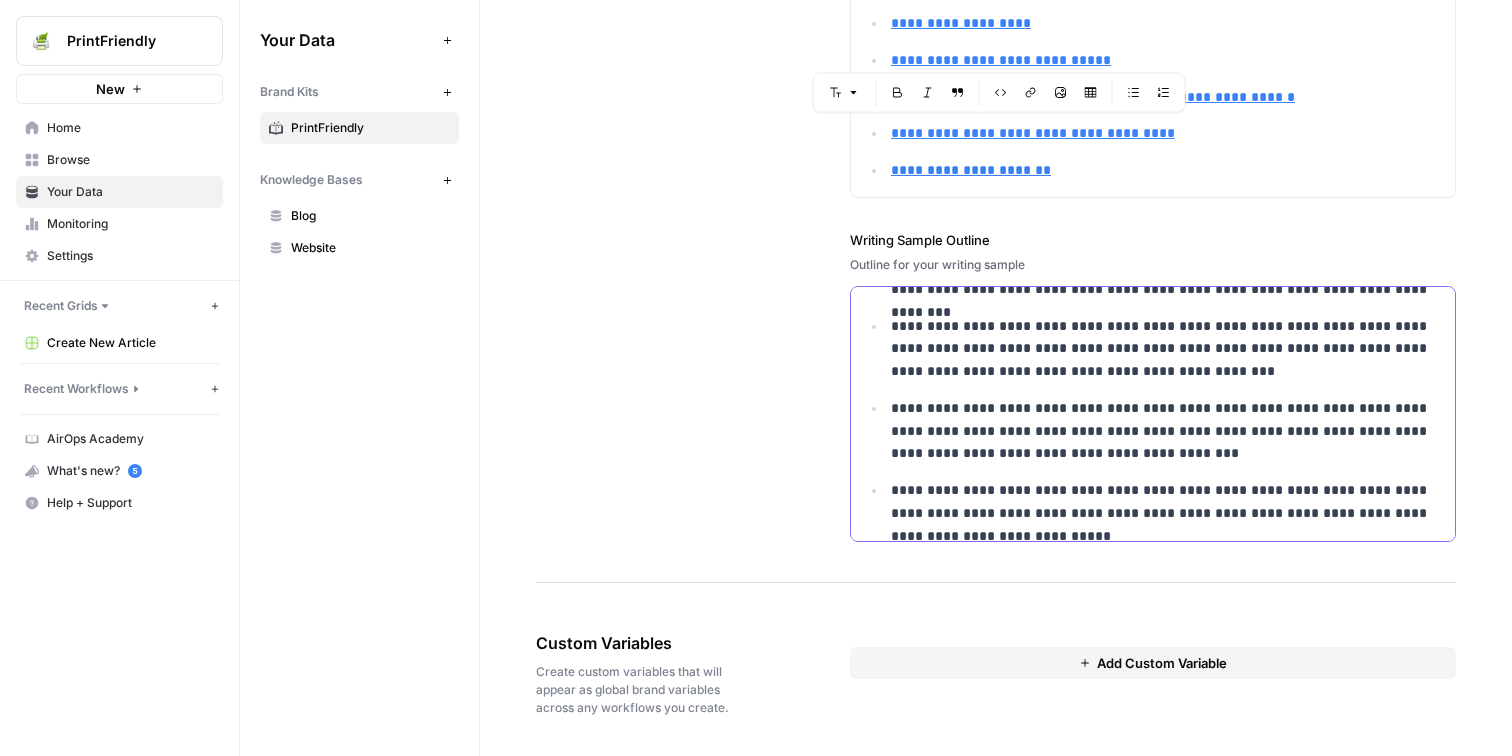 scroll, scrollTop: 0, scrollLeft: 0, axis: both 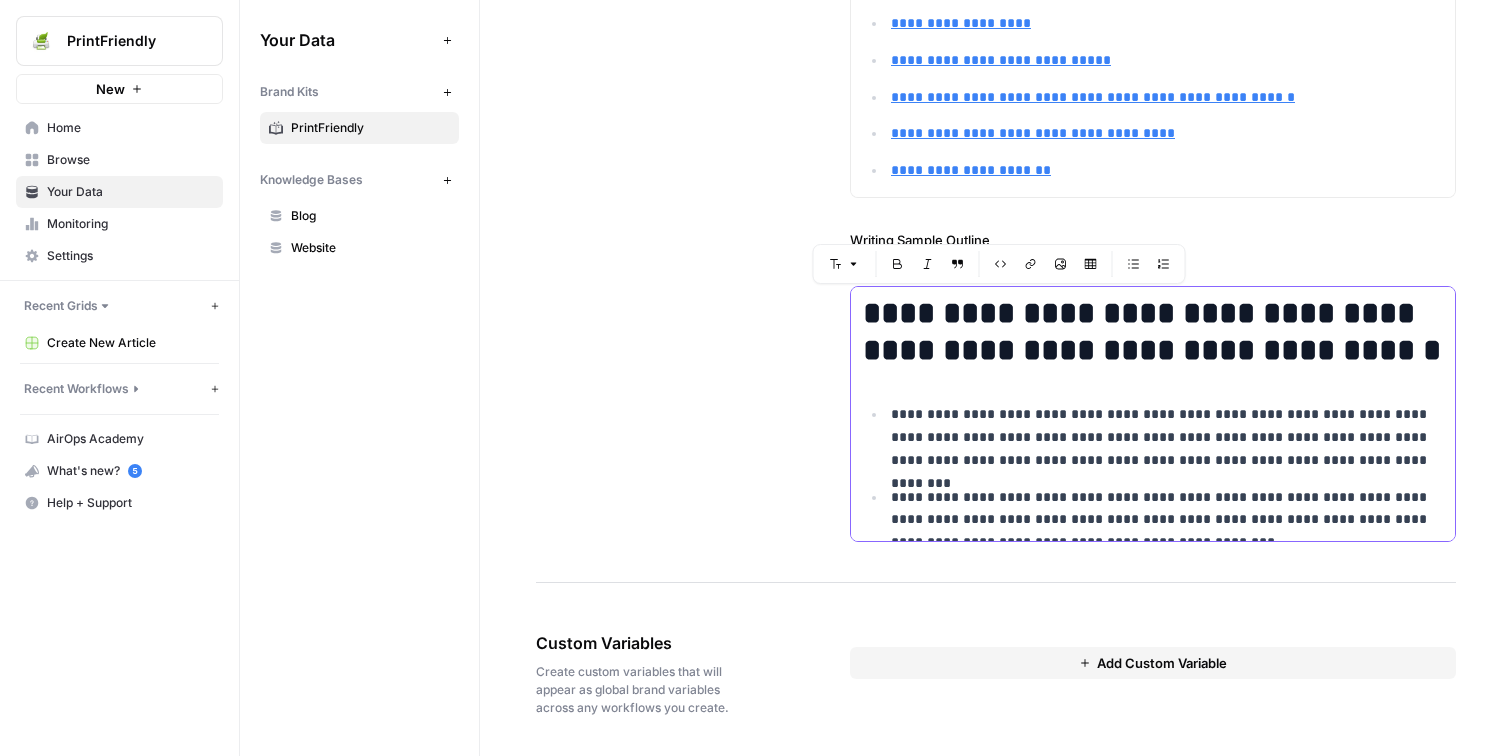 click on "**********" at bounding box center (1167, 437) 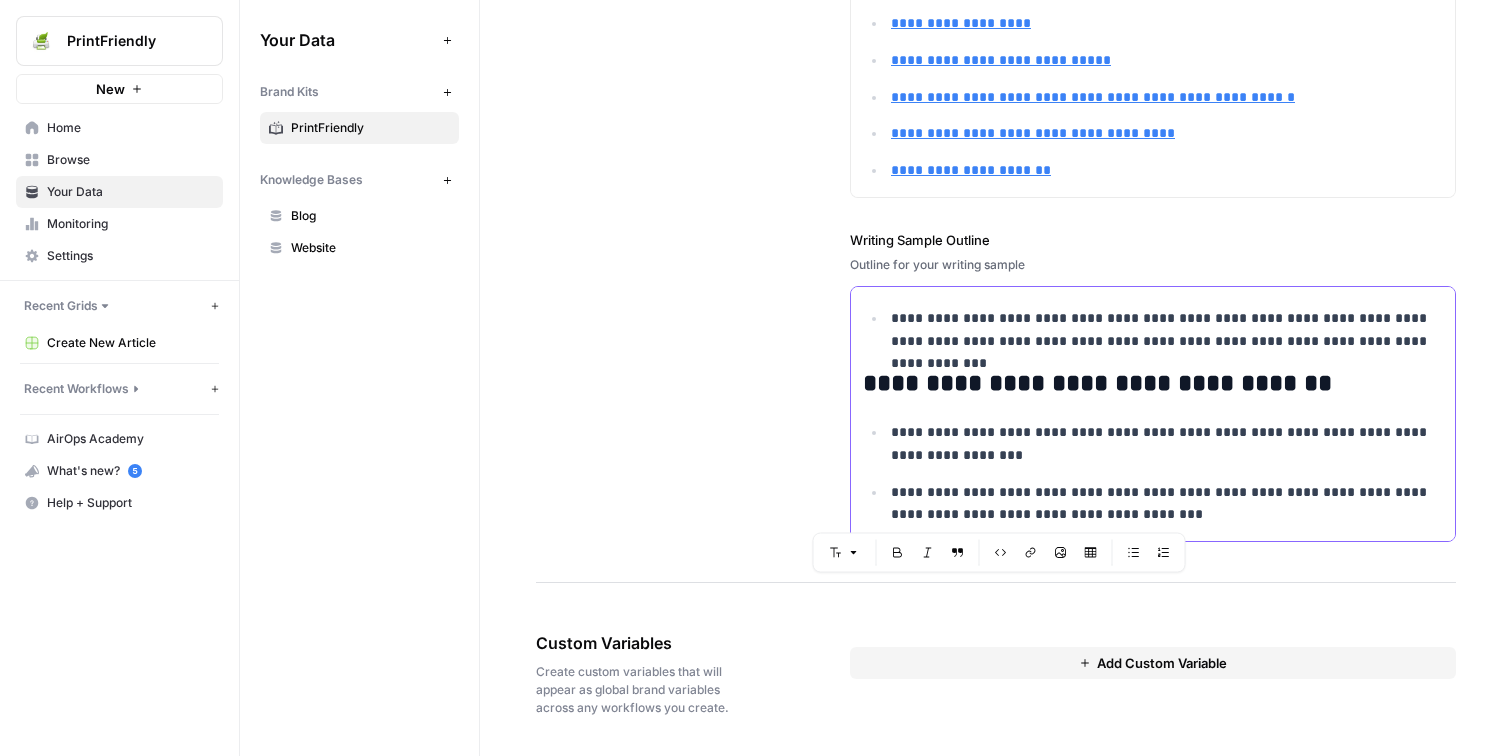 scroll, scrollTop: 0, scrollLeft: 0, axis: both 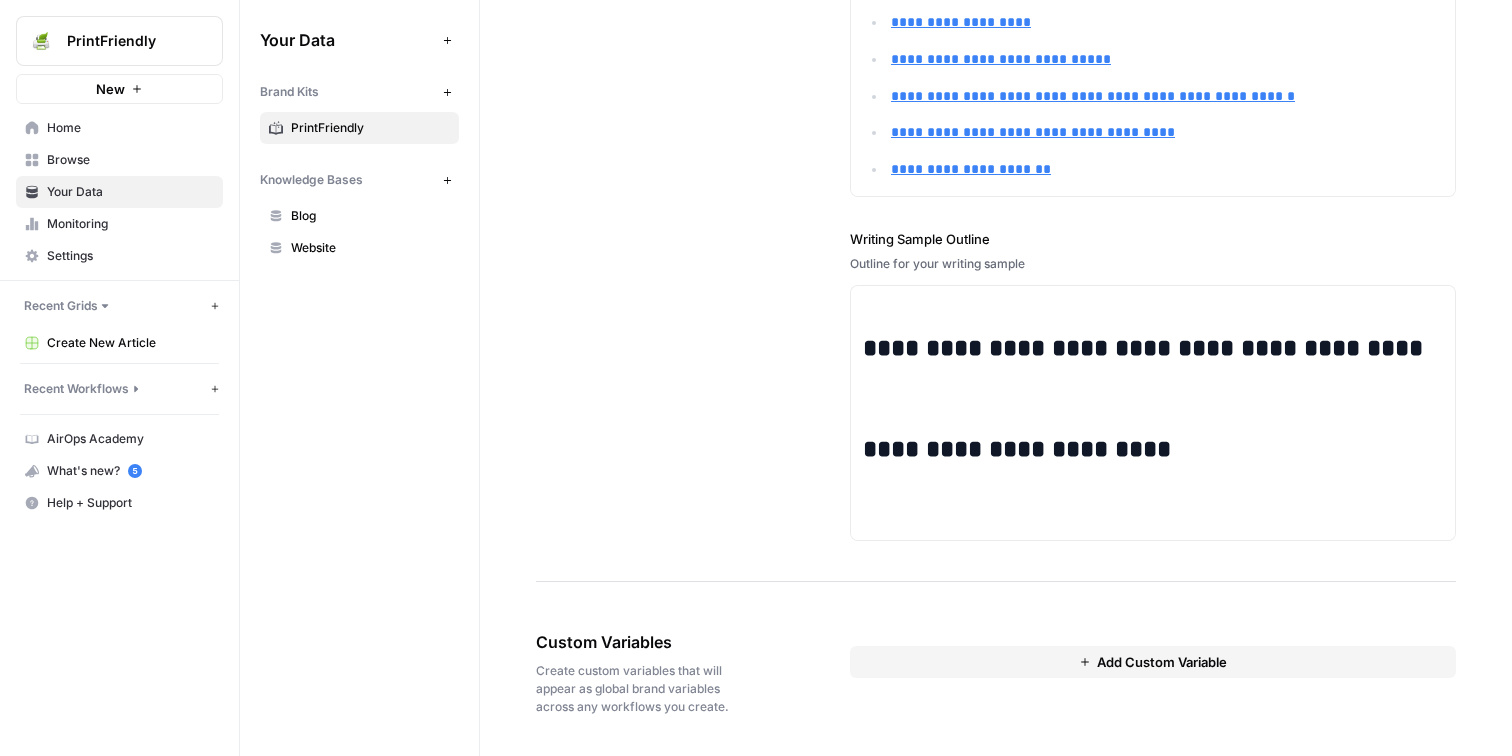 click on "**********" at bounding box center [996, 87] 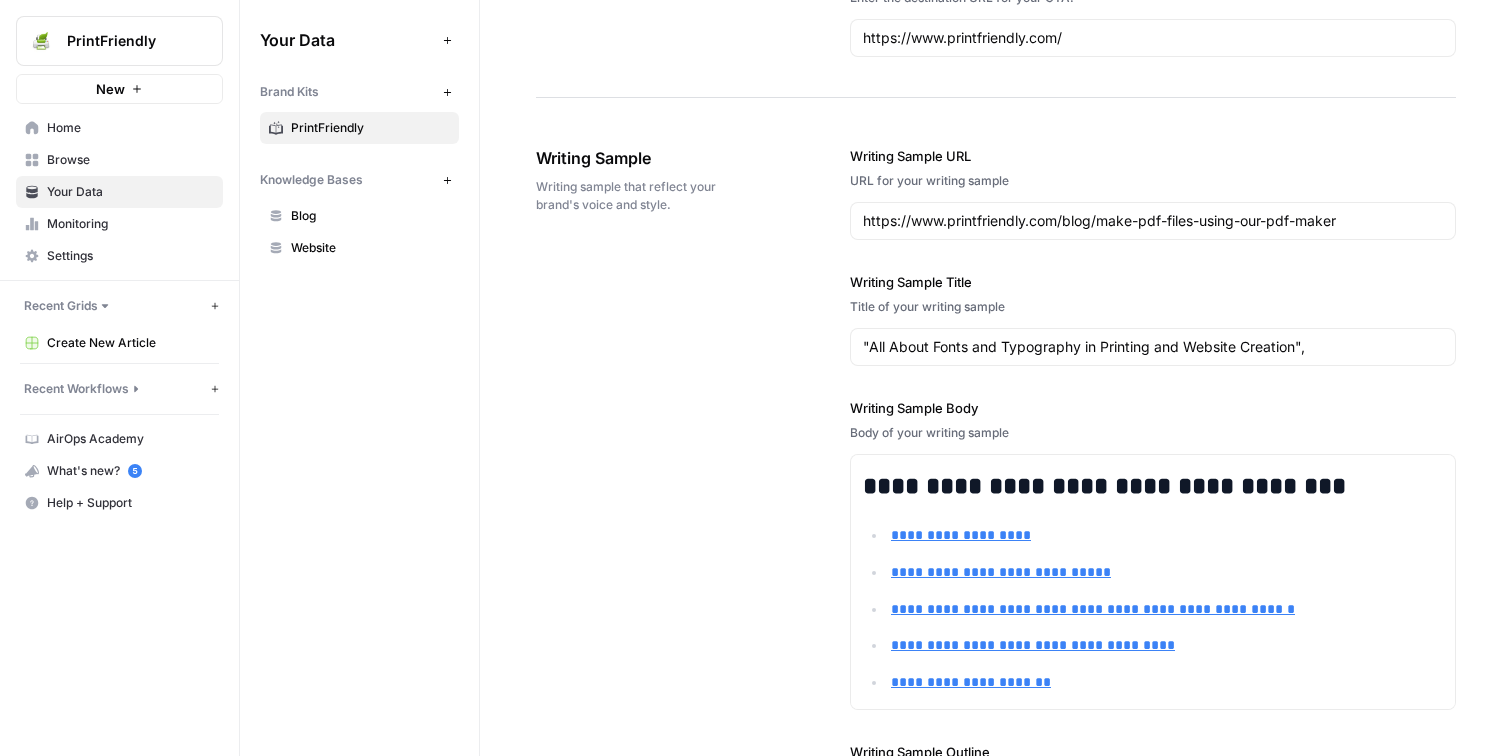 scroll, scrollTop: 2409, scrollLeft: 0, axis: vertical 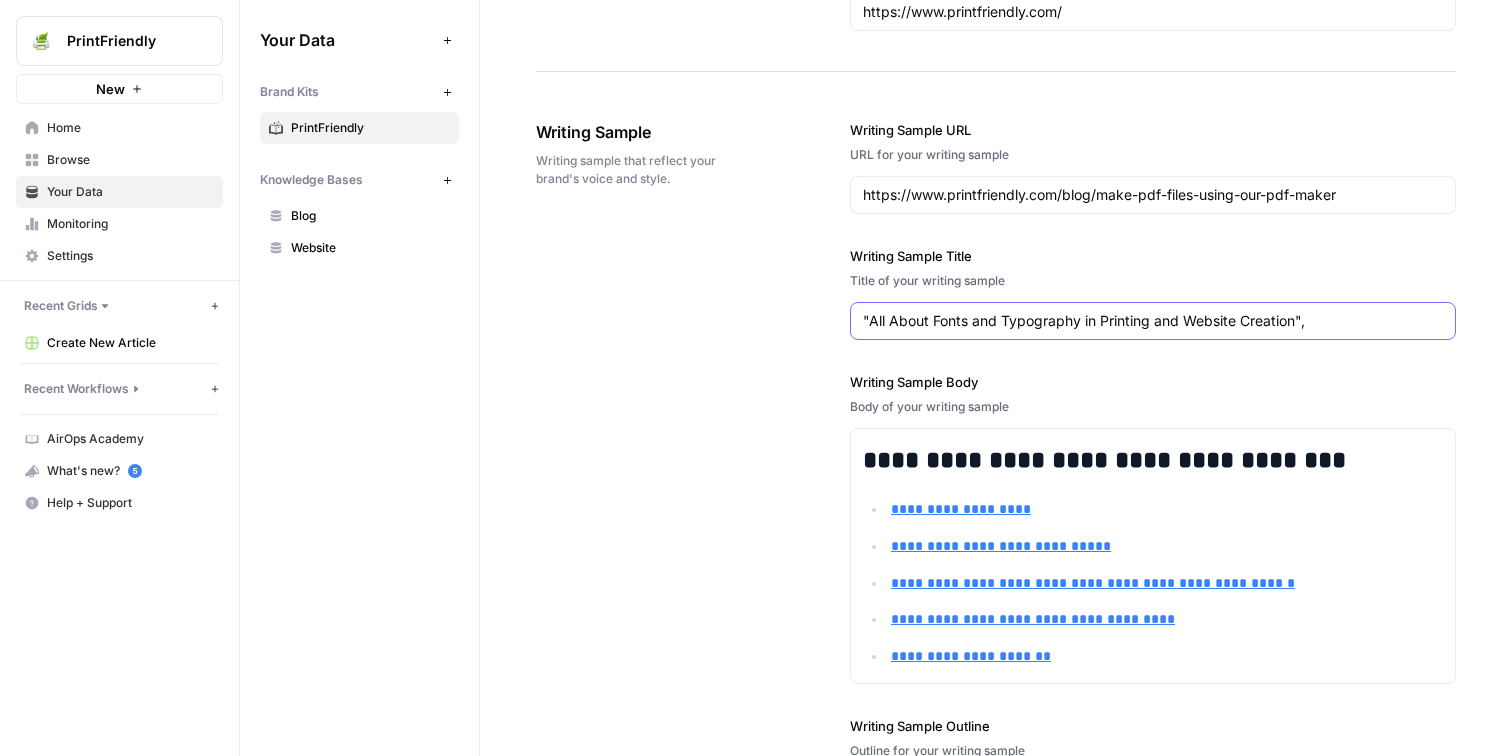 click on ""All About Fonts and Typography in Printing and Website Creation"," at bounding box center (1153, 321) 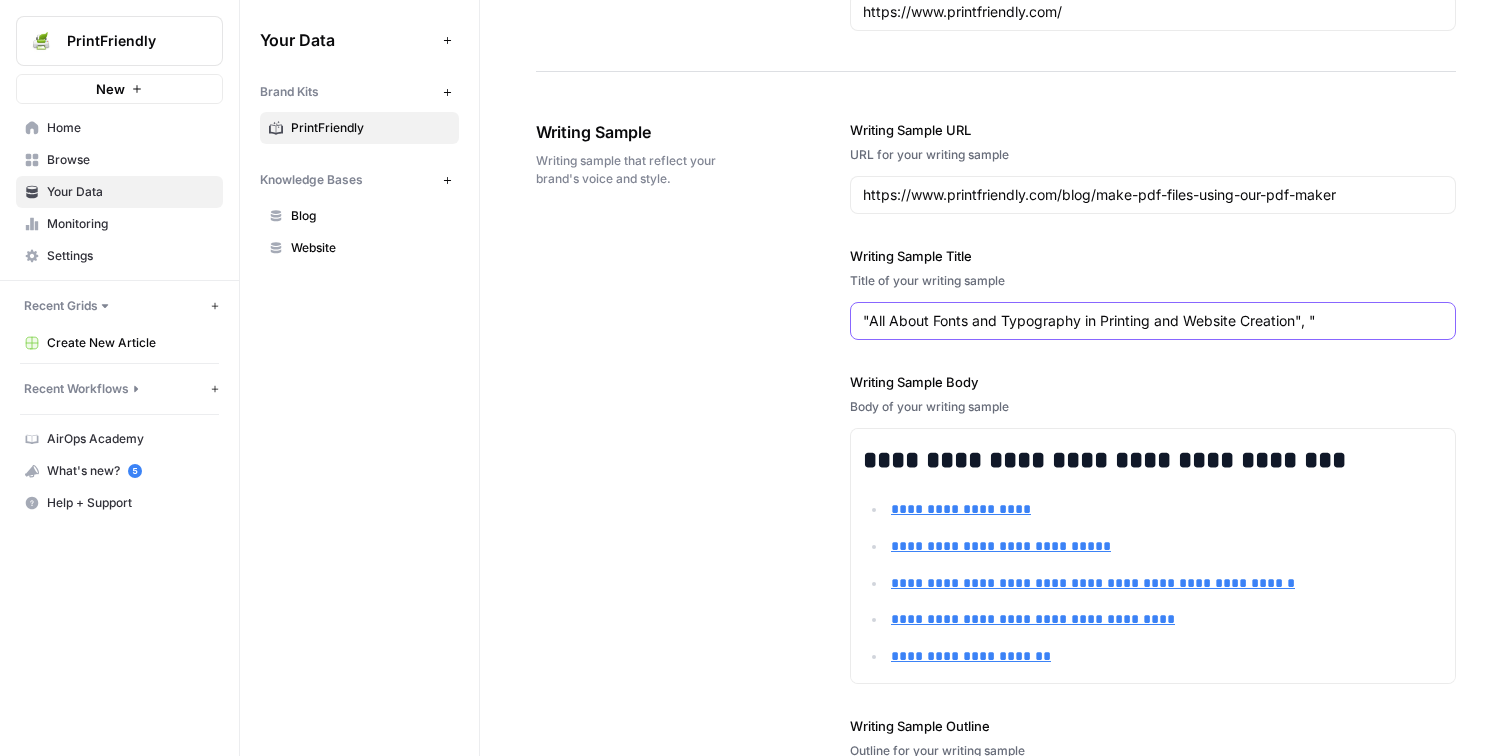 paste on "How to Convert a BMP File to PDF" 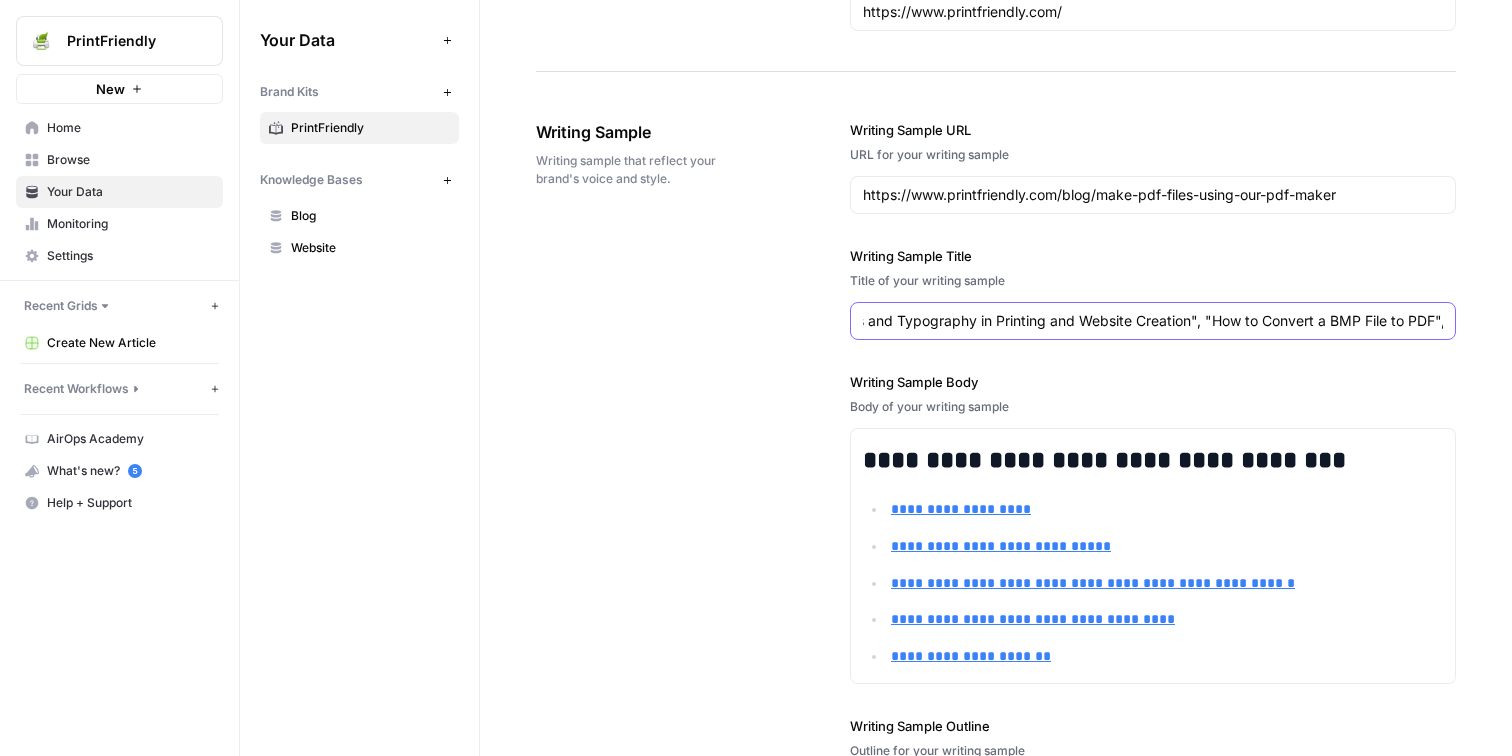 scroll, scrollTop: 0, scrollLeft: 111, axis: horizontal 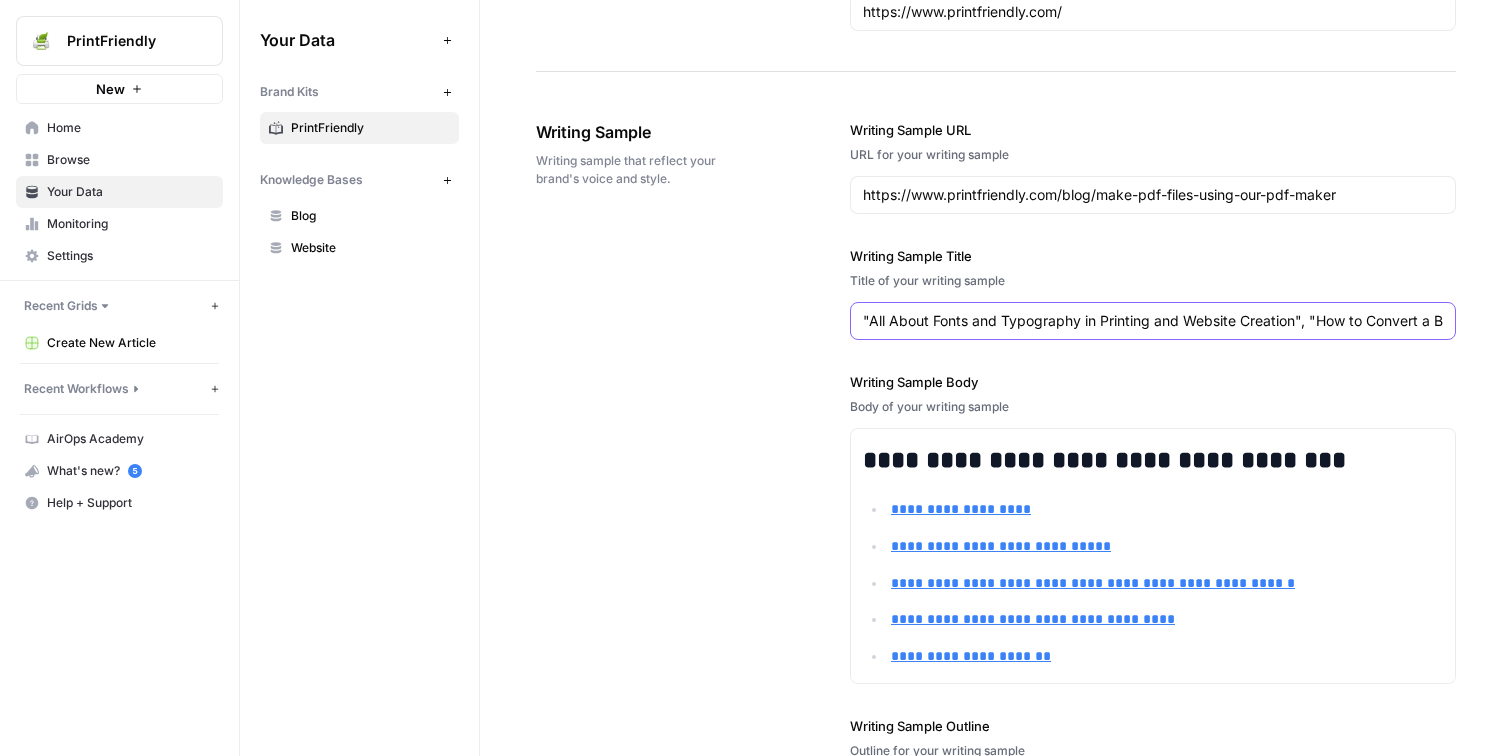 drag, startPoint x: 1171, startPoint y: 318, endPoint x: 1186, endPoint y: 318, distance: 15 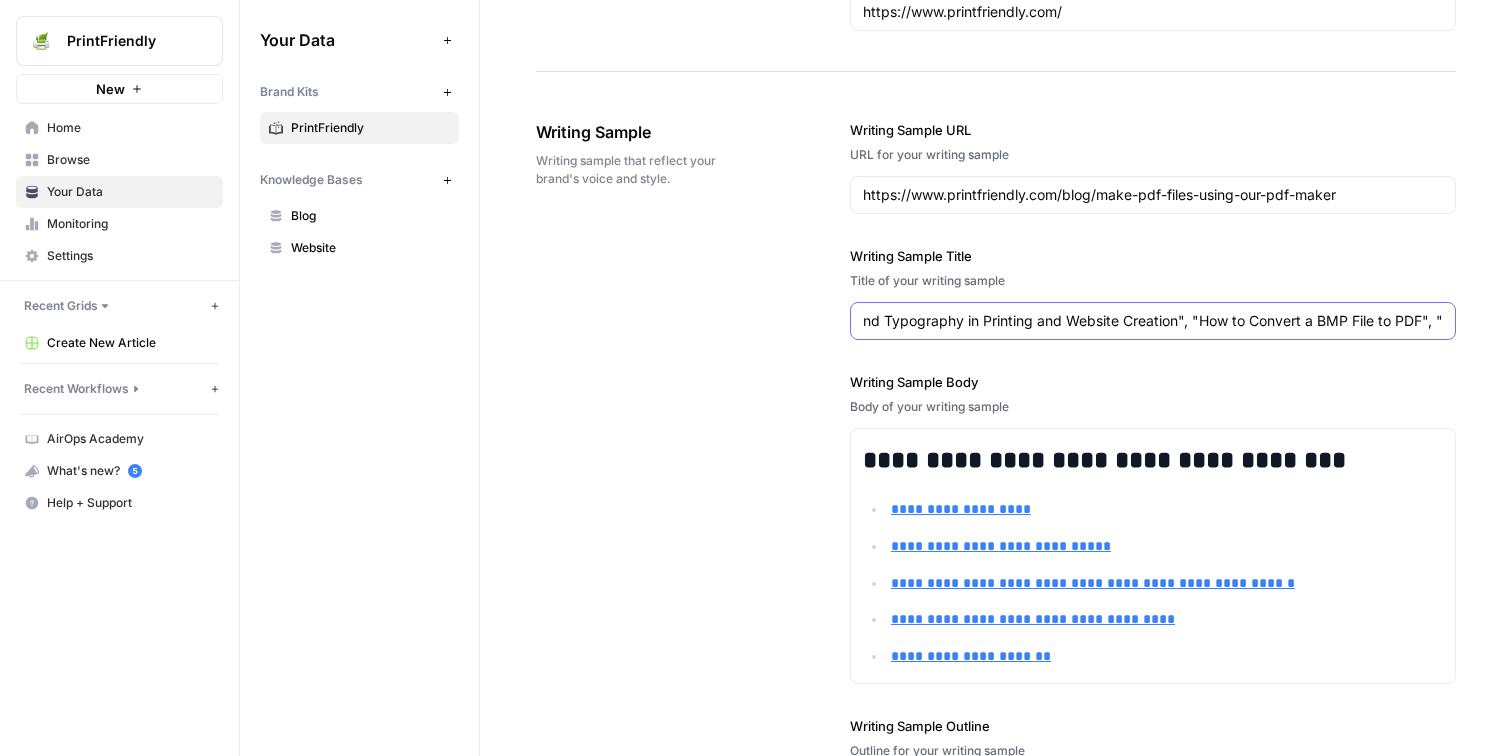 paste on "How to Read Text from an Image Using OCR Technology" 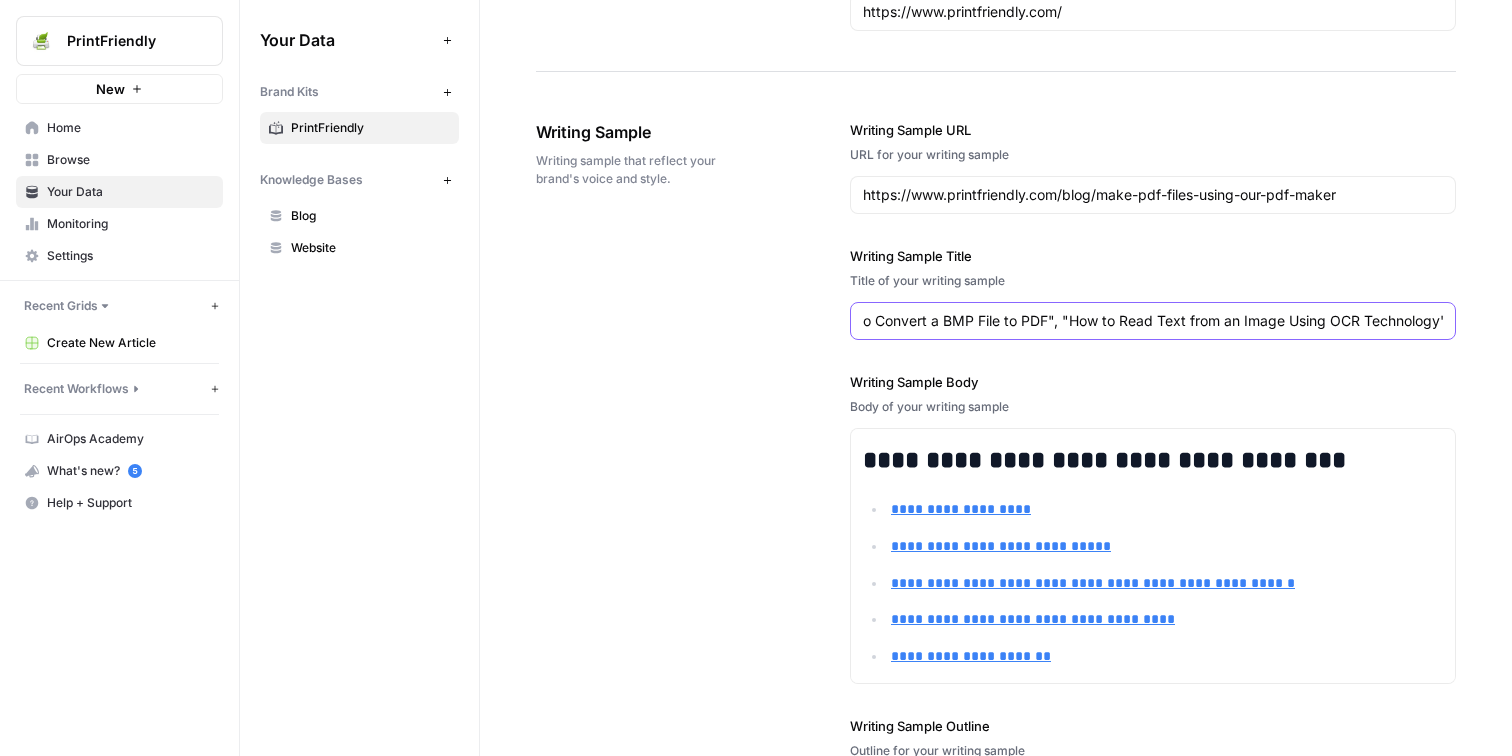 scroll, scrollTop: 0, scrollLeft: 497, axis: horizontal 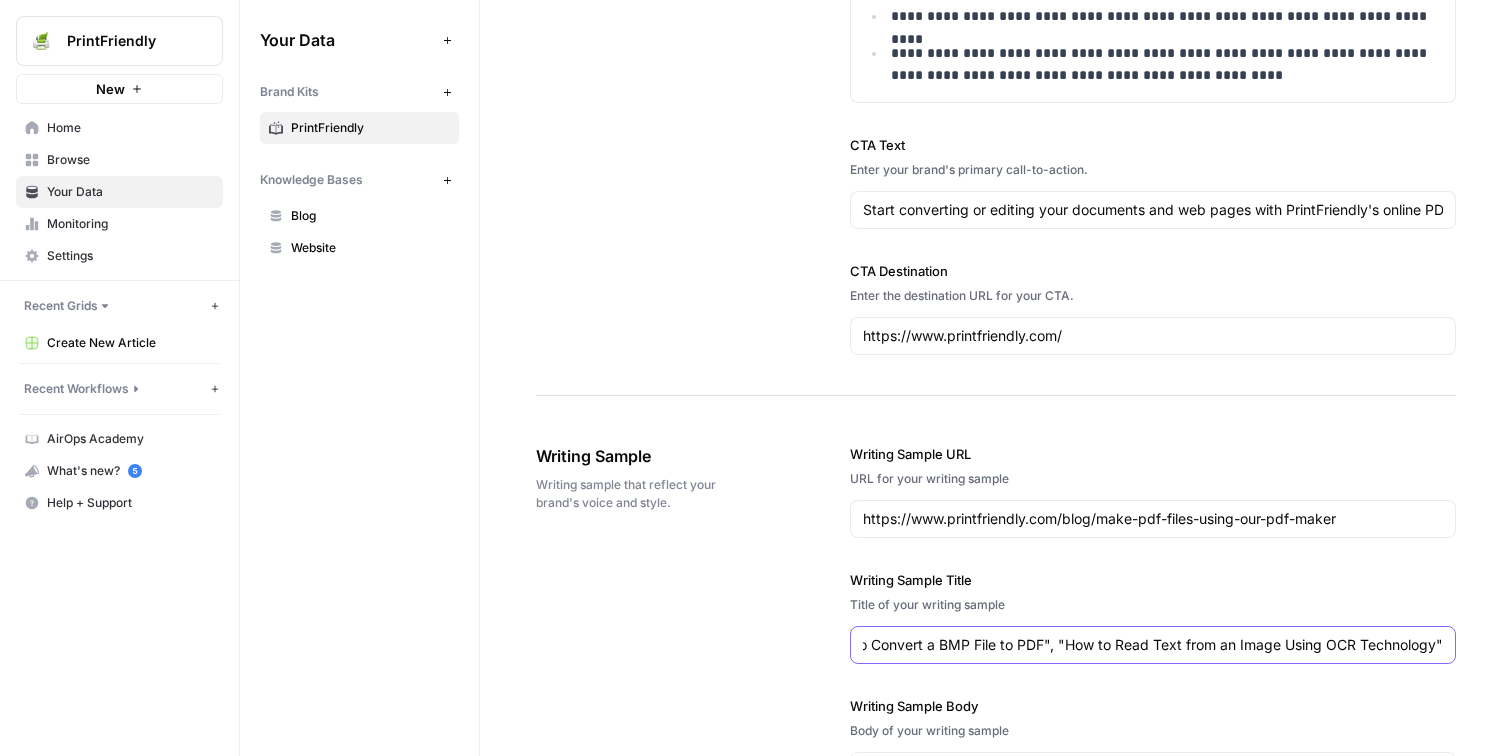 type on ""All About Fonts and Typography in Printing and Website Creation", "How to Convert a BMP File to PDF", "How to Read Text from an Image Using OCR Technology"" 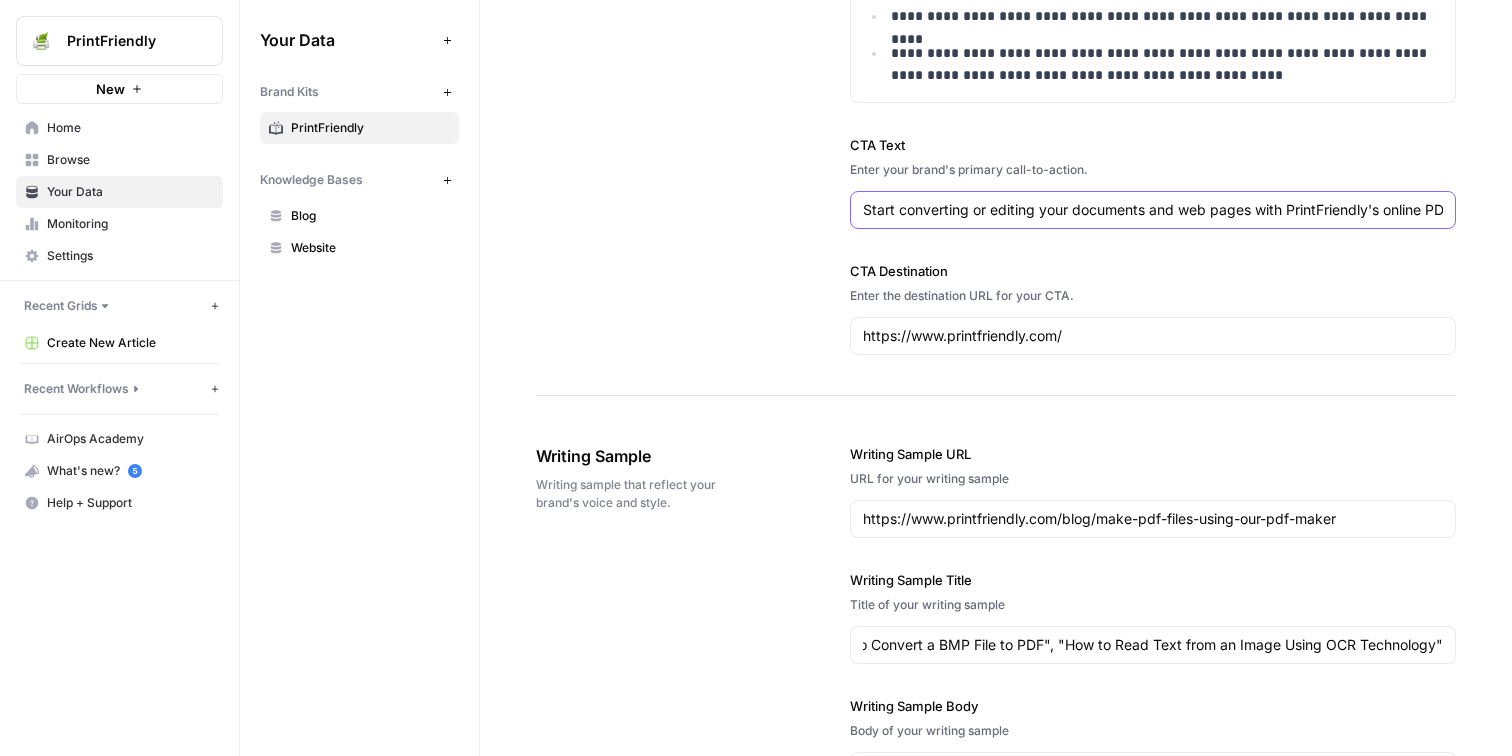 click on "Start converting or editing your documents and web pages with PrintFriendly's online PDF tools and browser extensions." at bounding box center (1153, 210) 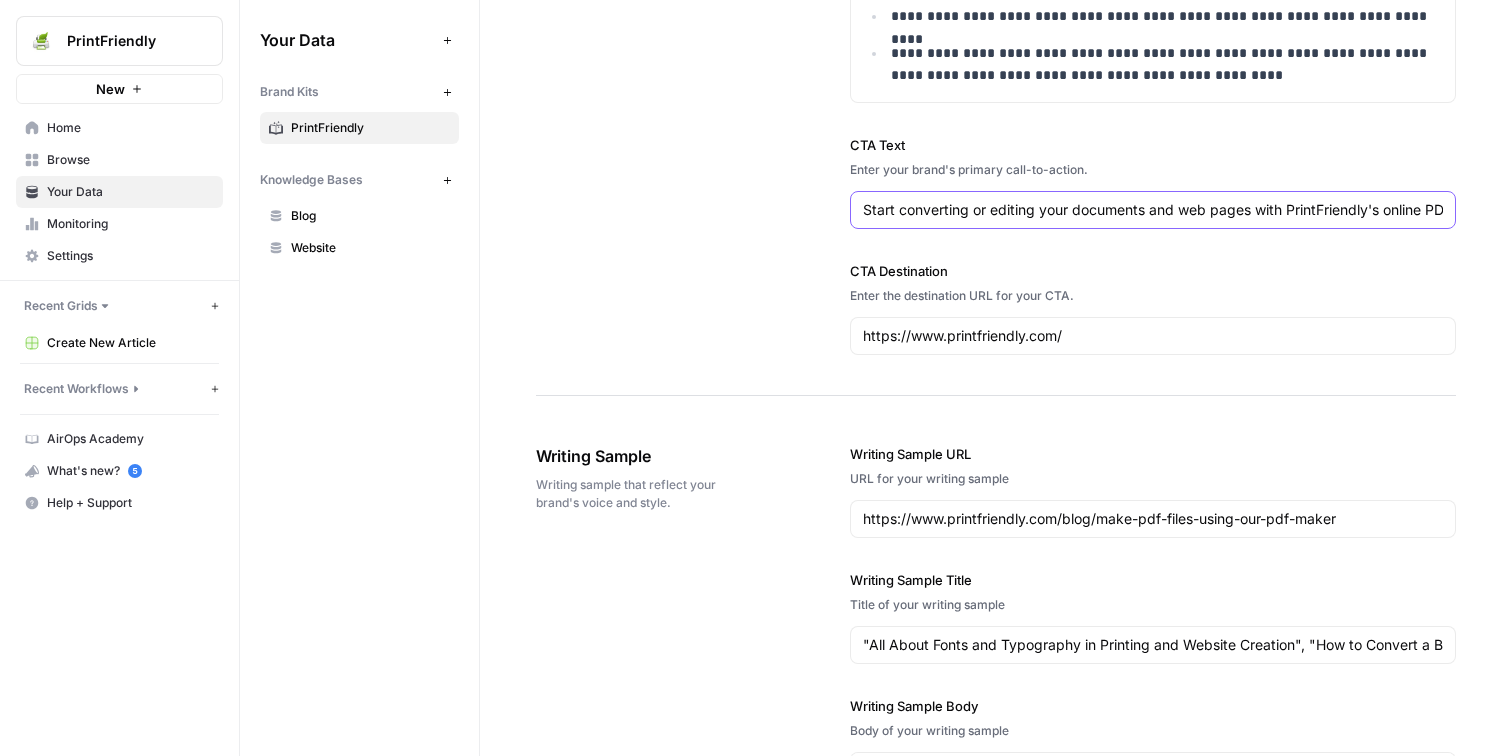 scroll, scrollTop: 0, scrollLeft: 216, axis: horizontal 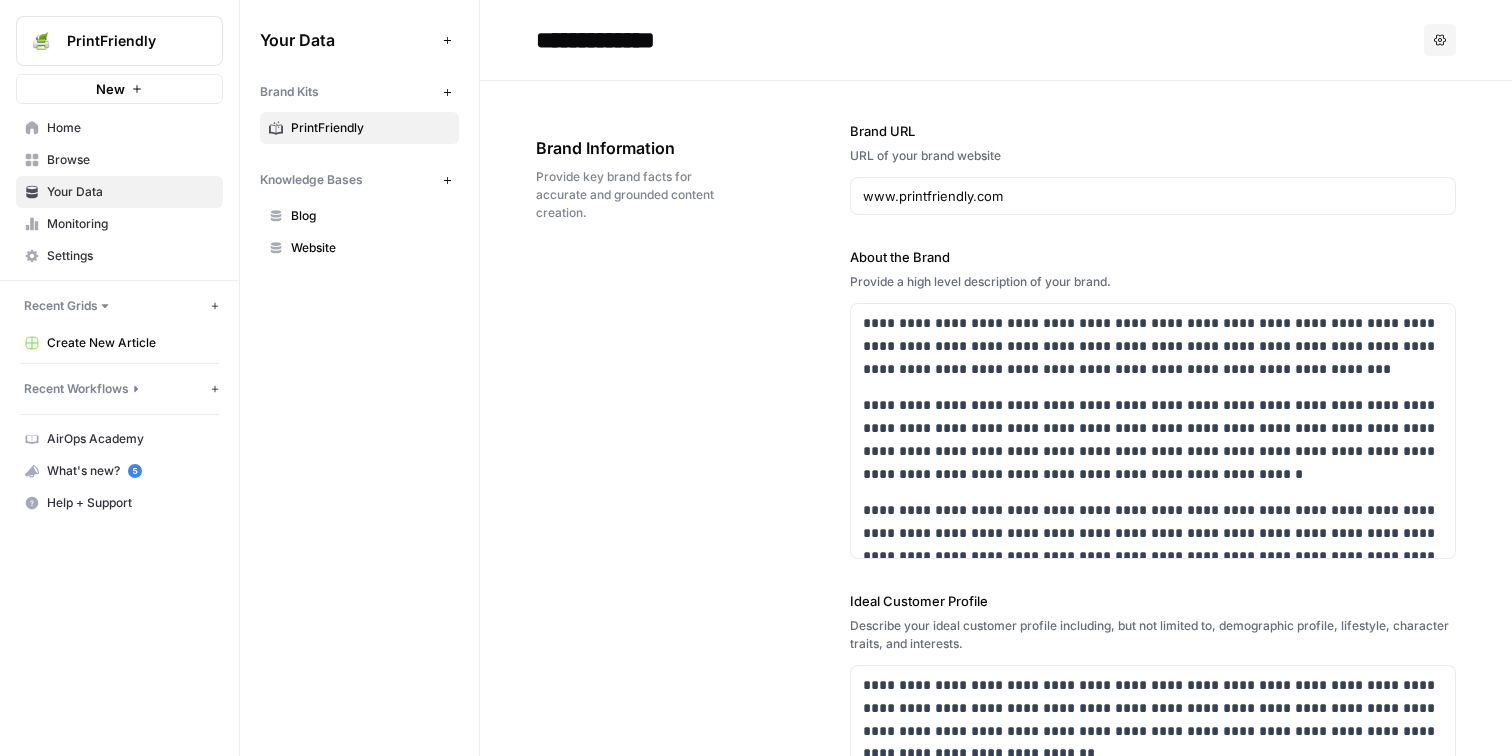 click on "PrintFriendly" at bounding box center (370, 128) 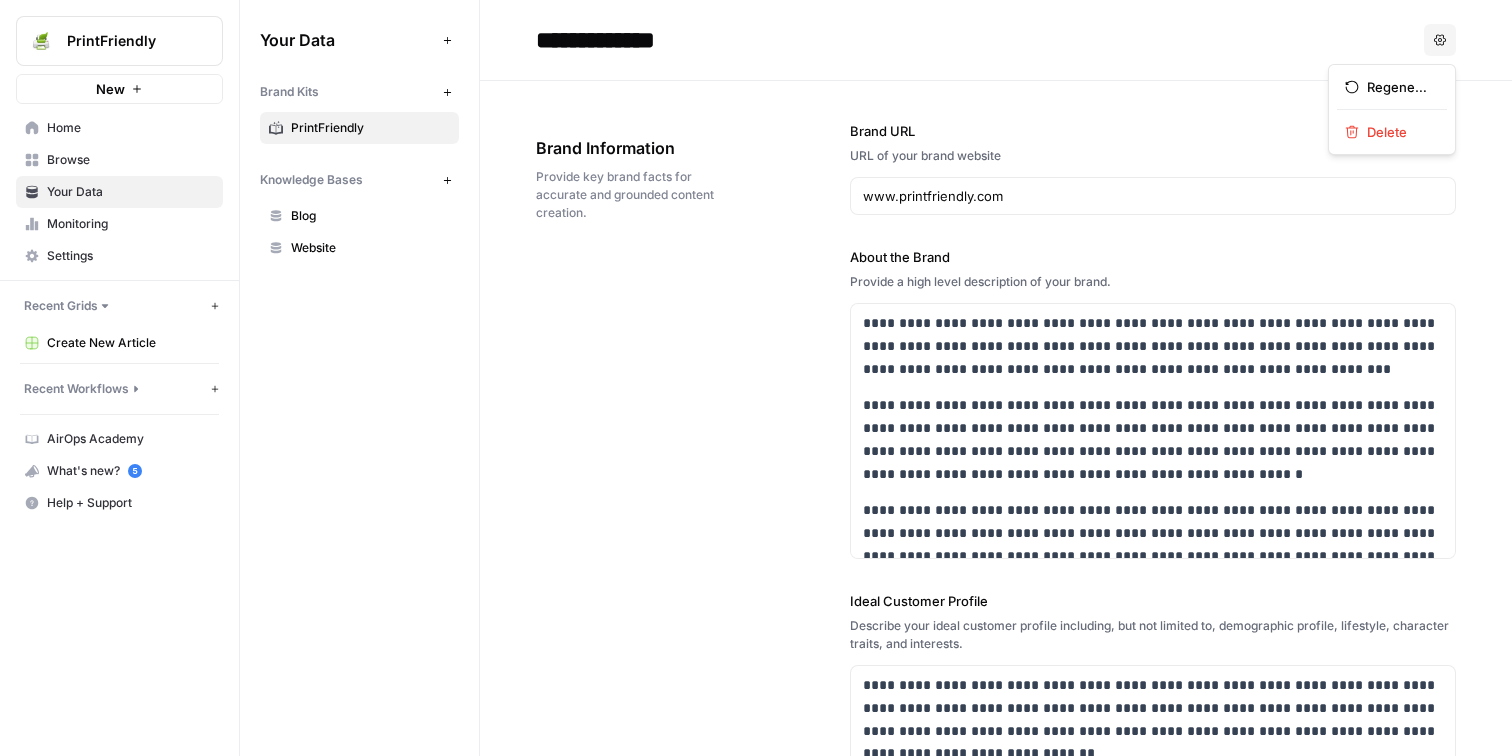 click 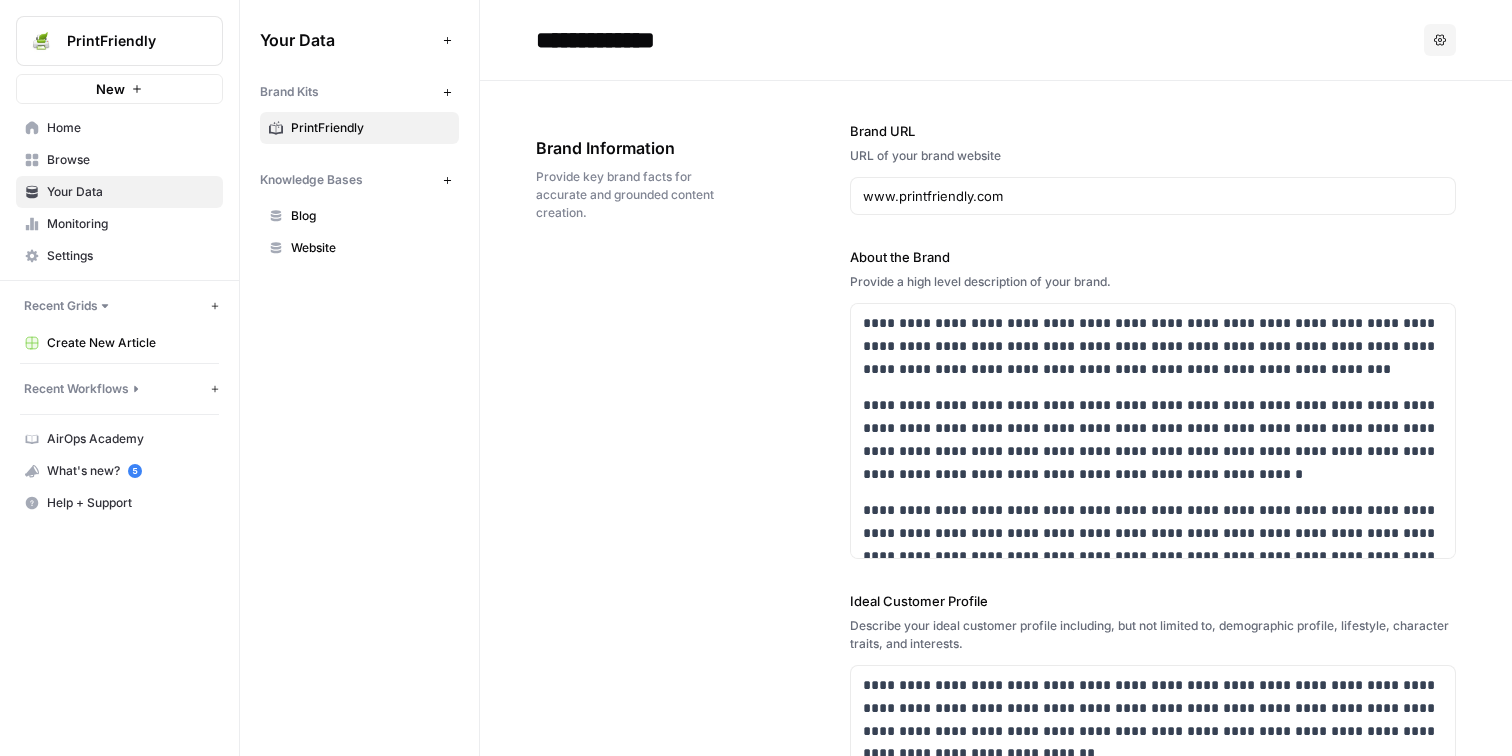 click 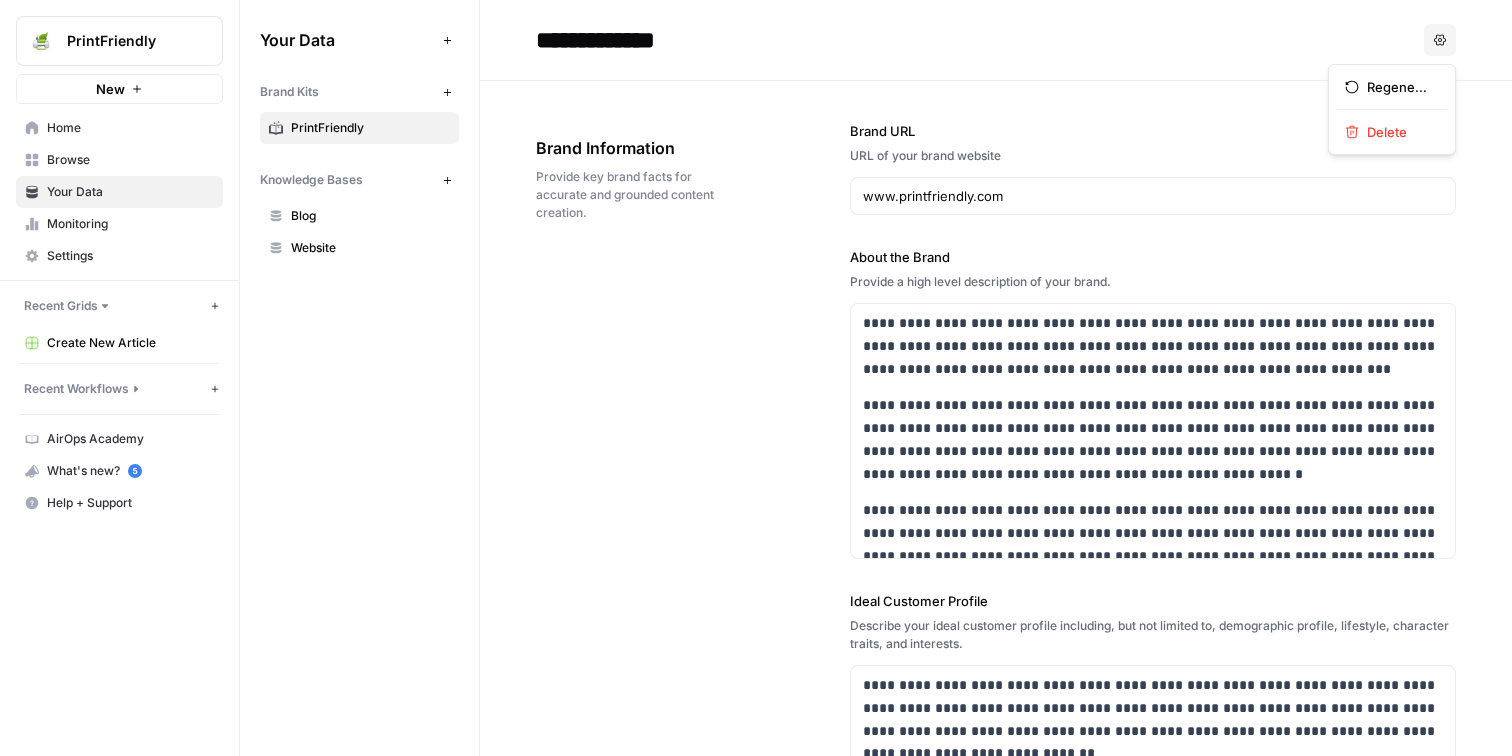 click on "**********" at bounding box center (996, 40) 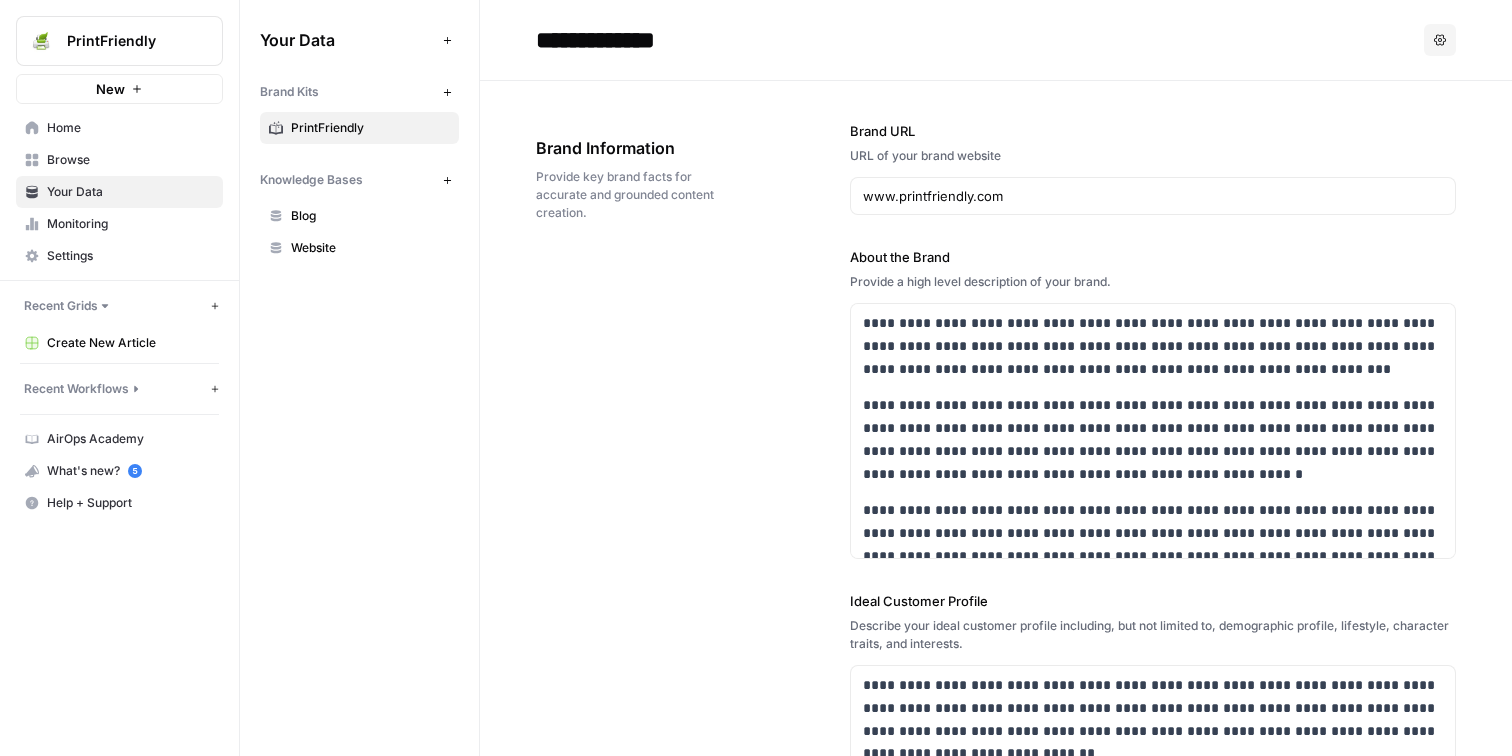 click on "Options" at bounding box center [1440, 40] 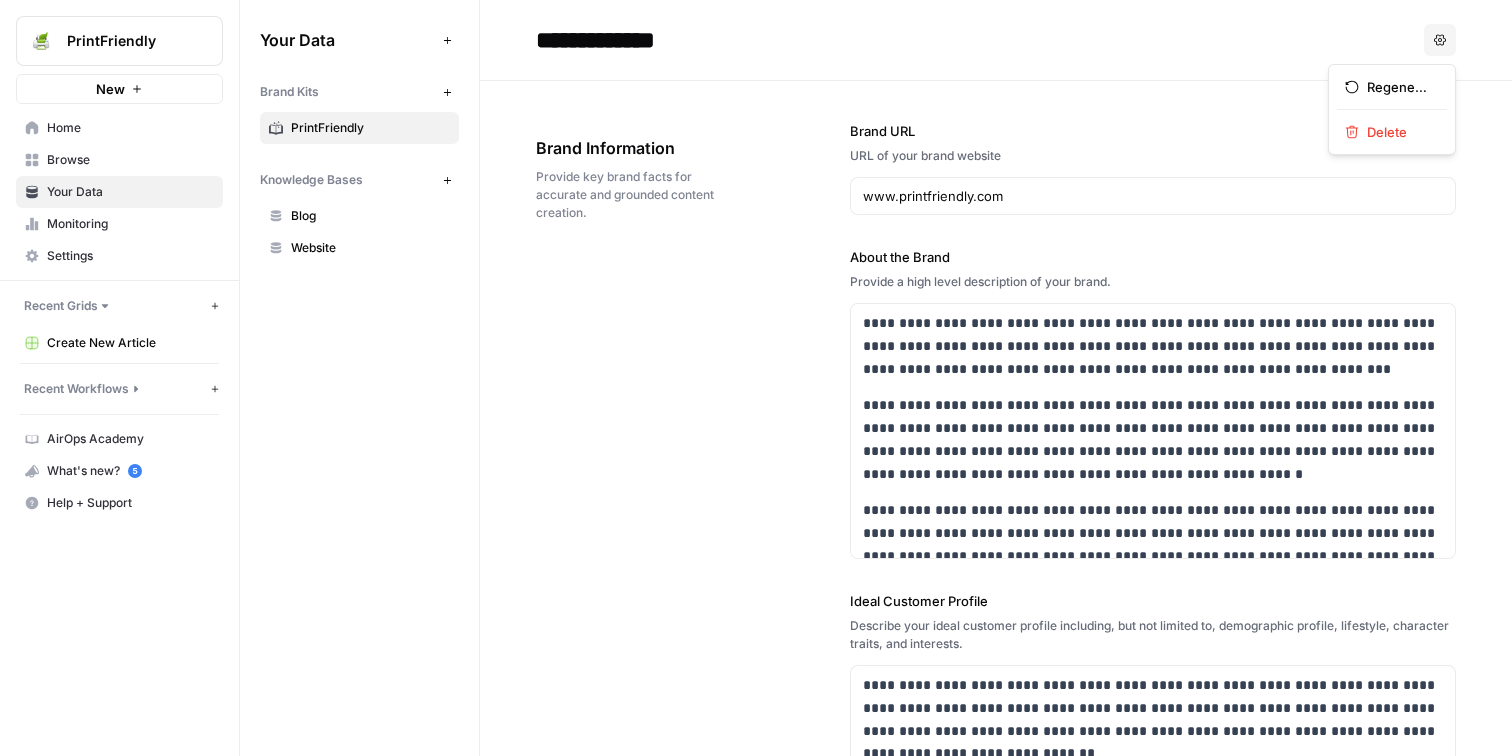 click on "**********" at bounding box center [996, 689] 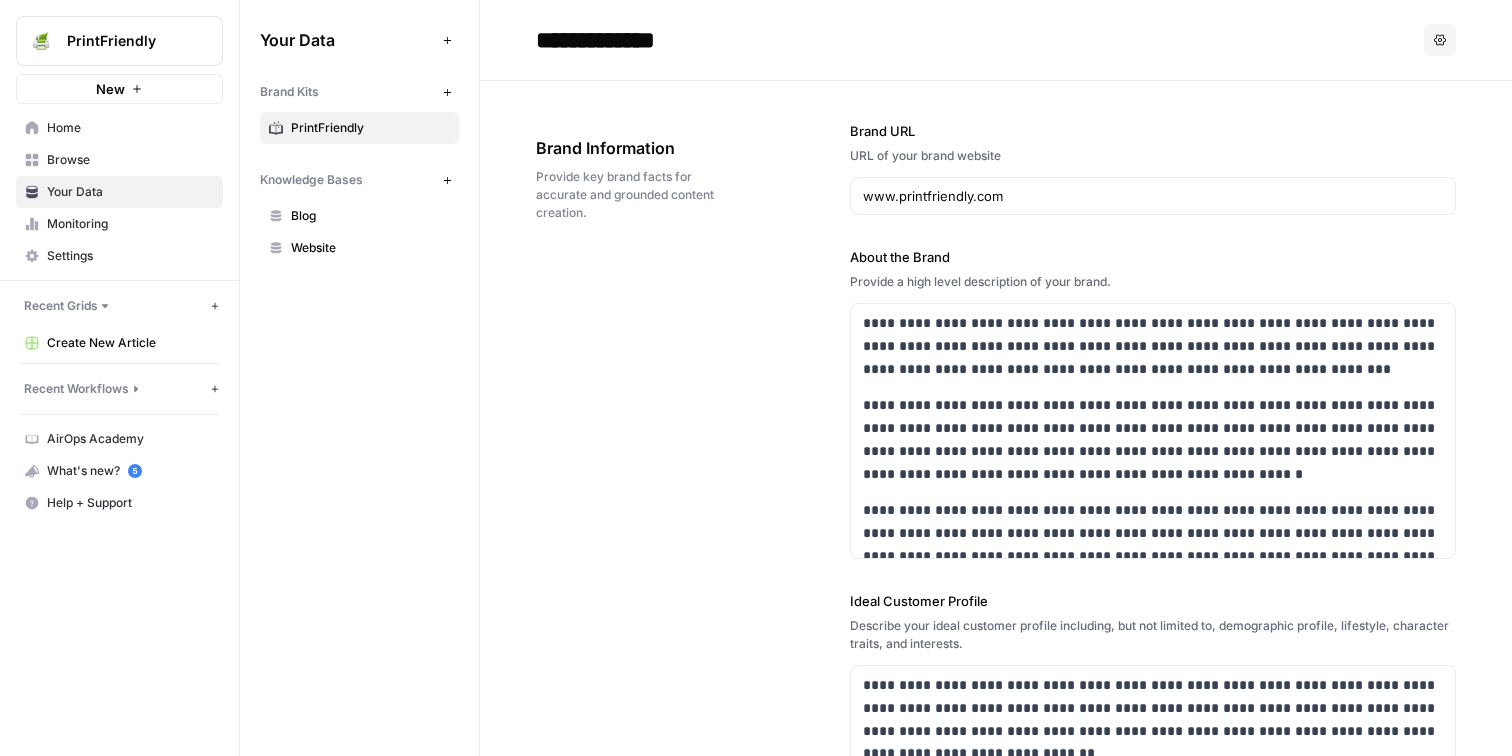 click on "Home" at bounding box center (130, 128) 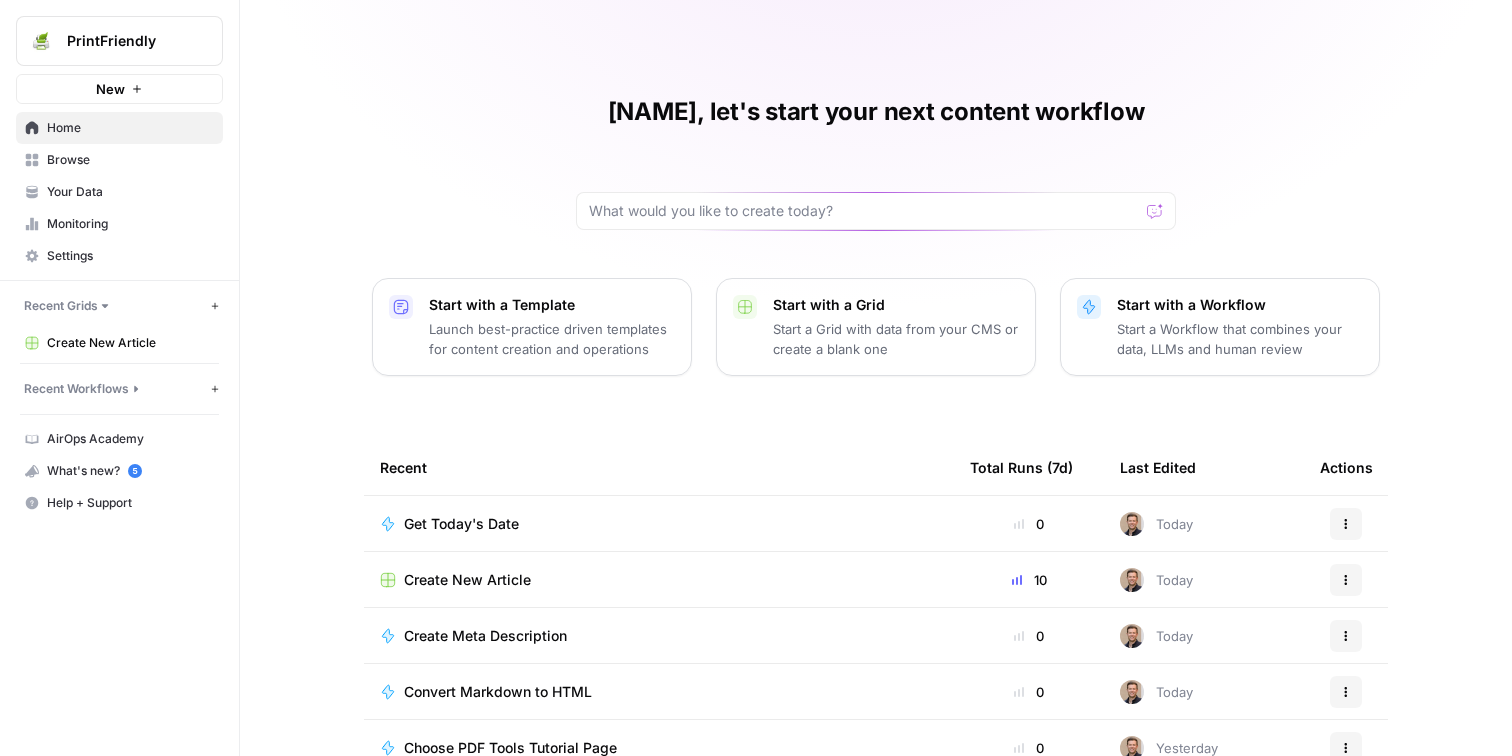 click on "Create New Article" at bounding box center [467, 580] 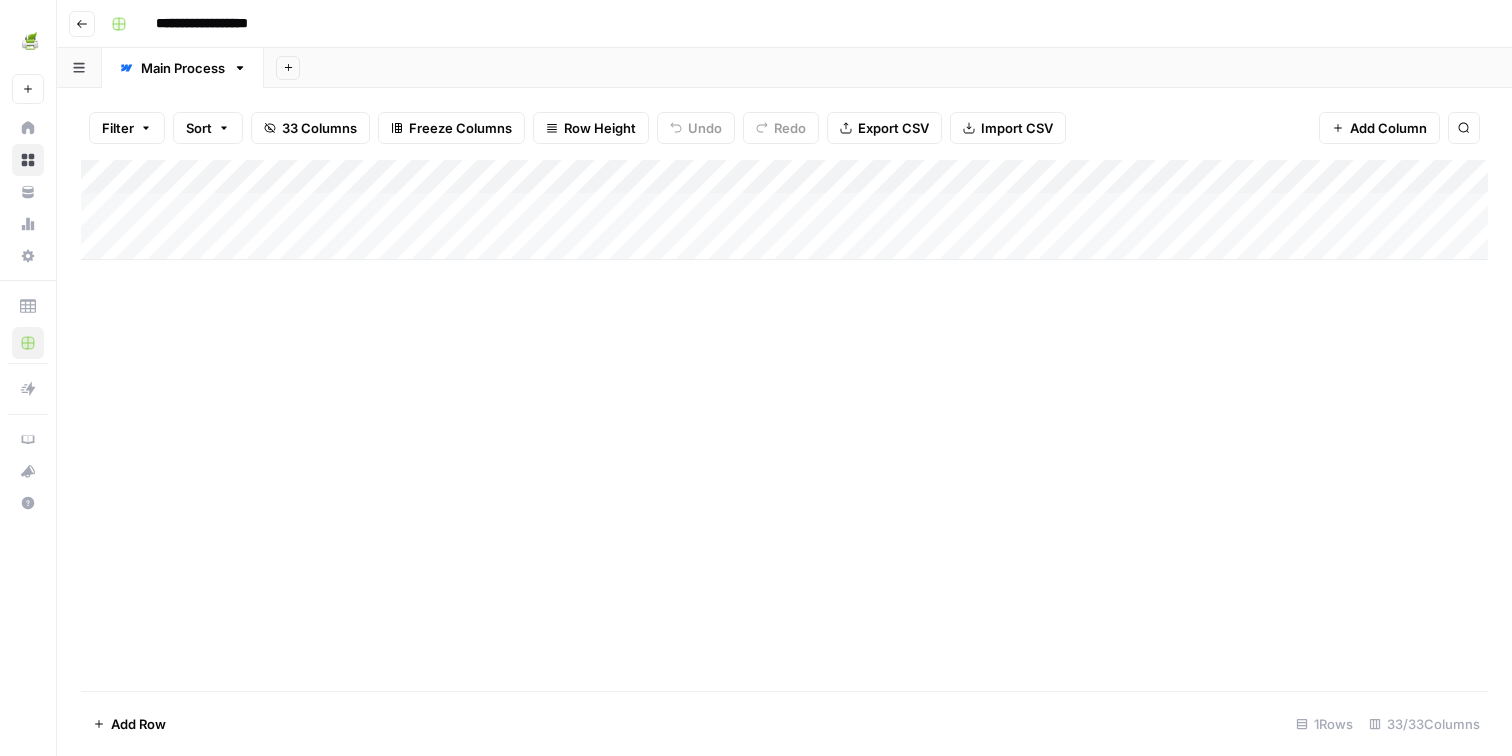 click on "Add Column" at bounding box center (784, 210) 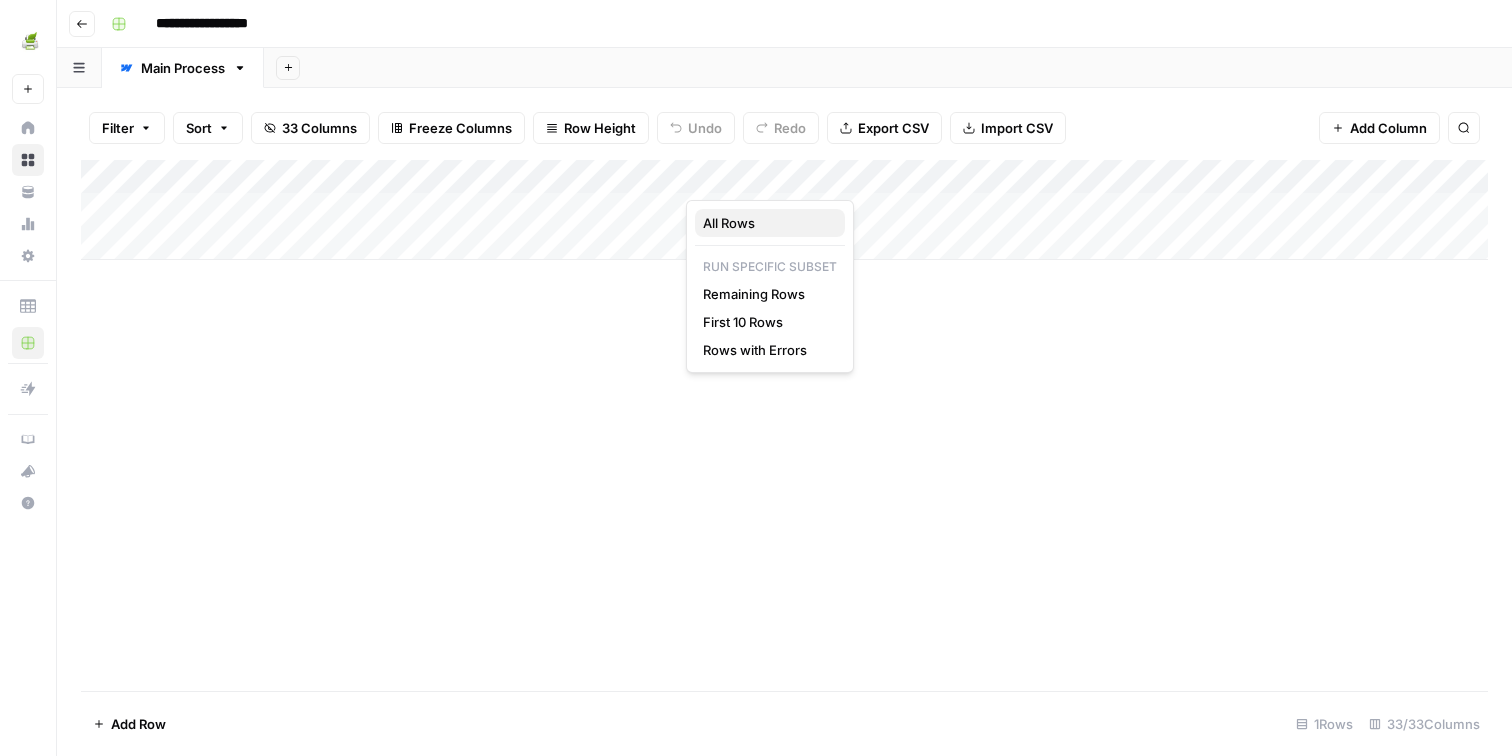 click on "All Rows" at bounding box center (766, 223) 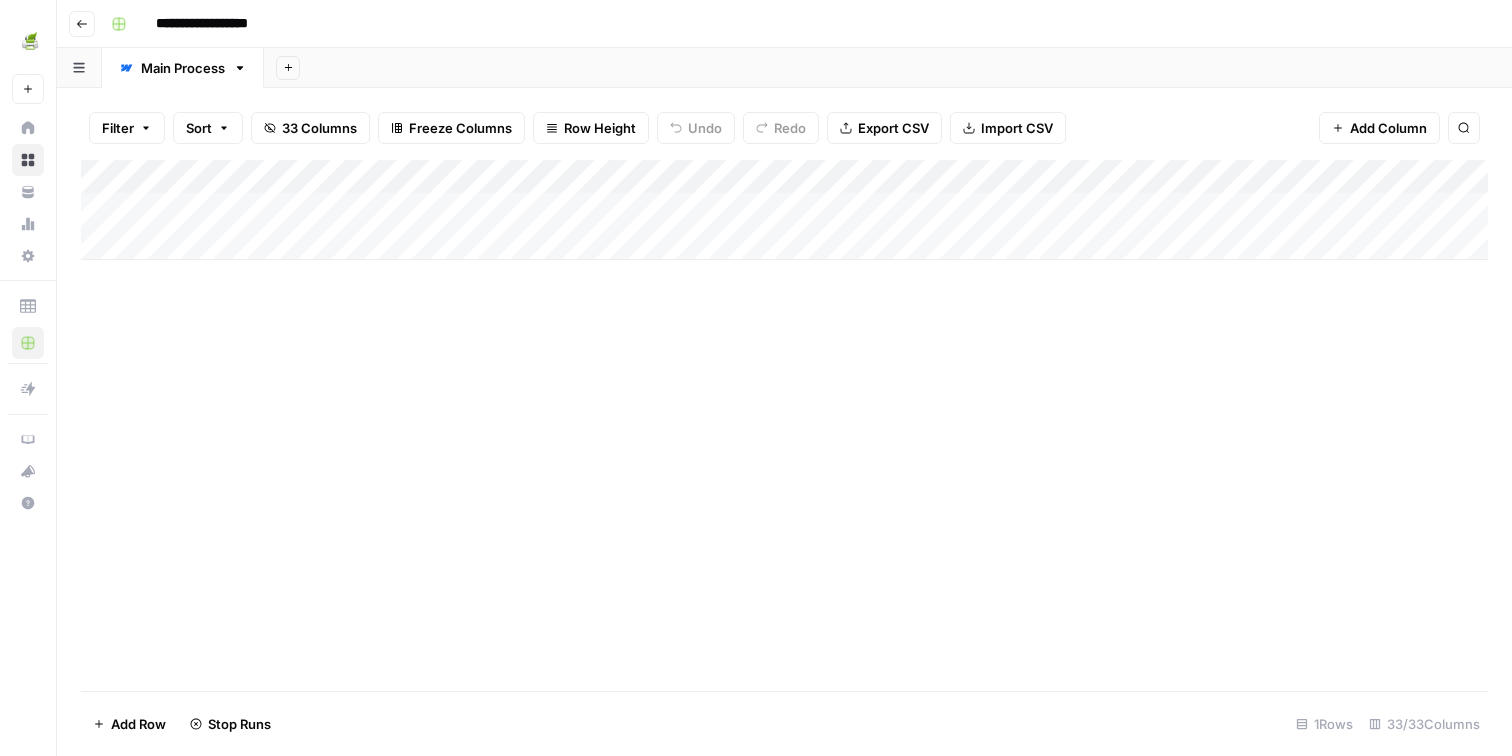 scroll, scrollTop: 0, scrollLeft: 0, axis: both 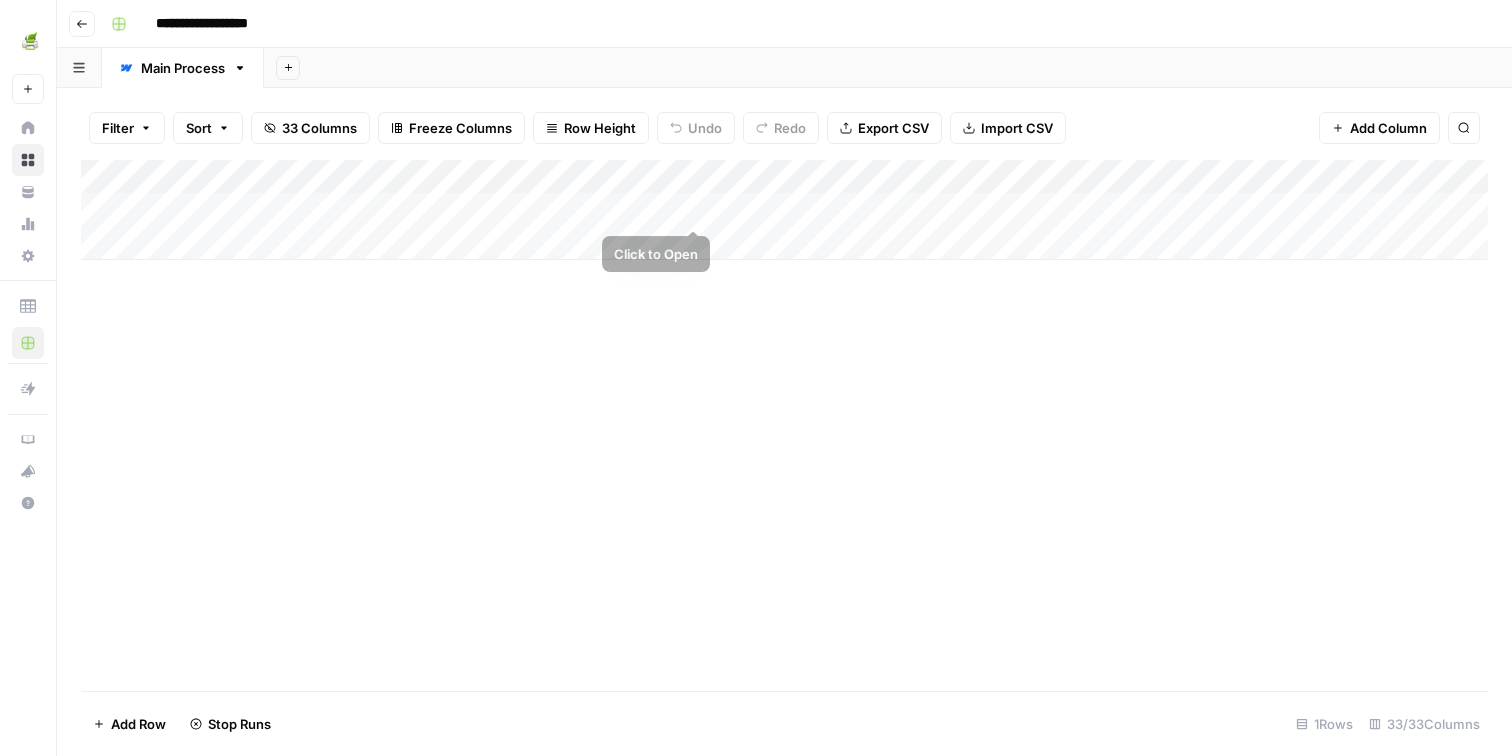 click on "Add Column" at bounding box center (784, 210) 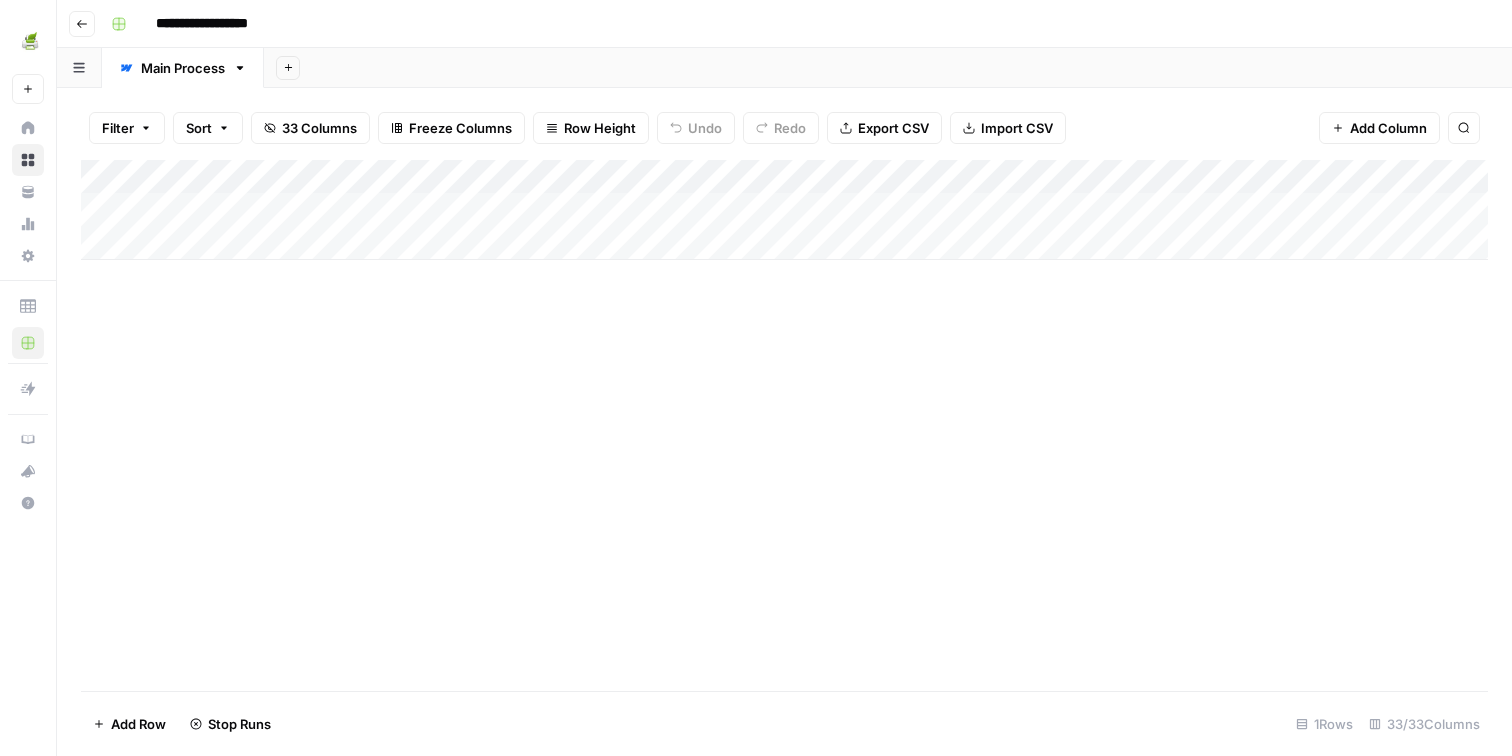 click on "Add Column" at bounding box center (784, 210) 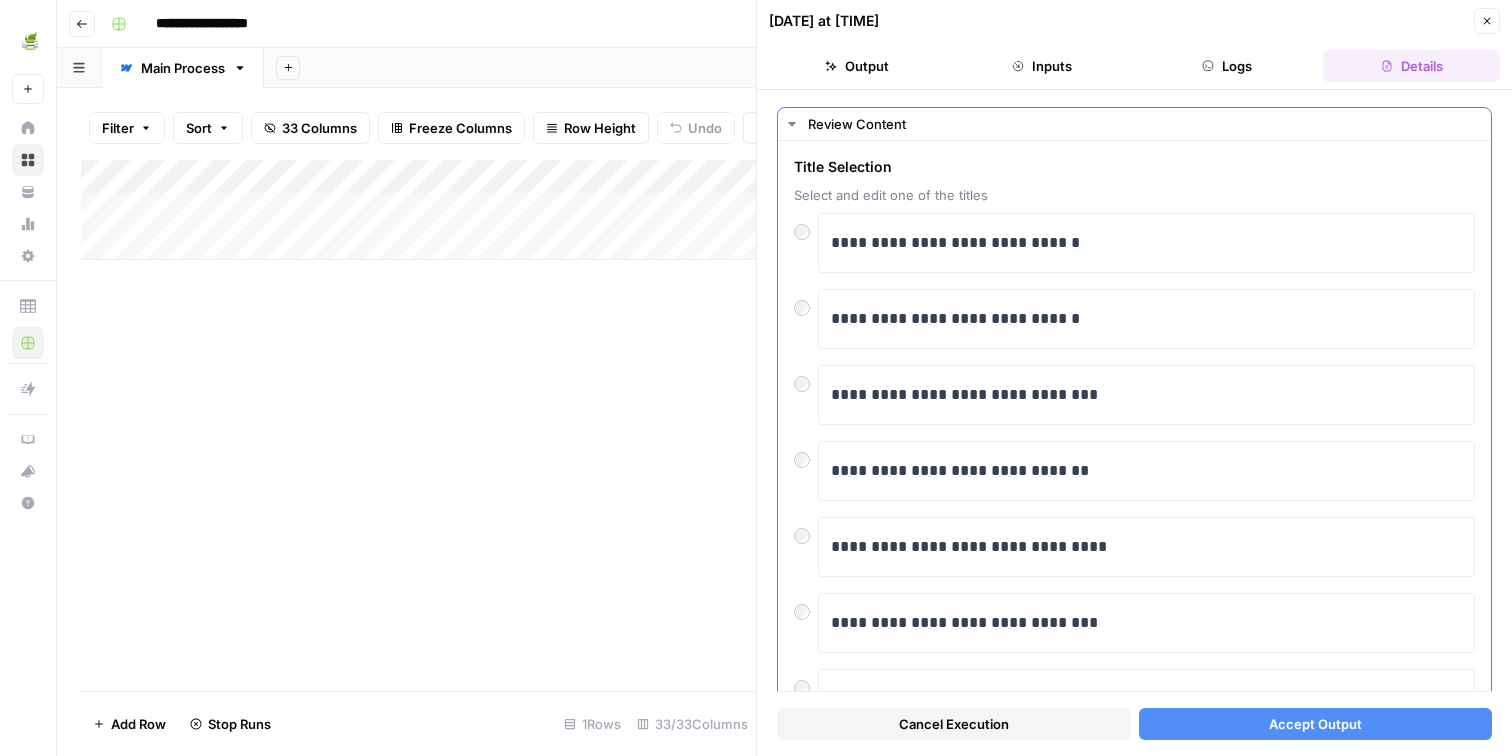 scroll, scrollTop: 0, scrollLeft: 0, axis: both 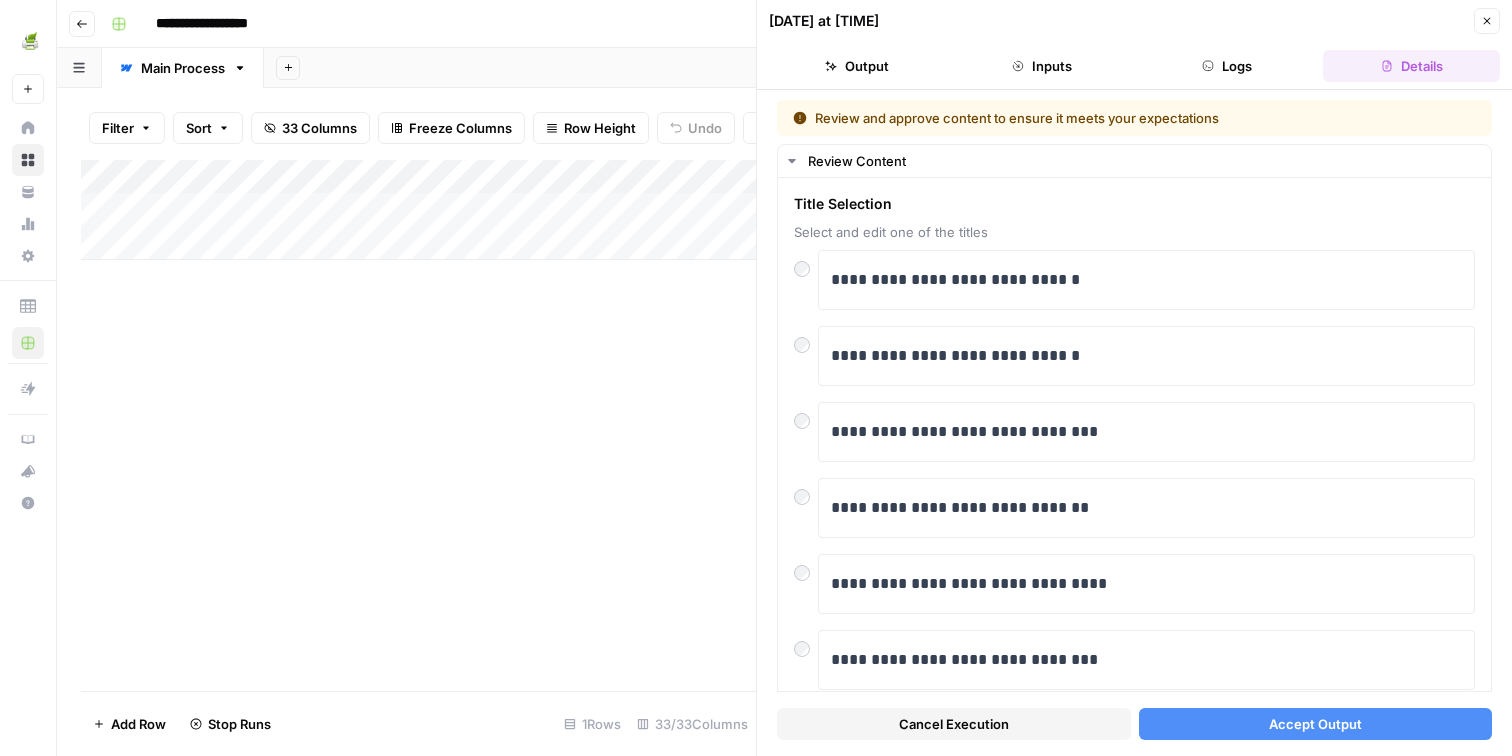 click on "08/04/25 at 6:39 PM Close Output Inputs Logs Details" at bounding box center [1134, 45] 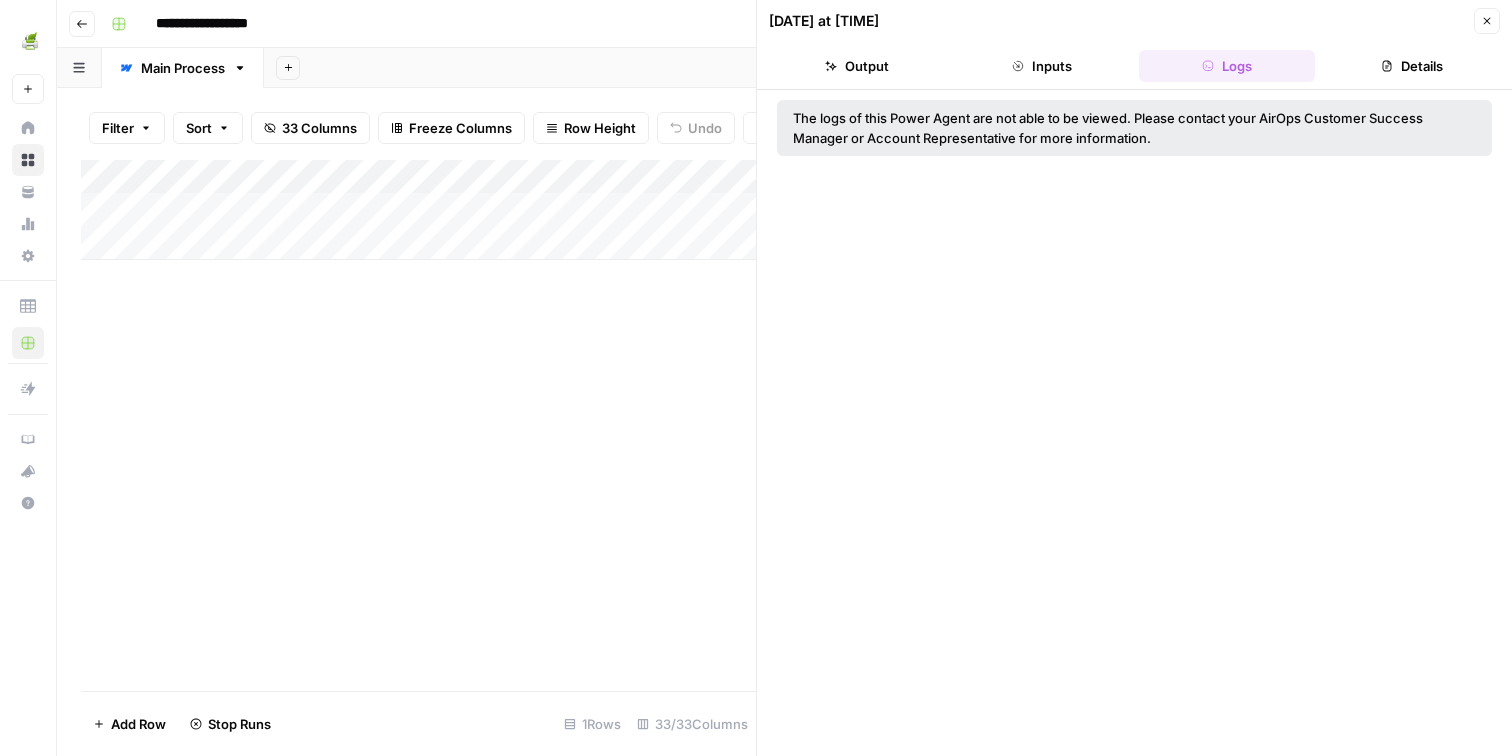 click on "Inputs" at bounding box center (1042, 66) 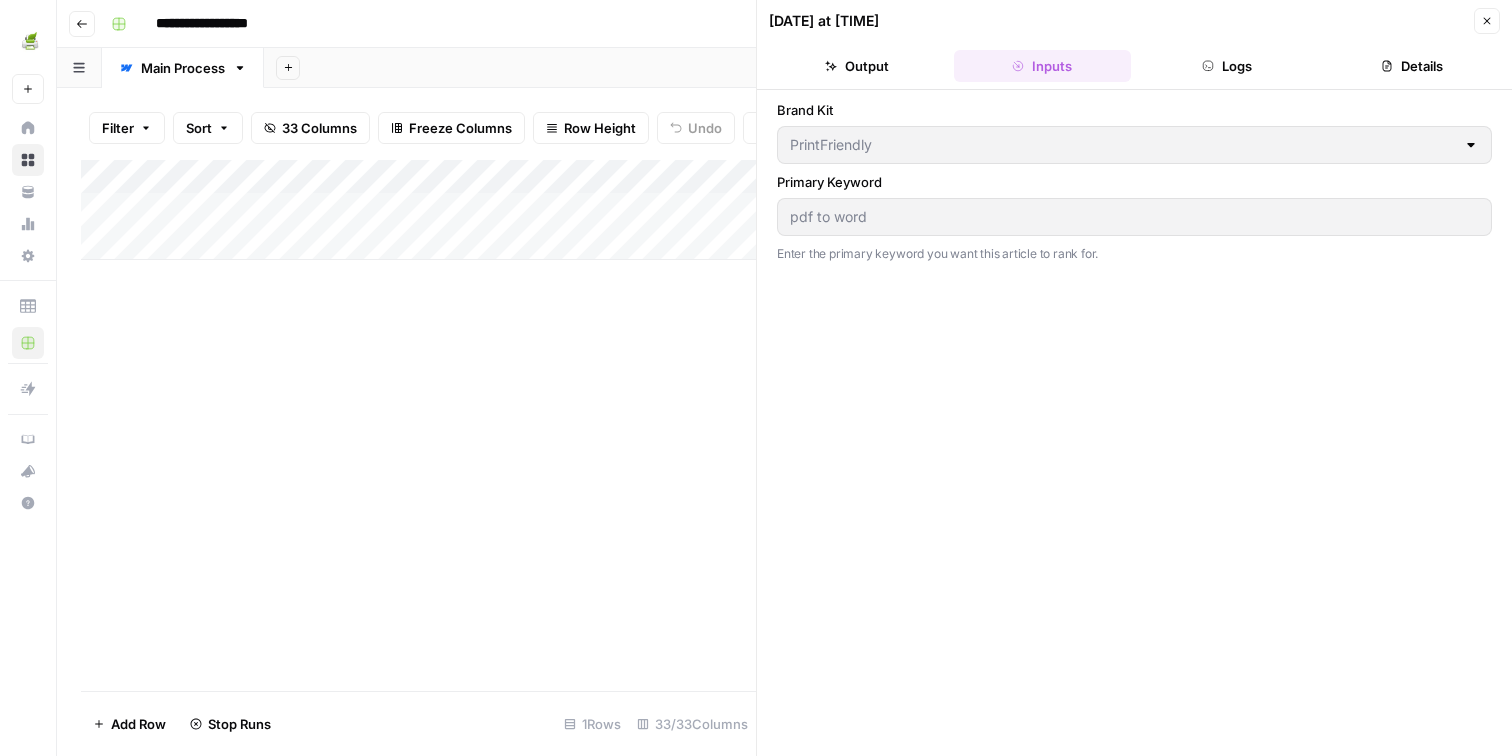 click on "Output" at bounding box center [857, 66] 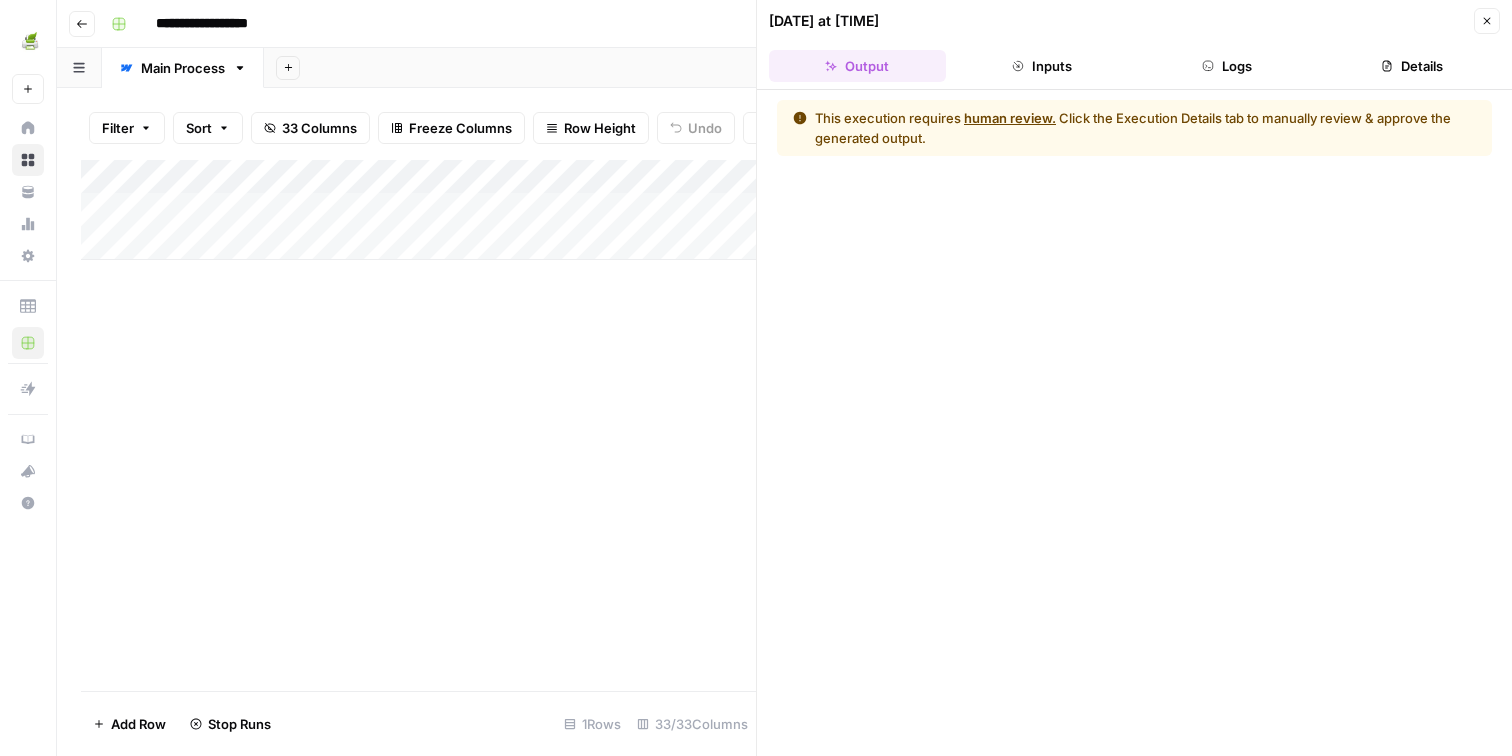 click on "Add Column" at bounding box center [418, 210] 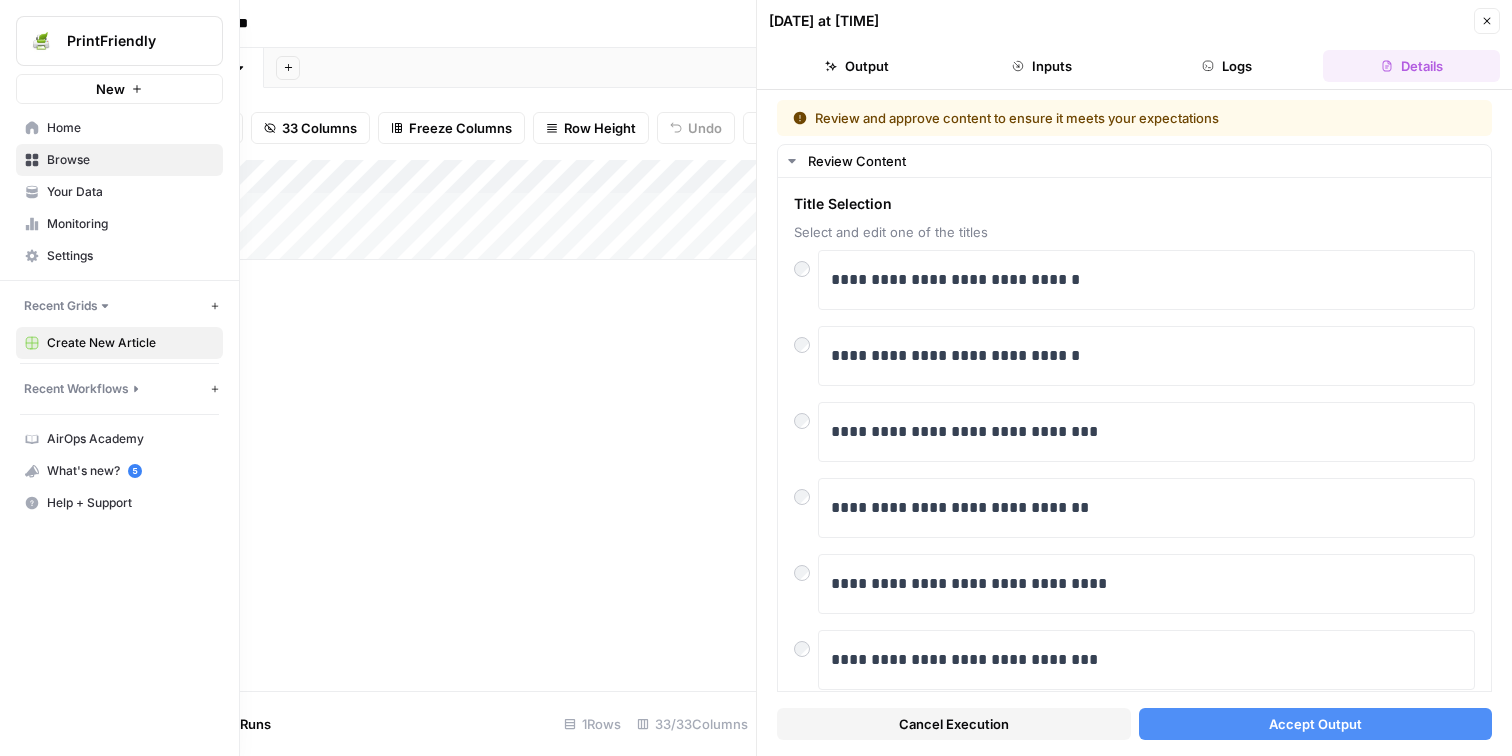 click on "Your Data" at bounding box center (119, 192) 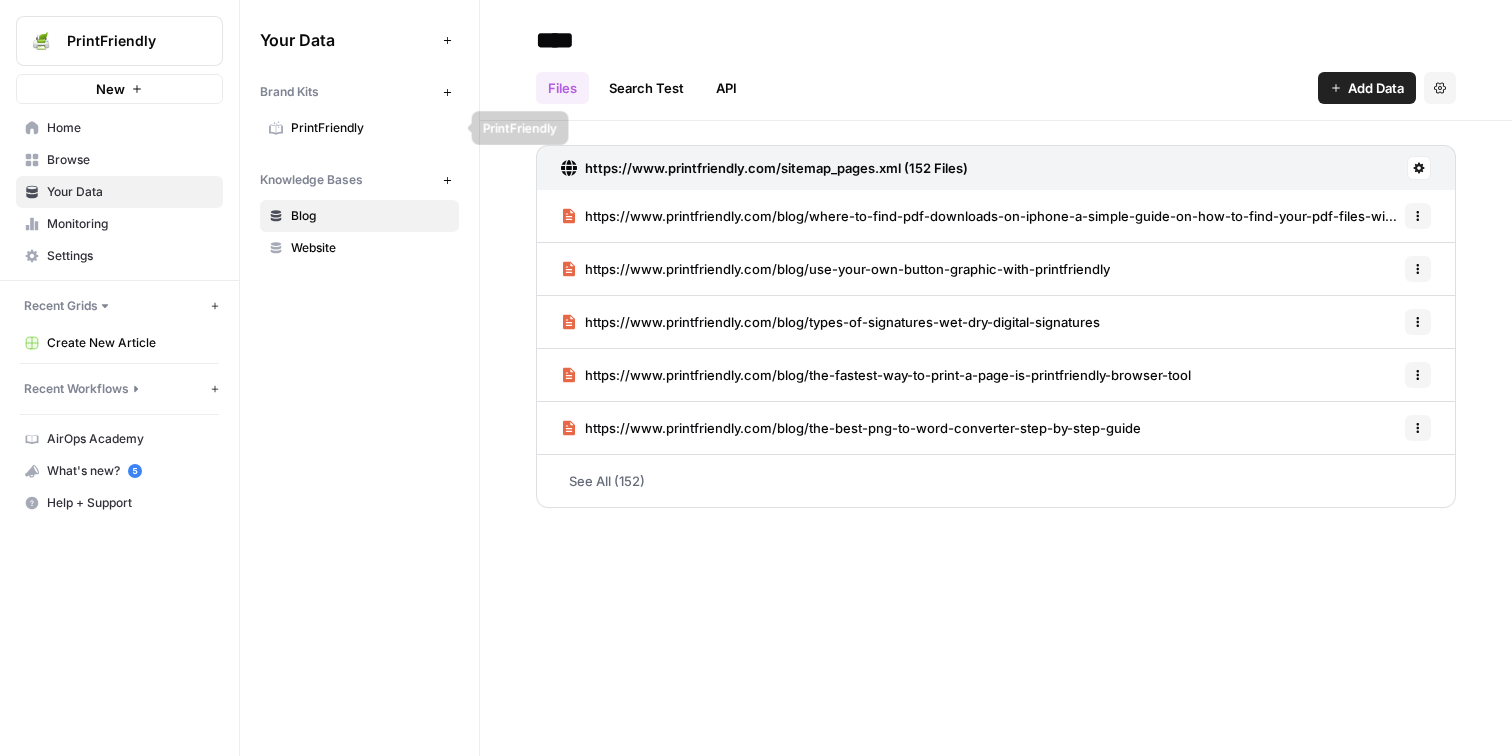 click on "PrintFriendly" at bounding box center [370, 128] 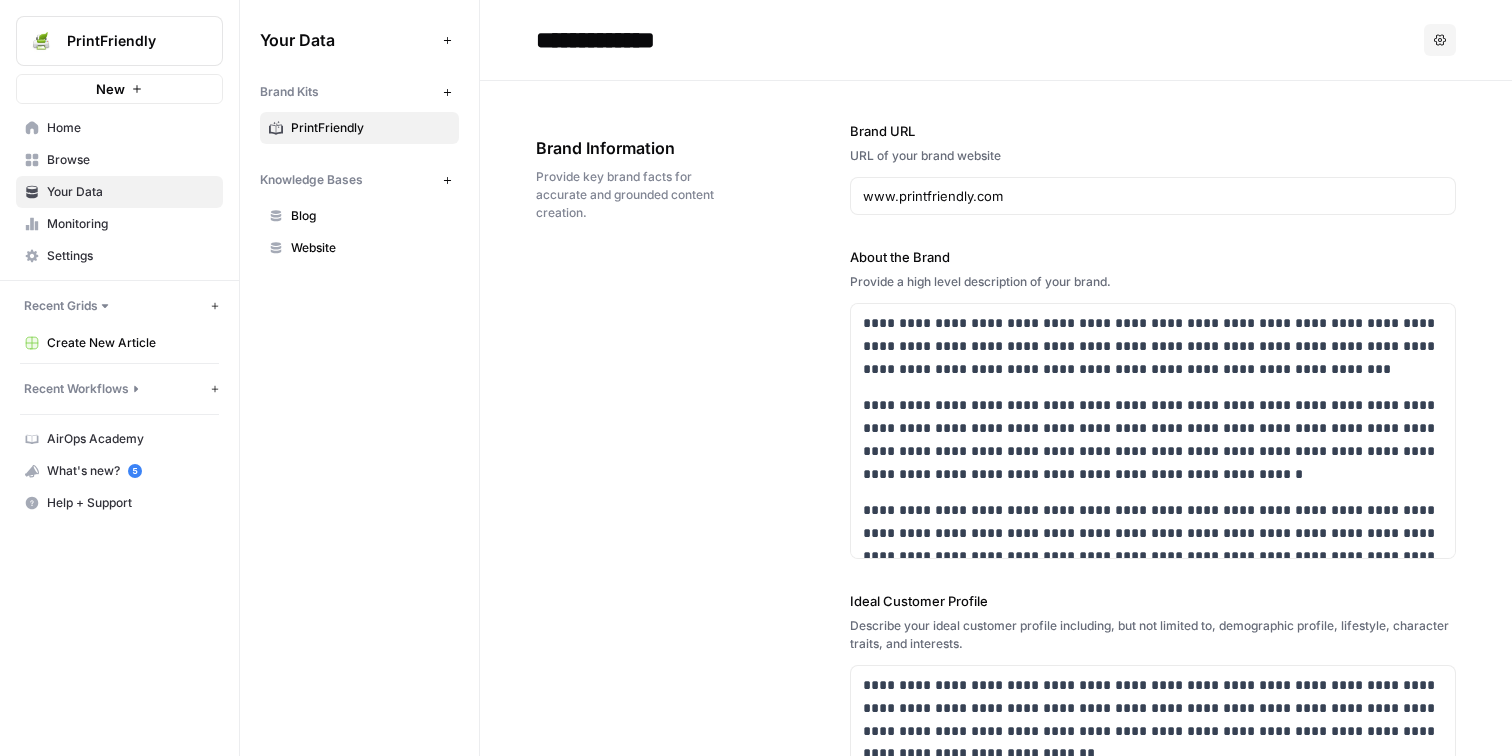 scroll, scrollTop: 40, scrollLeft: 0, axis: vertical 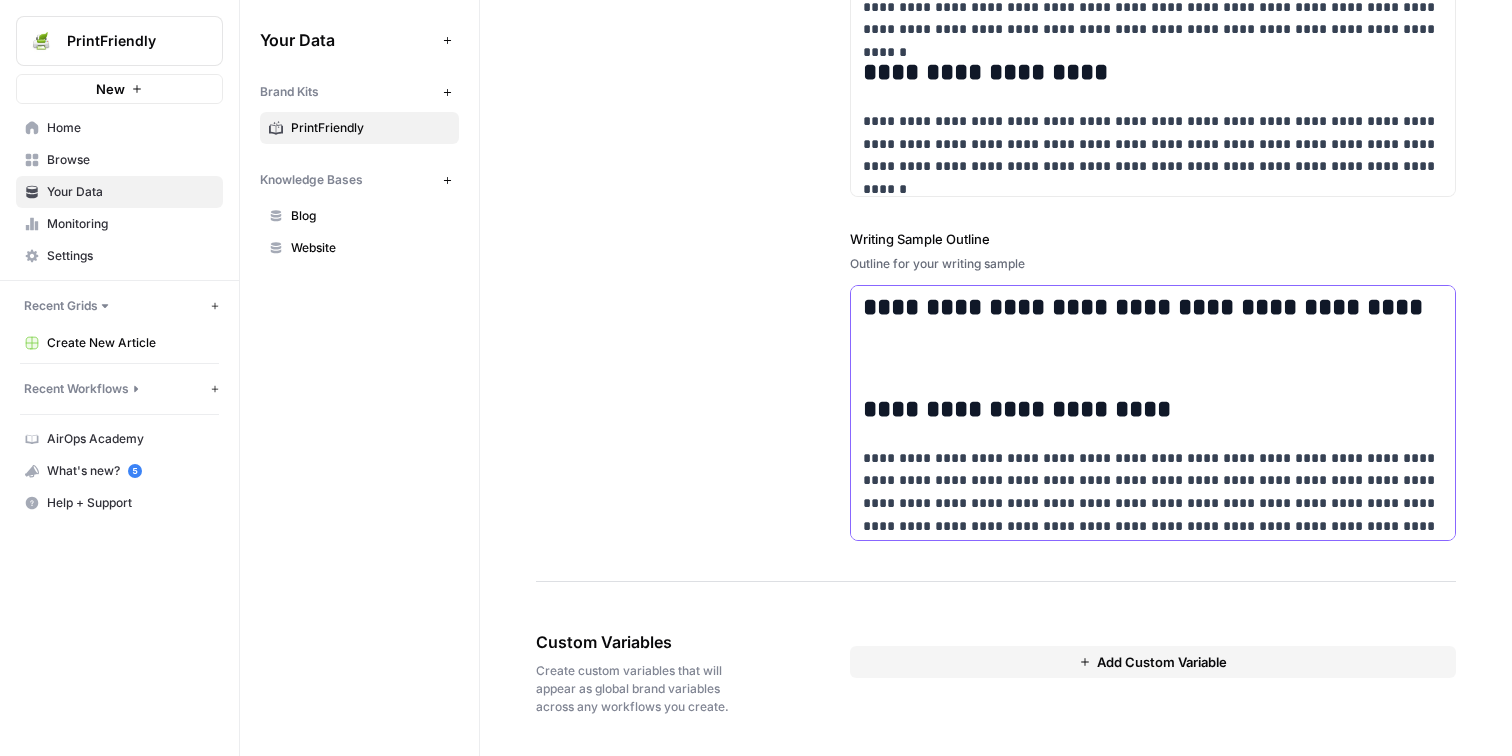 click on "**********" at bounding box center [1153, 826] 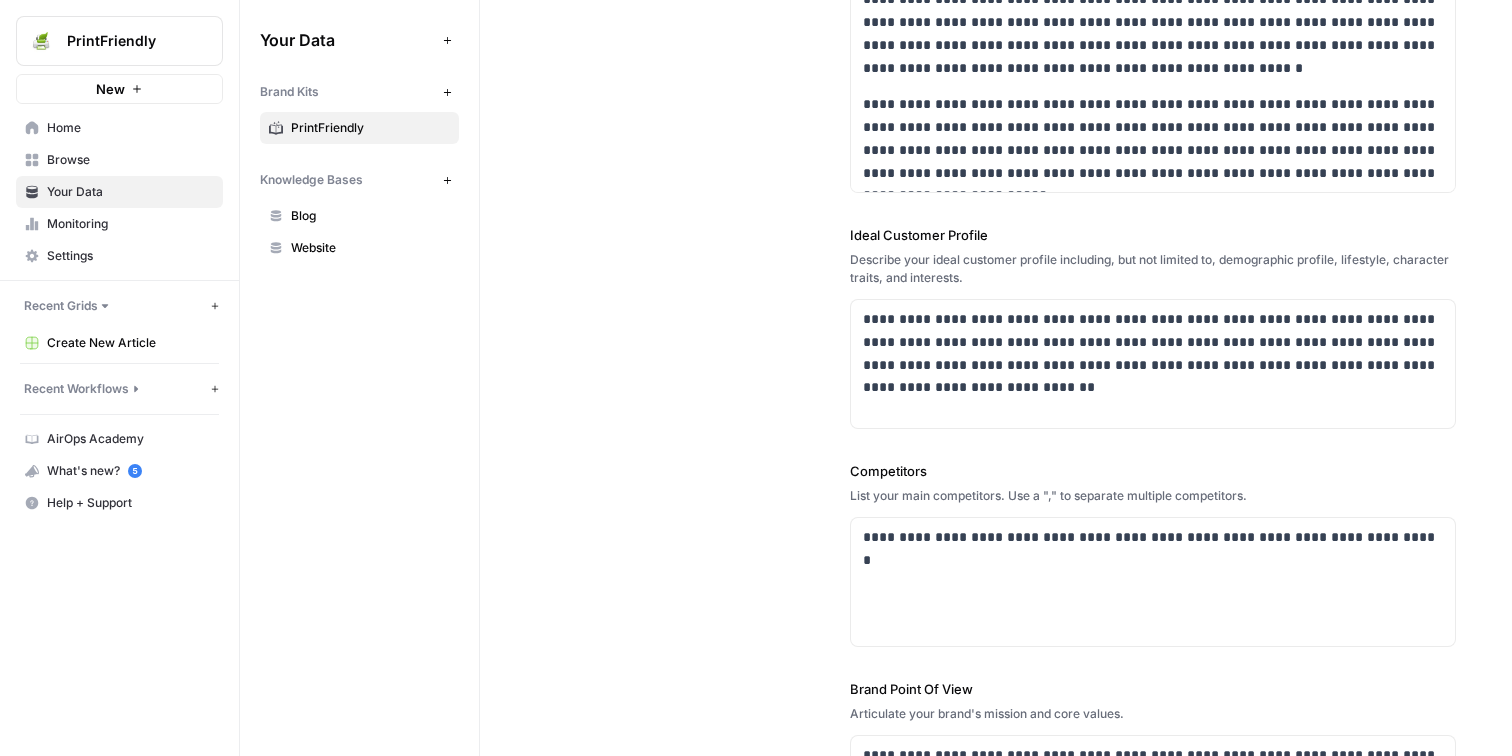 scroll, scrollTop: 0, scrollLeft: 0, axis: both 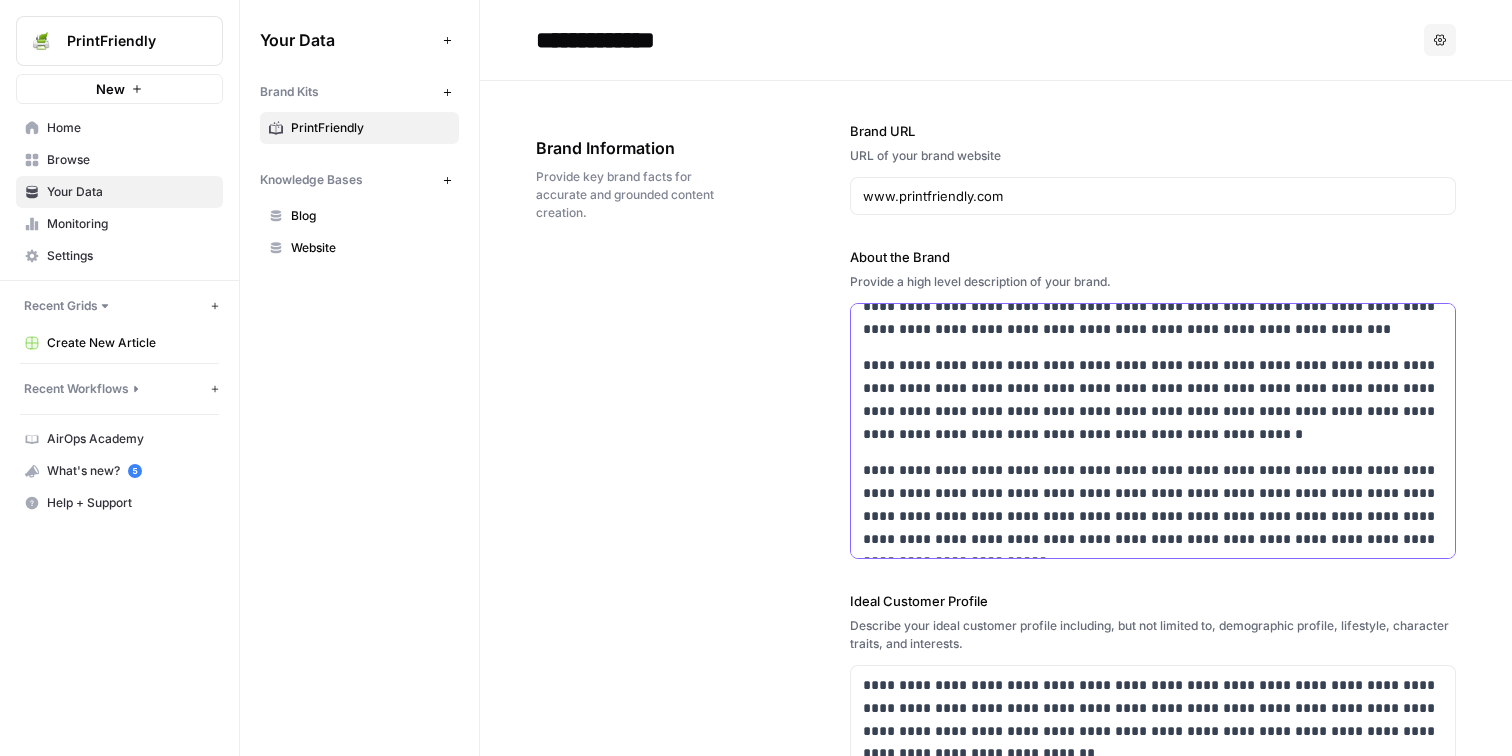 click on "**********" at bounding box center (1153, 399) 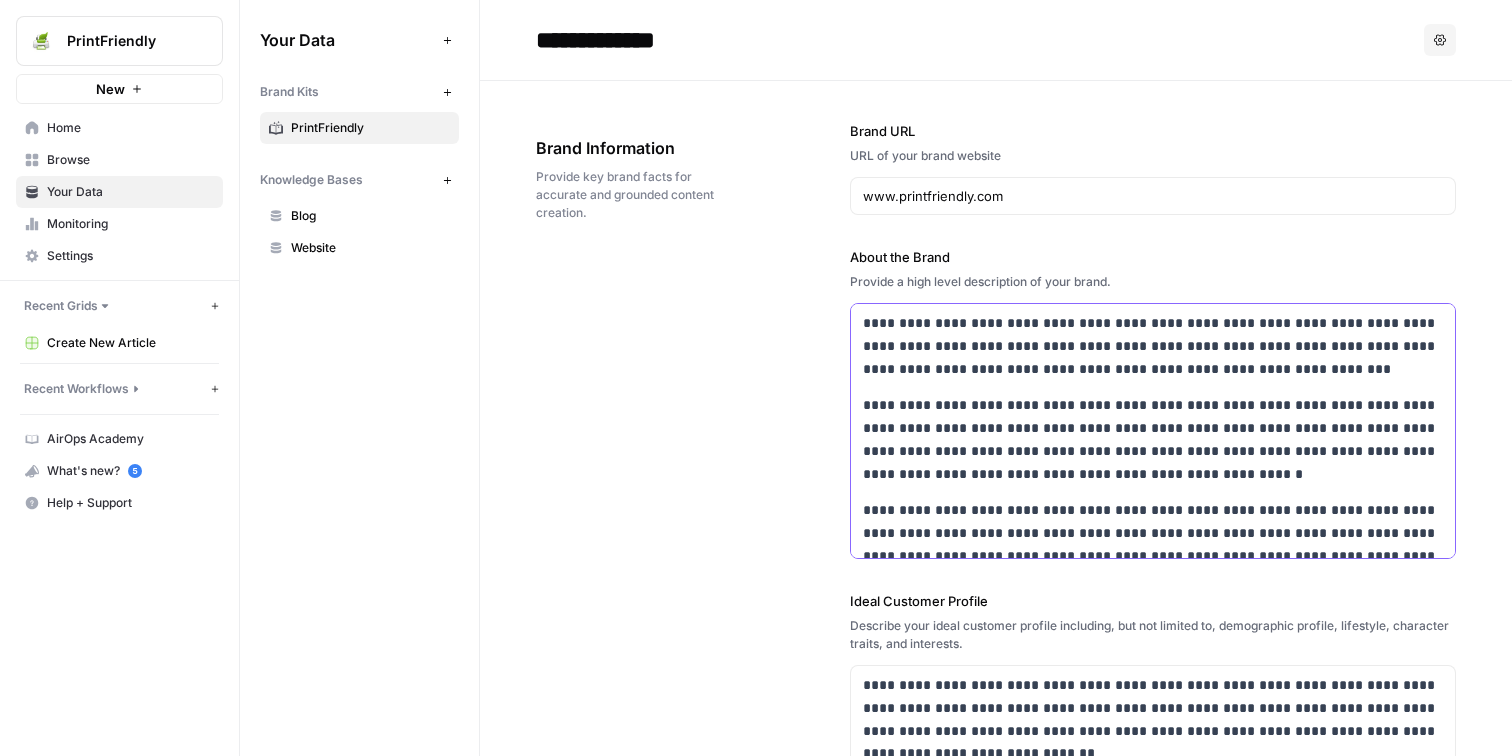 scroll, scrollTop: 40, scrollLeft: 0, axis: vertical 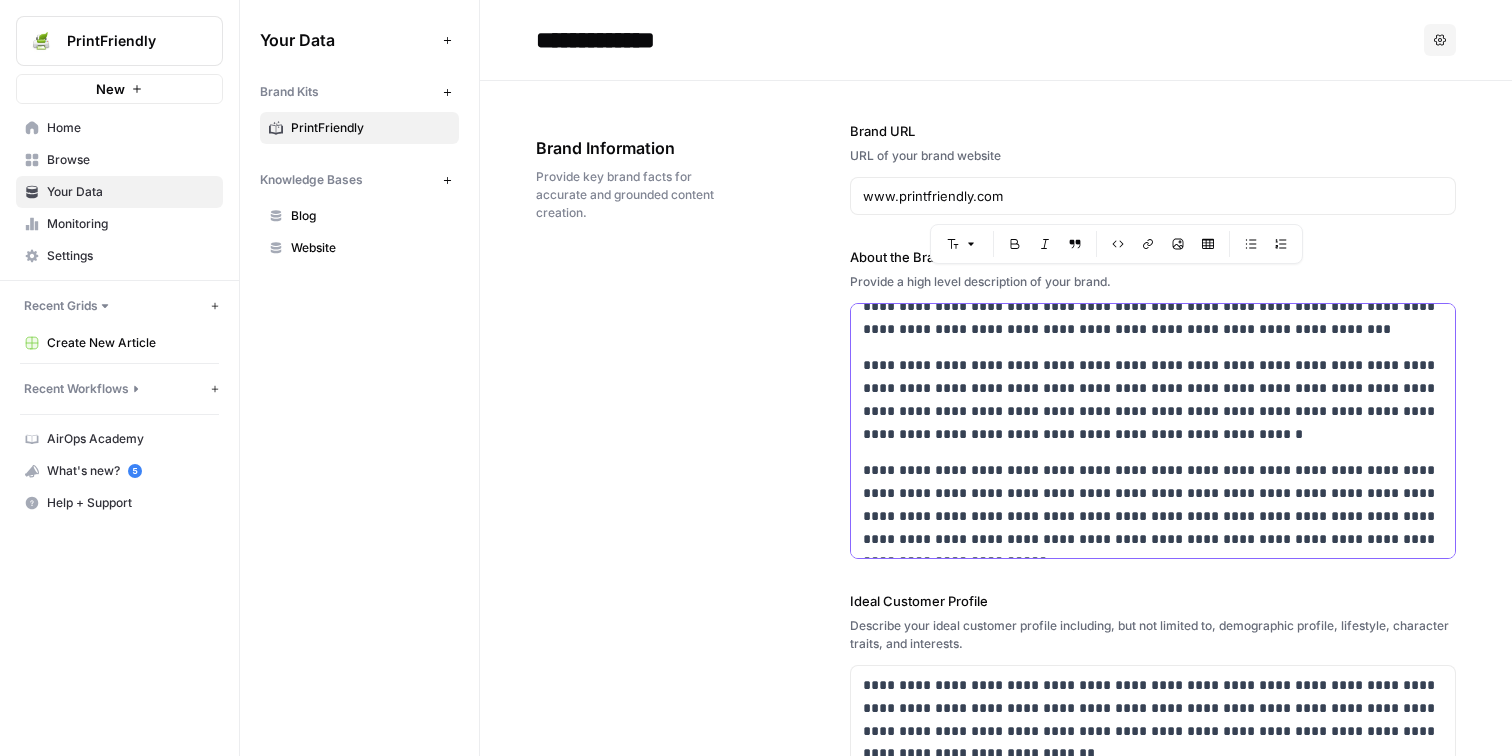 copy on "**********" 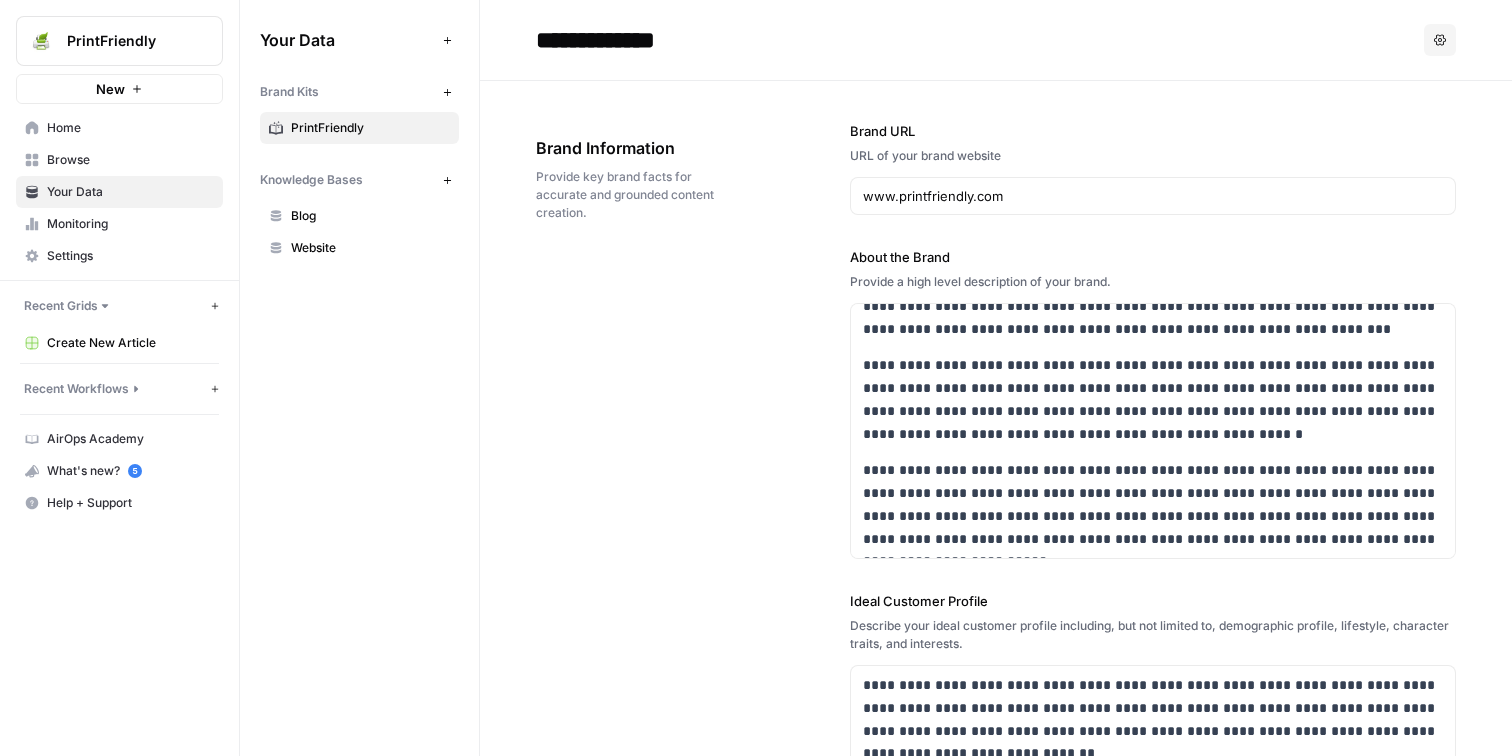 click on "**********" at bounding box center [996, 689] 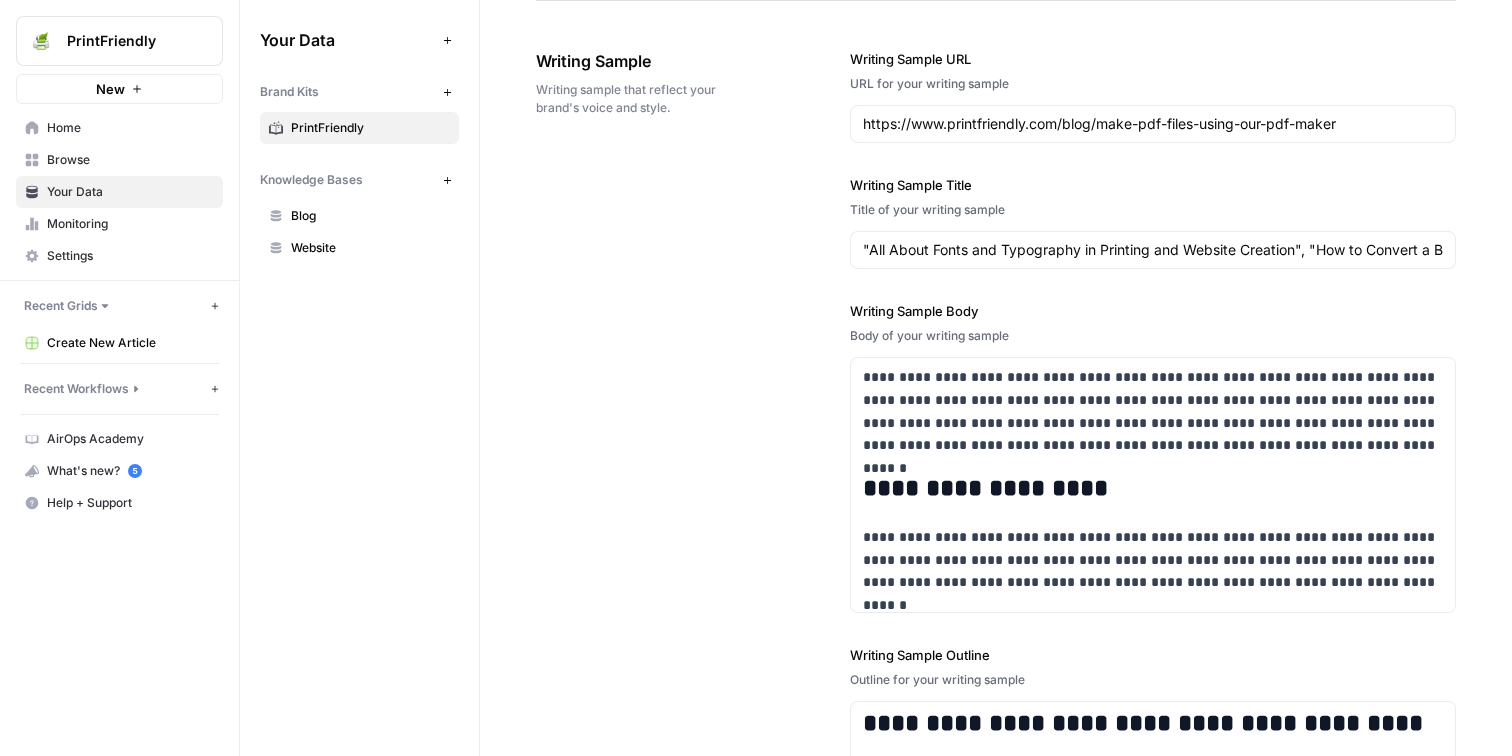 scroll, scrollTop: 2507, scrollLeft: 0, axis: vertical 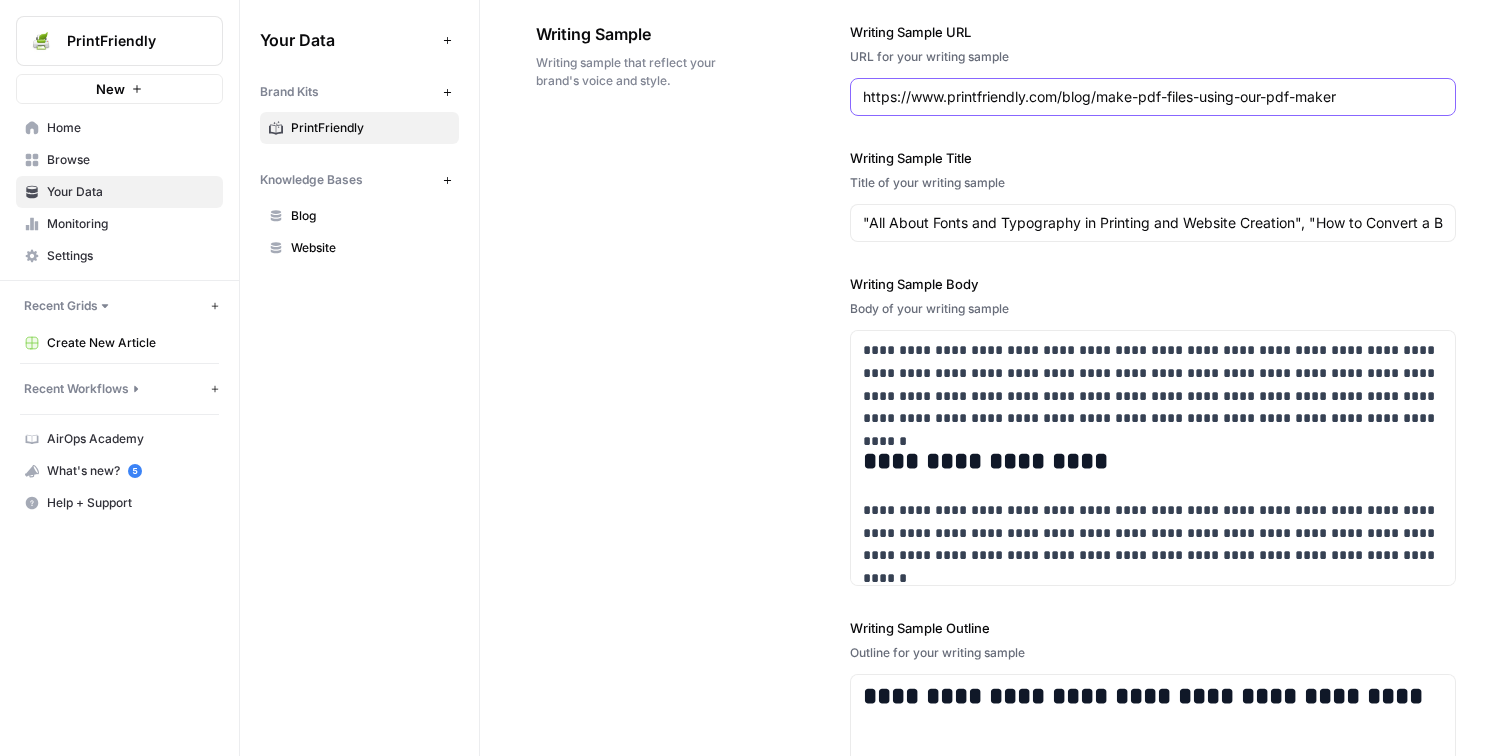 click on "https://www.printfriendly.com/blog/make-pdf-files-using-our-pdf-maker" at bounding box center (1153, 97) 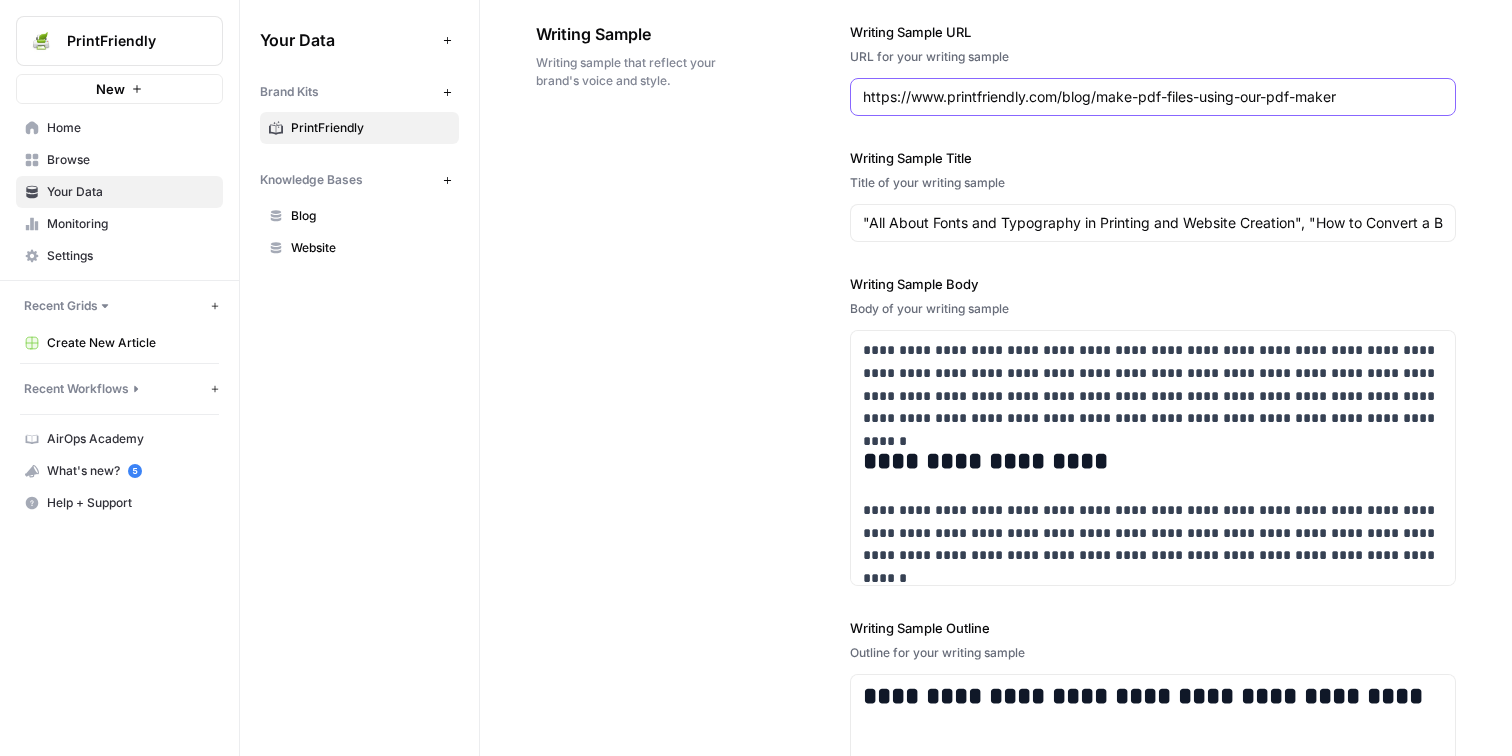 paste on "all-about-fonts-and-typography-in-printing-and-website-creation" 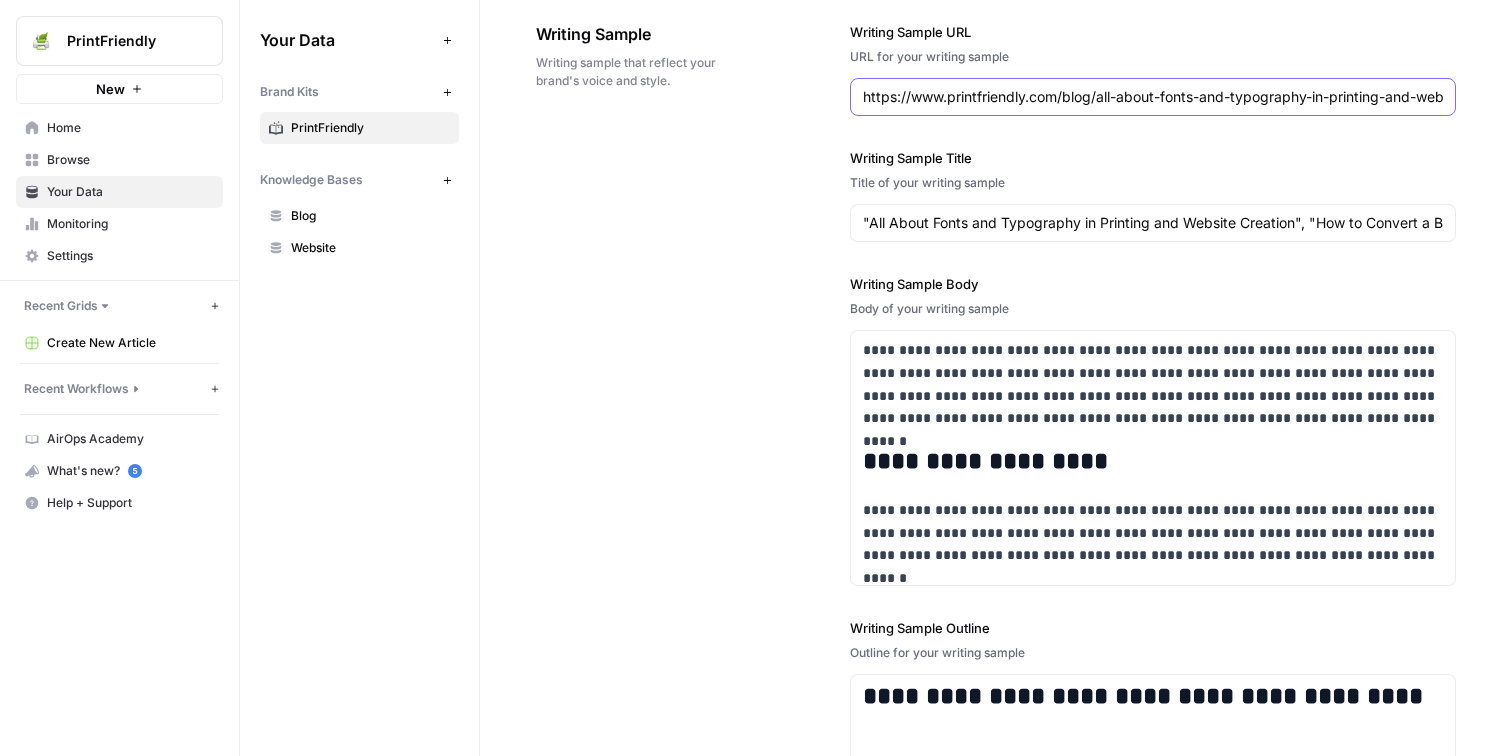 scroll, scrollTop: 0, scrollLeft: 91, axis: horizontal 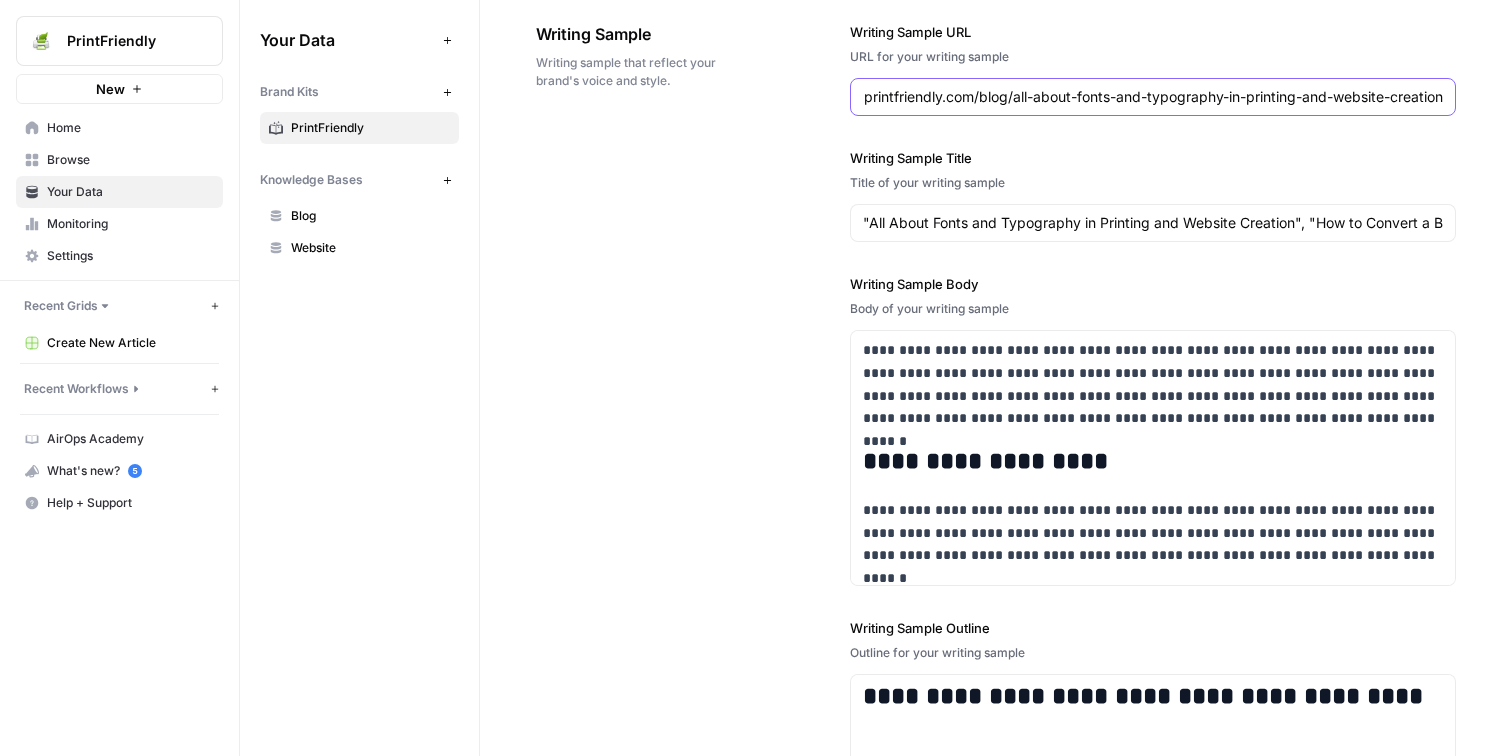 type on "https://www.printfriendly.com/blog/all-about-fonts-and-typography-in-printing-and-website-creation" 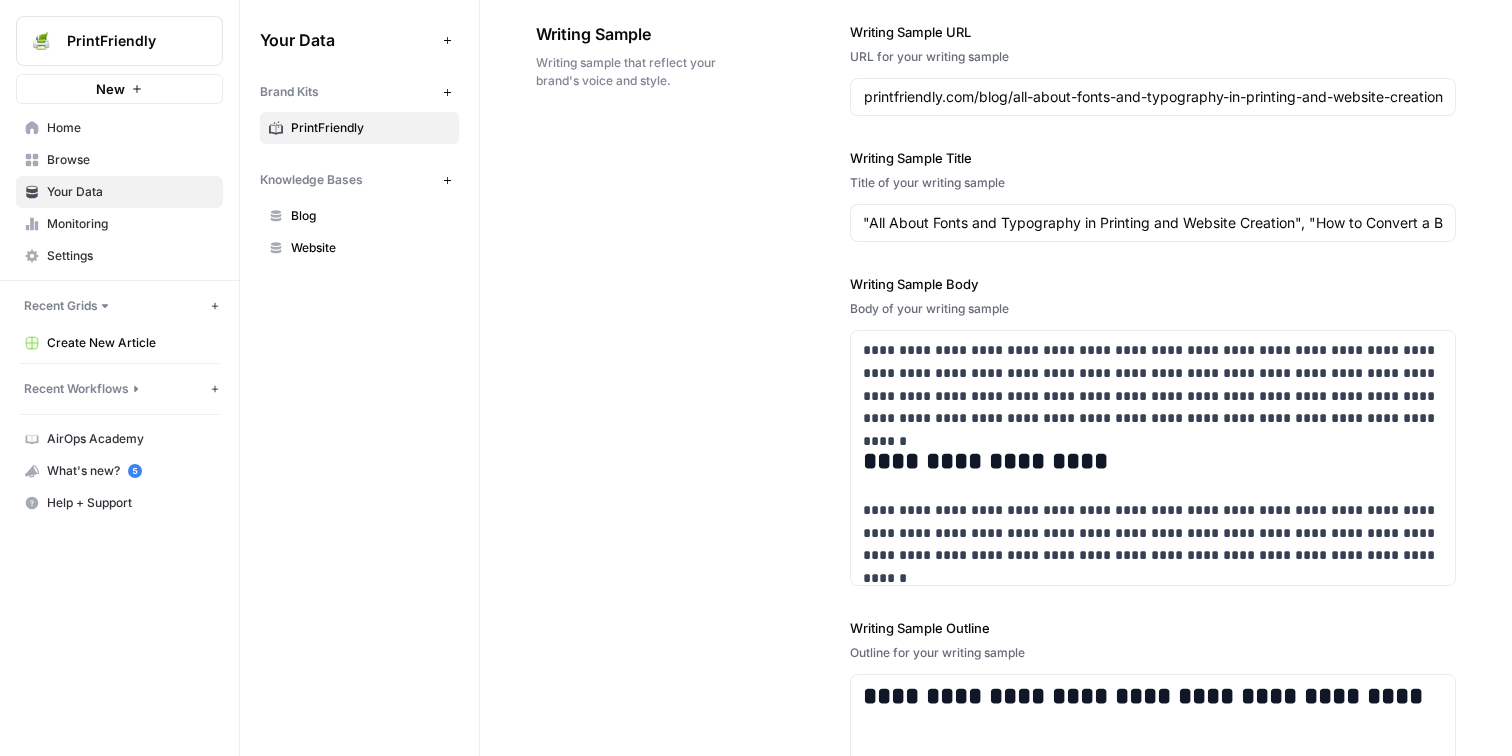 scroll, scrollTop: 0, scrollLeft: 0, axis: both 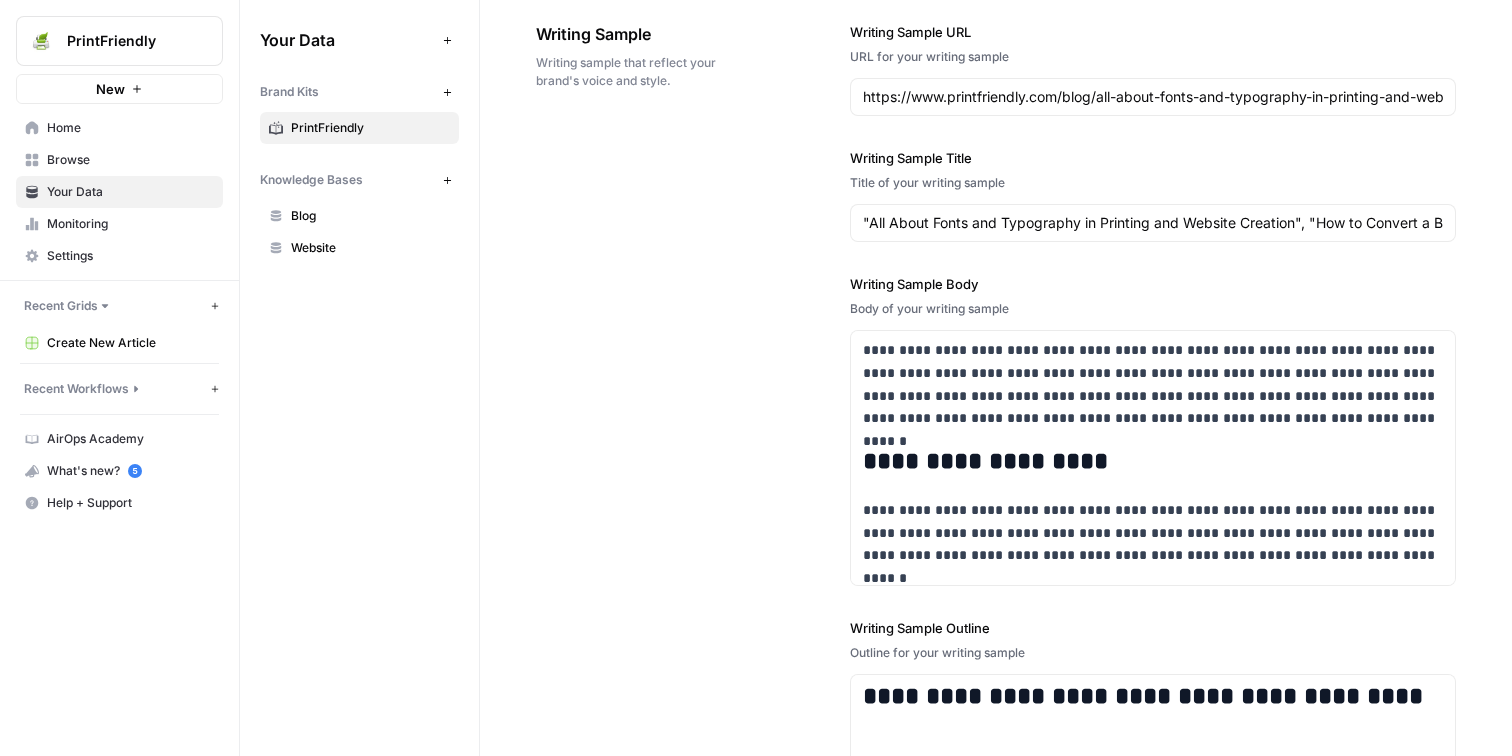 click on "**********" at bounding box center [996, 476] 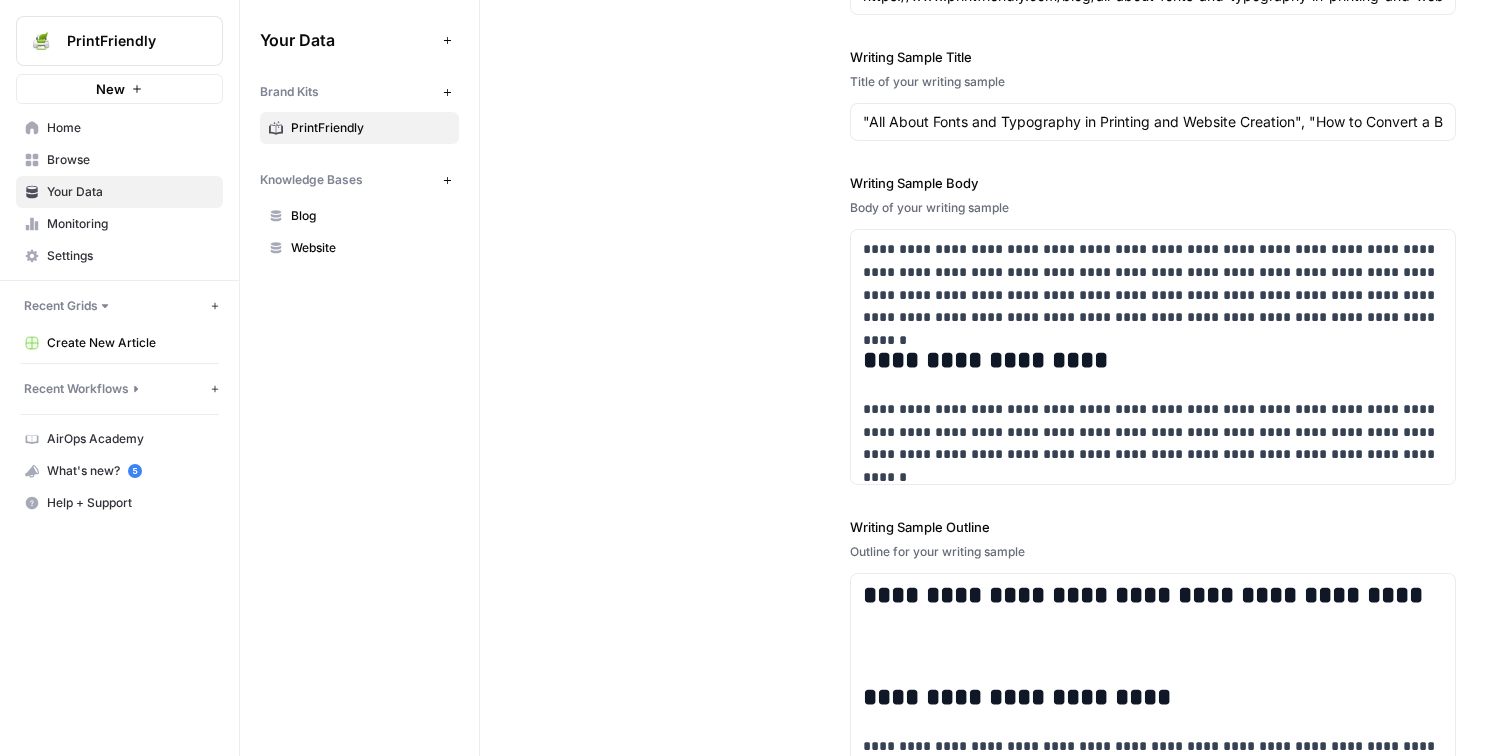 scroll, scrollTop: 2630, scrollLeft: 0, axis: vertical 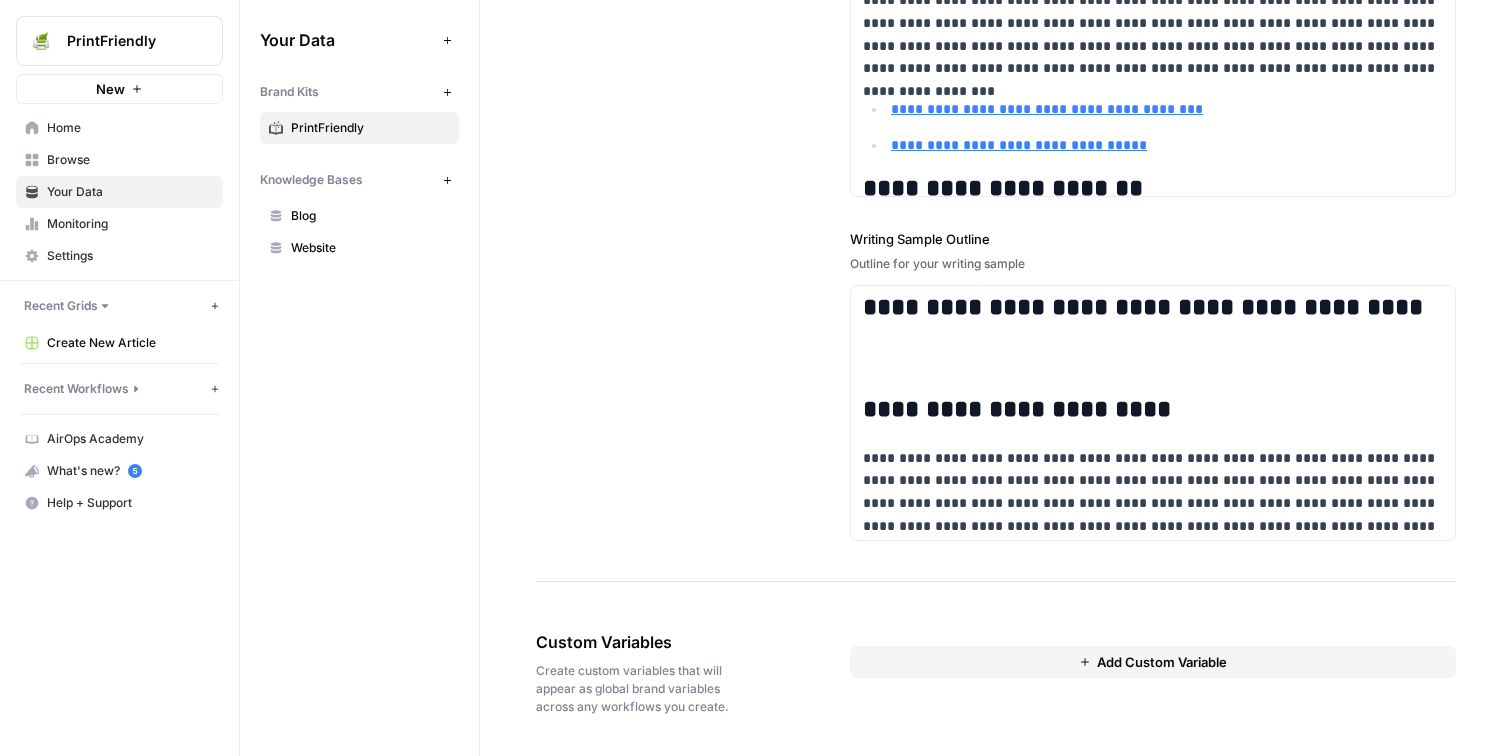 click on "Add Custom Variable" at bounding box center [1153, 662] 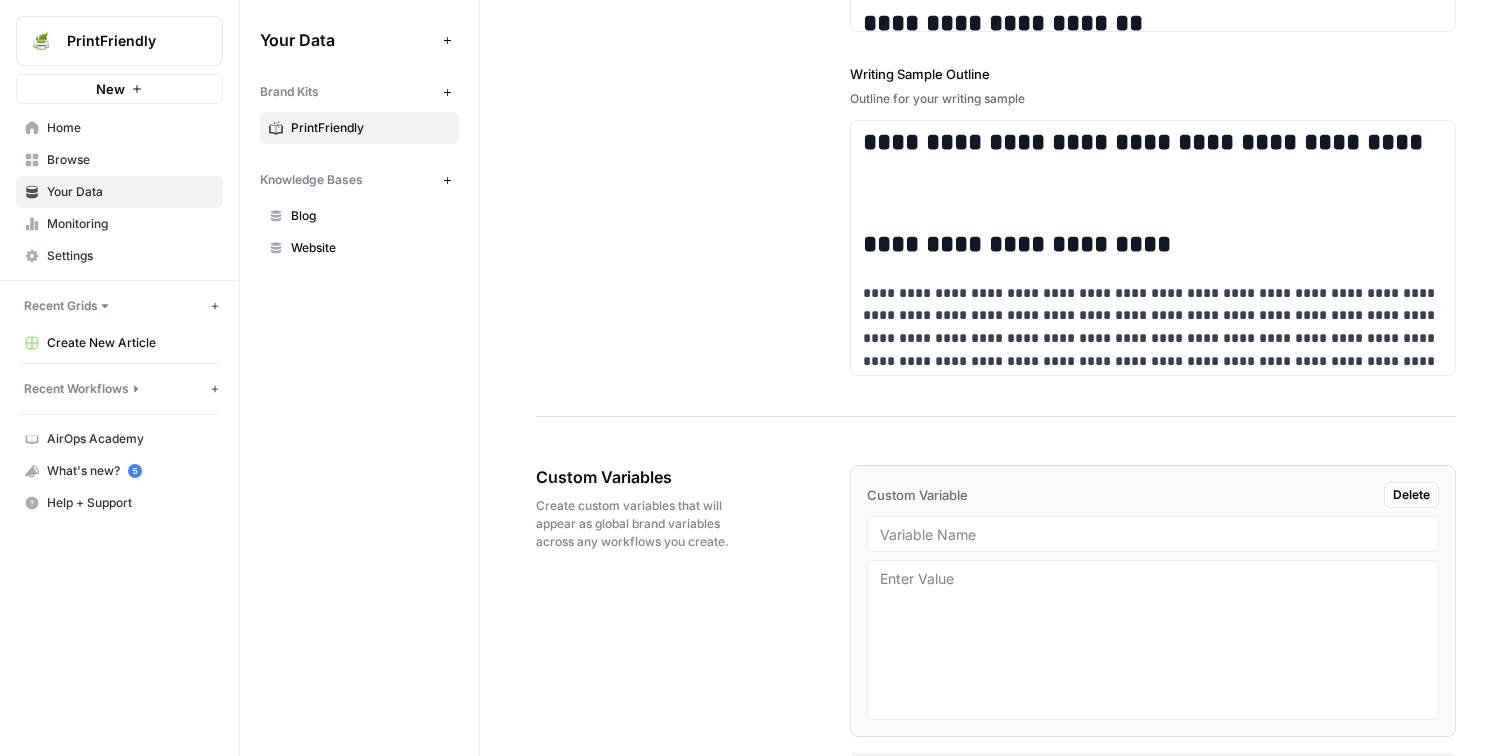 scroll, scrollTop: 3070, scrollLeft: 0, axis: vertical 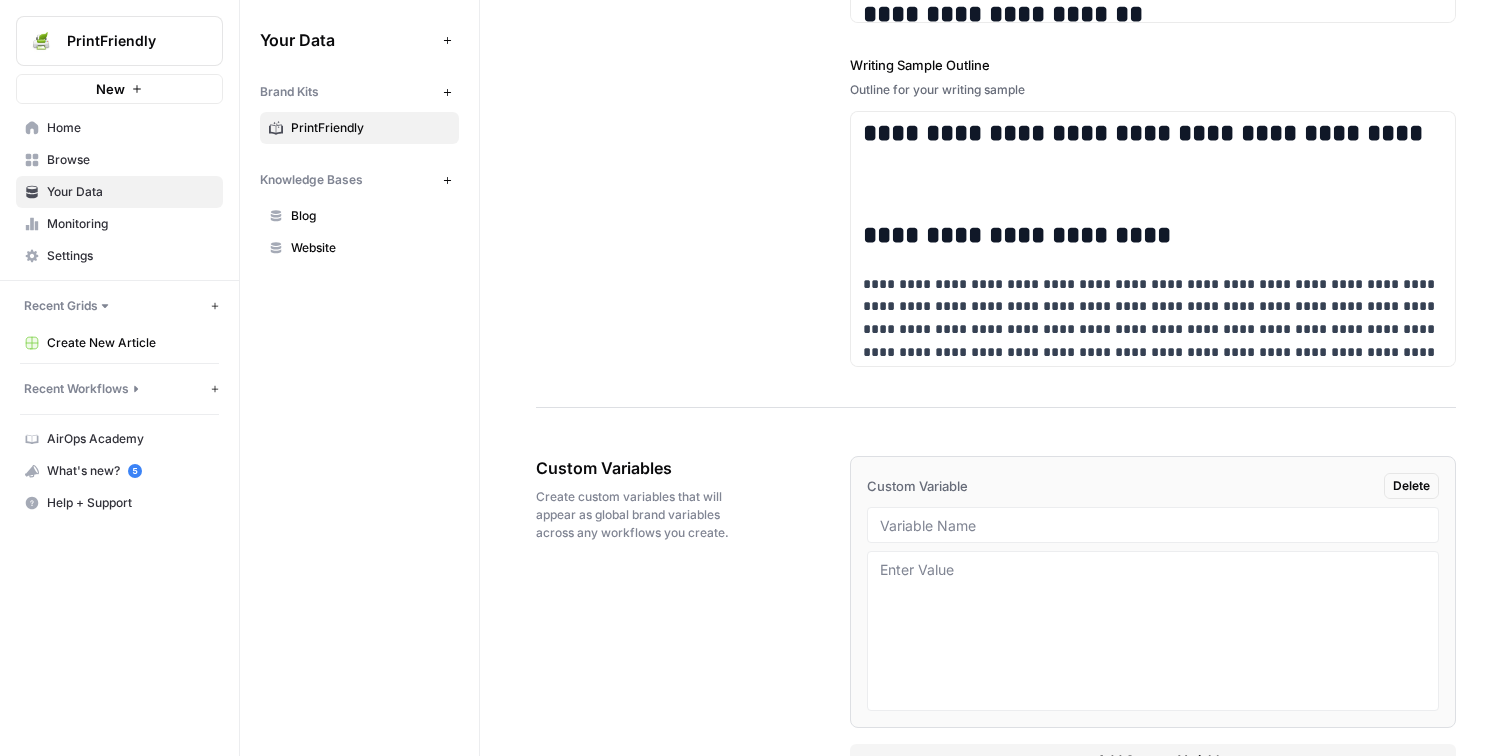 click on "Delete" at bounding box center [1411, 486] 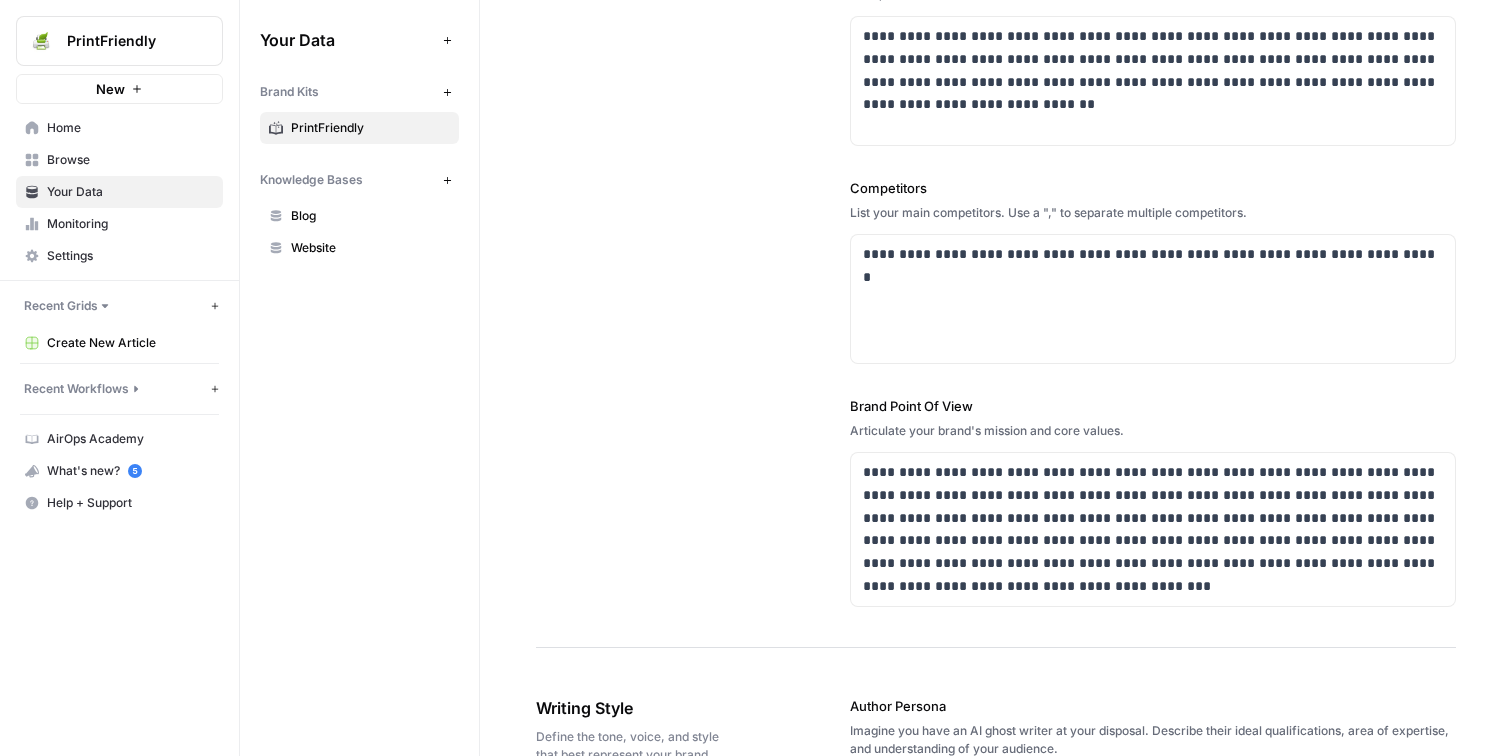 scroll, scrollTop: 0, scrollLeft: 0, axis: both 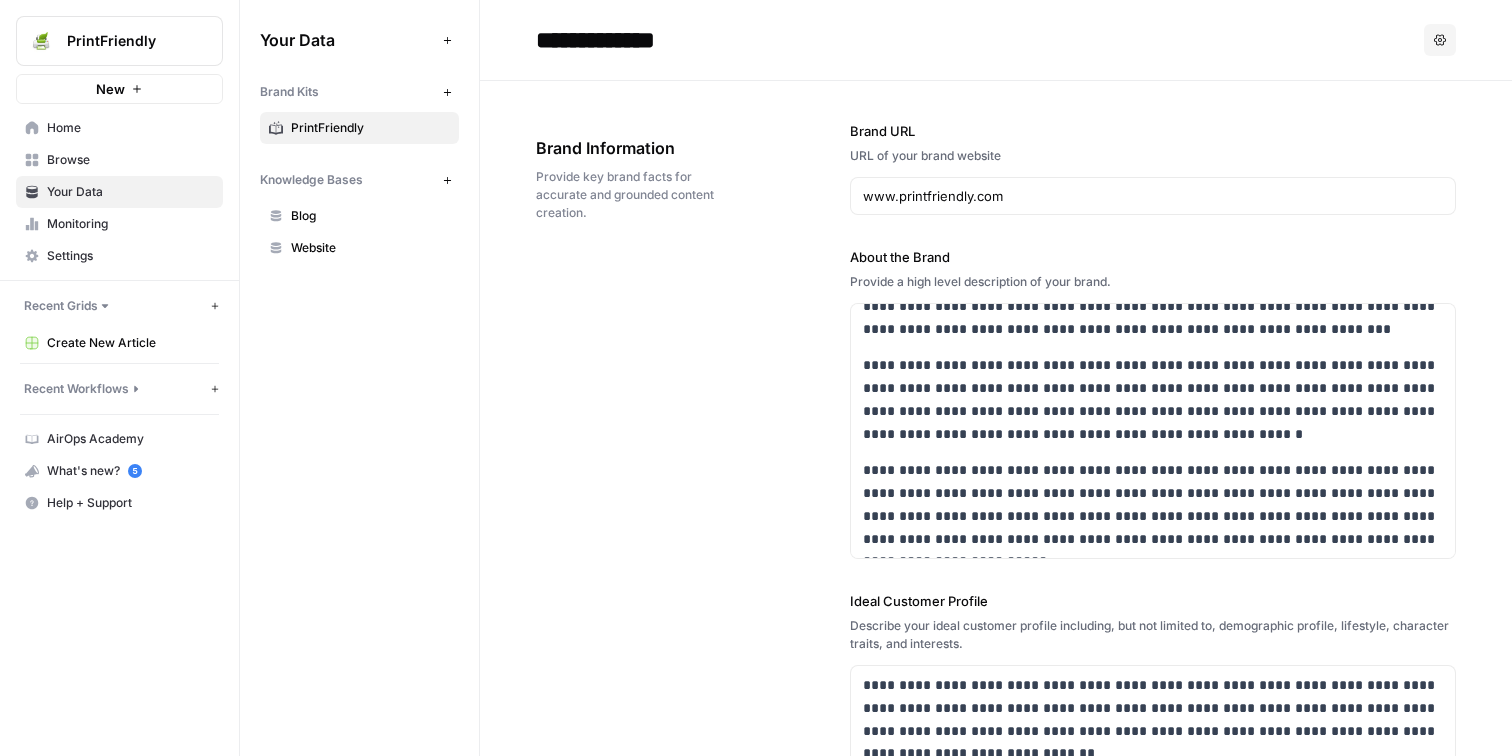 click on "Home" at bounding box center [130, 128] 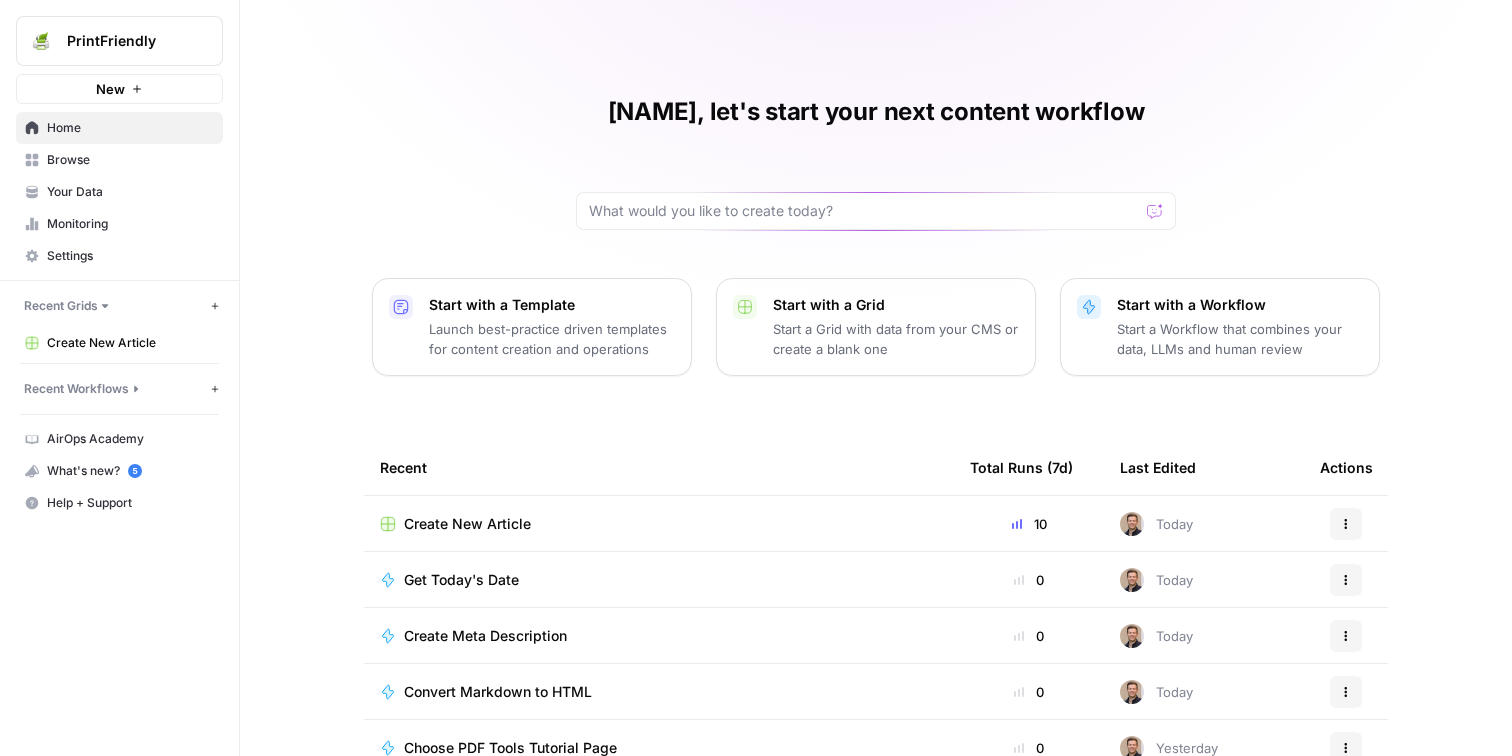 click on "Home" at bounding box center (130, 128) 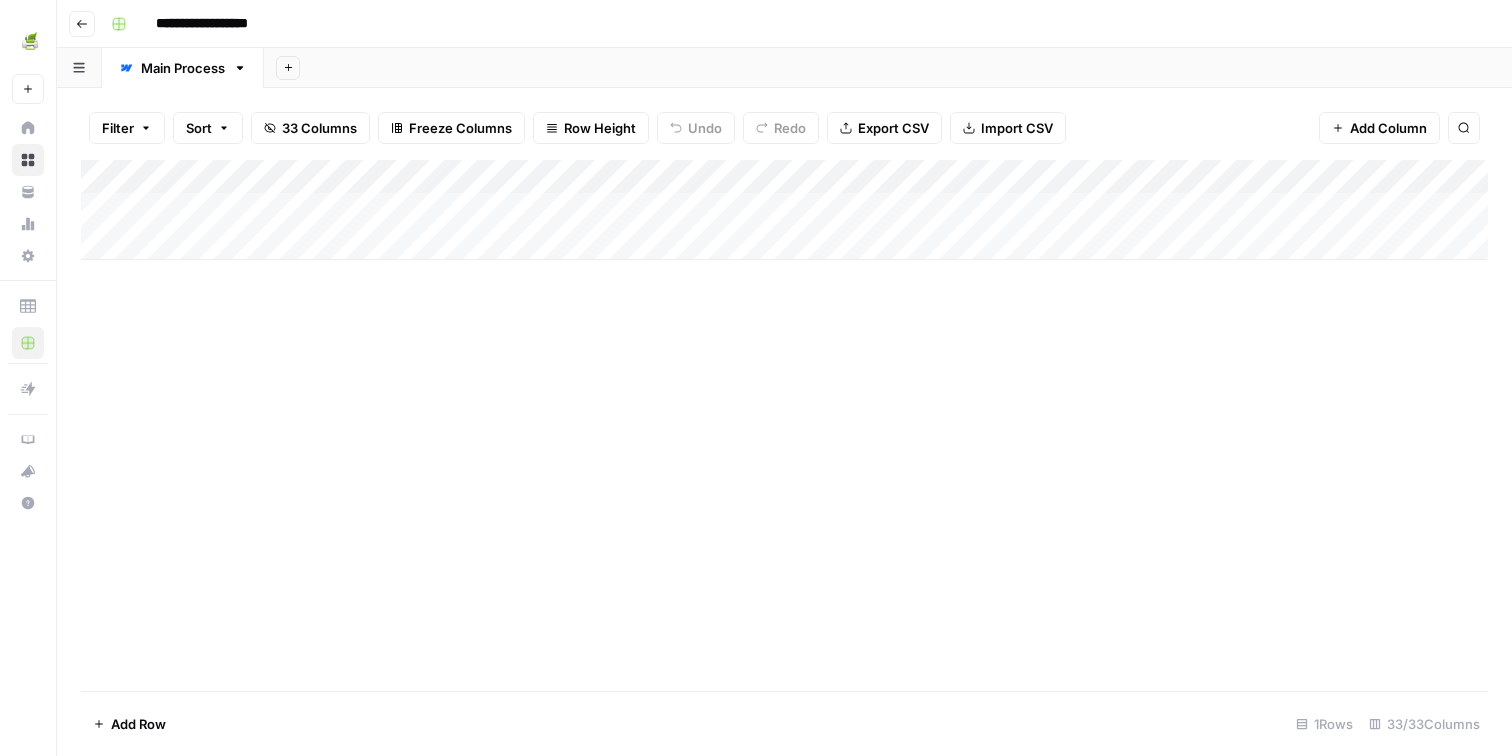 click on "Add Column" at bounding box center [784, 210] 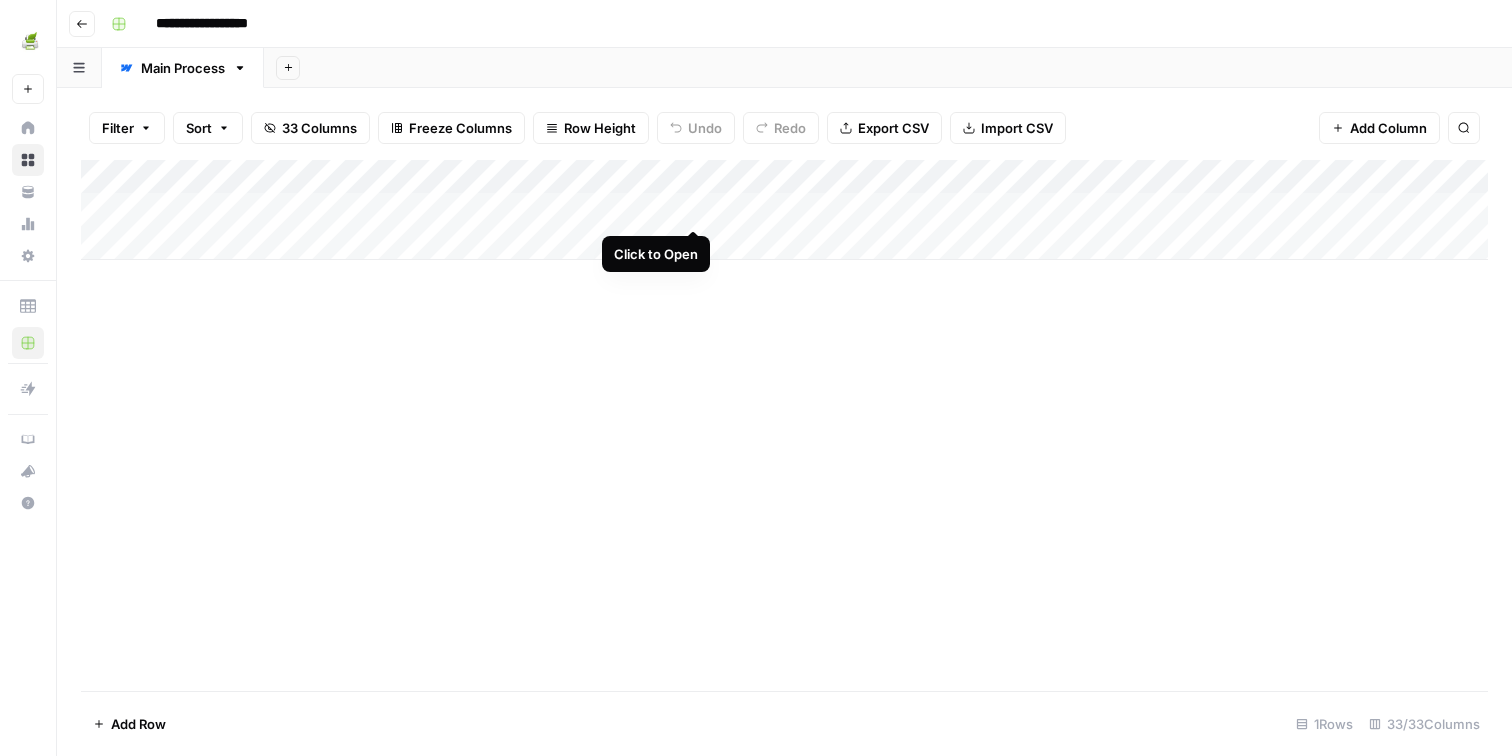click on "Add Column" at bounding box center [784, 210] 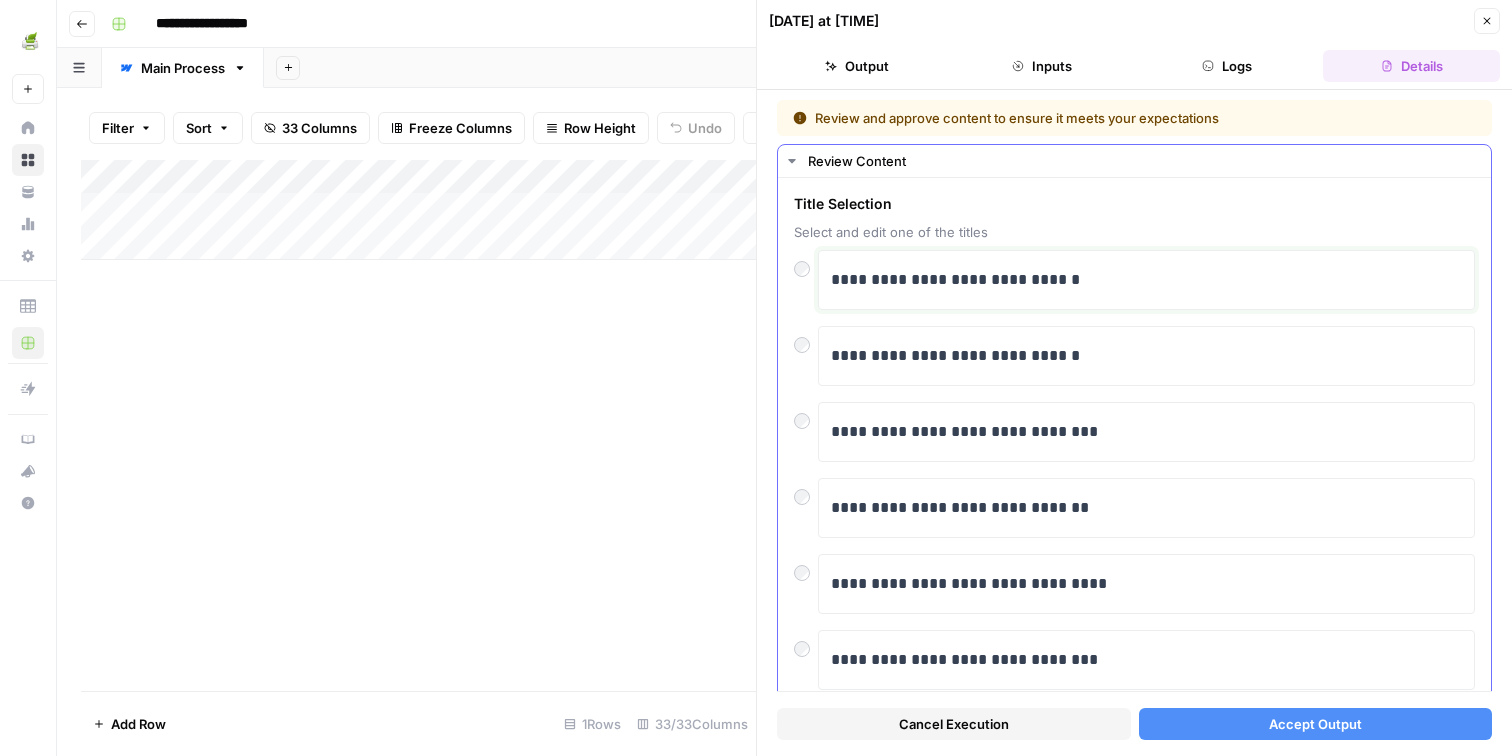 click on "**********" at bounding box center [1146, 280] 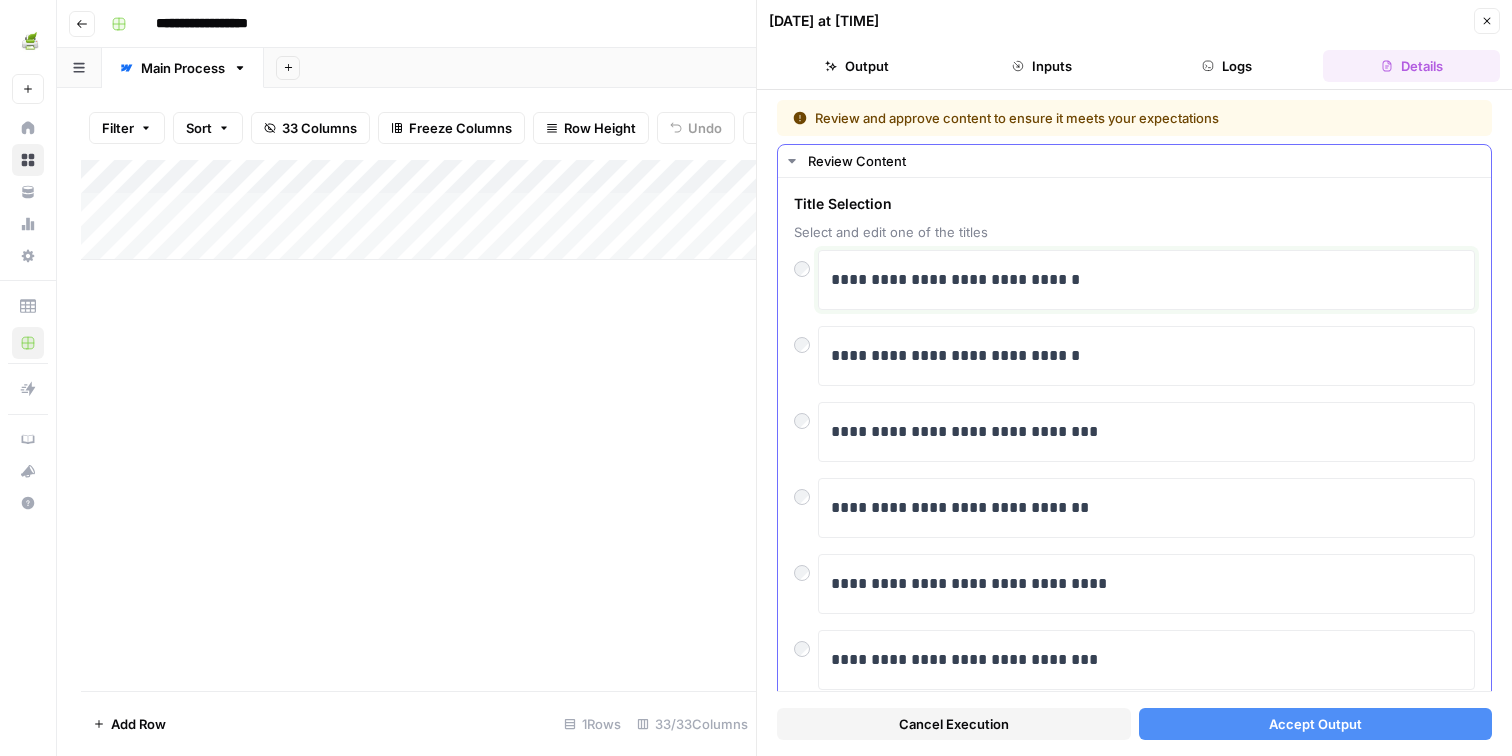 type 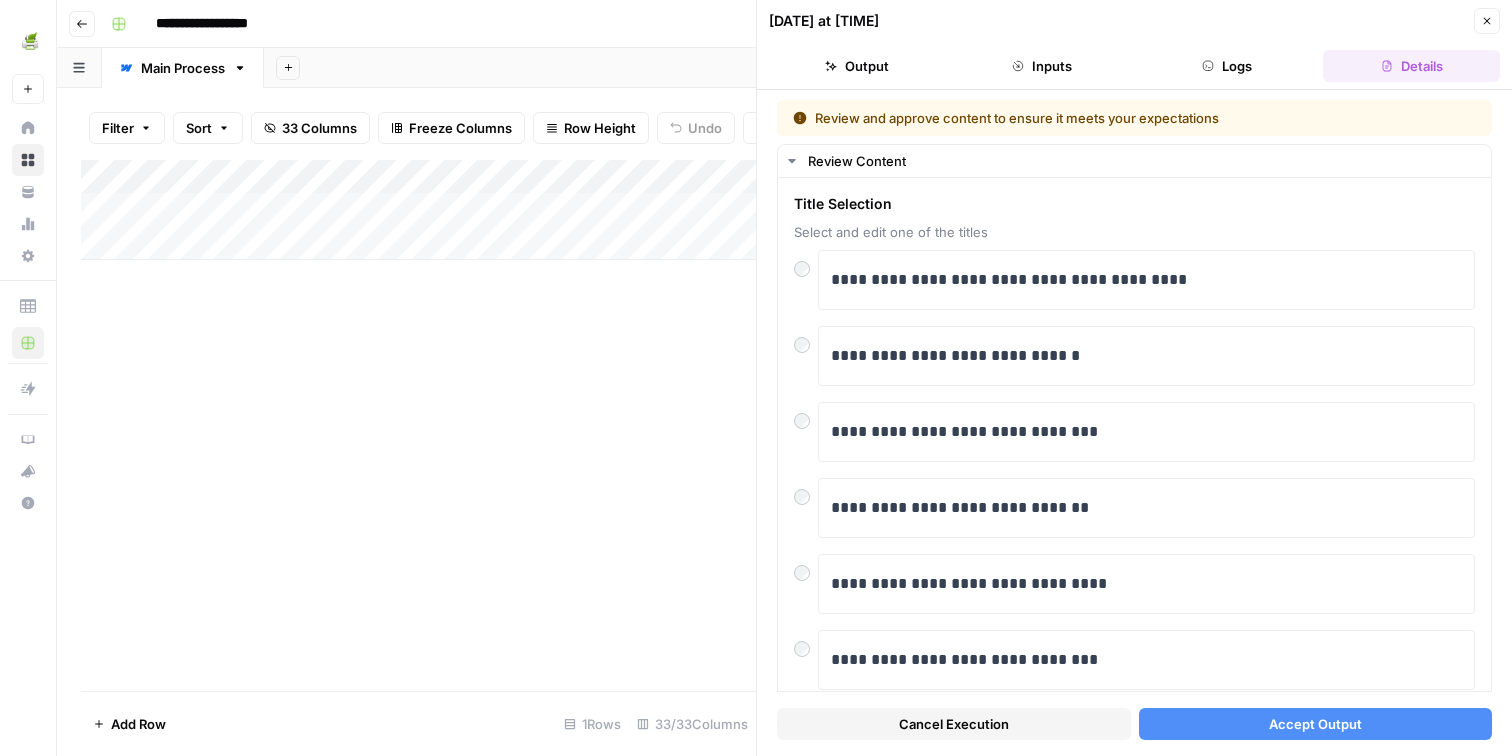 click on "Accept Output" at bounding box center (1315, 724) 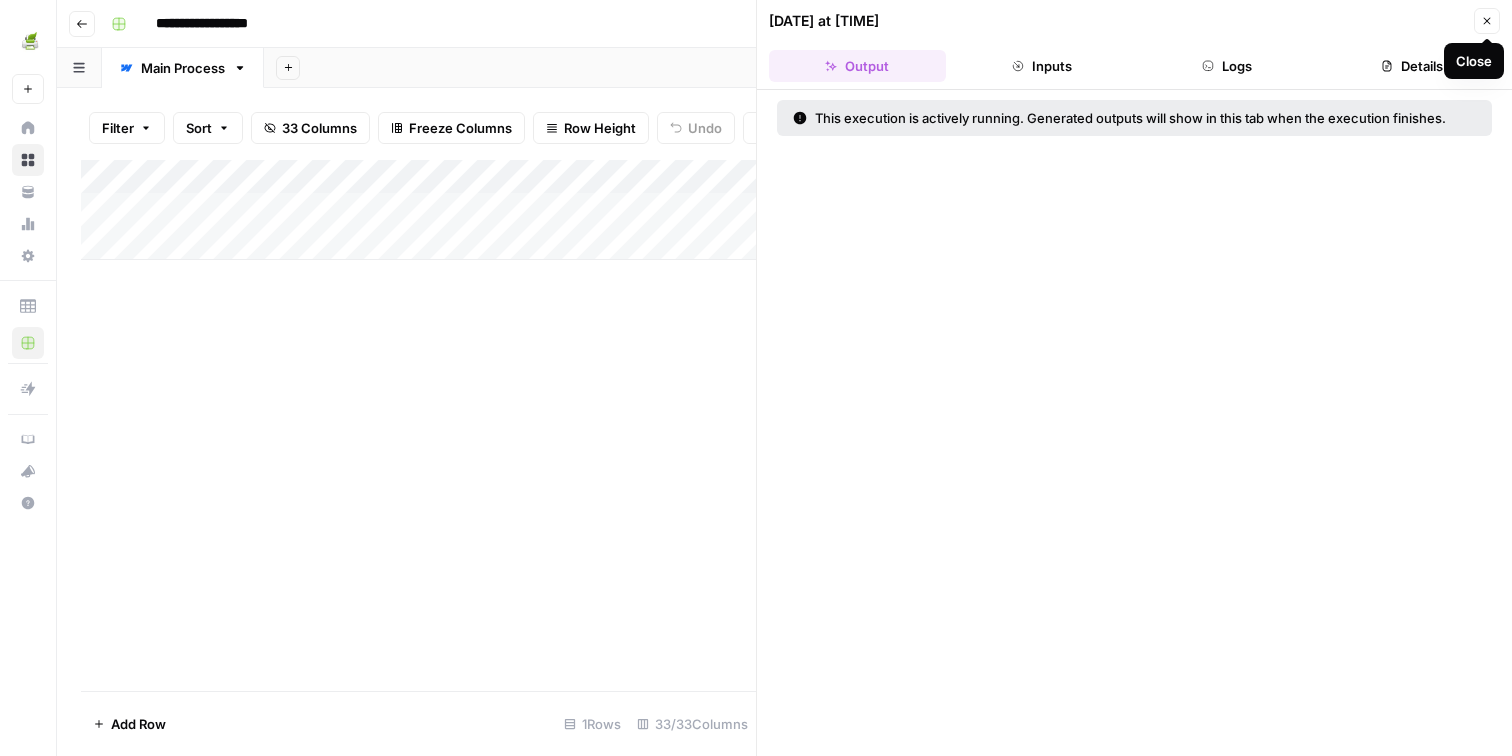 click on "Close" at bounding box center [1487, 21] 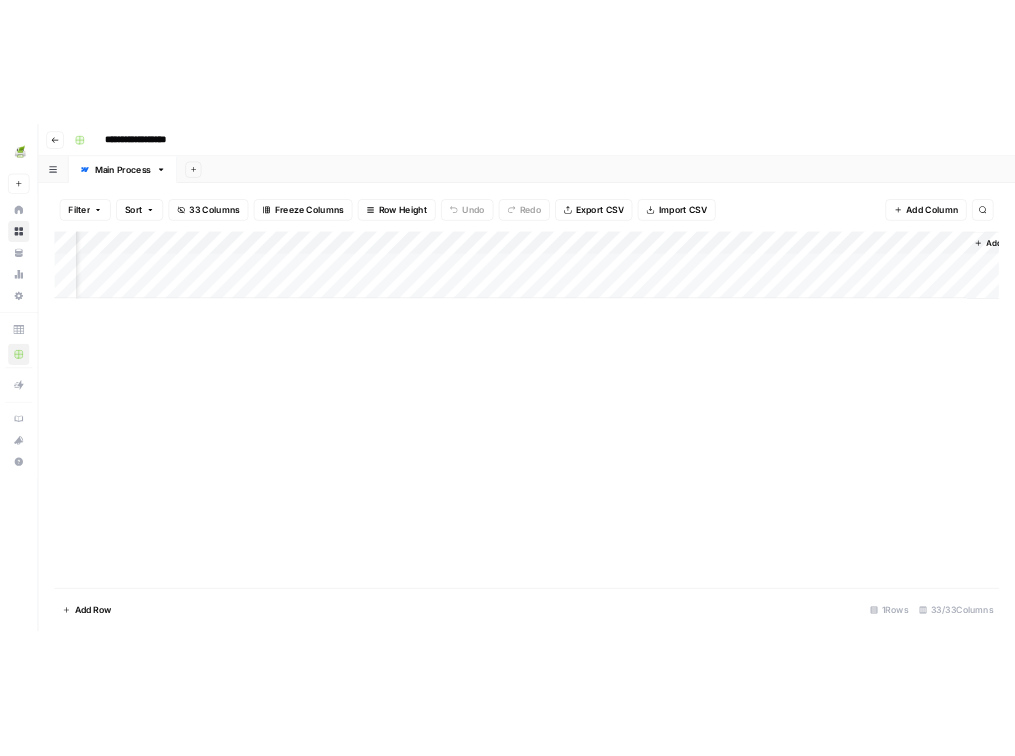 scroll, scrollTop: 0, scrollLeft: 5437, axis: horizontal 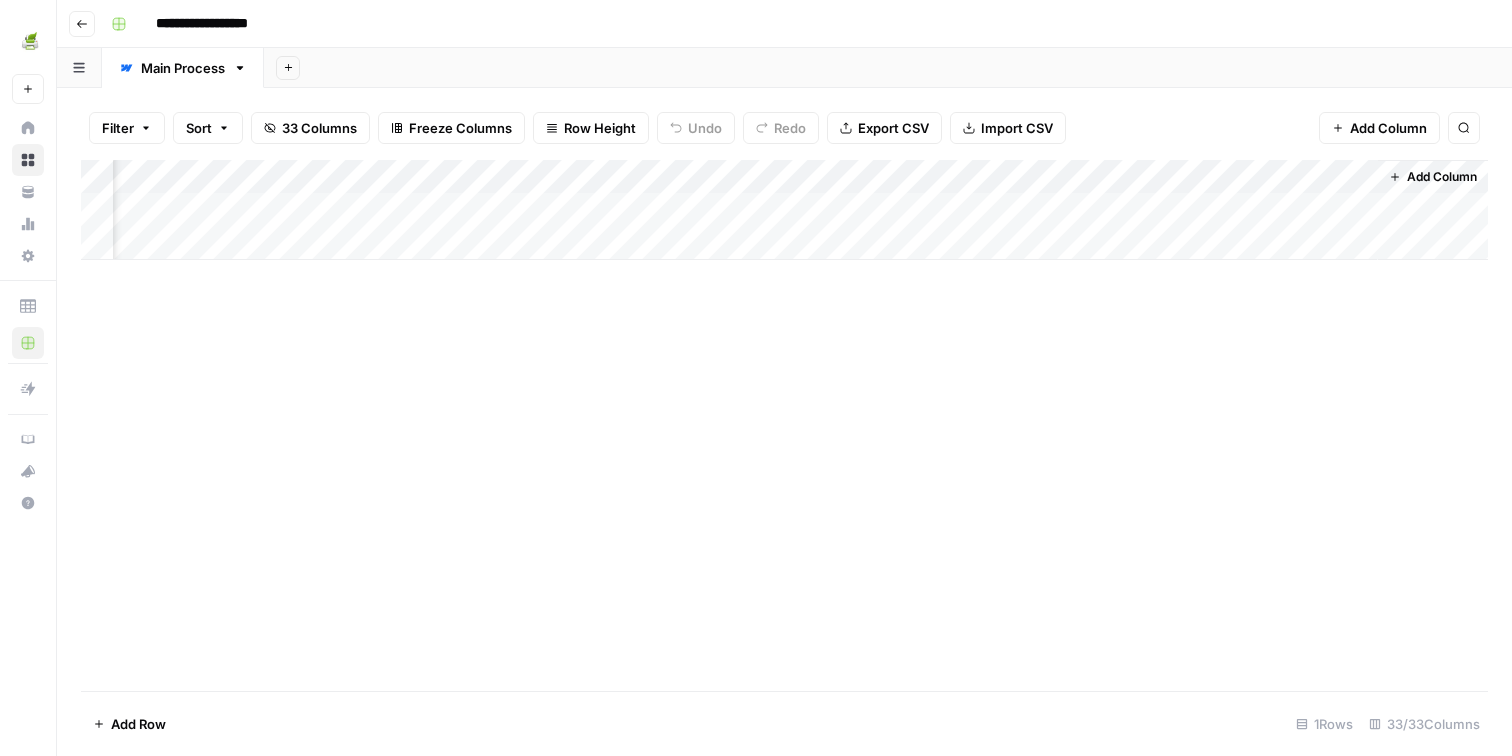 click on "Add Column" at bounding box center [784, 210] 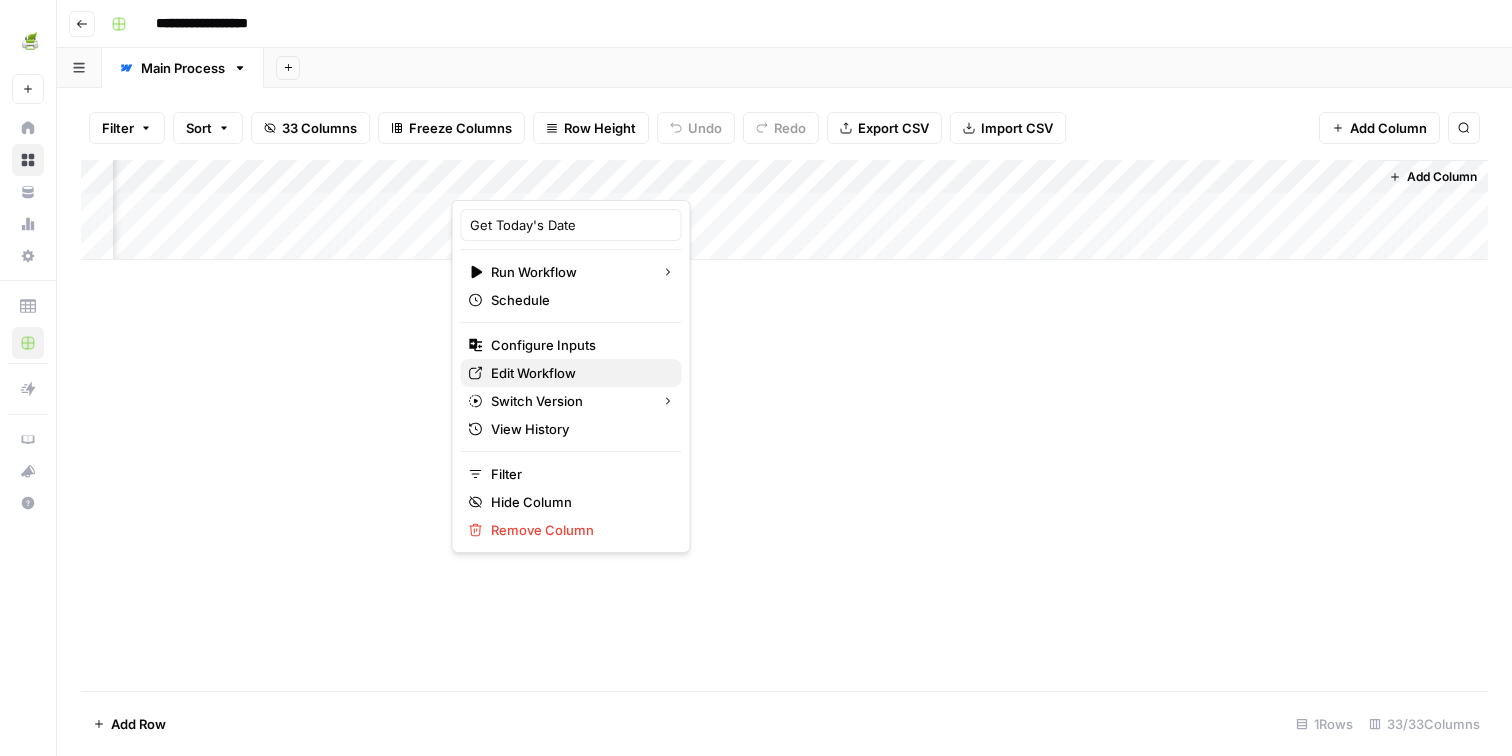 click on "Edit Workflow" at bounding box center (578, 373) 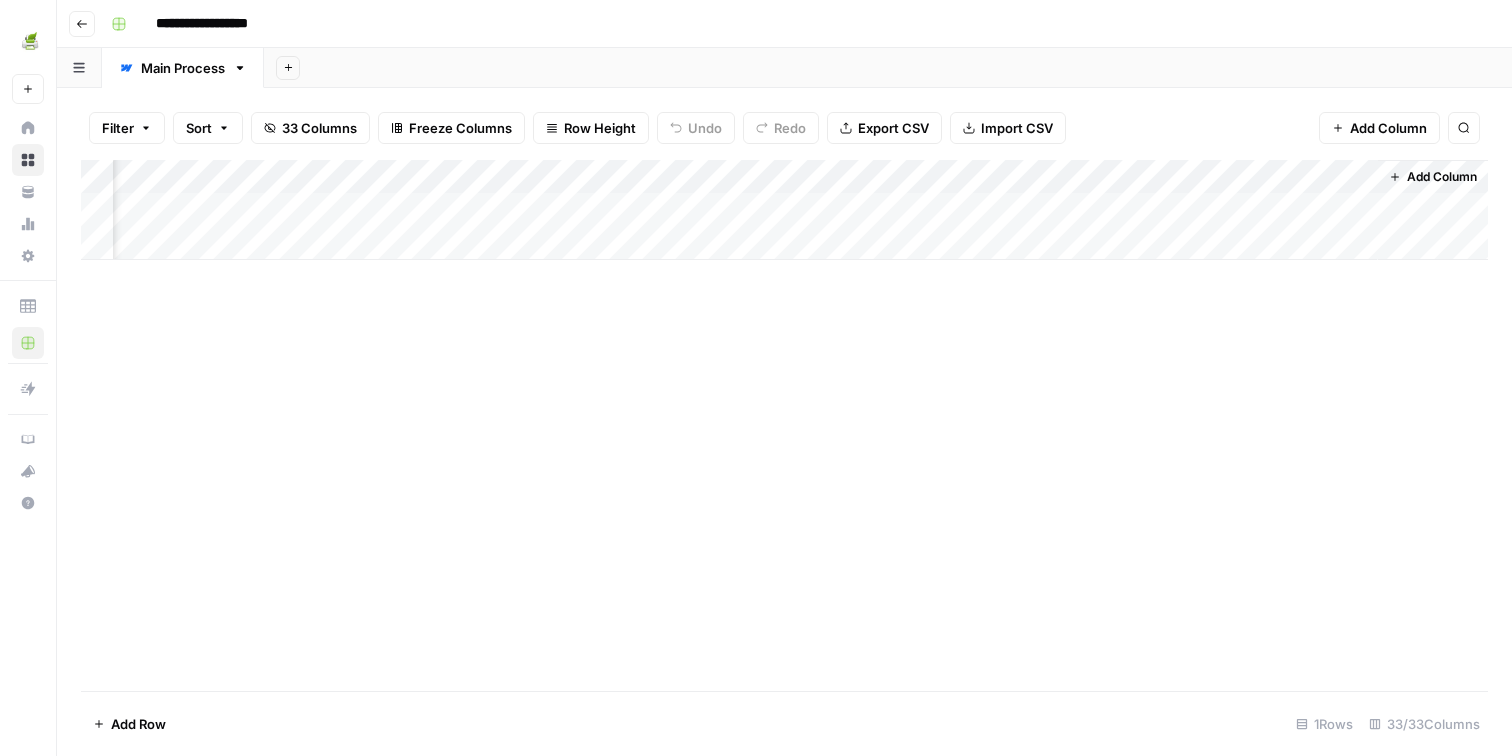 click on "Add Column" at bounding box center [784, 210] 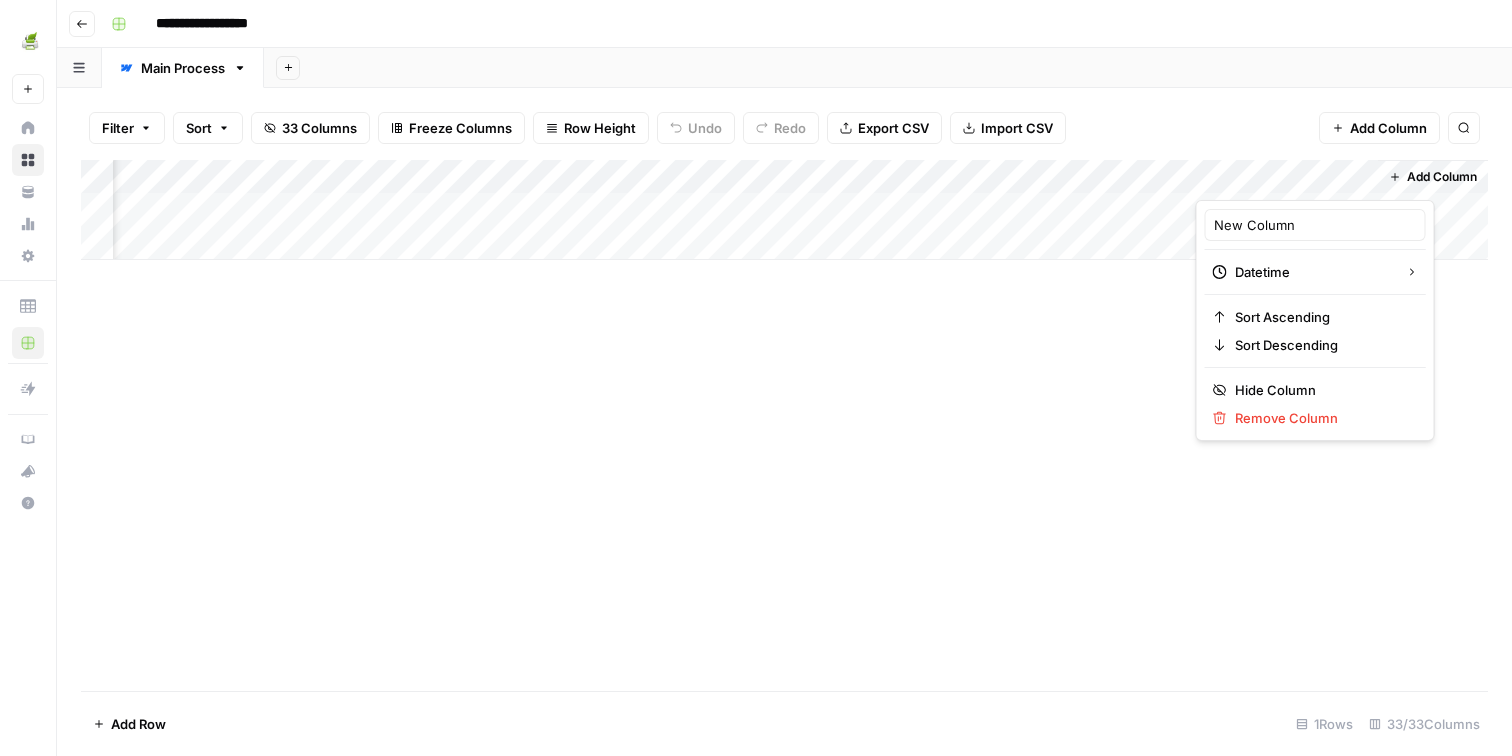 click at bounding box center (1286, 180) 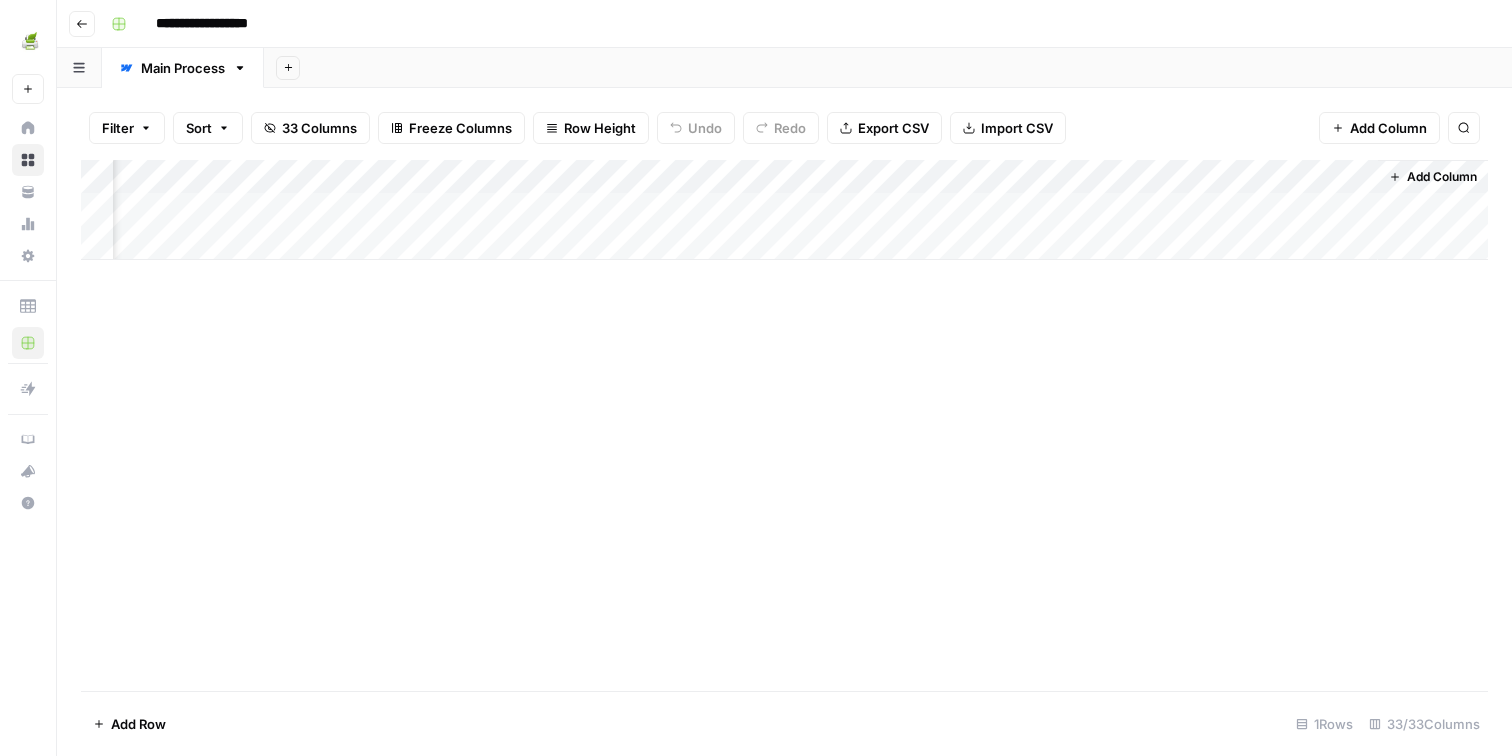 click on "Add Column" at bounding box center (784, 210) 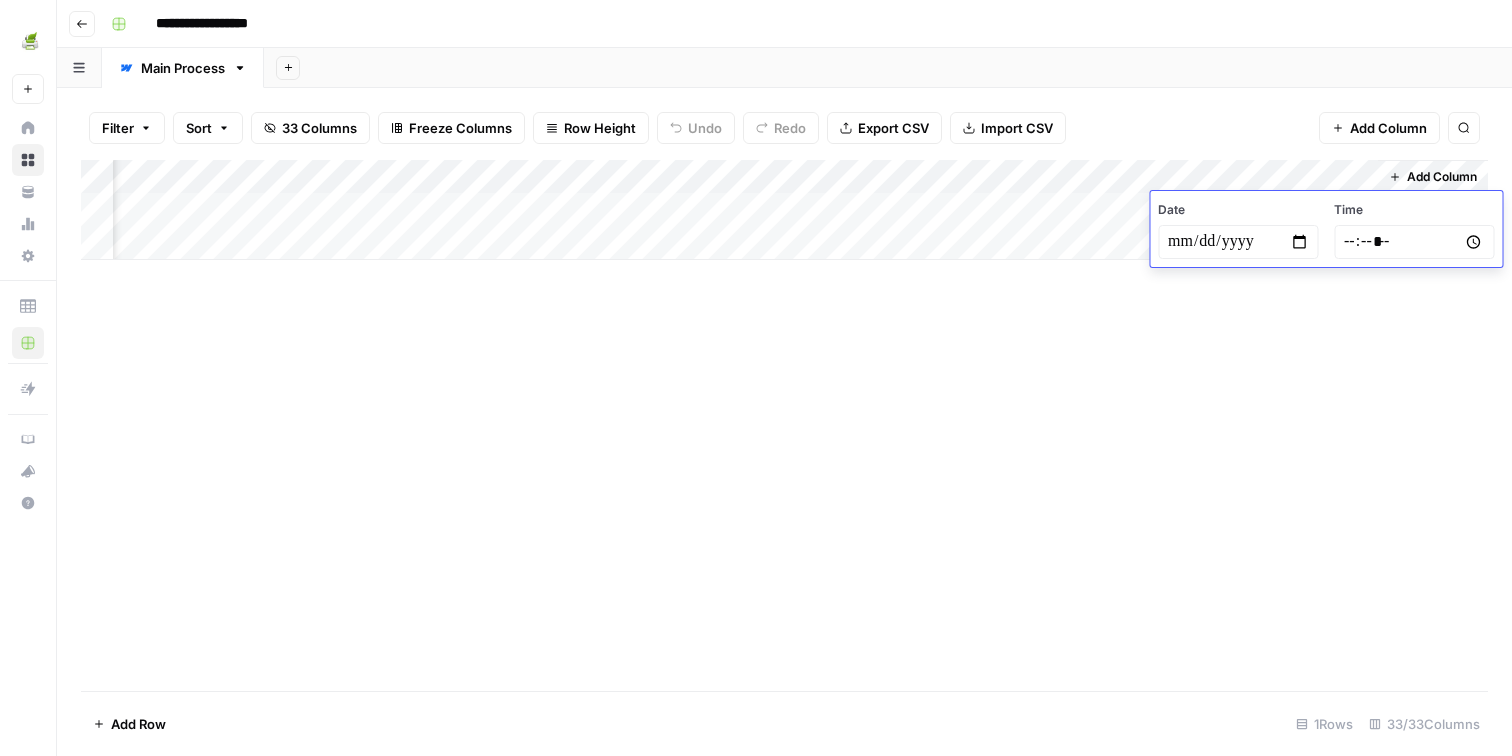 type on "**********" 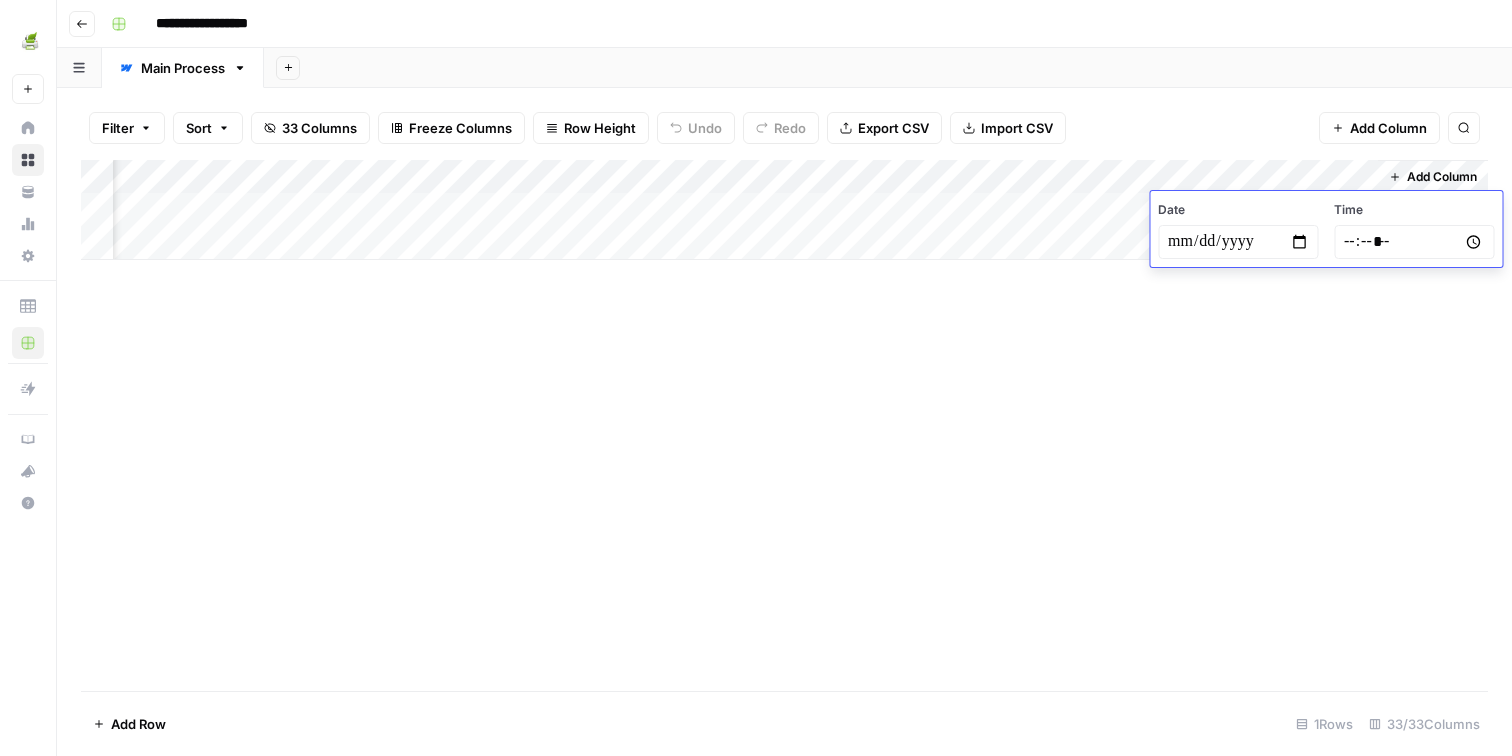 type on "*****" 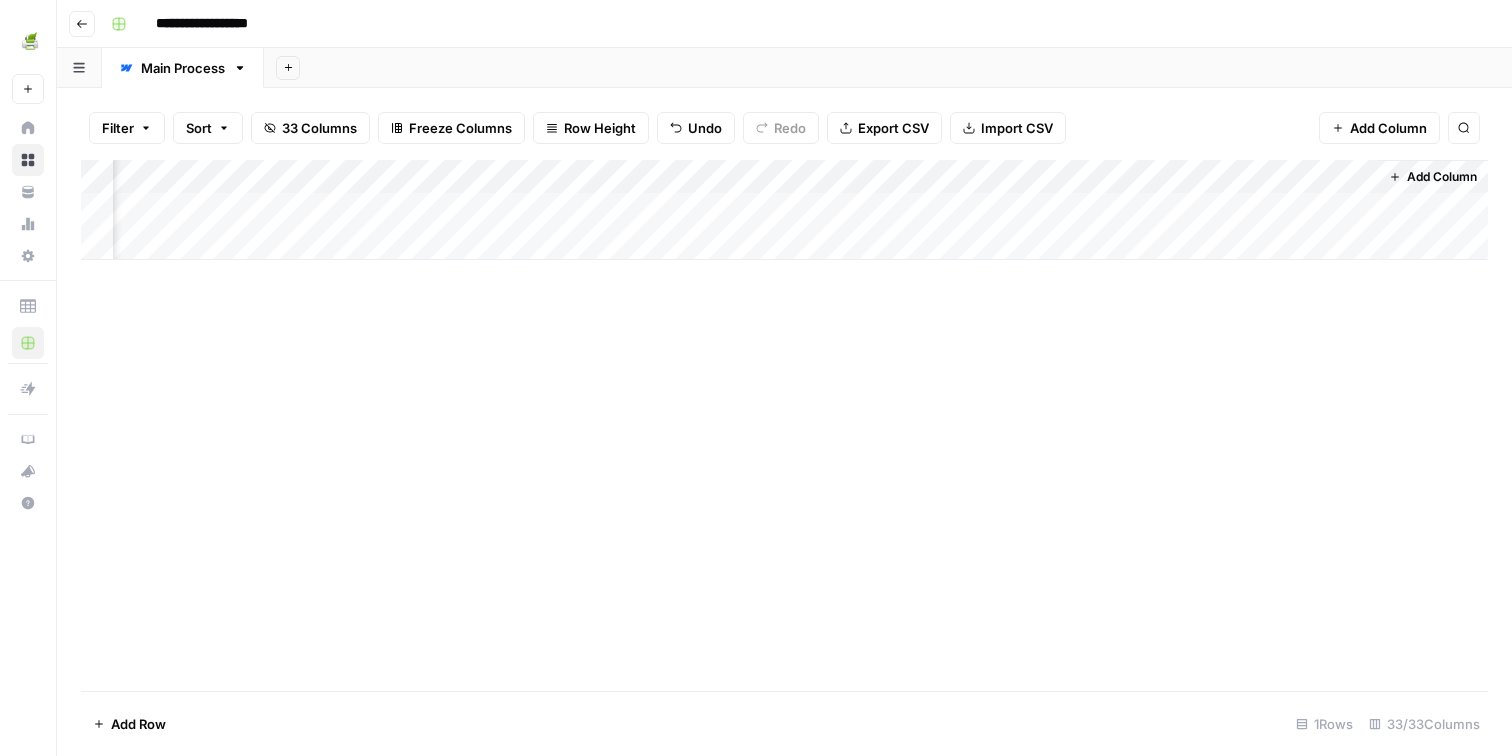 click on "Add Column" at bounding box center (784, 210) 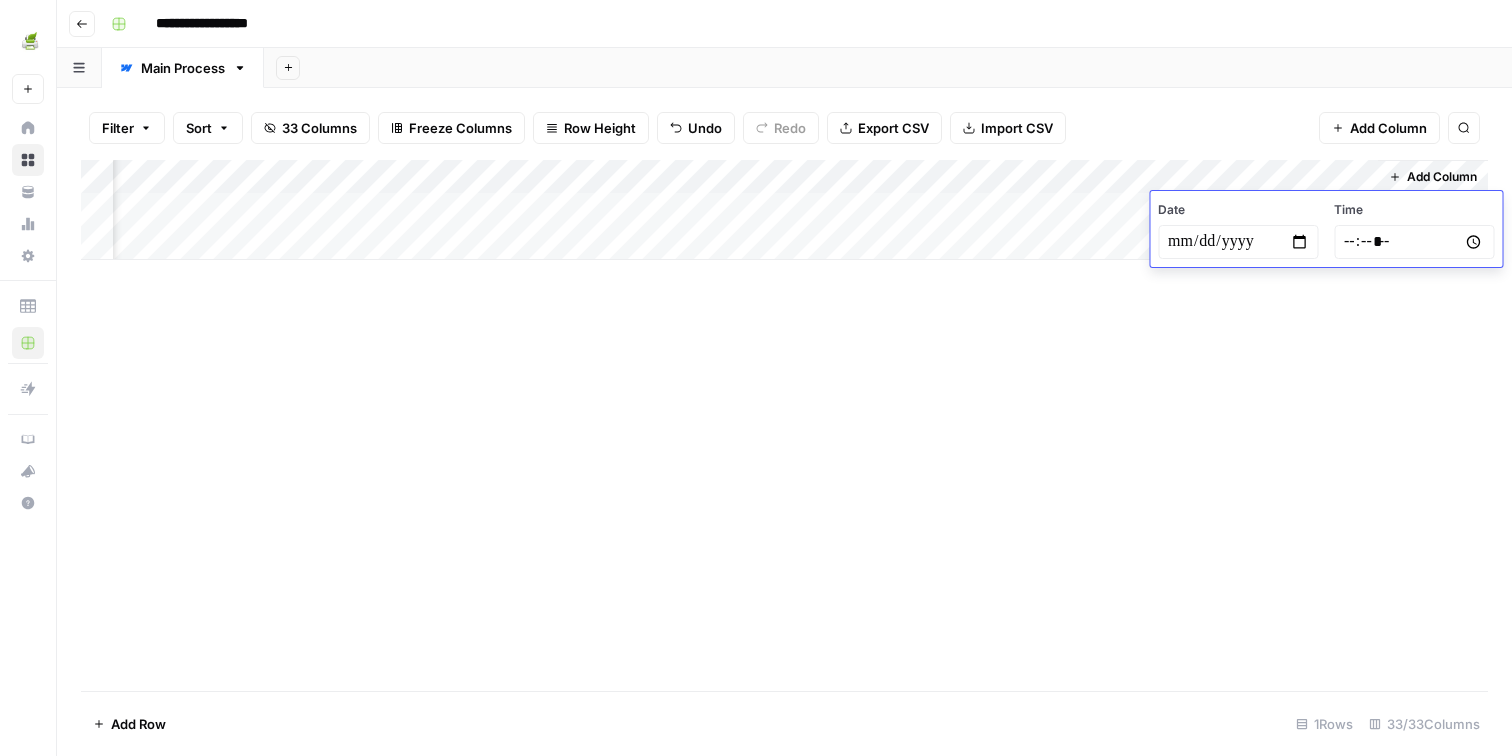 click on "Date" at bounding box center [1238, 210] 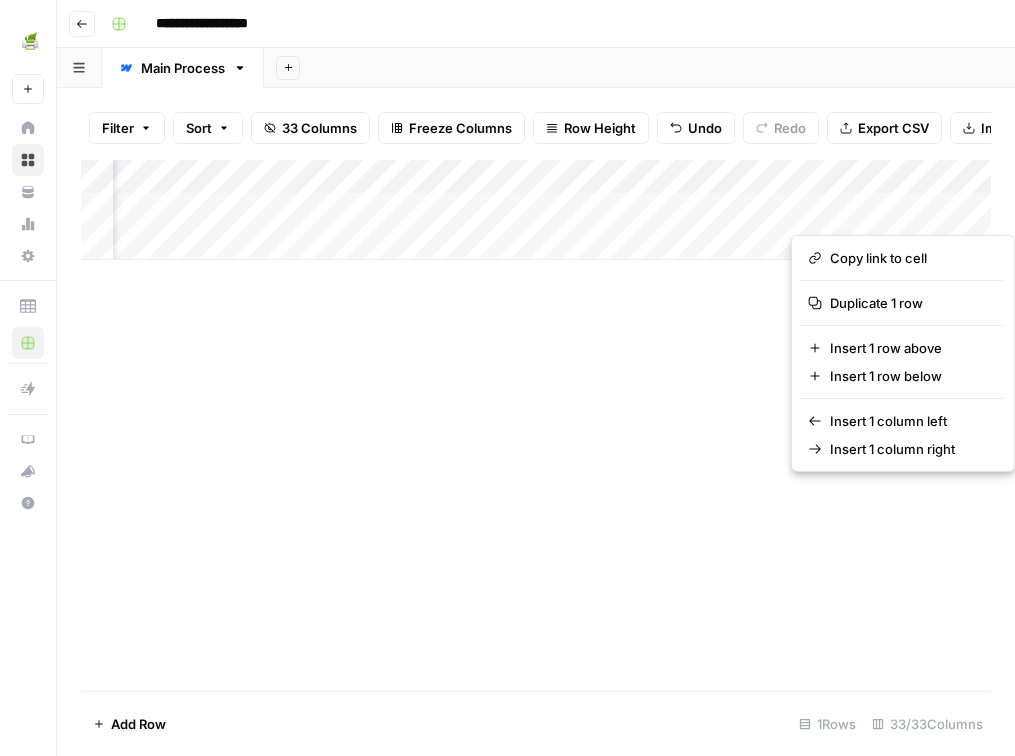 click on "Add Column" at bounding box center [536, 425] 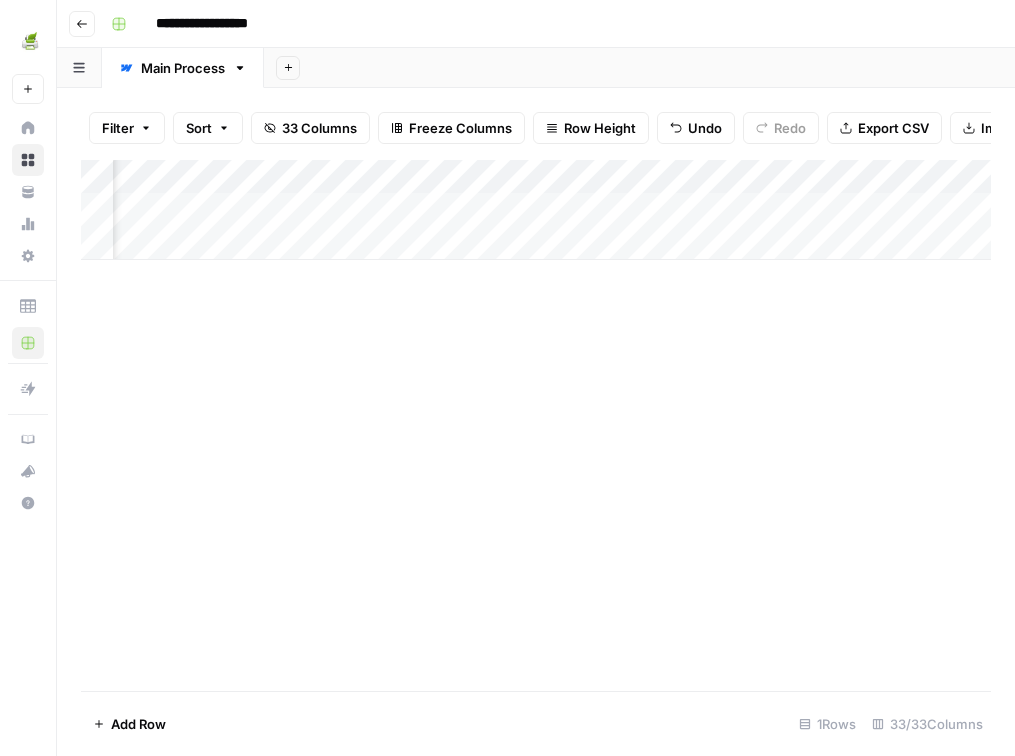 scroll, scrollTop: 0, scrollLeft: 5934, axis: horizontal 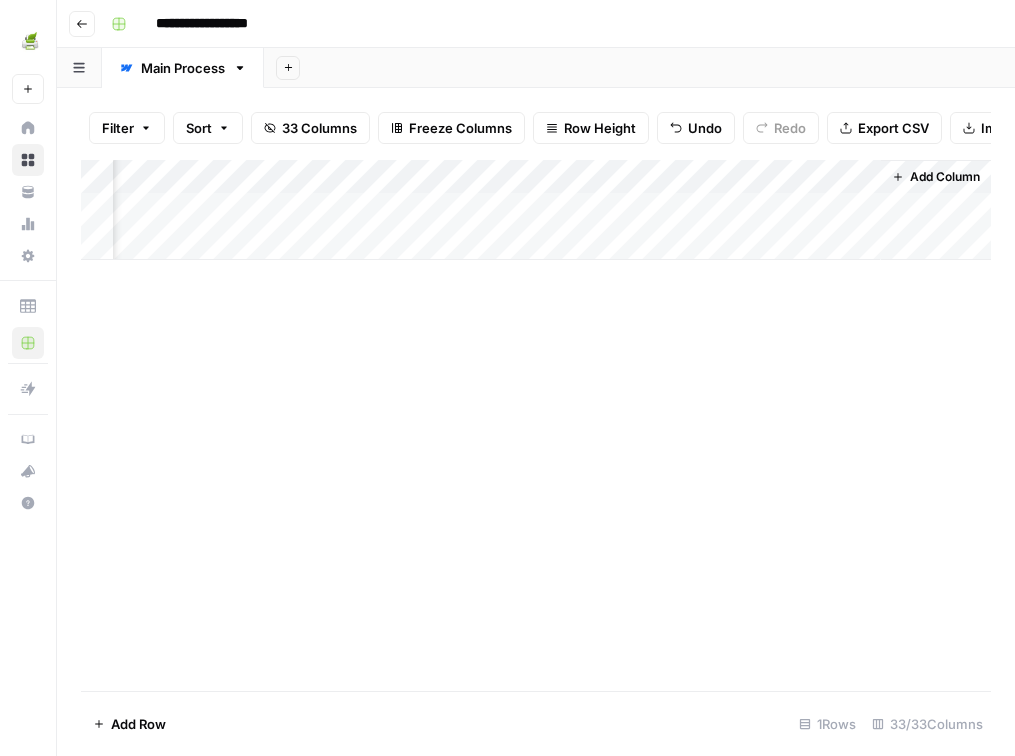 click on "Add Column" at bounding box center (536, 210) 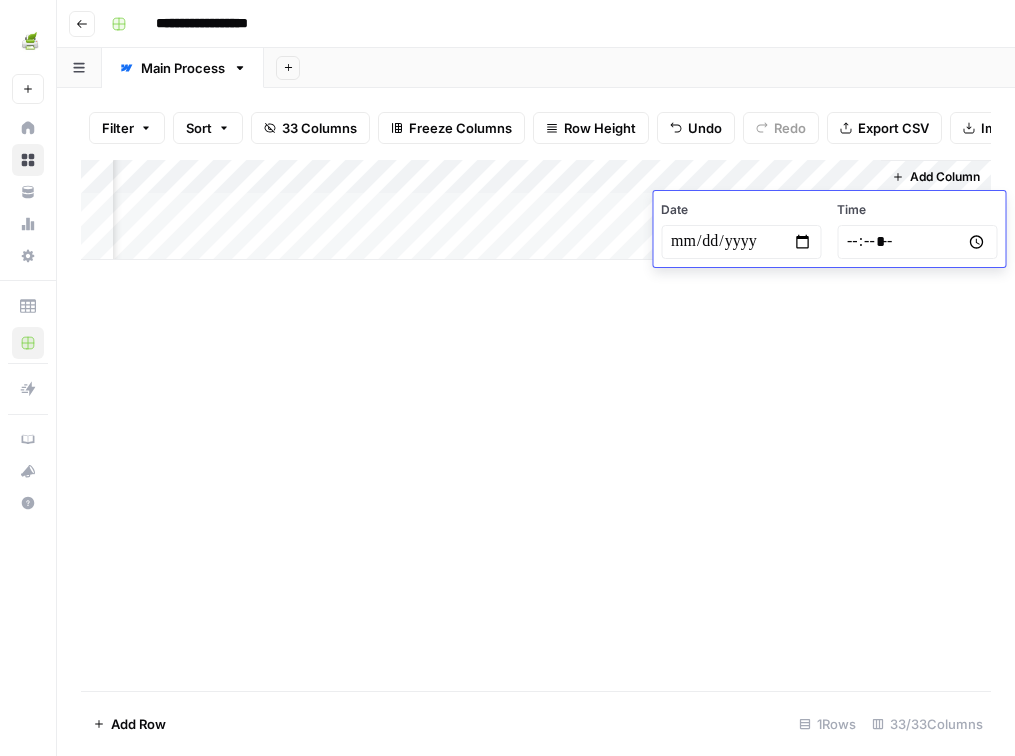 click on "Add Column" at bounding box center (536, 210) 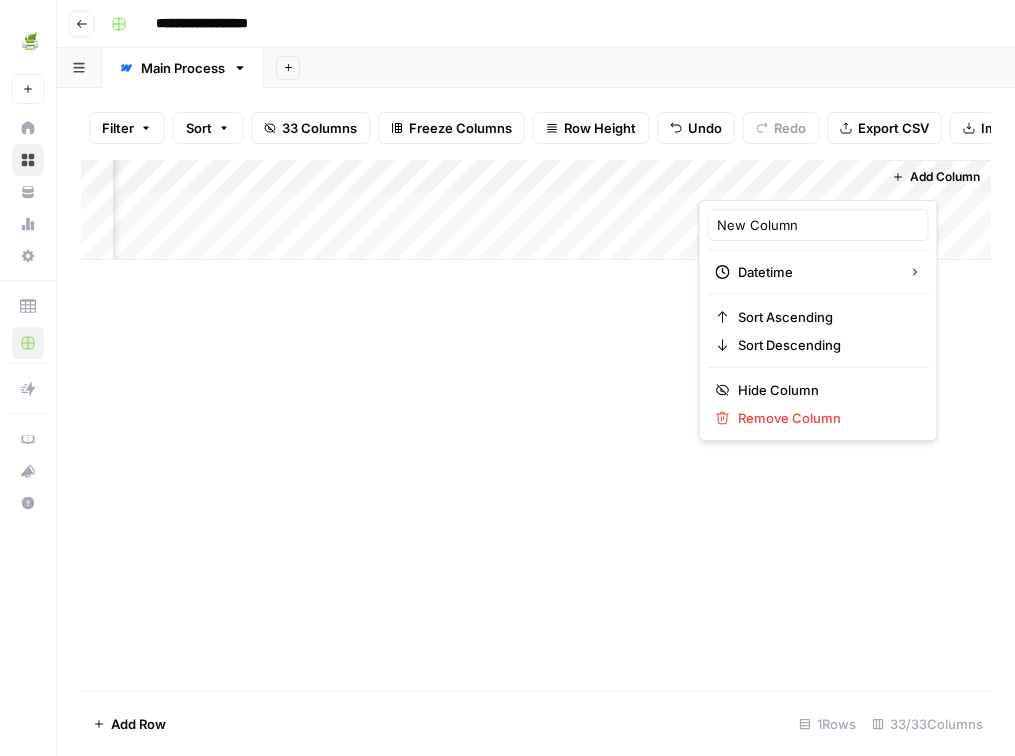 click at bounding box center (789, 180) 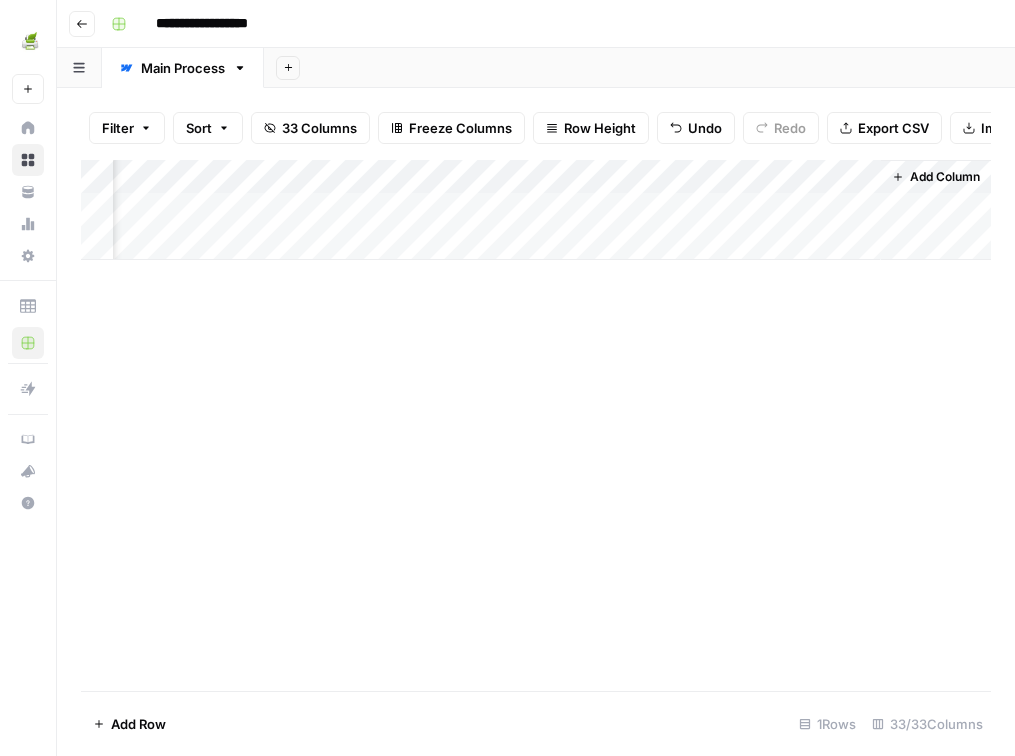 click on "Add Column" at bounding box center [536, 425] 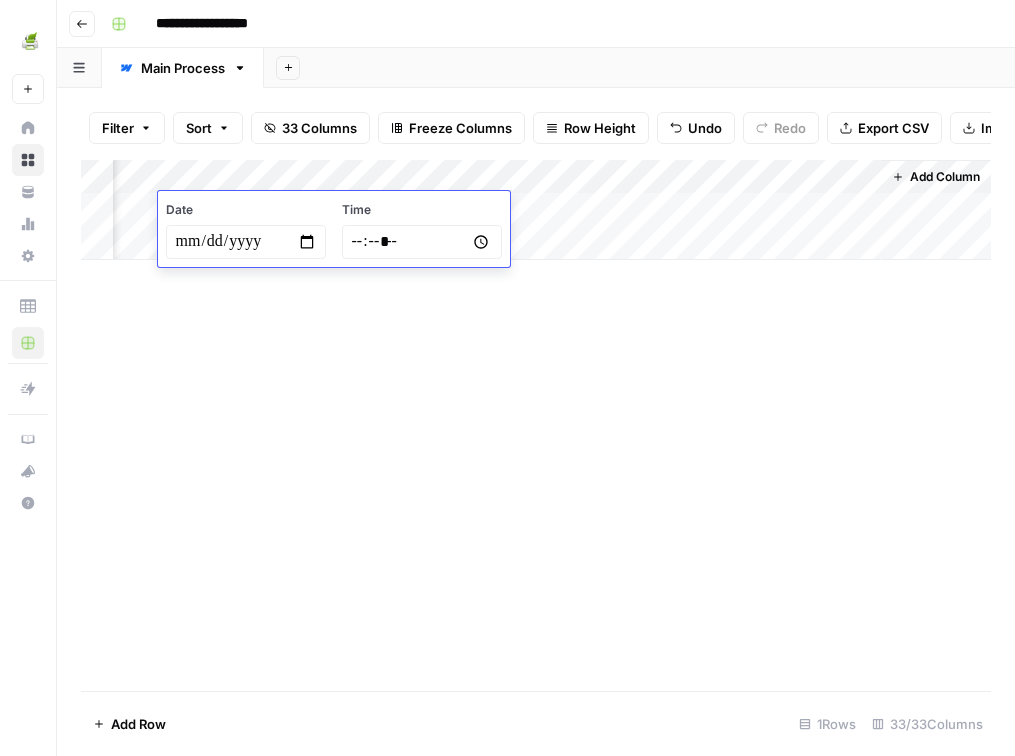 type on "**********" 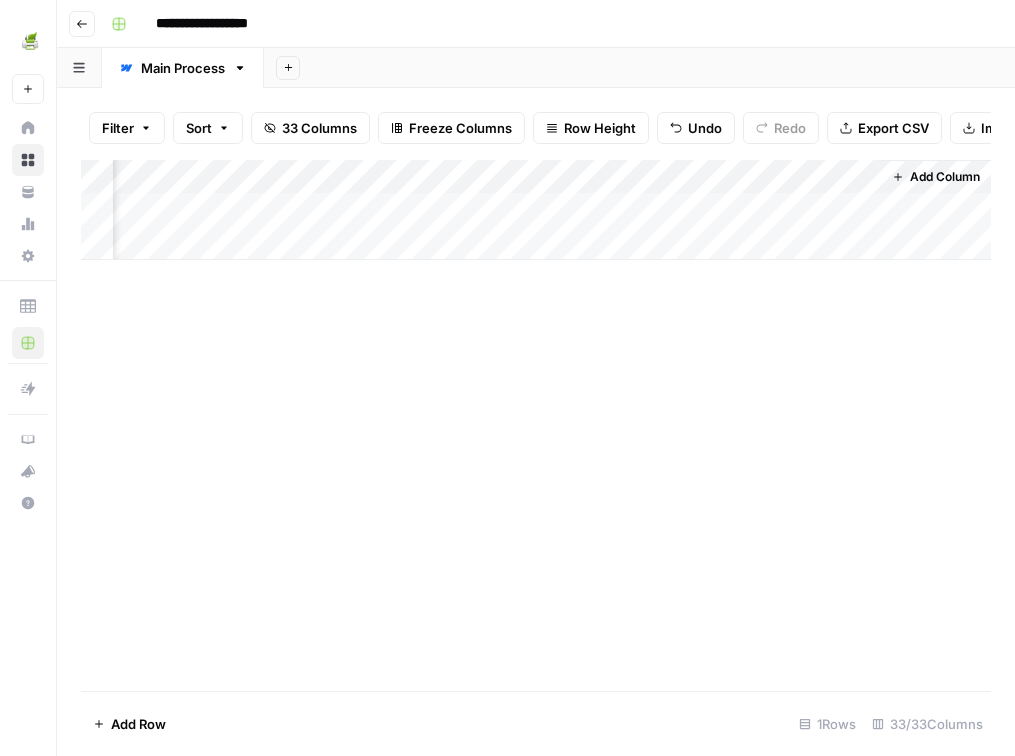 click on "Add Column" at bounding box center [536, 210] 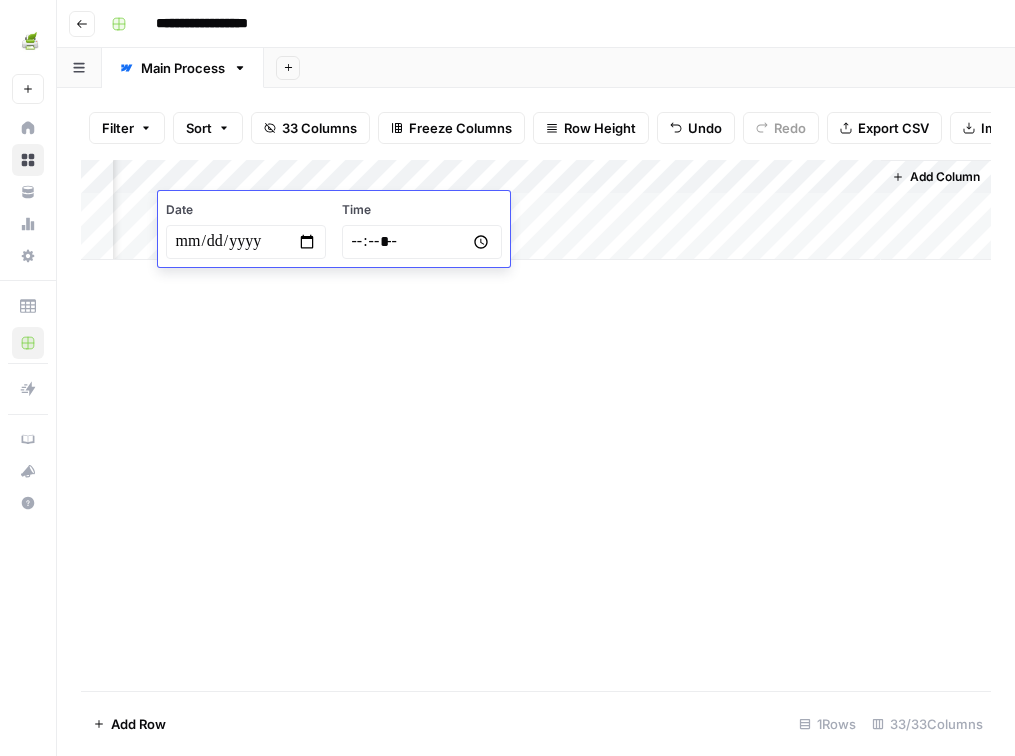 type on "**********" 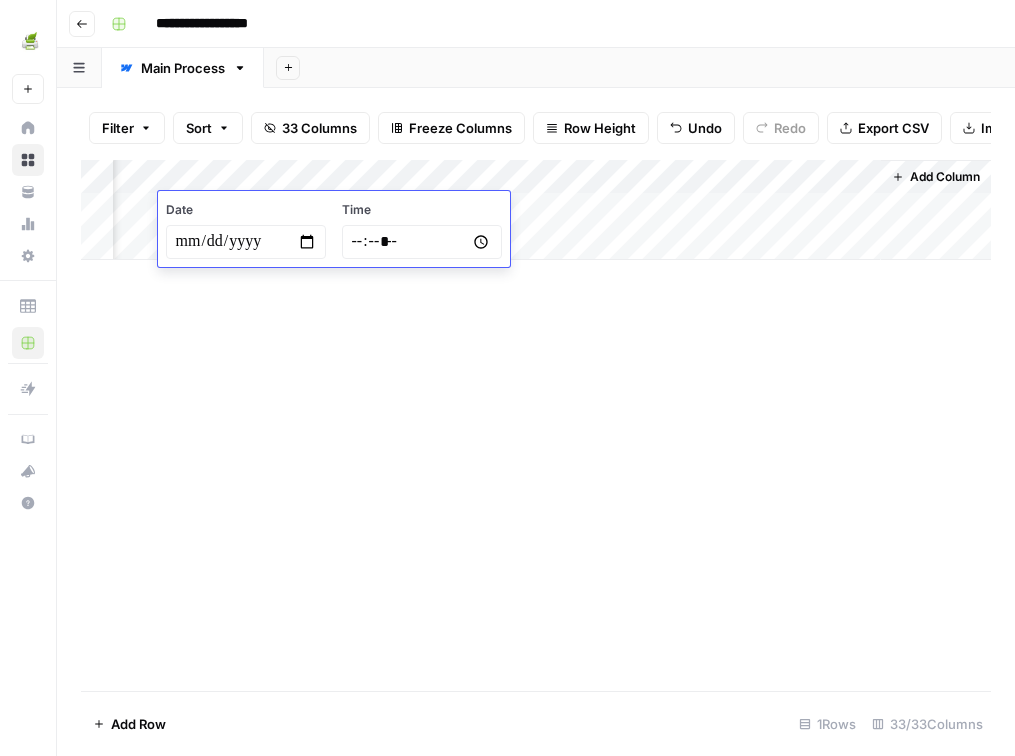 type 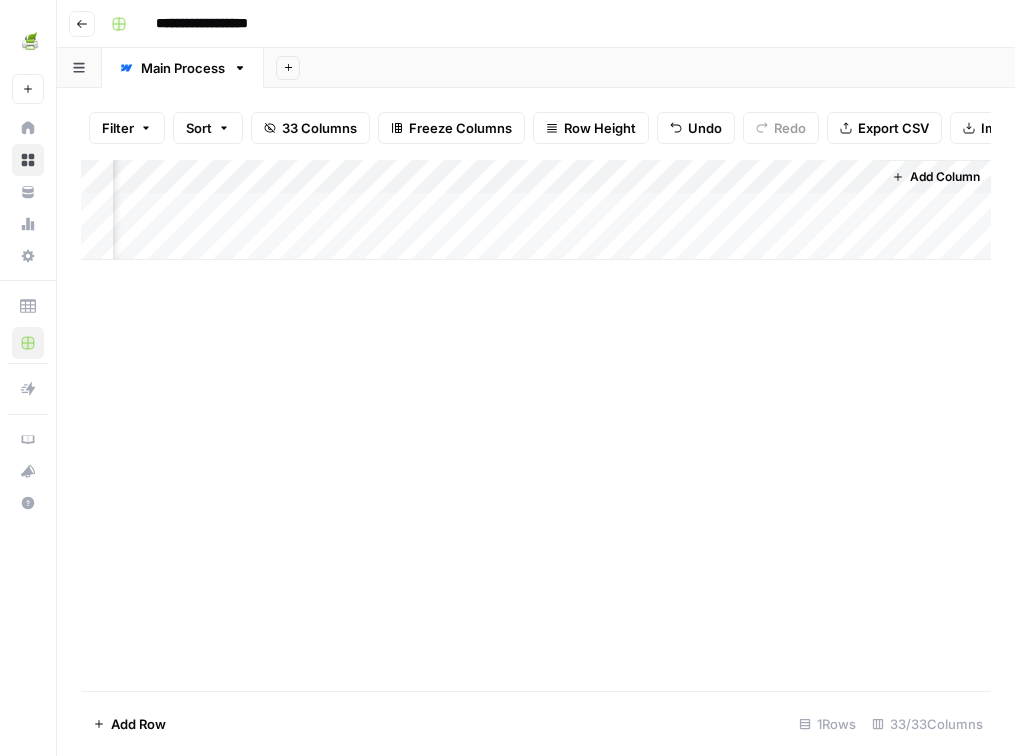 click on "Add Column" at bounding box center [536, 210] 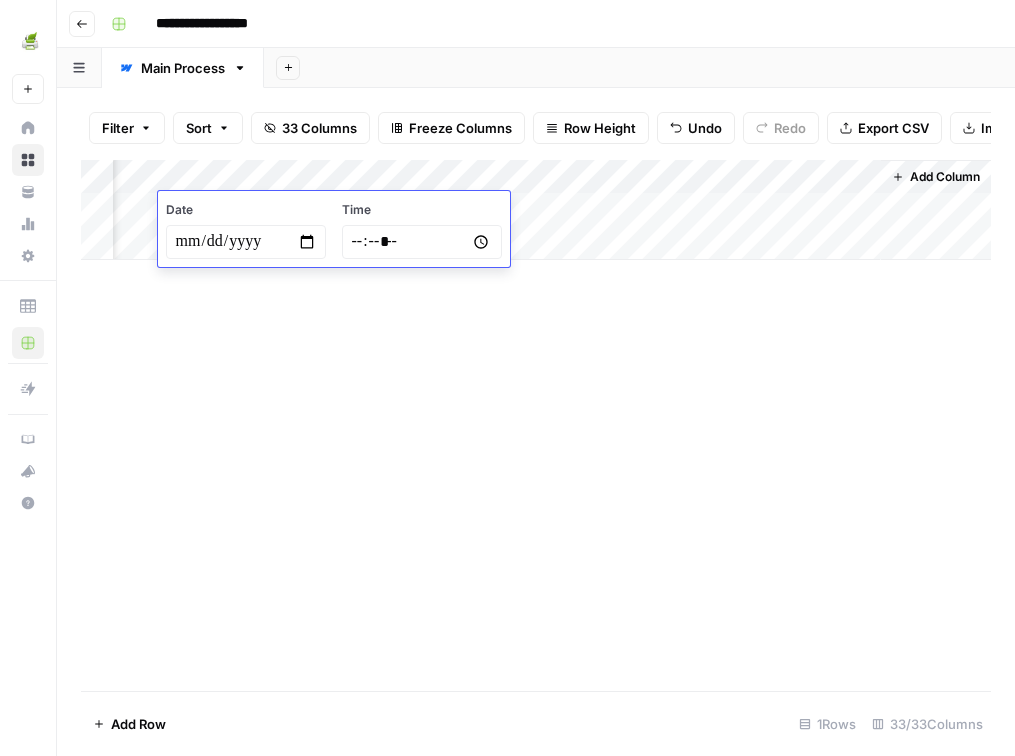 click on "**********" at bounding box center (246, 242) 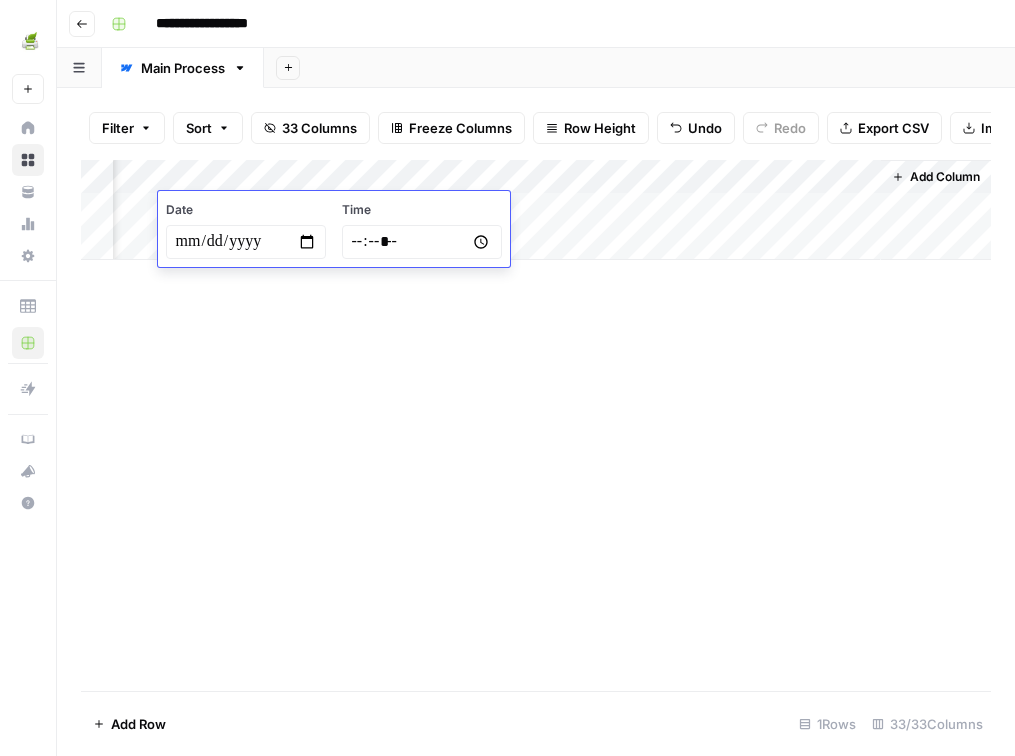 type on "**********" 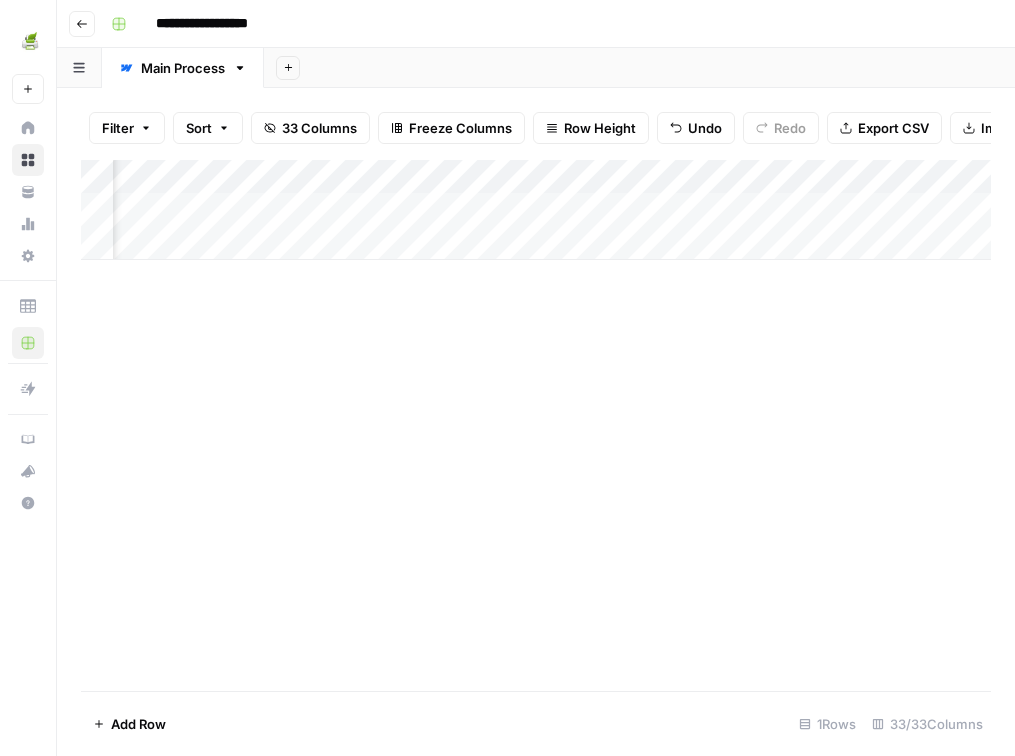 scroll, scrollTop: 0, scrollLeft: 5661, axis: horizontal 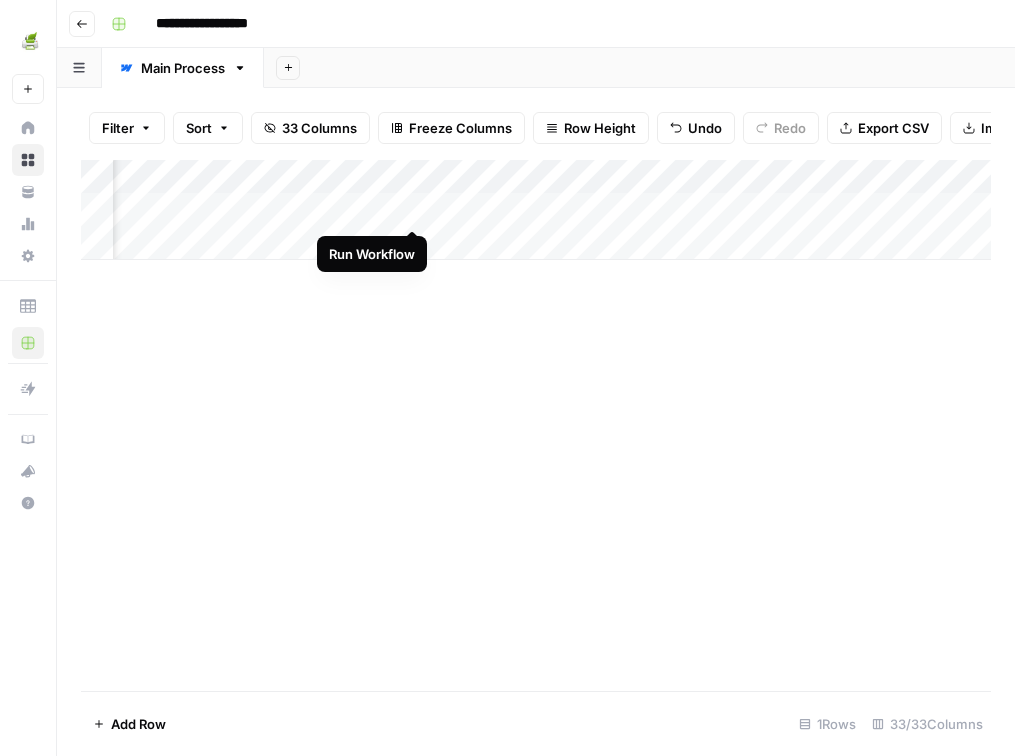 click on "Add Column" at bounding box center (536, 210) 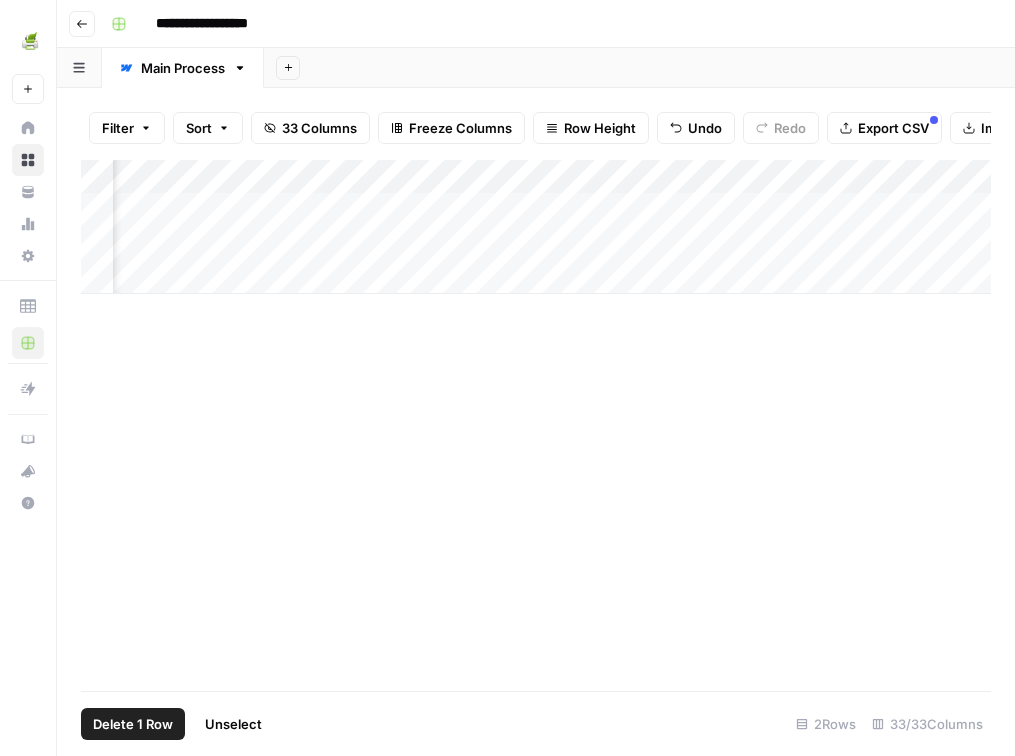 click on "Add Column" at bounding box center [536, 227] 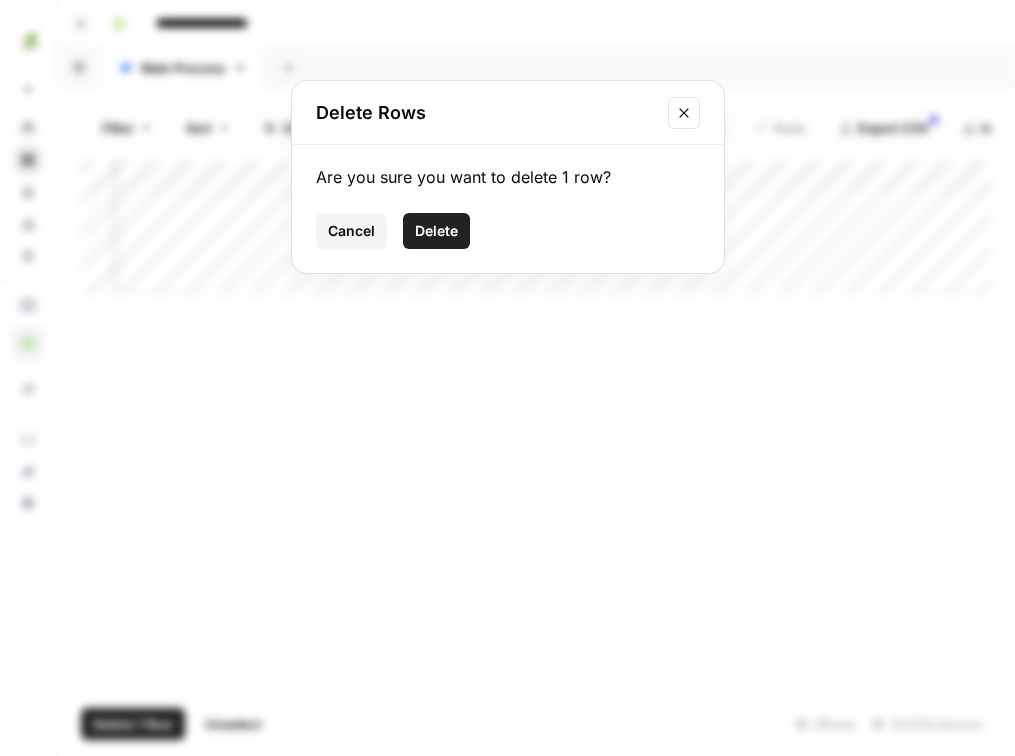 click on "Delete" at bounding box center [436, 231] 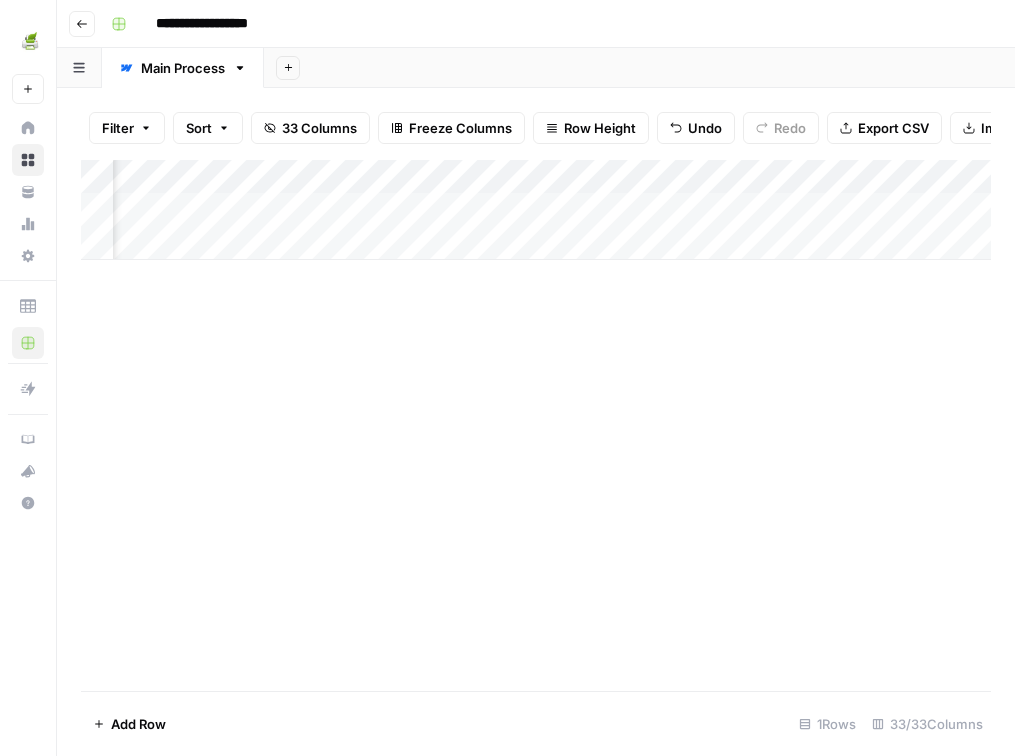 scroll, scrollTop: 0, scrollLeft: 5838, axis: horizontal 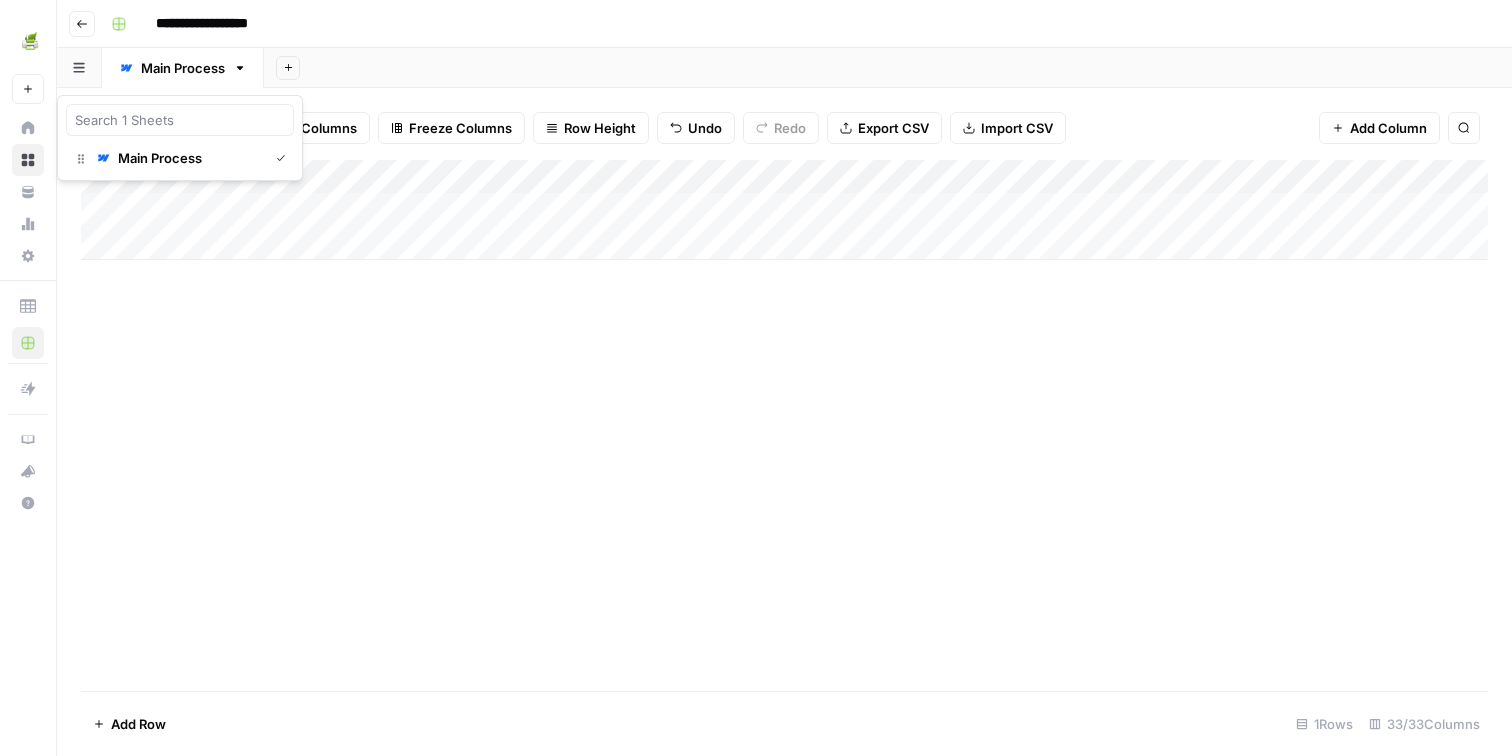 click at bounding box center [79, 67] 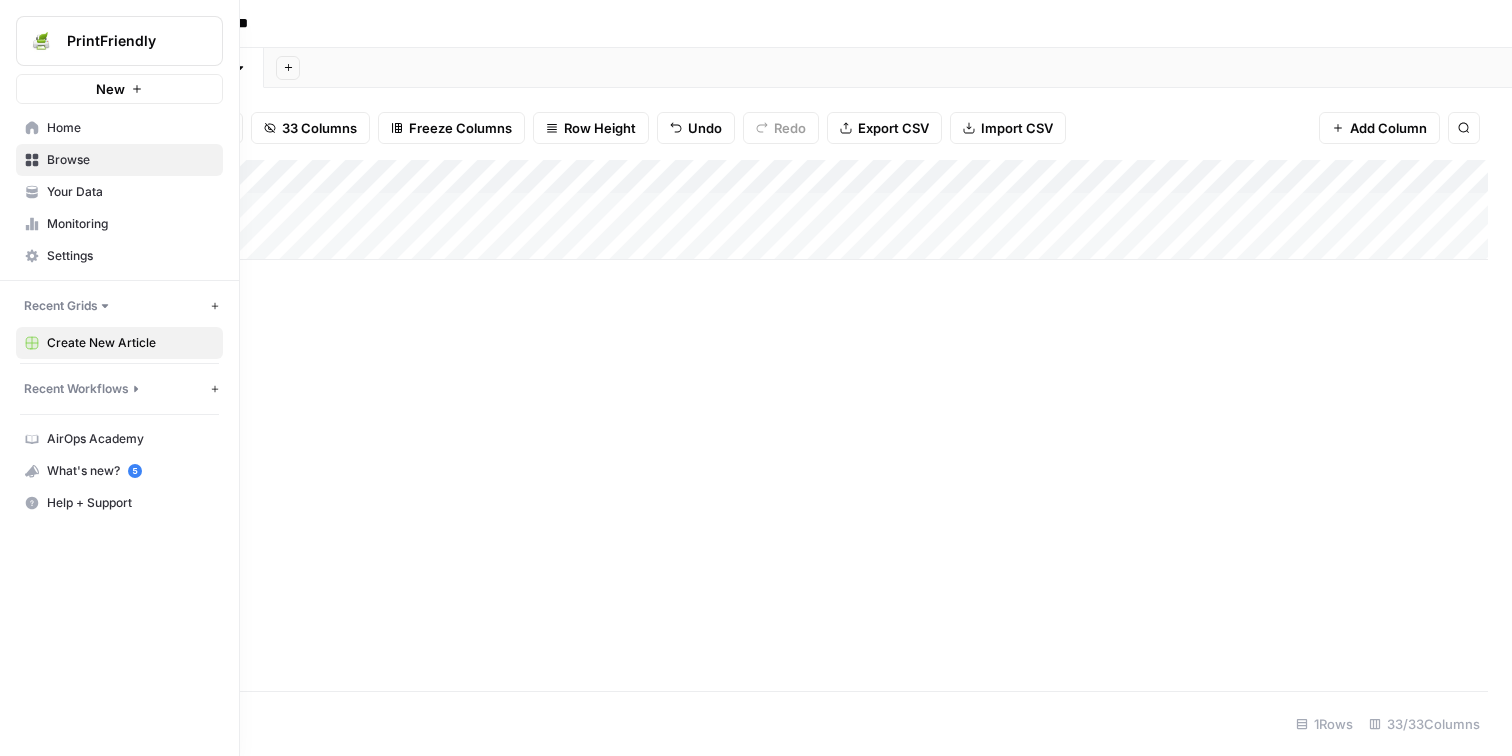 click 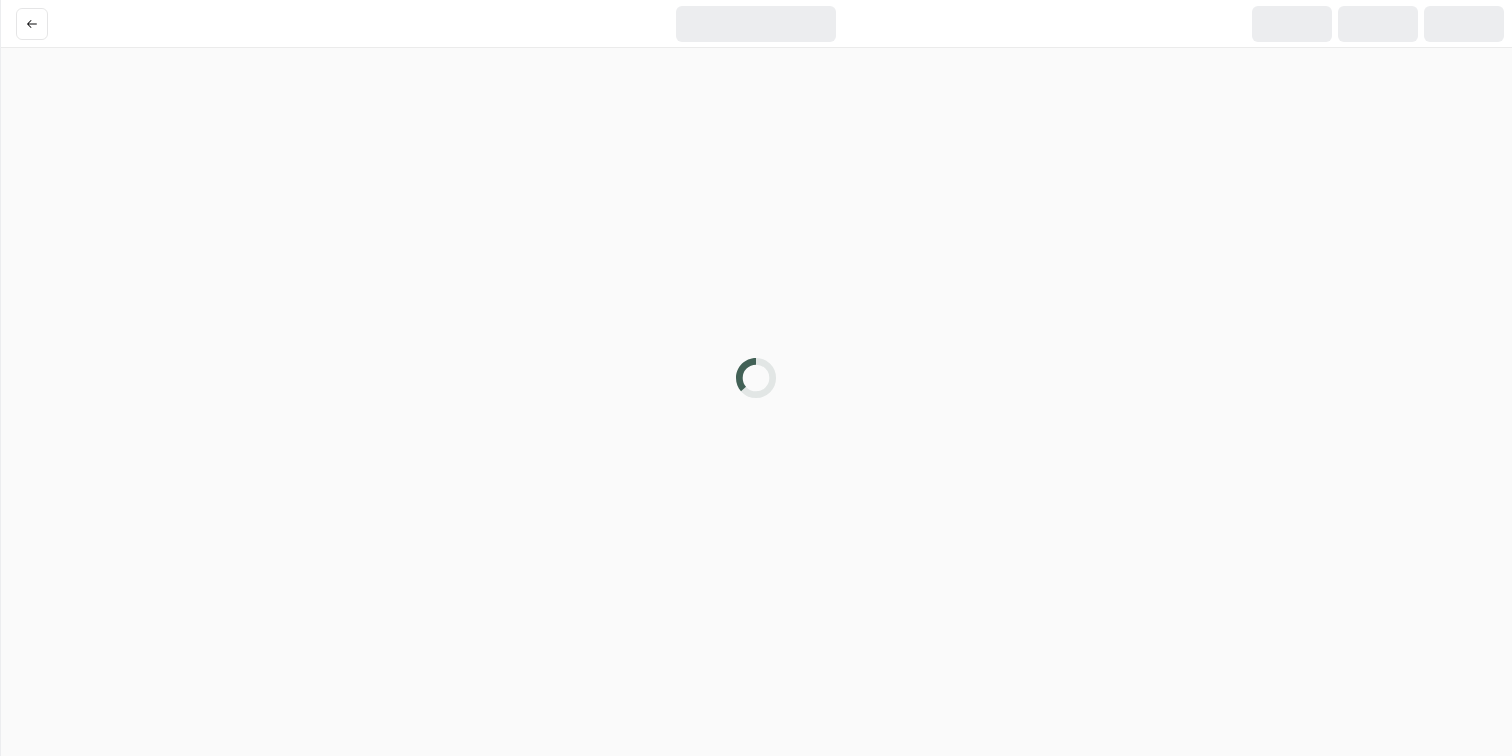 scroll, scrollTop: 0, scrollLeft: 0, axis: both 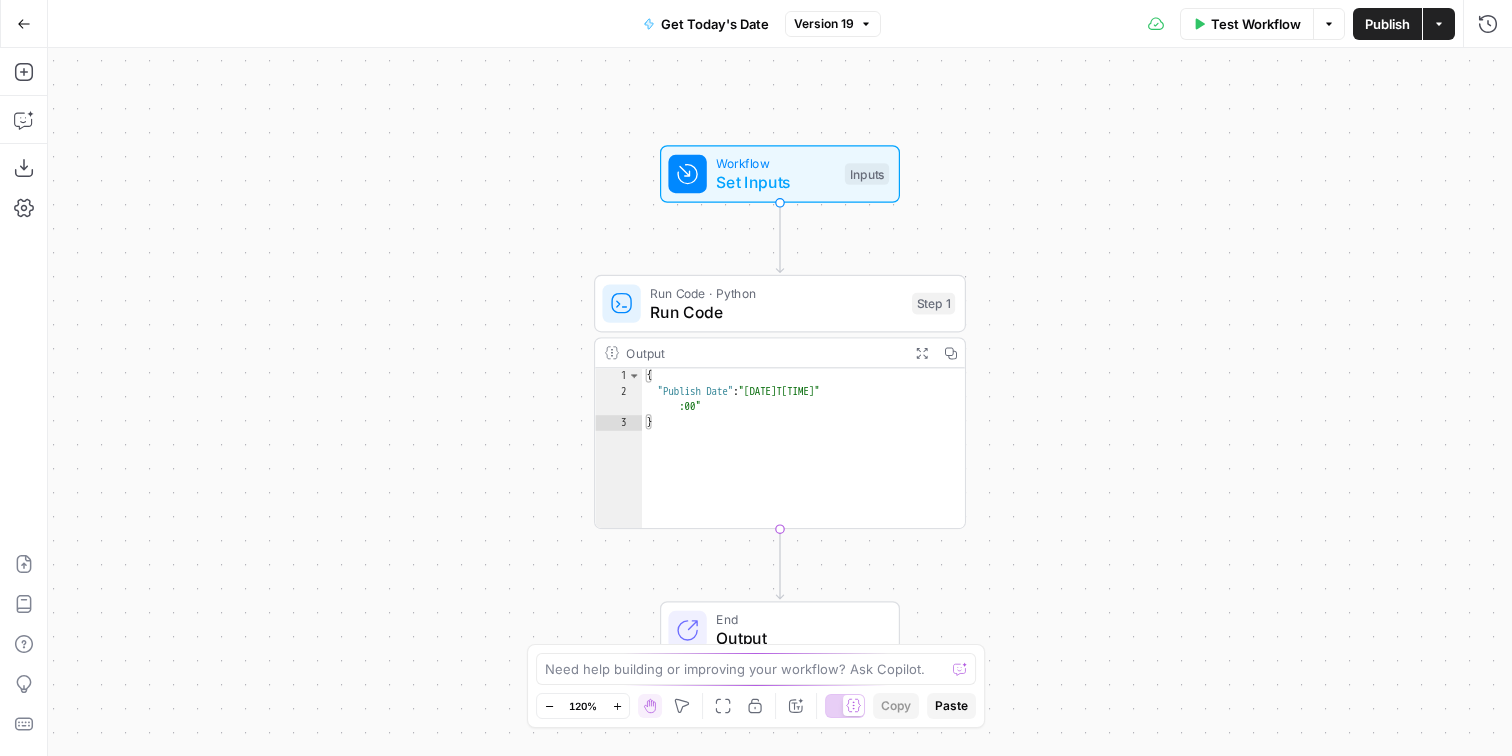 click on "End" at bounding box center [797, 619] 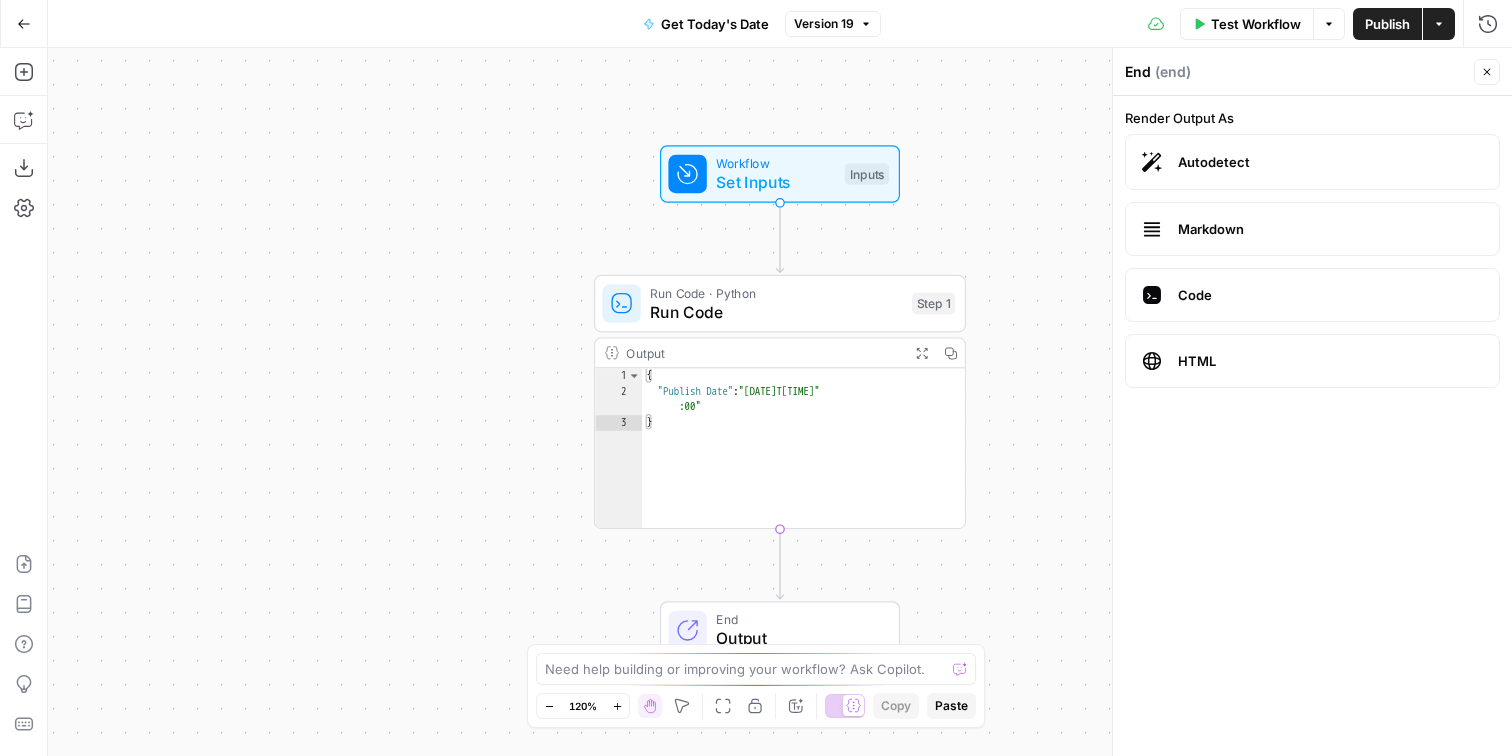 click on "HTML" at bounding box center [1330, 361] 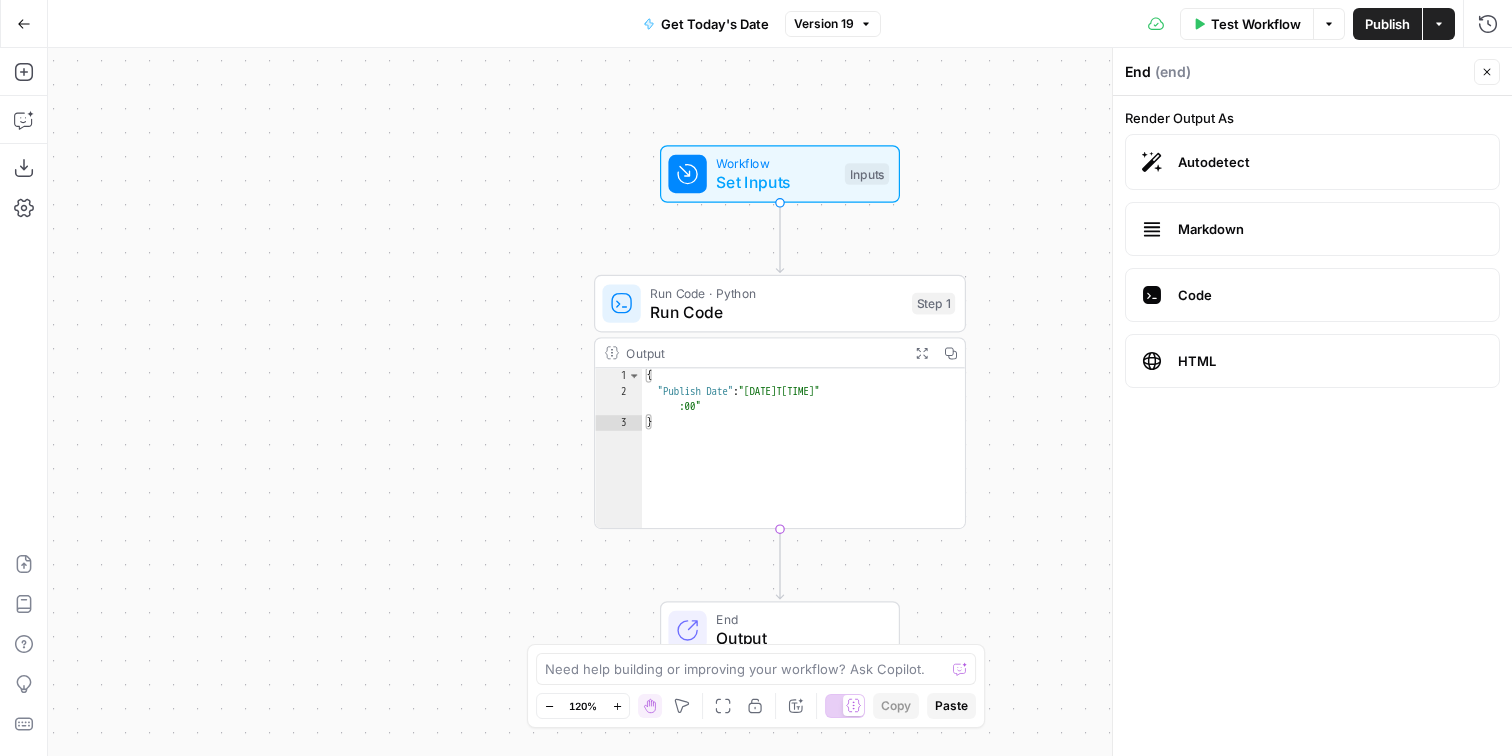 click on "Test Workflow" at bounding box center [1256, 24] 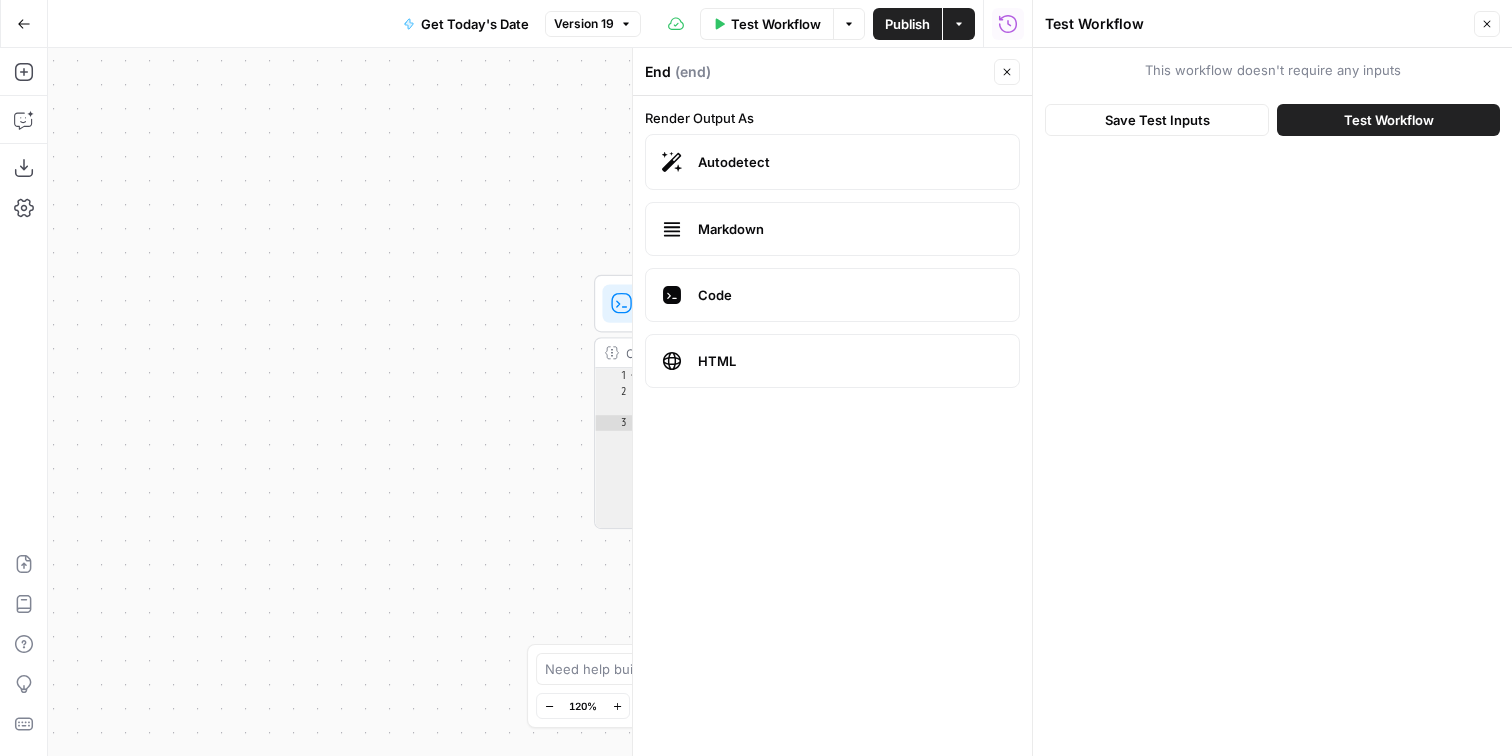 click on "Test Workflow" at bounding box center (1388, 120) 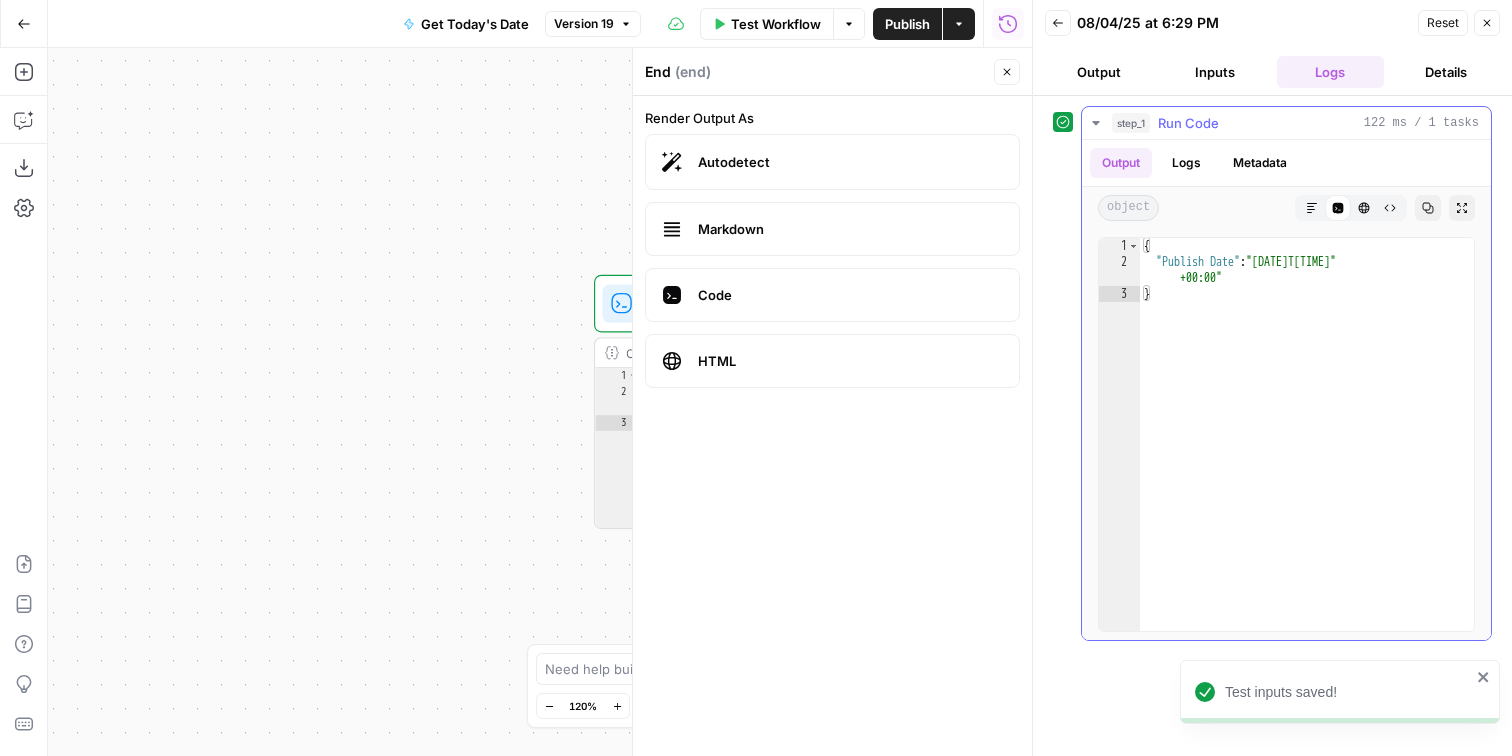 type on "*" 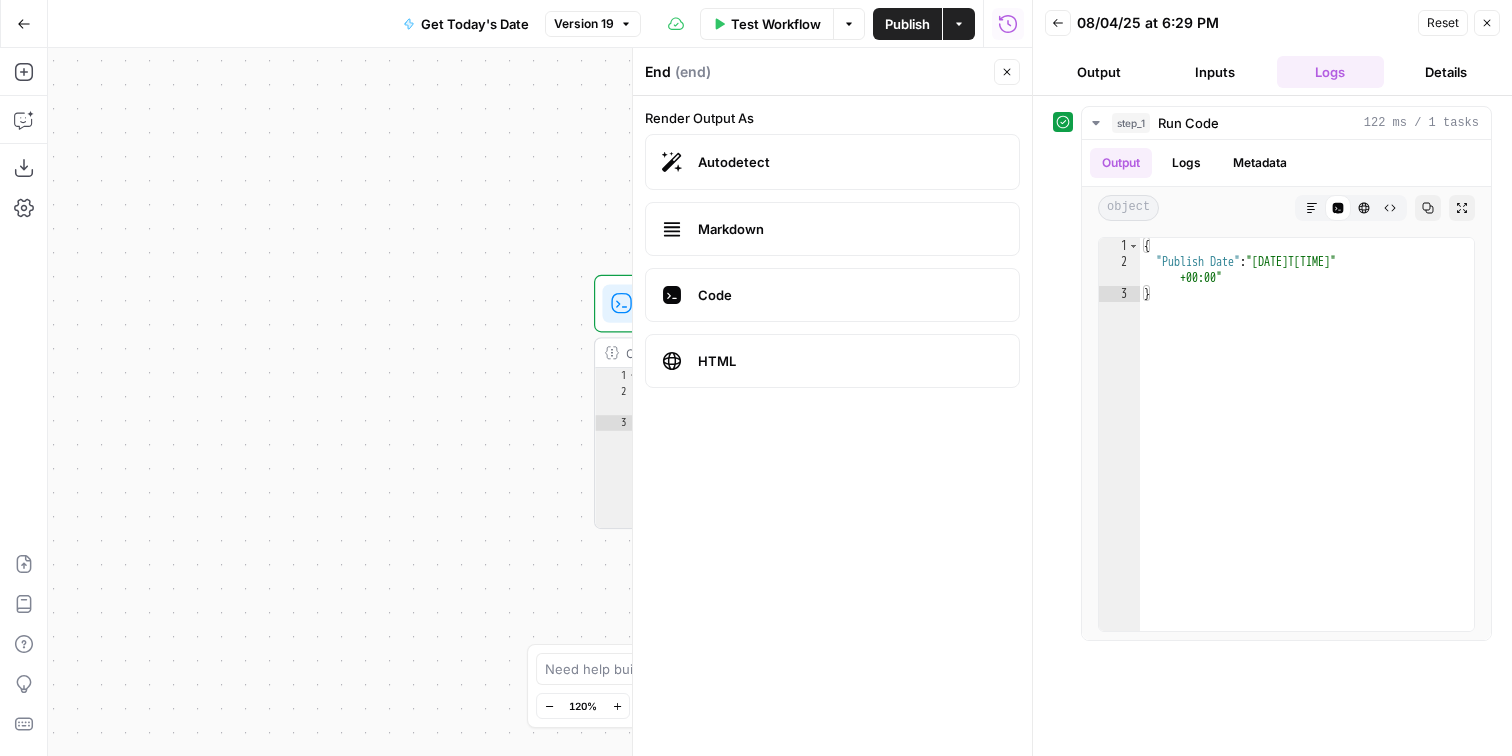 click on "Autodetect" at bounding box center (850, 162) 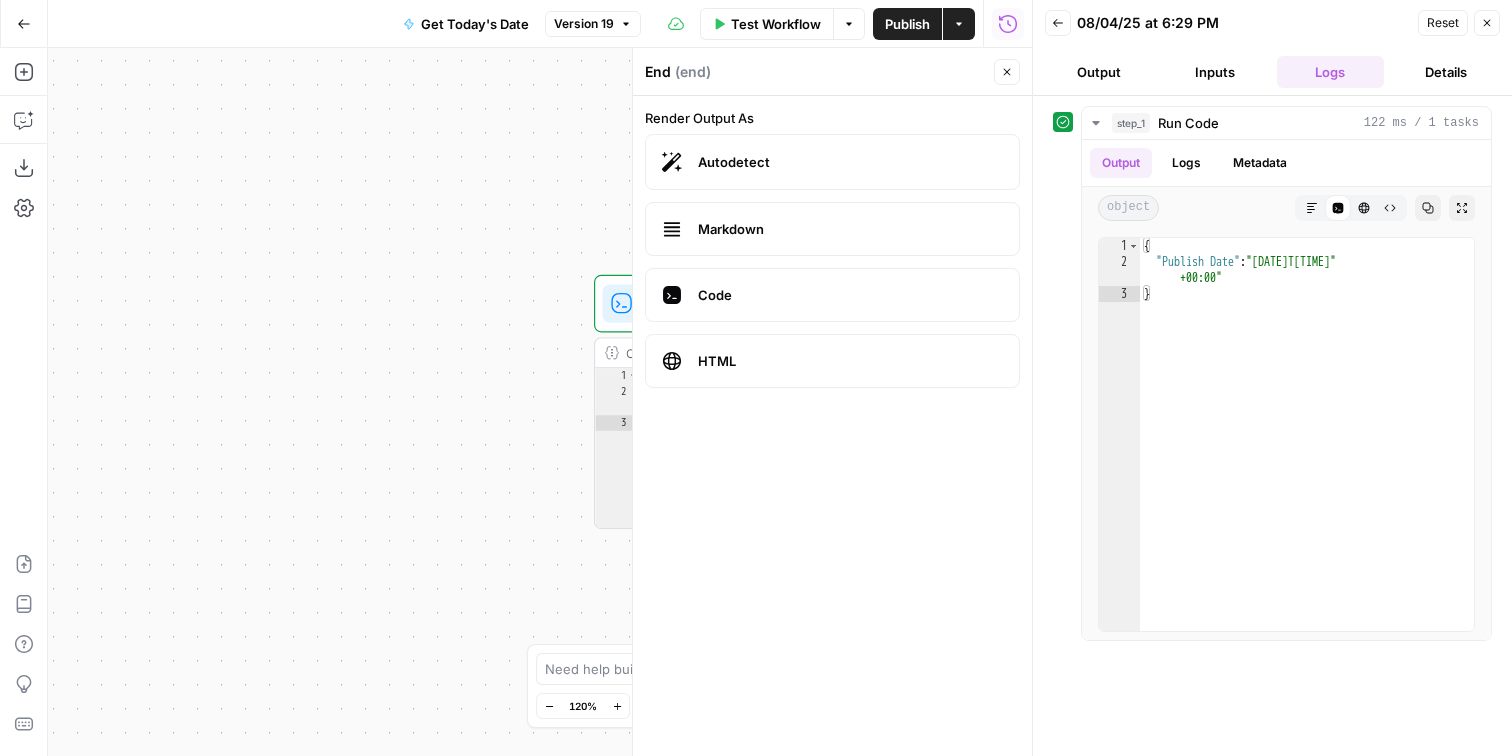 click on "Publish" at bounding box center [907, 24] 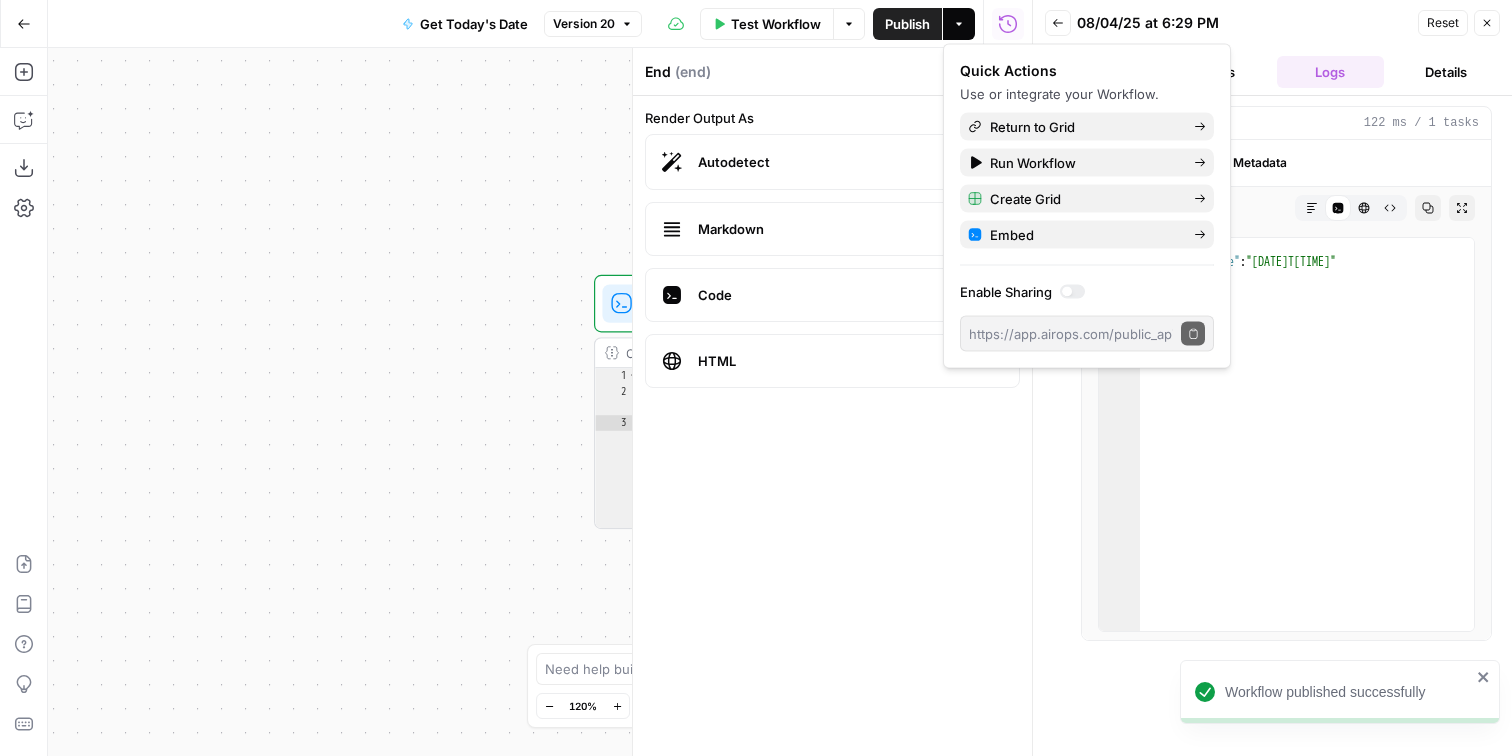 click 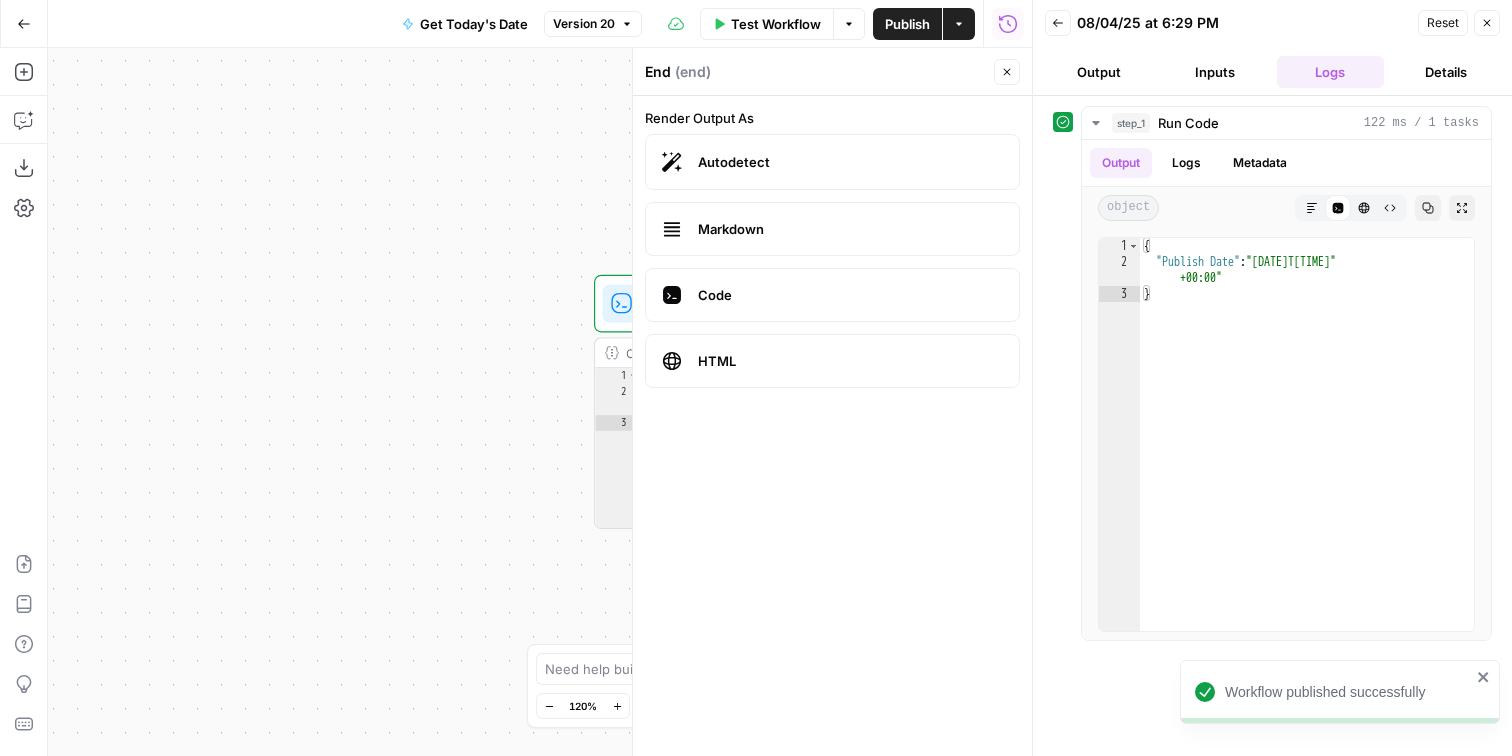 click 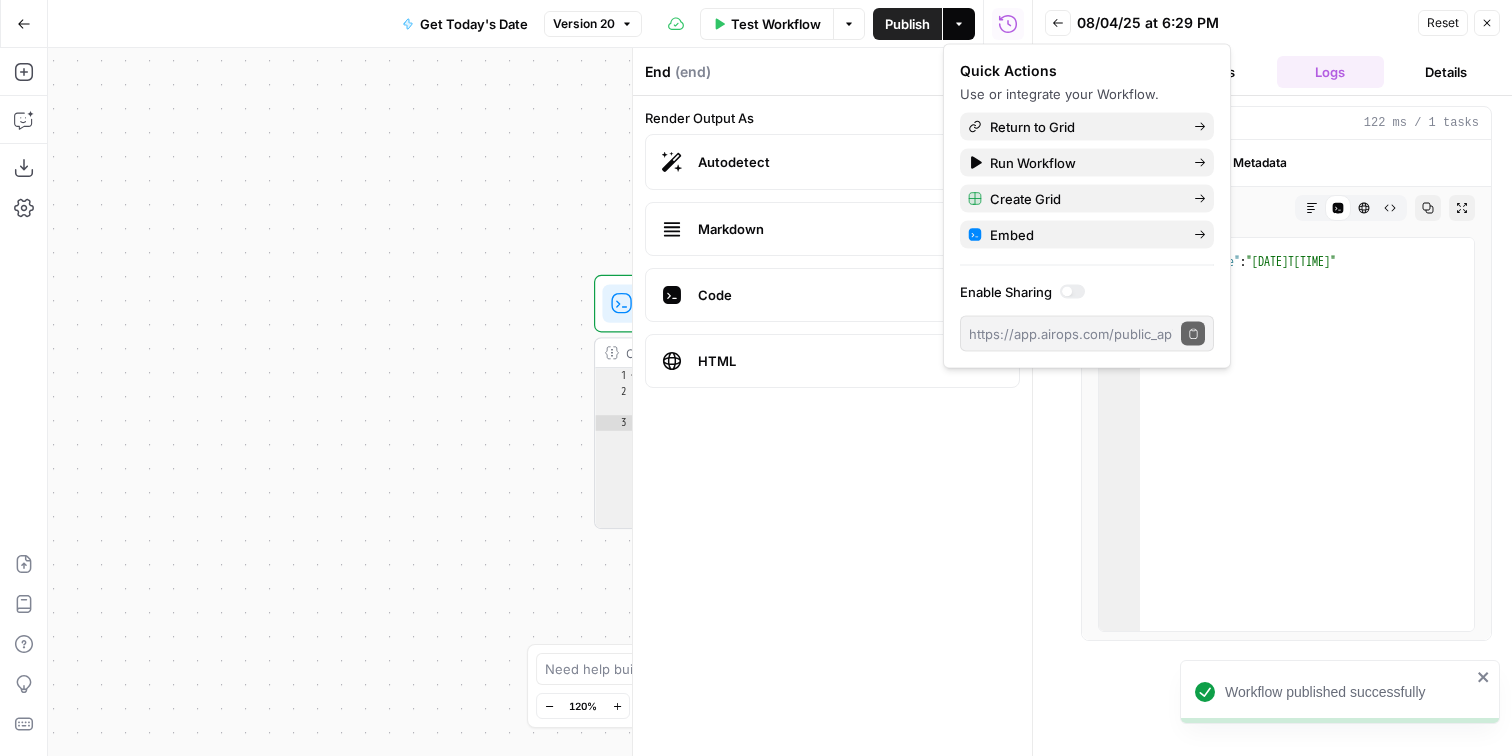 click 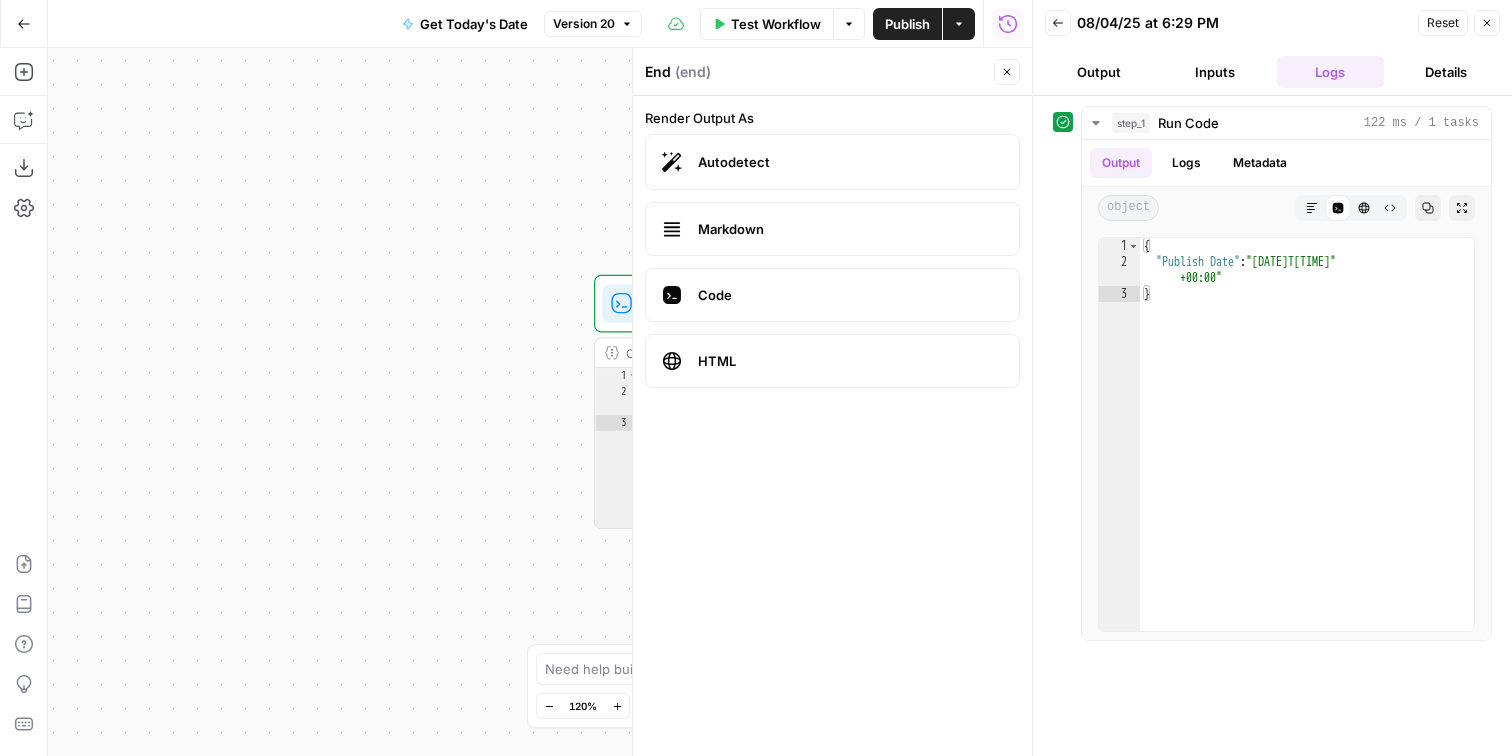 click on "Workflow Set Inputs Inputs Run Code · Python Run Code Step 1 Output Expand Output Copy 1 2 3 {    "Publish Date" :  "[DATE]T[TIME]" }     XXXXXXXXXXXXXXXXXXXXXXXXXXXXXXXXXXXXXXXXXXXXXXXXXXXXXXXXXXXXXXXXXXXXXXXXXXXXXXXXXXXXXXXXXXXXXXXXXXXXXXXXXXXXXXXXXXXXXXXXXXXXXXXXXXXXXXXXXXXXXXXXXXXXXXXXXXXXXXXXXXXXXXXXXXXXXXXXXXXXXXXXXXXXXXXXXXXXXXXXXXXXXXXXXXXXXXXXXXXXXXXXXXXXXXXXXXXXXXXXXXXXXXXXXXXXXXXXXXXXXXXXXXXXXXXXXXXXXXXXXXXXXXXXXXXXXXXXXXXXXXXXXXXXXXXXXXXXXXXXXXXXXXXXXXXXXXXXXXXXXXXXXXXXXXXXXXXXXXXXXXXXXXXXXXXXXXXXXXXXXXXXXXXXXXXXXXXXXXXXXXXXXXXXXXXXXXXXXXXXXXXXXXXXXXXXXXXXXXXXXXXXXXXXXXXXXXXXXXXXXXXXXXXXXXXXXXXXXXXXXXXXXXXXXXXXXXXXXXXXXXXXXXXXXXXX End Output" at bounding box center (540, 402) 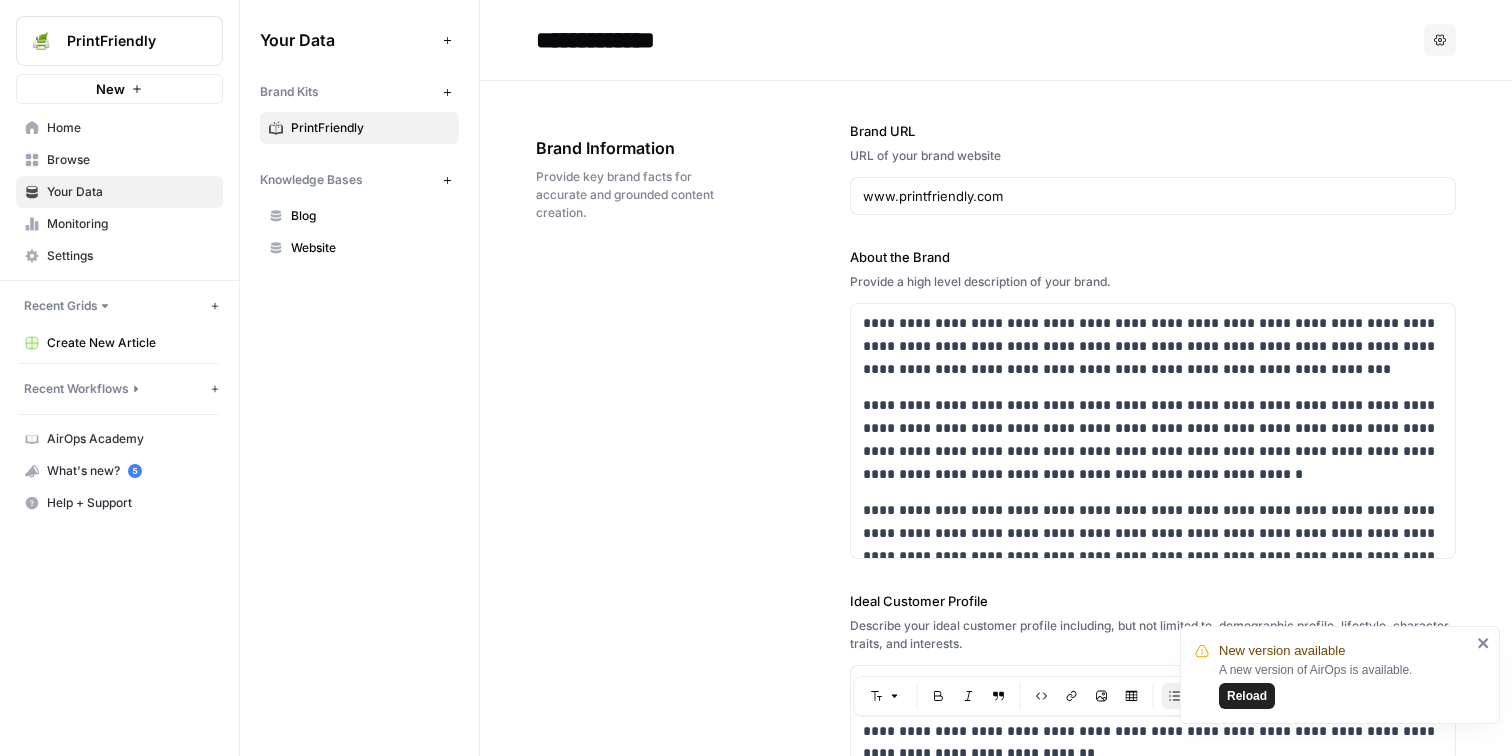 scroll, scrollTop: 0, scrollLeft: 0, axis: both 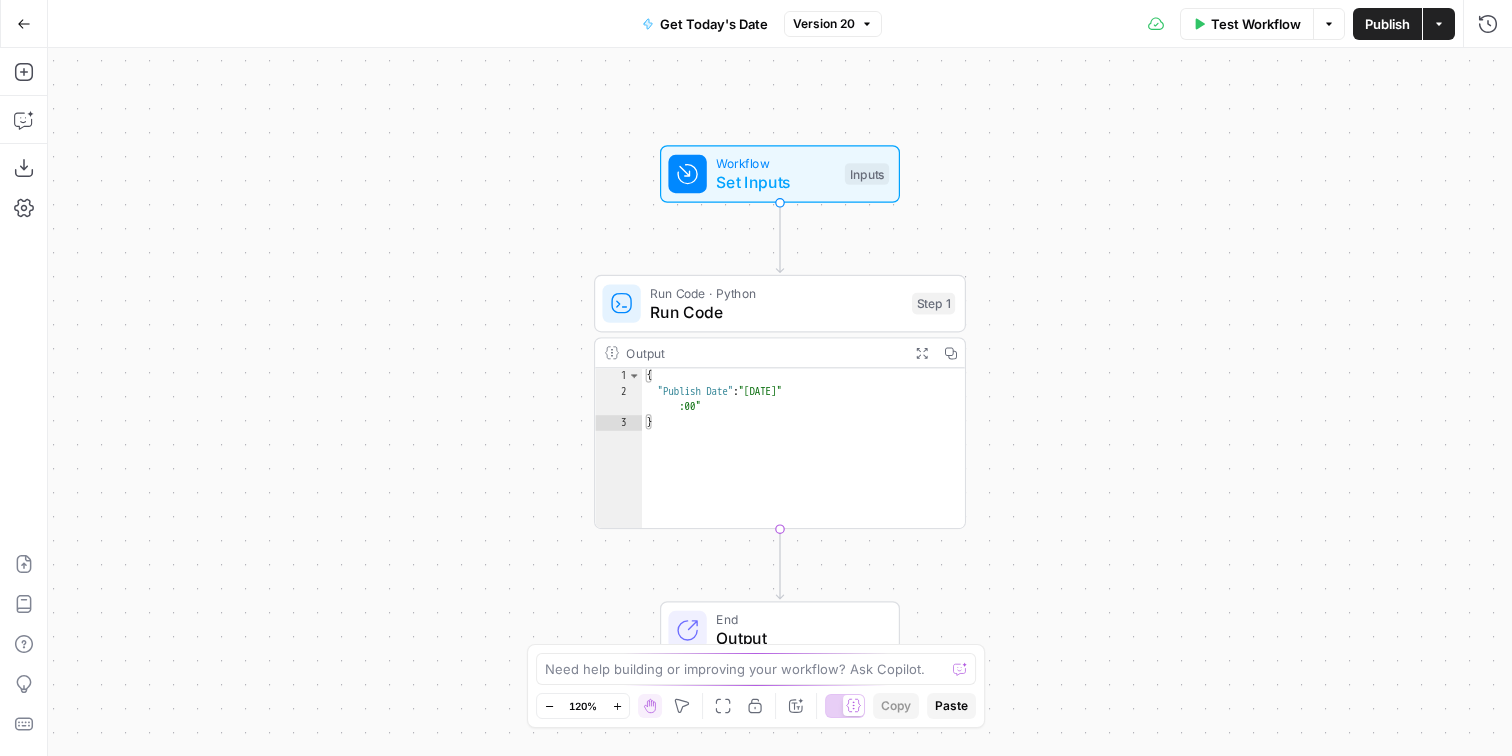 type on "*" 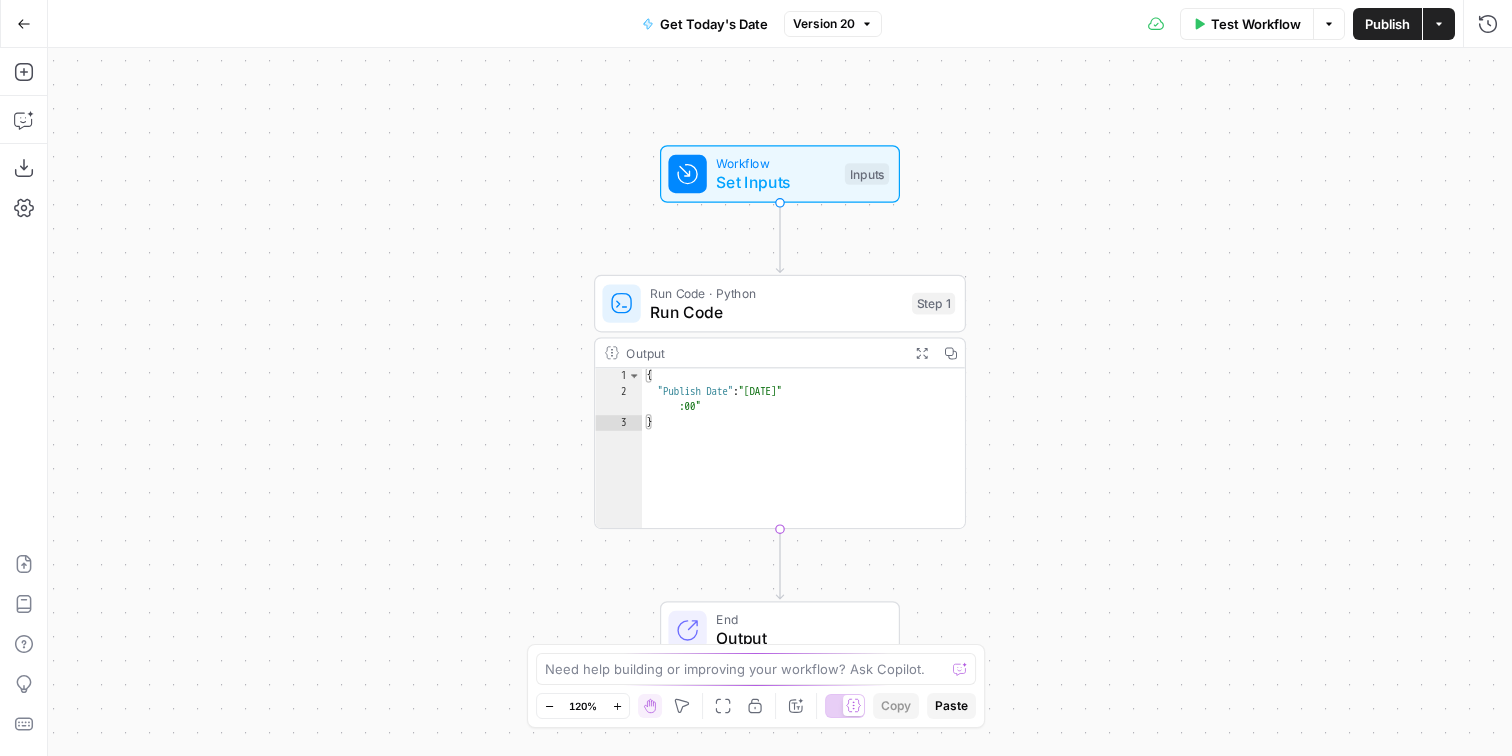 click on "{    "Publish Date" :  "[DATE]" }" at bounding box center [804, 464] 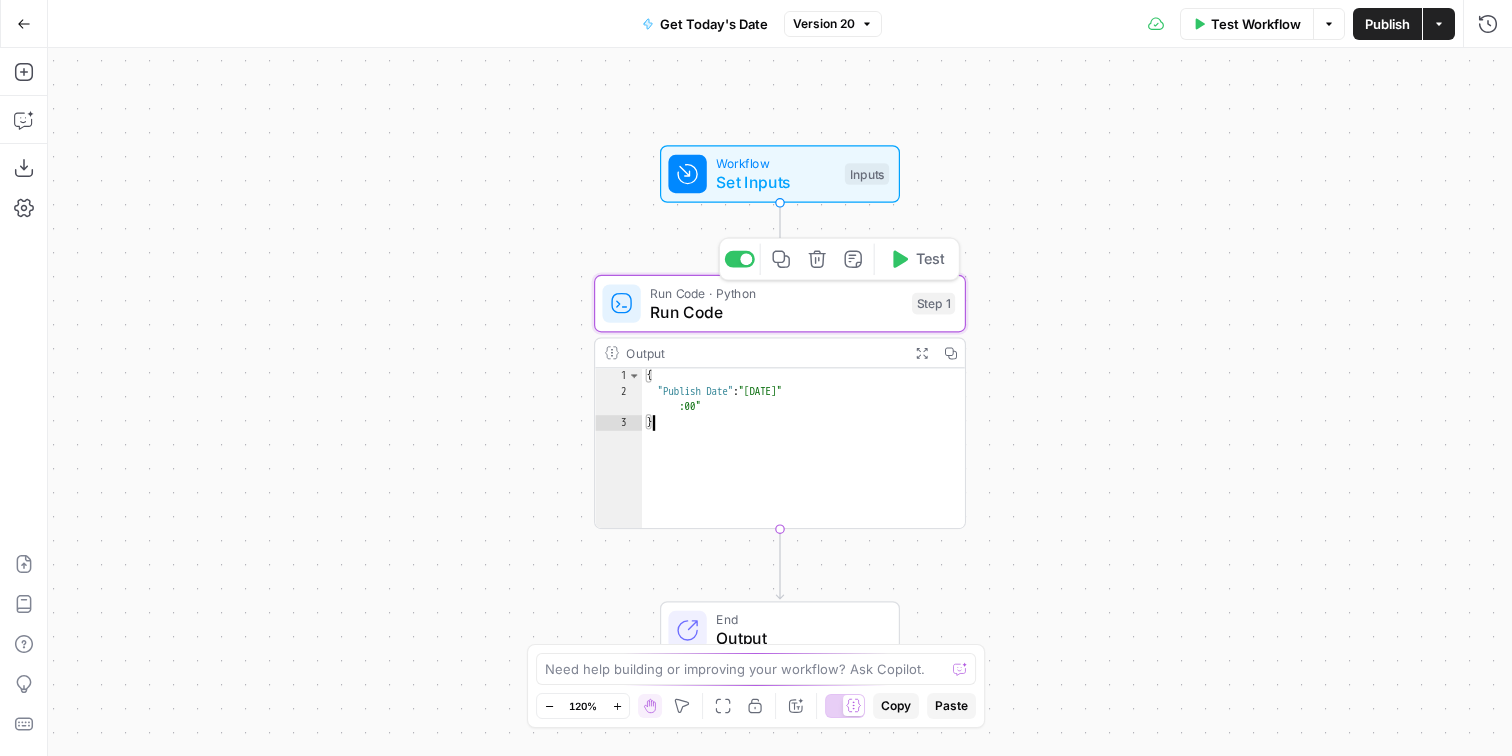 click on "Run Code" at bounding box center [776, 312] 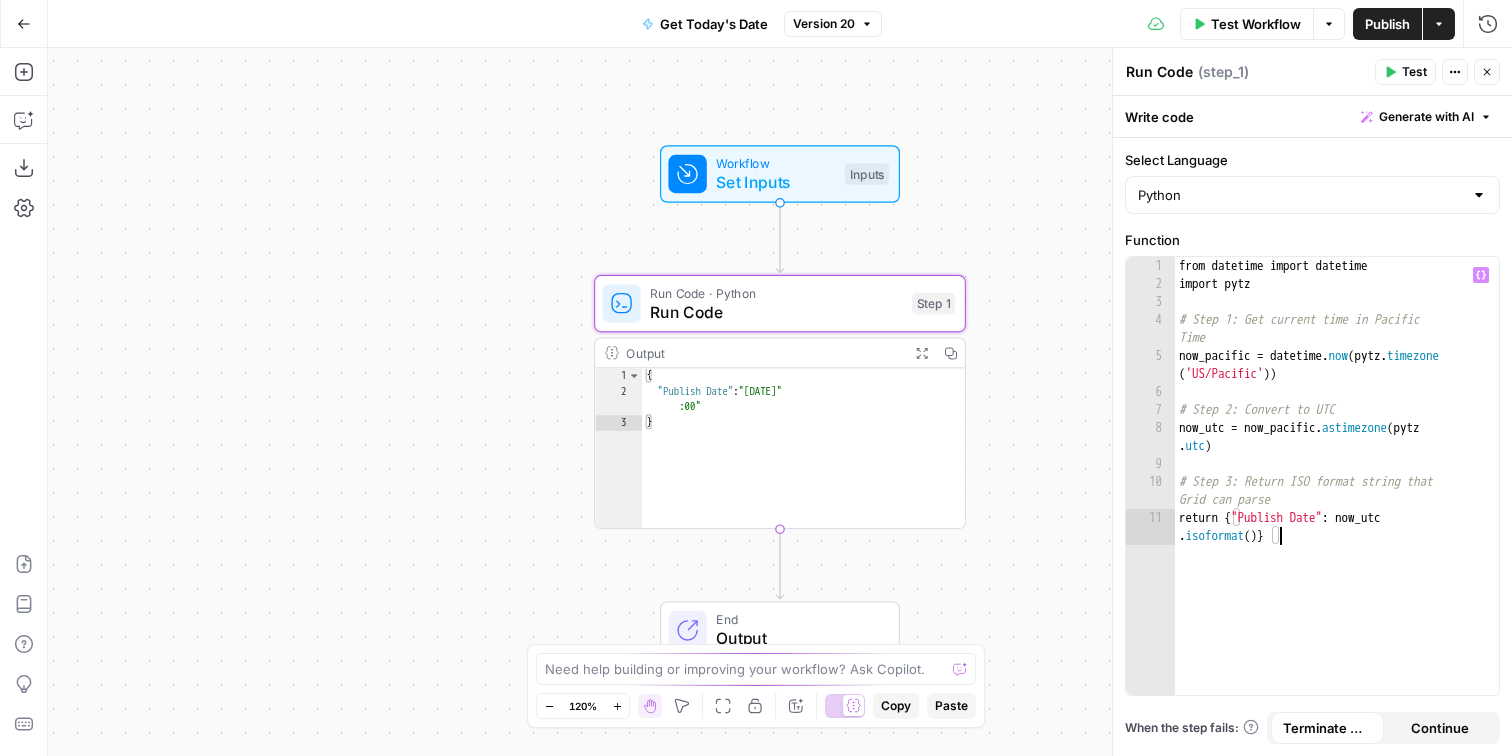 click on "from   datetime   import   datetime import   pytz # Step 1: Get current time in Pacific  Time now_pacific   =   datetime . now ( pytz . timezone ( 'US/Pacific' )) # Step 2: Convert to UTC now_utc   =   now_pacific . astimezone ( pytz . utc ) # Step 3: Return ISO format string that  Grid can parse return   { "Publish Date" :   now_utc . isoformat ( )}" at bounding box center [1337, 503] 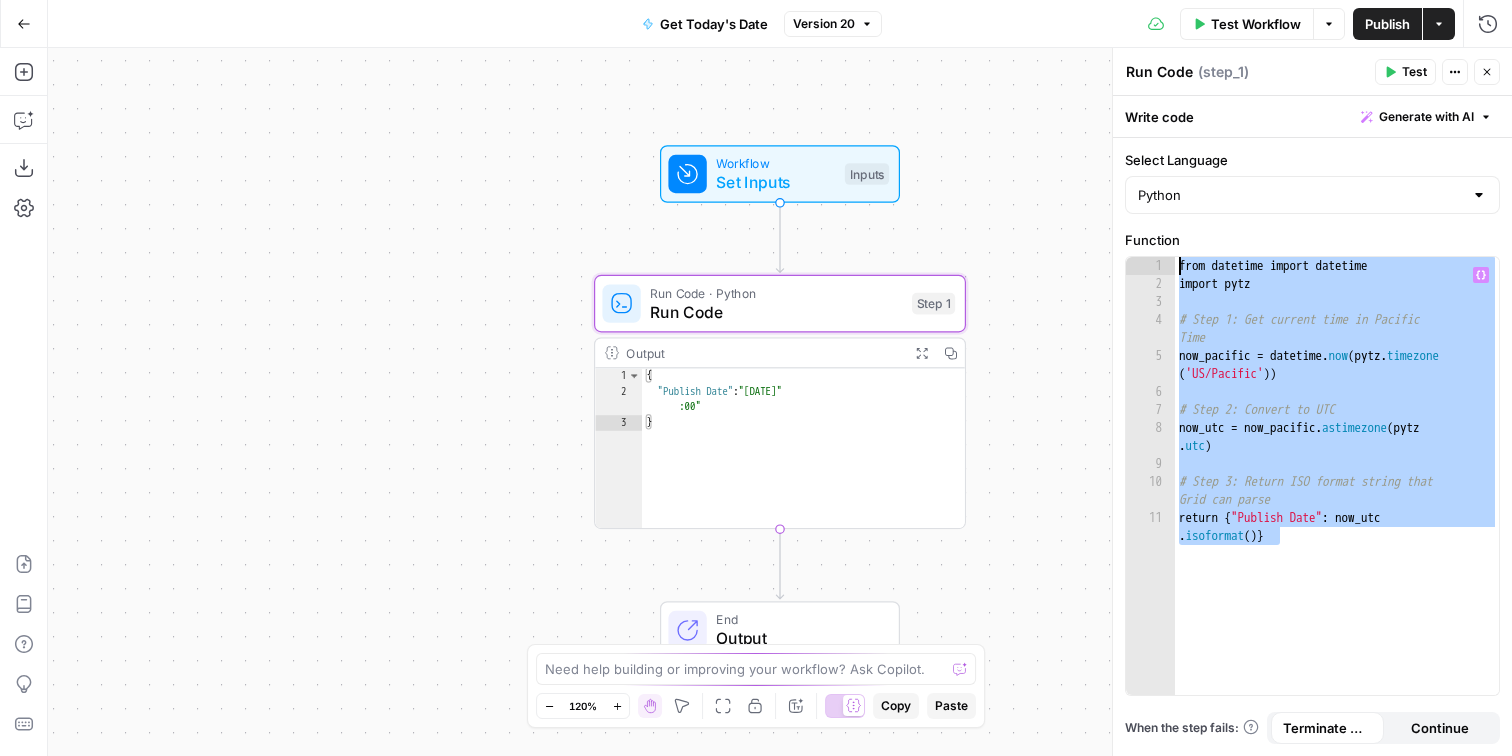 paste on "*" 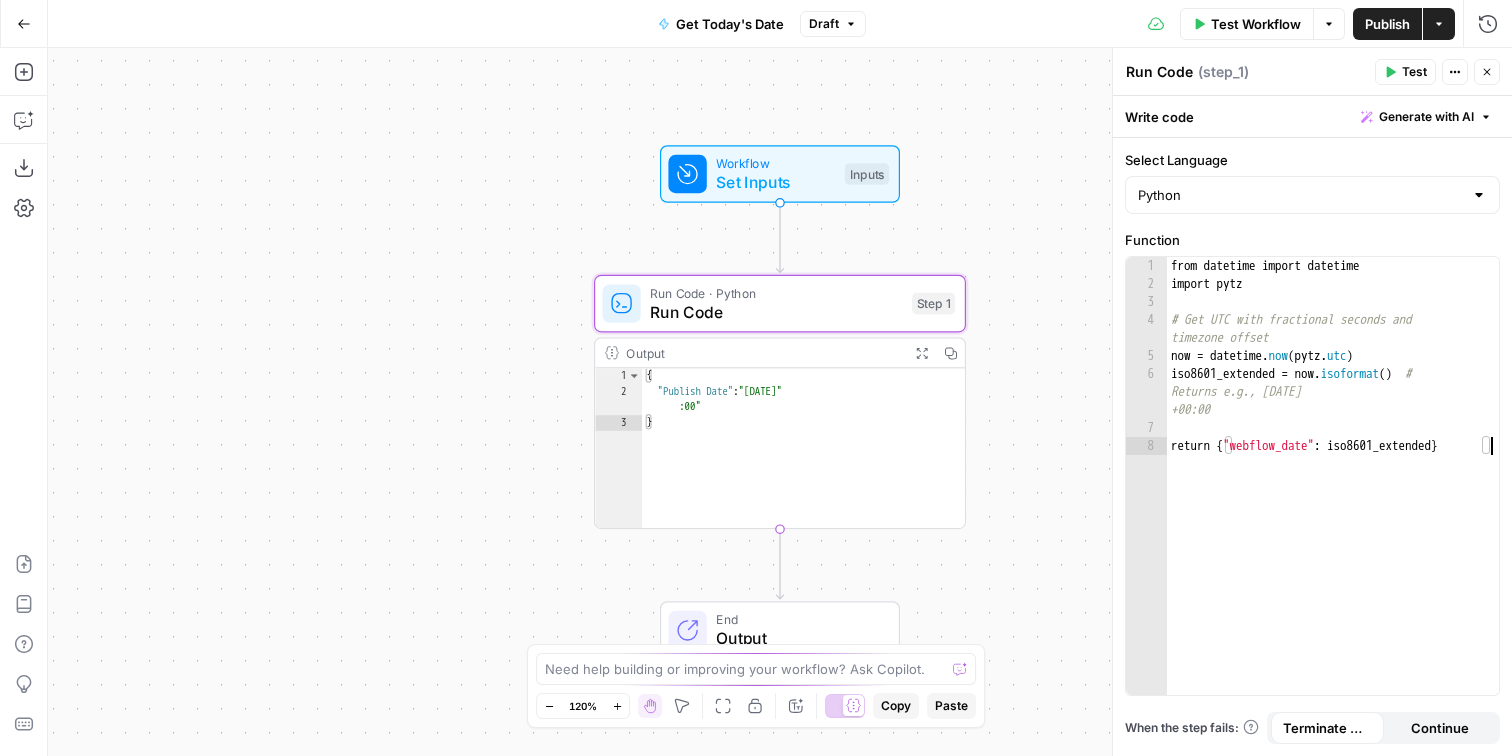 click on "Test Workflow" at bounding box center (1256, 24) 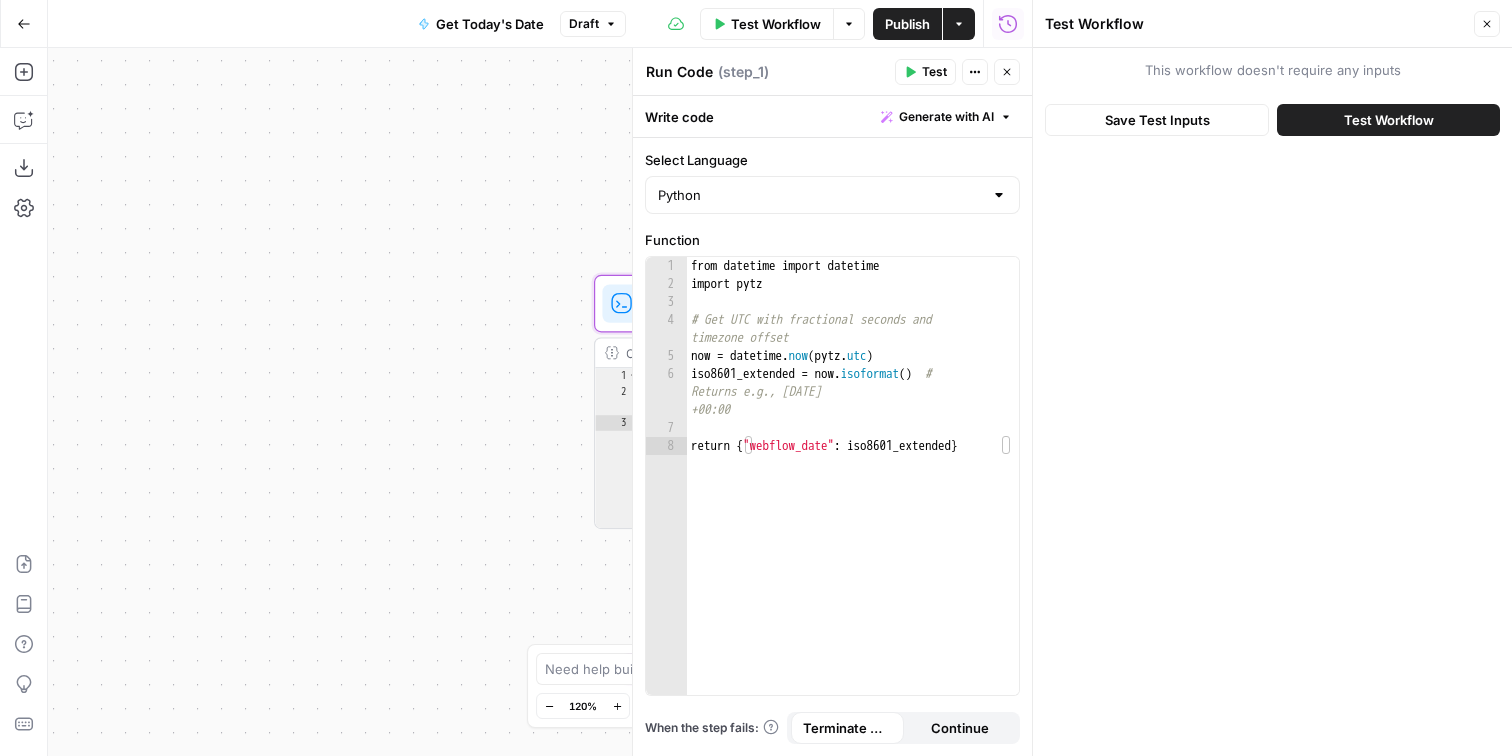 click on "Save Test Inputs Test Workflow" at bounding box center [1272, 120] 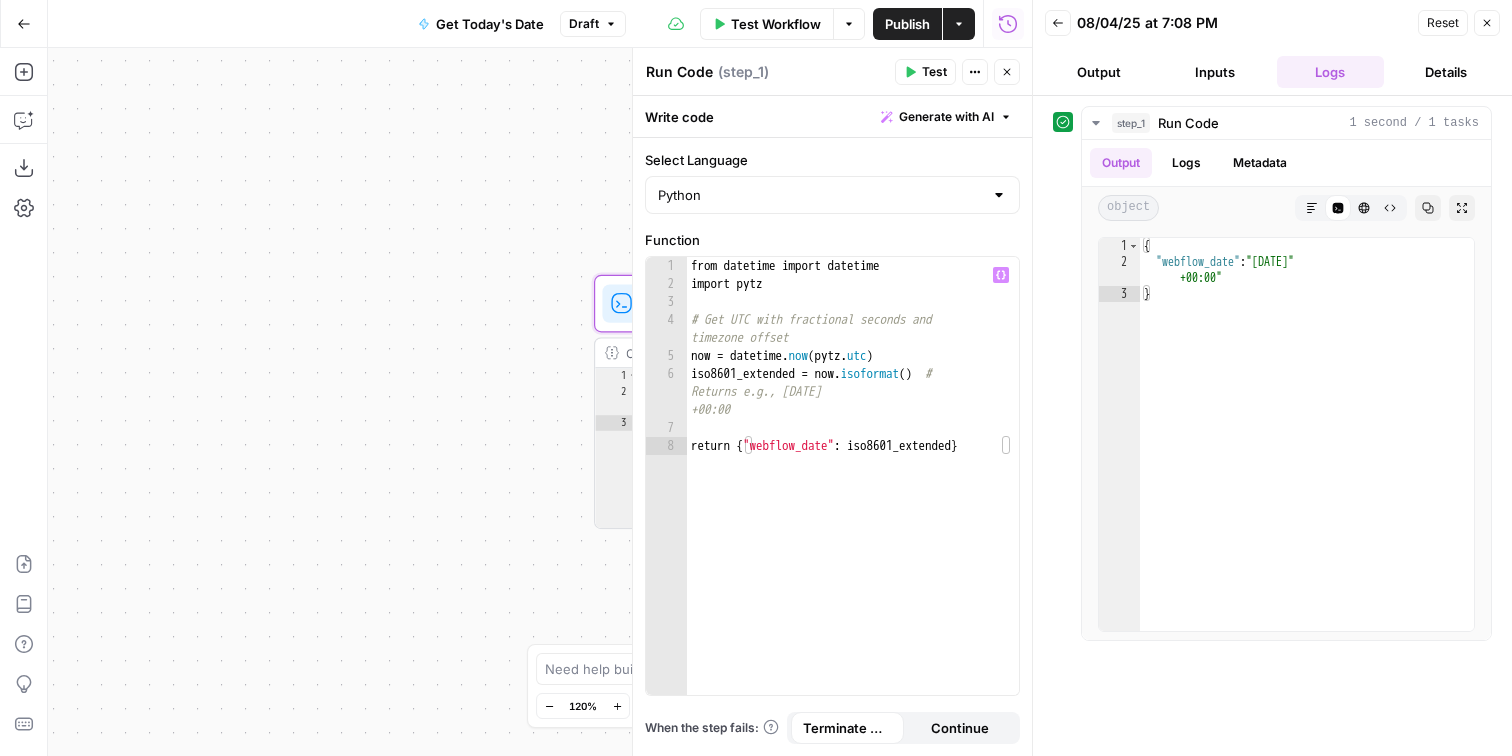 click on "from   datetime   import   datetime import   pytz # Get UTC with fractional seconds and  timezone offset now   =   datetime . now ( pytz . utc ) iso8601_extended   =   now . isoformat ( )    #  Returns e.g., 2025-08-04T19:52:30.215220 +00:00 return   { "webflow_date" :   iso8601_extended }" at bounding box center (853, 494) 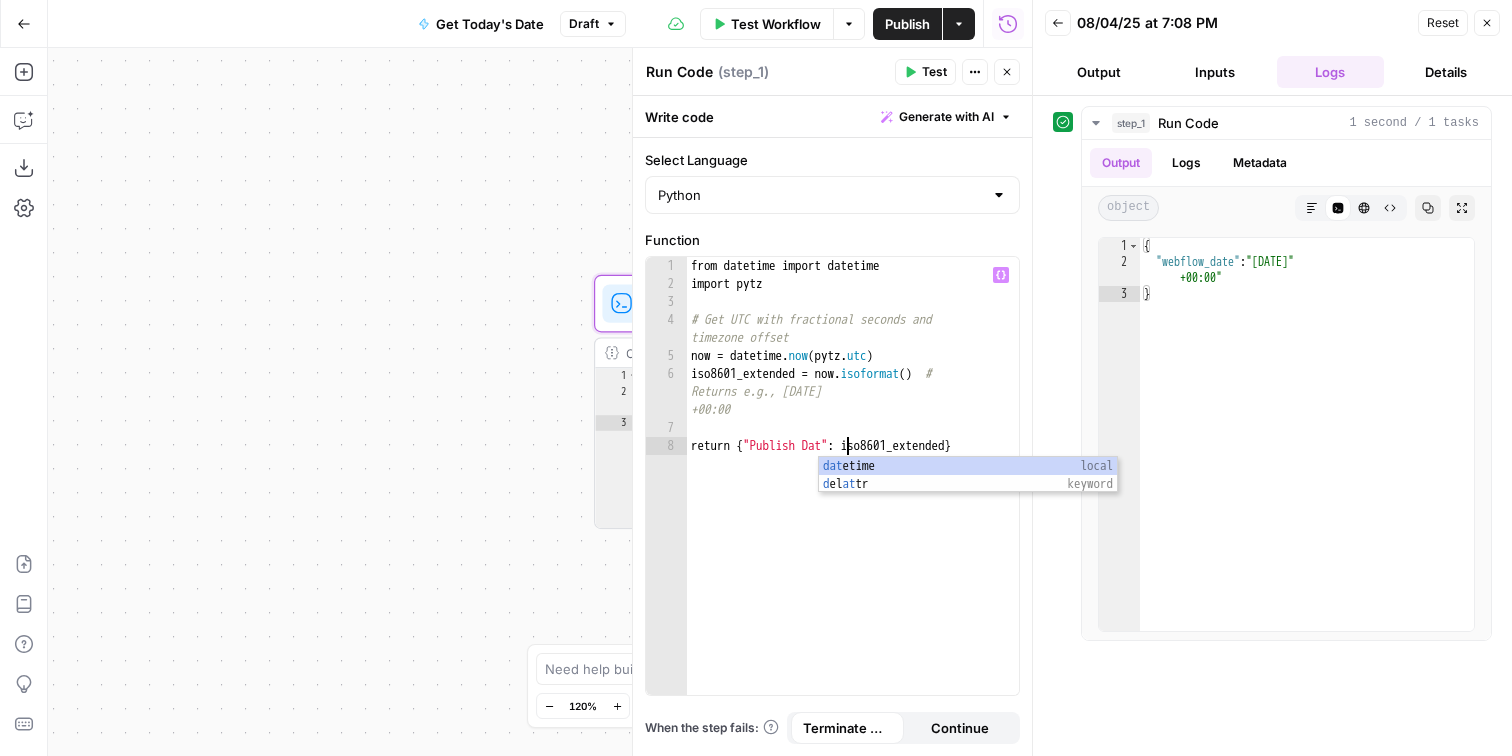 scroll, scrollTop: 0, scrollLeft: 12, axis: horizontal 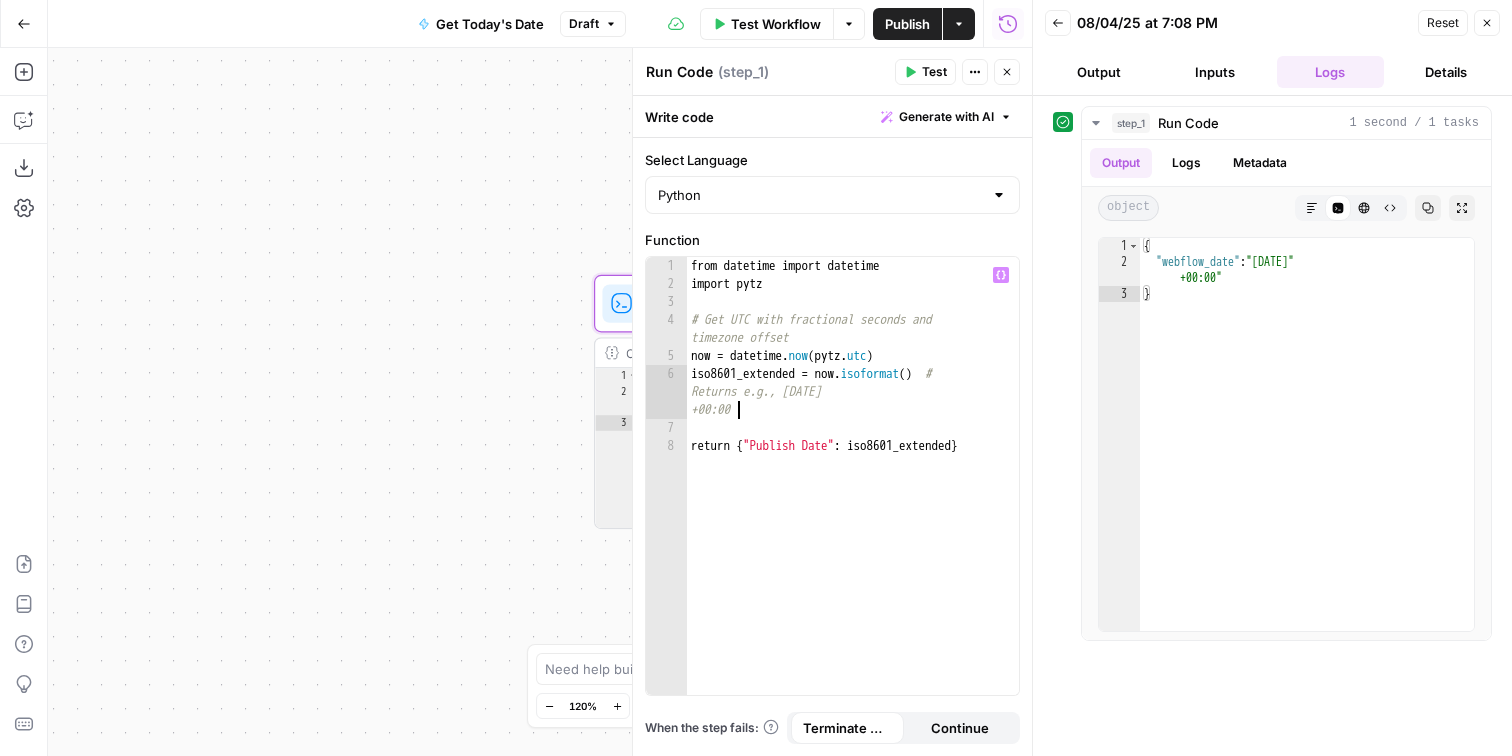 click on "from   datetime   import   datetime import   pytz # Get UTC with fractional seconds and  timezone offset now   =   datetime . now ( pytz . utc ) iso8601_extended   =   now . isoformat ( )    #  Returns e.g., [DATE] +00:00 return   { "Publish Date" :   iso8601_extended }" at bounding box center (853, 494) 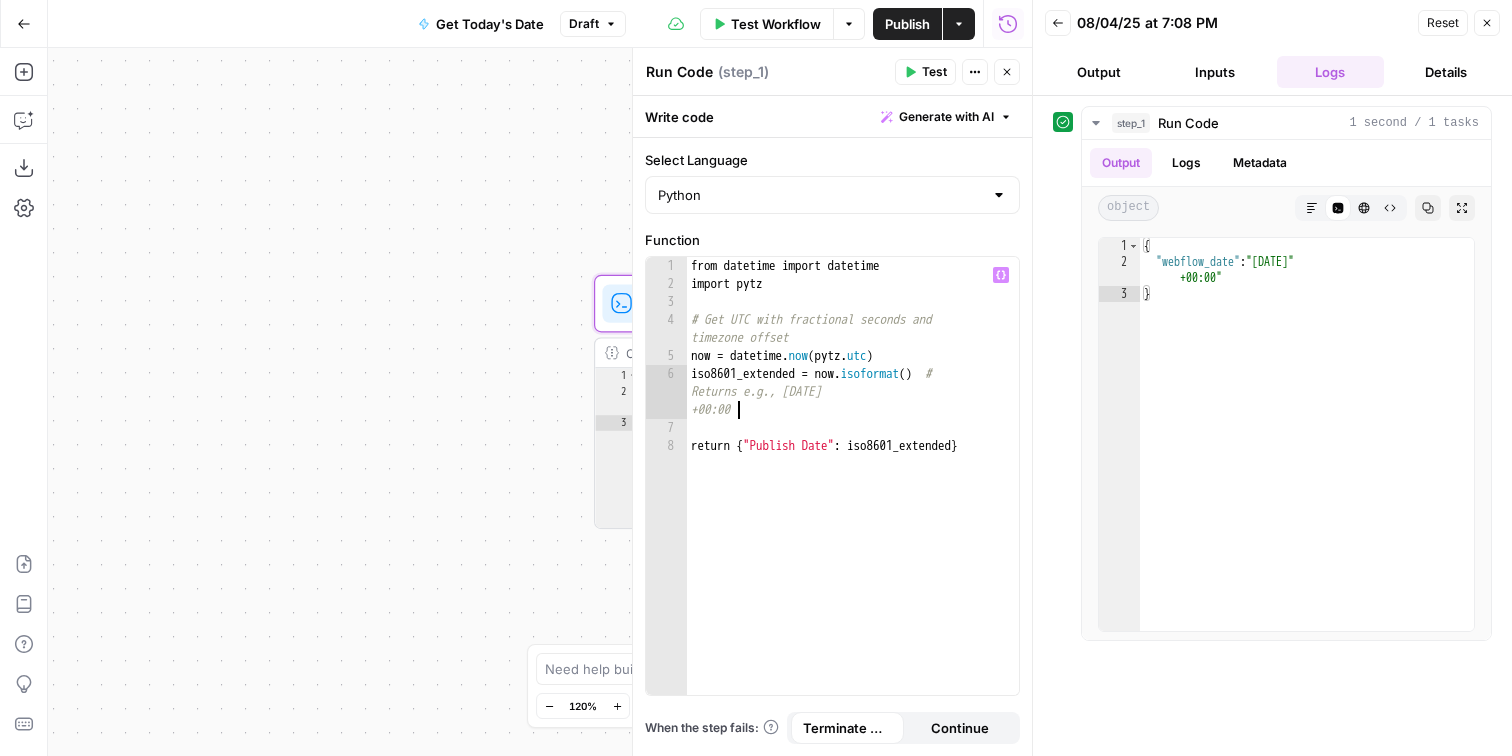 type on "**********" 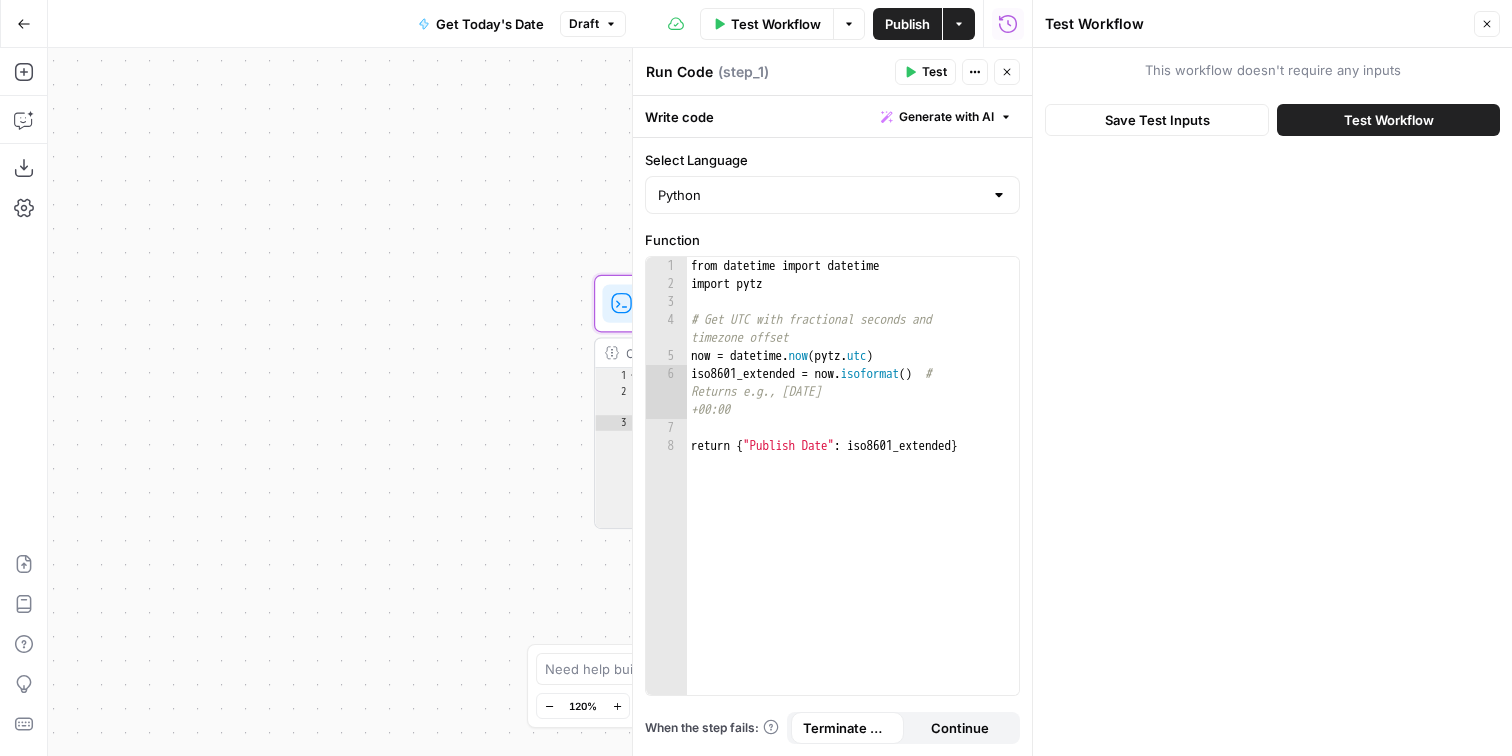 click on "Test Workflow" at bounding box center [1388, 120] 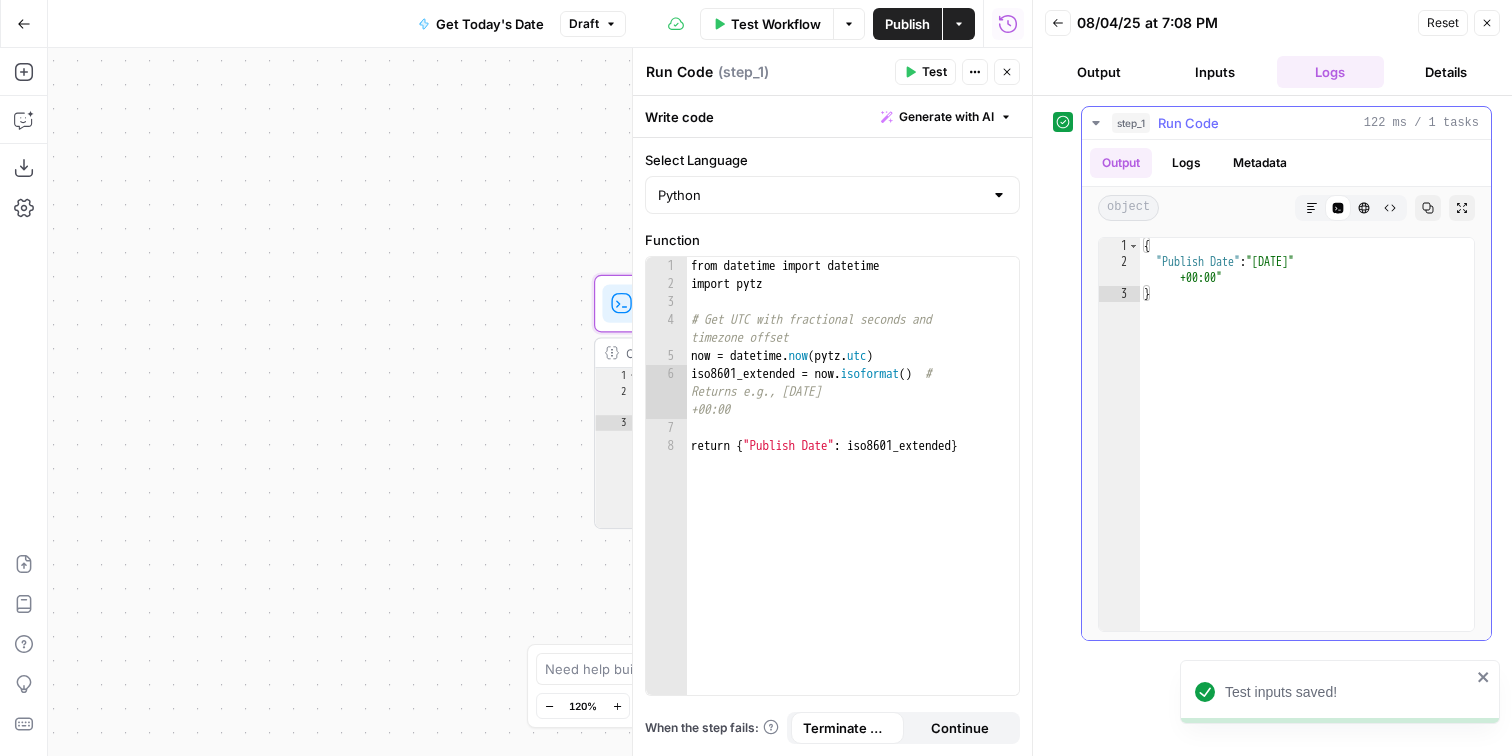 type on "*" 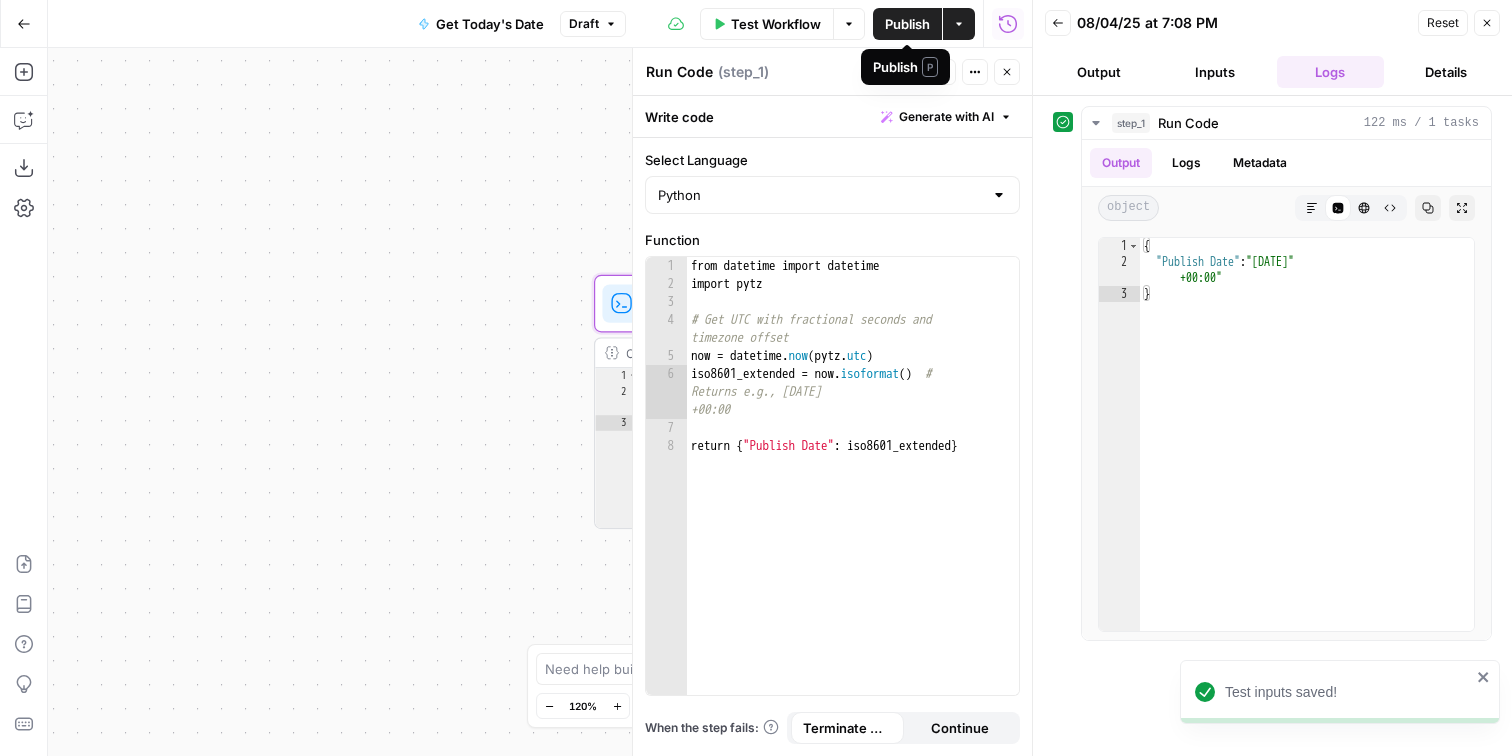 click on "Publish" at bounding box center (907, 24) 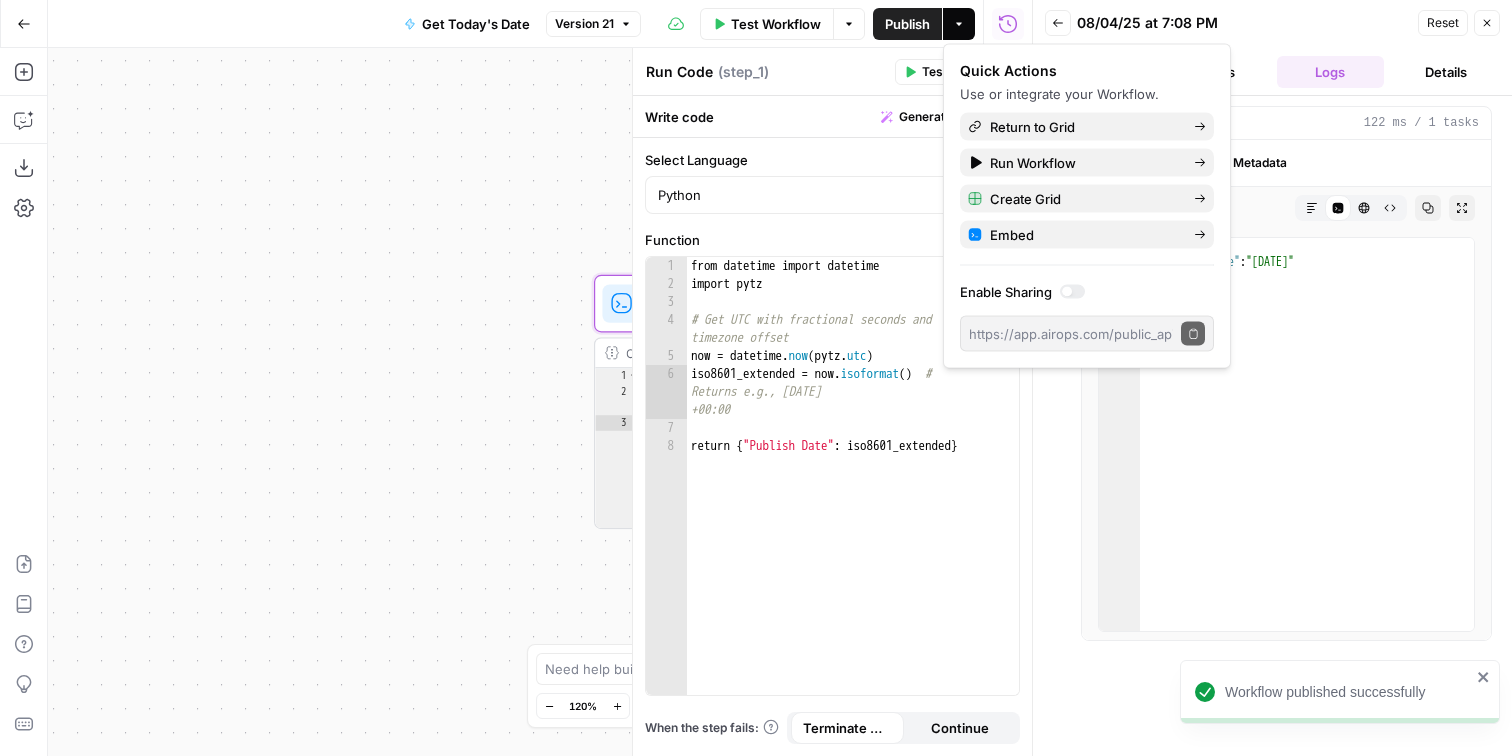 click 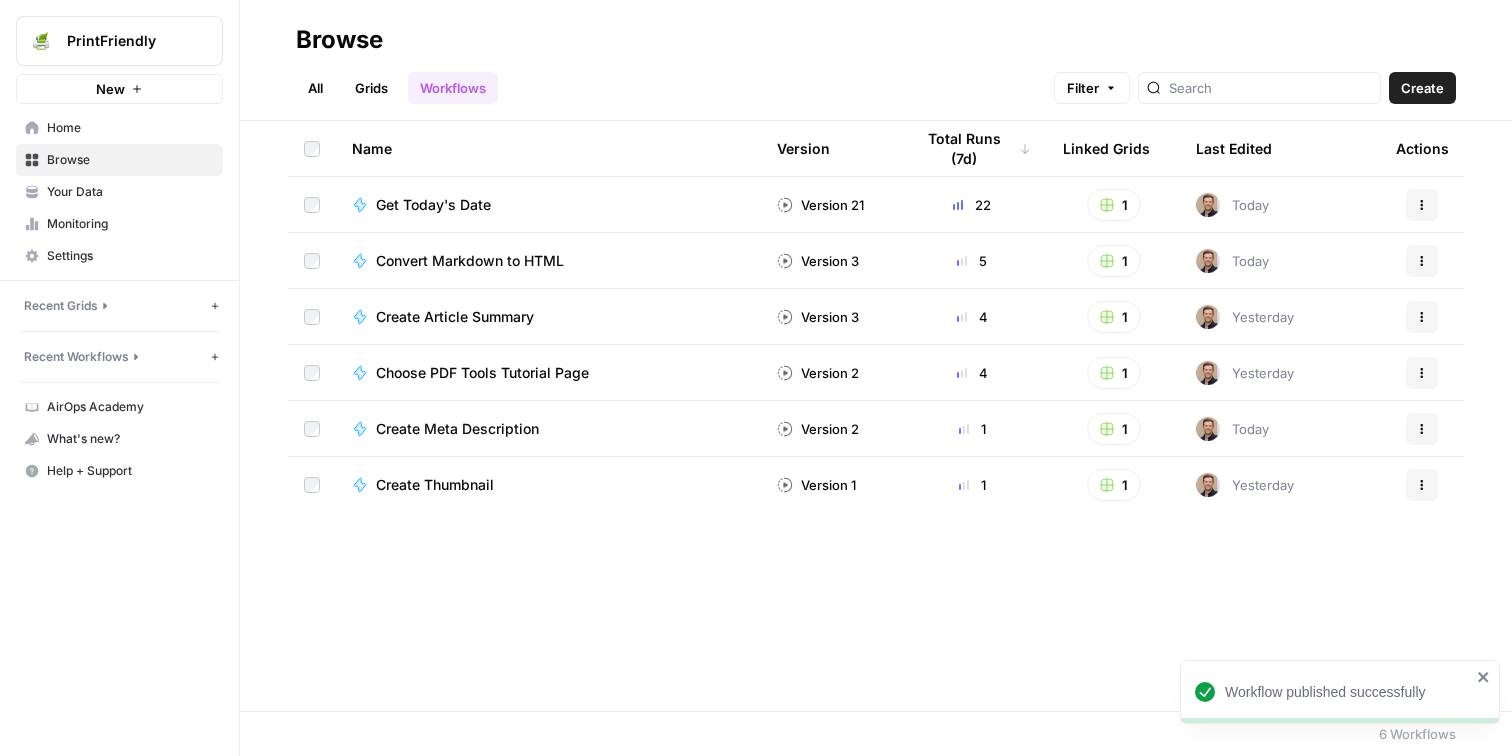 click 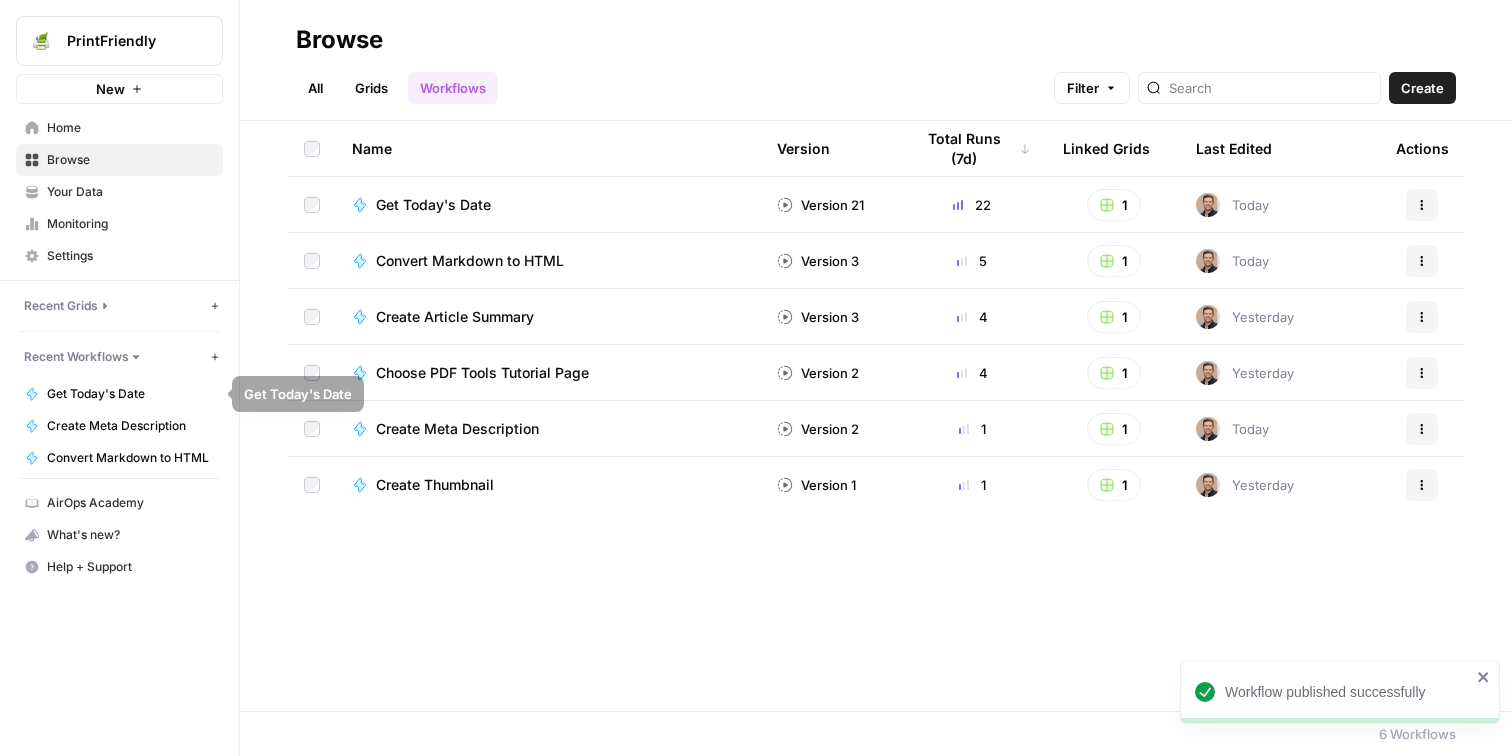click on "Recent Grids" at bounding box center (115, 306) 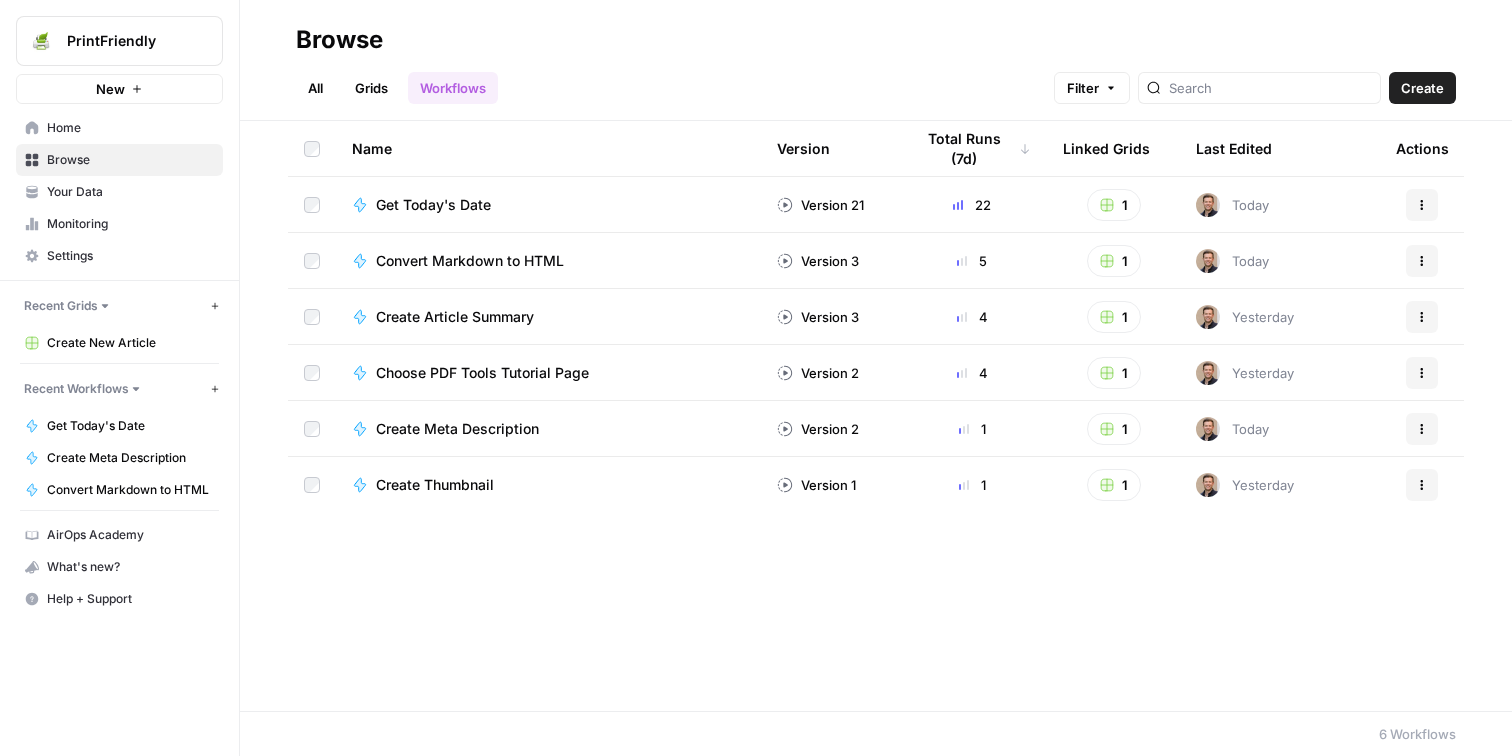 click on "Create New Article" at bounding box center [119, 343] 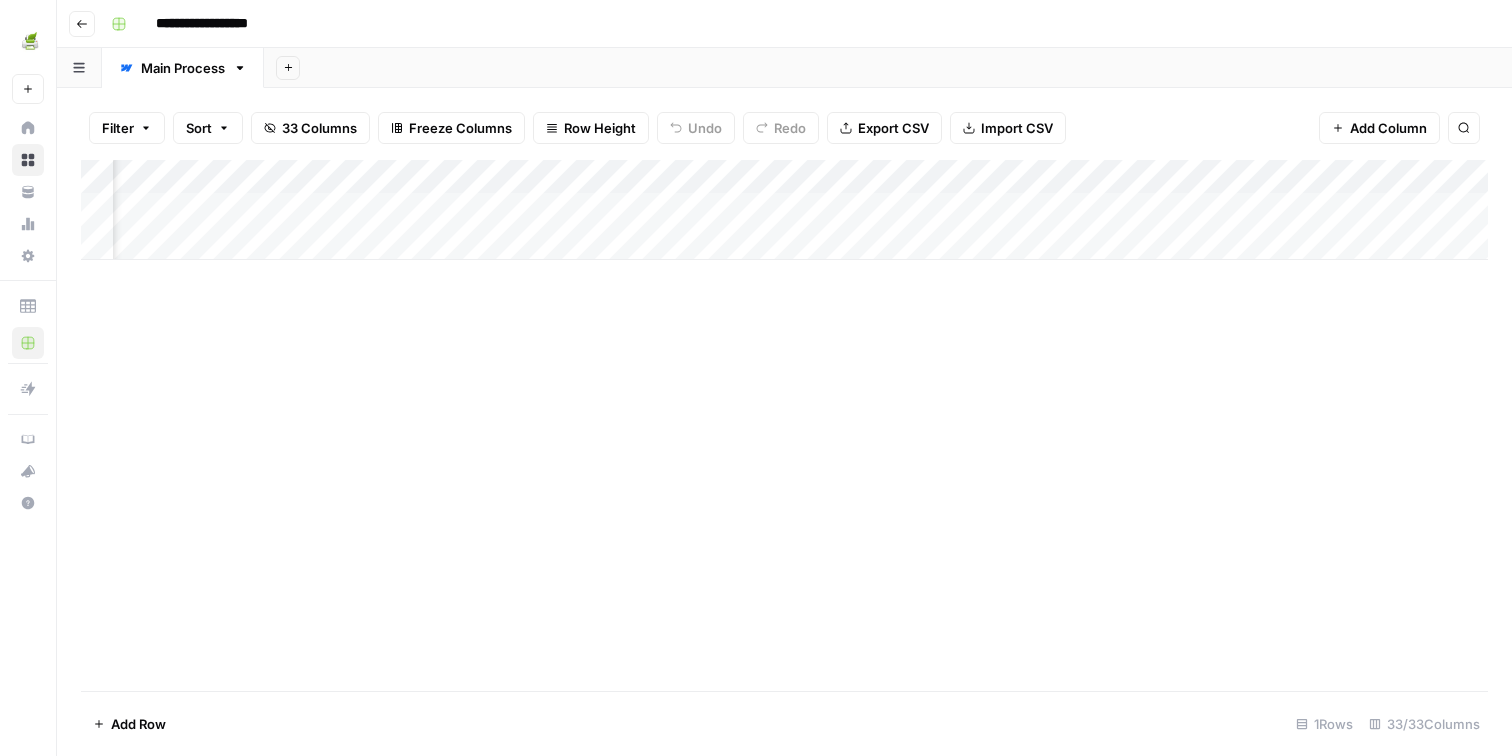 scroll, scrollTop: 0, scrollLeft: 5437, axis: horizontal 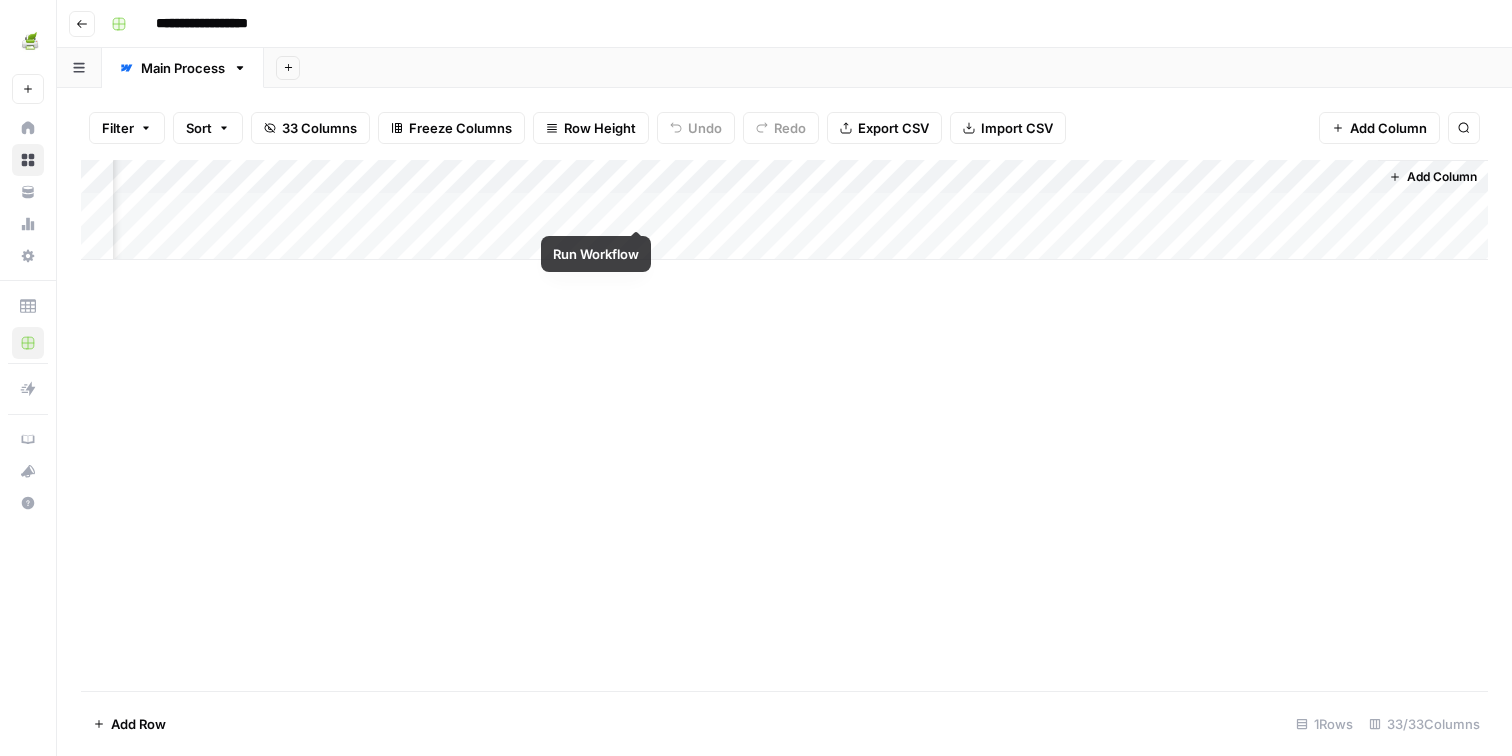 click on "Add Column" at bounding box center [784, 210] 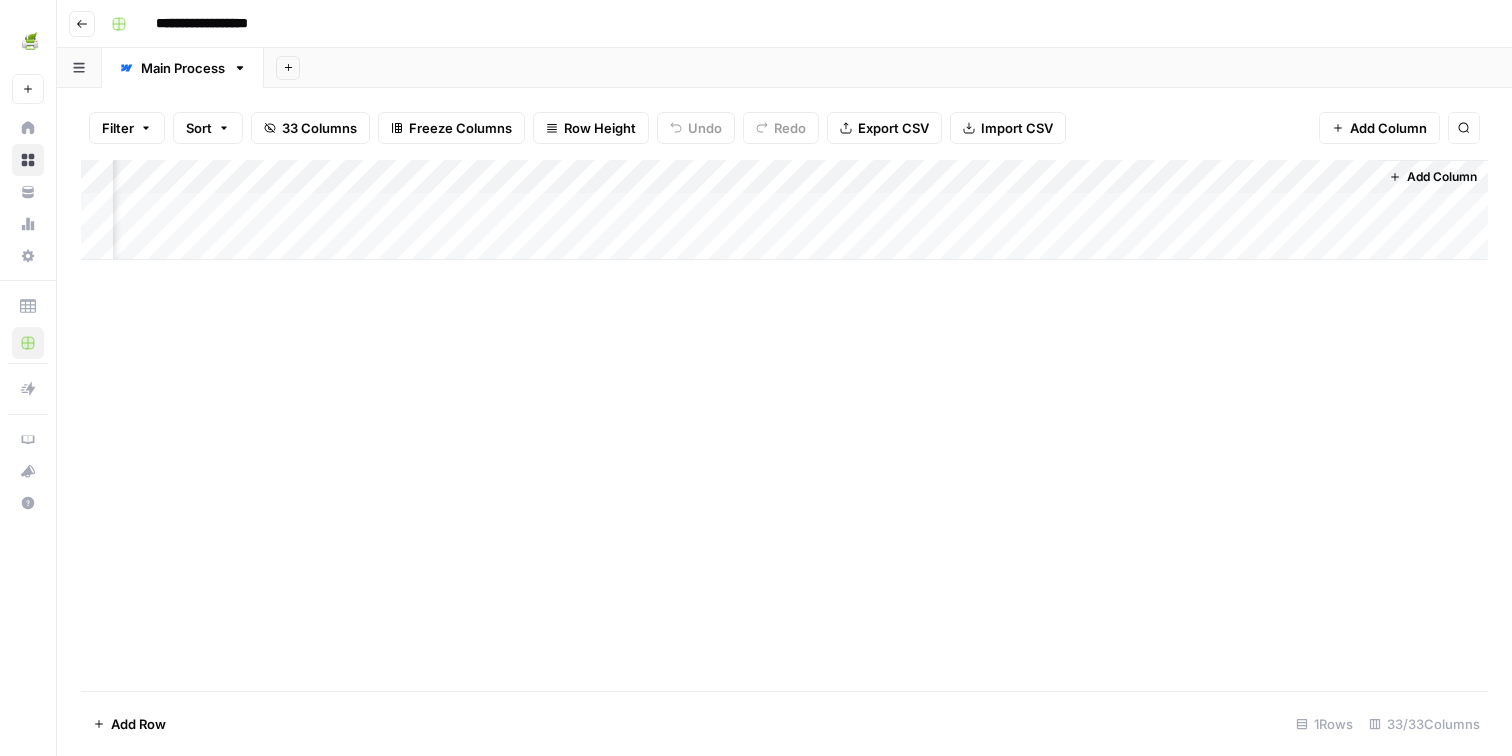 click on "Add Column" at bounding box center (784, 210) 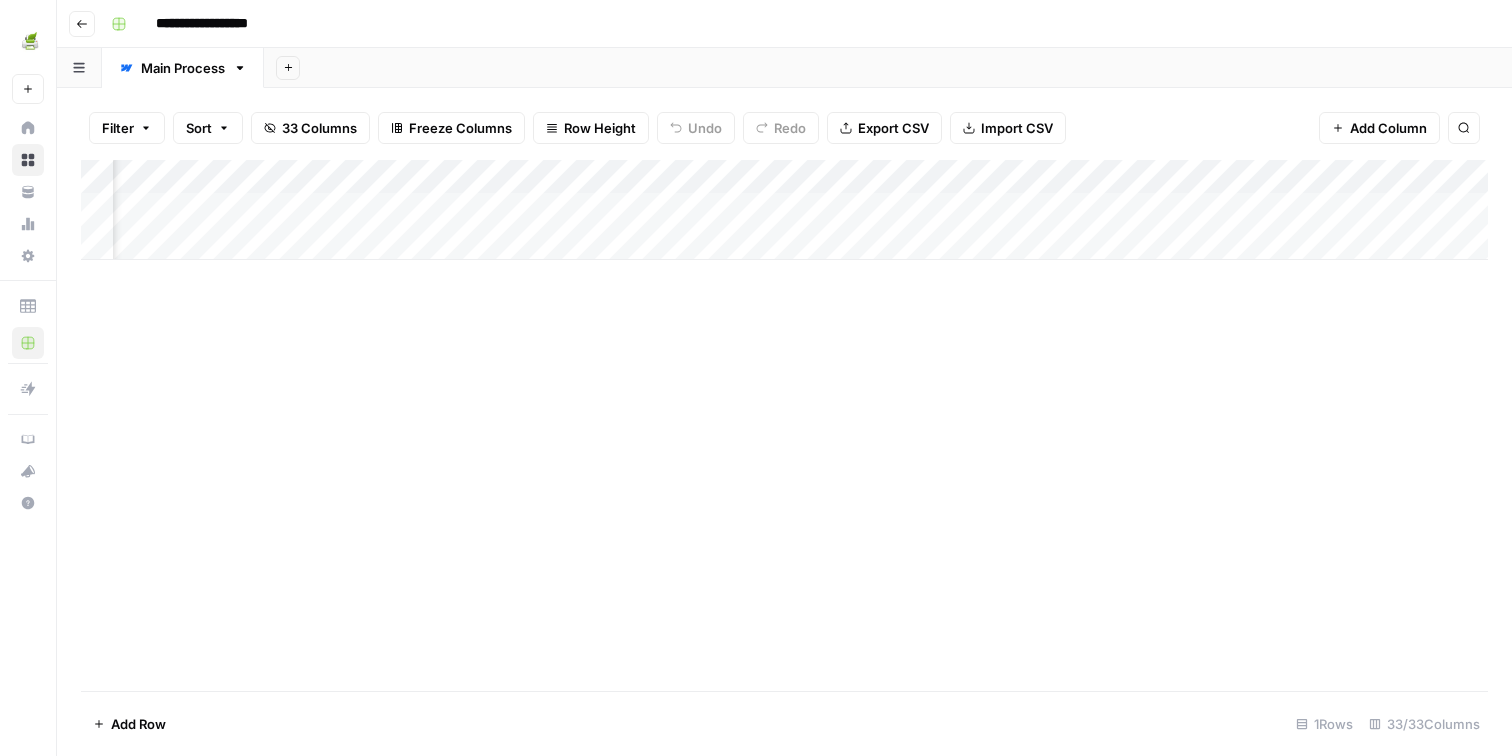 scroll, scrollTop: 0, scrollLeft: 5040, axis: horizontal 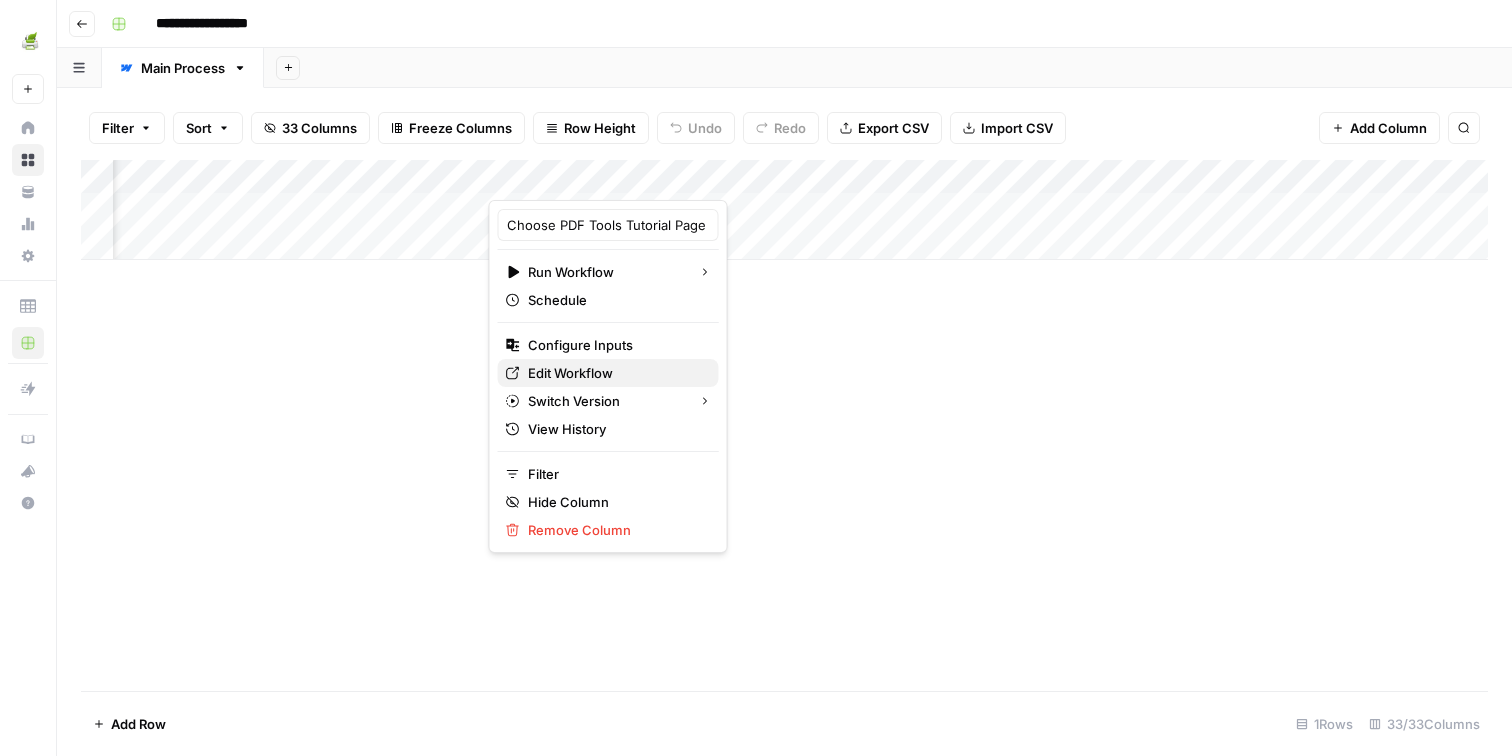 click on "Edit Workflow" at bounding box center (615, 373) 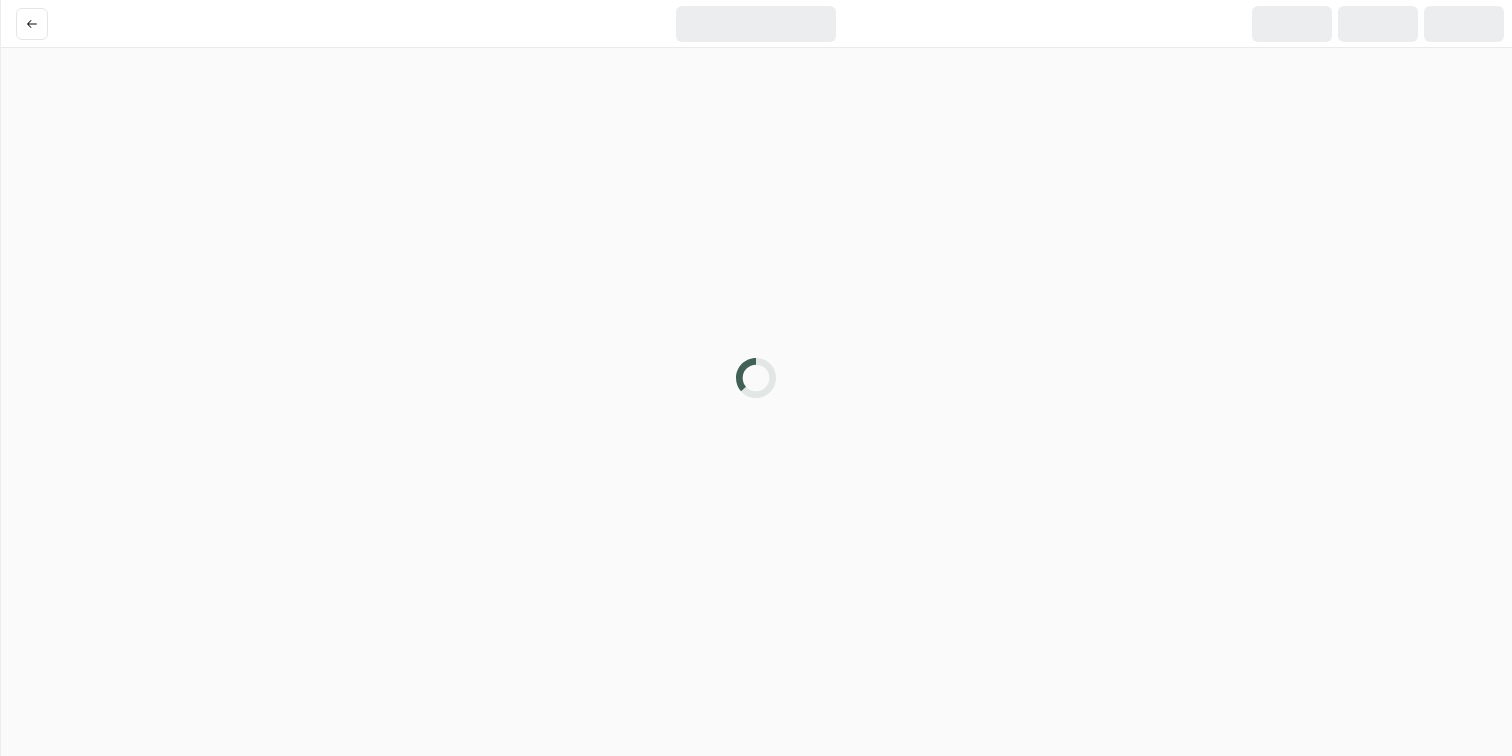 scroll, scrollTop: 0, scrollLeft: 0, axis: both 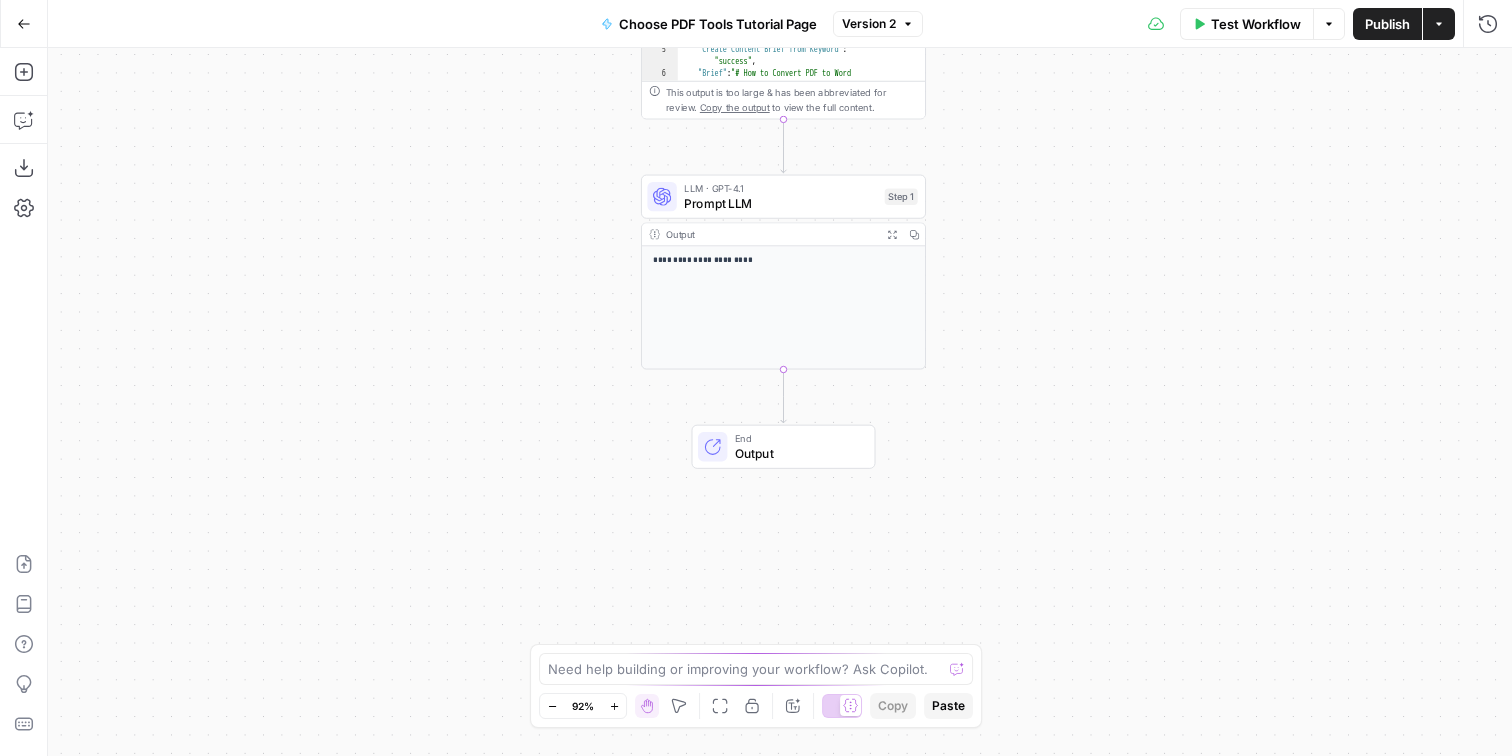 drag, startPoint x: 1004, startPoint y: 567, endPoint x: 1005, endPoint y: 326, distance: 241.00208 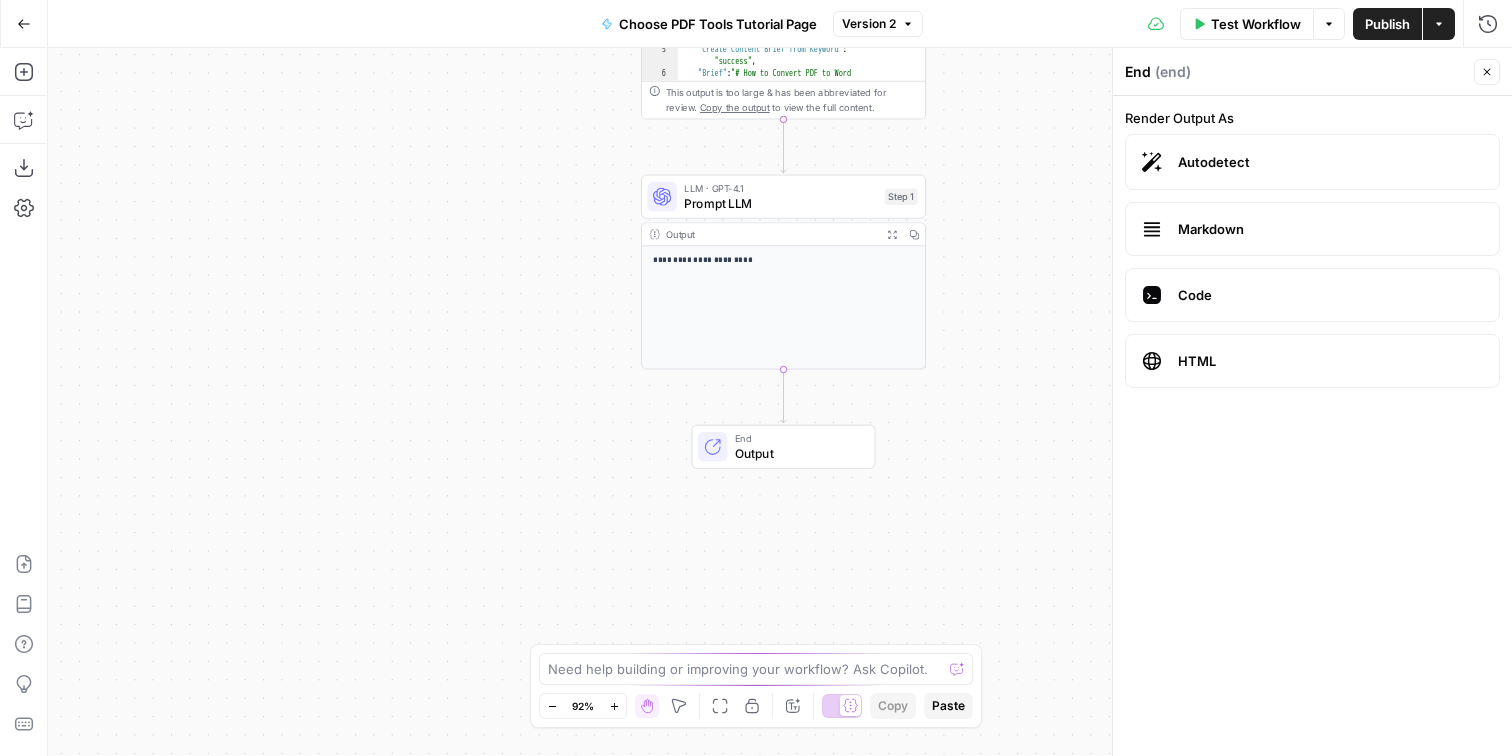 click on "Output" at bounding box center [771, 234] 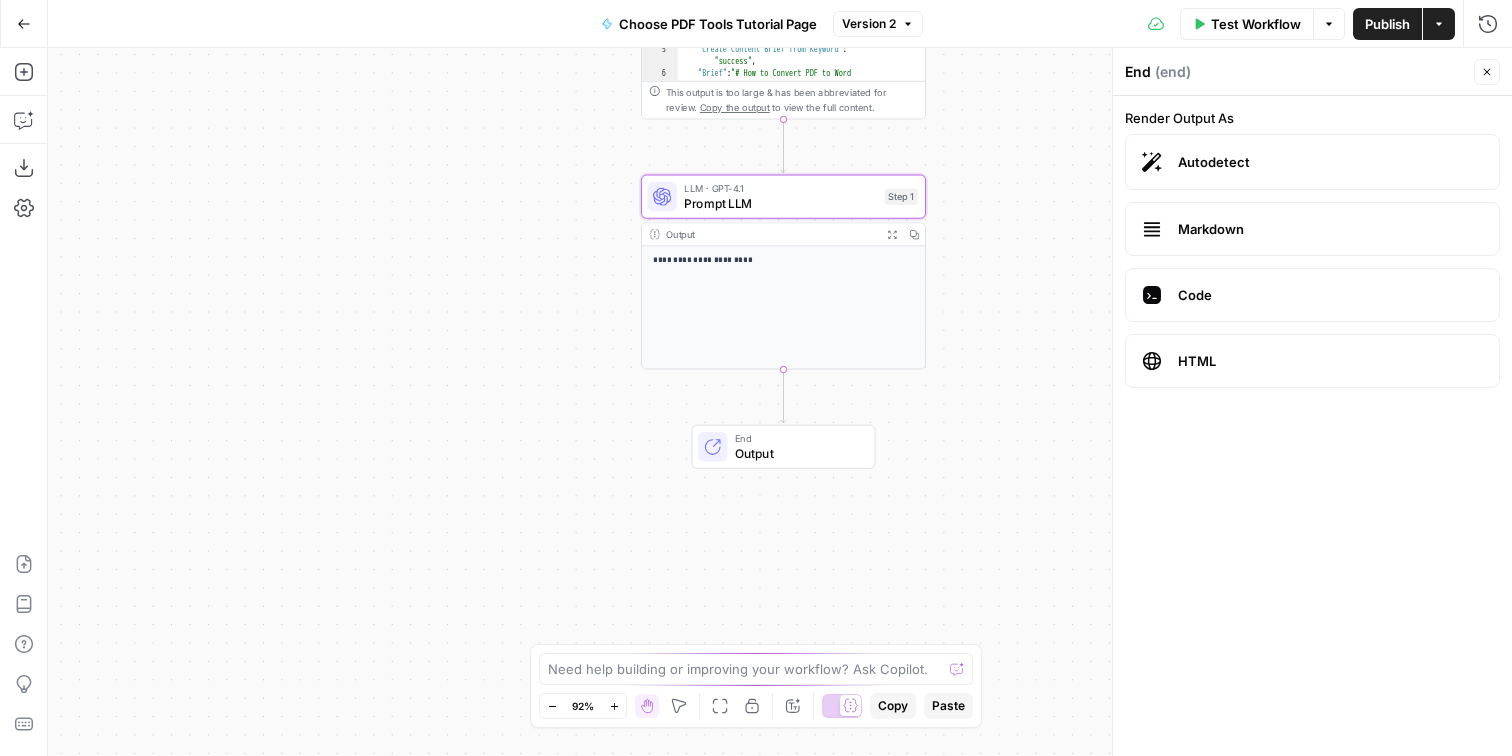 click on "Output" at bounding box center (771, 234) 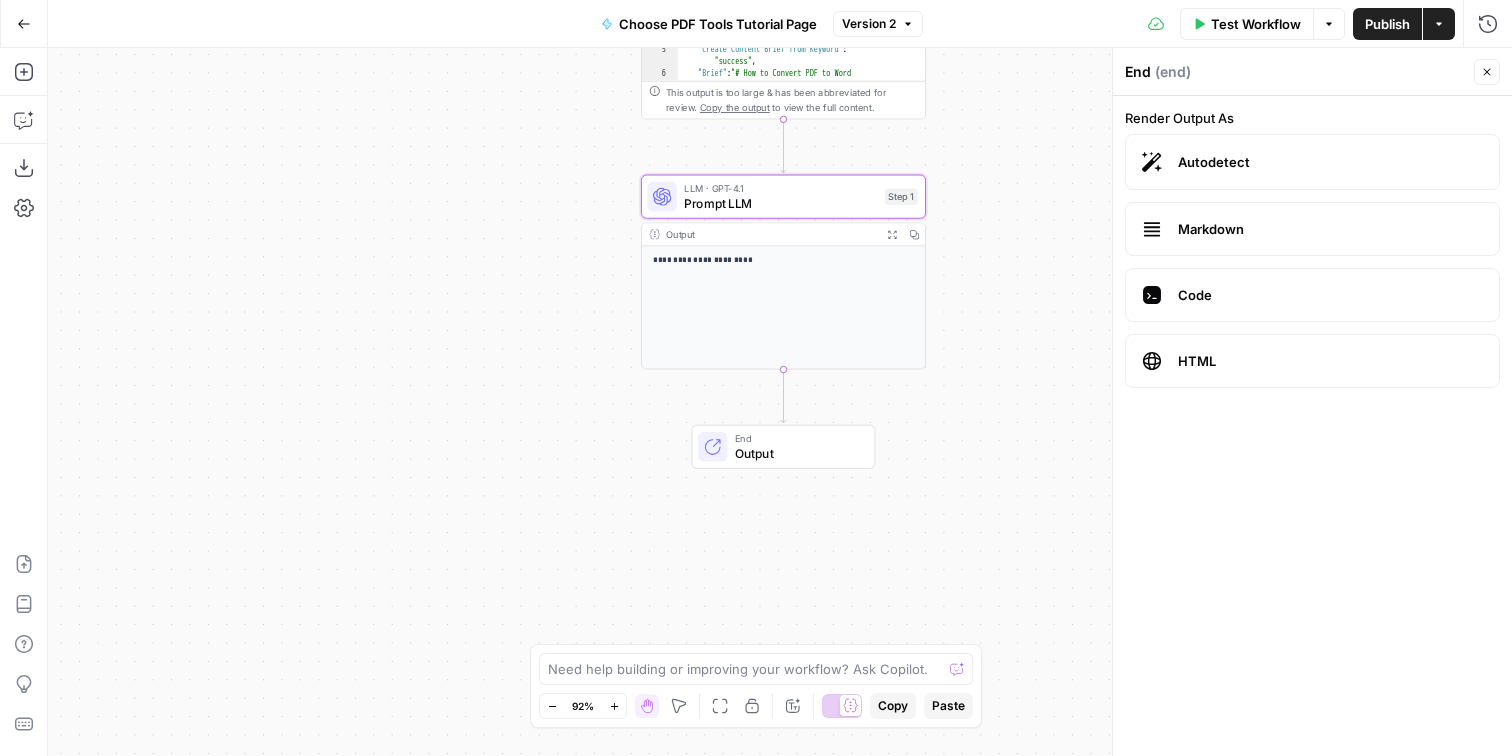 click on "Prompt LLM" at bounding box center [780, 203] 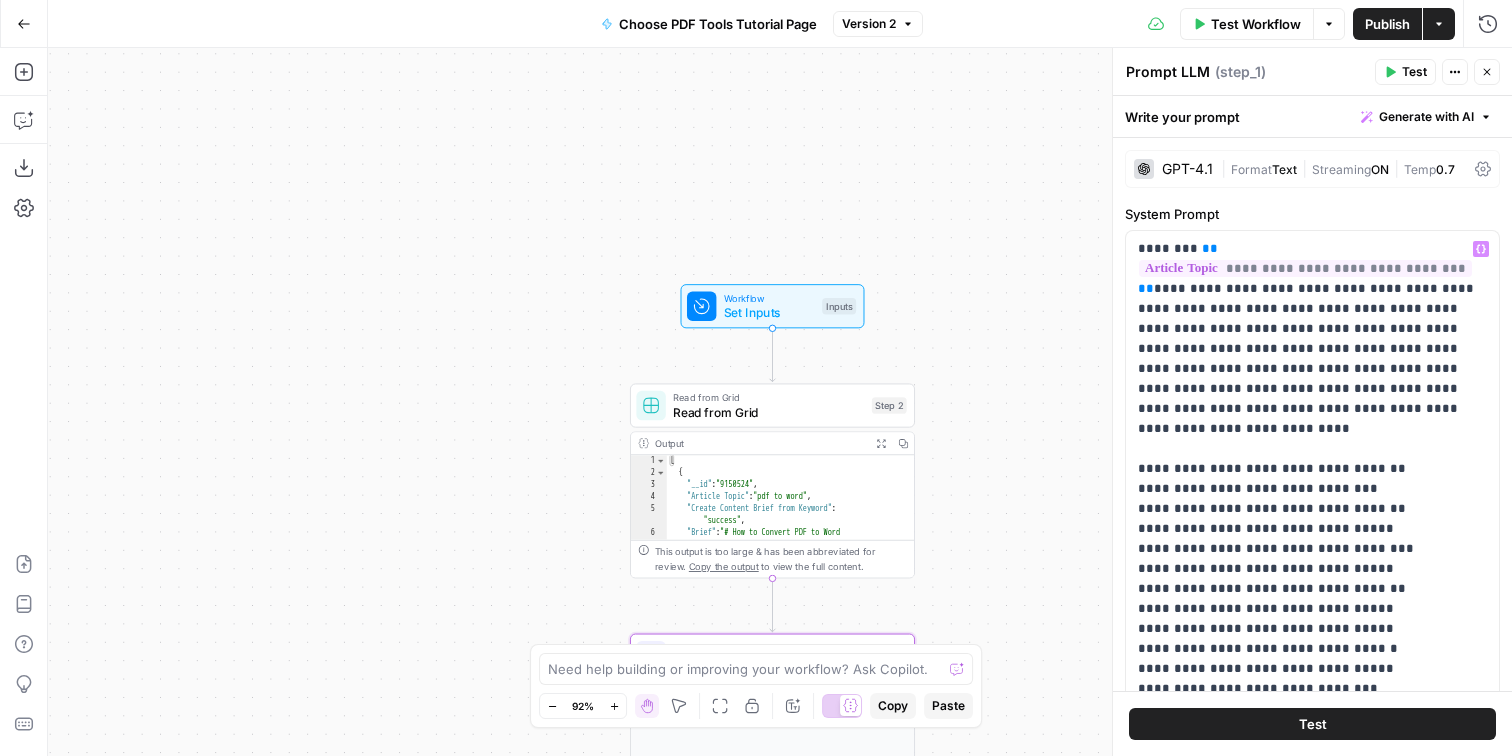 scroll, scrollTop: 487, scrollLeft: 0, axis: vertical 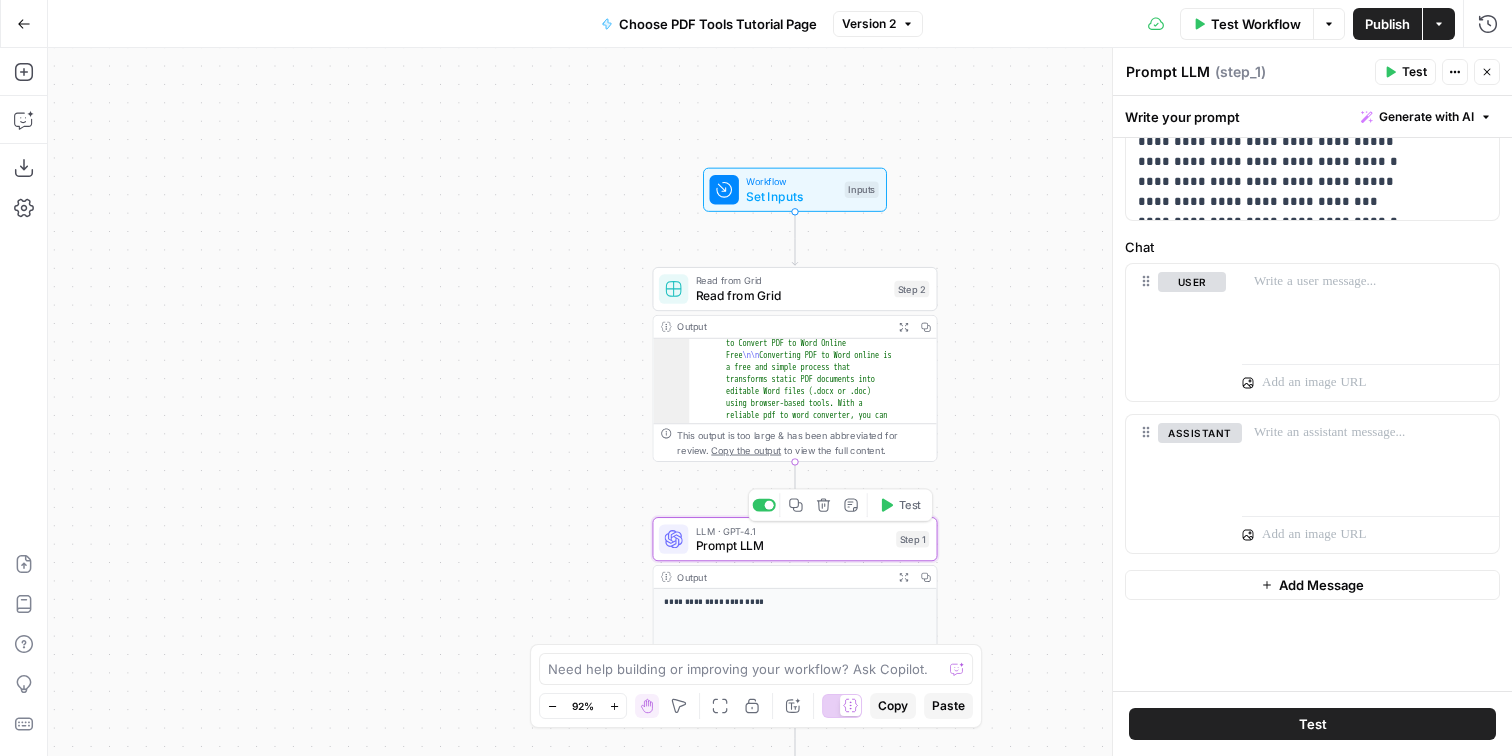 click on "Output" at bounding box center [782, 576] 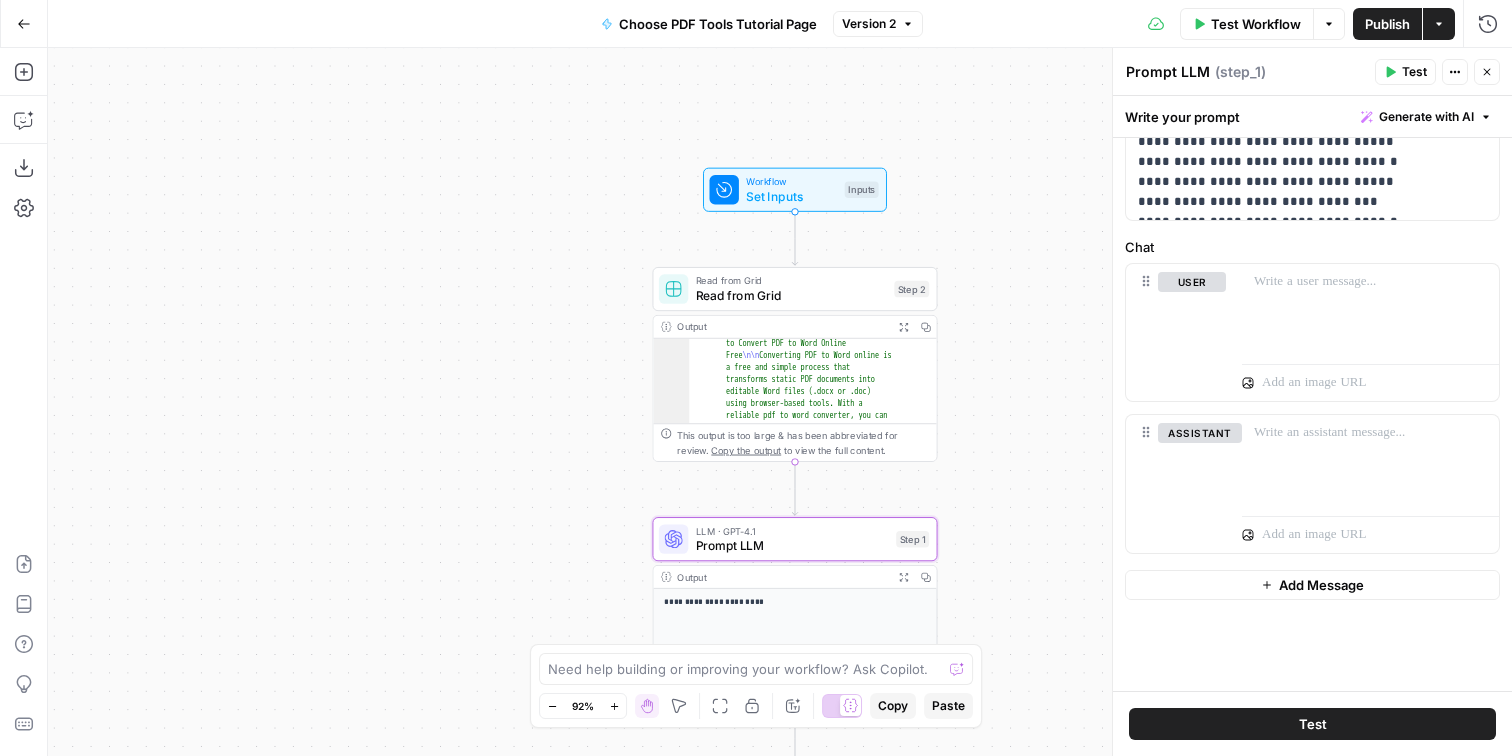 click on "**********" at bounding box center (795, 602) 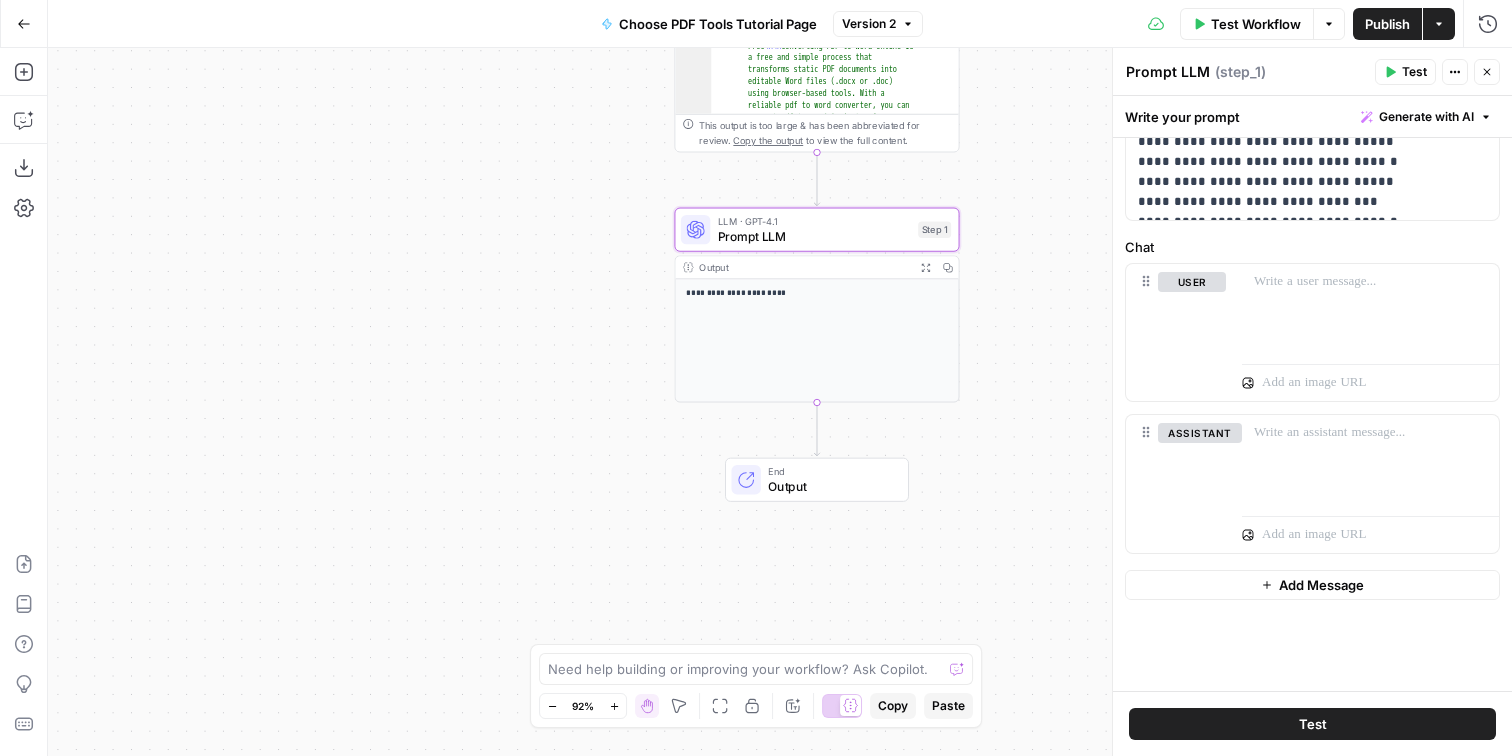 click on "**********" at bounding box center (816, 340) 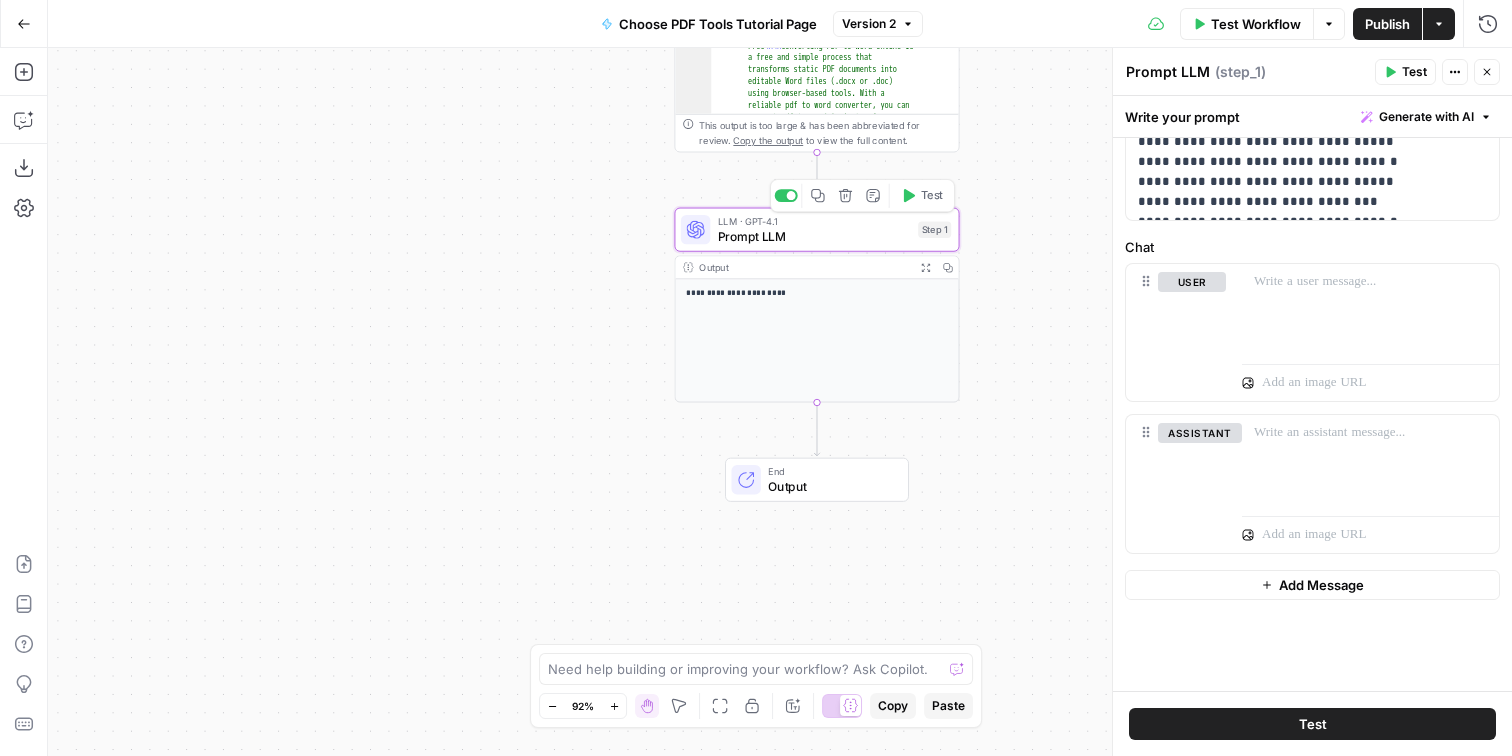 click on "Prompt LLM" at bounding box center (814, 236) 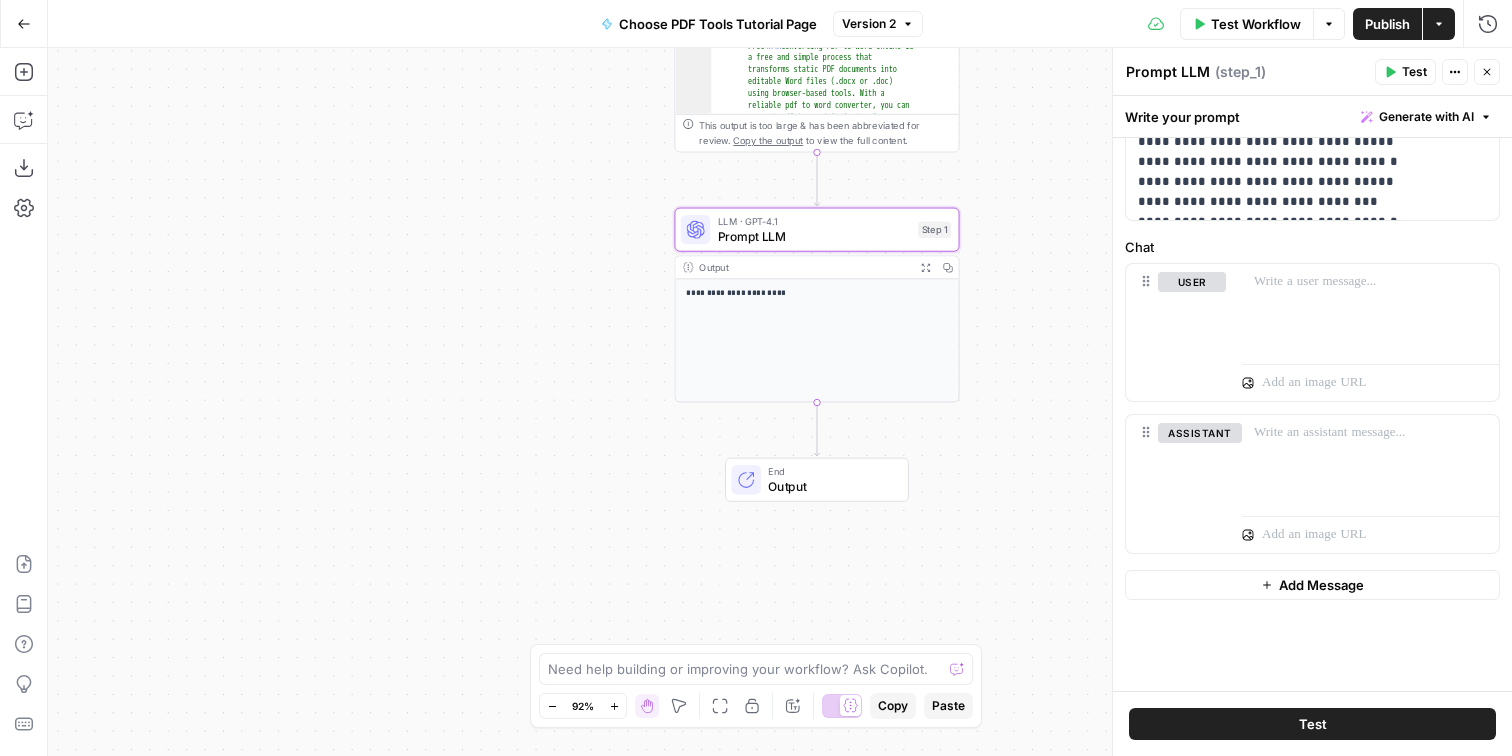 click on "**********" at bounding box center [816, 340] 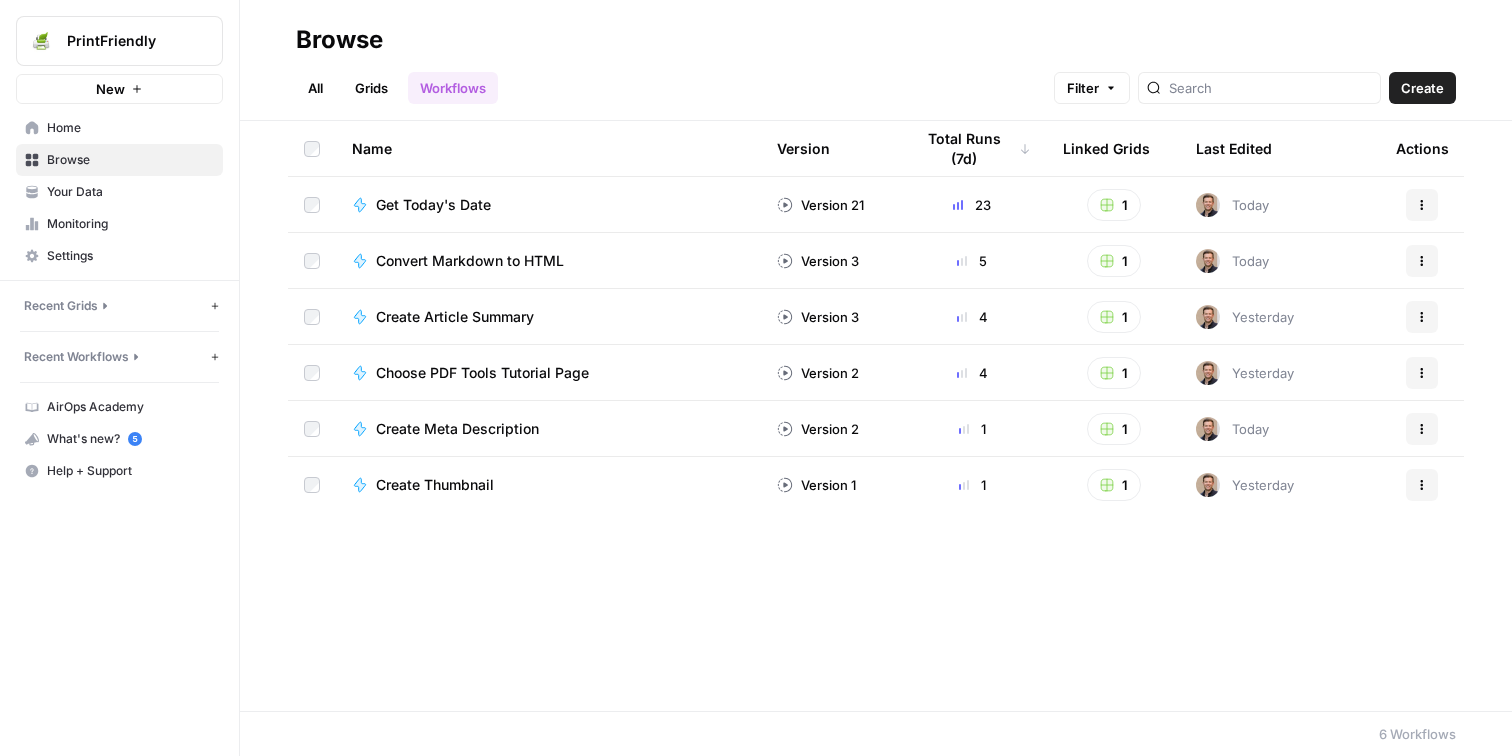 click on "Get Today's Date" at bounding box center [433, 205] 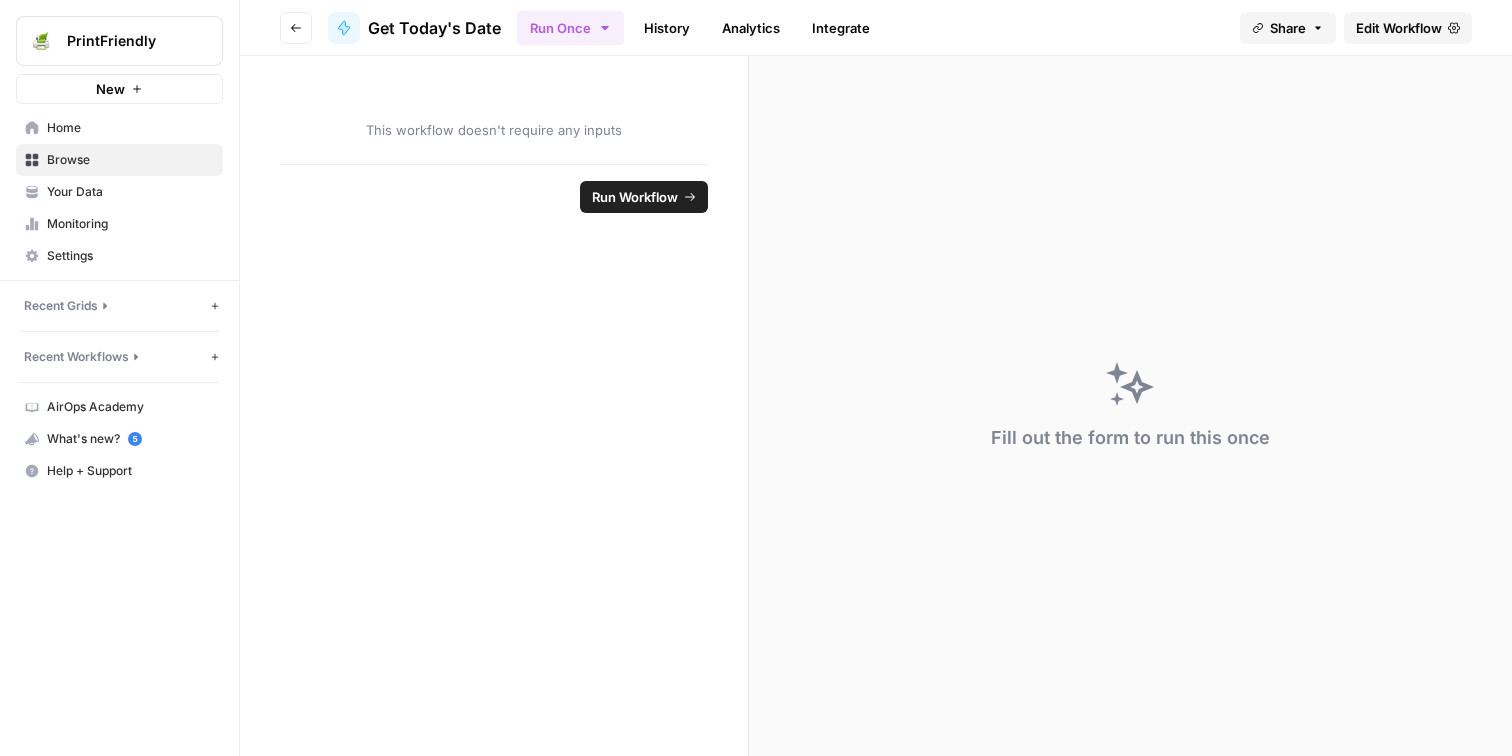 click on "Edit Workflow" at bounding box center (1399, 28) 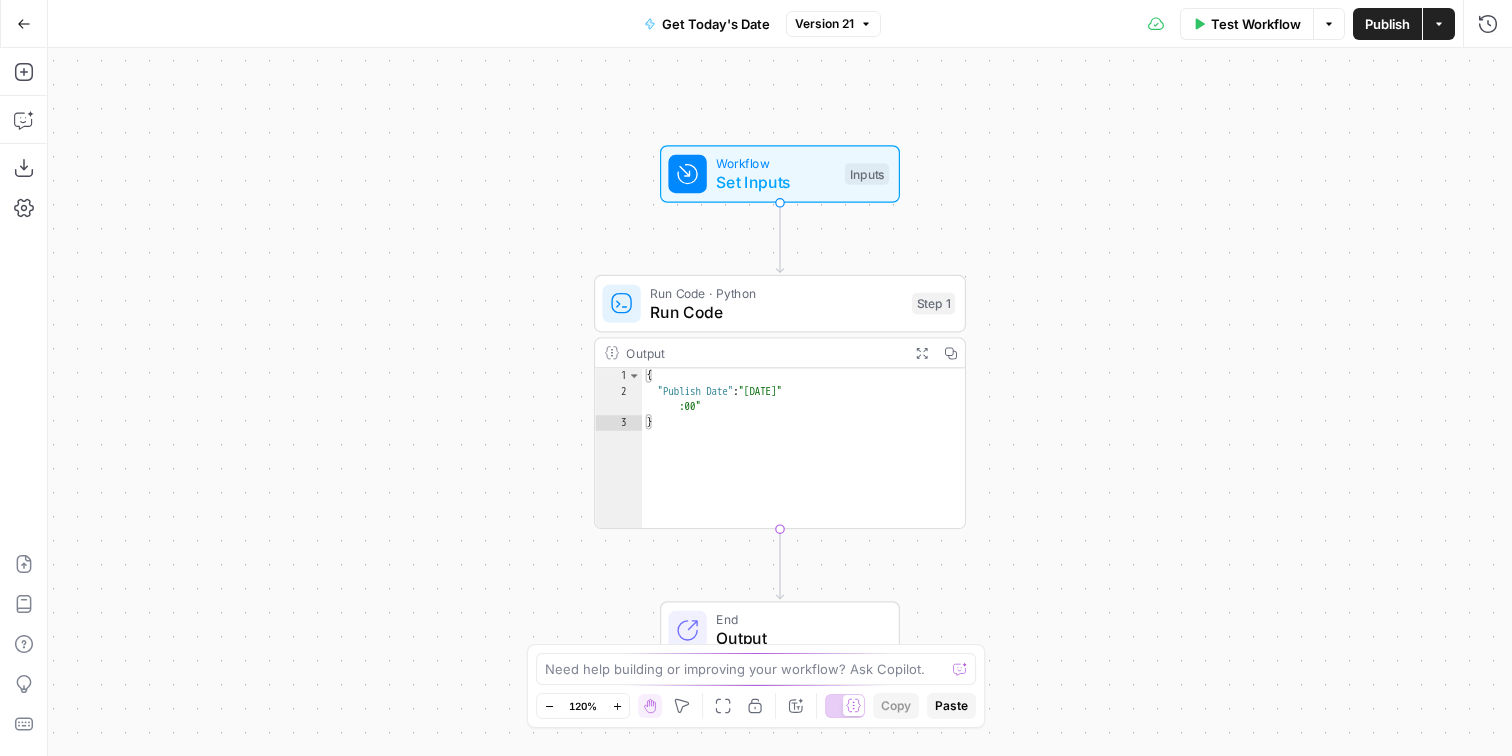 click on "Output" at bounding box center [763, 352] 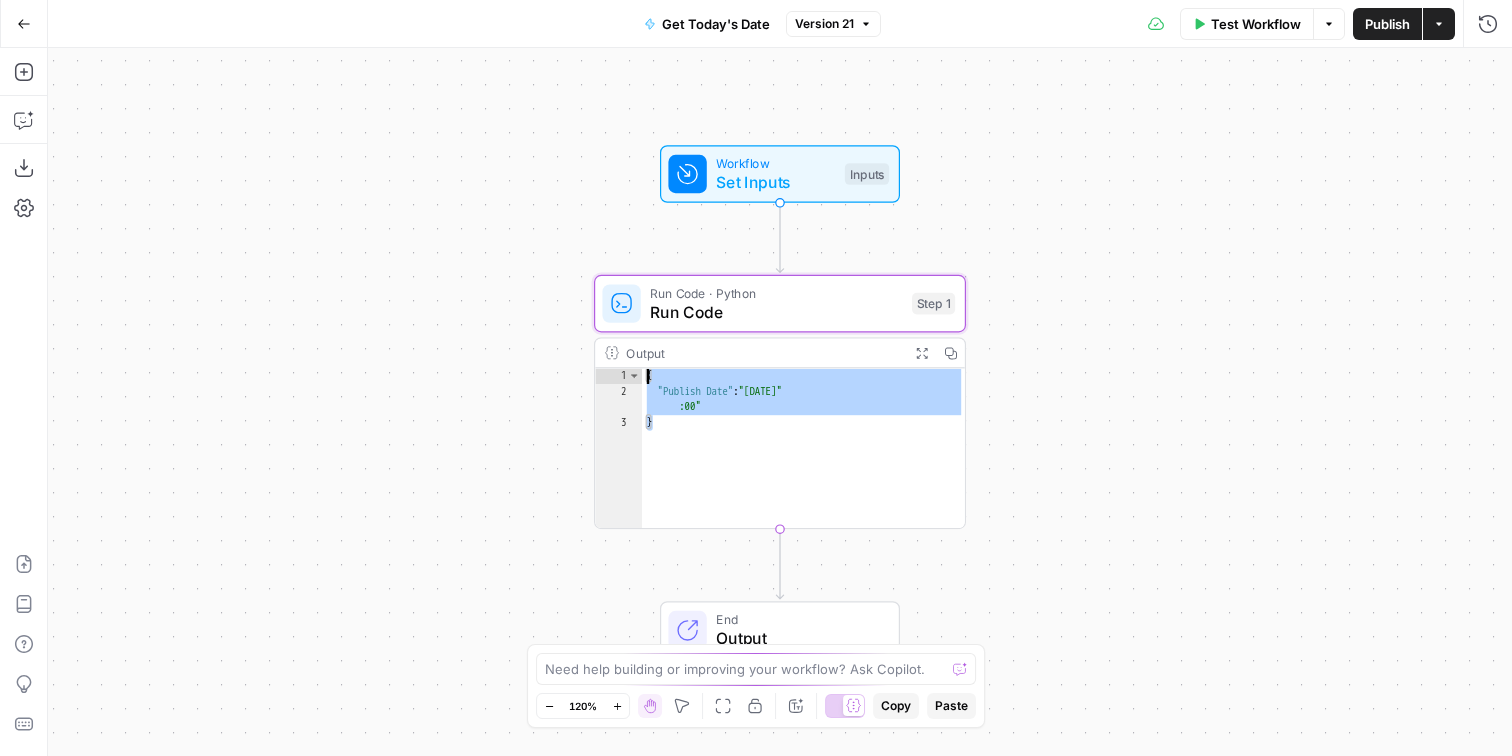 drag, startPoint x: 799, startPoint y: 508, endPoint x: 643, endPoint y: 346, distance: 224.89998 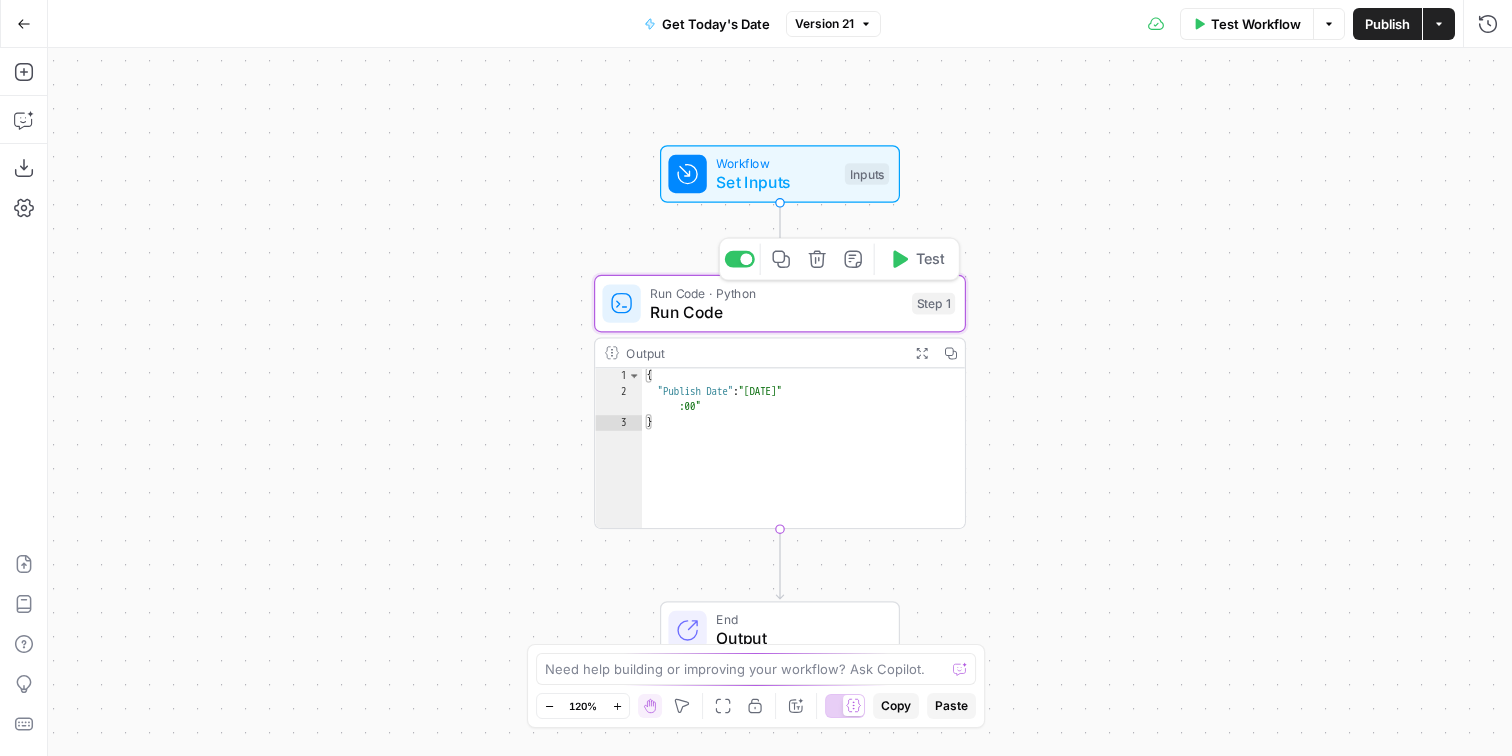 click on "Run Code" at bounding box center (776, 312) 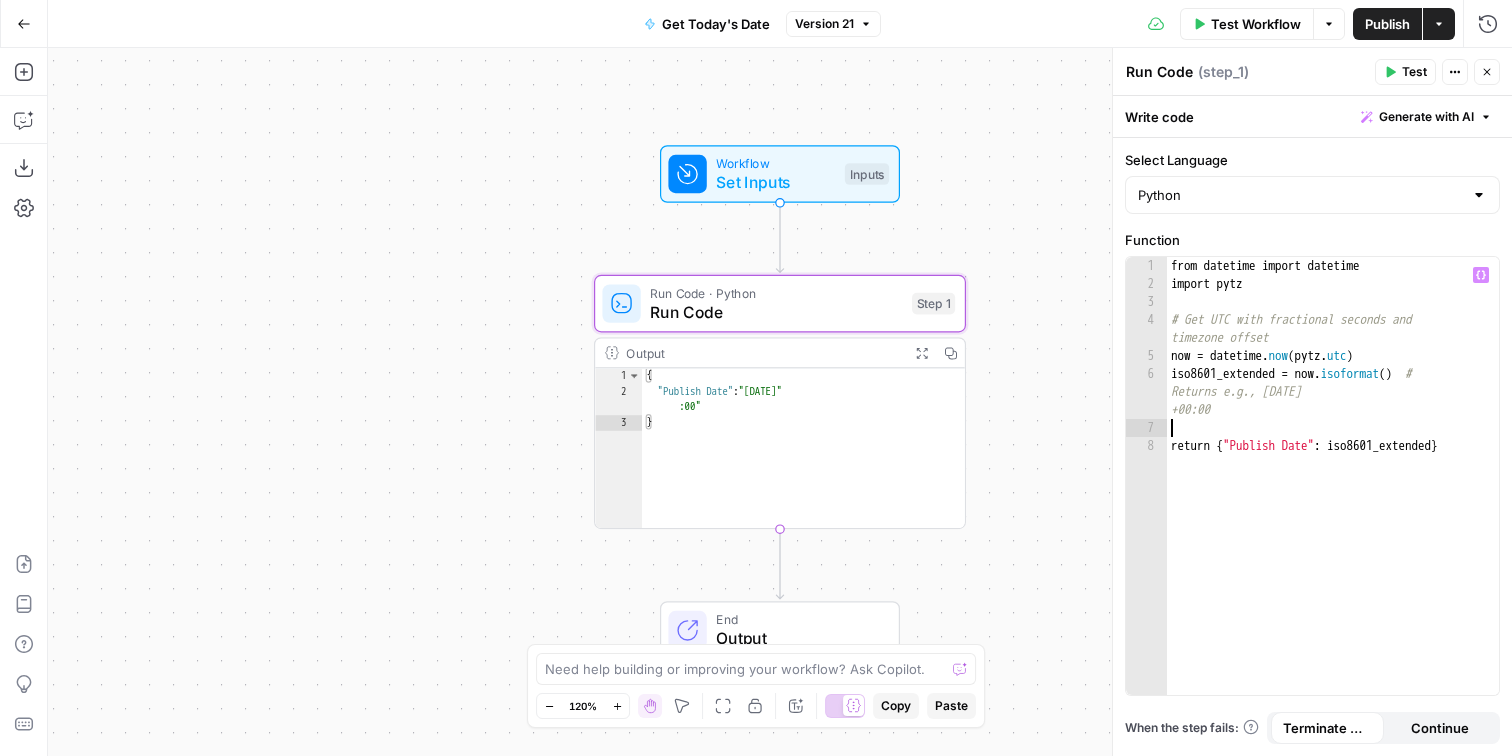 click on "from   datetime   import   datetime import   pytz # Get UTC with fractional seconds and  timezone offset now   =   datetime . now ( pytz . utc ) iso8601_extended   =   now . isoformat ( )    #  Returns e.g., [DATE] +00:00 return   { "Publish Date" :   iso8601_extended }" at bounding box center (1333, 494) 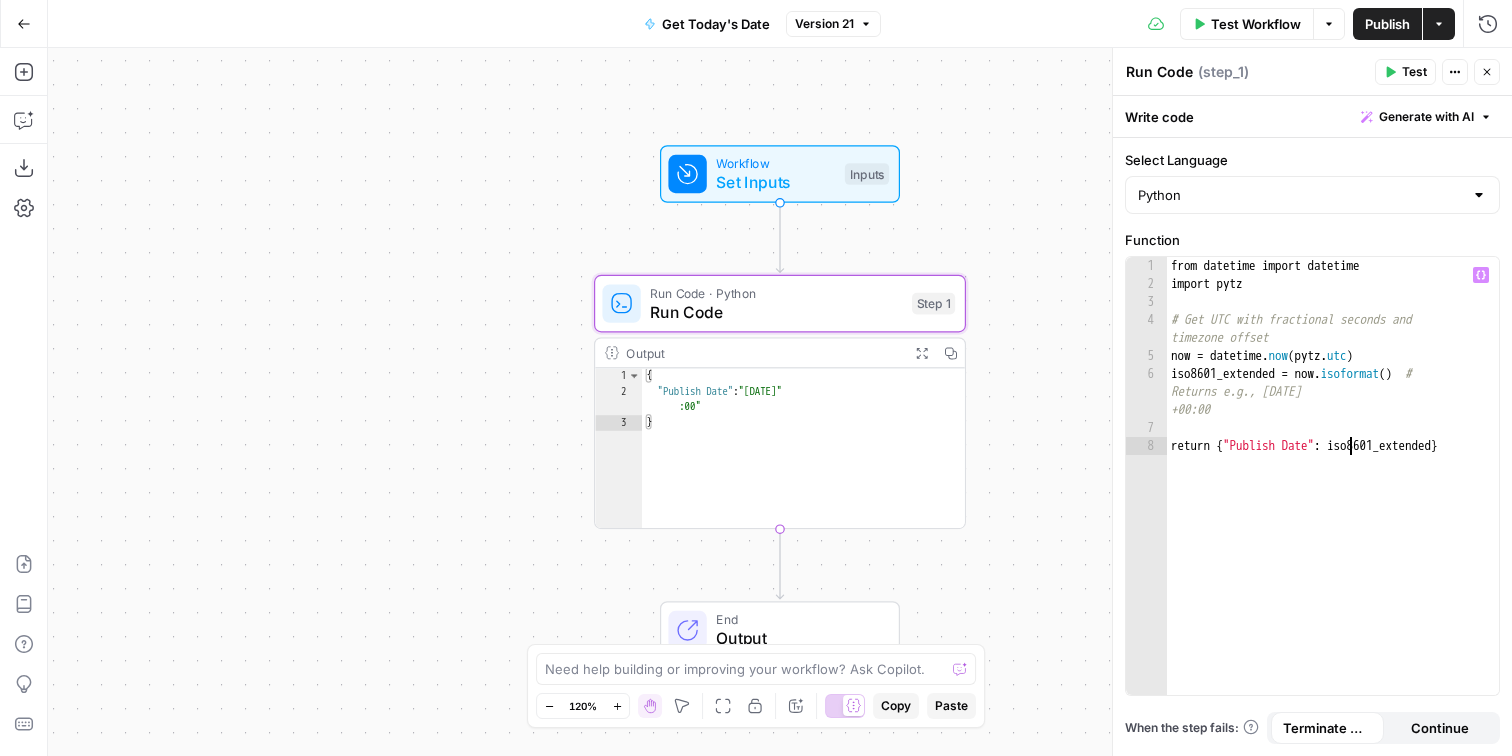 click on "from   datetime   import   datetime import   pytz # Get UTC with fractional seconds and  timezone offset now   =   datetime . now ( pytz . utc ) iso8601_extended   =   now . isoformat ( )    #  Returns e.g., [DATE] +00:00 return   { "Publish Date" :   iso8601_extended }" at bounding box center (1333, 494) 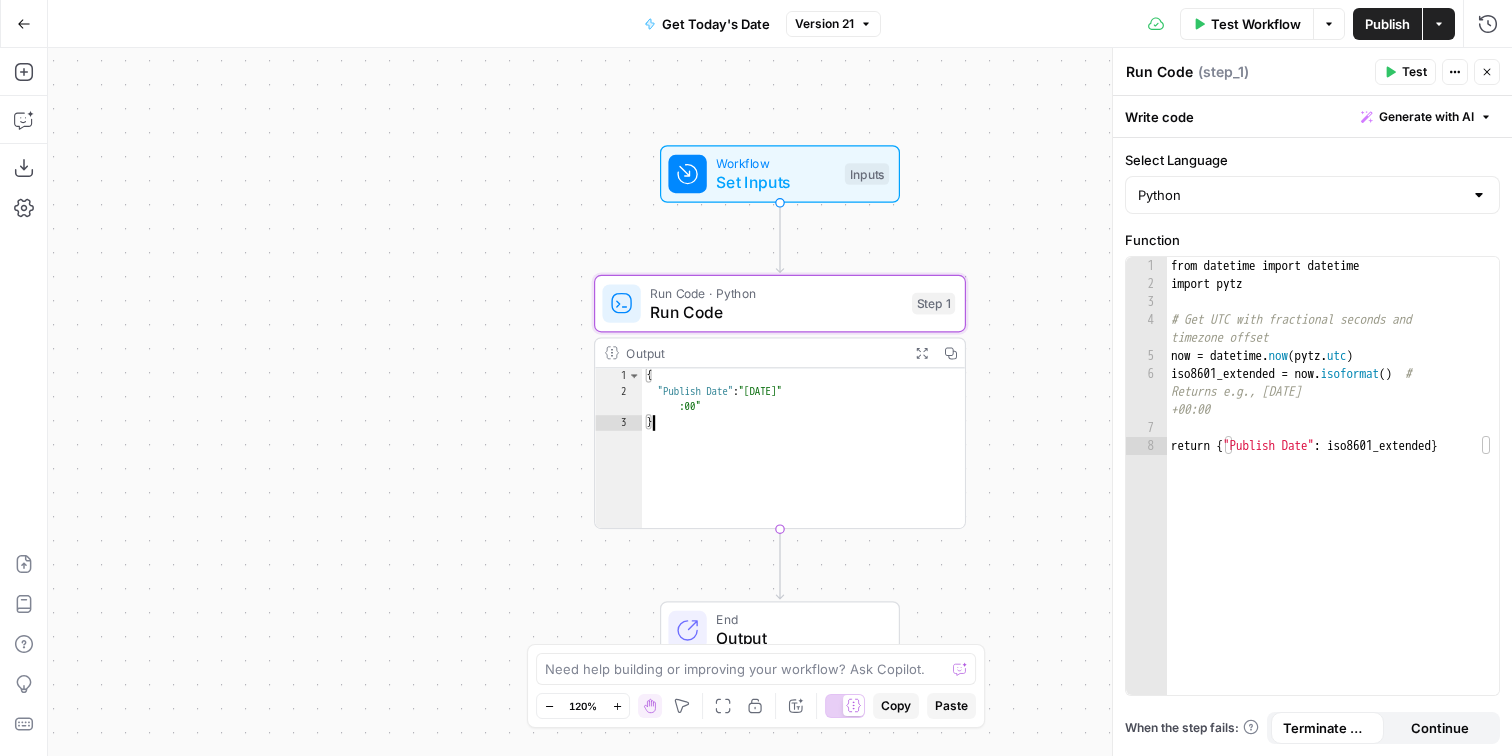 click on "{    "Publish Date" :  "2025-08-05T02:08:45.576211+00        :00" }" at bounding box center [804, 464] 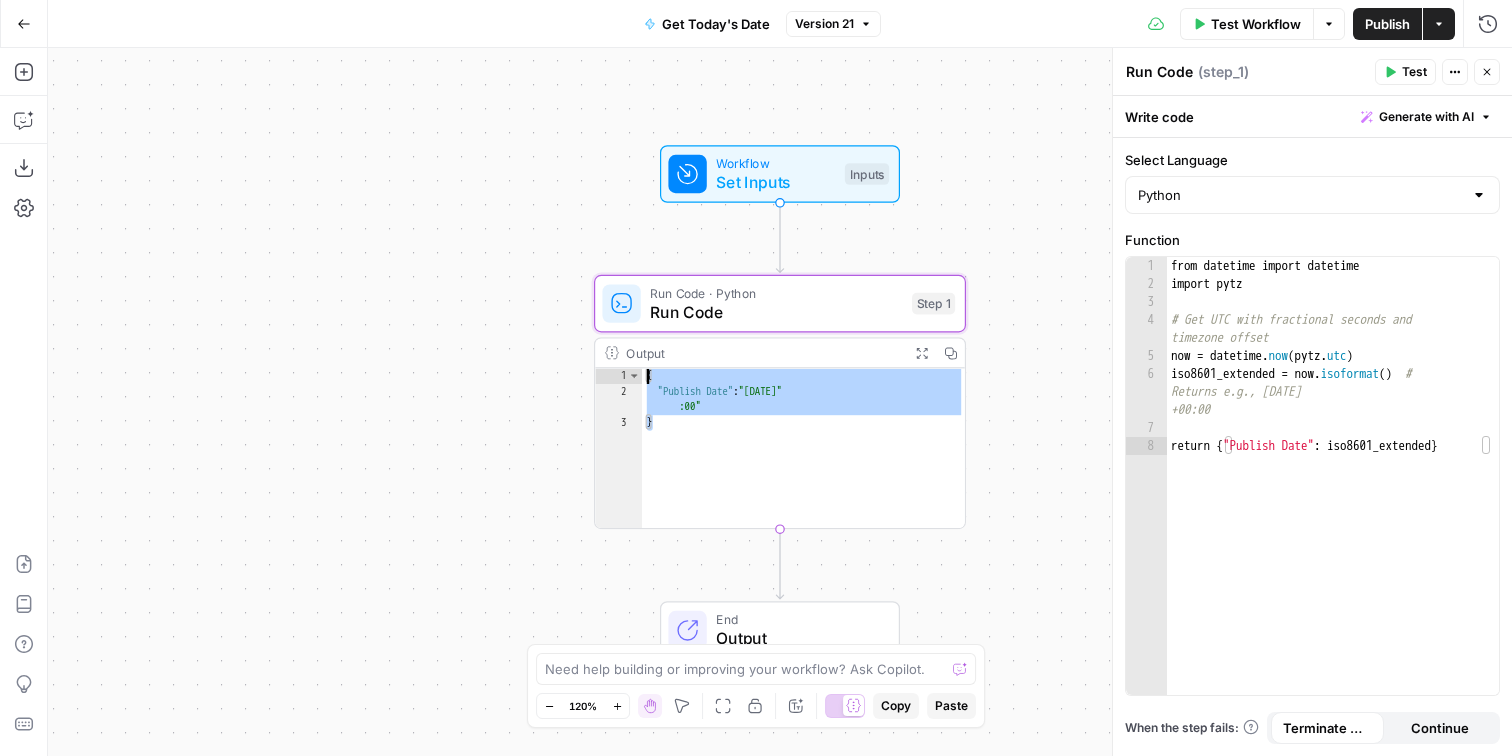 drag, startPoint x: 751, startPoint y: 469, endPoint x: 588, endPoint y: 339, distance: 208.4922 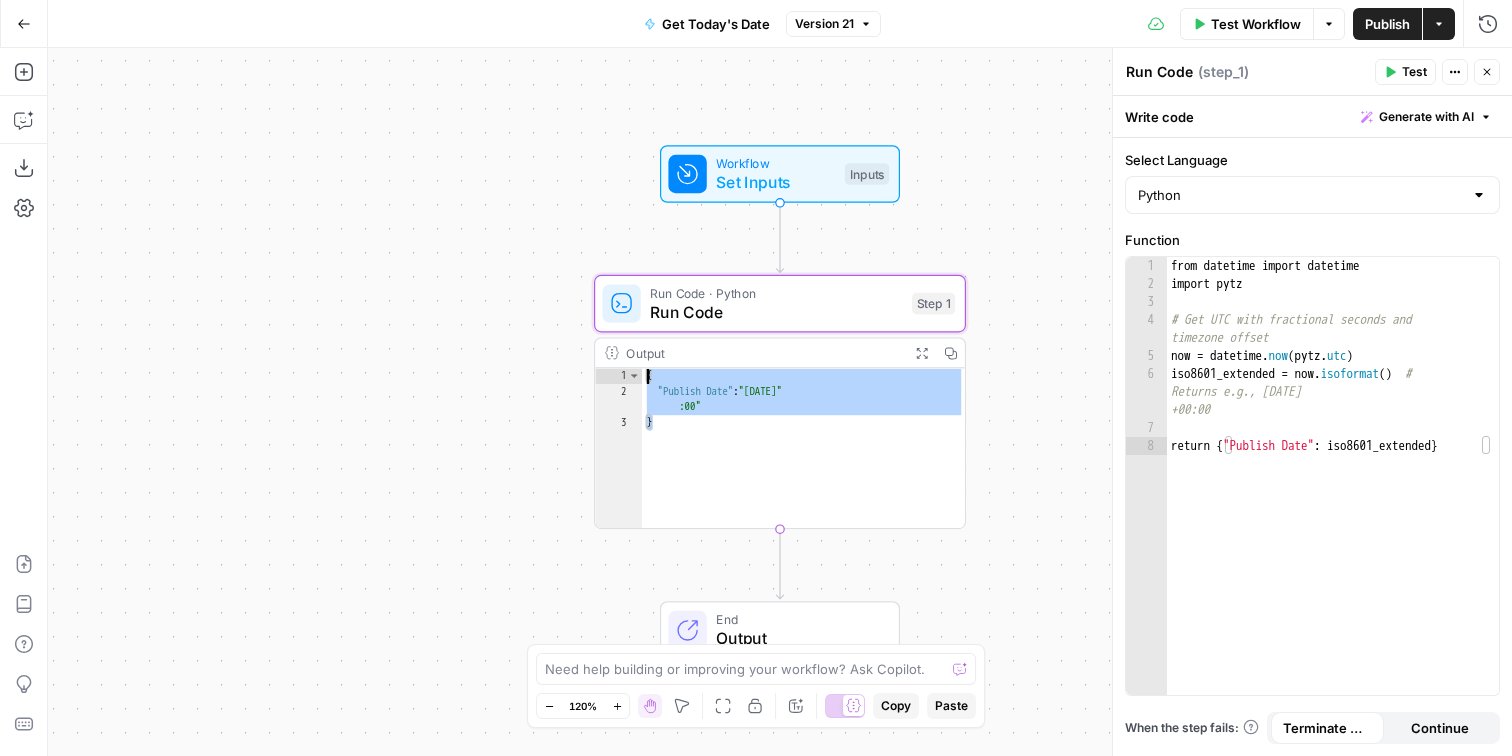click on "Workflow Set Inputs Inputs Run Code · Python Run Code Step 1 Output Expand Output Copy * 1 2 3 {    "Publish Date" :  "2025-08-05T02:08:45.576211+00        :00" }     XXXXXXXXXXXXXXXXXXXXXXXXXXXXXXXXXXXXXXXXXXXXXXXXXXXXXXXXXXXXXXXXXXXXXXXXXXXXXXXXXXXXXXXXXXXXXXXXXXXXXXXXXXXXXXXXXXXXXXXXXXXXXXXXXXXXXXXXXXXXXXXXXXXXXXXXXXXXXXXXXXXXXXXXXXXXXXXXXXXXXXXXXXXXXXXXXXXXXXXXXXXXXXXXXXXXXXXXXXXXXXXXXXXXXXXXXXXXXXXXXXXXXXXXXXXXXXXXXXXXXXXXXXXXXXXXXXXXXXXXXXXXXXXXXXXXXXXXXXXXXXXXXXXXXXXXXXXXXXXXXXXXXXXXXXXXXXXXXXXXXXXXXXXXXXXXXXXXXXXXXXXXXXXXXXXXXXXXXXXXXXXXXXXXXXXXXXXXXXXXXXXXXXXXXXXXXXXXXXXXXXXXXXXXXXXXXXXXXXXXXXXXXXXXXXXXXXXXXXXXXXXXXXXXXXXXXXXXXXXXXXXXXXXXXXXXXXXXXXXXXXXXXXXXXXXX End Output" at bounding box center (780, 402) 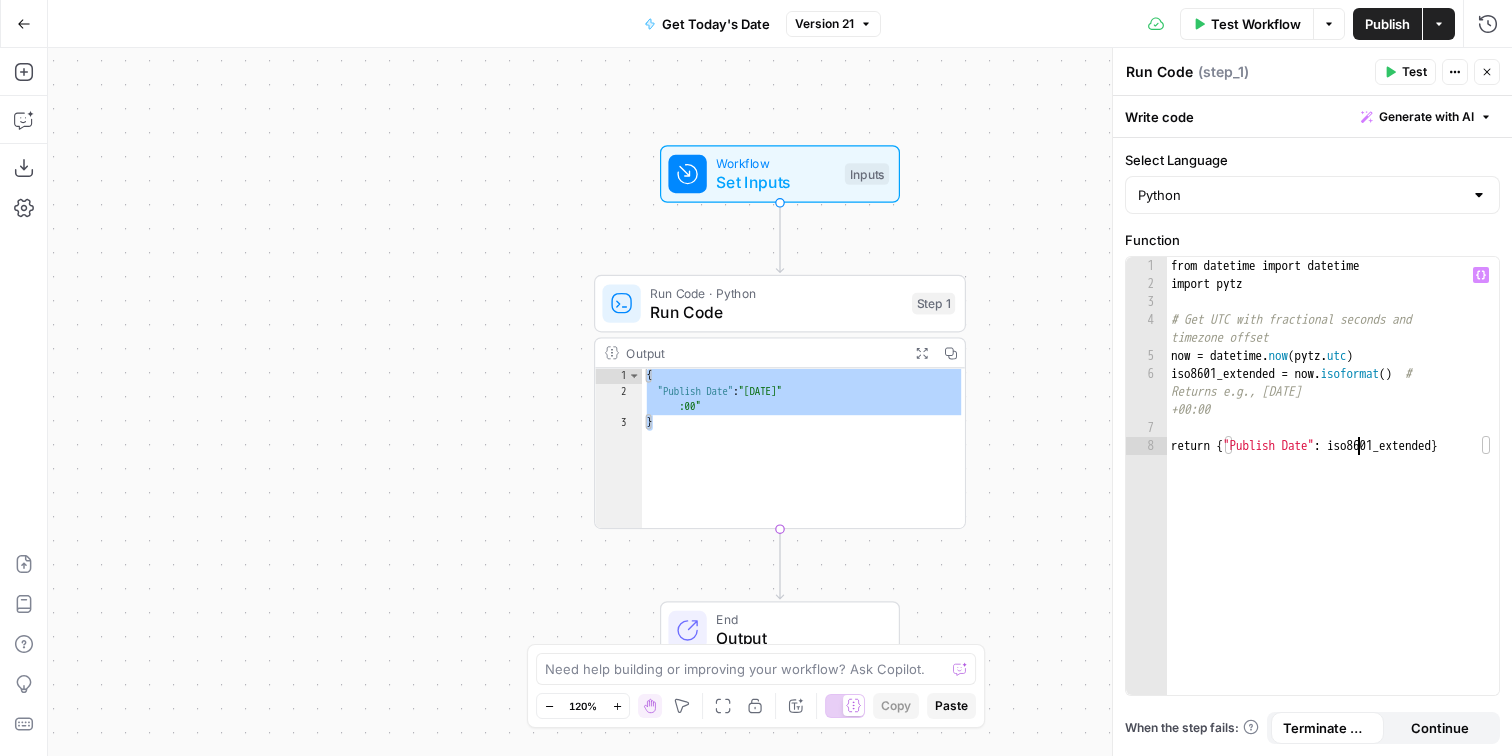 click on "from   datetime   import   datetime import   pytz # Get UTC with fractional seconds and  timezone offset now   =   datetime . now ( pytz . utc ) iso8601_extended   =   now . isoformat ( )    #  Returns e.g., 2025-08-04T19:52:30.215220 +00:00 return   { "Publish Date" :   iso8601_extended }" at bounding box center (1333, 494) 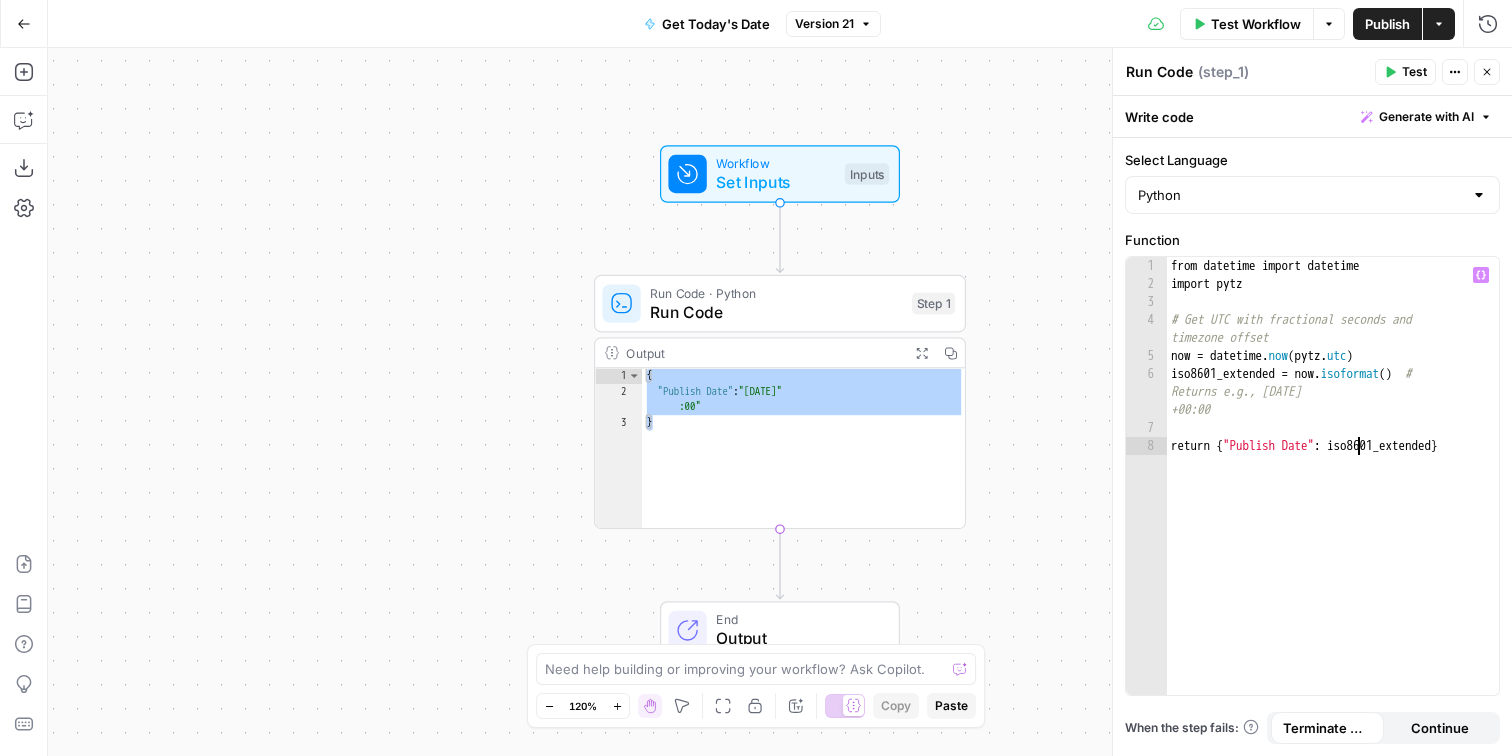 click on "from   datetime   import   datetime import   pytz # Get UTC with fractional seconds and  timezone offset now   =   datetime . now ( pytz . utc ) iso8601_extended   =   now . isoformat ( )    #  Returns e.g., 2025-08-04T19:52:30.215220 +00:00 return   { "Publish Date" :   iso8601_extended }" at bounding box center [1333, 494] 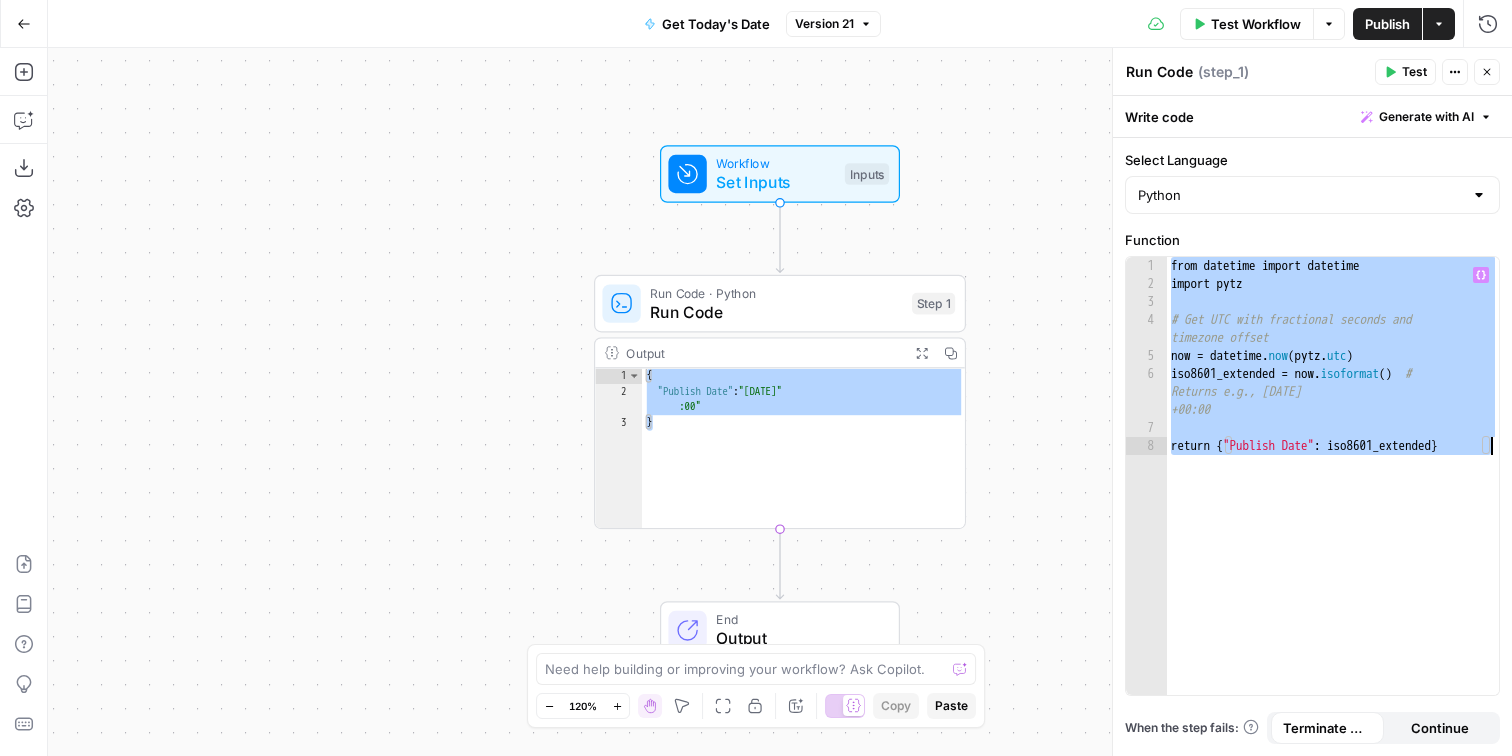 click on "from   datetime   import   datetime import   pytz # Get UTC with fractional seconds and  timezone offset now   =   datetime . now ( pytz . utc ) iso8601_extended   =   now . isoformat ( )    #  Returns e.g., 2025-08-04T19:52:30.215220 +00:00 return   { "Publish Date" :   iso8601_extended }" at bounding box center [1333, 494] 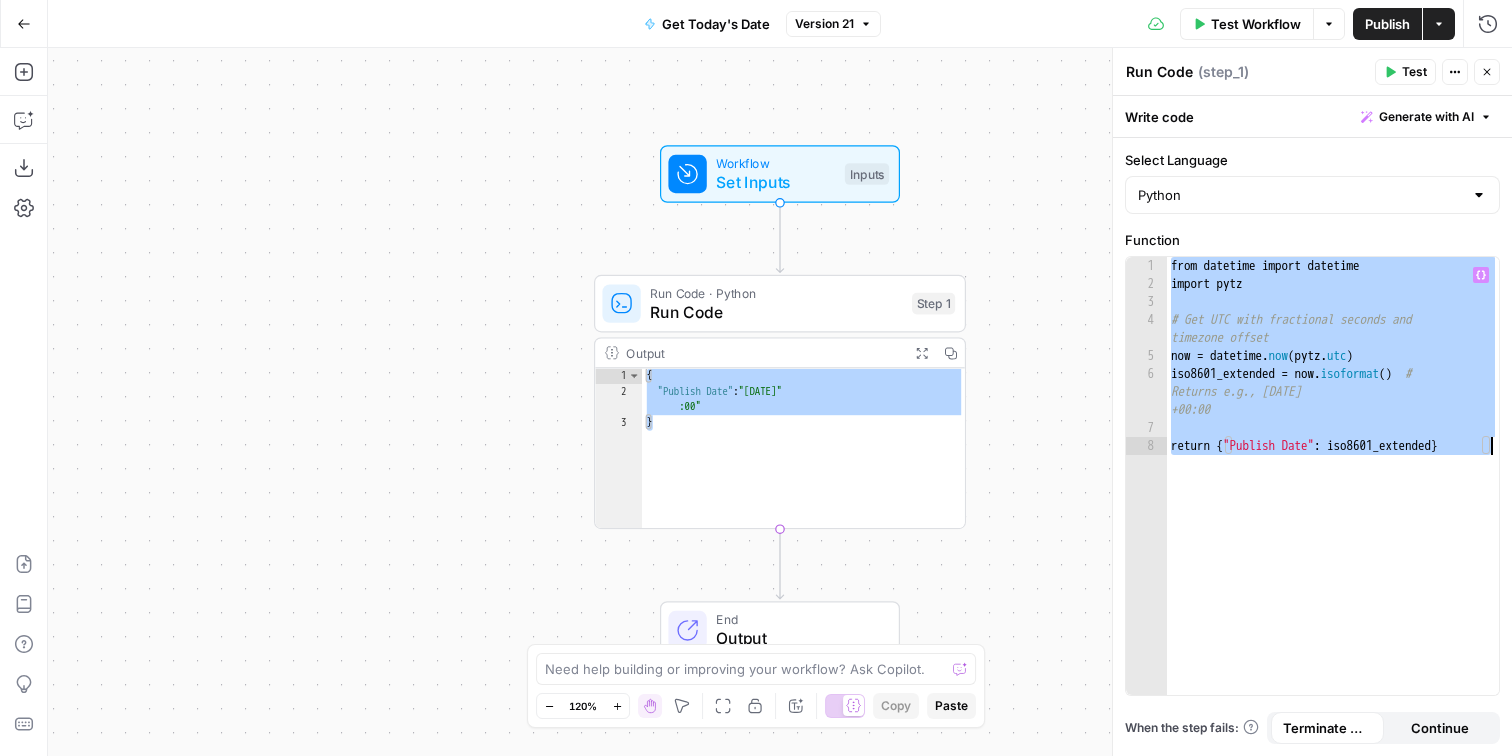 paste 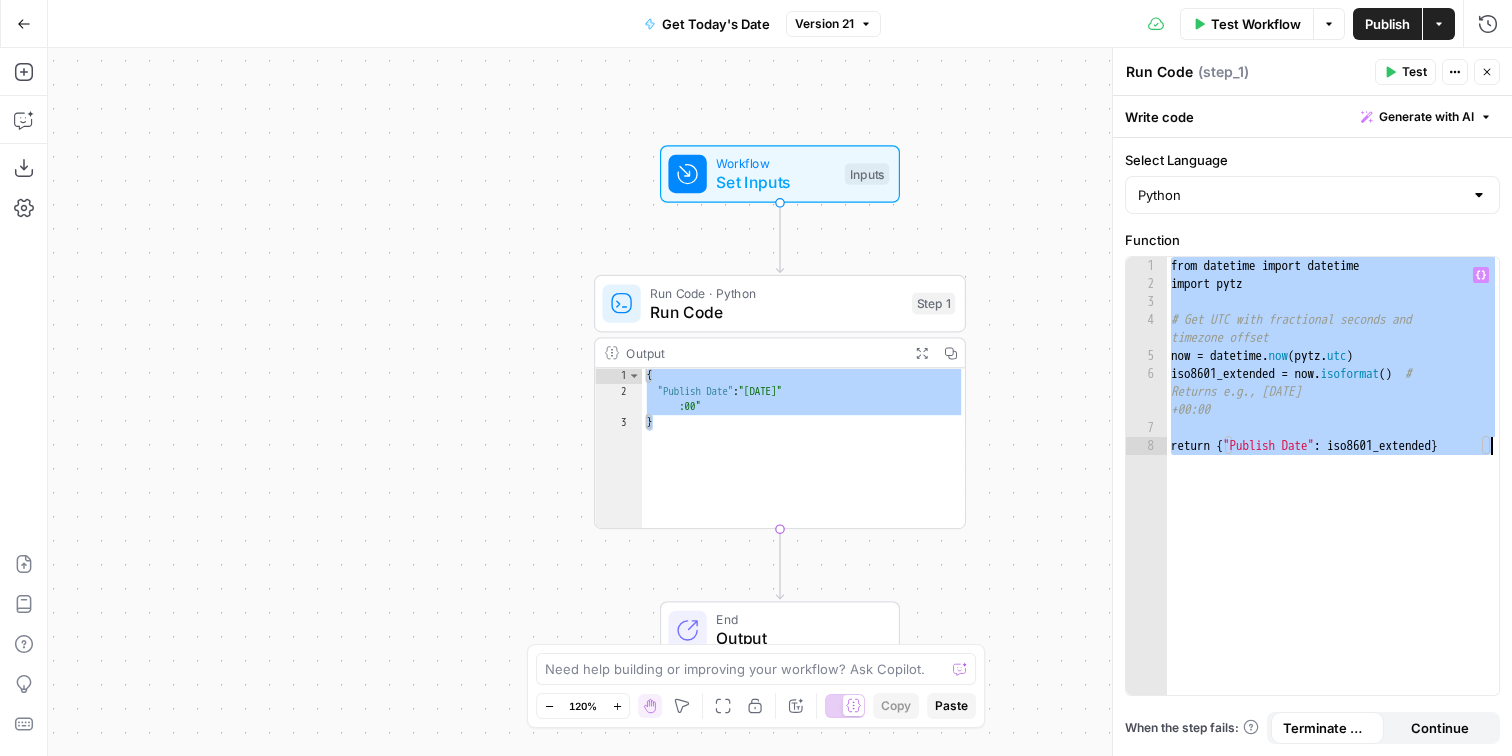 type on "**********" 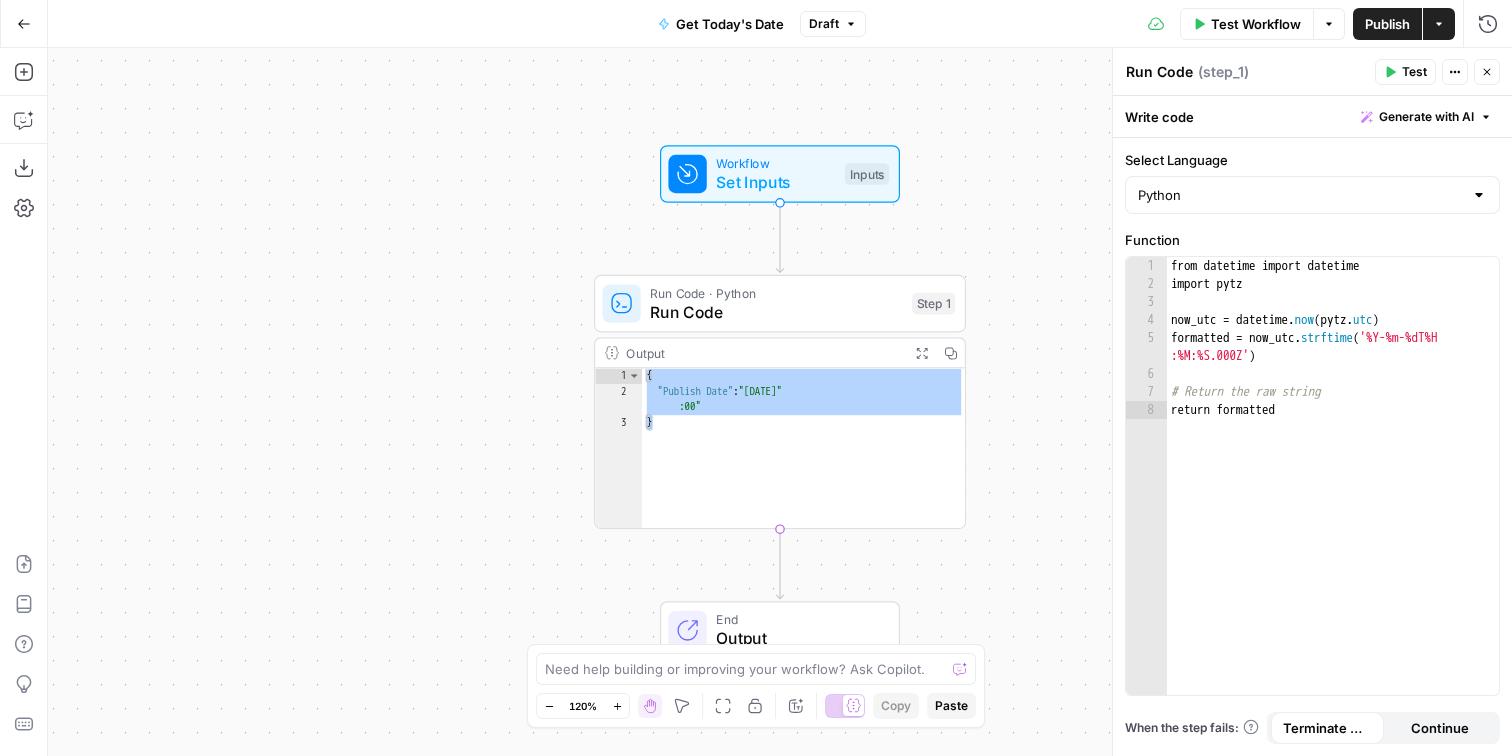 click on "Test Workflow" at bounding box center (1256, 24) 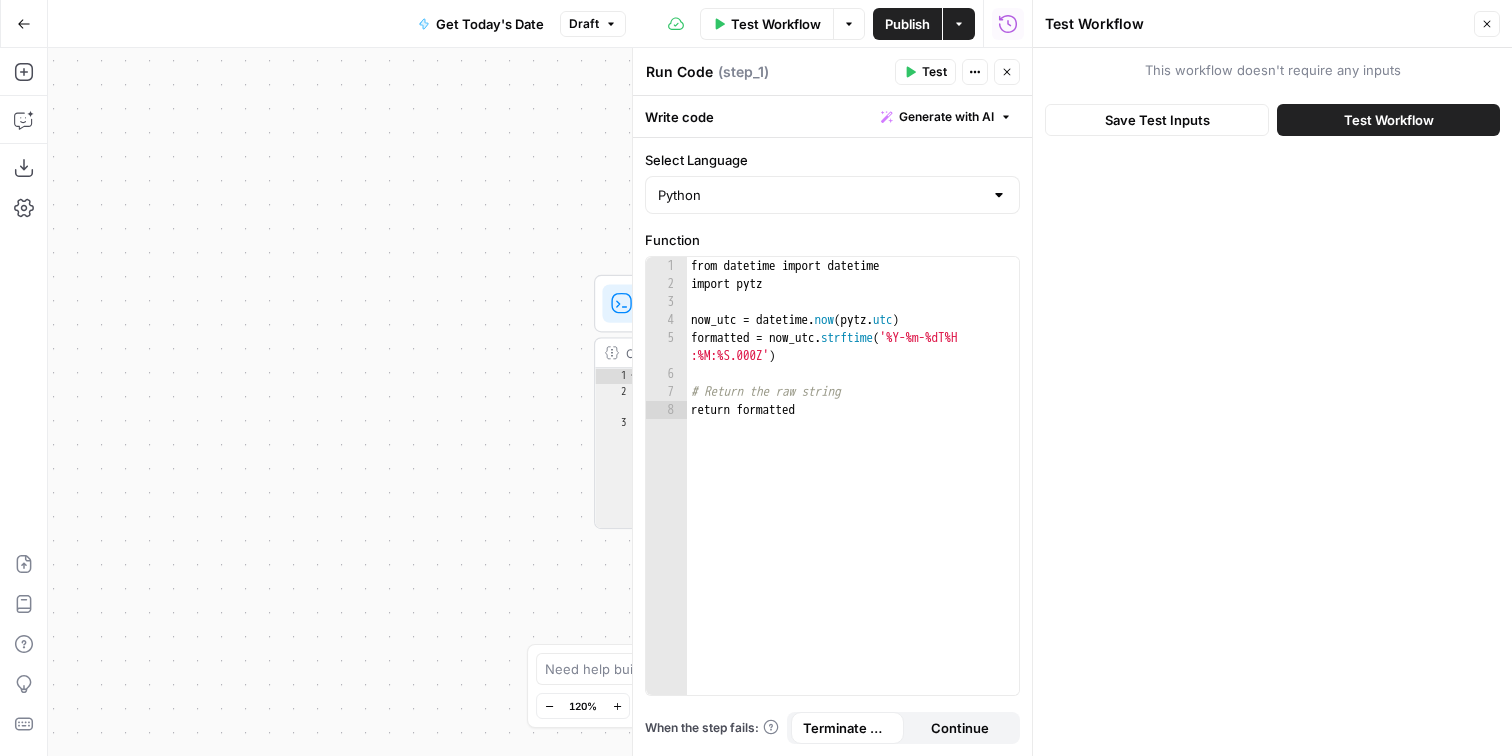 click on "Test Workflow" at bounding box center (1389, 120) 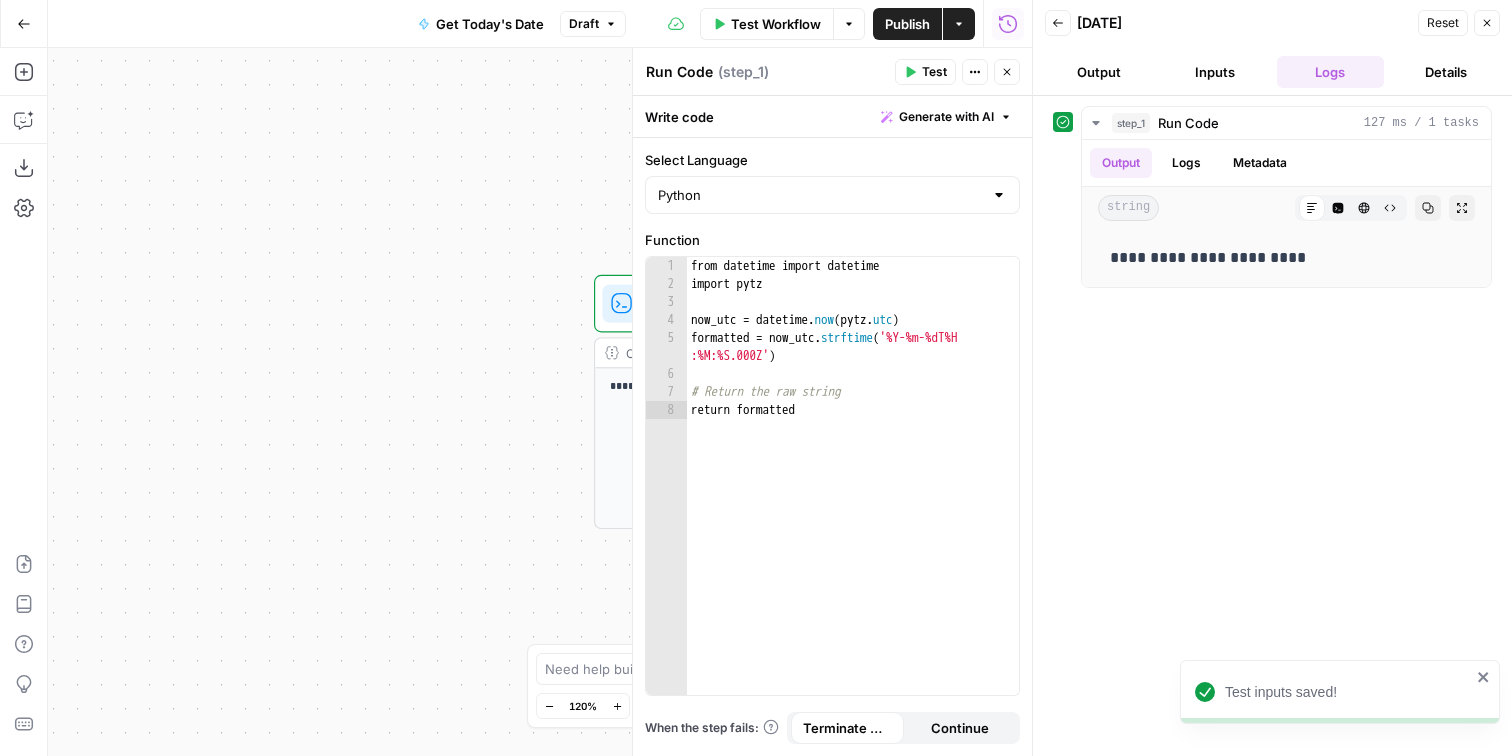 click on "Publish" at bounding box center (907, 24) 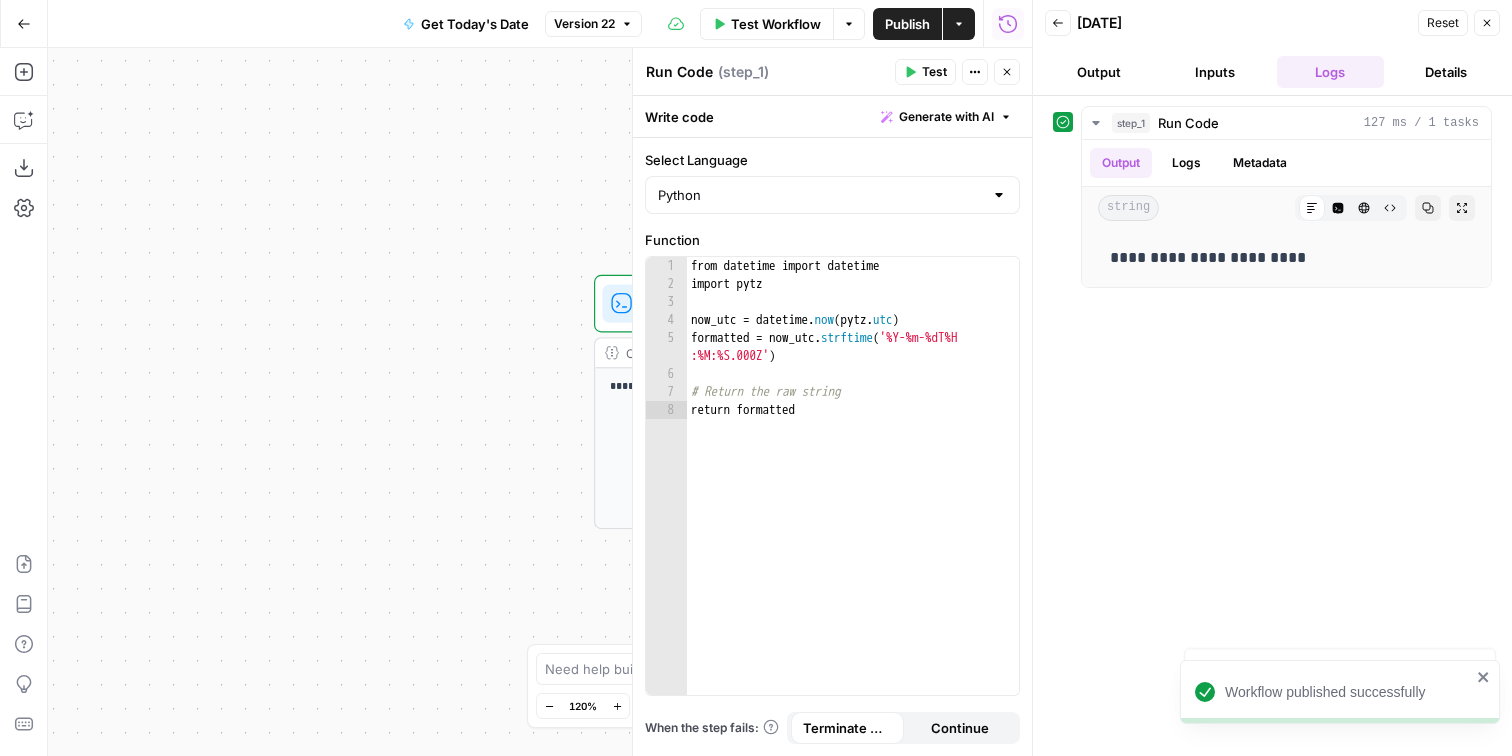 click 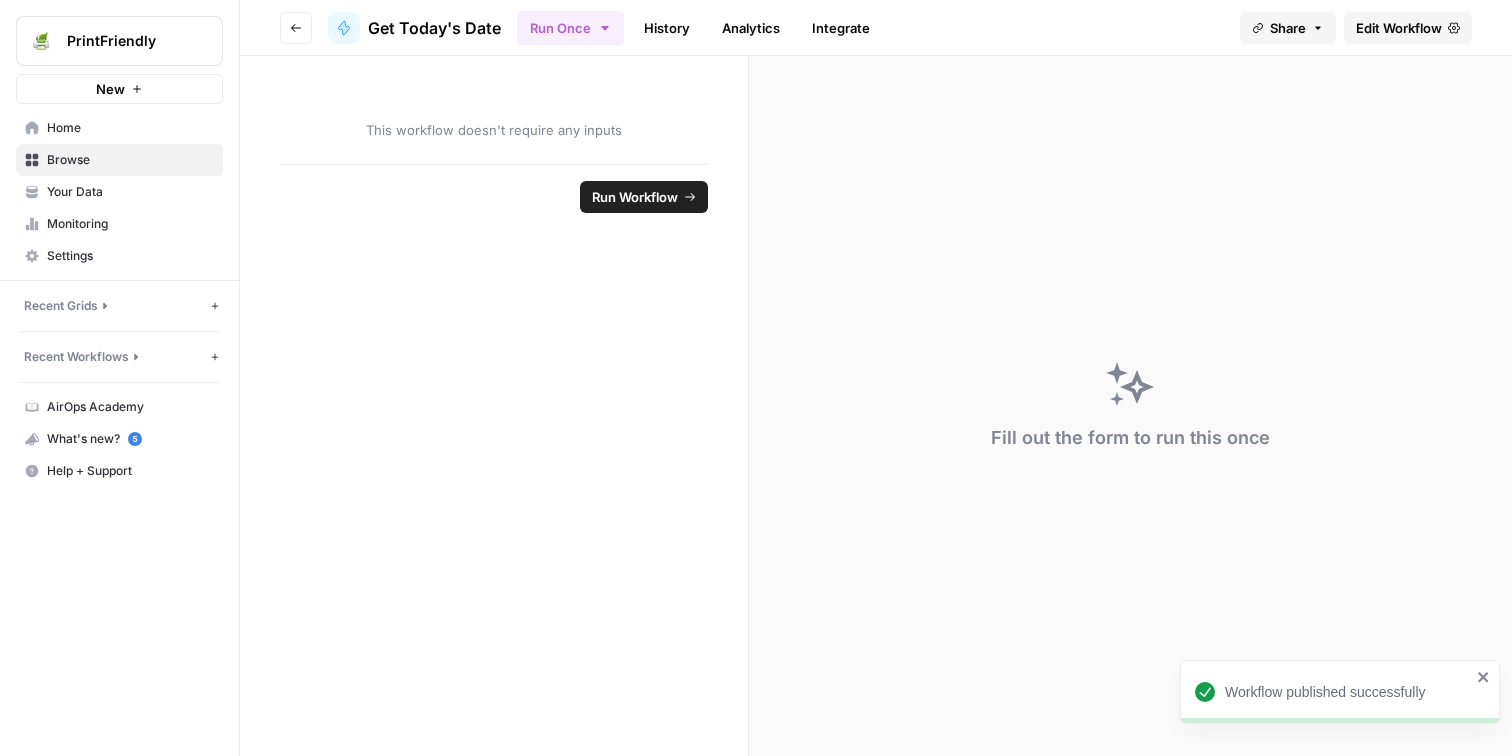 click on "Home" at bounding box center (130, 128) 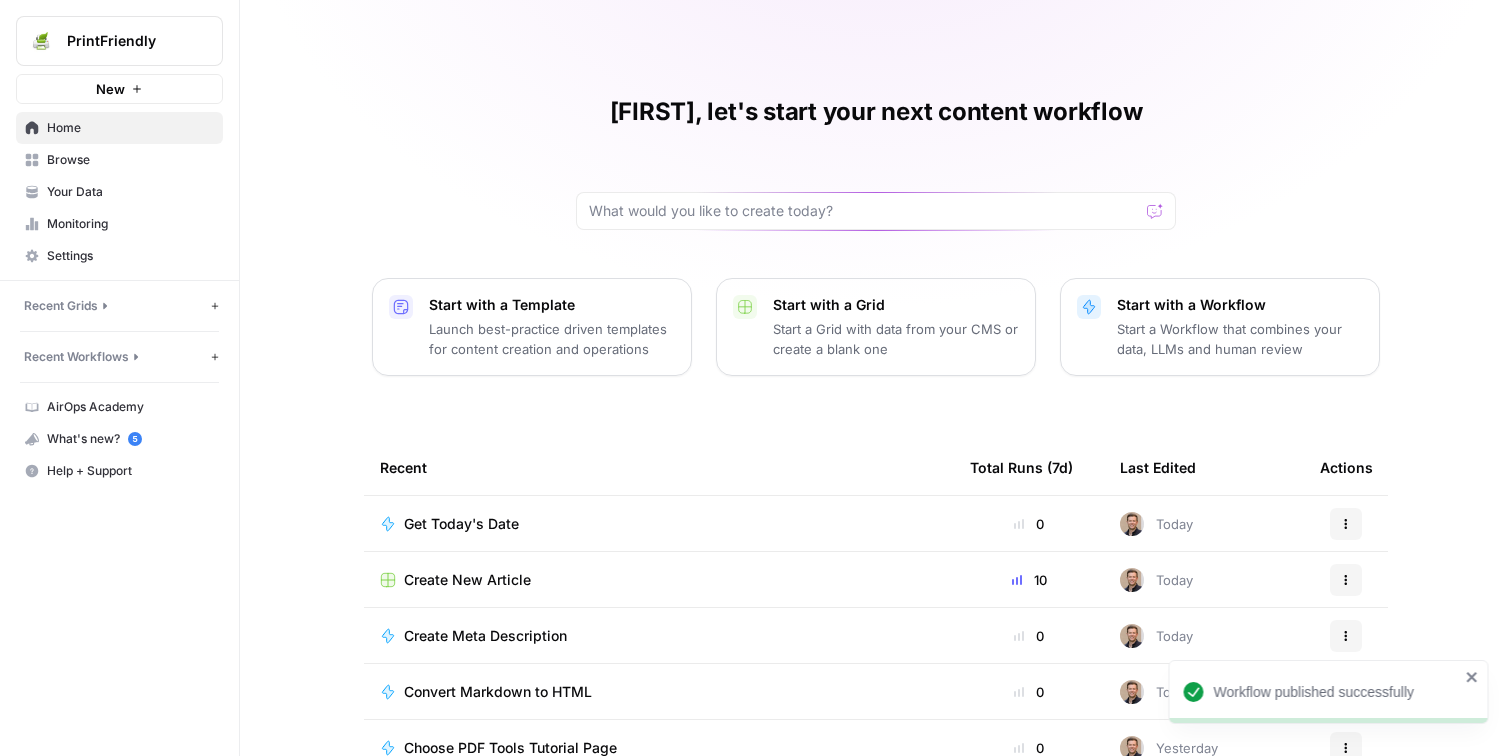 click 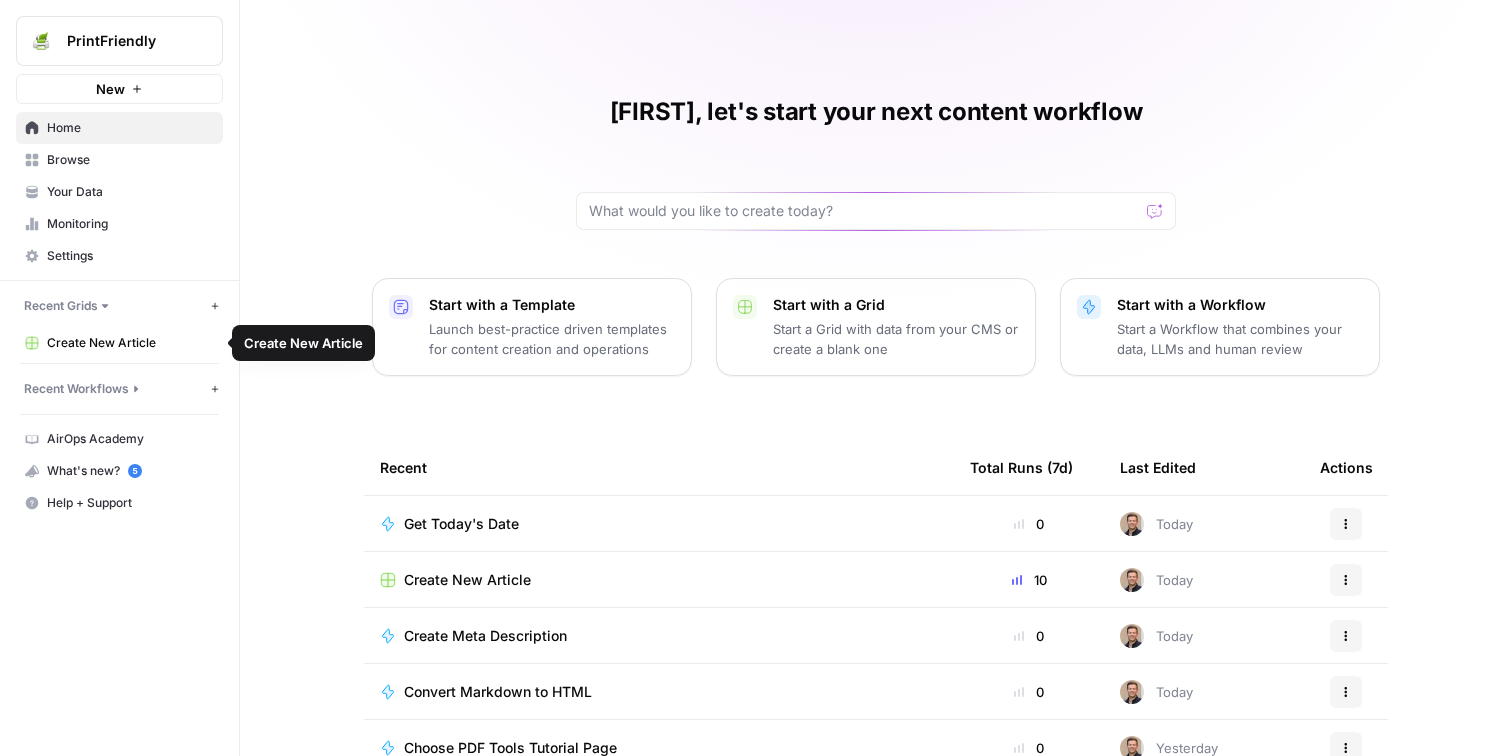 click on "Recent Workflows" at bounding box center [76, 389] 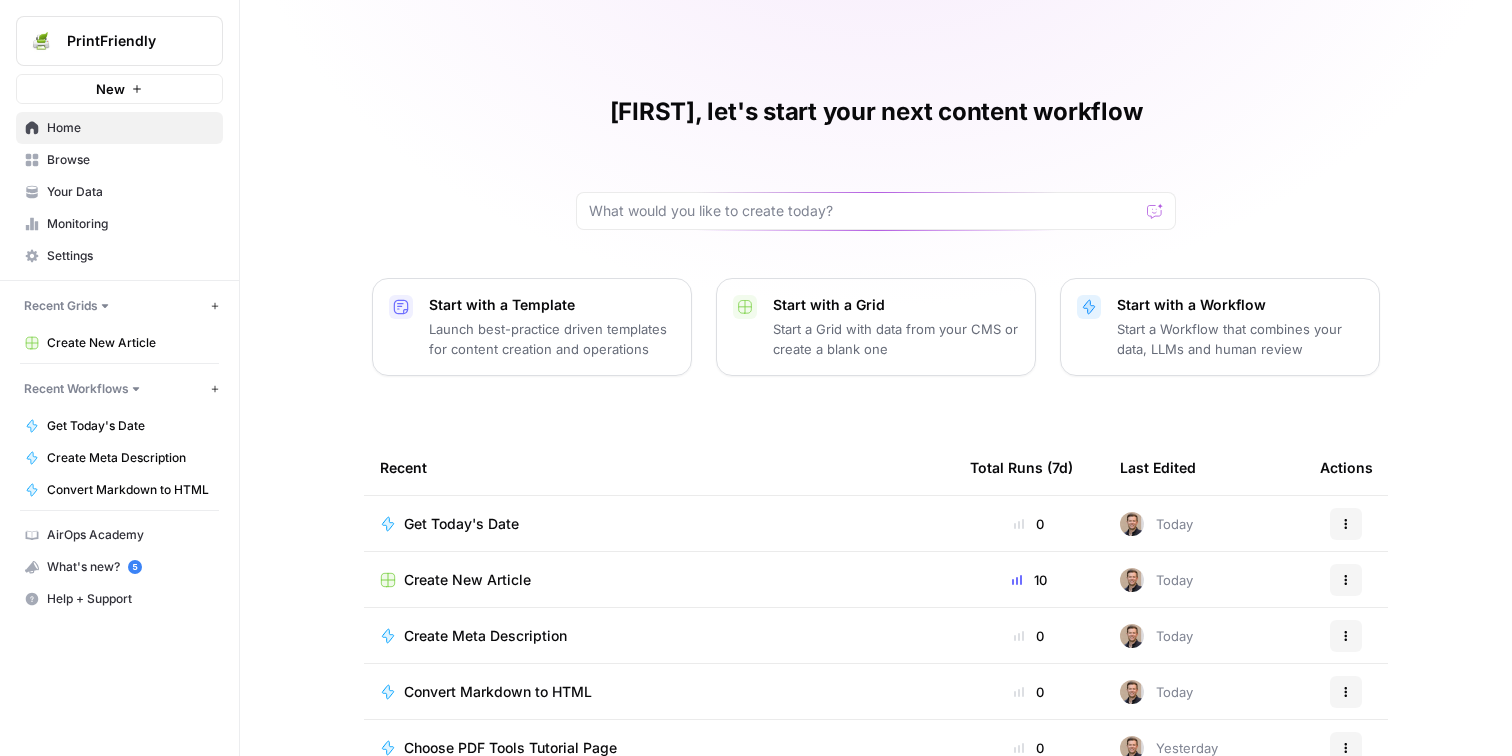 click on "Create New Article" at bounding box center [130, 343] 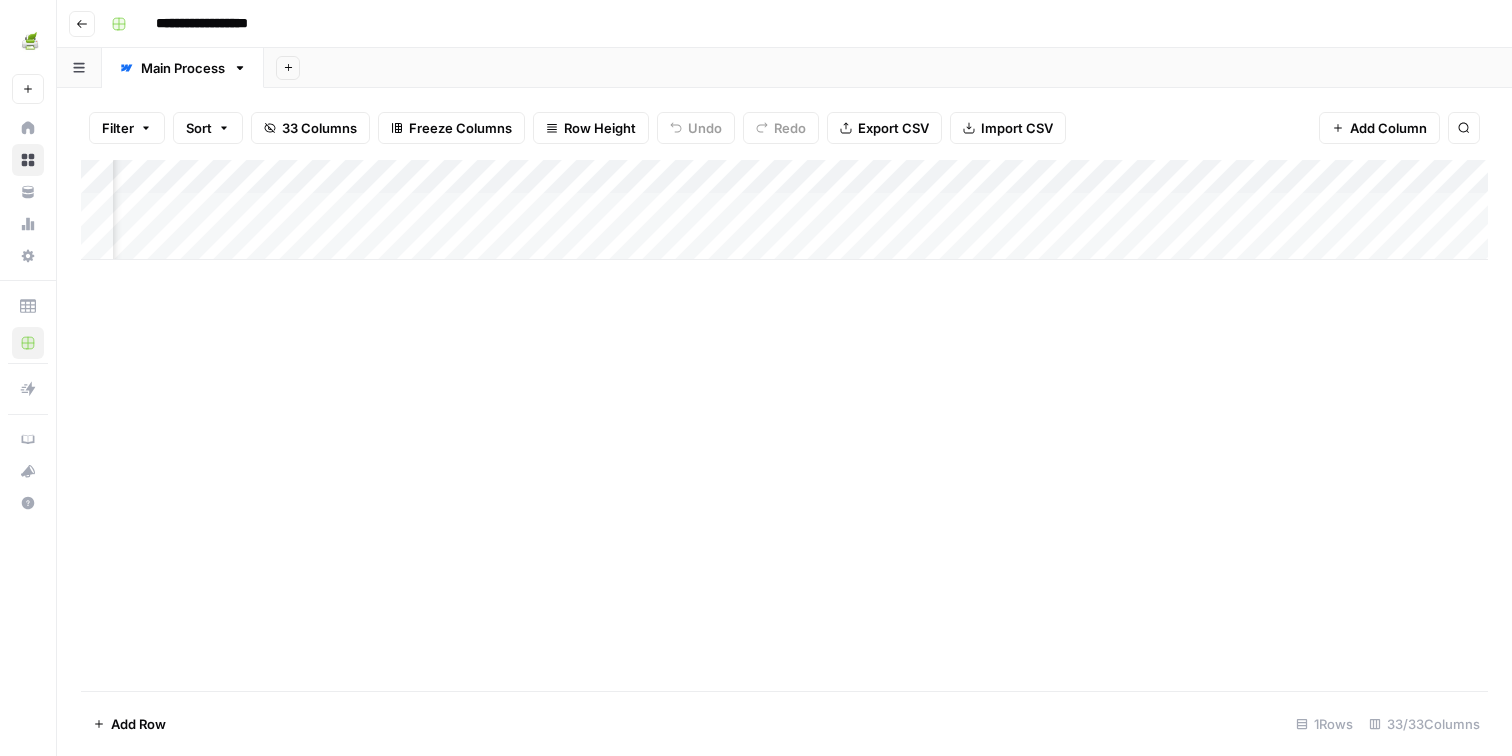 scroll, scrollTop: 0, scrollLeft: 5437, axis: horizontal 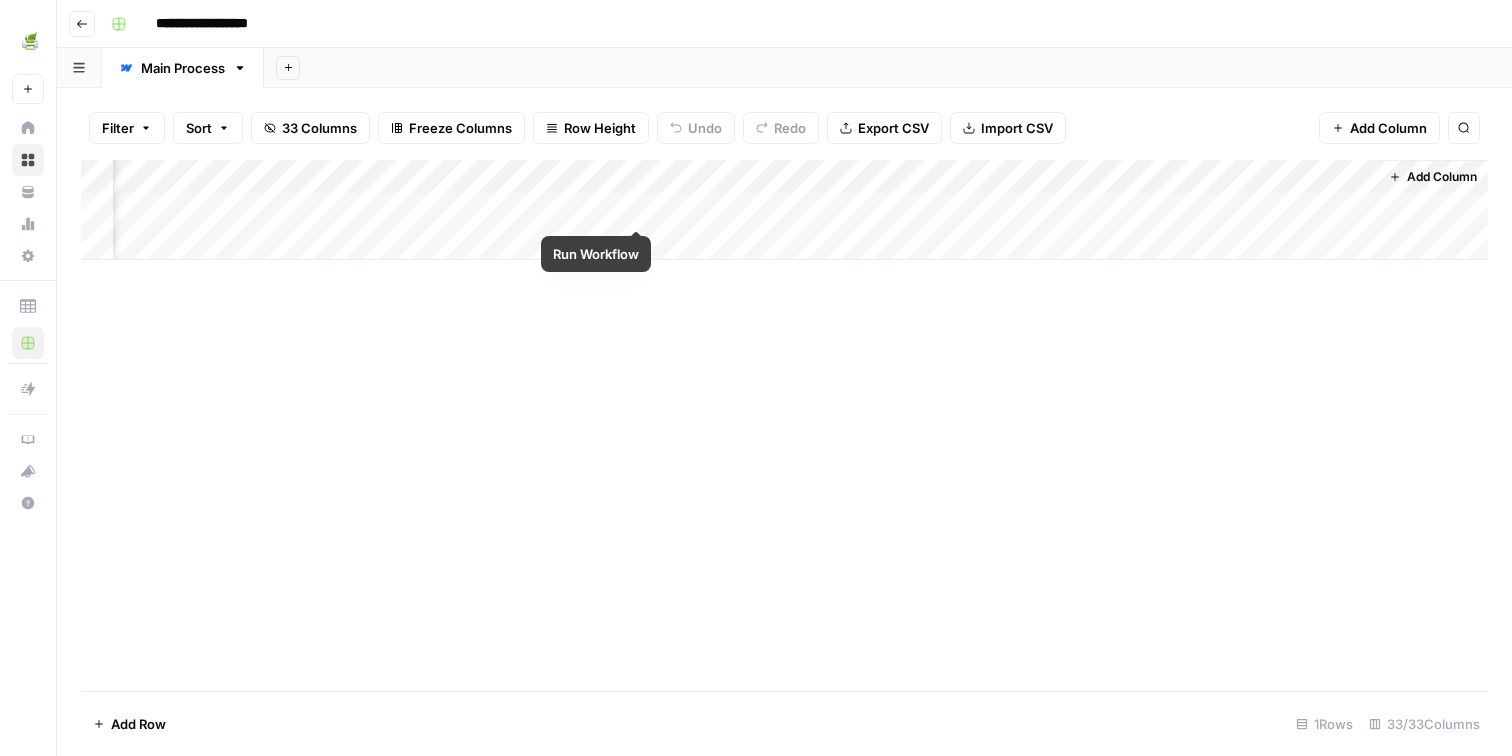 click on "Add Column" at bounding box center (784, 210) 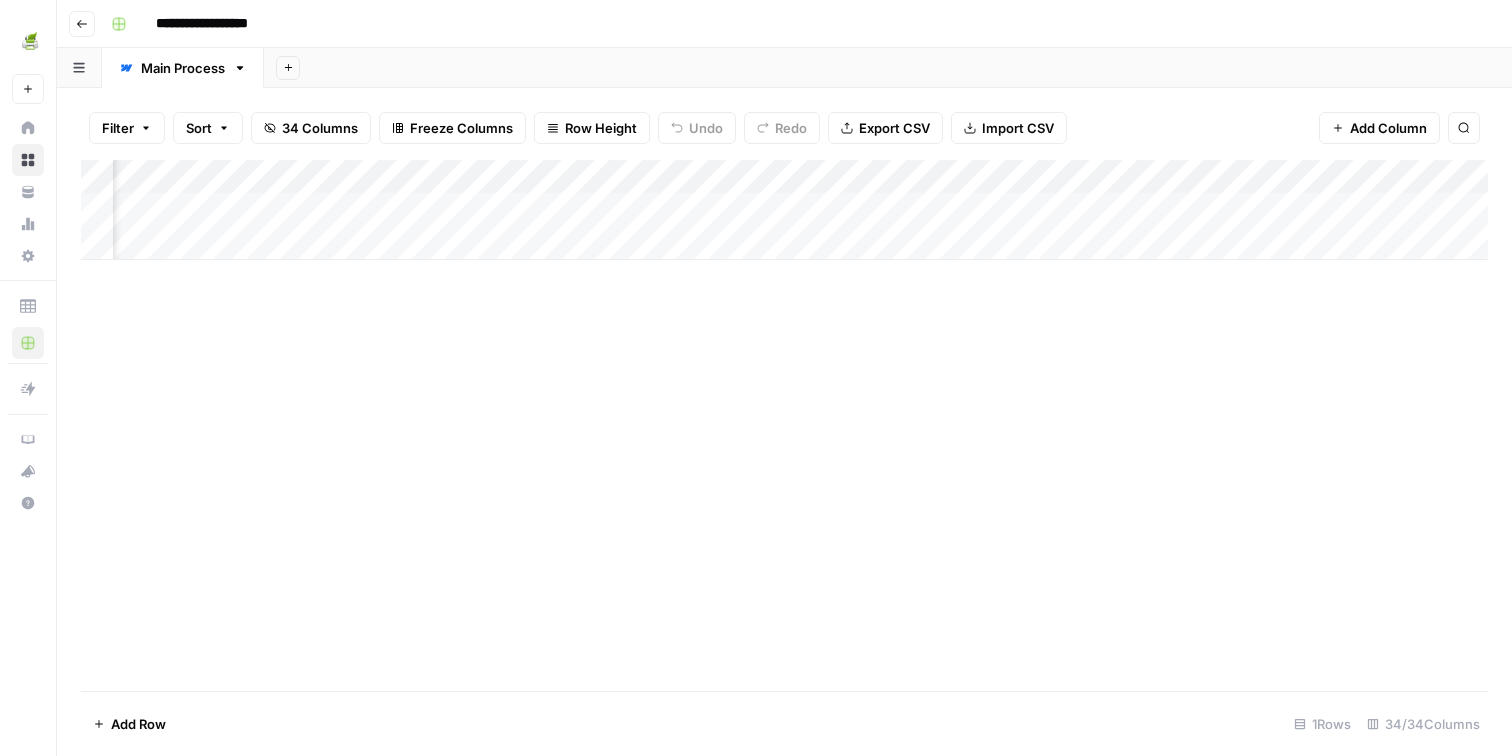 click on "Add Column" at bounding box center [784, 210] 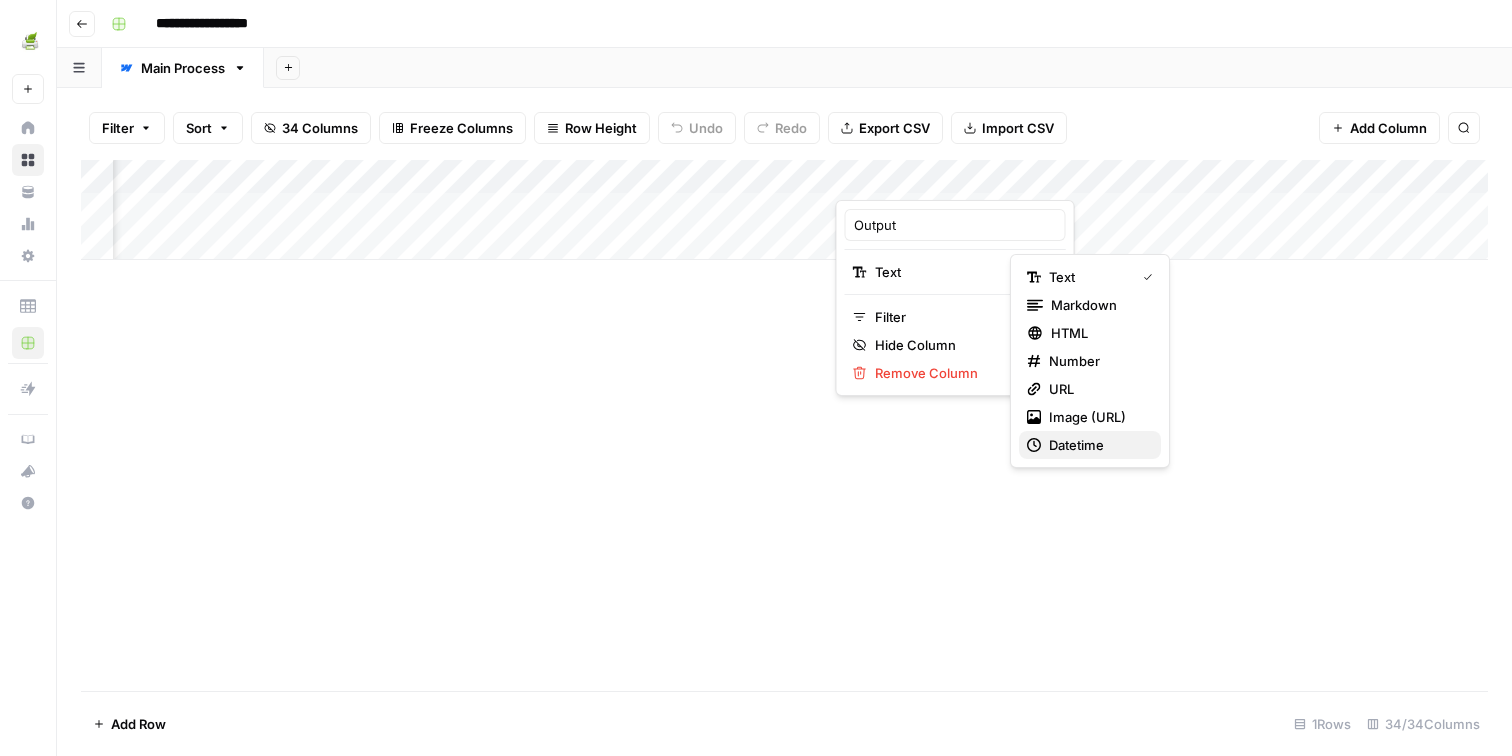 click on "Datetime" at bounding box center [1097, 445] 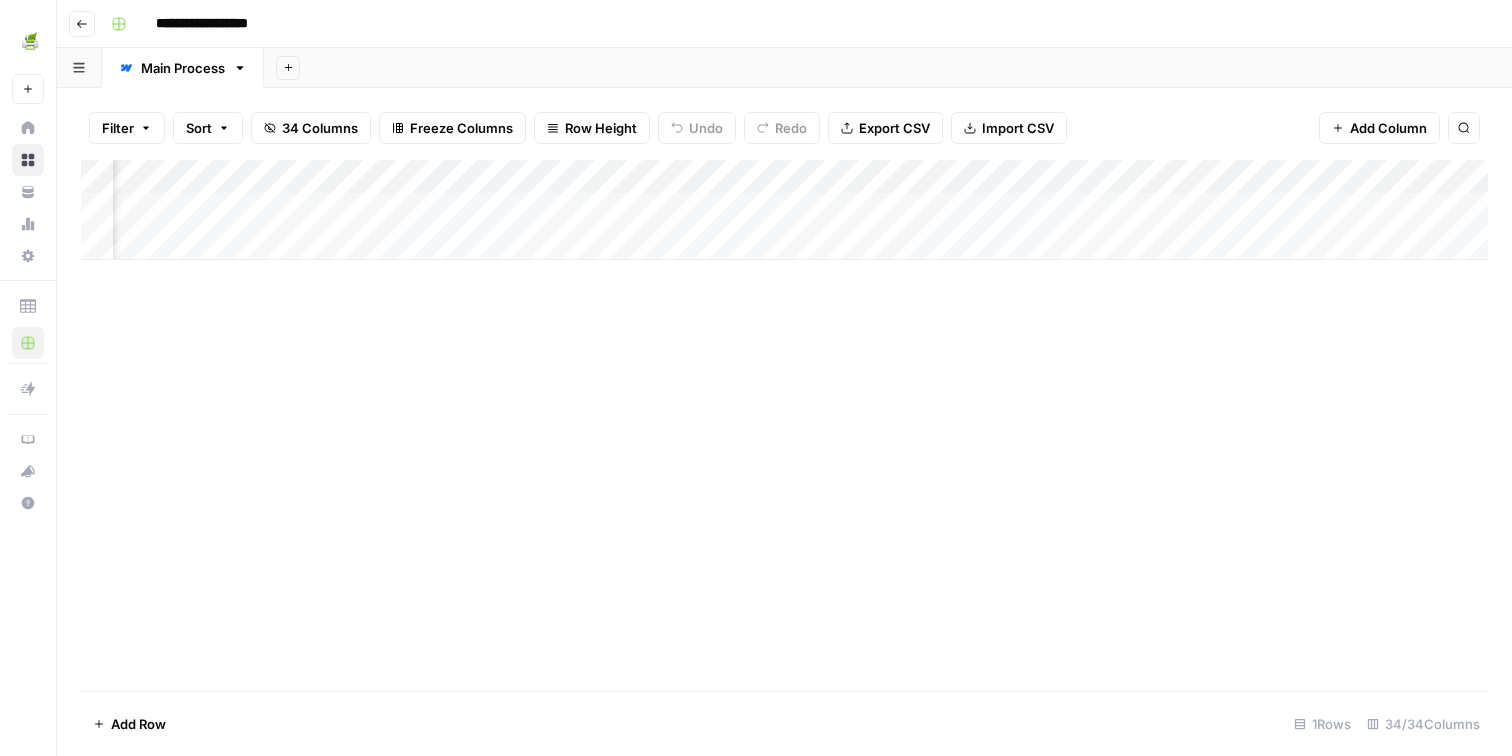 click on "Add Column" at bounding box center (784, 210) 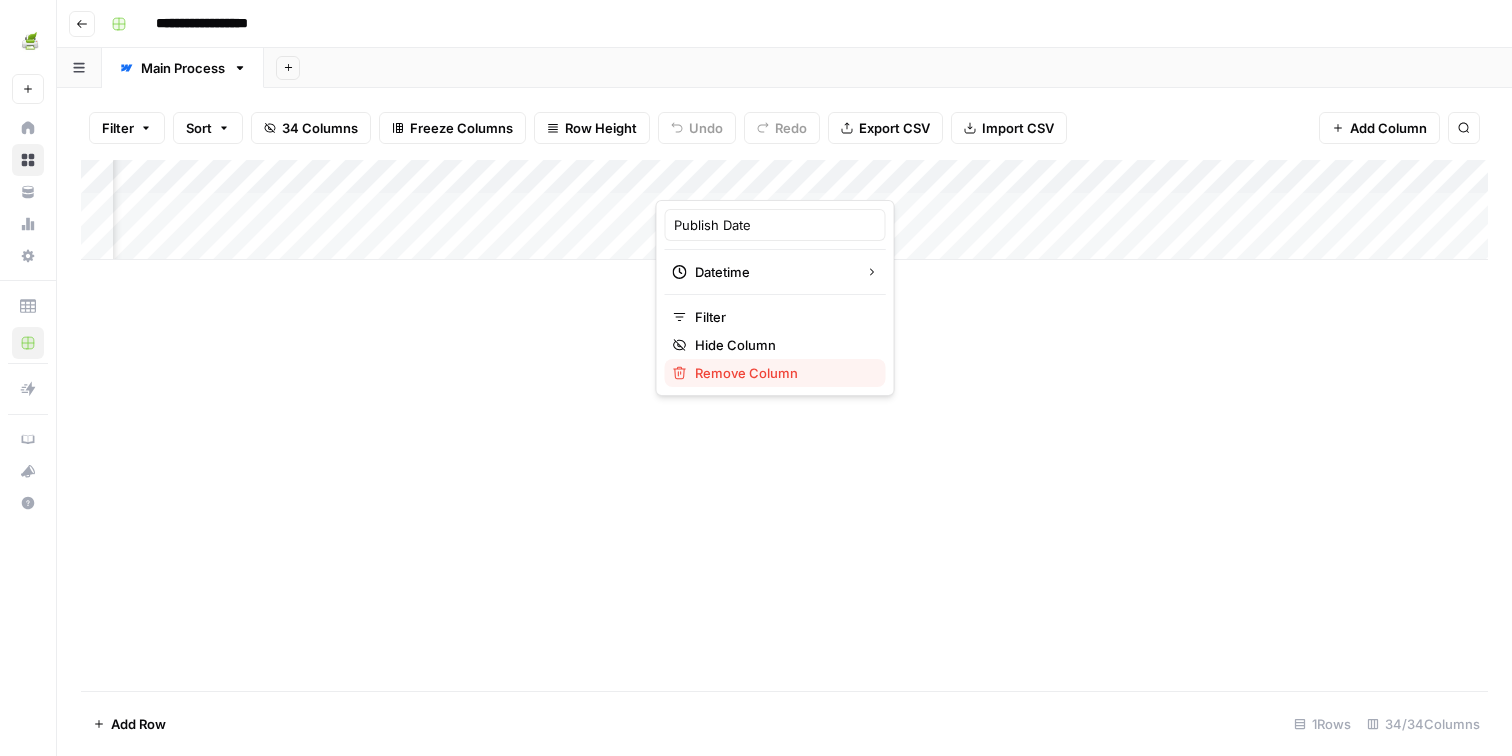 click on "Remove Column" at bounding box center (782, 373) 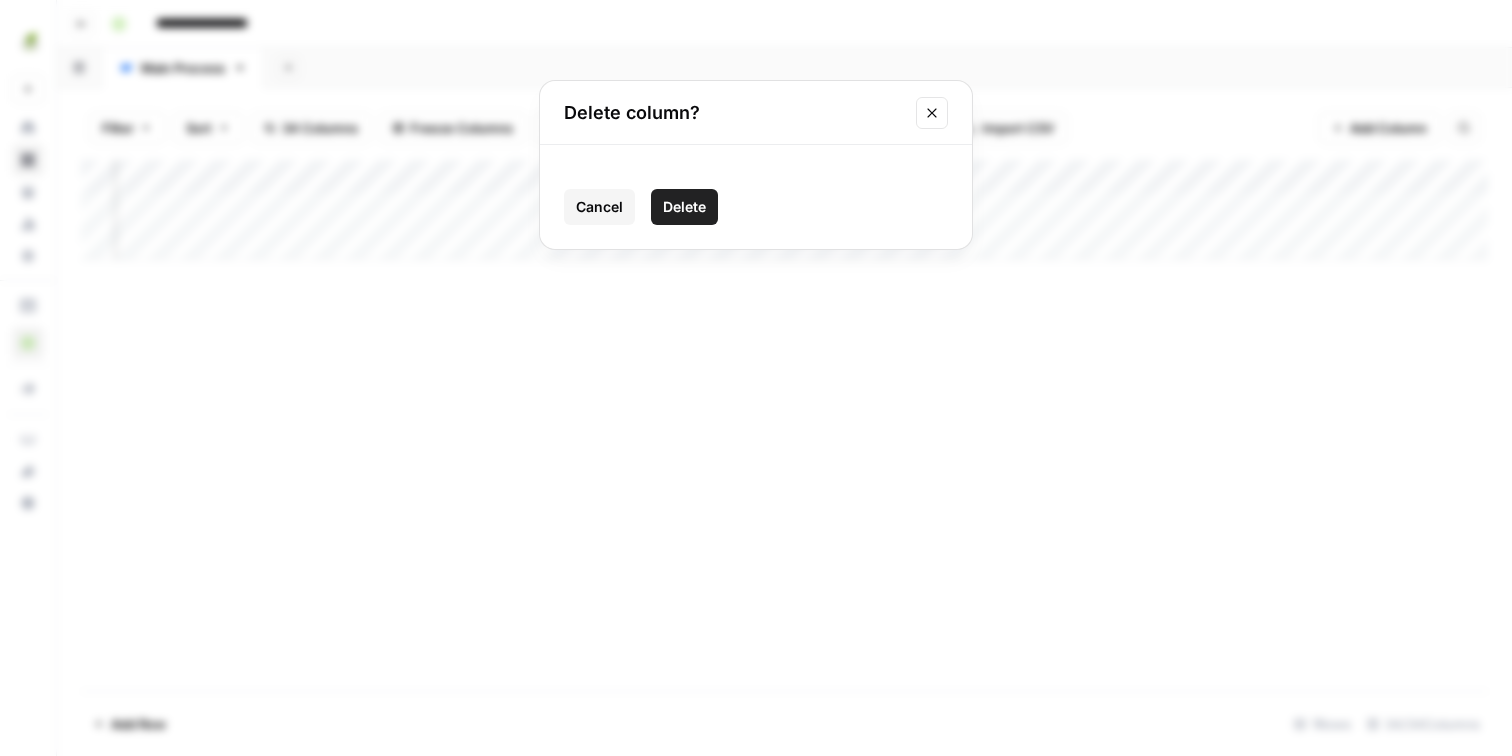 click on "Delete" at bounding box center [684, 207] 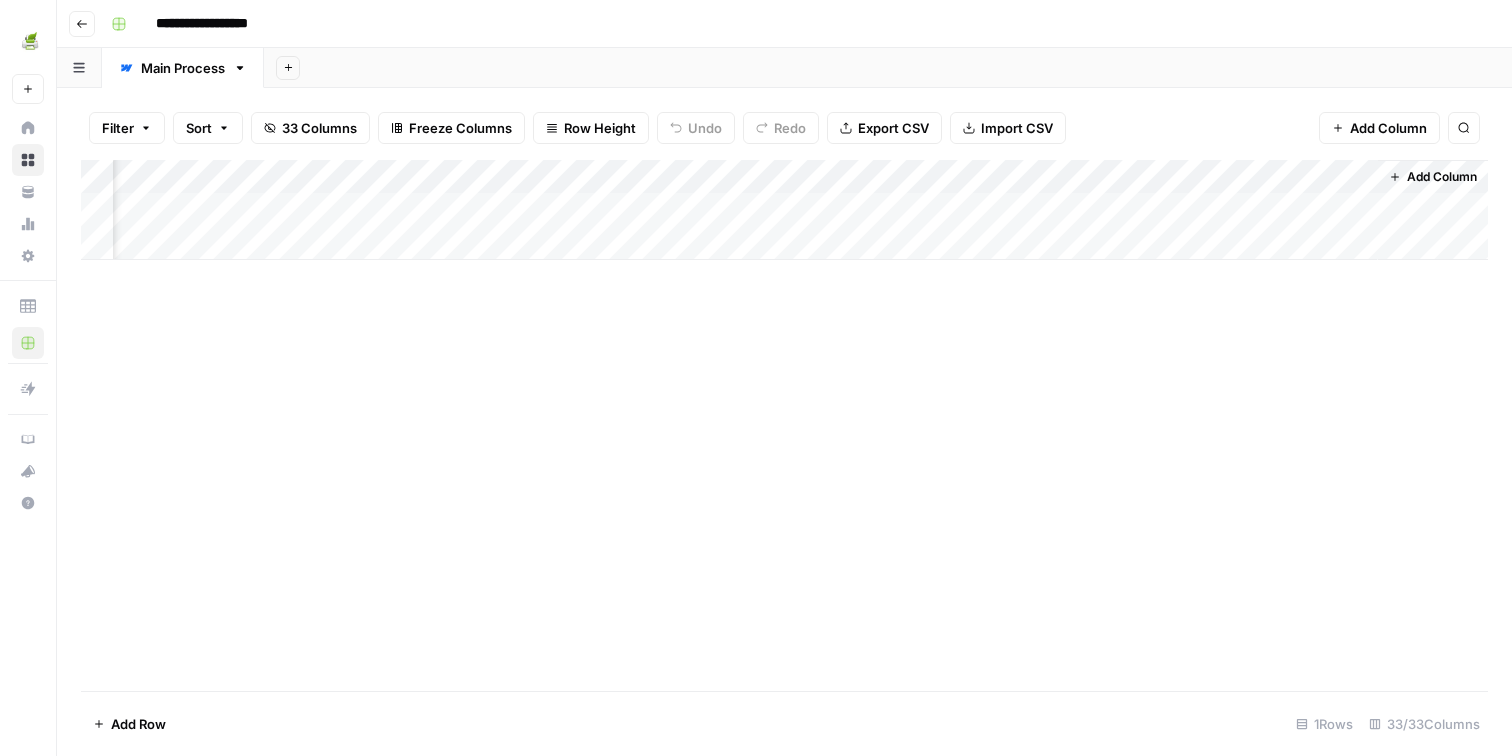 click on "Add Column" at bounding box center [784, 210] 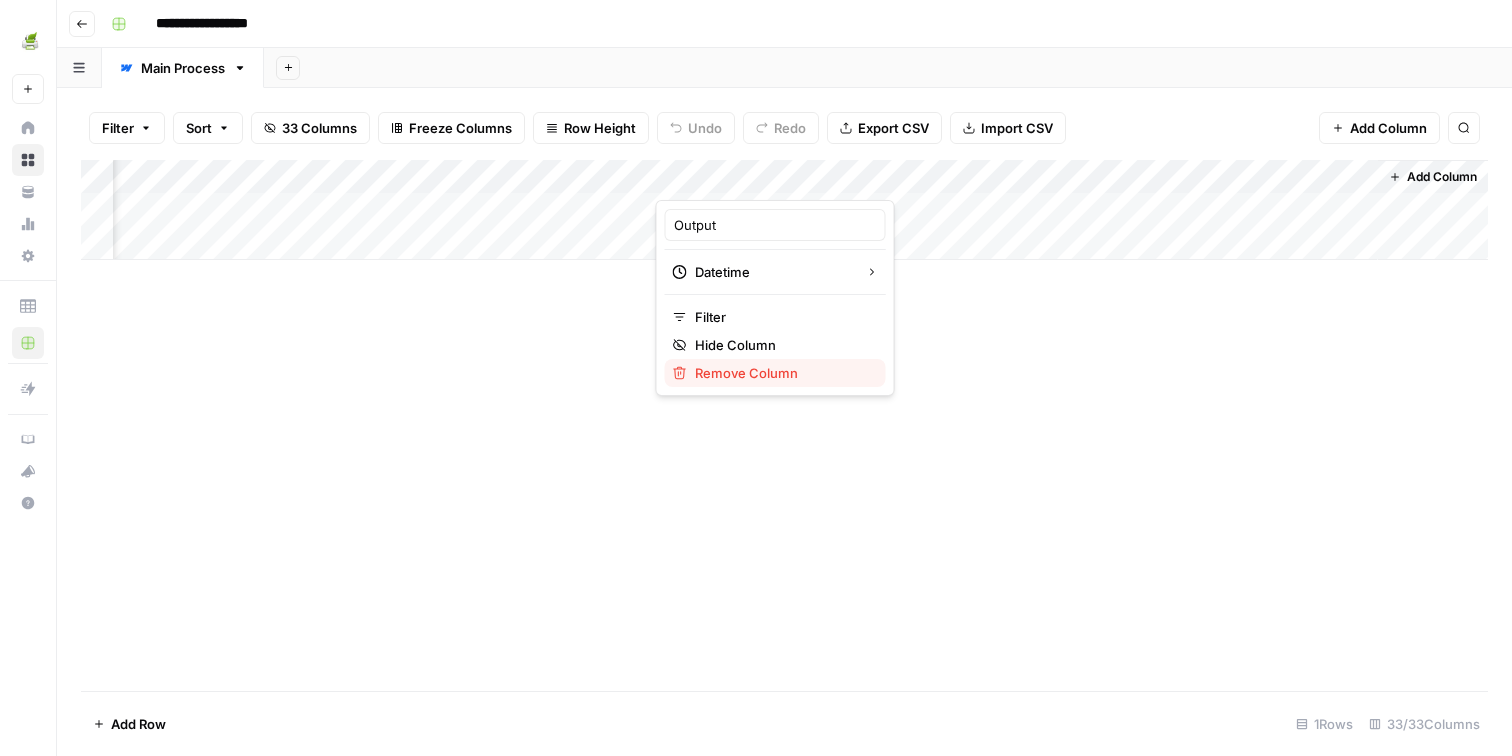 click on "Remove Column" at bounding box center [782, 373] 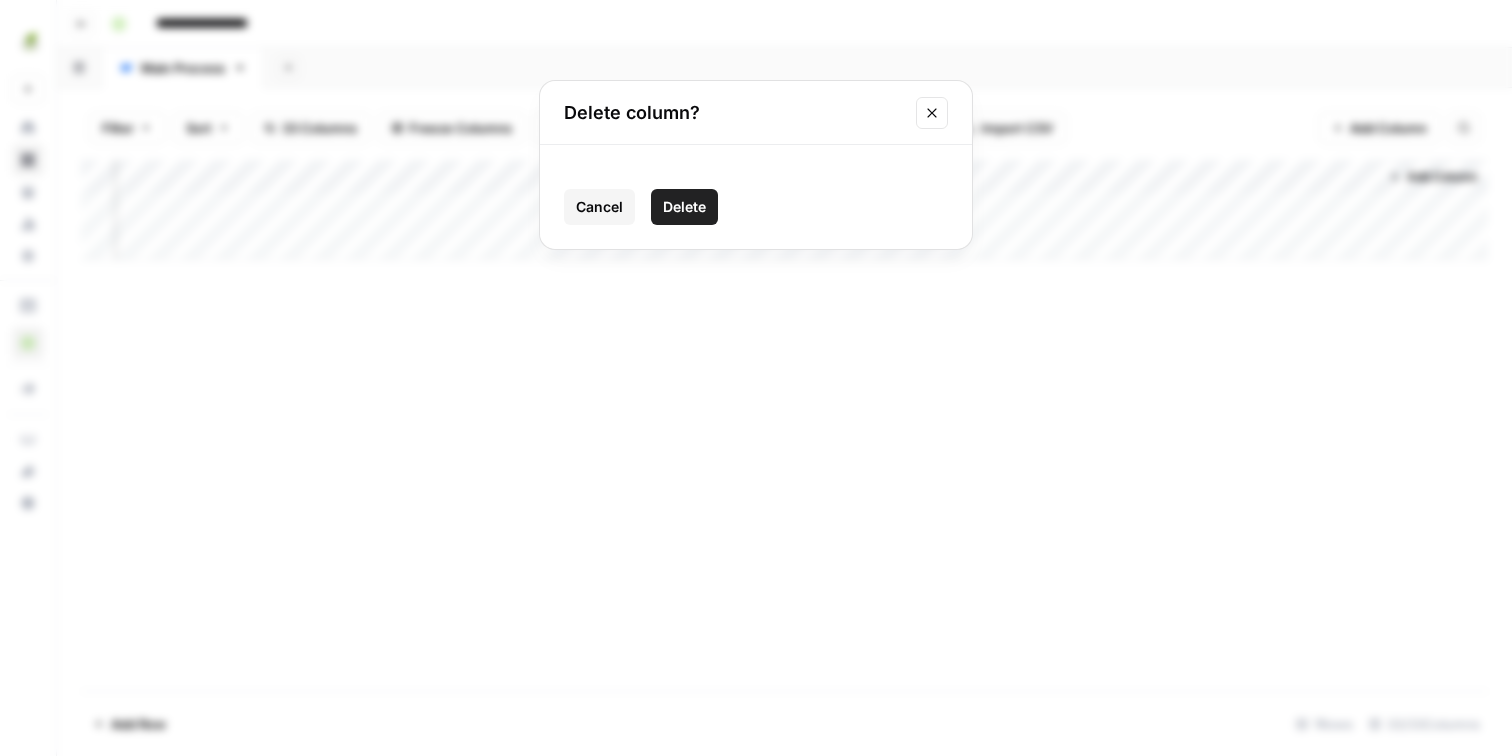click on "Delete" at bounding box center [684, 207] 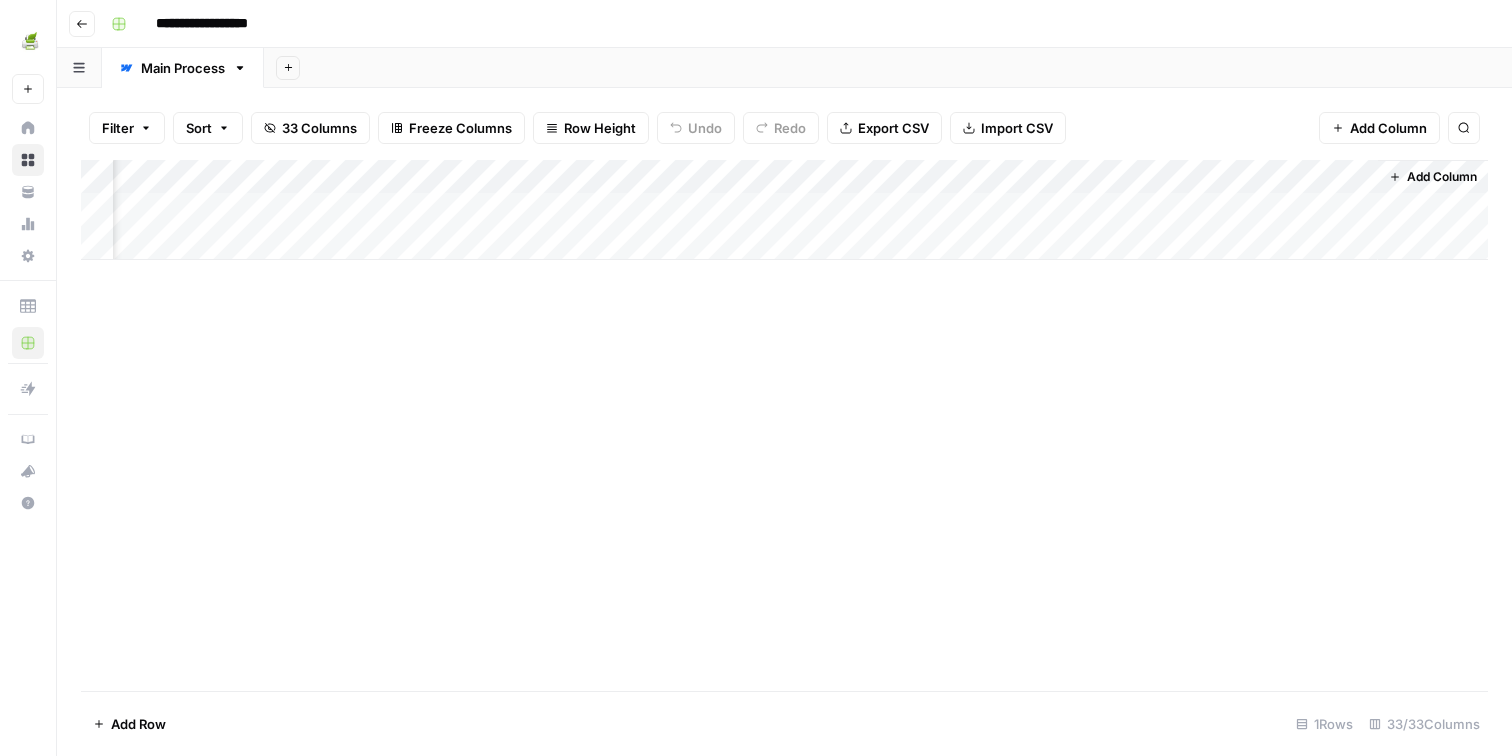 scroll, scrollTop: 0, scrollLeft: 5257, axis: horizontal 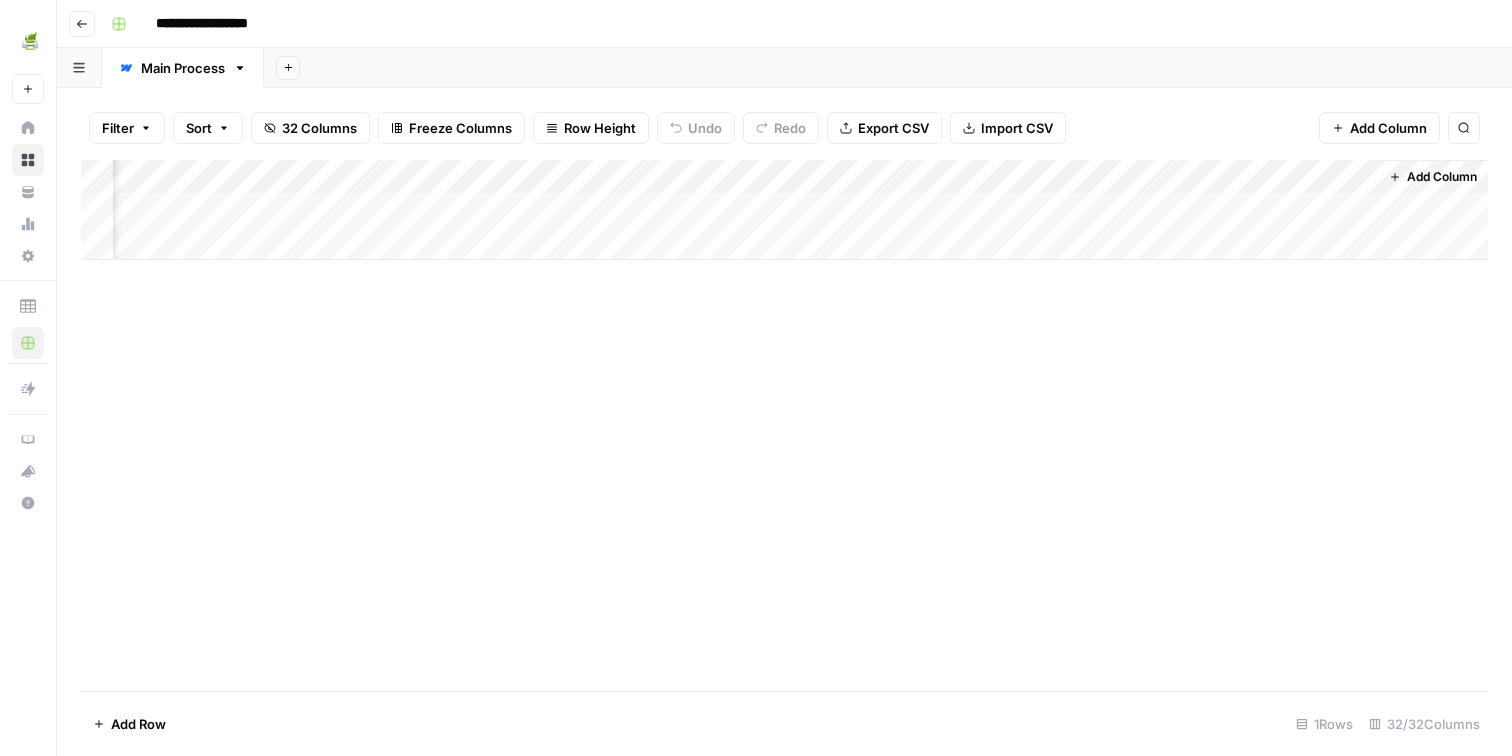 click on "Add Column" at bounding box center [784, 210] 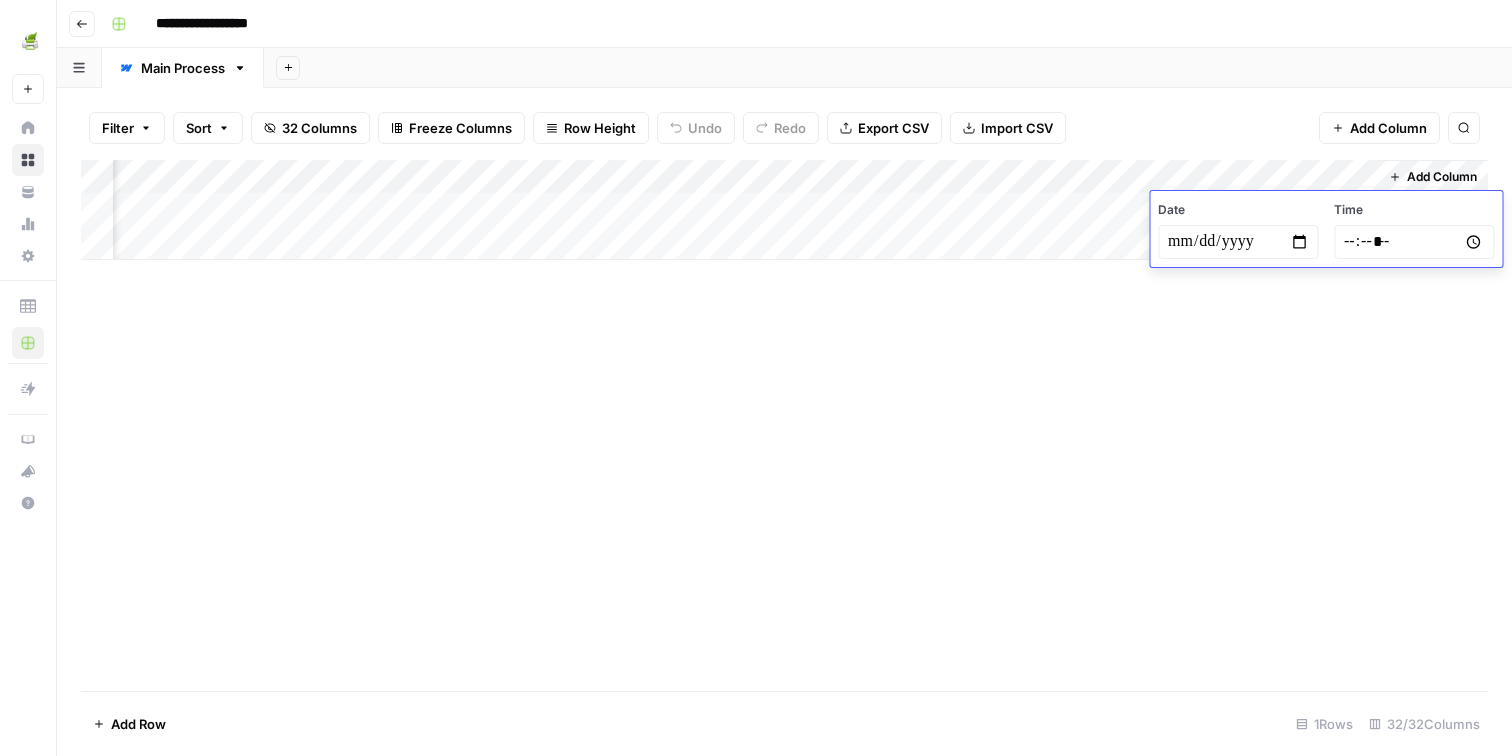 click on "Date" at bounding box center [1238, 210] 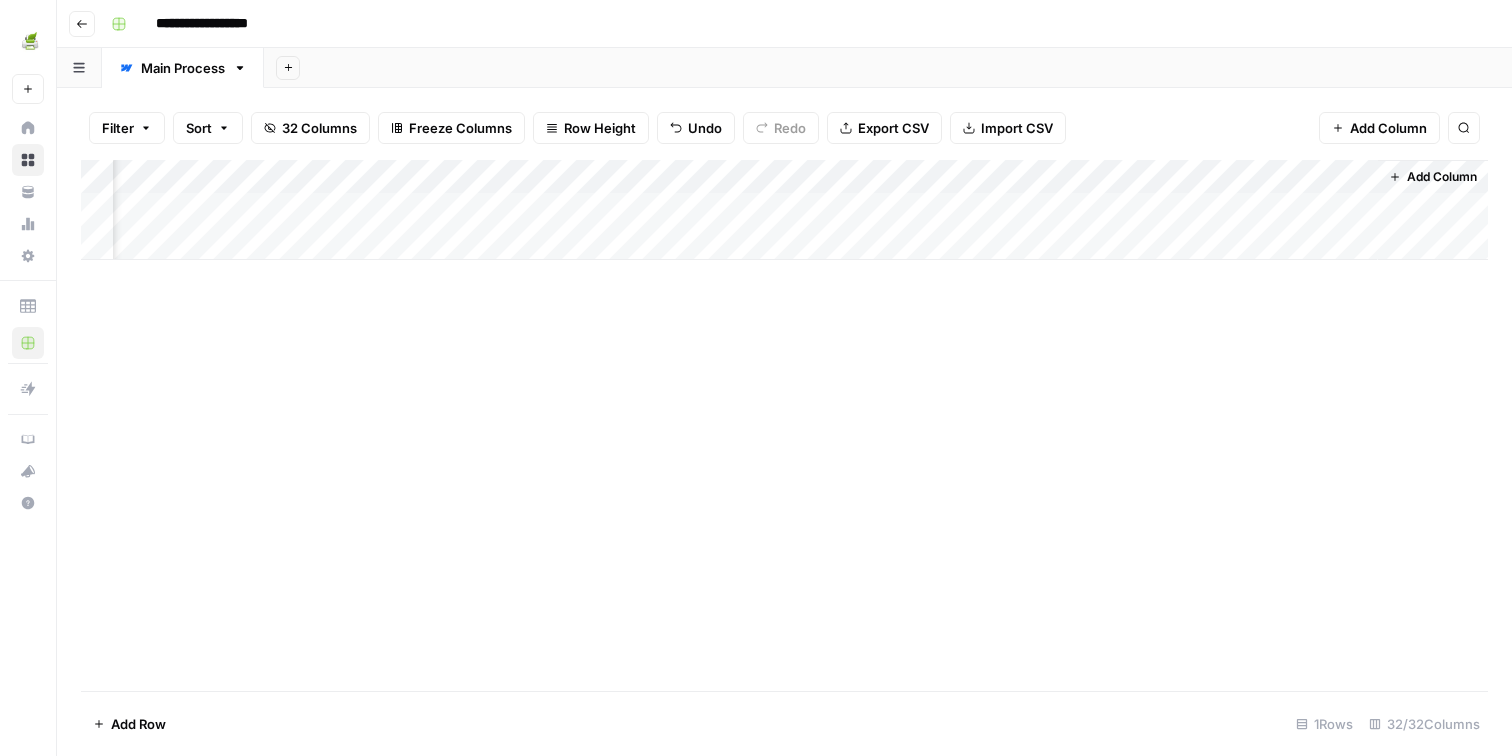 click on "Filter Sort 32 Columns Freeze Columns Row Height Undo Redo Export CSV Import CSV Add Column Search" at bounding box center [784, 128] 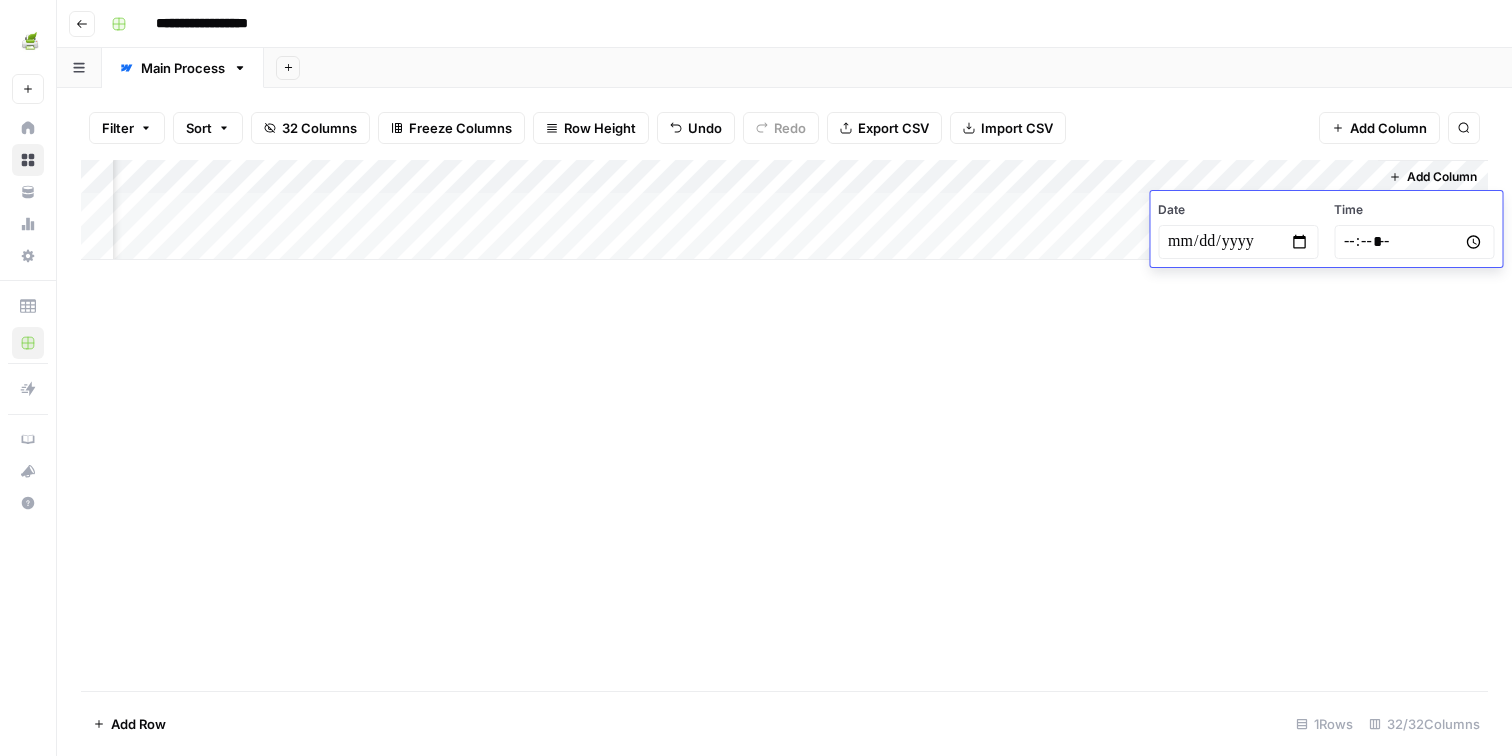 click on "Date" at bounding box center (1238, 210) 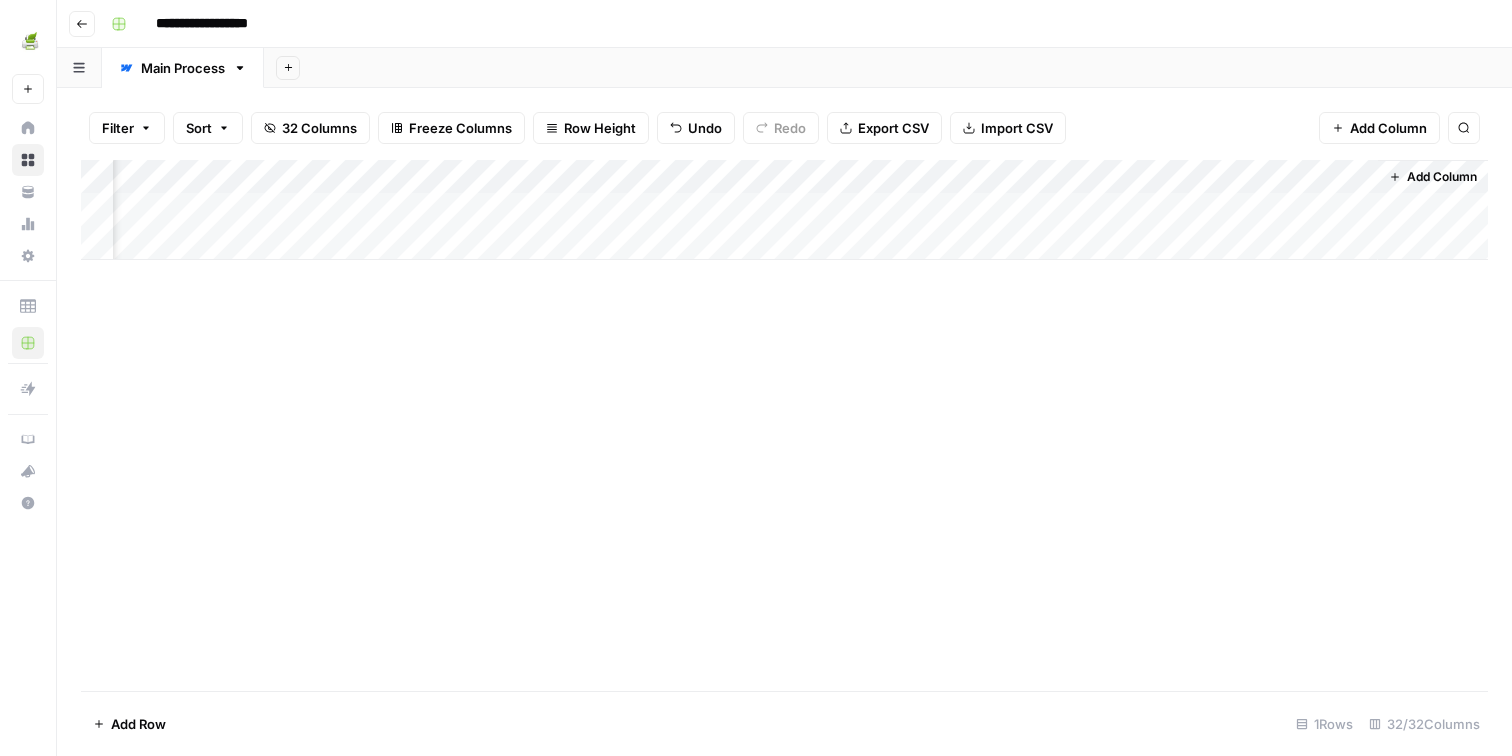 click on "Add Column" at bounding box center [784, 210] 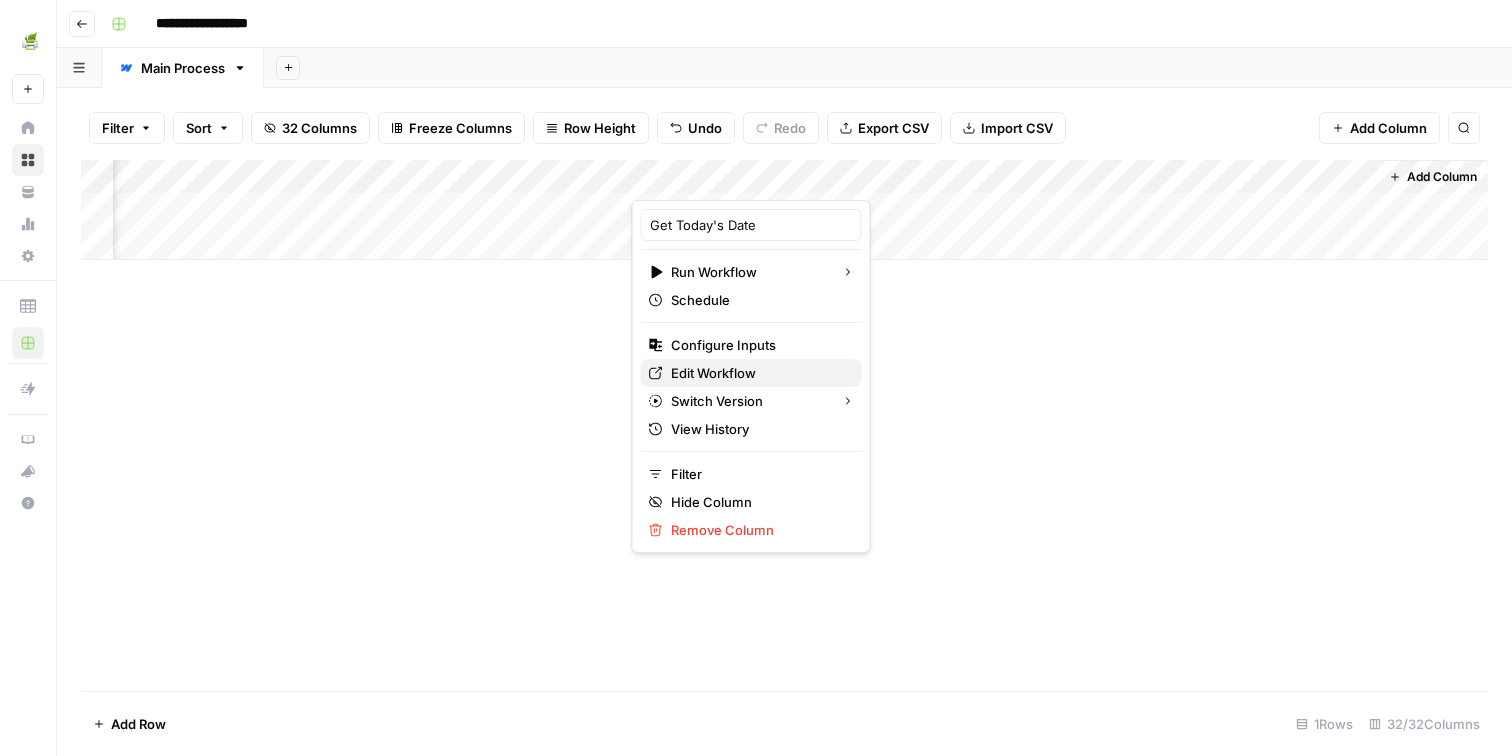 click on "Edit Workflow" at bounding box center [758, 373] 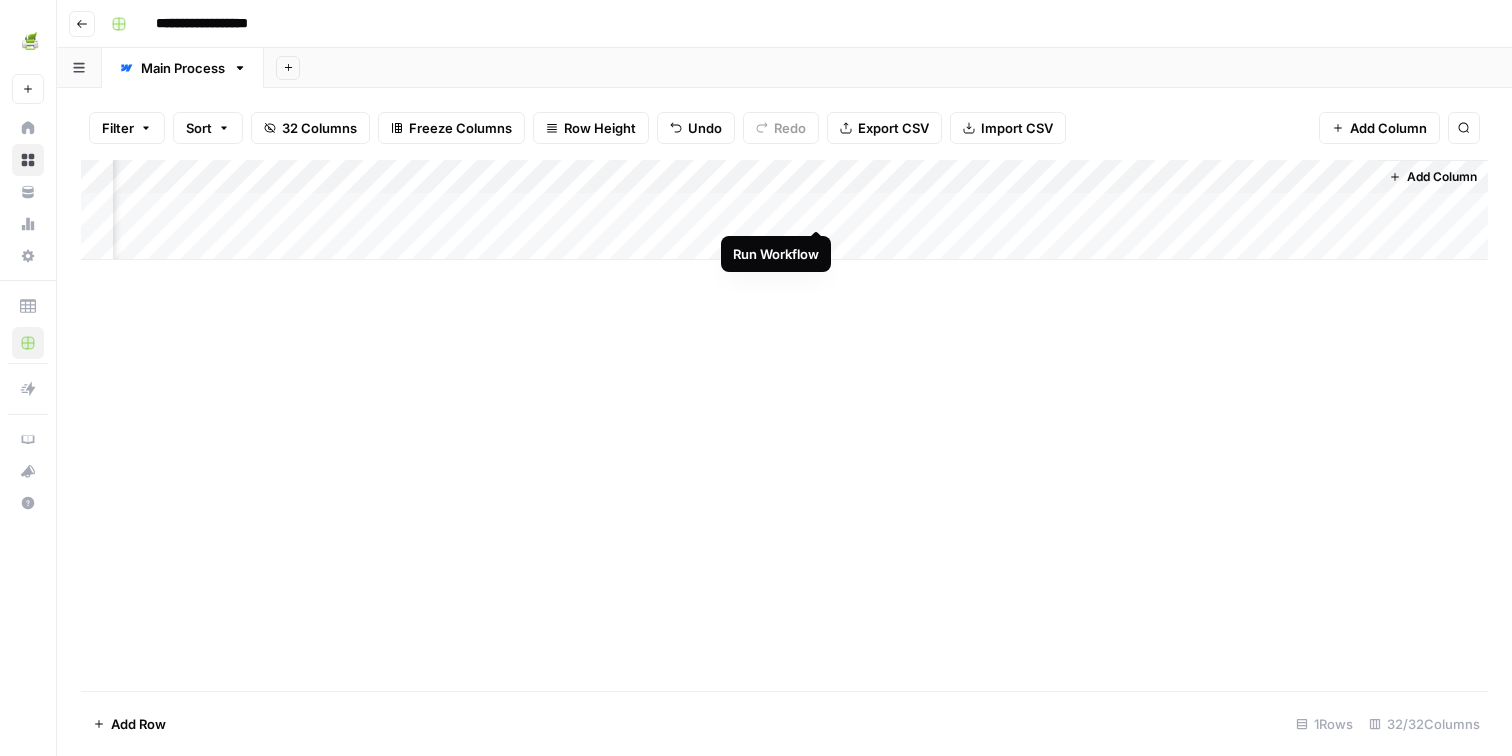 click on "Add Column" at bounding box center (784, 210) 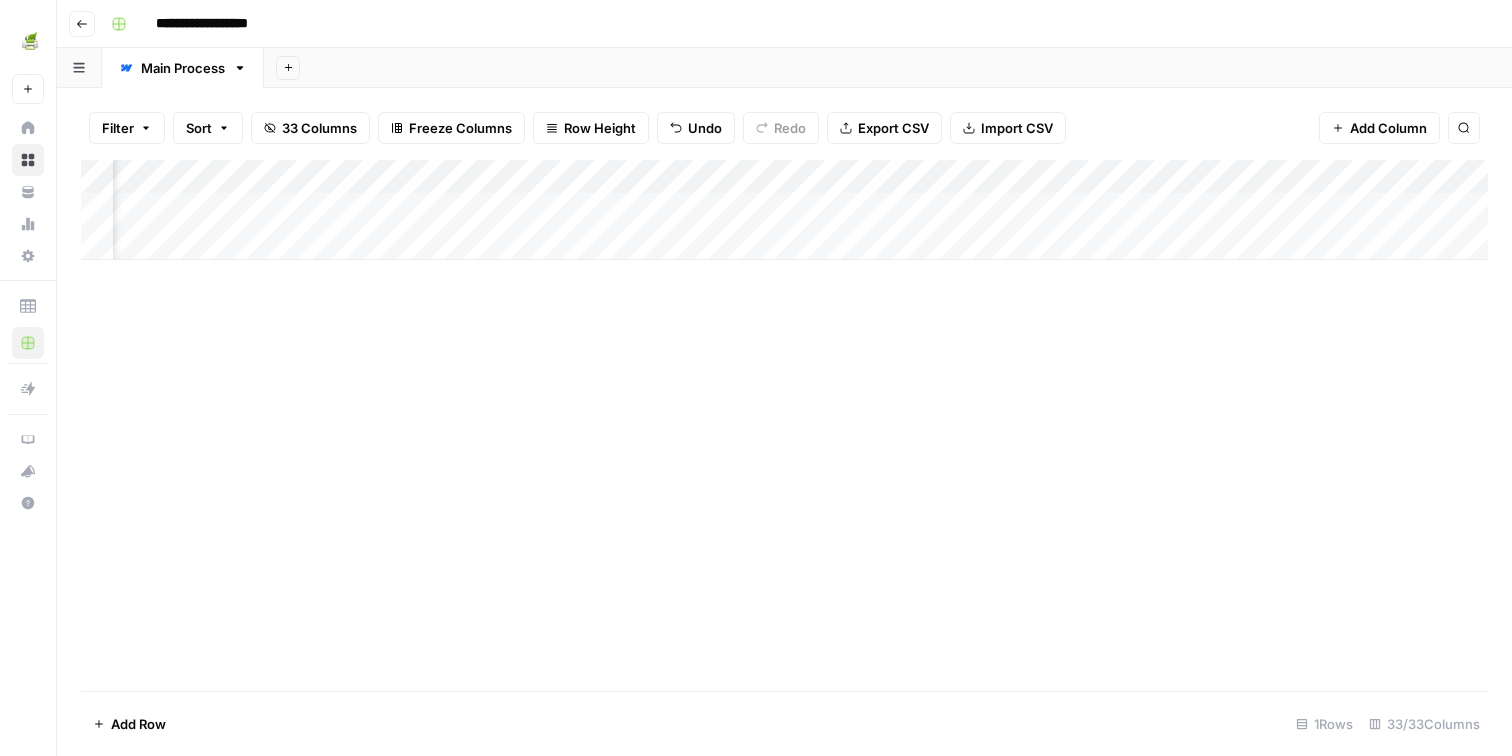 scroll, scrollTop: 0, scrollLeft: 5437, axis: horizontal 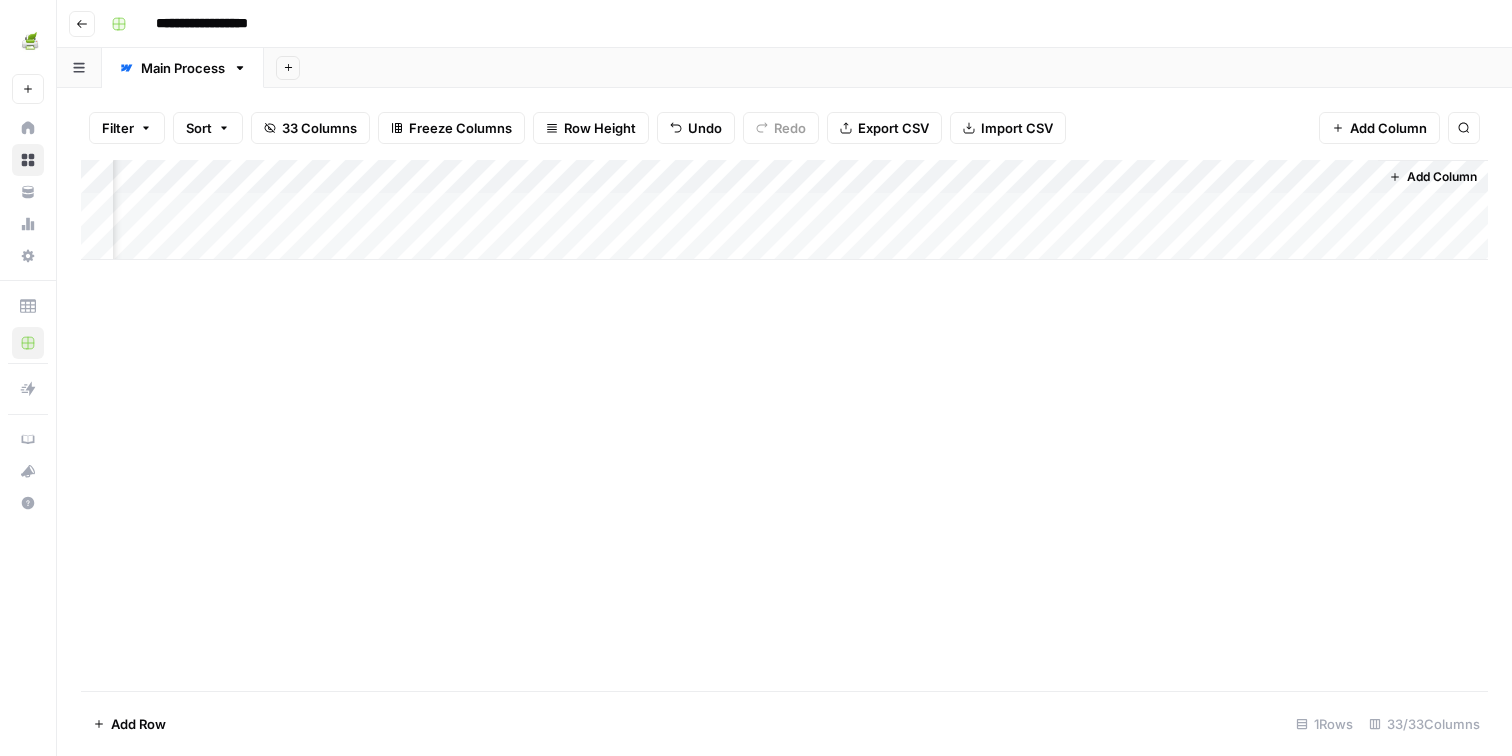 click on "Add Column" at bounding box center [784, 210] 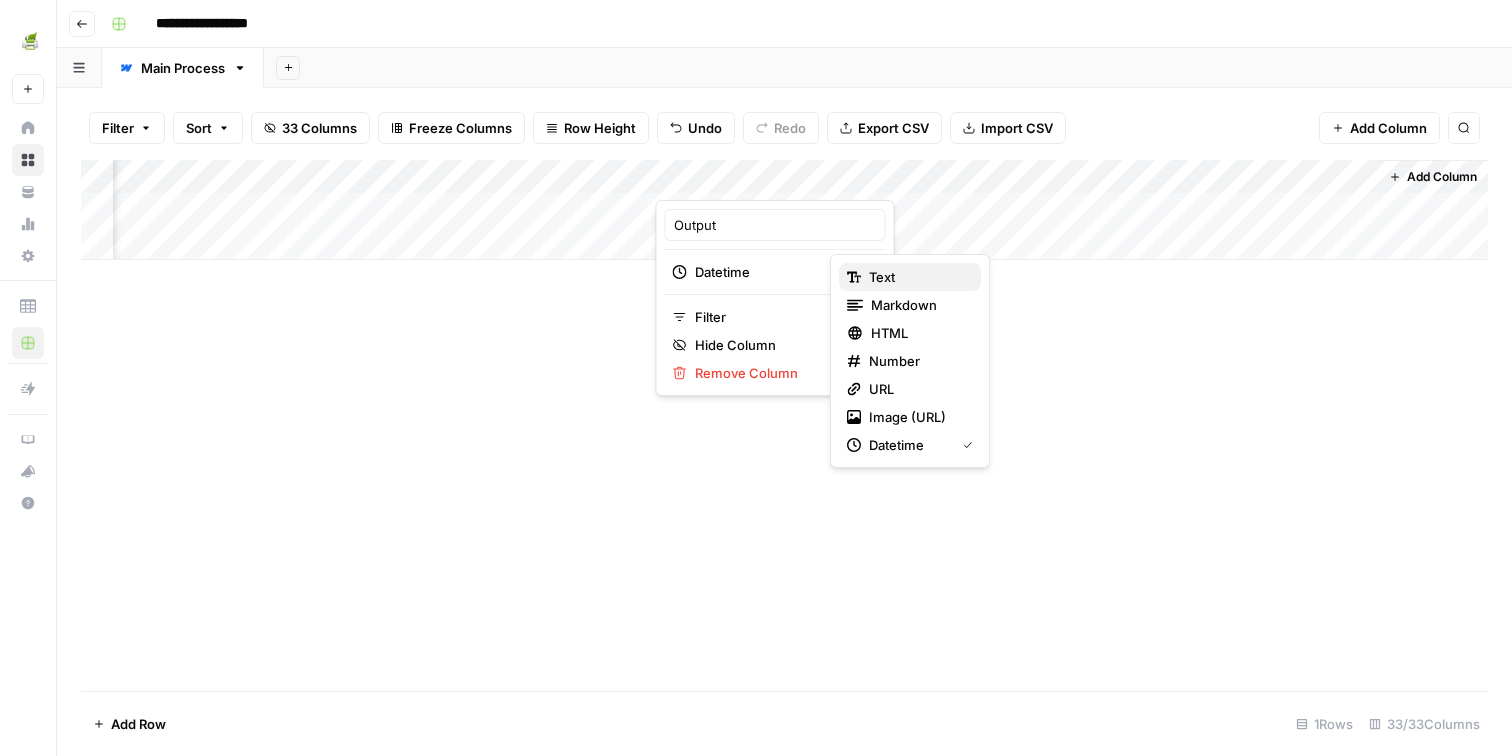 click on "Text" at bounding box center [917, 277] 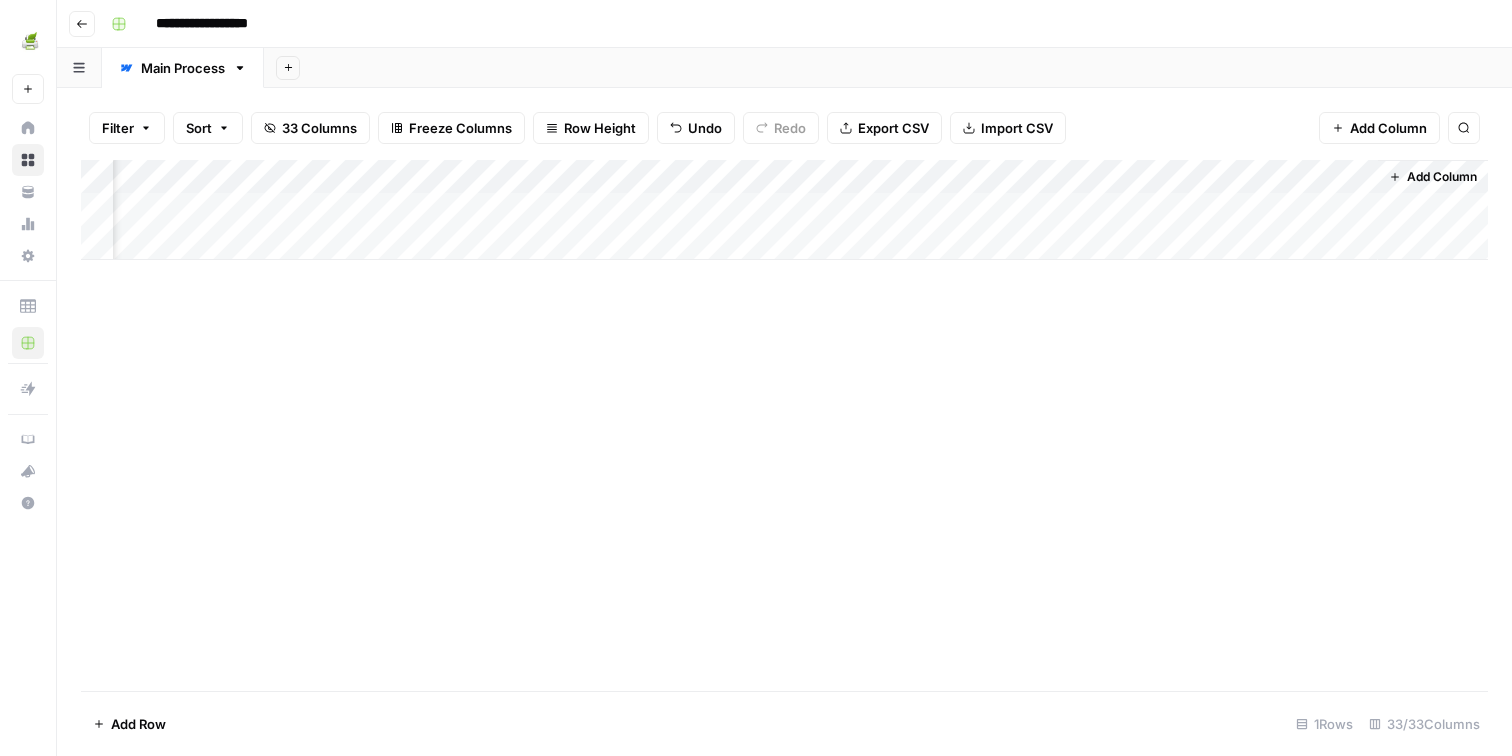 click on "Add Column" at bounding box center (784, 210) 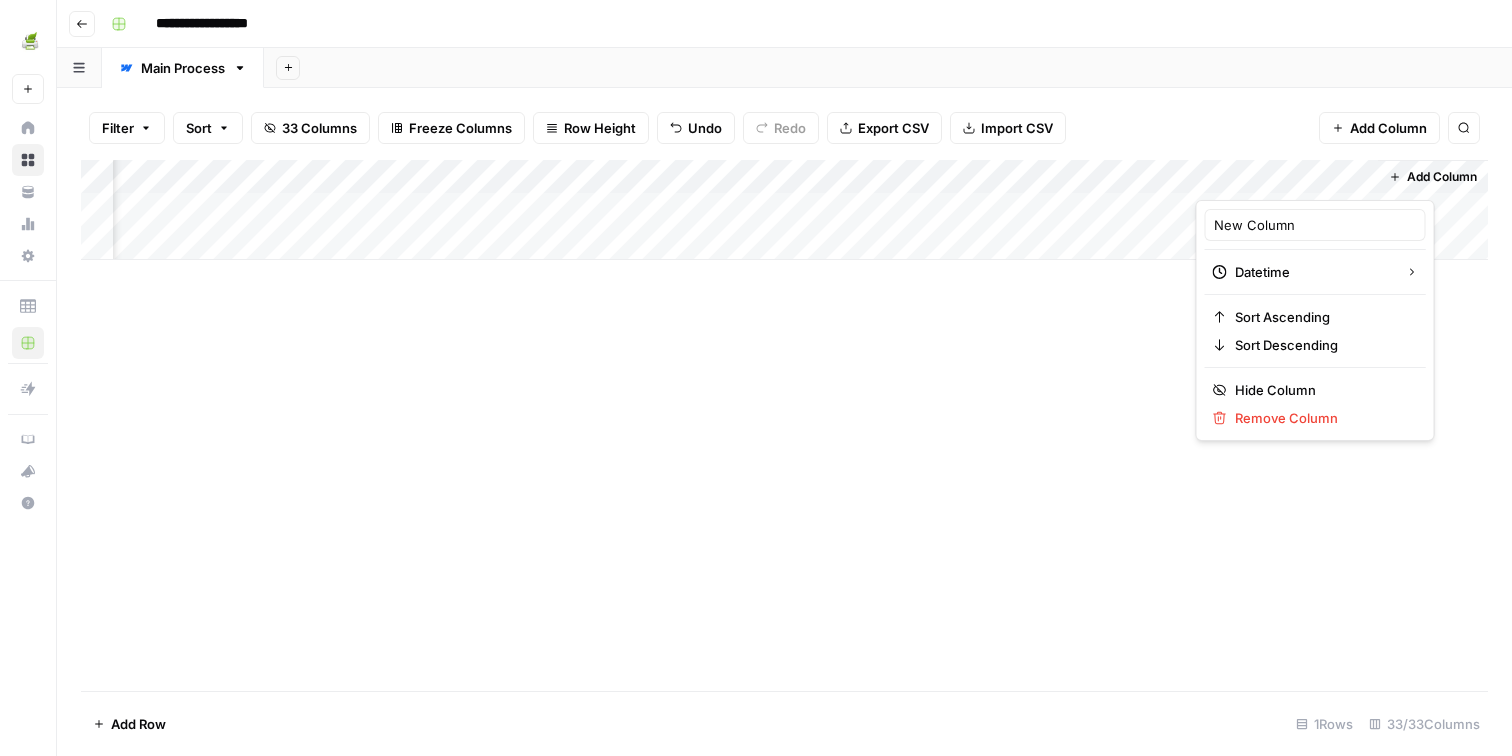 click at bounding box center [1286, 180] 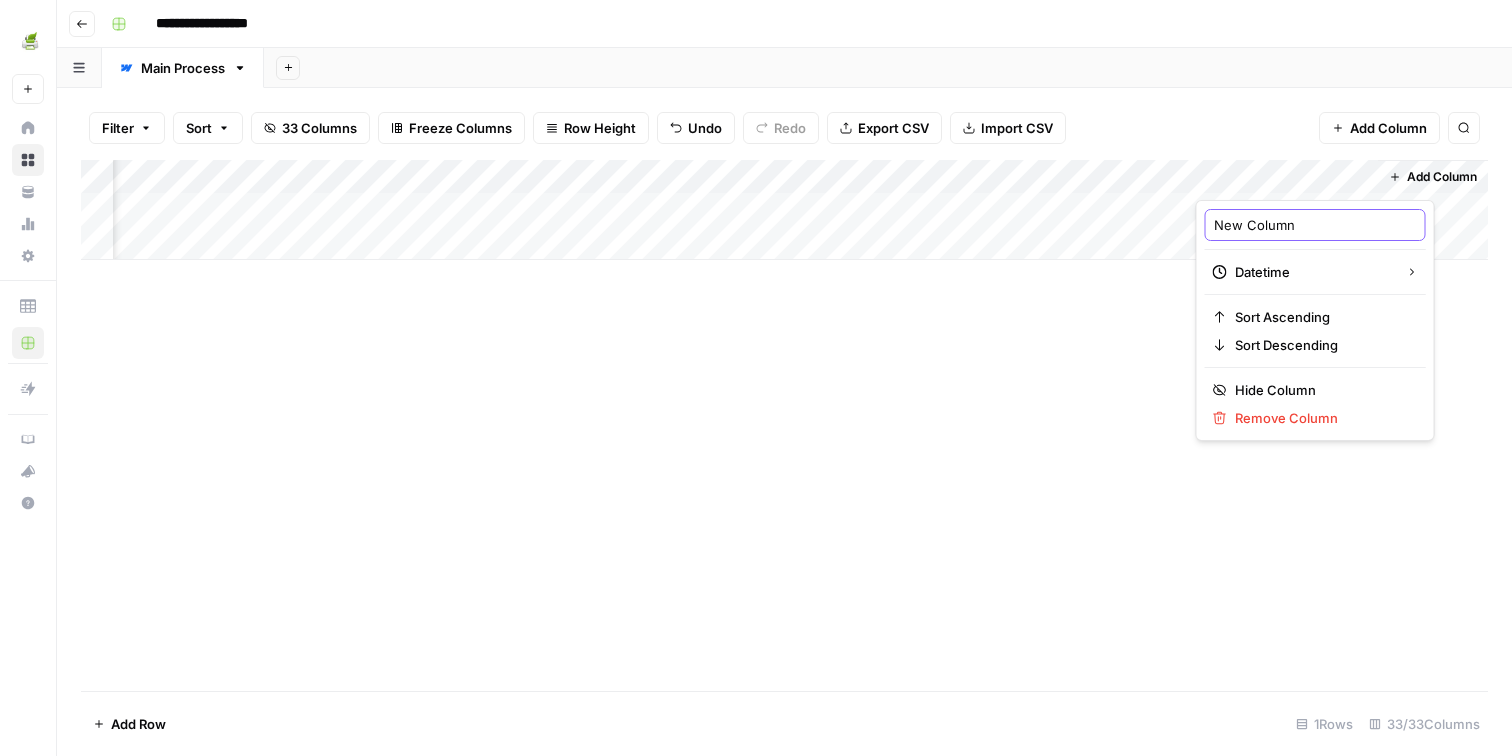click on "New Column" at bounding box center (1315, 225) 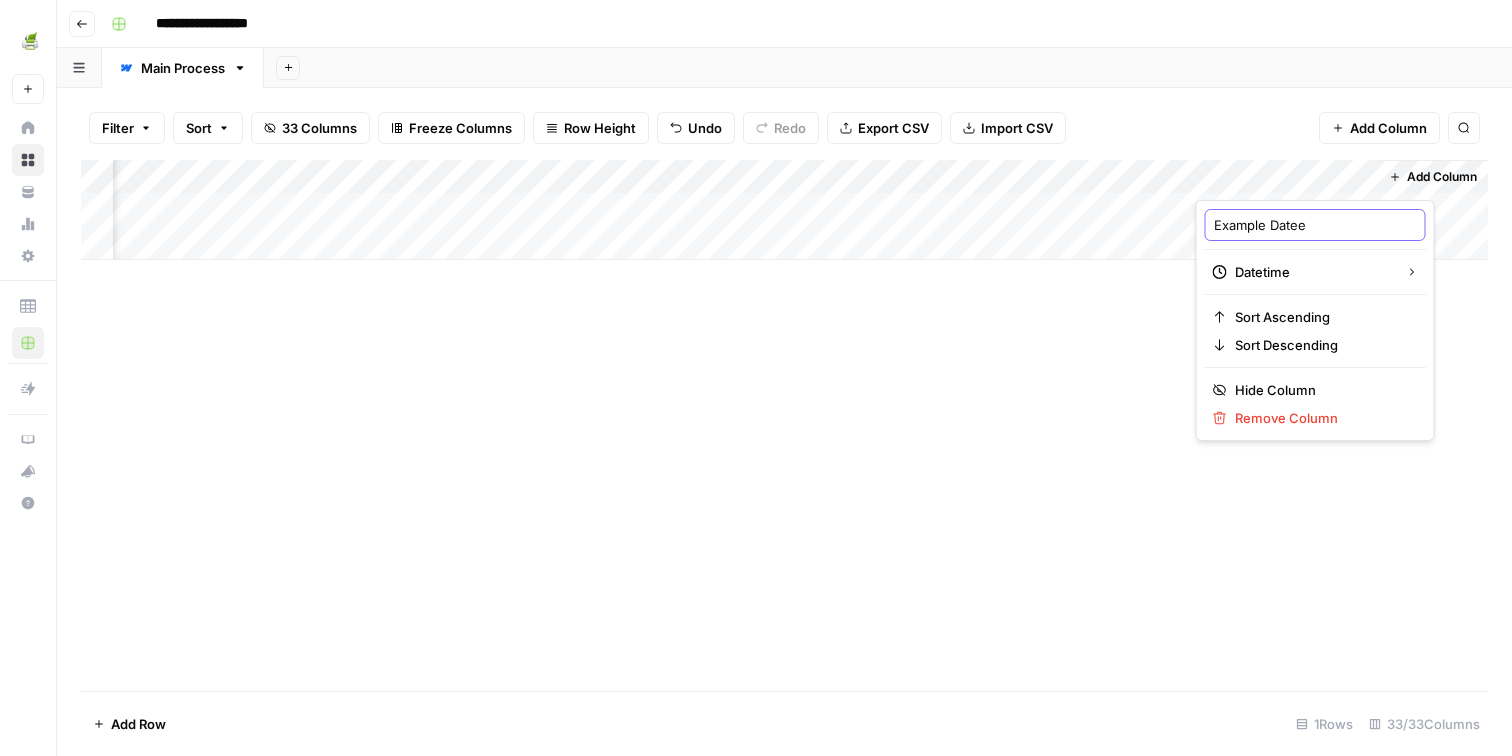 type on "Example Date" 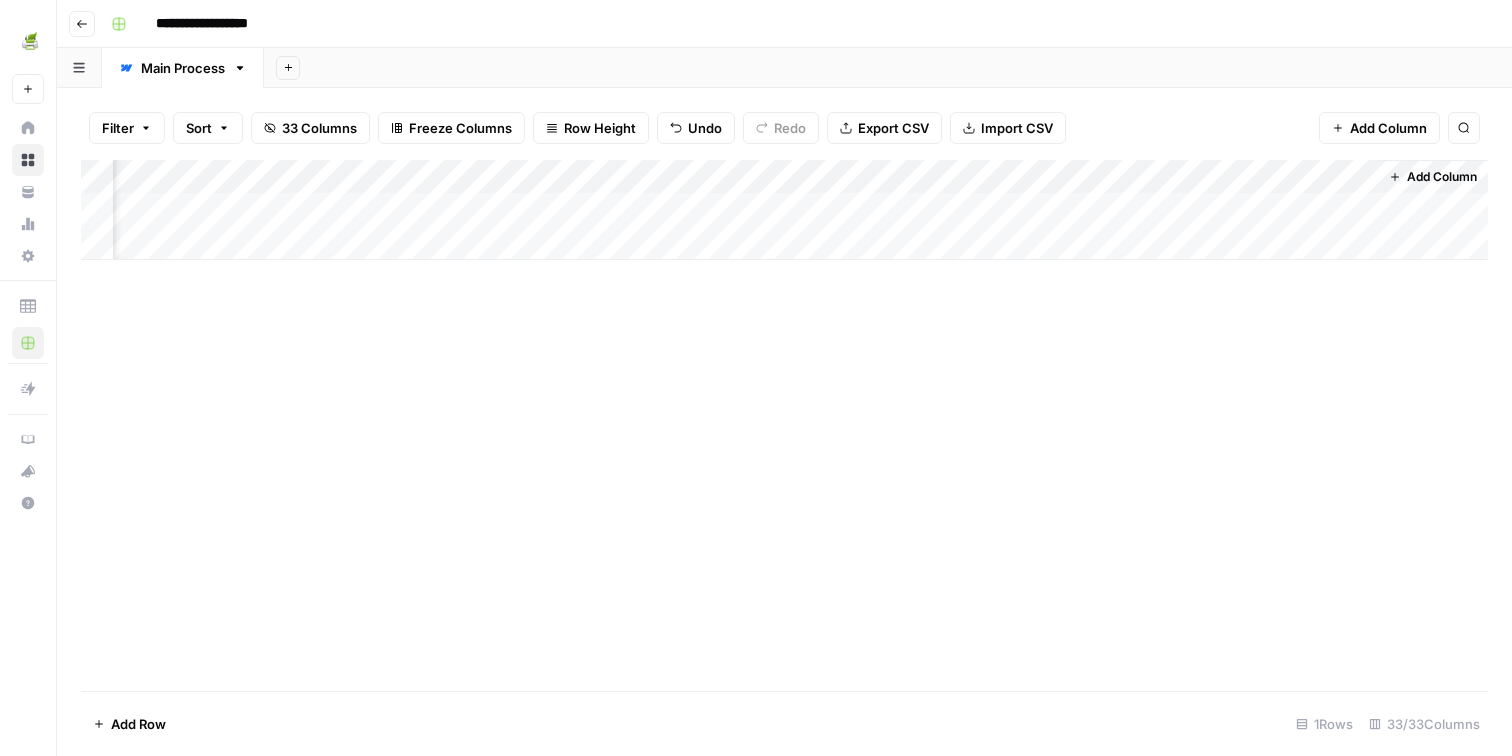 drag, startPoint x: 1267, startPoint y: 157, endPoint x: 817, endPoint y: 176, distance: 450.40094 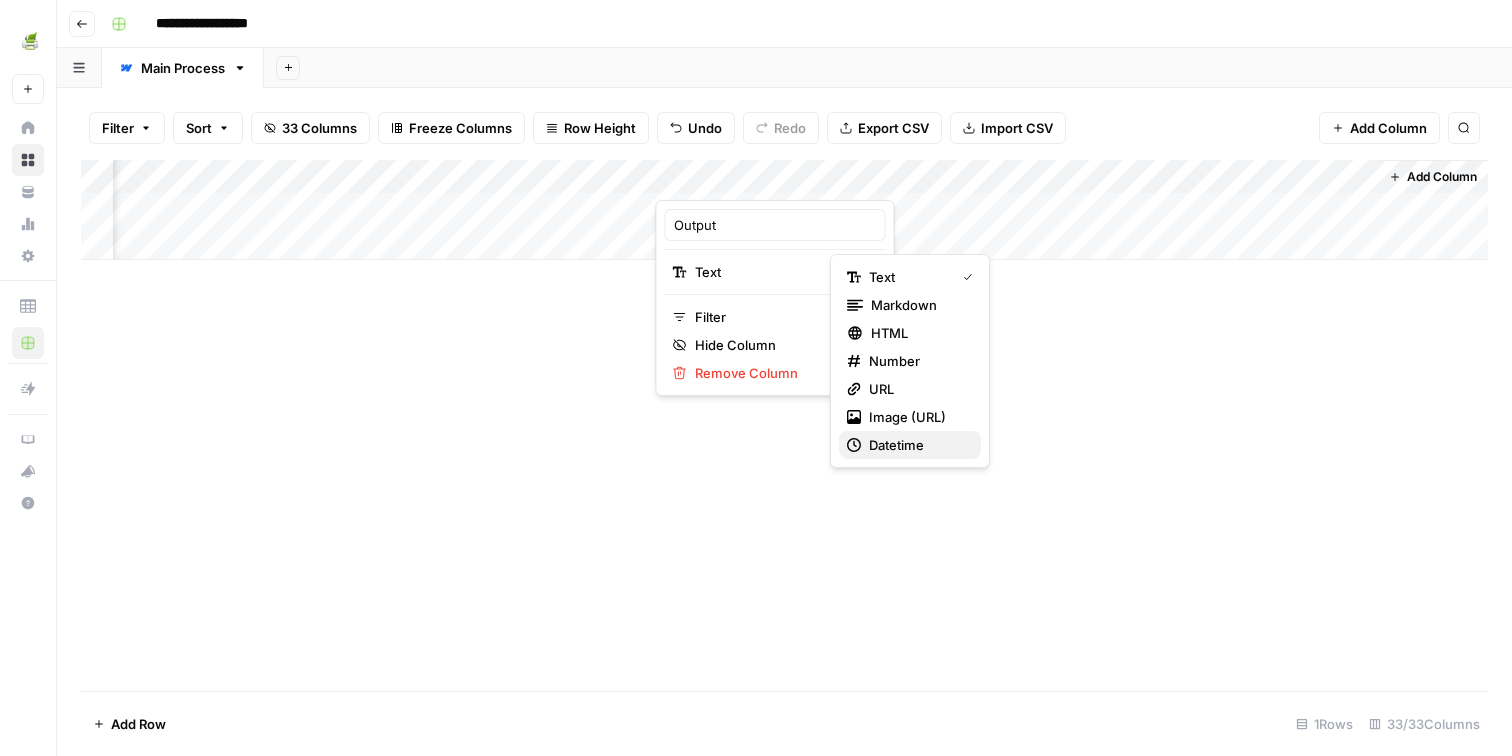 click on "Datetime" at bounding box center (917, 445) 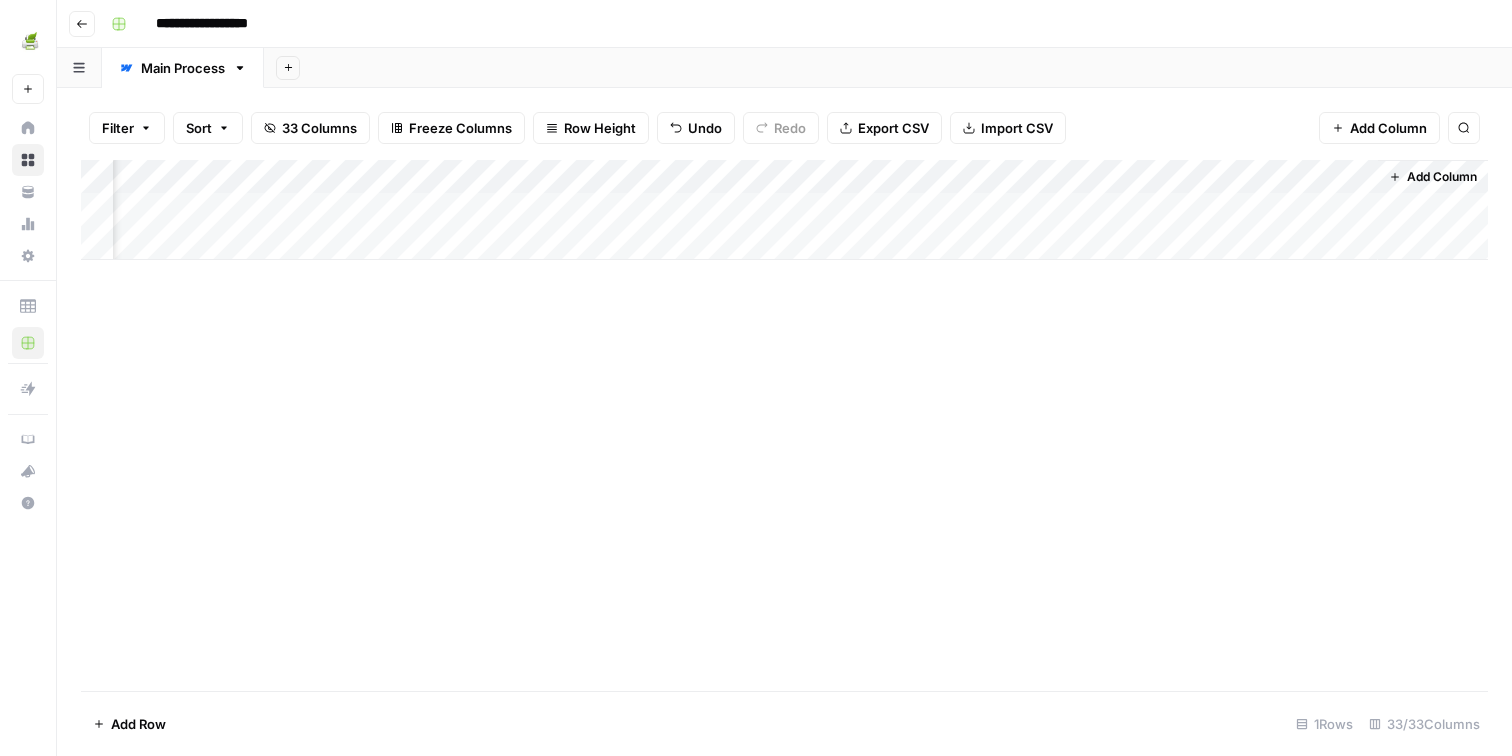 click on "Add Column" at bounding box center [784, 210] 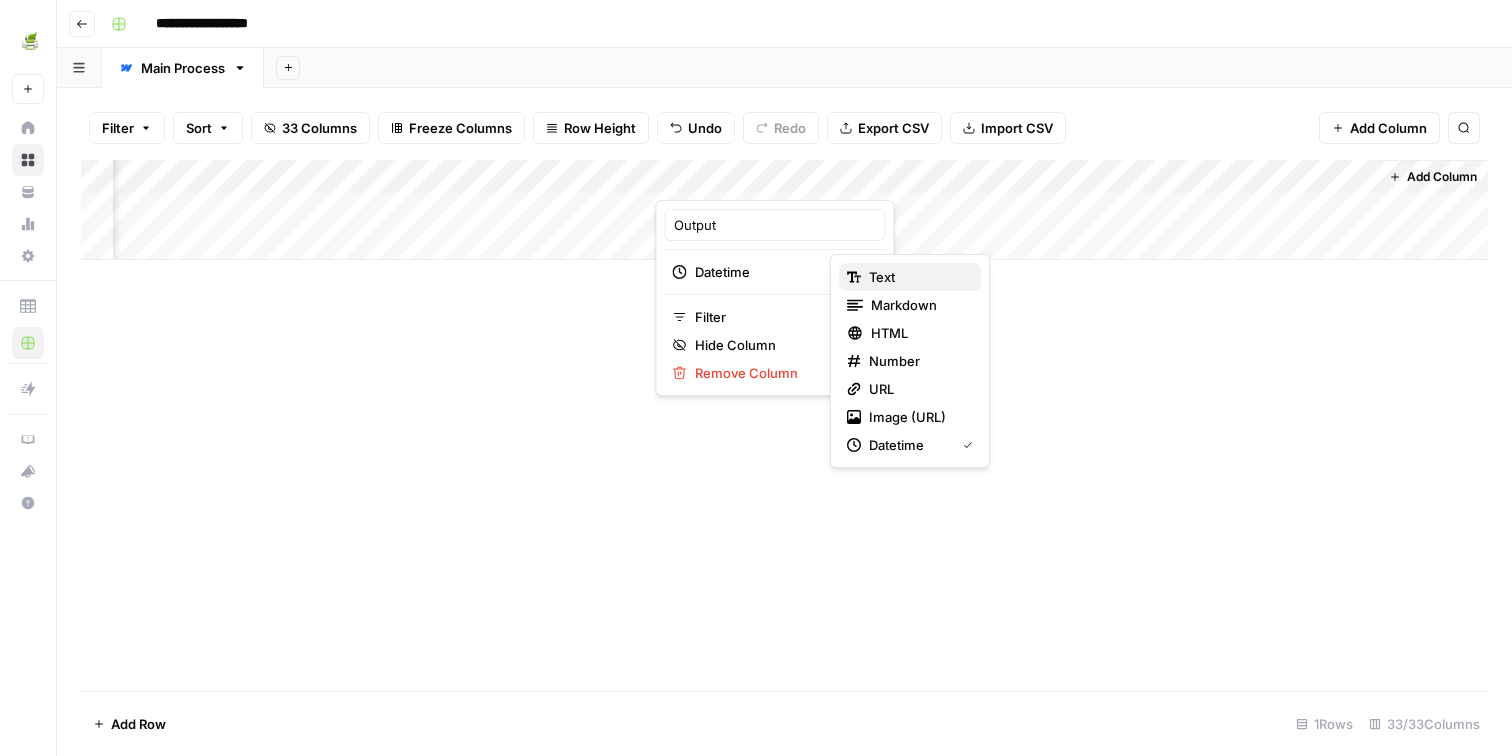 click on "Text" at bounding box center (917, 277) 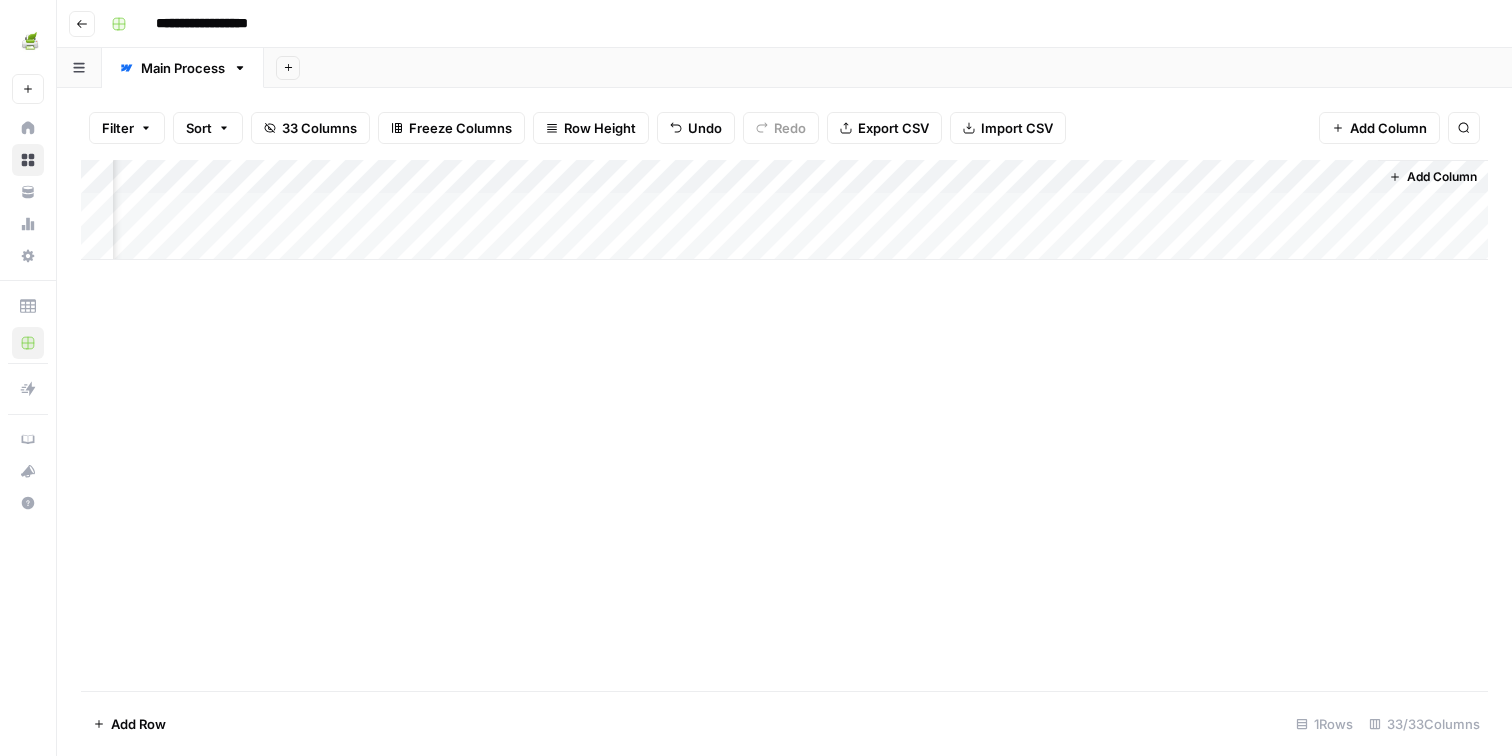 click on "Add Column" at bounding box center (784, 210) 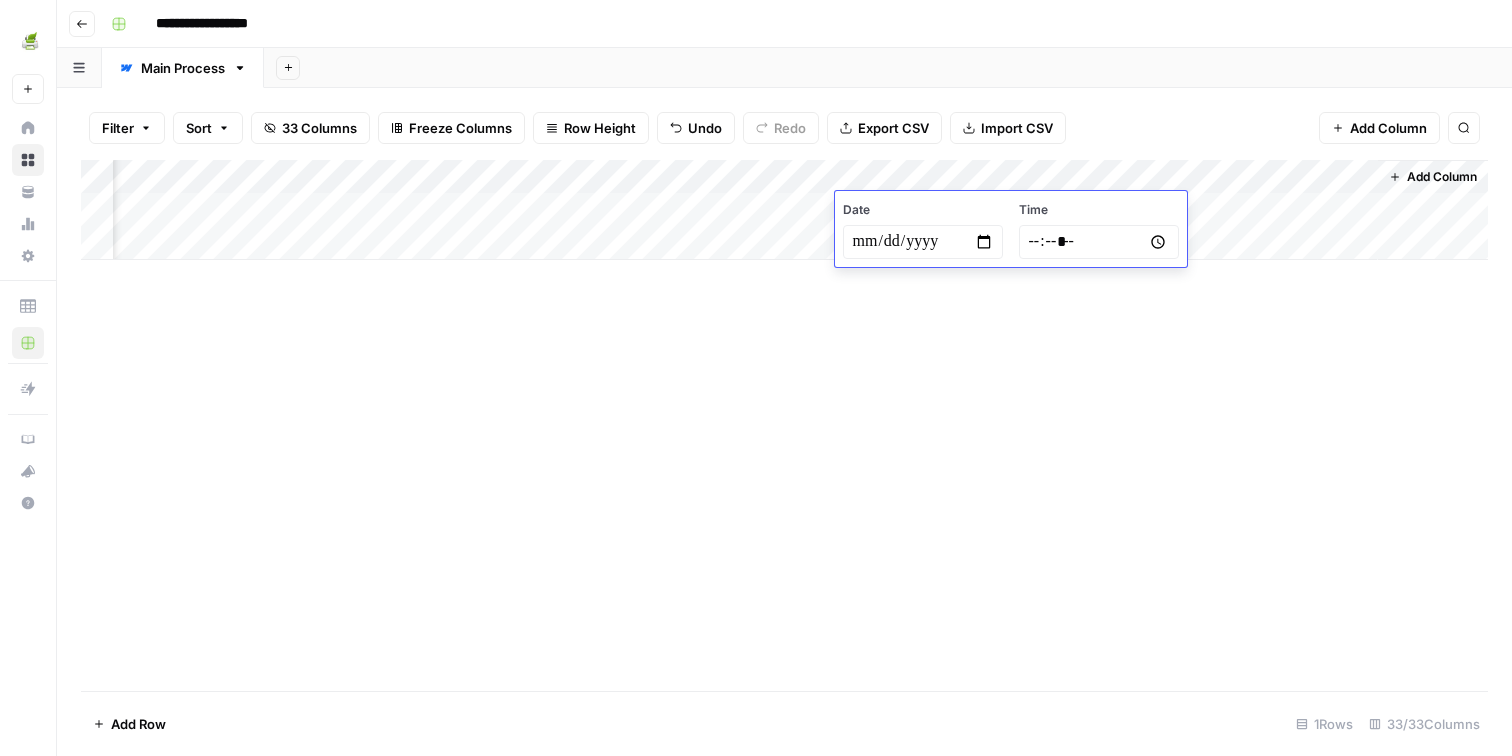 click on "Date" at bounding box center [923, 210] 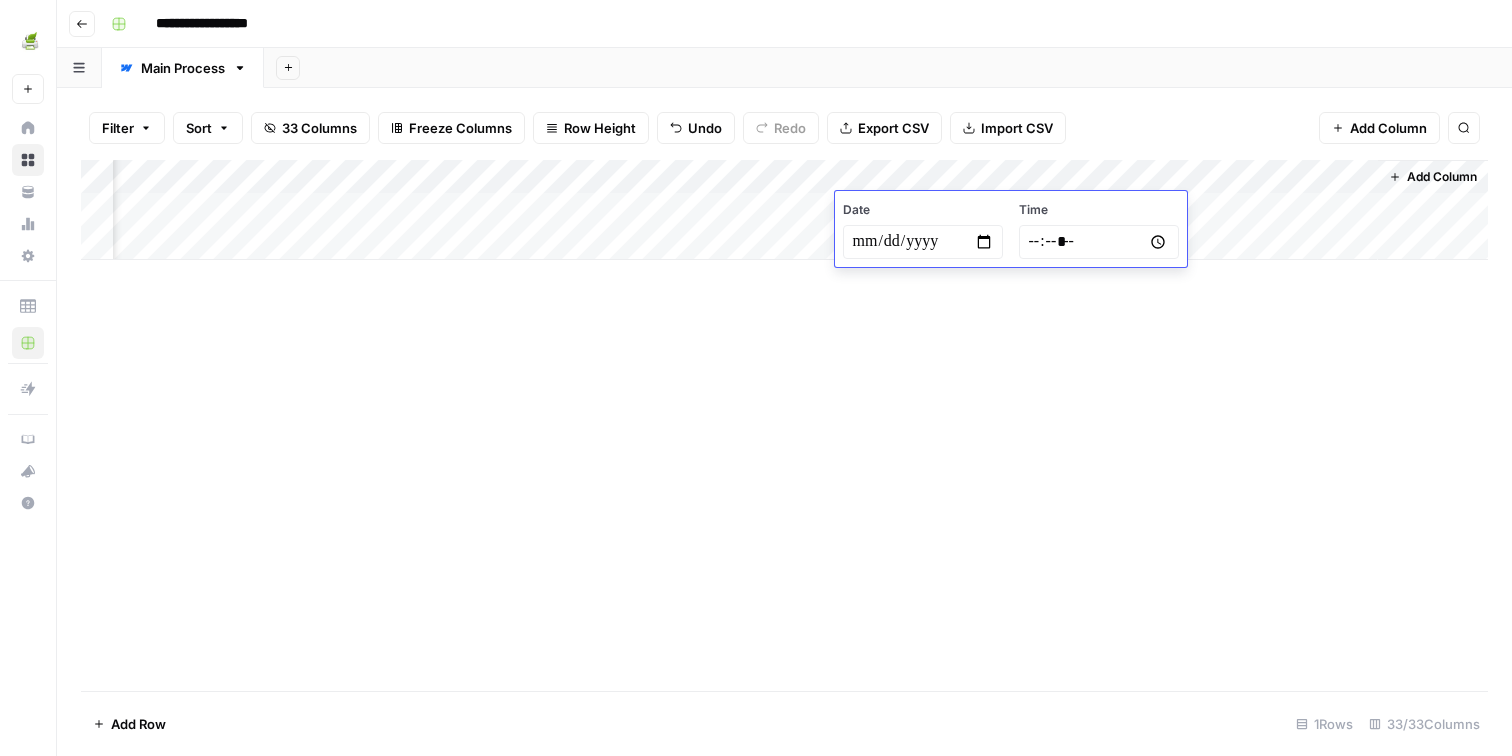 click on "Add Column" at bounding box center (784, 210) 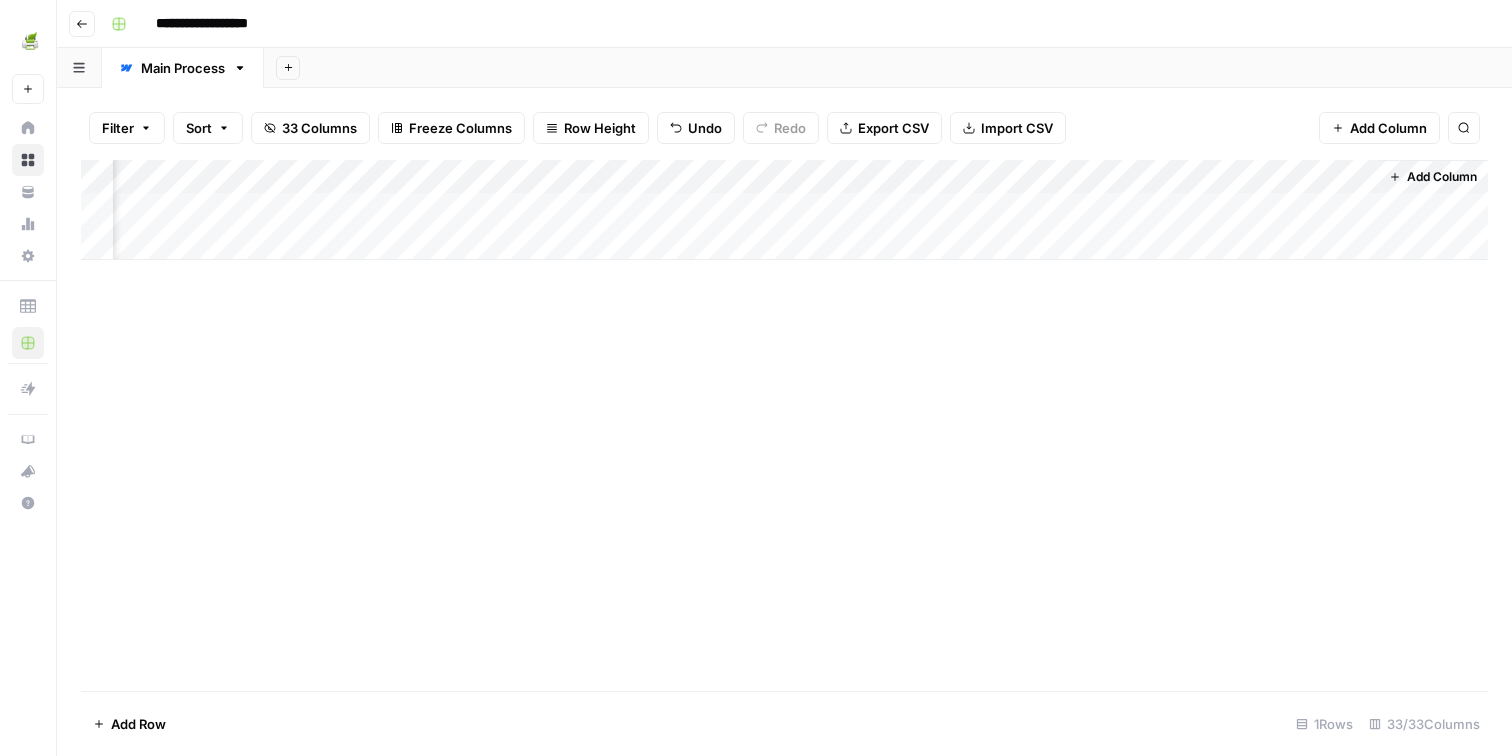 click on "Add Column" at bounding box center (784, 210) 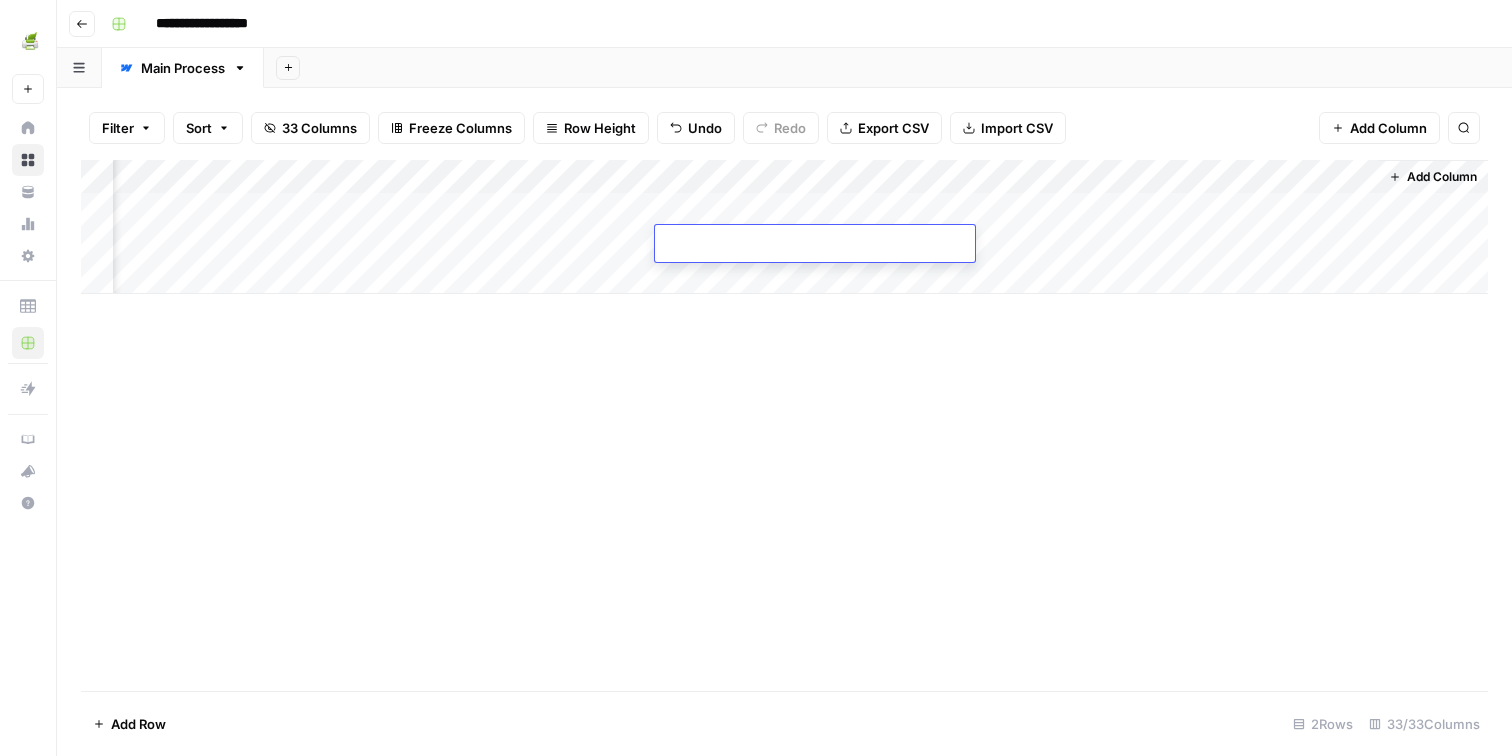 click on "Add Column" at bounding box center (784, 227) 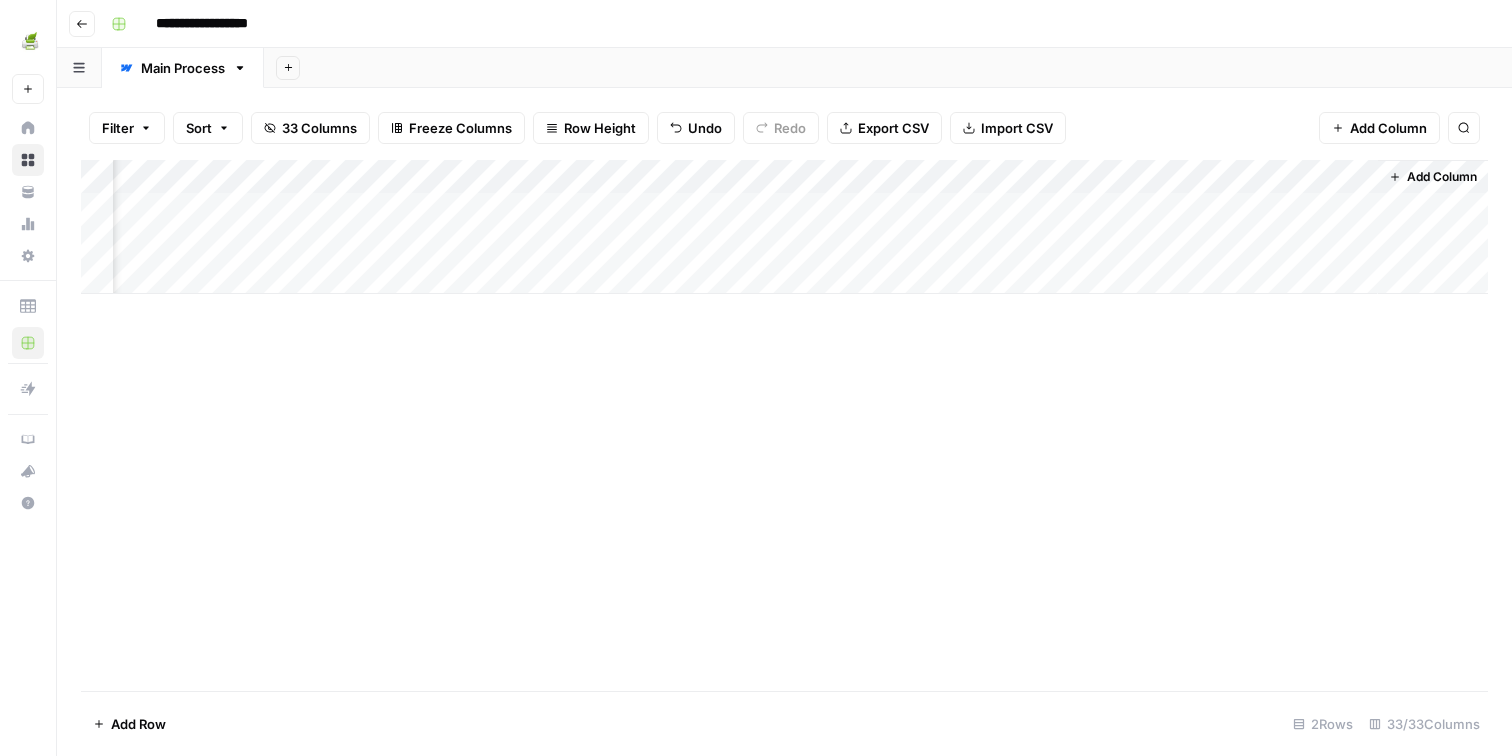 click on "Add Column" at bounding box center [784, 227] 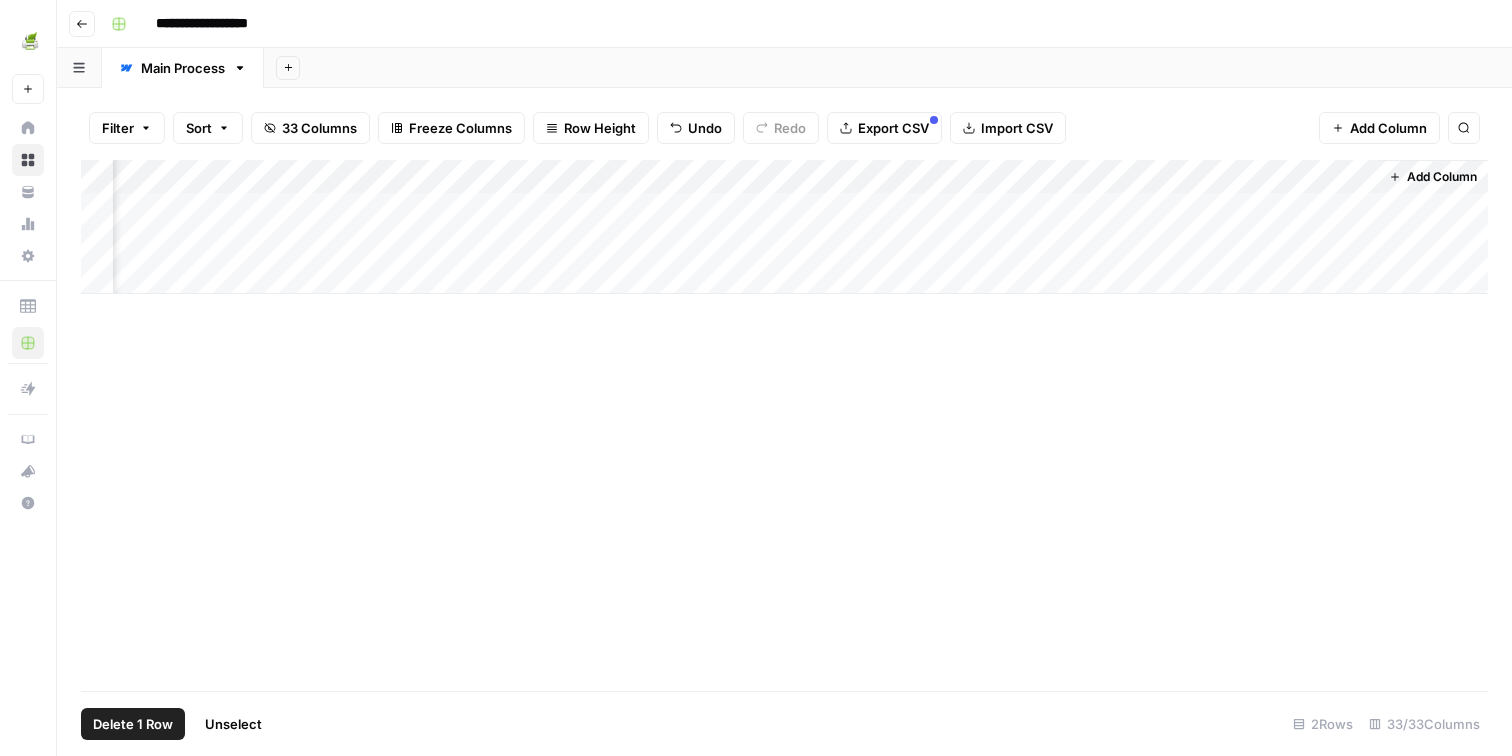 click on "Delete 1 Row" at bounding box center [133, 724] 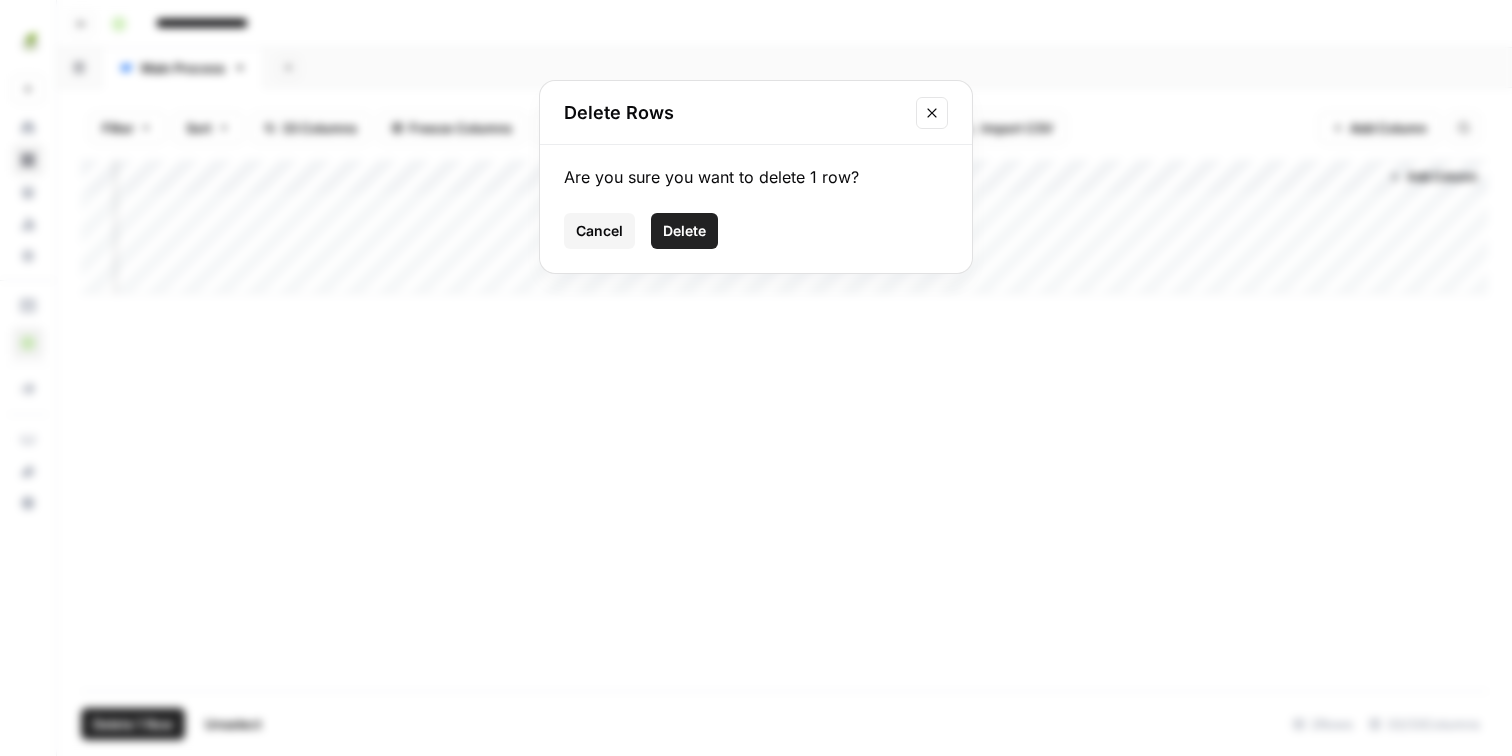 click on "Delete" at bounding box center (684, 231) 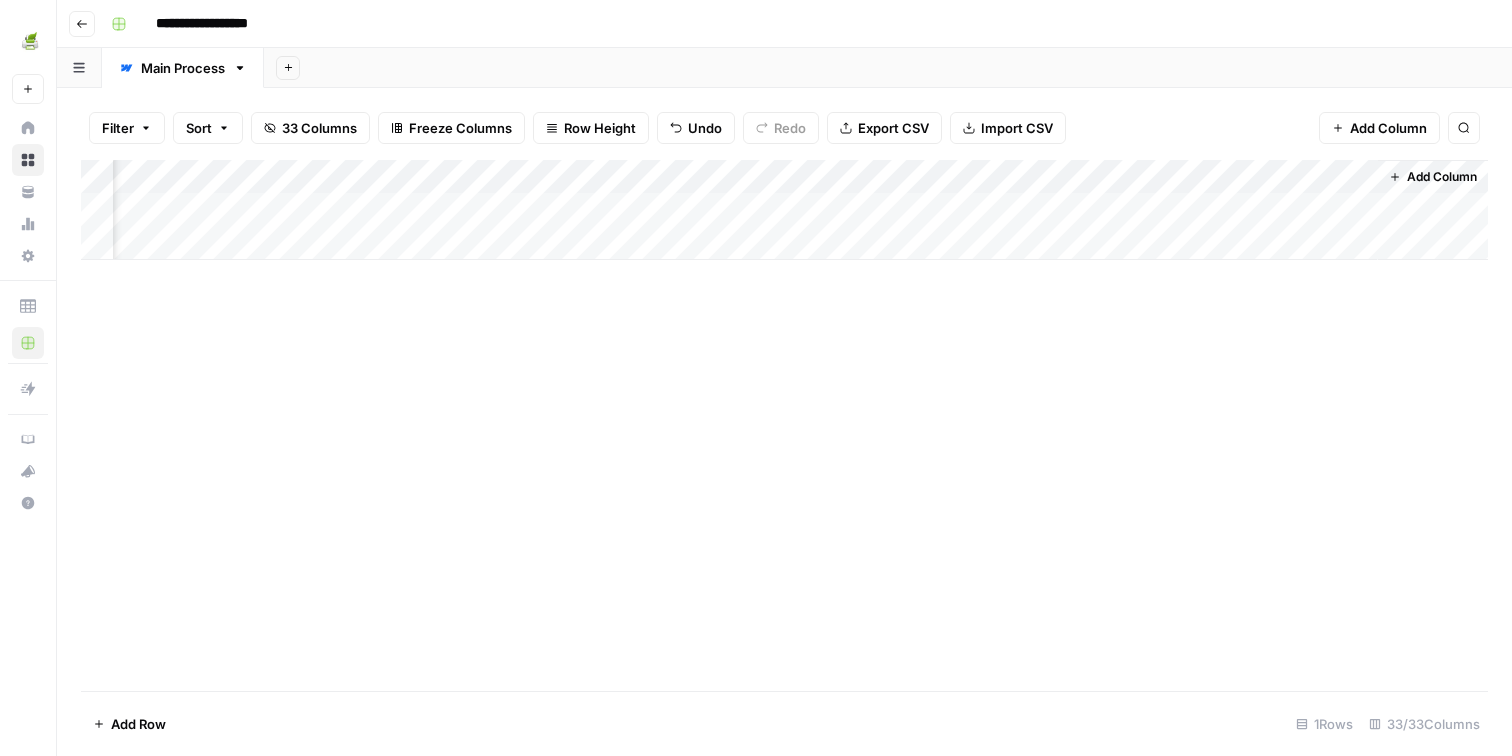click on "Add Column" at bounding box center (784, 210) 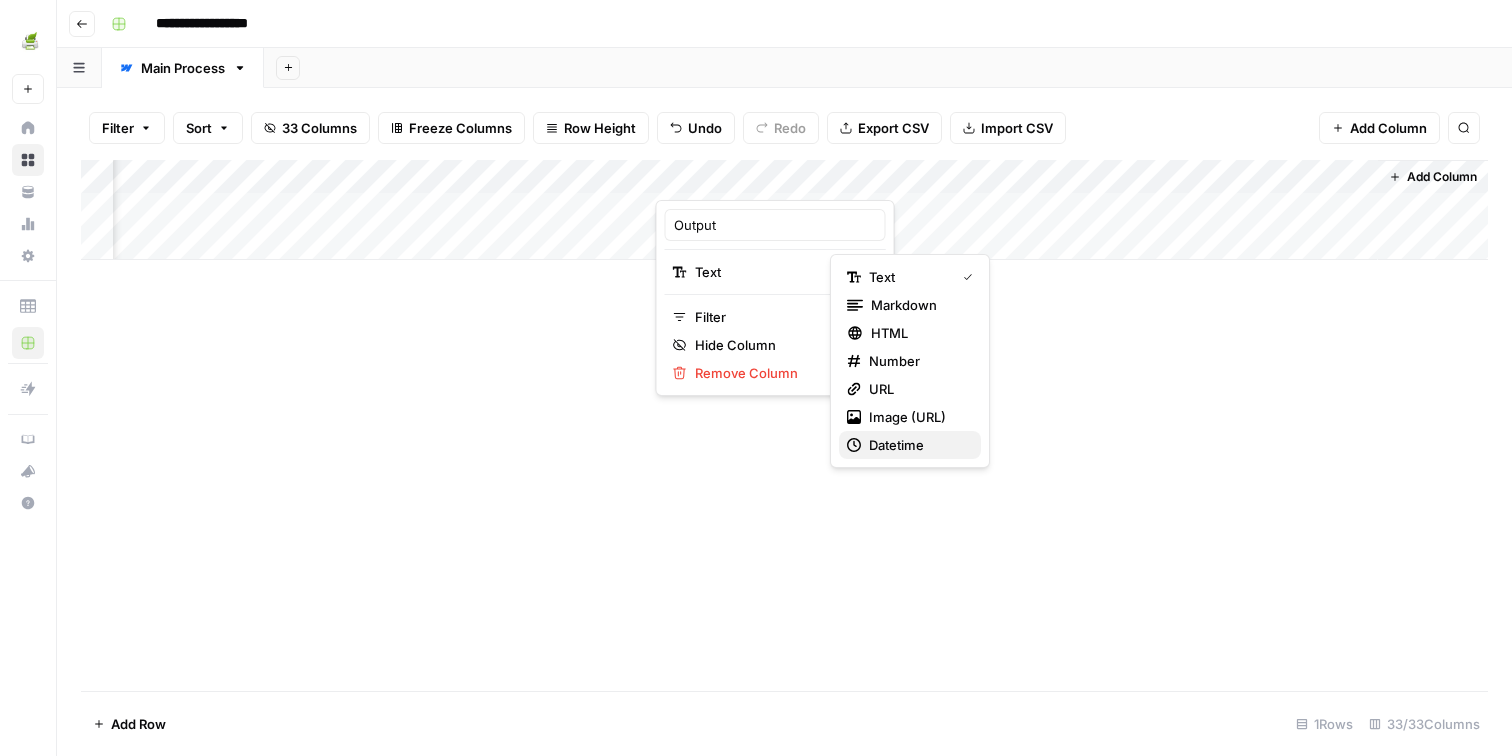 click on "Datetime" at bounding box center [917, 445] 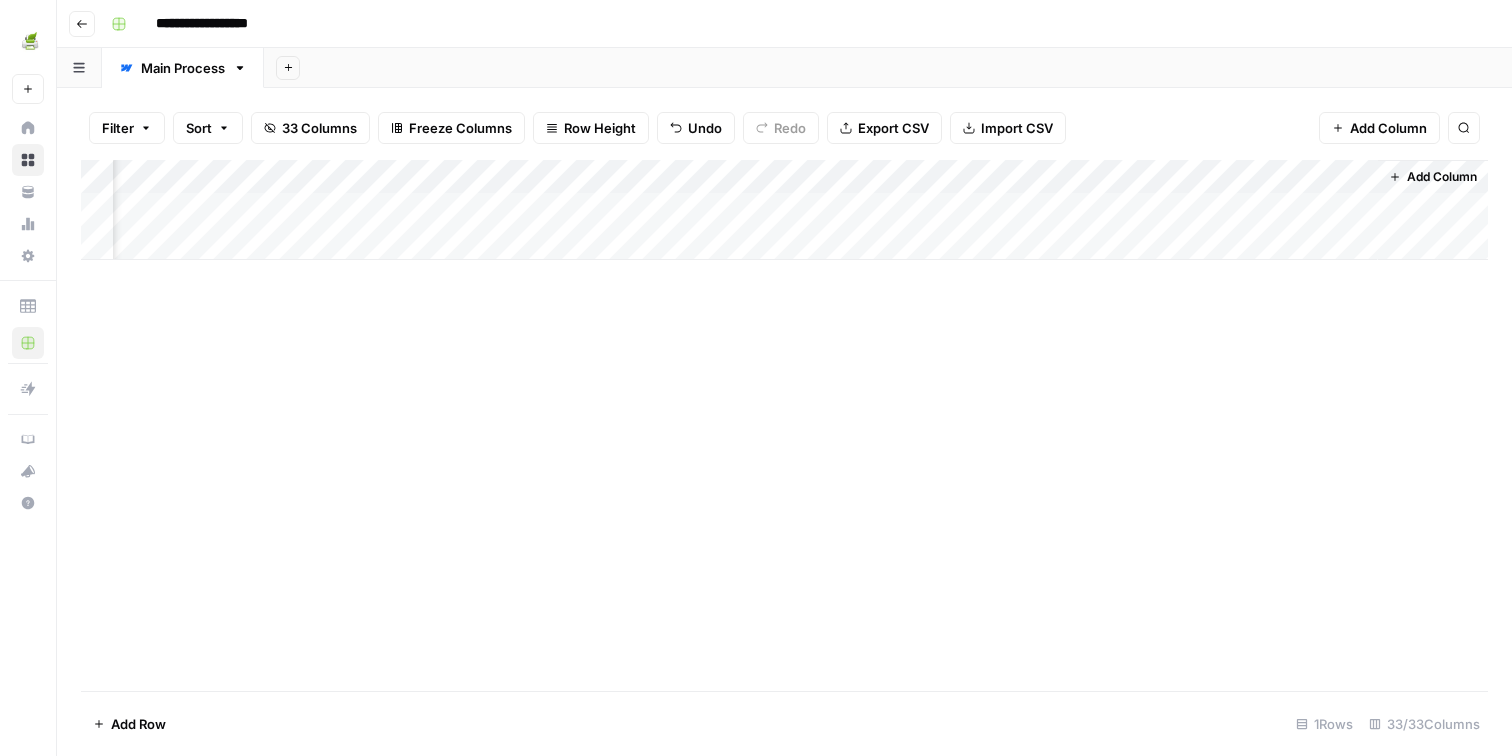 click on "Add Column" at bounding box center [784, 210] 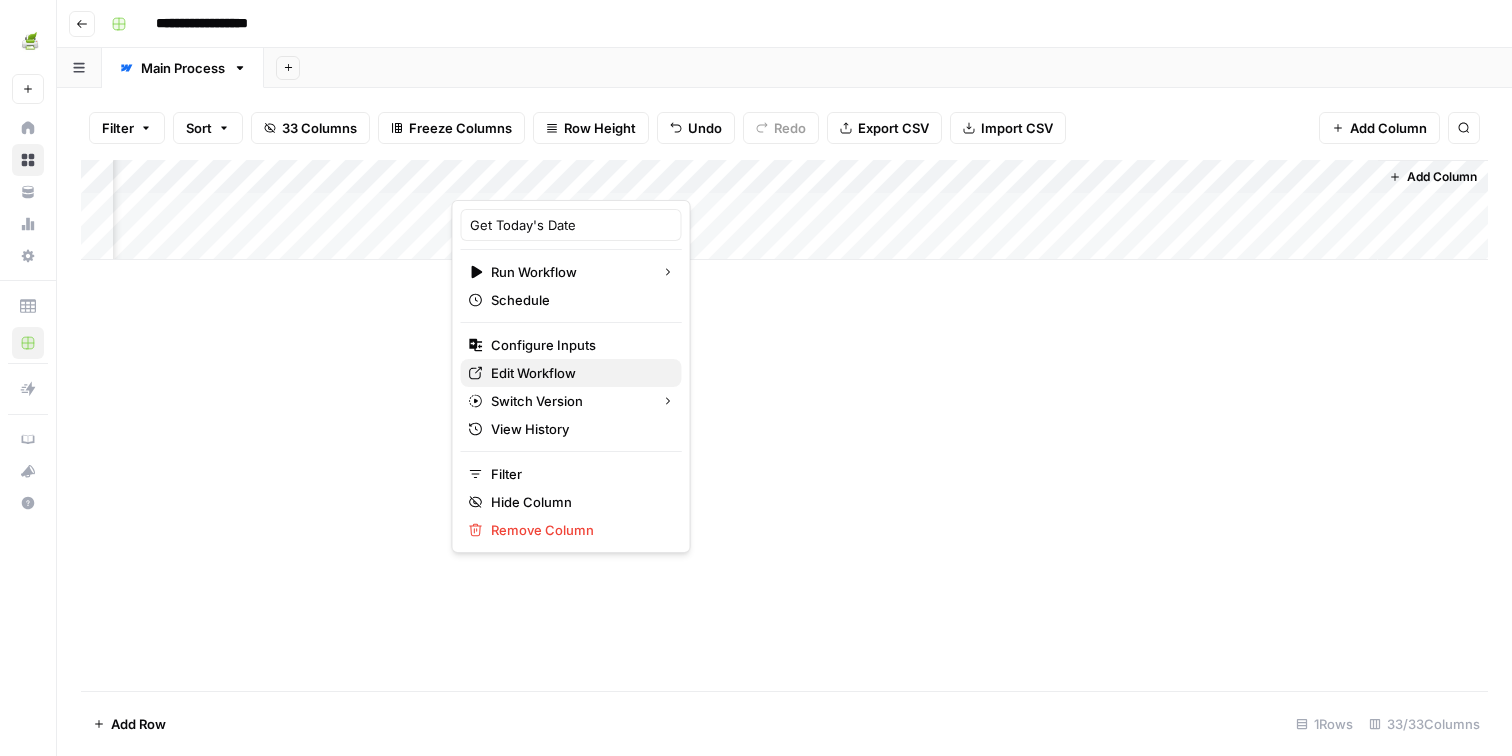 click on "Edit Workflow" at bounding box center (578, 373) 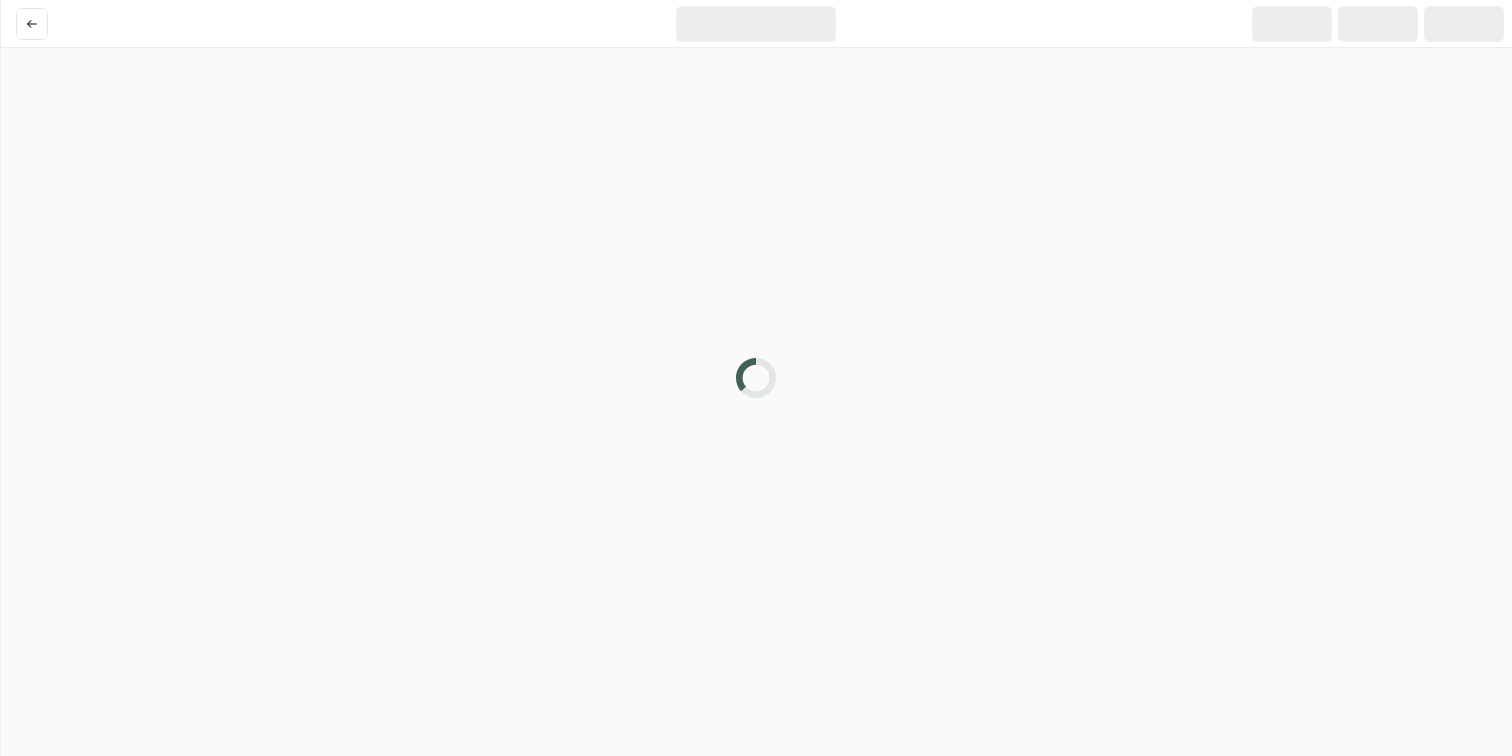 scroll, scrollTop: 0, scrollLeft: 0, axis: both 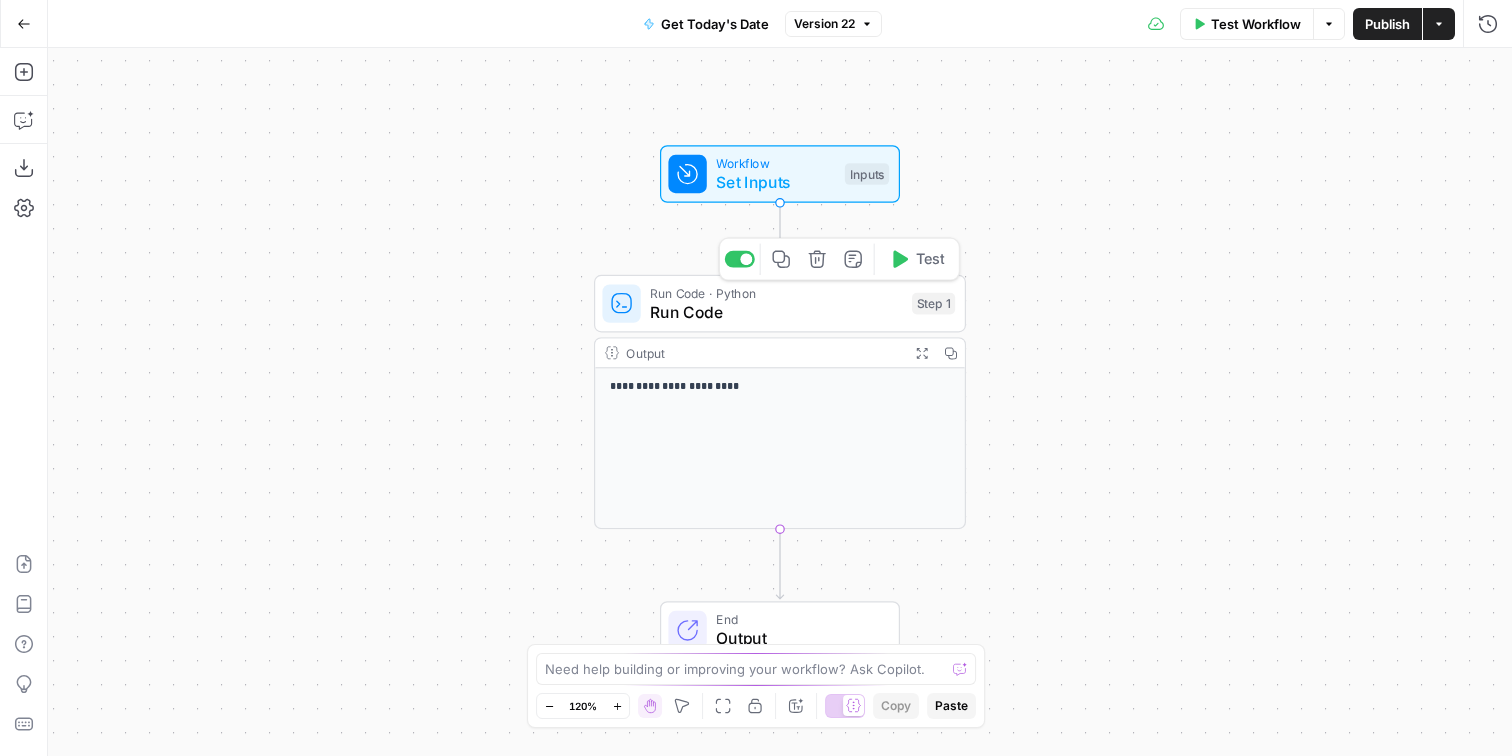 click on "Run Code · Python" at bounding box center [776, 292] 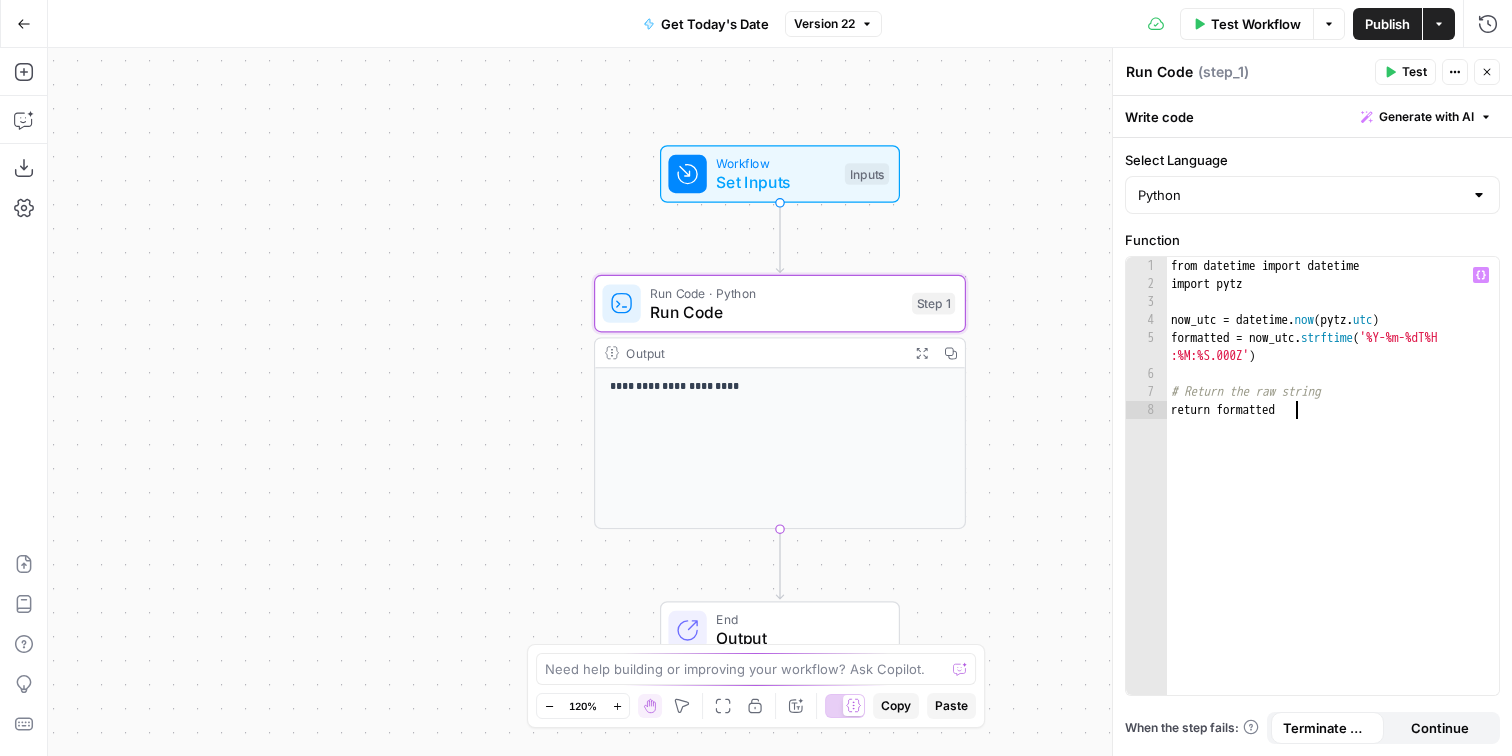 click on "from   datetime   import   datetime import   pytz now_utc   =   datetime . now ( pytz . utc ) formatted   =   now_utc . strftime ( '%Y-%m-%dT%H :%M:%S.000Z' ) # Return the raw string return   formatted" at bounding box center [1333, 494] 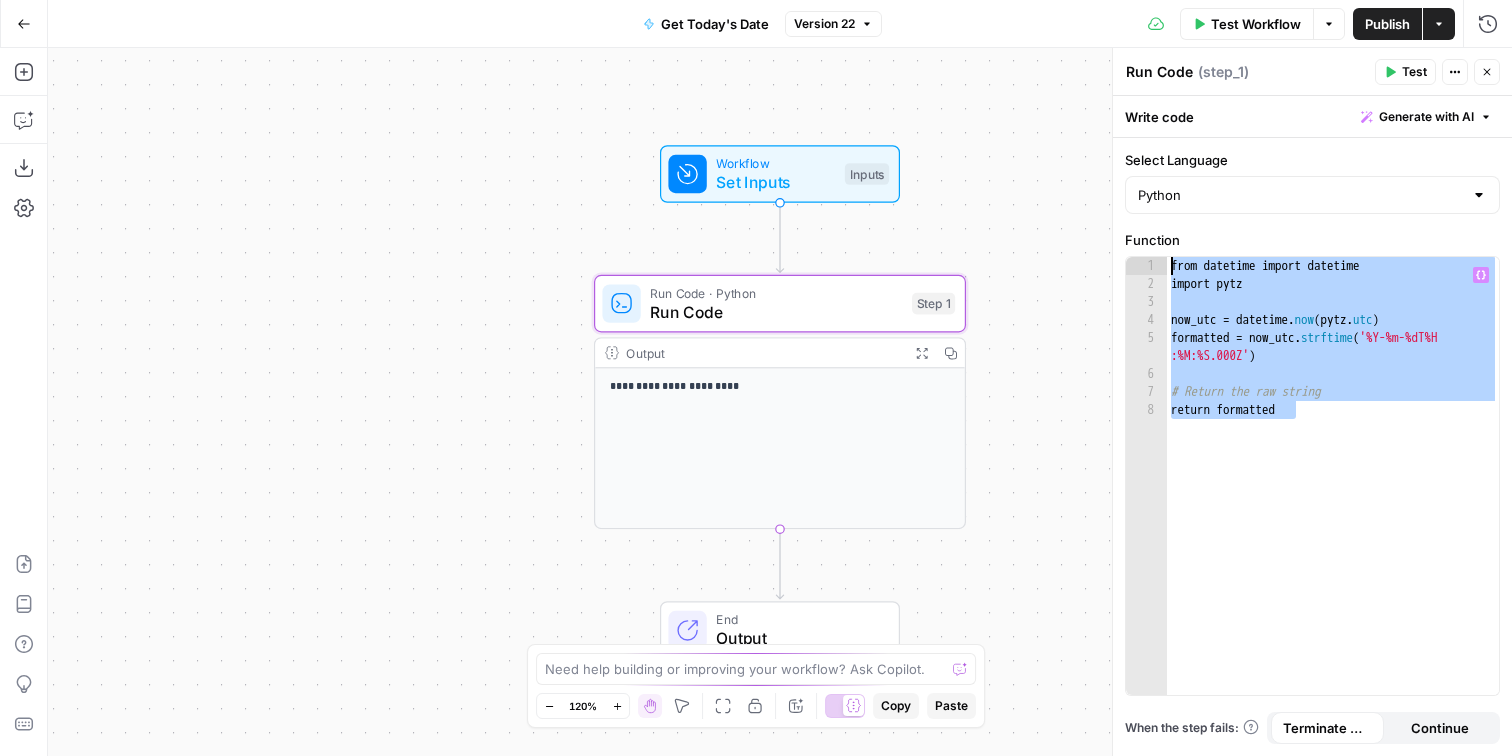 paste 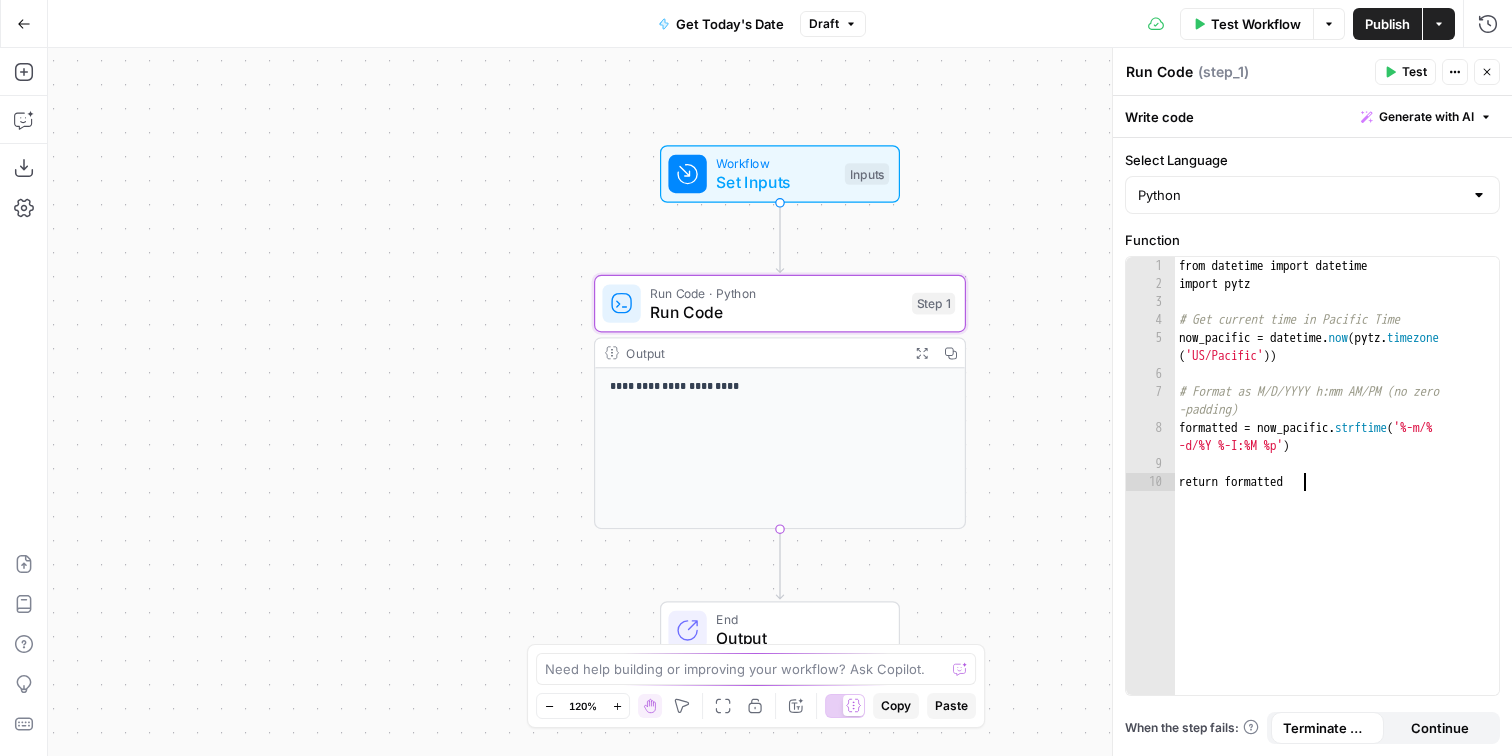 click on "Test Workflow" at bounding box center (1256, 24) 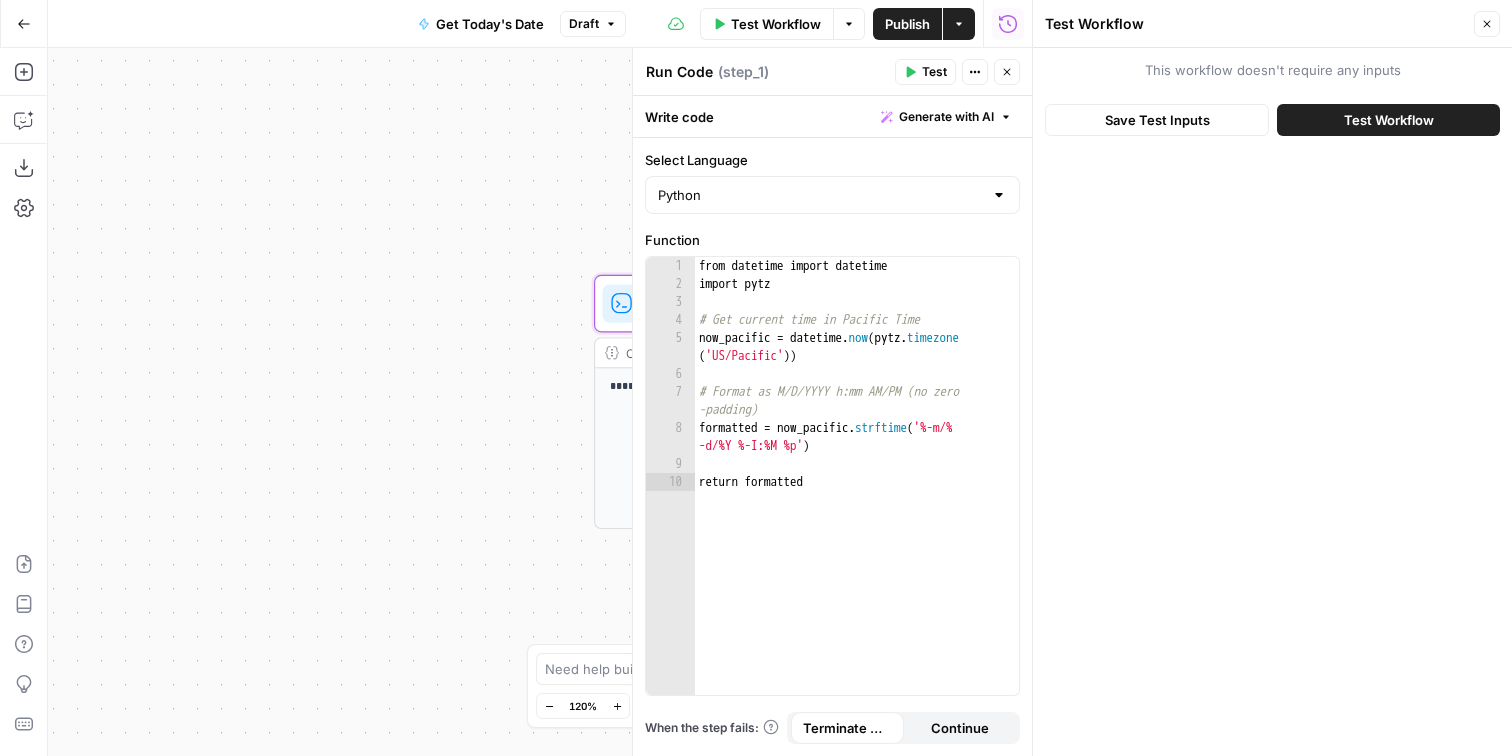 click on "Test Workflow" at bounding box center (1388, 120) 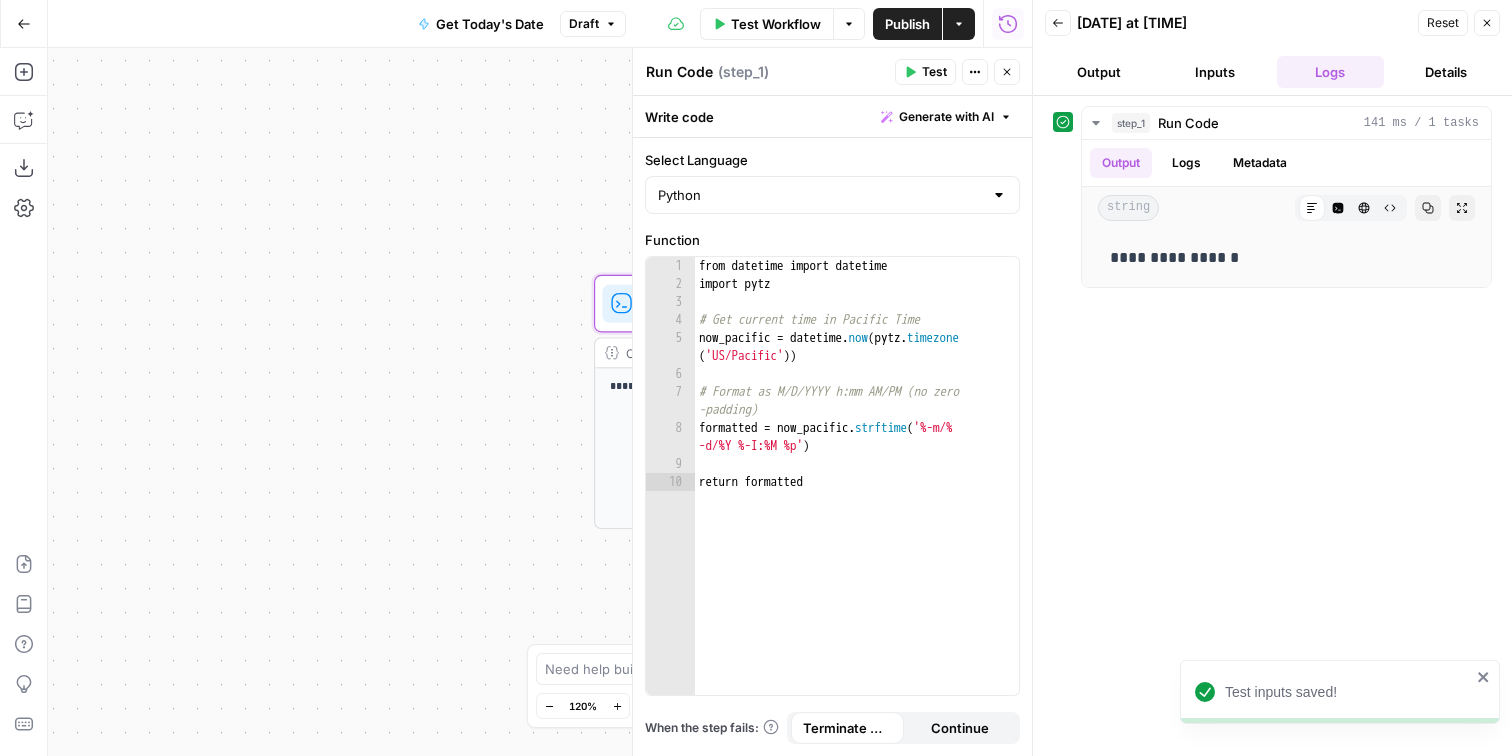 click on "Publish" at bounding box center (907, 24) 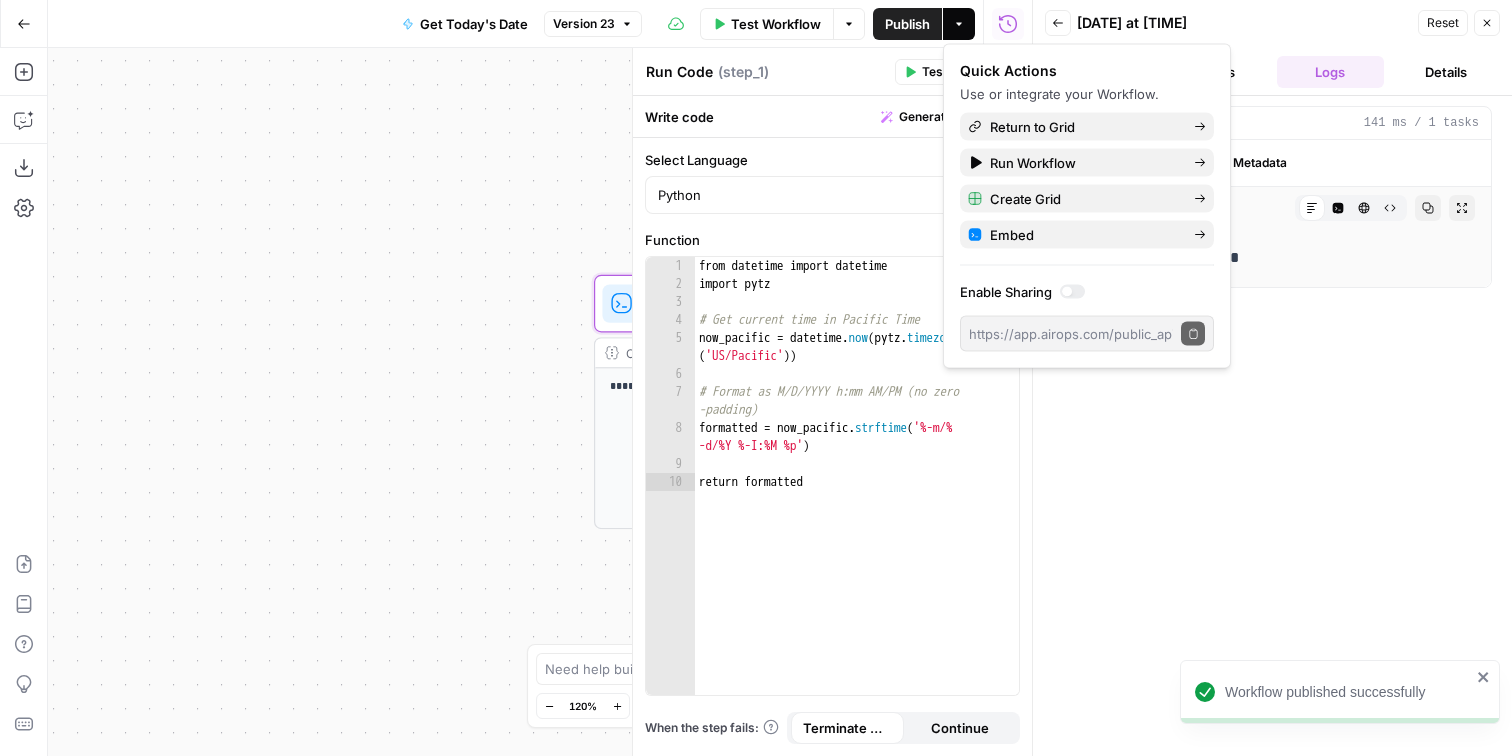 click 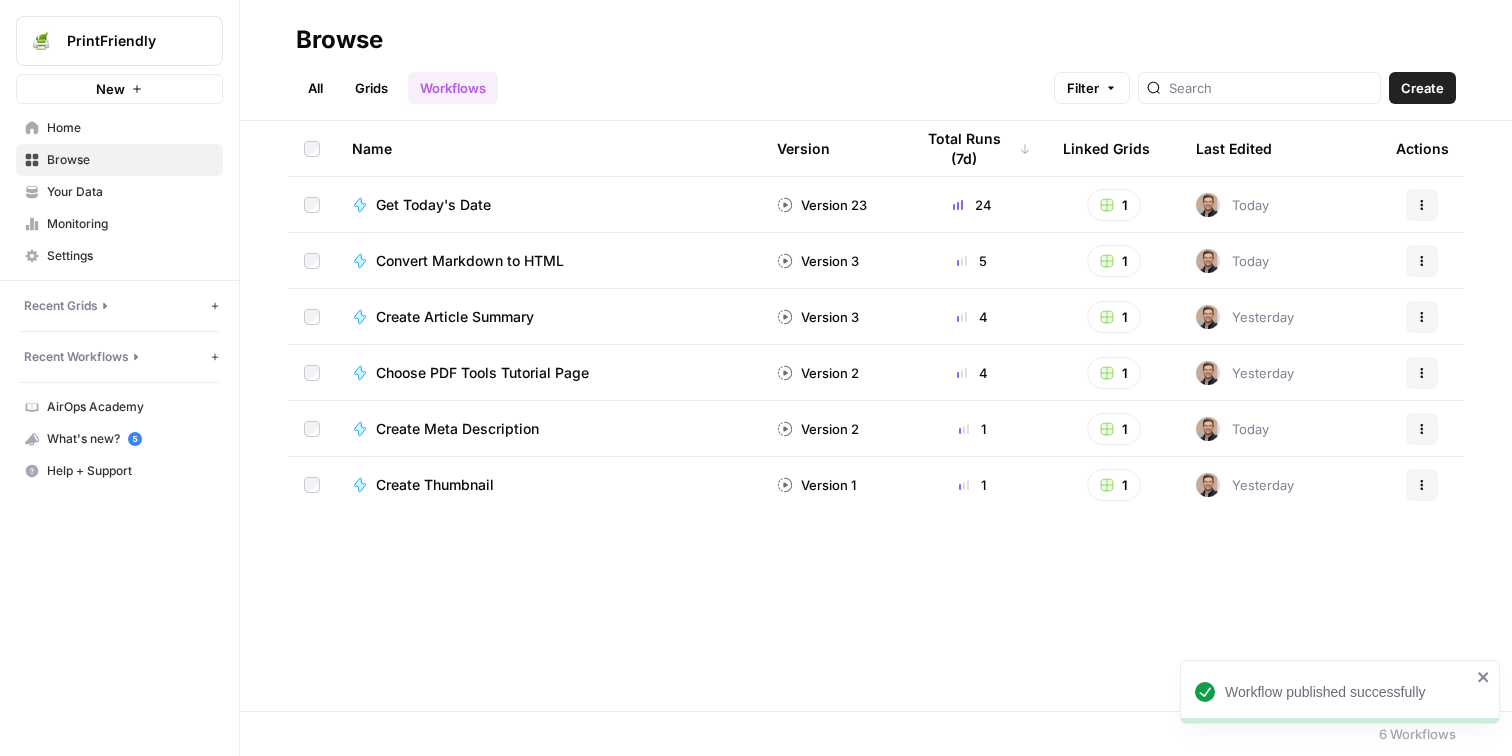 click on "Recent Workflows" at bounding box center [76, 357] 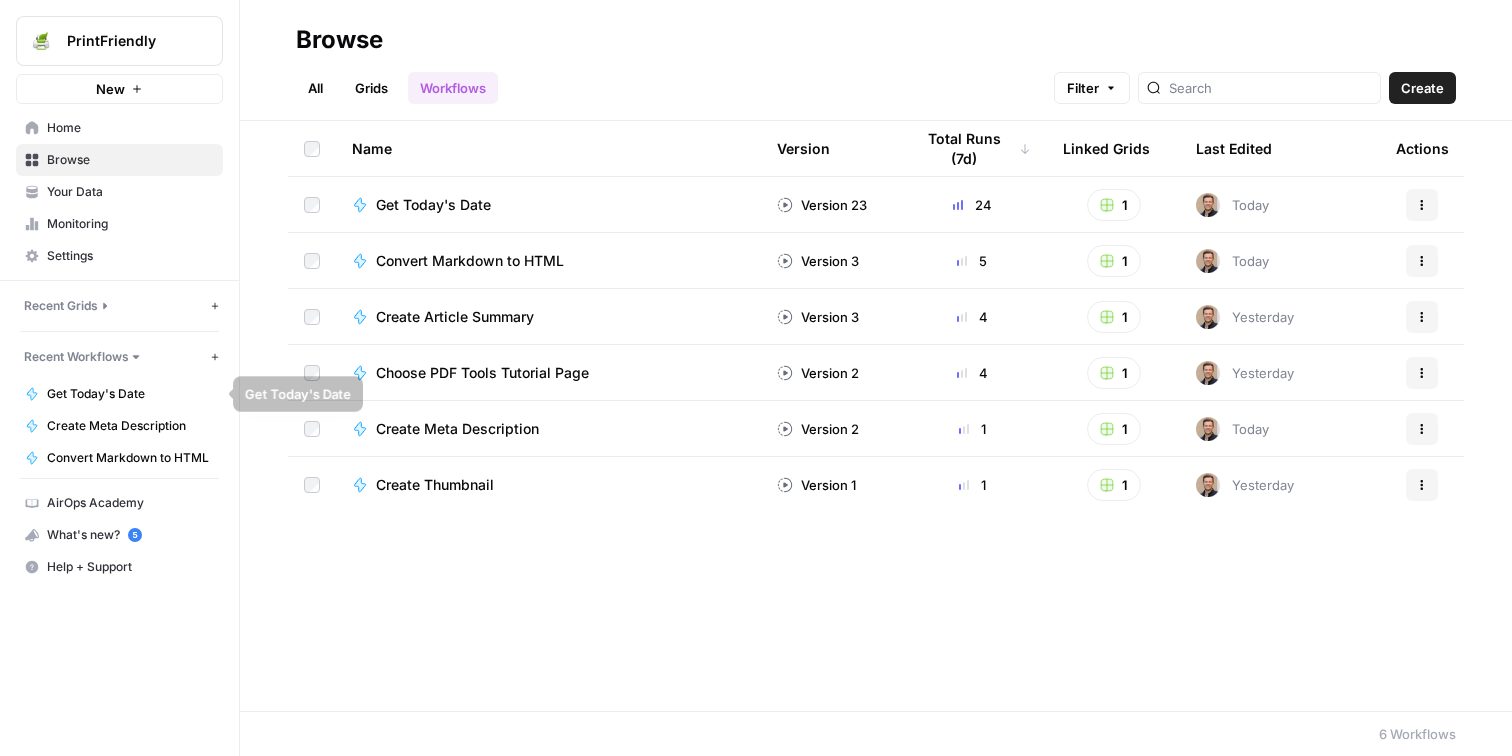 click on "Home Browse Your Data Monitoring Settings" at bounding box center [119, 192] 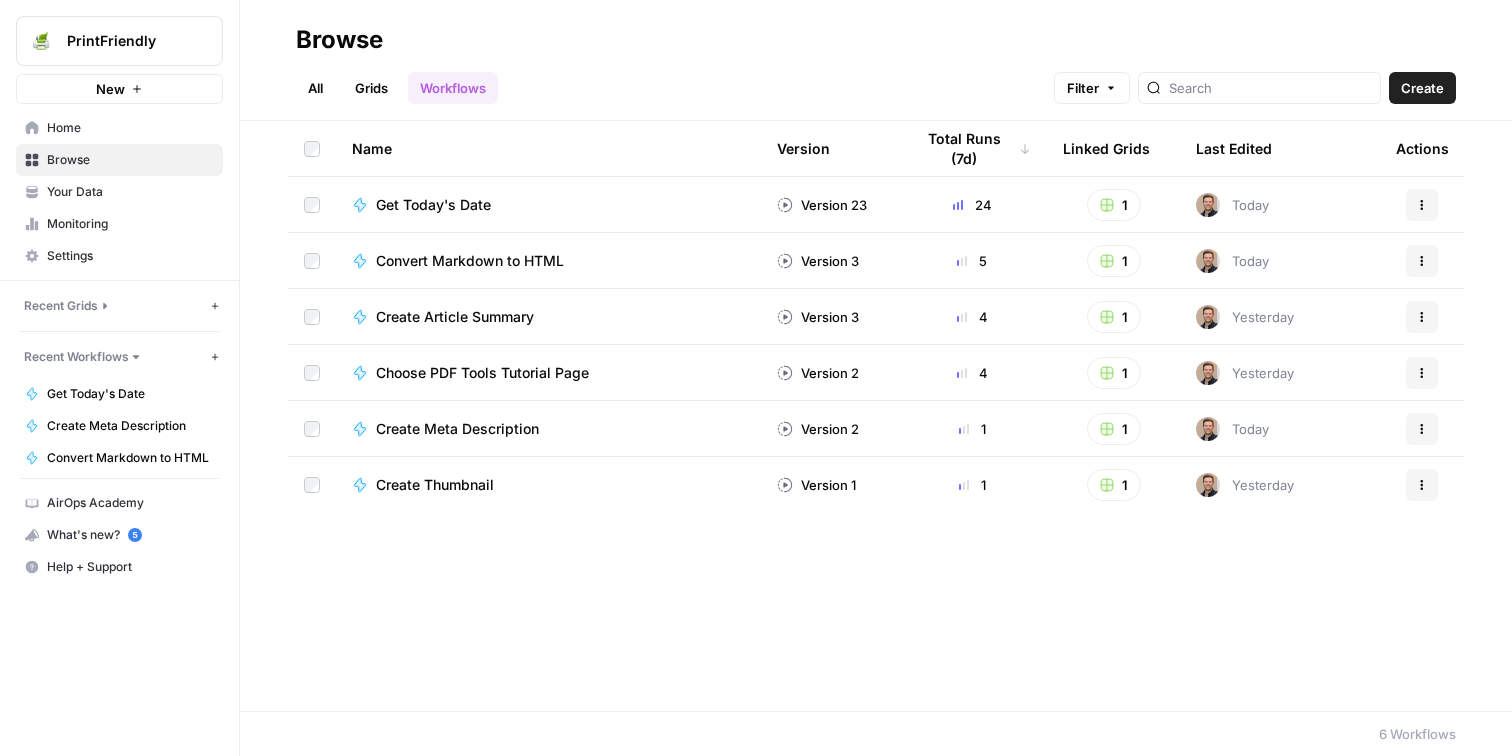 click on "Recent Grids" at bounding box center (61, 306) 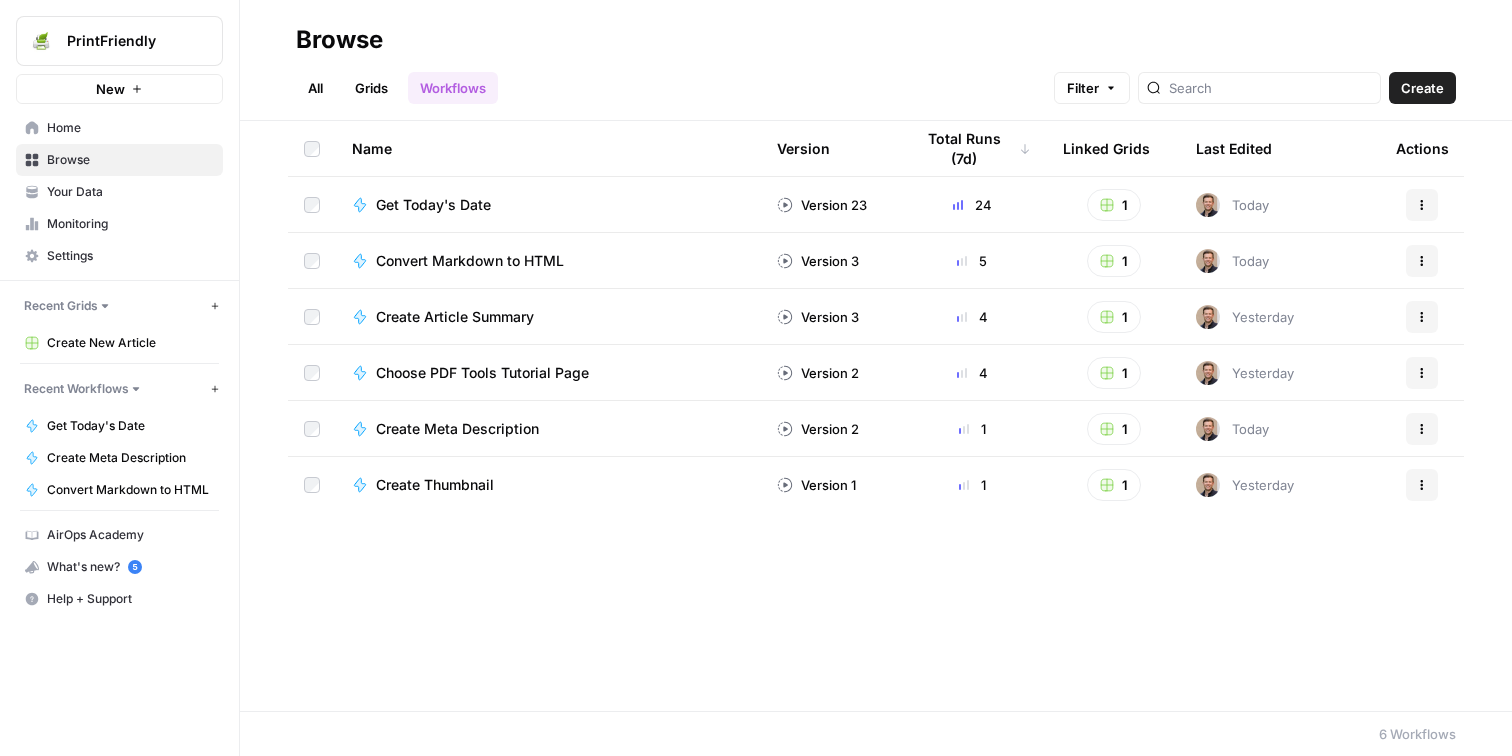 click on "Create New Article" at bounding box center (130, 343) 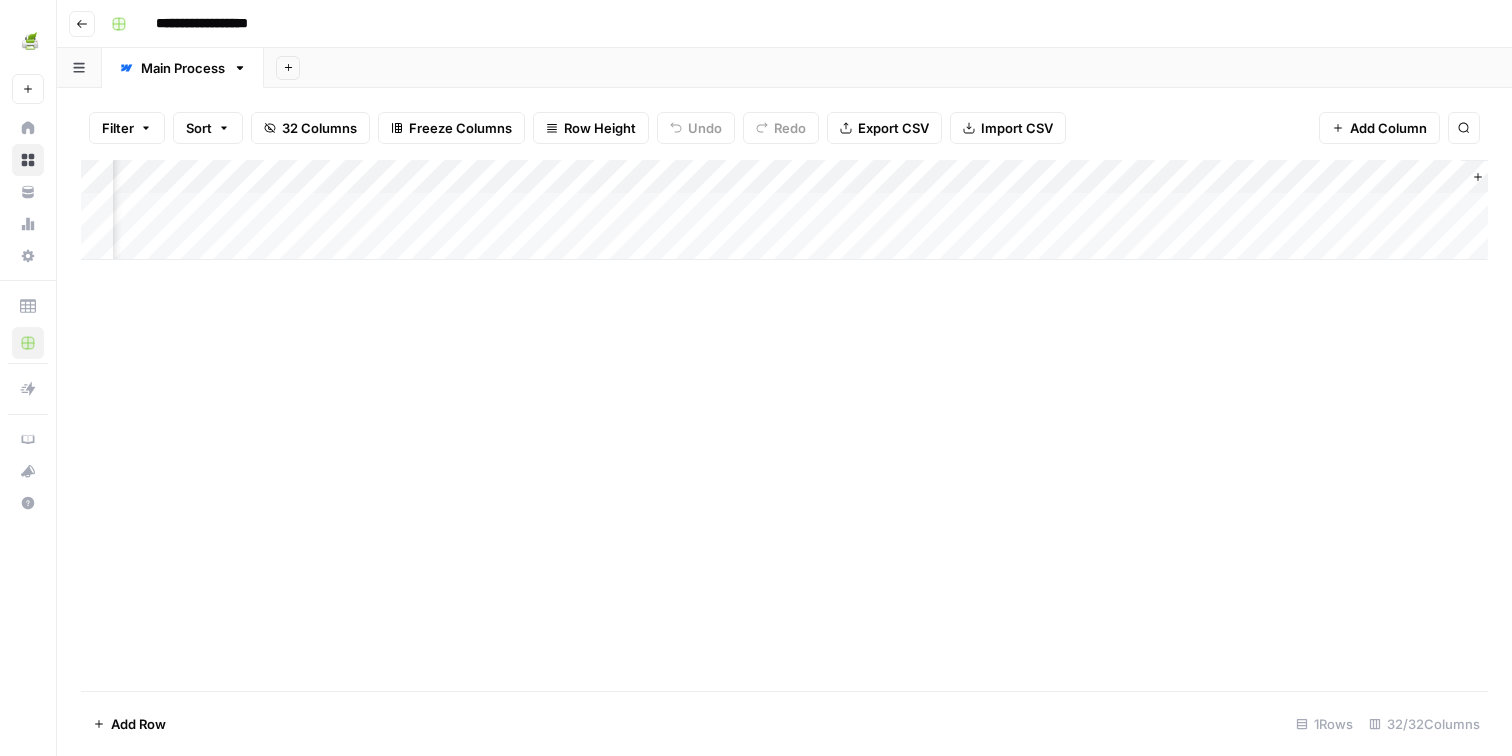 scroll, scrollTop: 0, scrollLeft: 5257, axis: horizontal 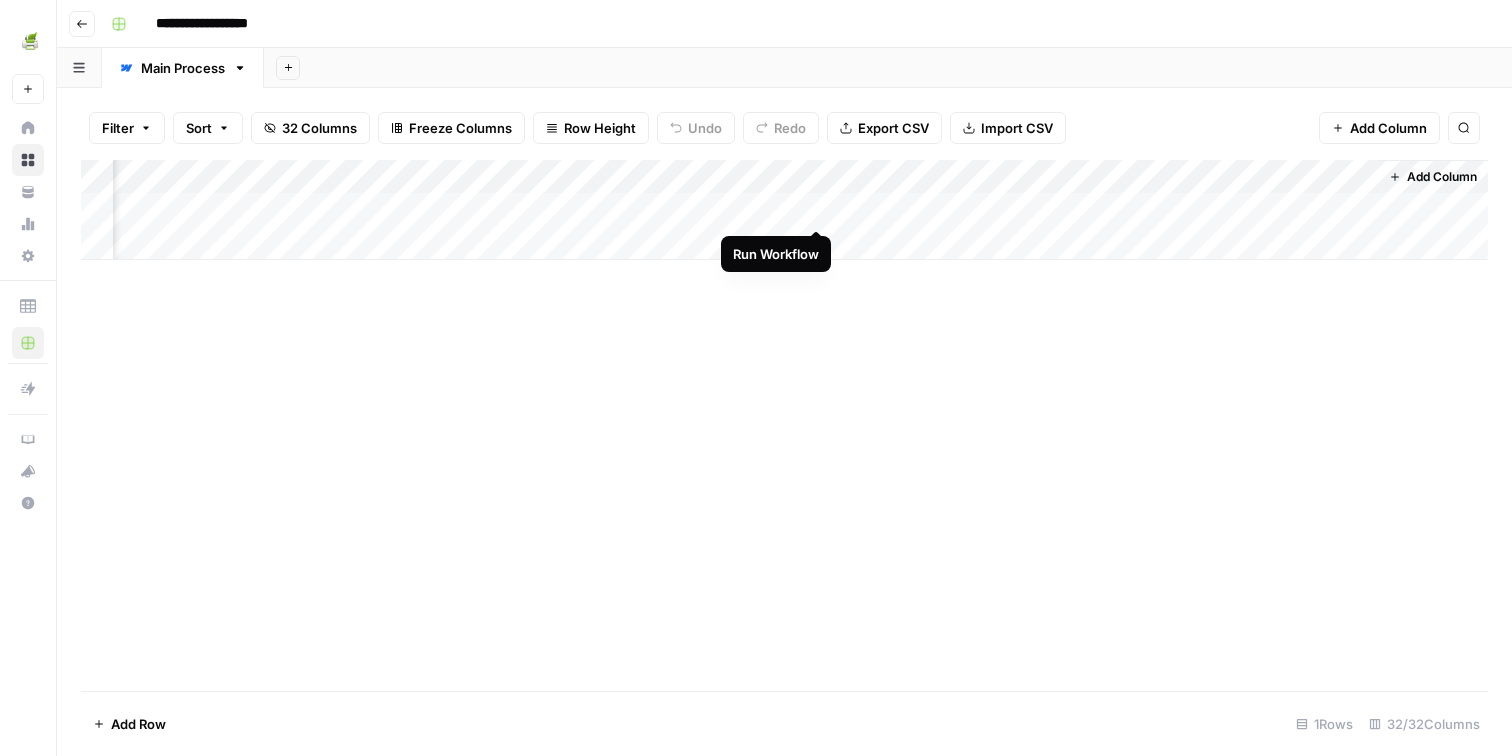 click on "Add Column" at bounding box center (784, 210) 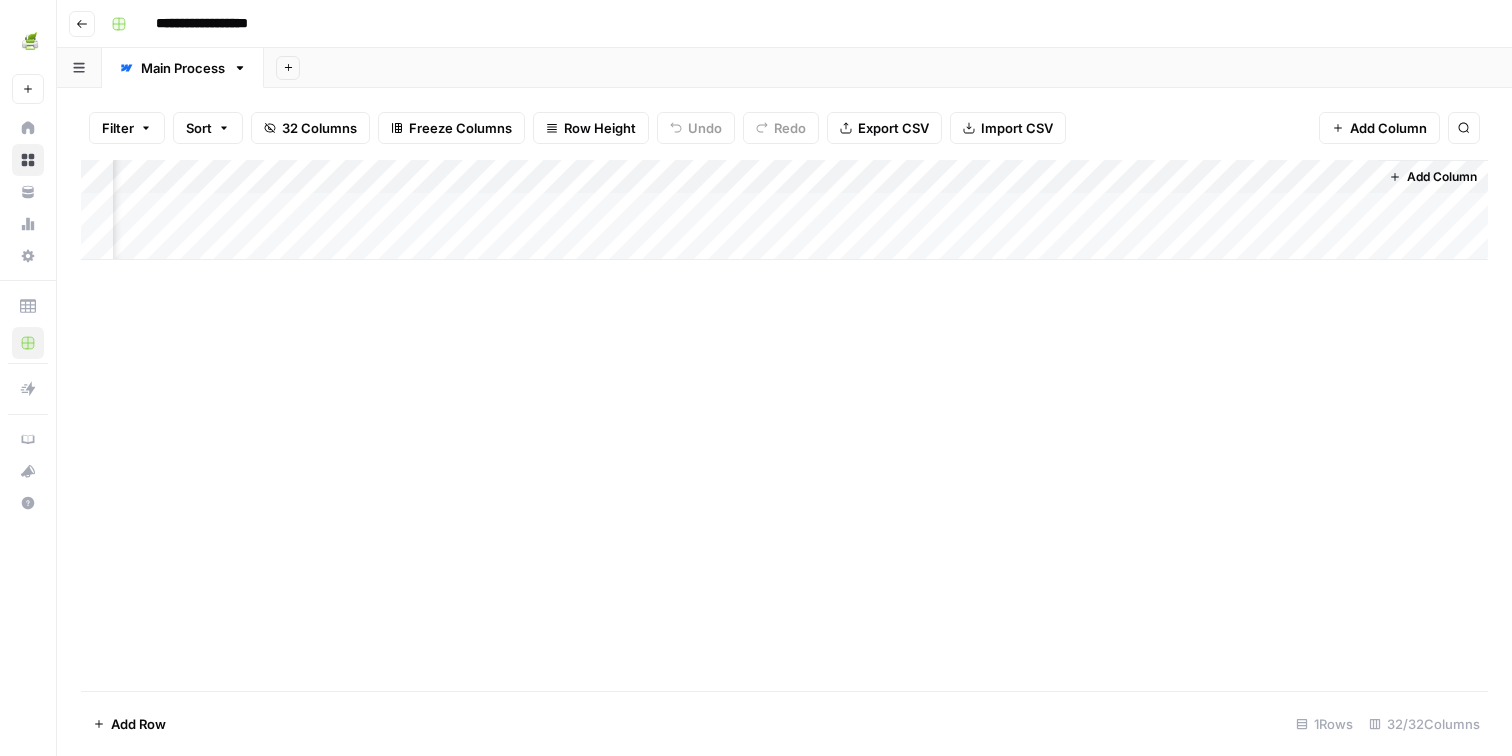 click on "Add Column" at bounding box center (784, 210) 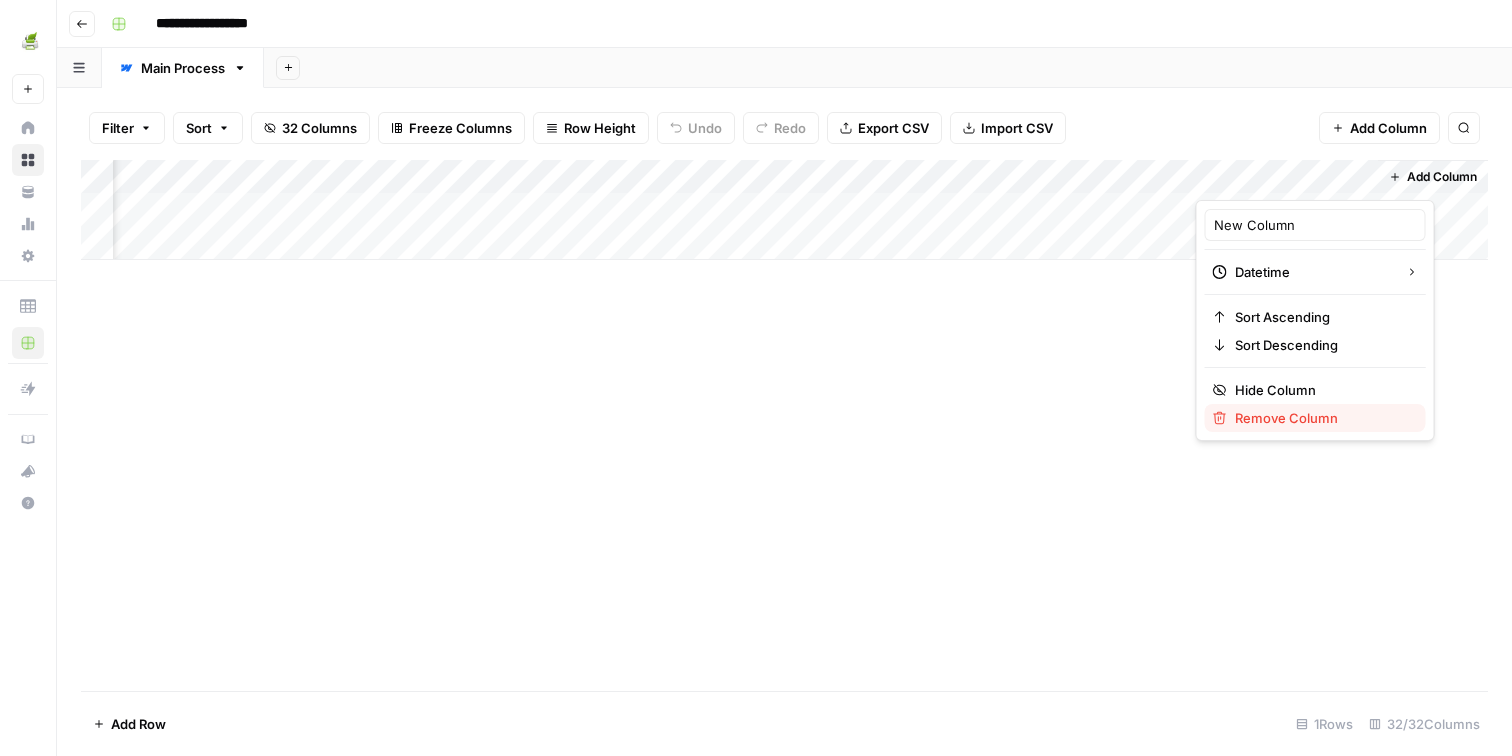 click on "Remove Column" at bounding box center [1322, 418] 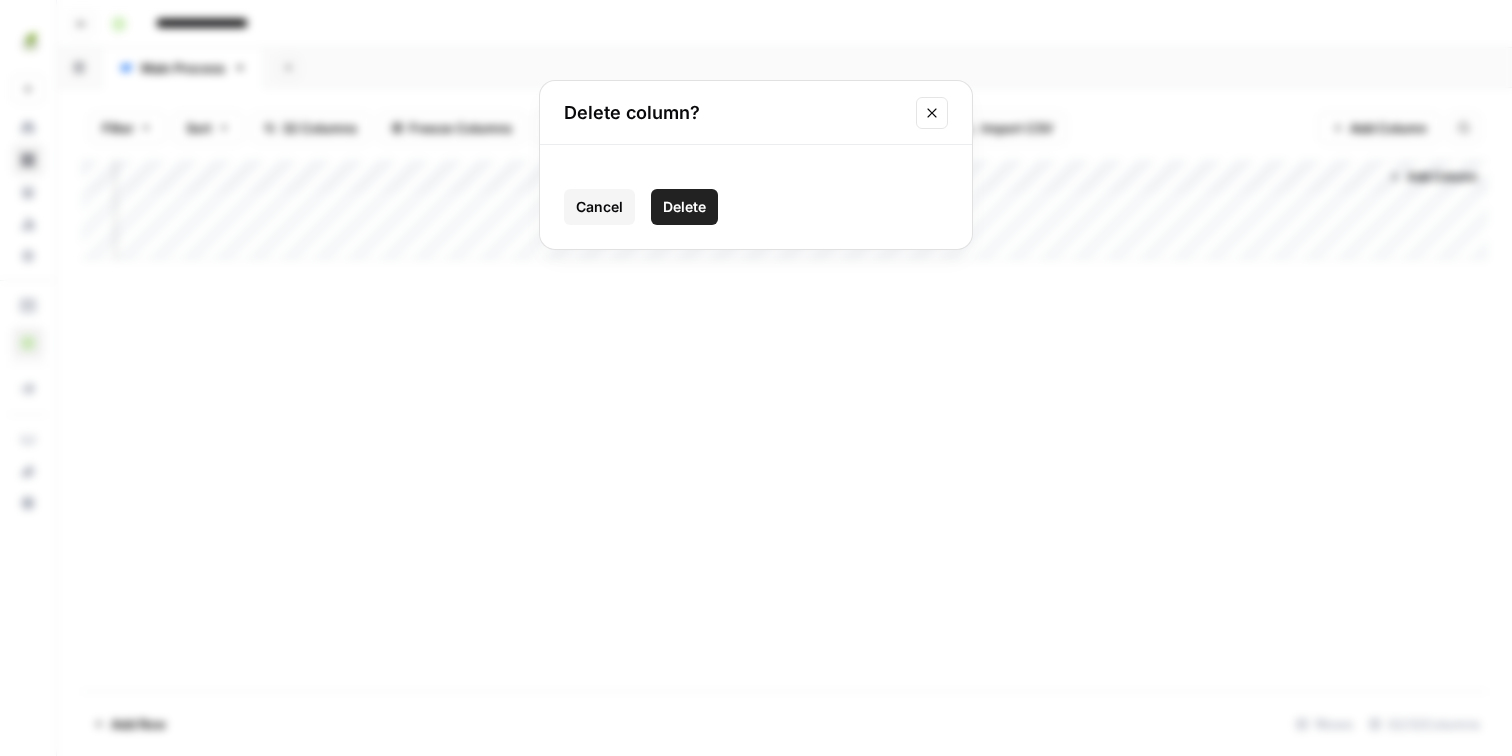 click on "Delete" at bounding box center (684, 207) 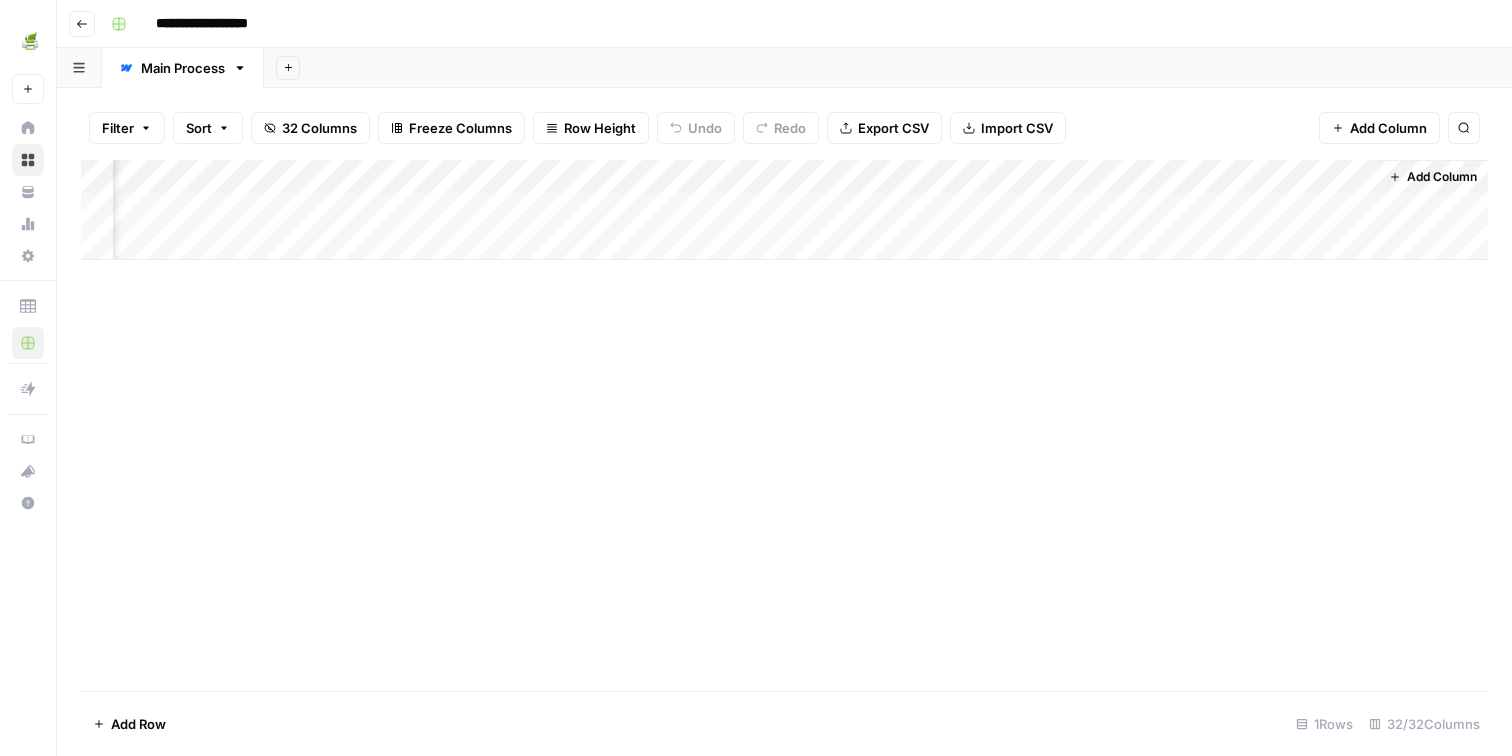 scroll, scrollTop: 0, scrollLeft: 5077, axis: horizontal 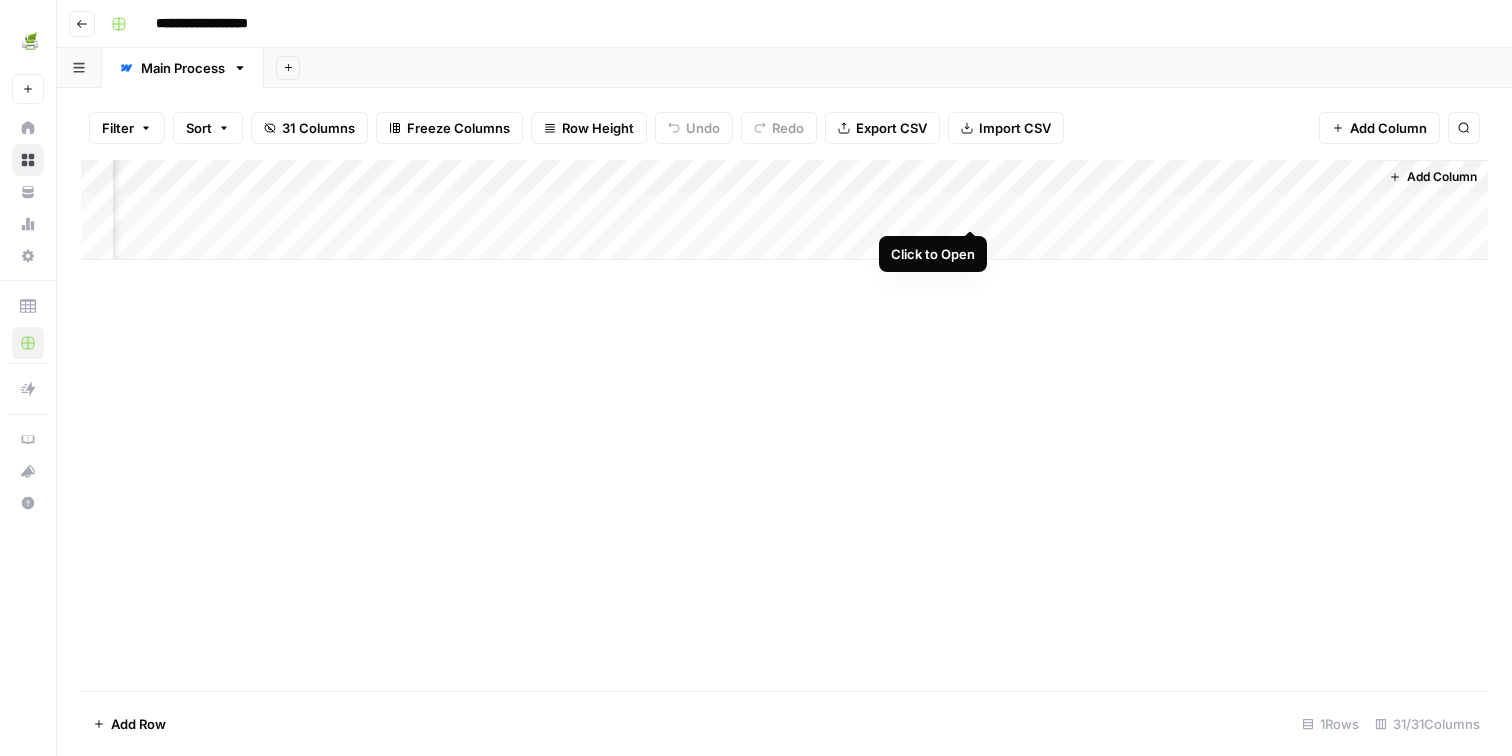 click on "Add Column" at bounding box center [784, 210] 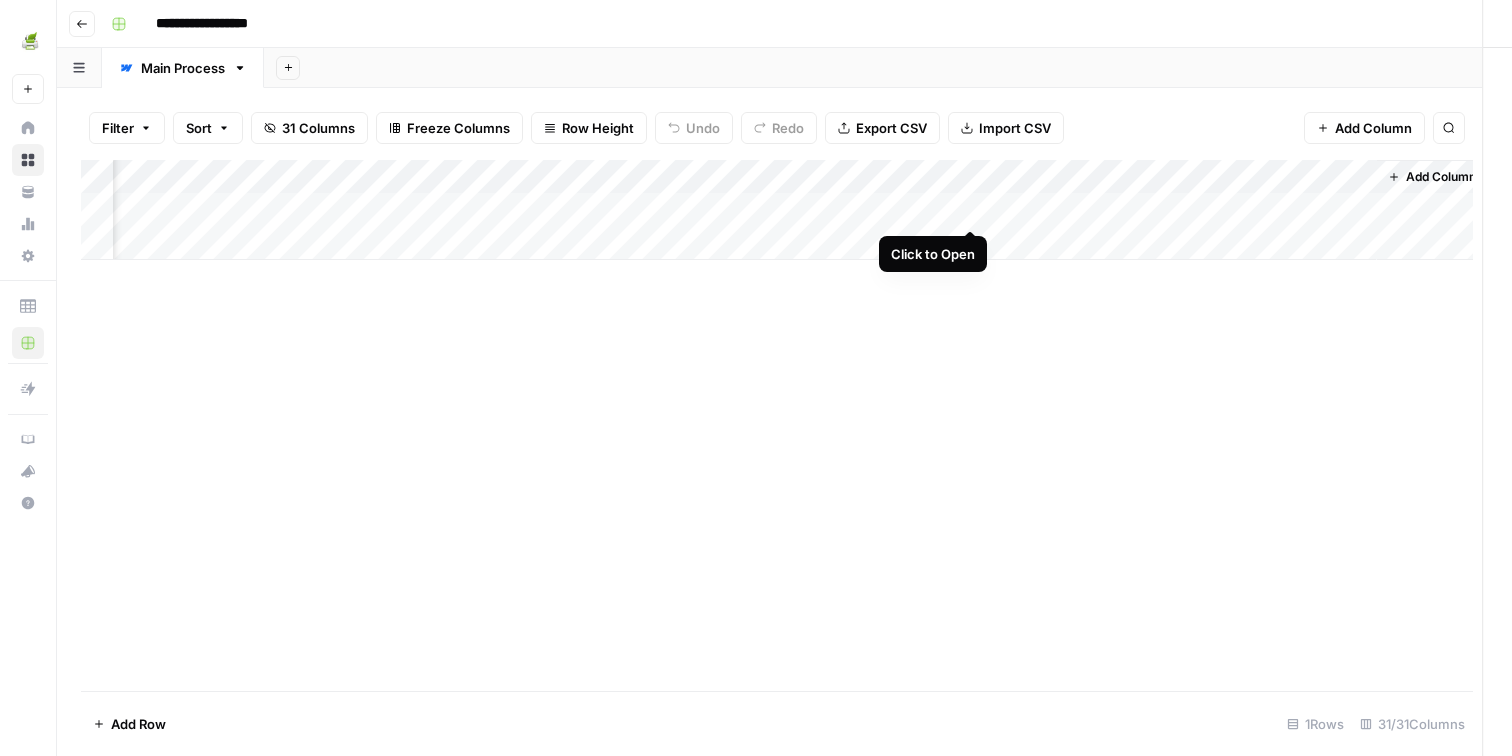scroll, scrollTop: 0, scrollLeft: 5059, axis: horizontal 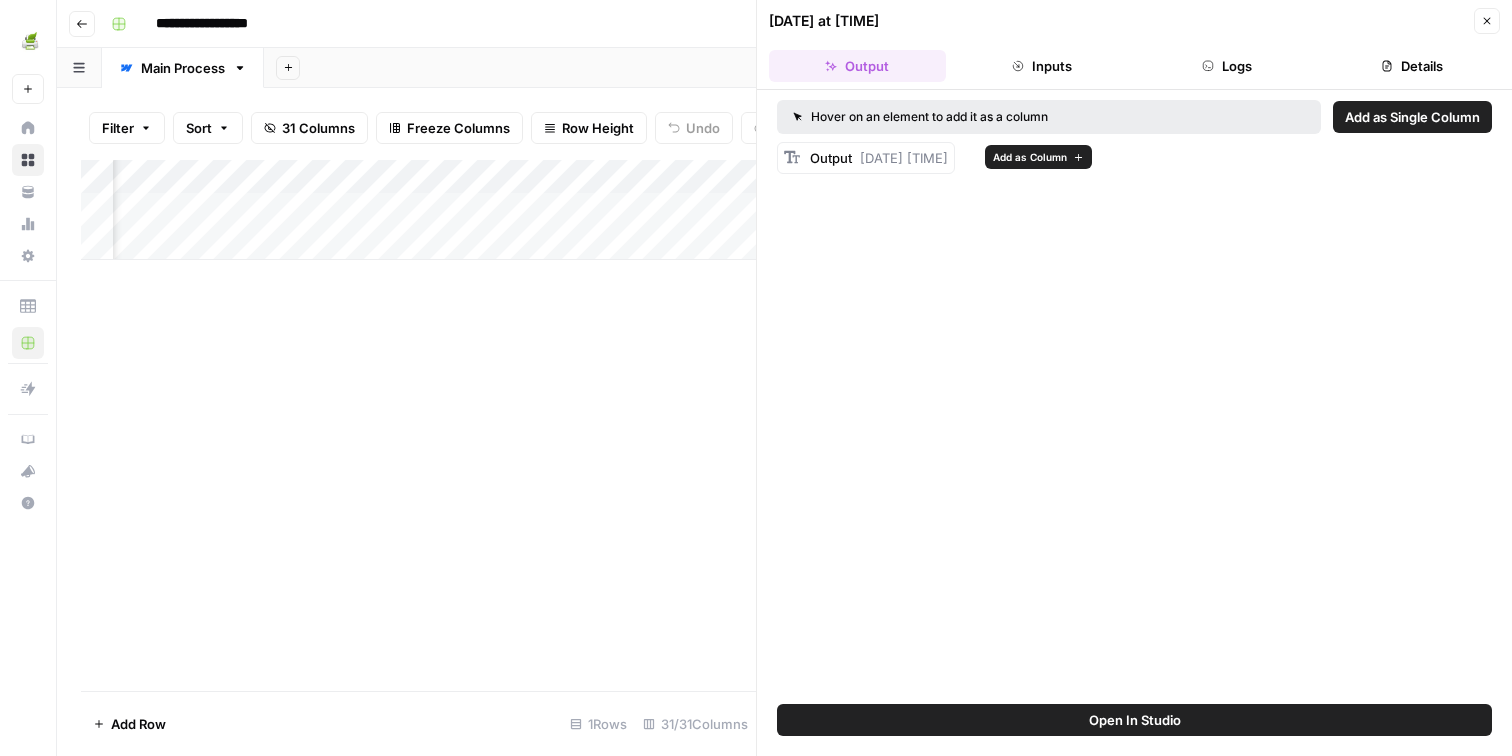 click on "Add as Column" at bounding box center (1030, 157) 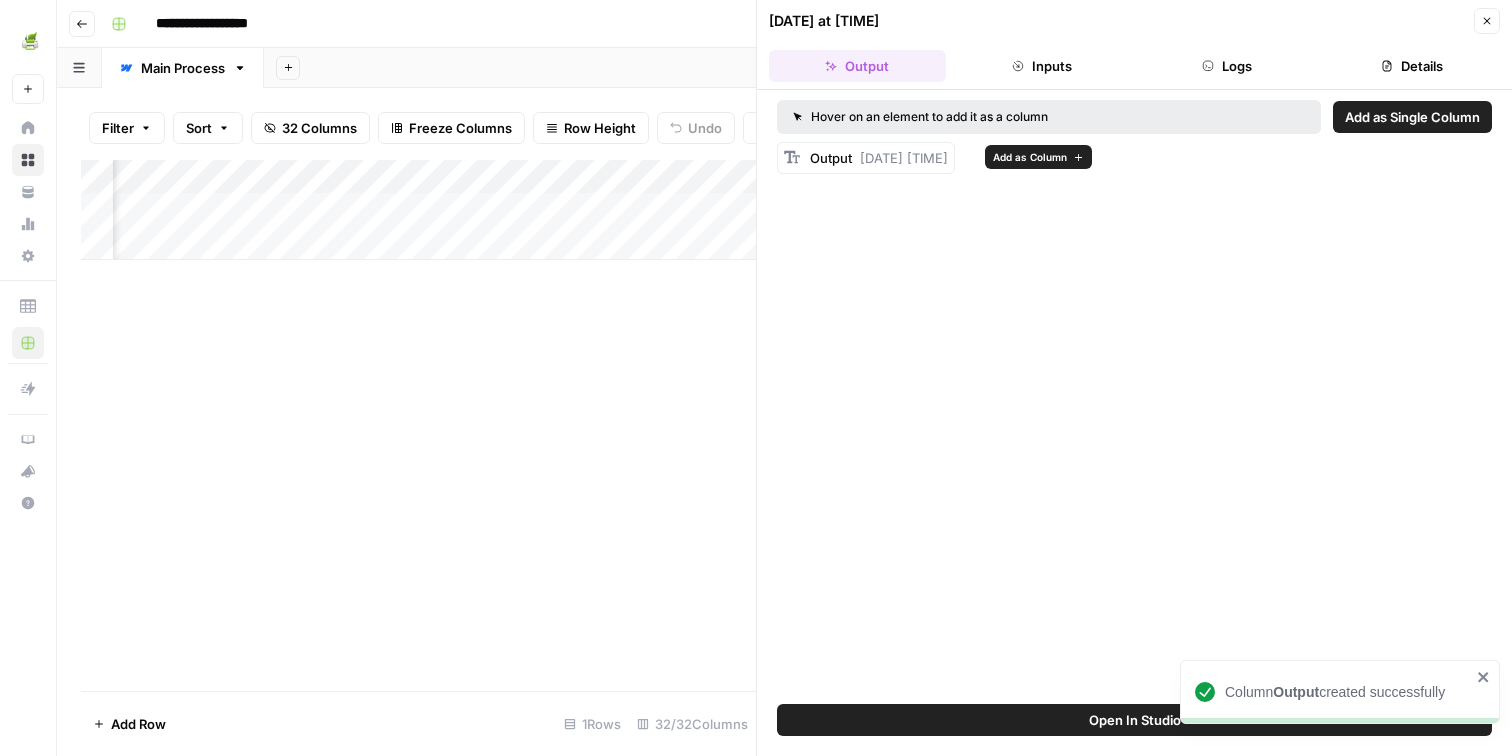 scroll, scrollTop: 0, scrollLeft: 5668, axis: horizontal 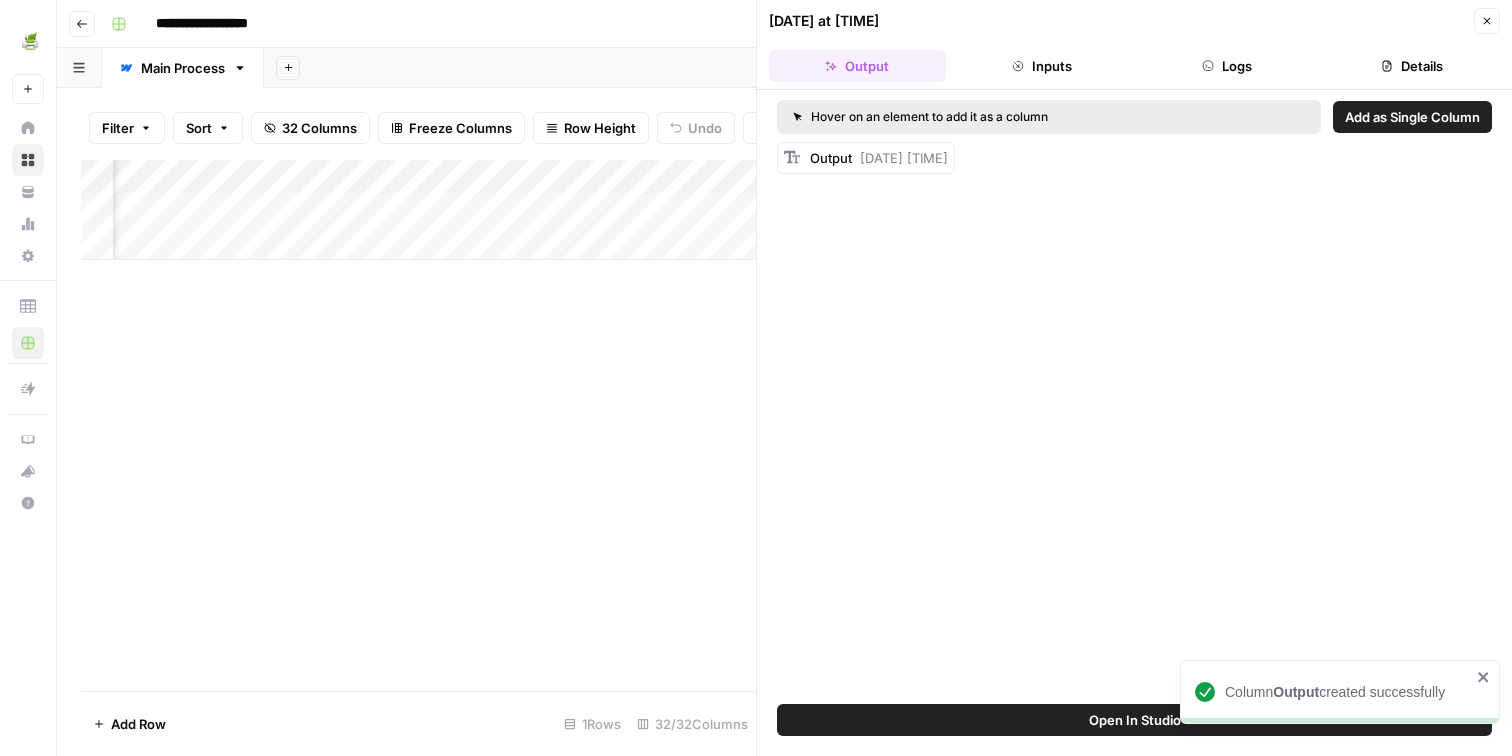 click 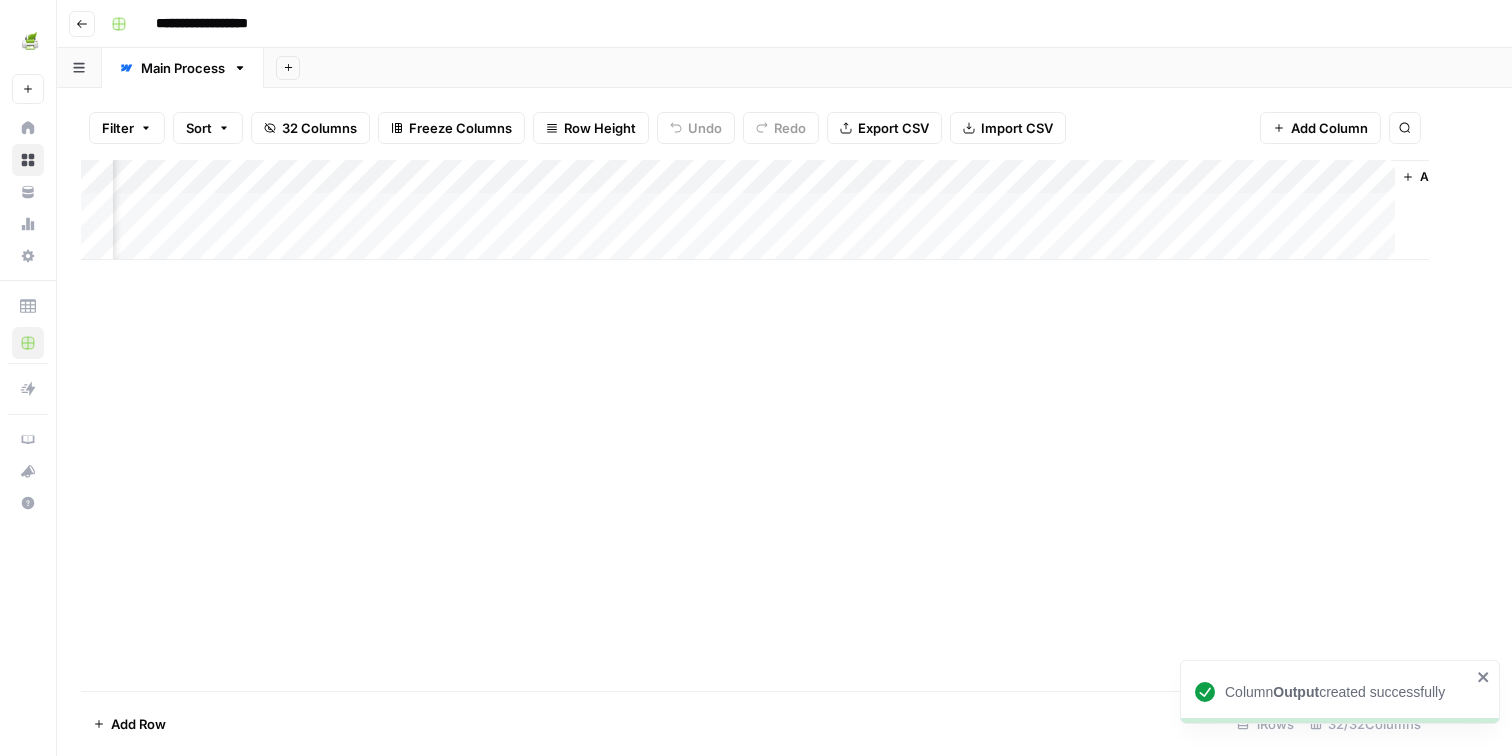scroll, scrollTop: 0, scrollLeft: 5233, axis: horizontal 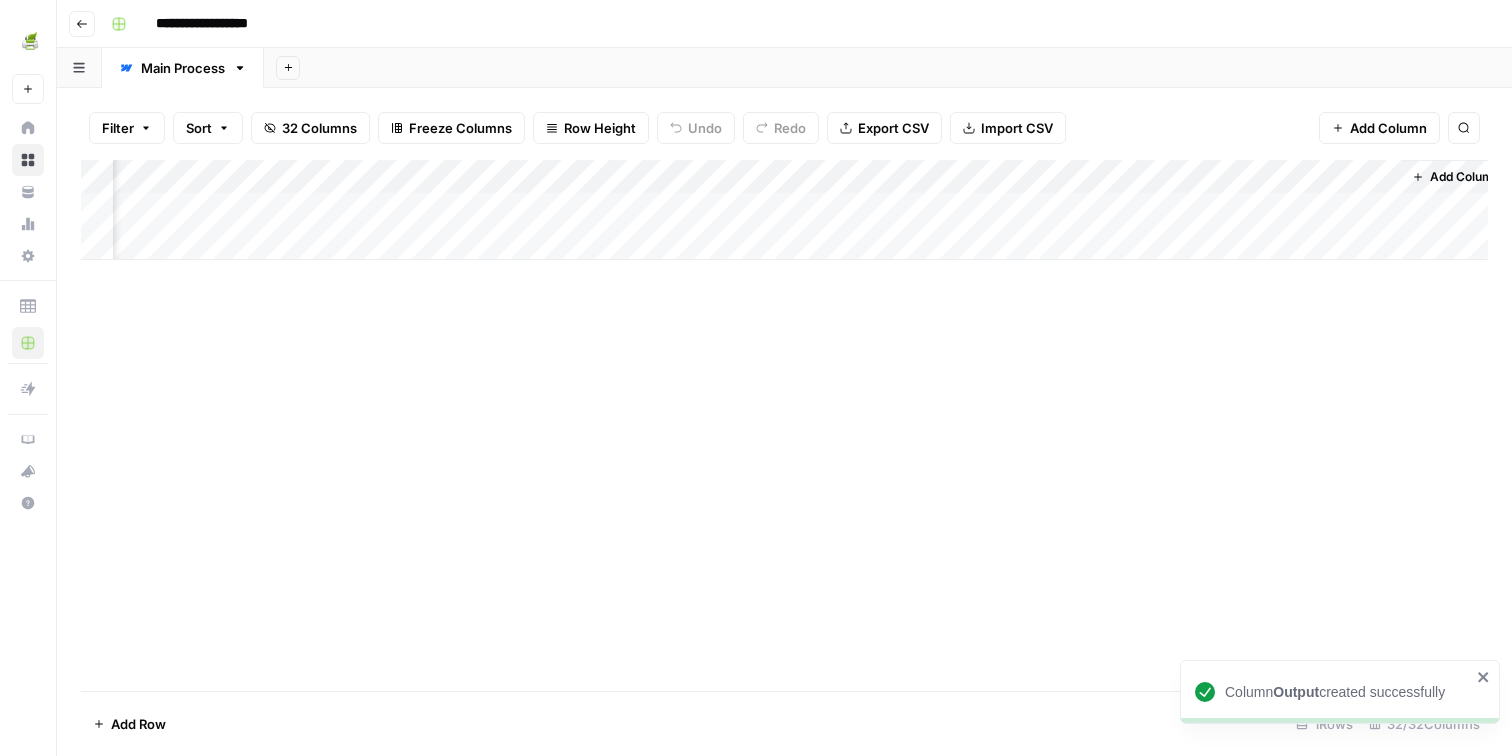 click on "Add Column" at bounding box center [784, 210] 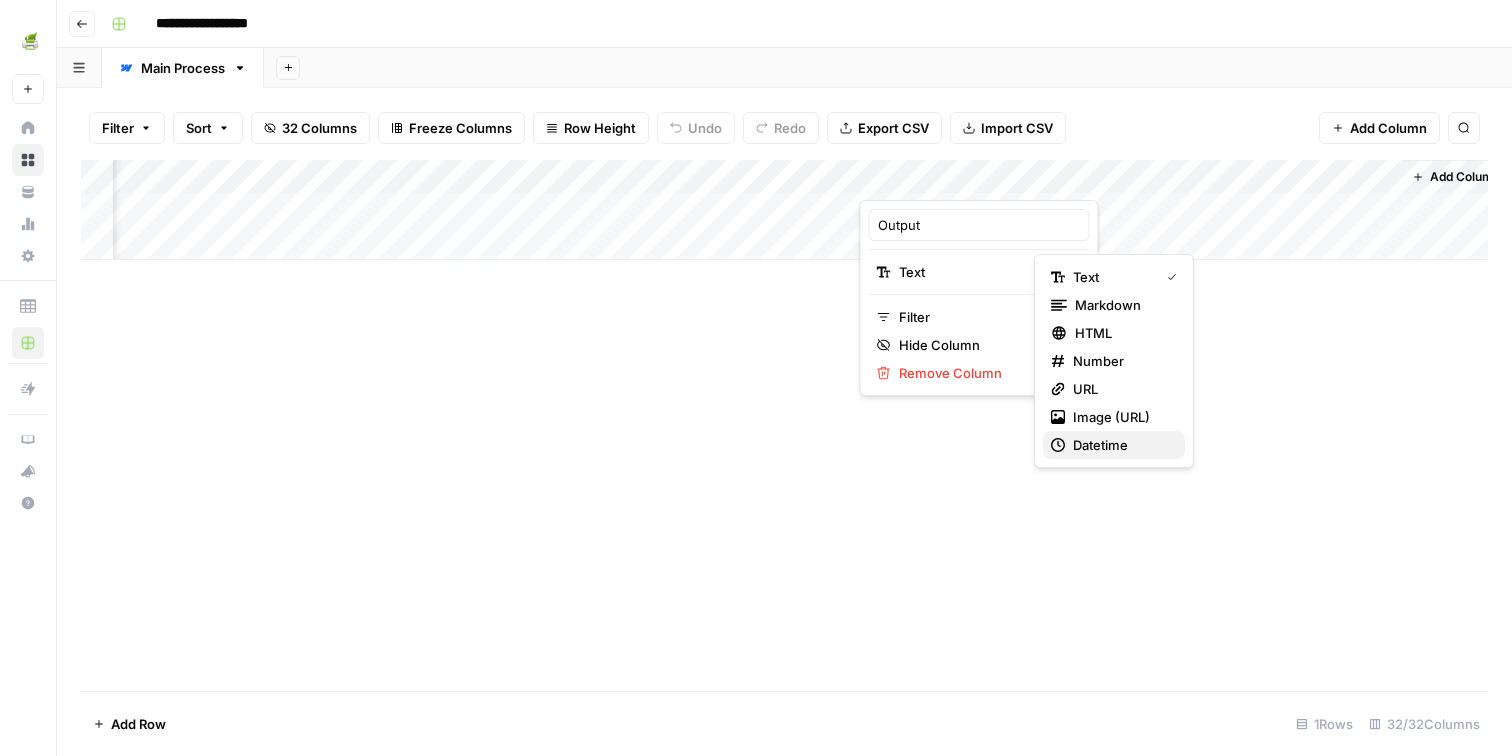 click on "Datetime" at bounding box center [1121, 445] 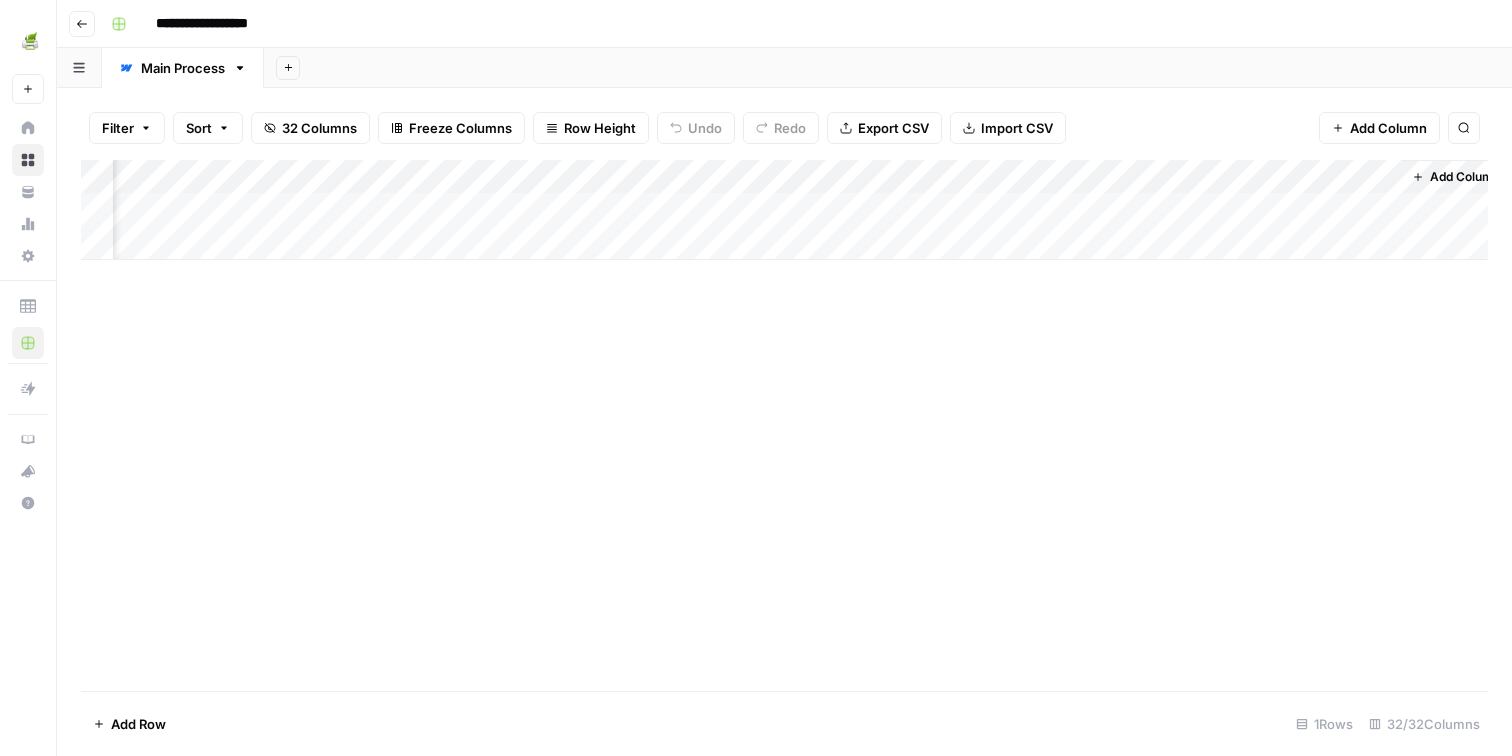 click on "Add Column" at bounding box center [784, 210] 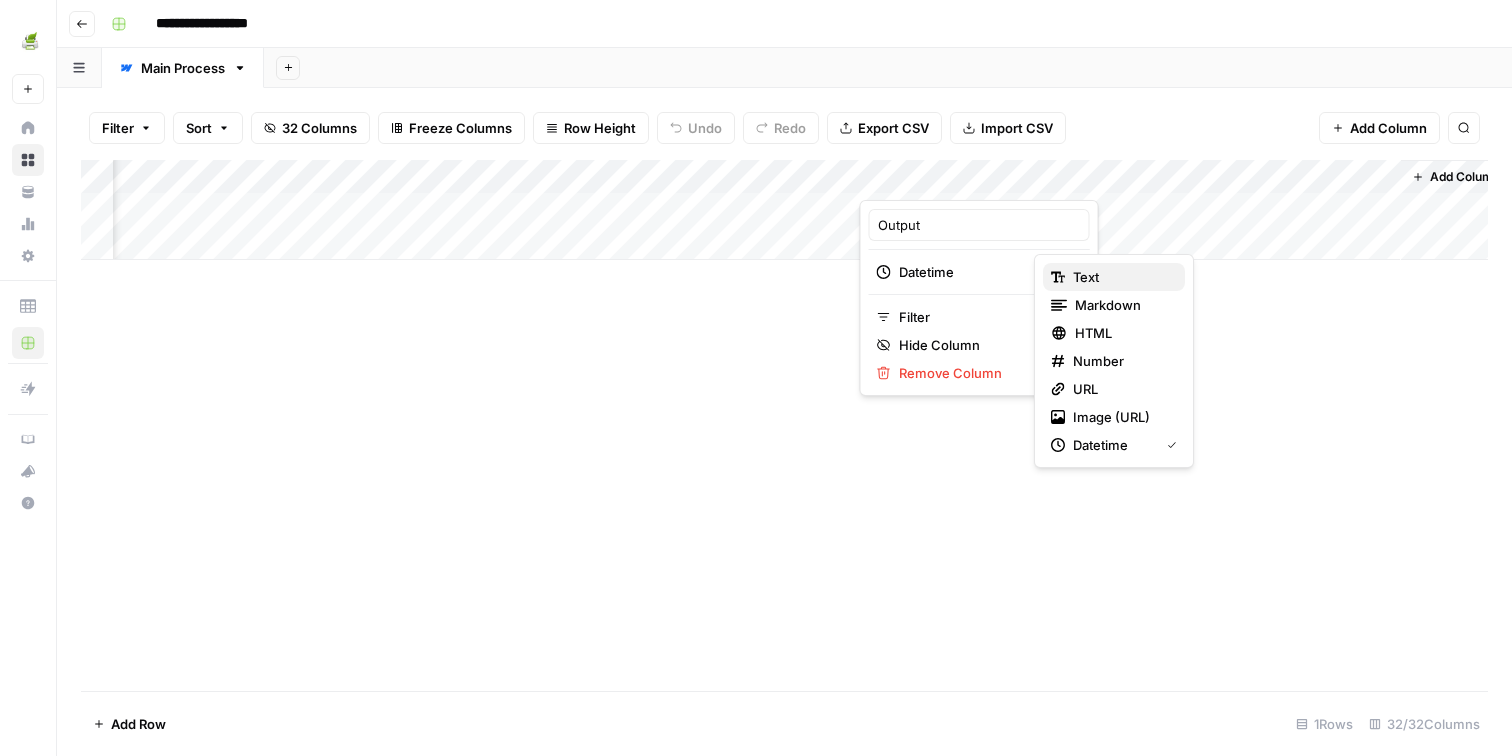 click on "Text" at bounding box center [1114, 277] 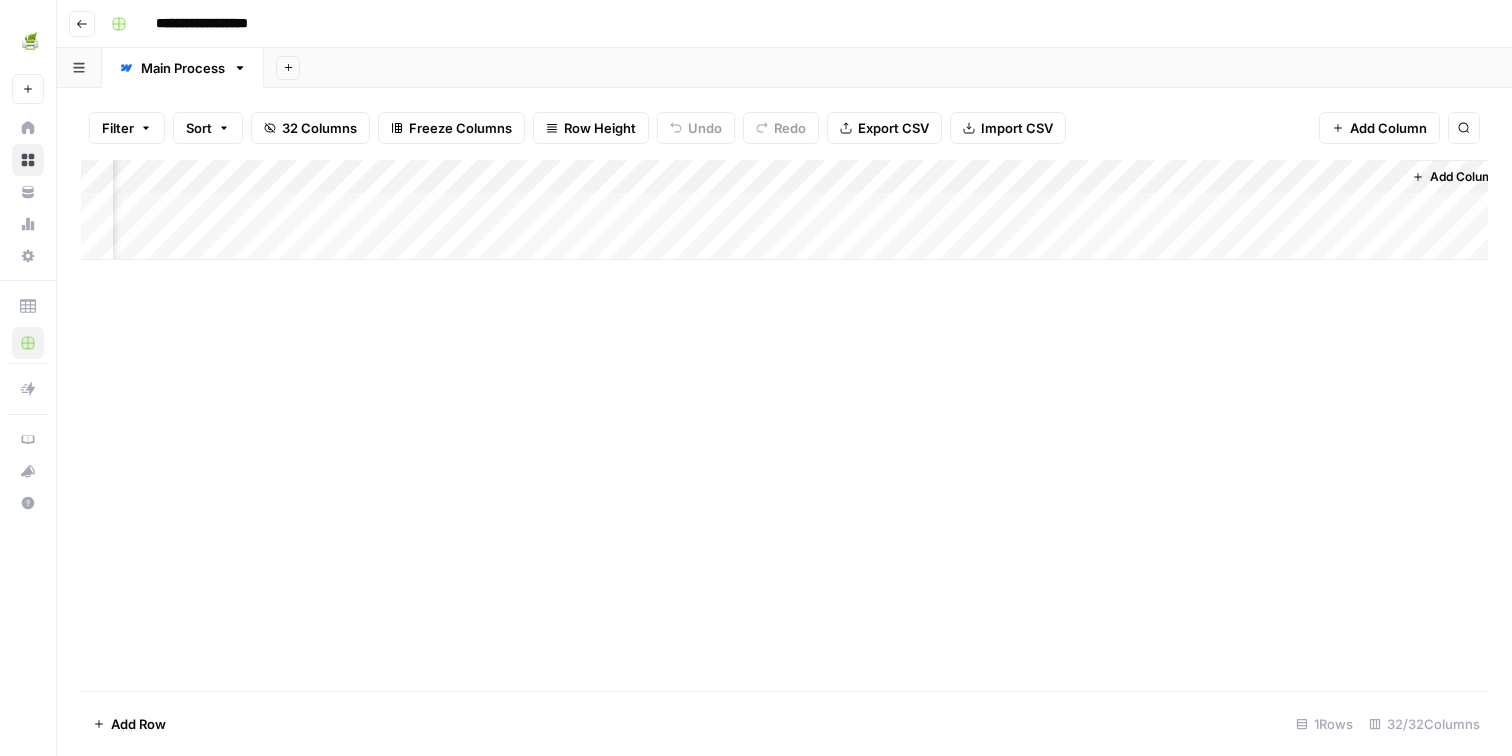 click on "Add Column" at bounding box center [1465, 177] 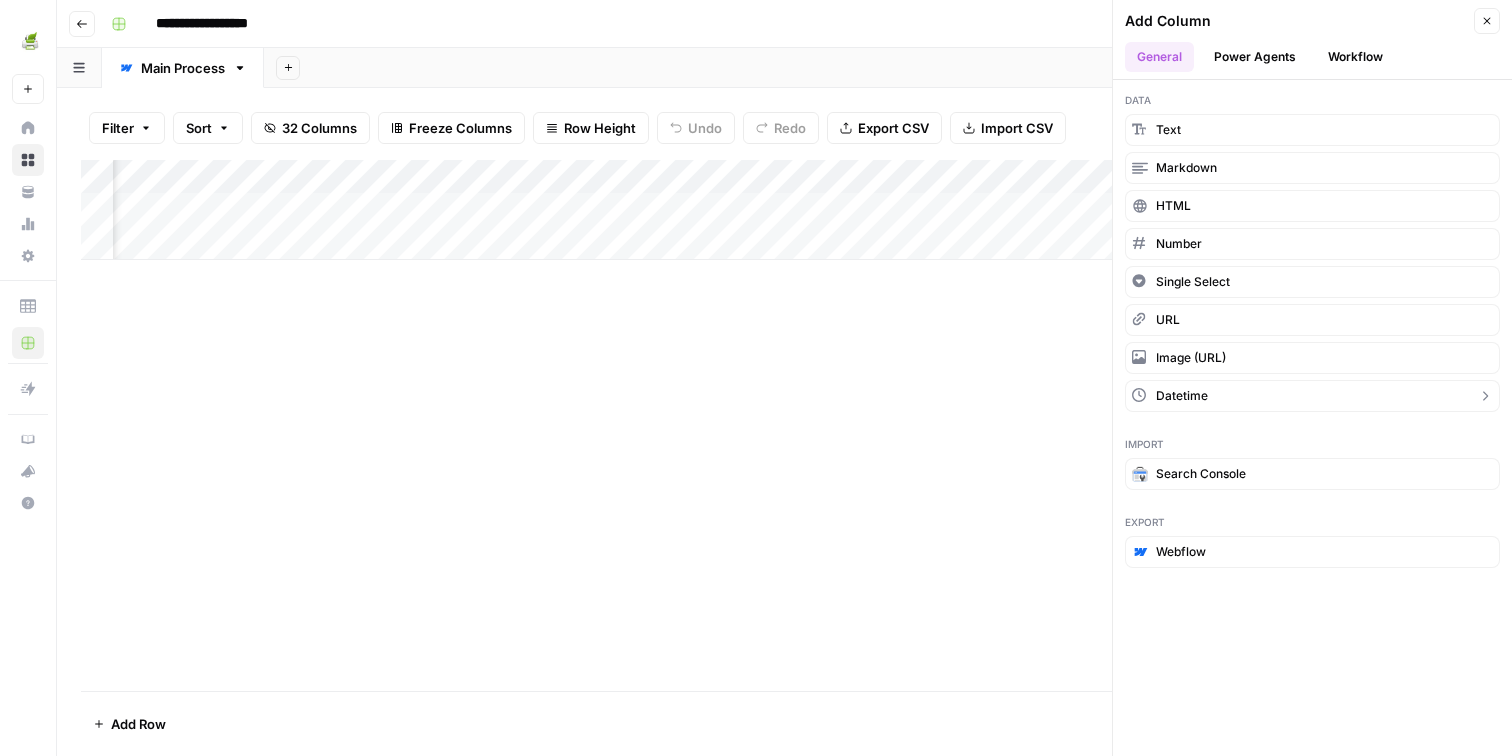 click on "Datetime" at bounding box center (1312, 396) 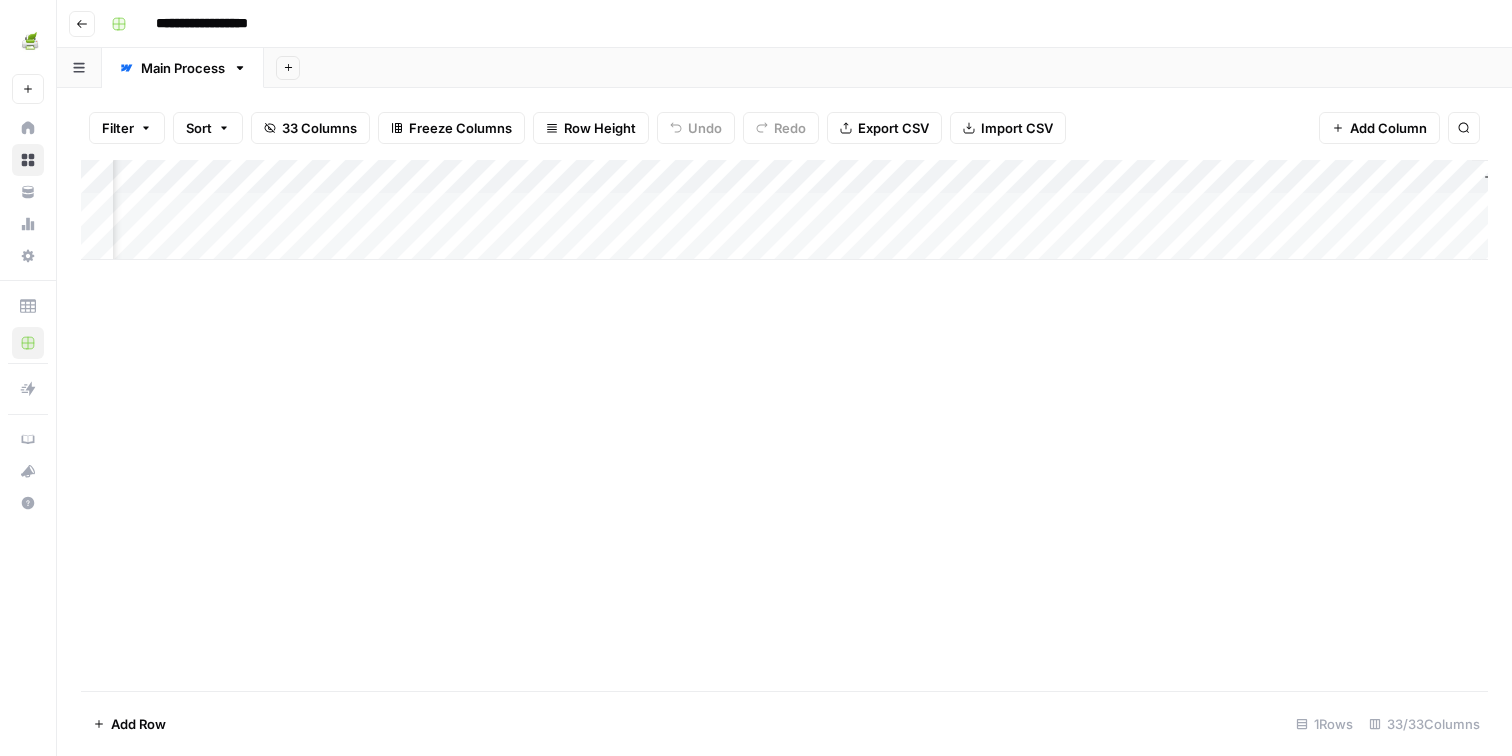 scroll, scrollTop: 0, scrollLeft: 5437, axis: horizontal 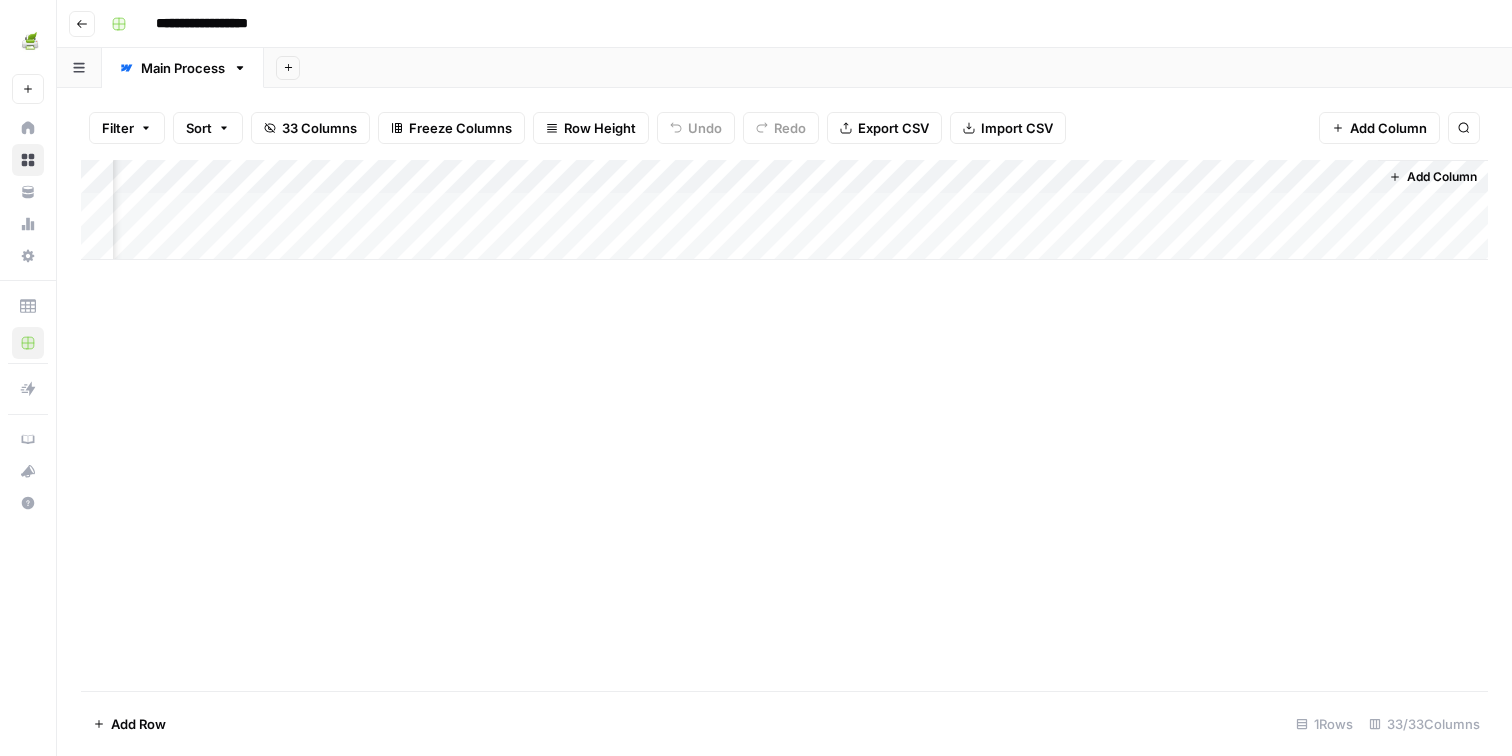 click on "Add Column" at bounding box center [784, 210] 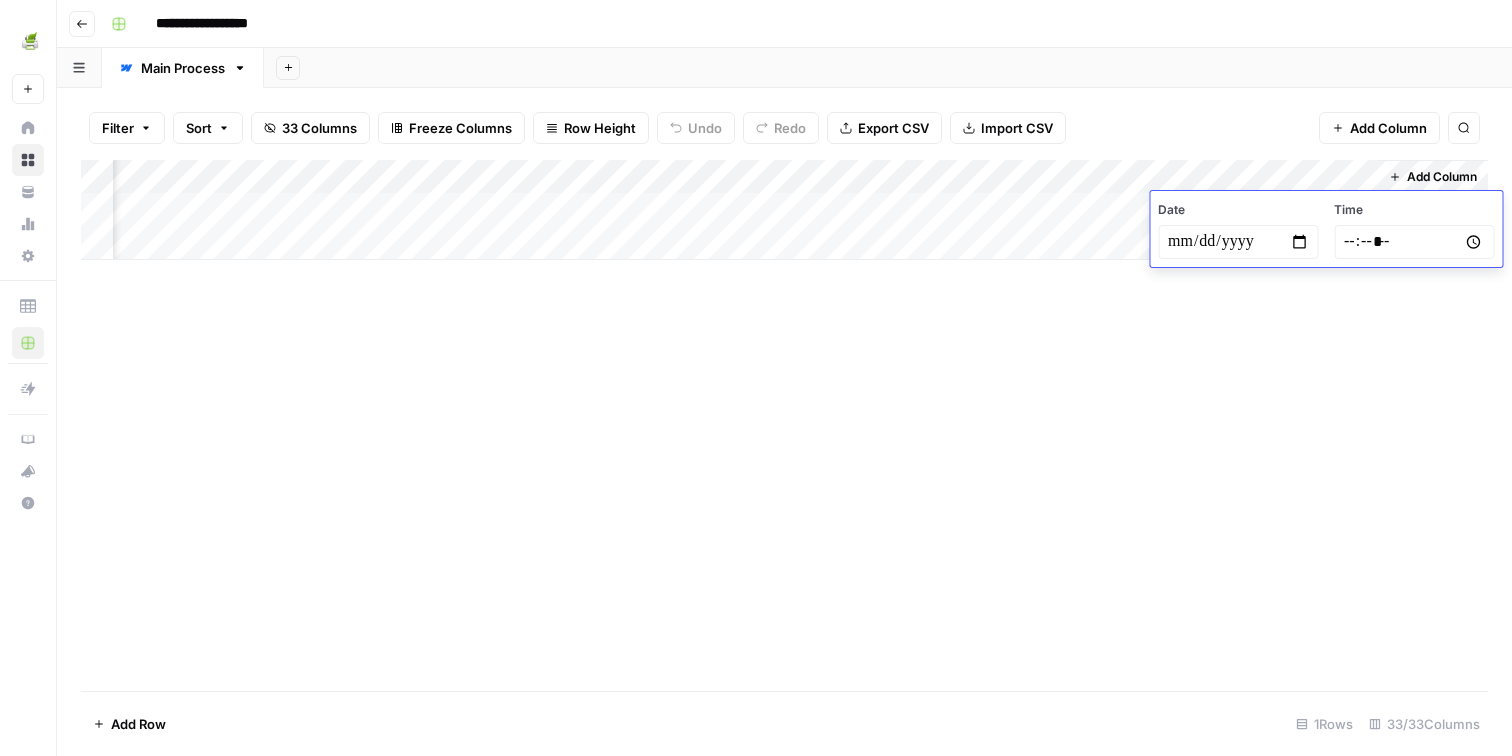 type on "**********" 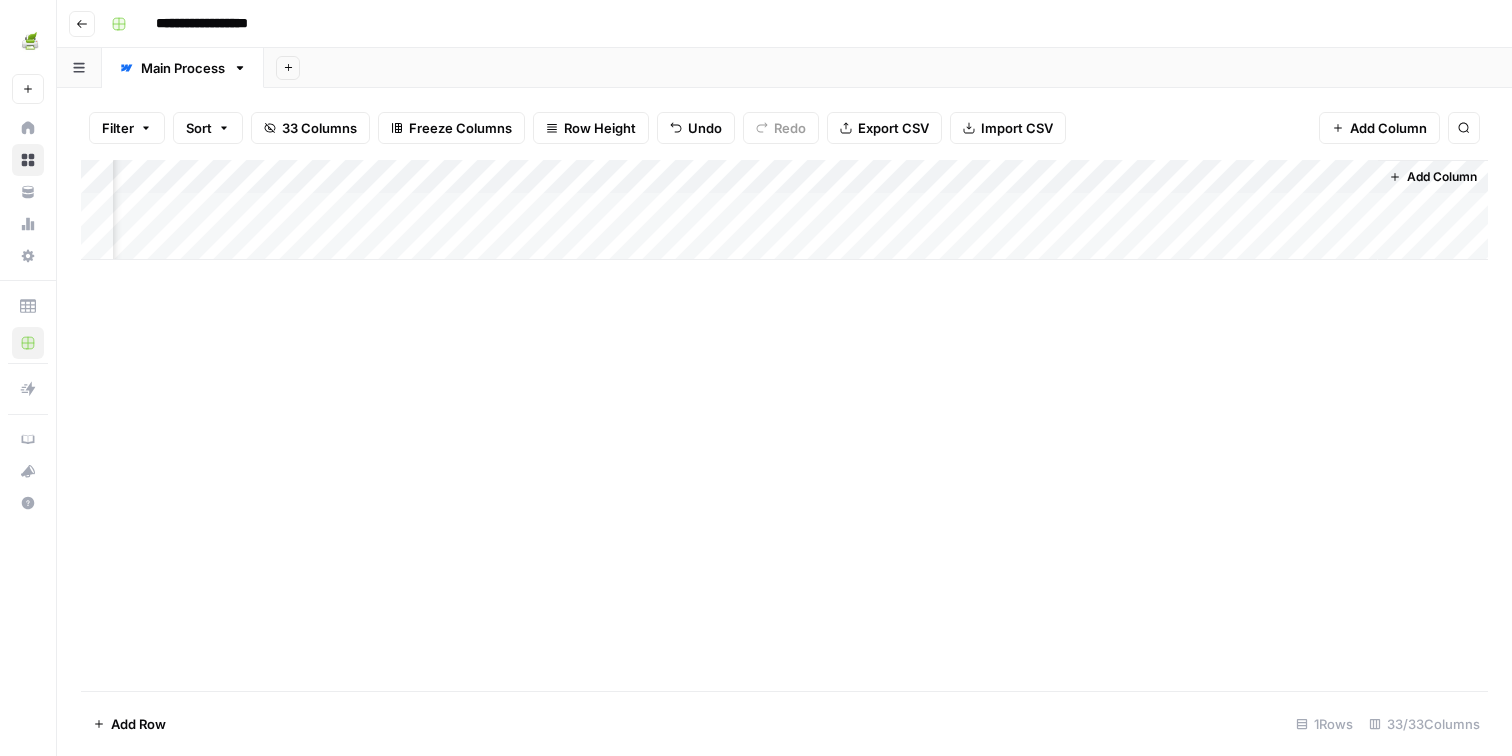 click on "Add Column" at bounding box center (784, 210) 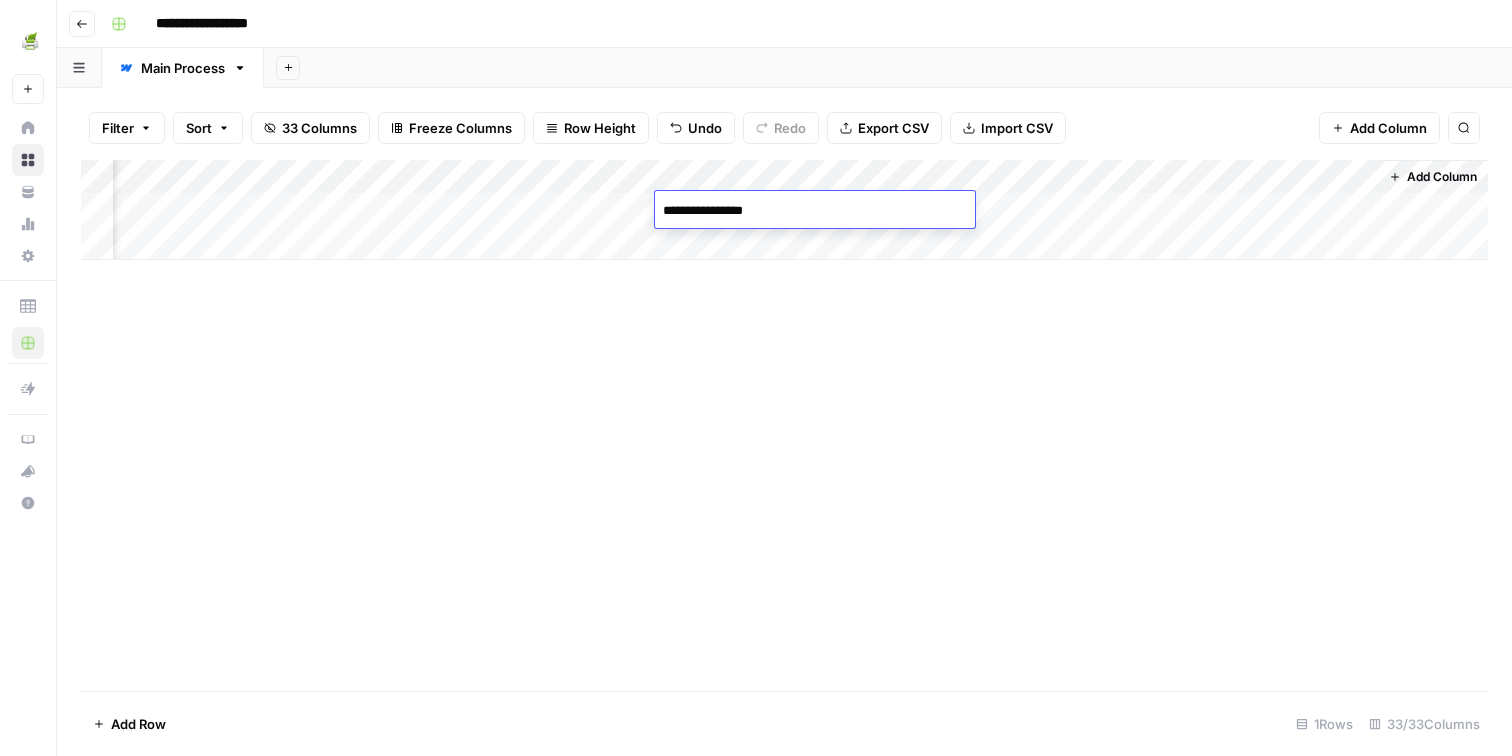 click on "**********" at bounding box center [815, 211] 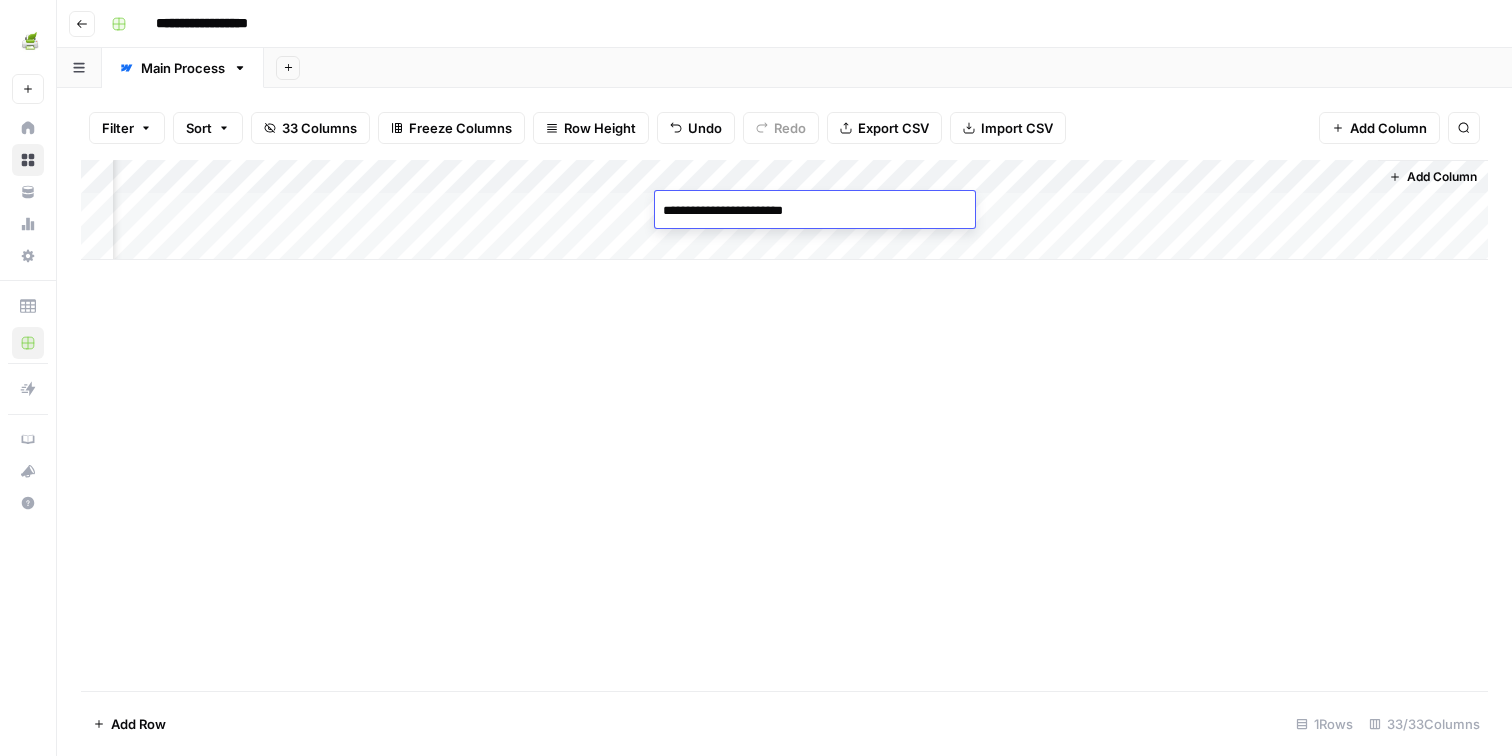 click on "Add Column" at bounding box center (784, 425) 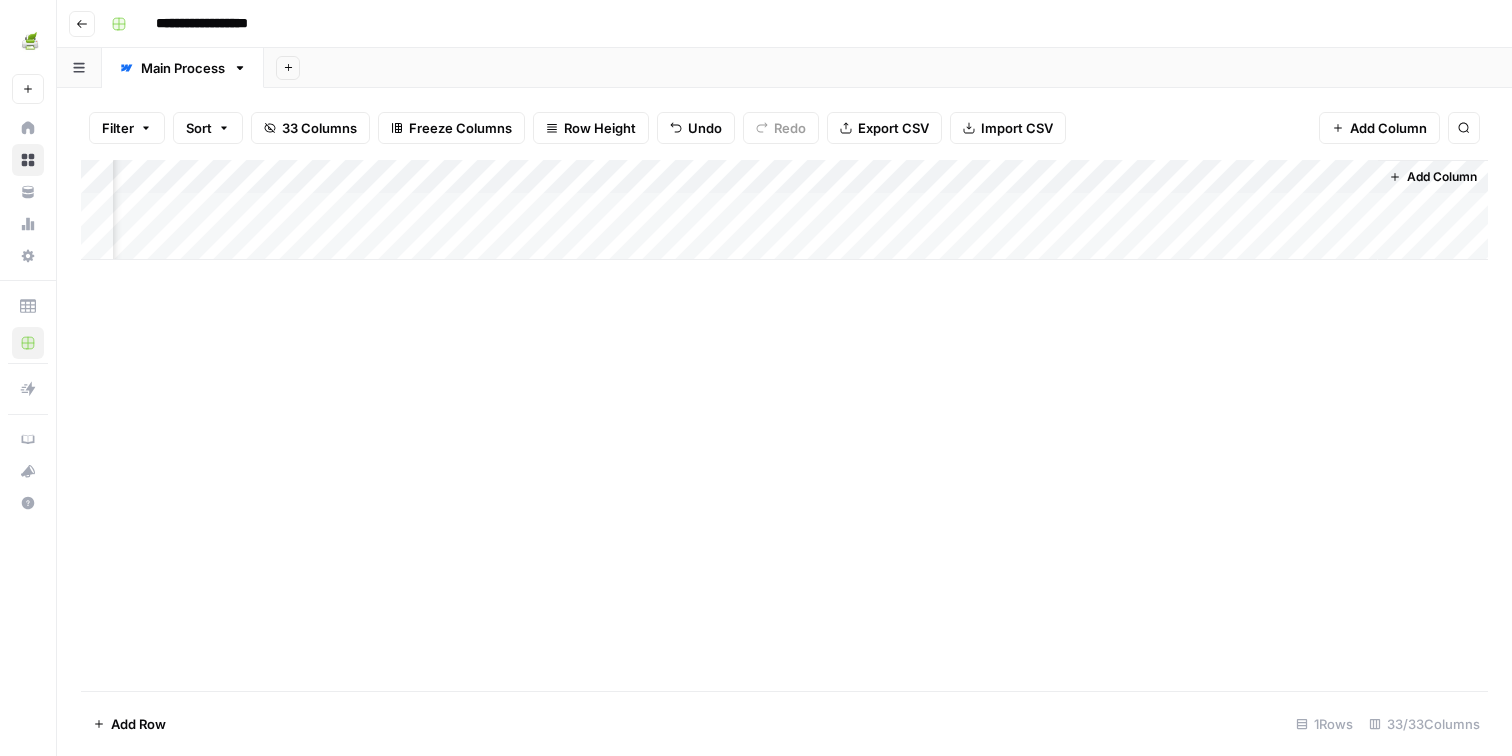 click on "Add Column" at bounding box center (784, 210) 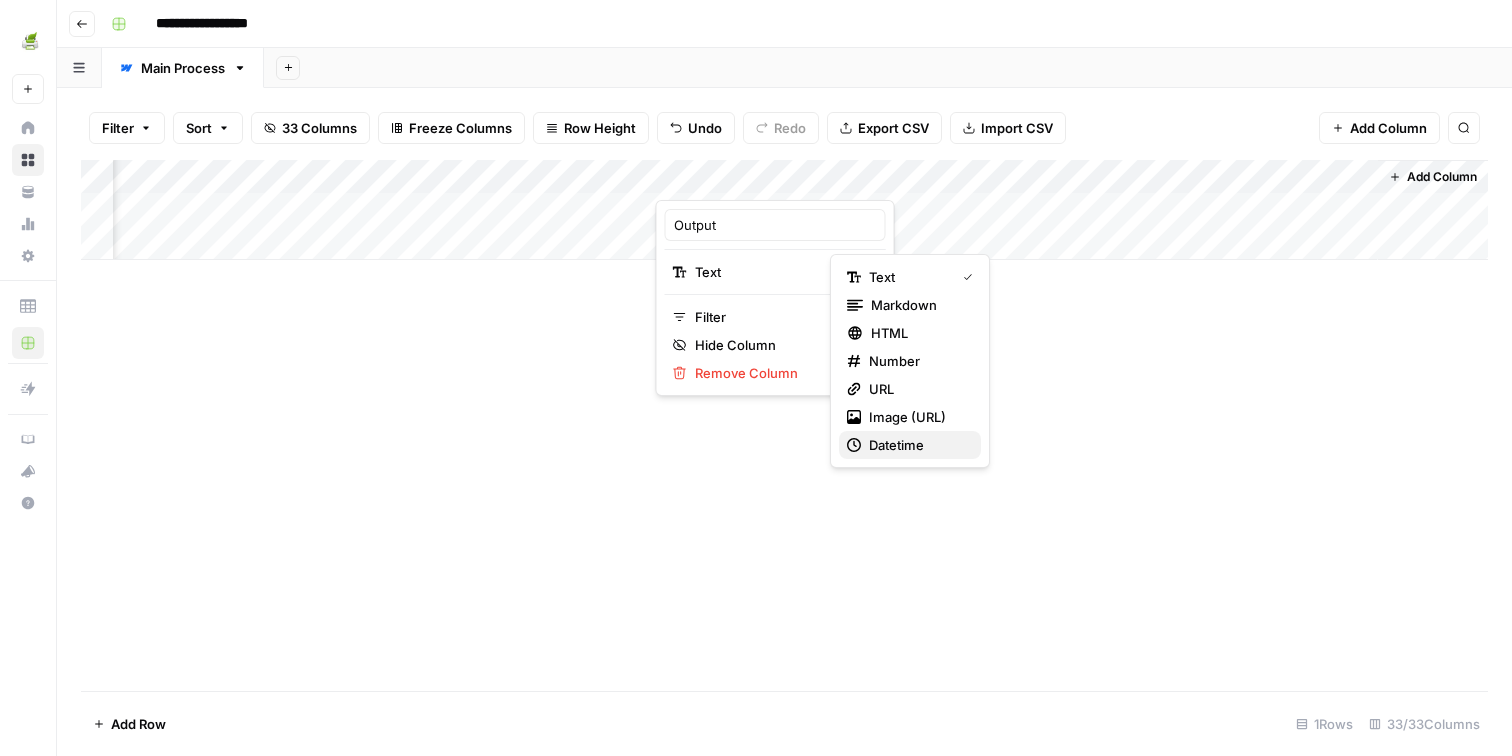 click on "Datetime" at bounding box center [917, 445] 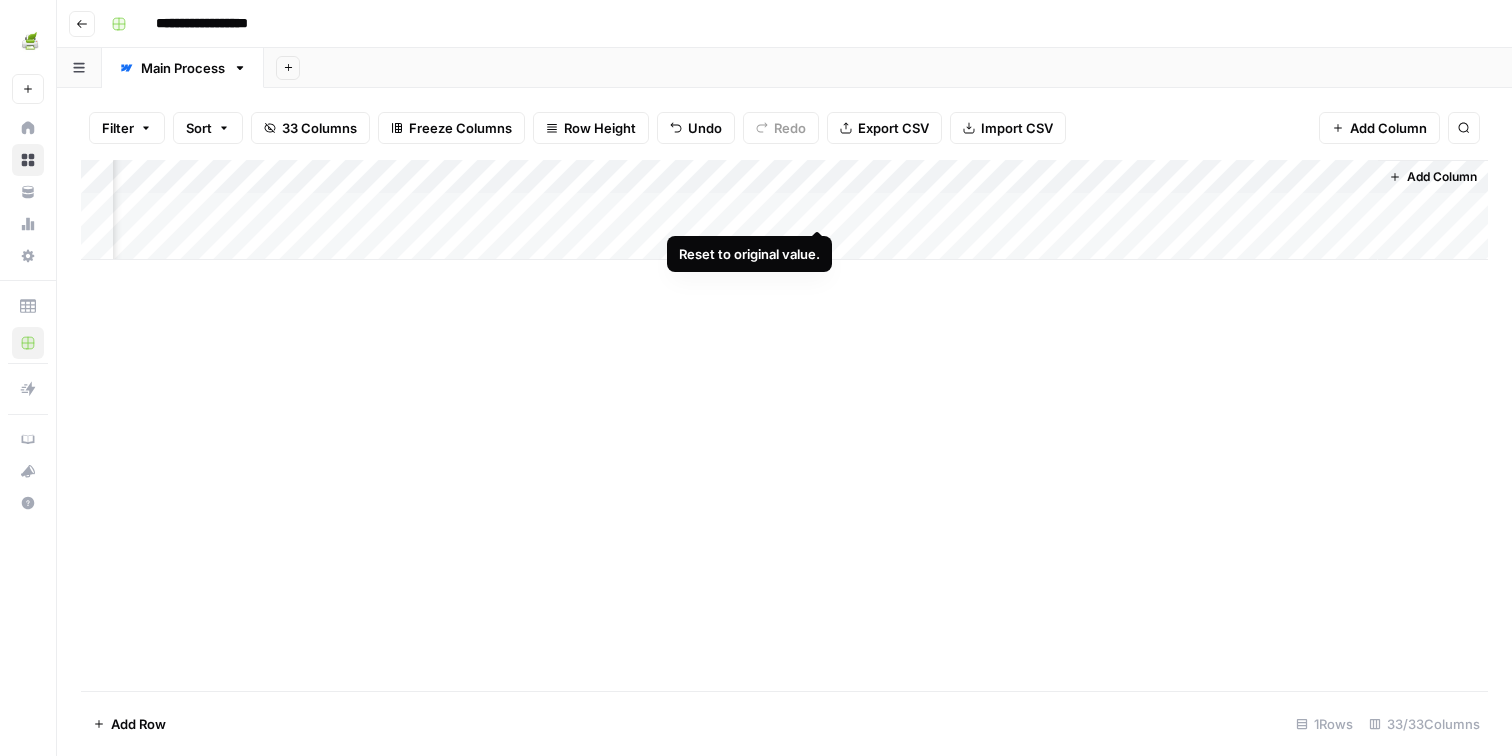 click on "Add Column" at bounding box center [784, 210] 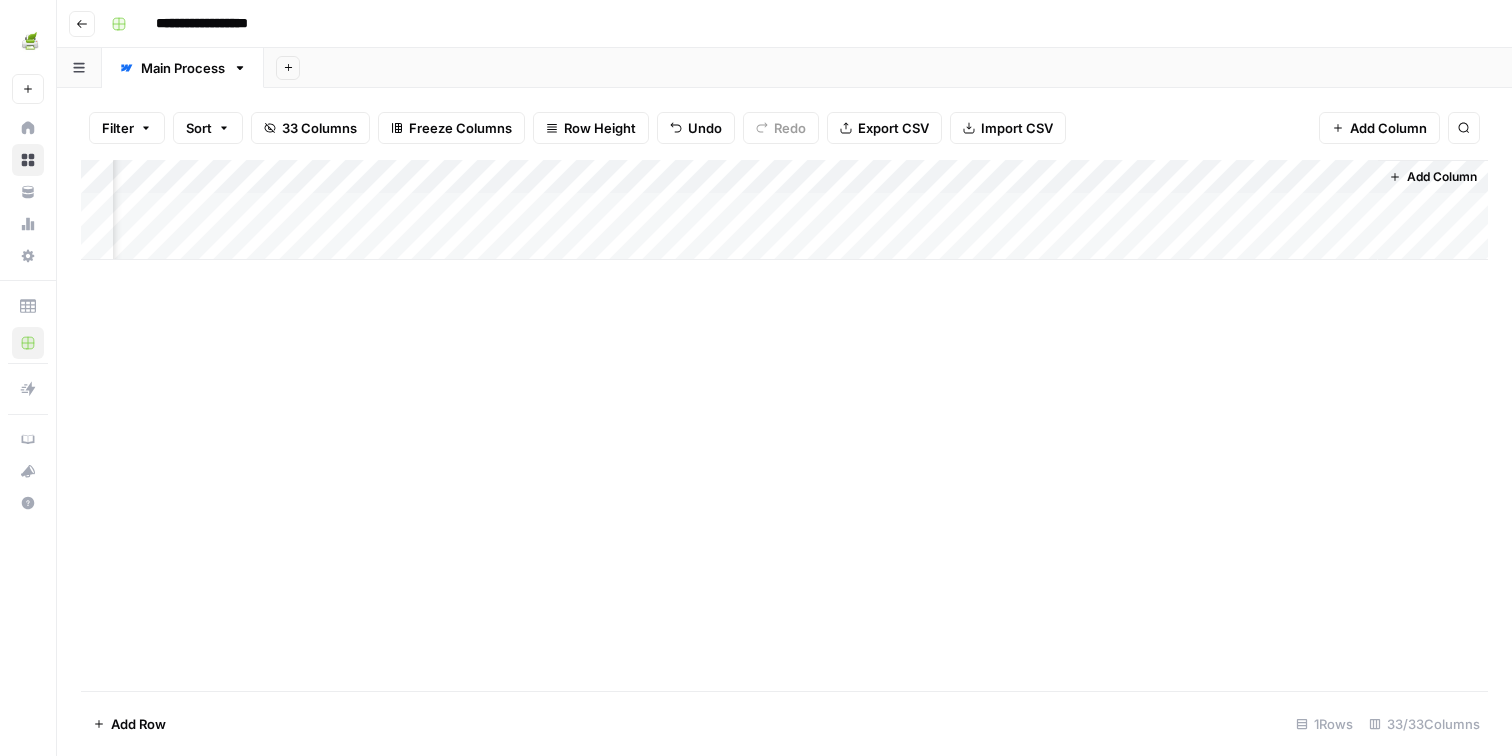 click on "Add Column" at bounding box center [784, 210] 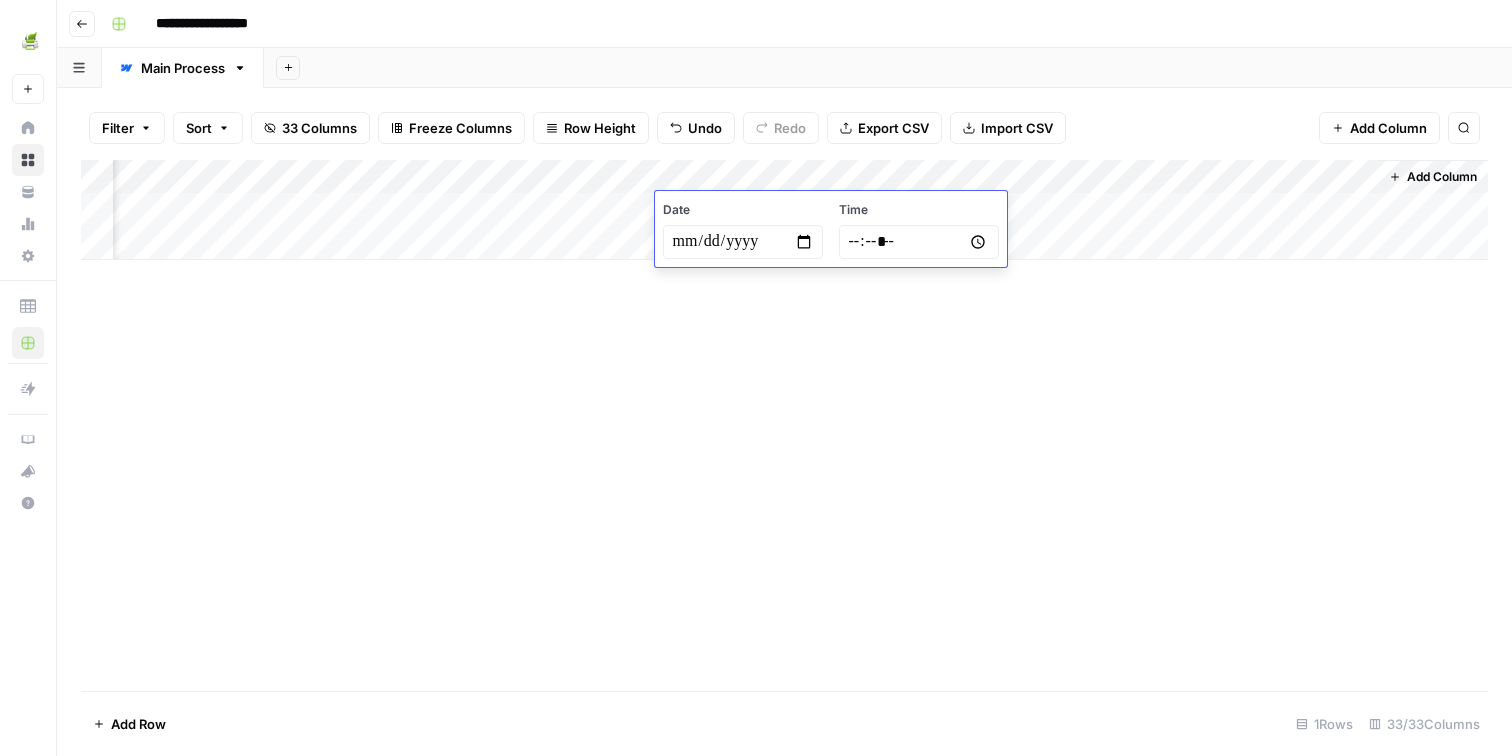 click on "Add Column" at bounding box center (784, 210) 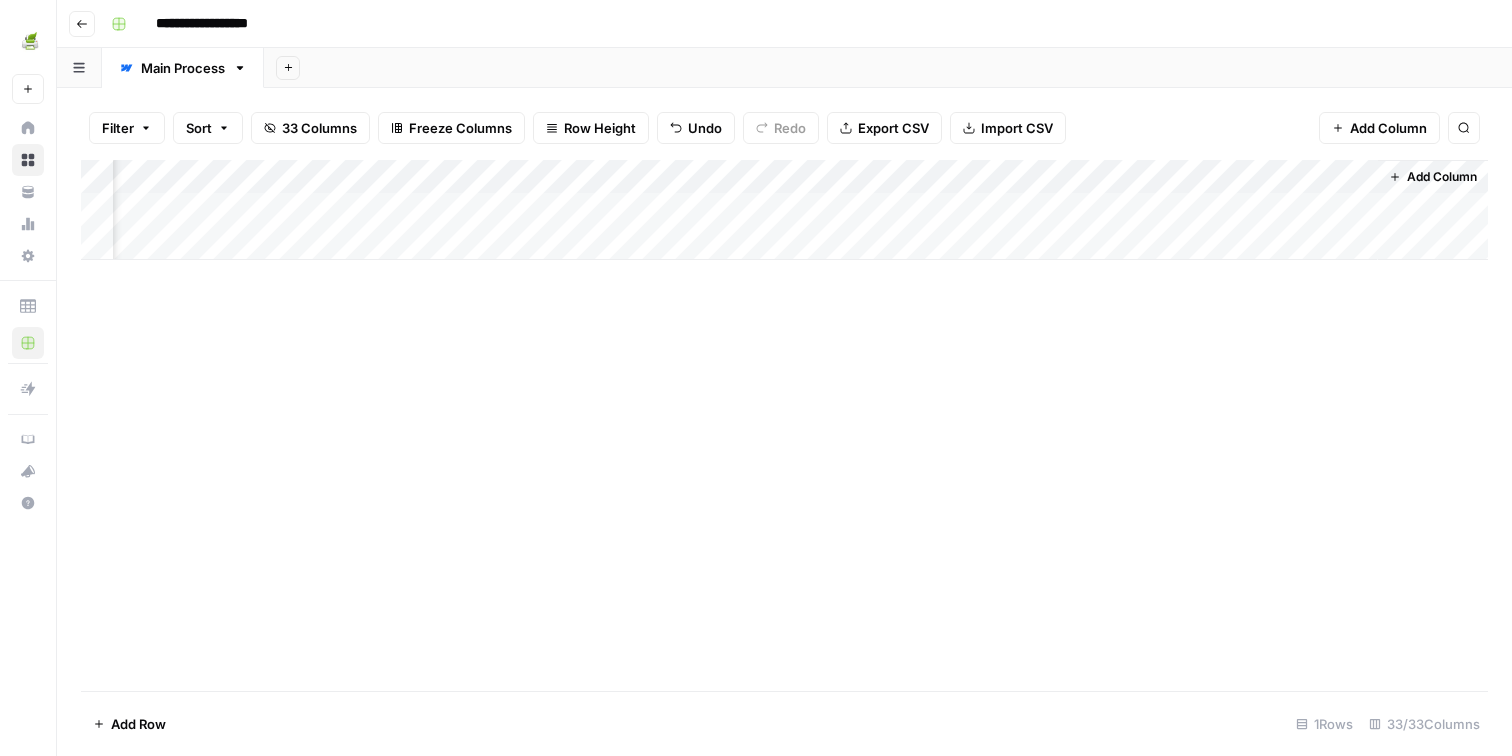 click on "Add Column" at bounding box center [784, 210] 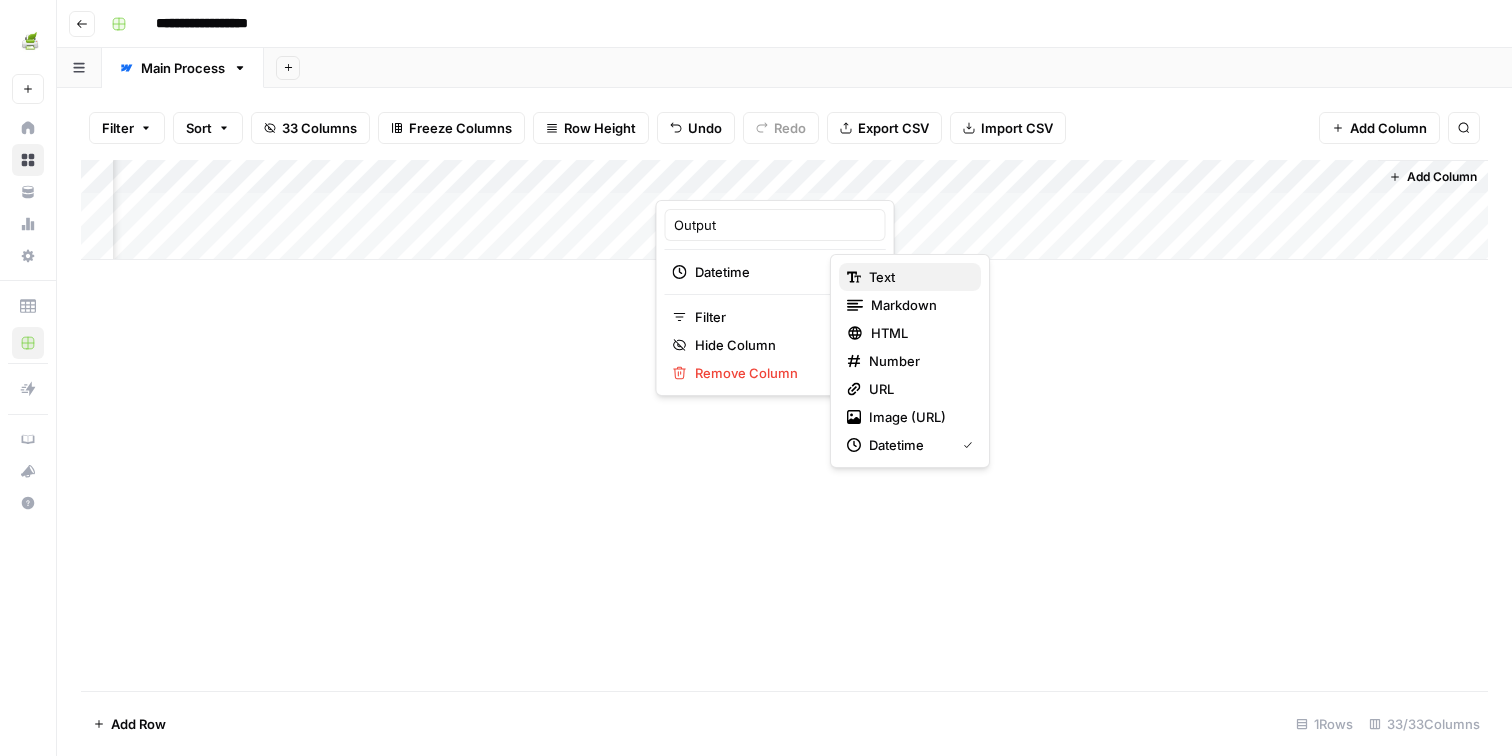 click on "Text" at bounding box center [910, 277] 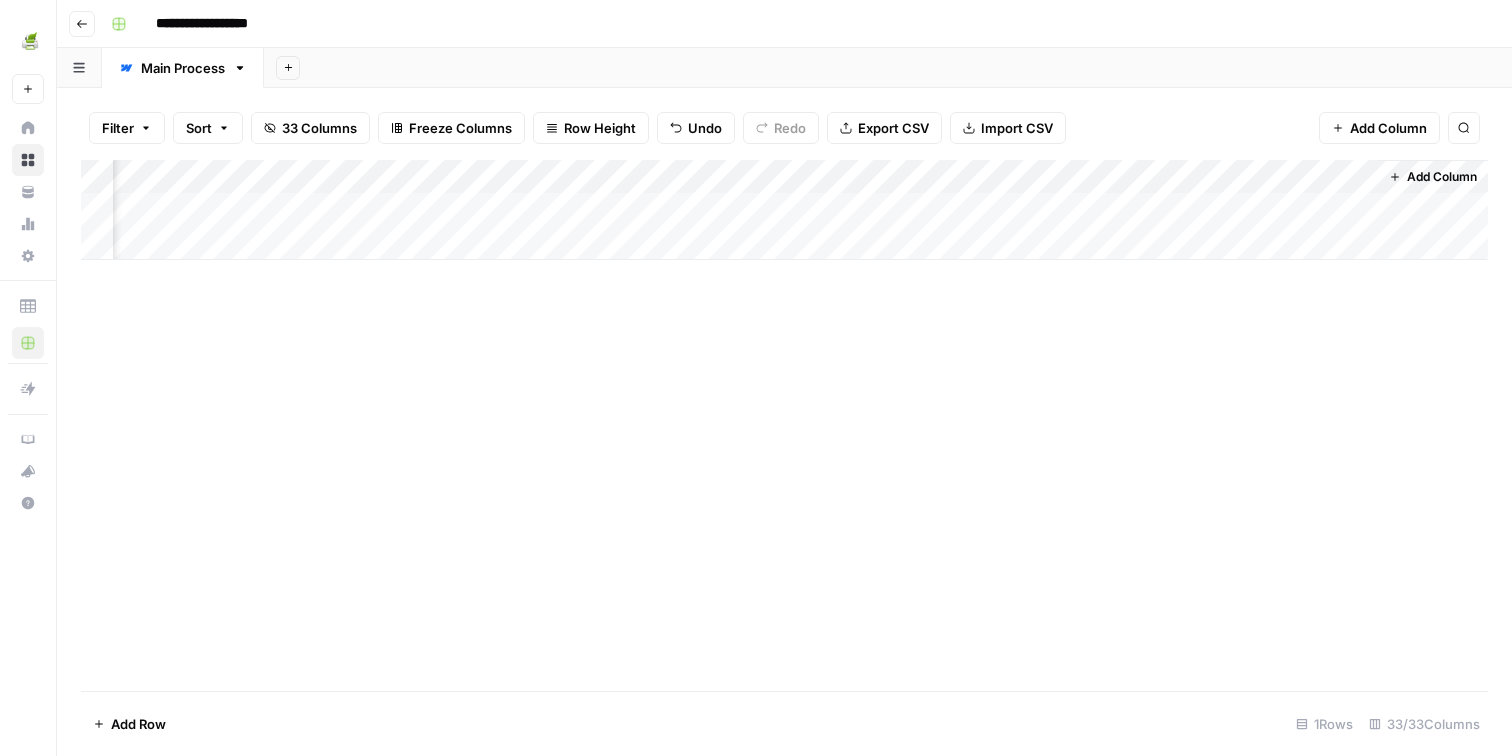click on "Add Column" at bounding box center (784, 210) 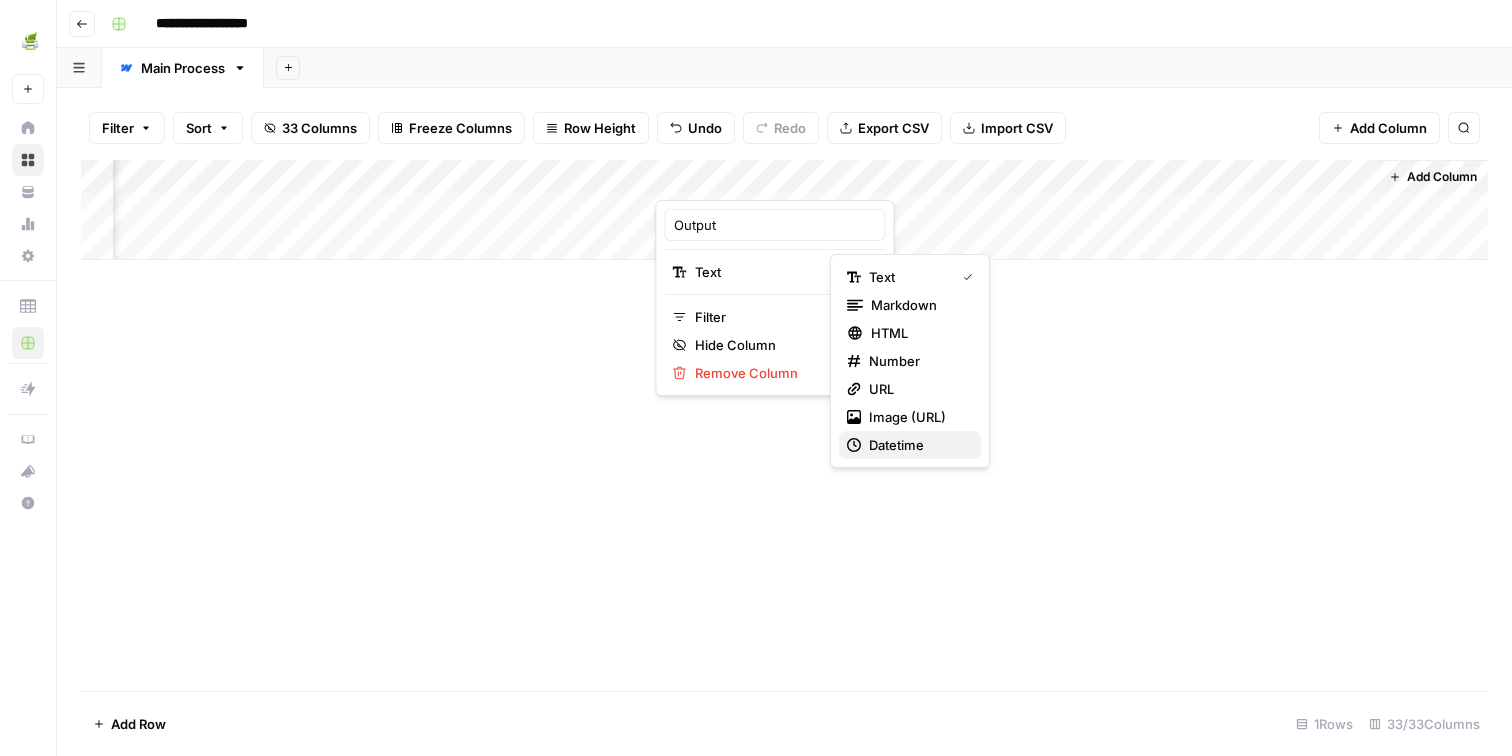 click on "Datetime" at bounding box center (917, 445) 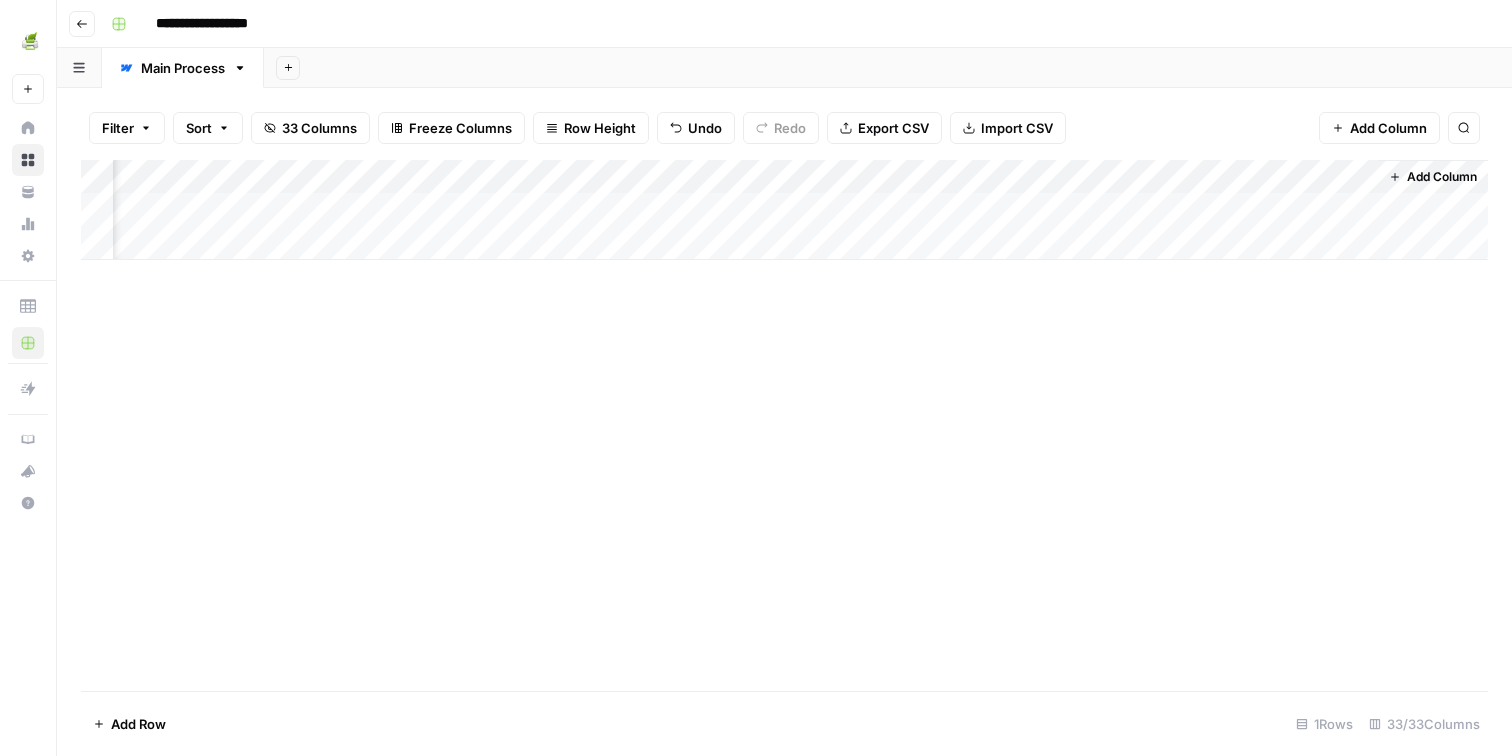 click on "Add Column" at bounding box center [784, 210] 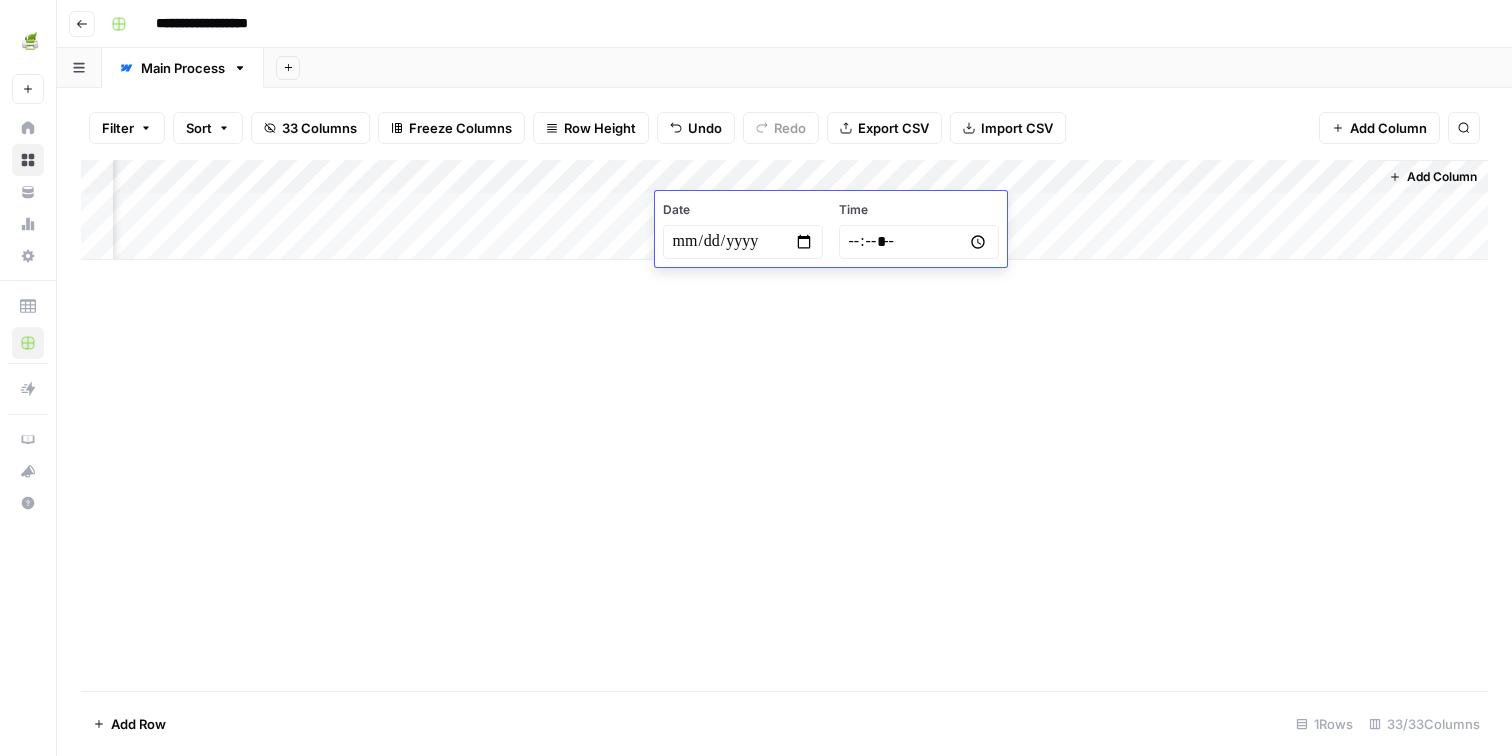 click on "Add Column" at bounding box center [784, 425] 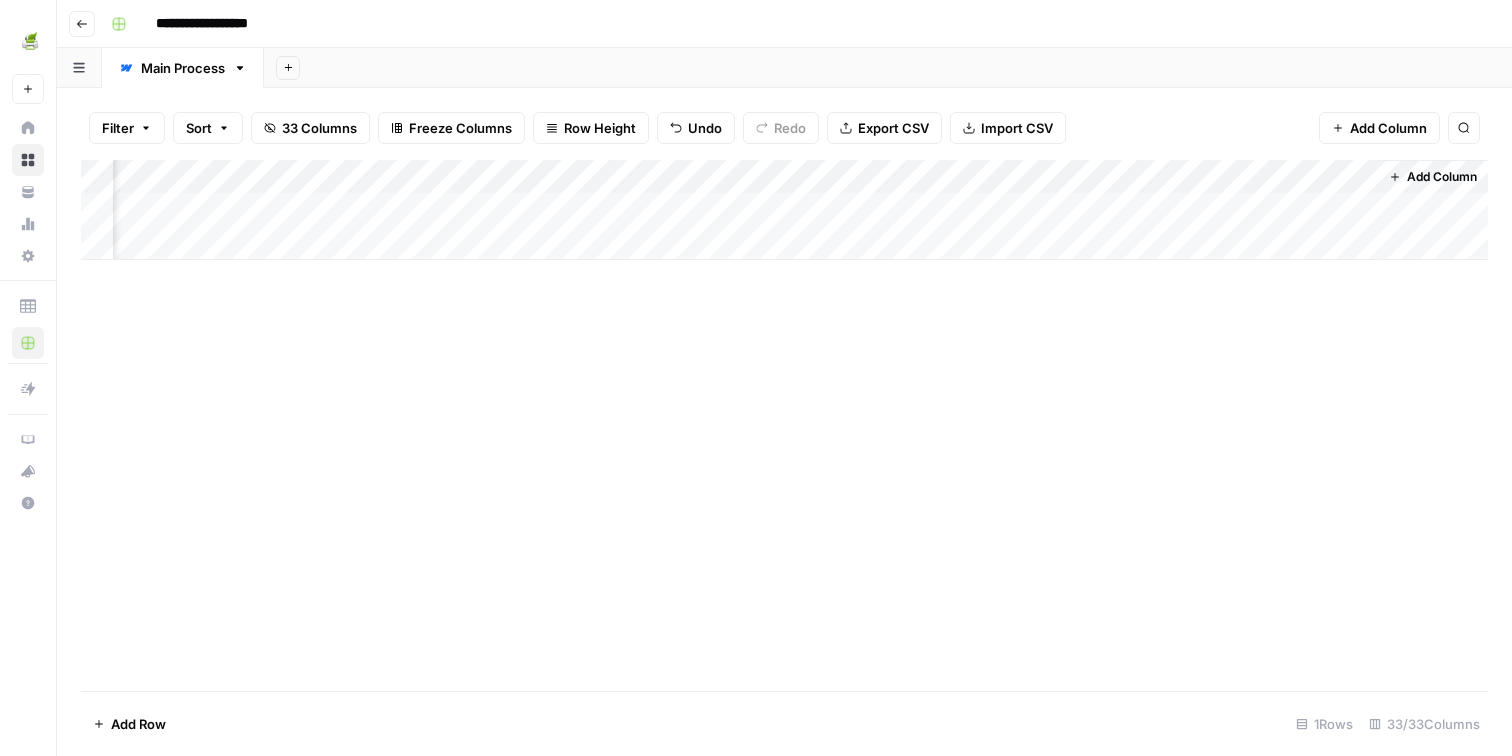 click on "Add Column" at bounding box center [784, 210] 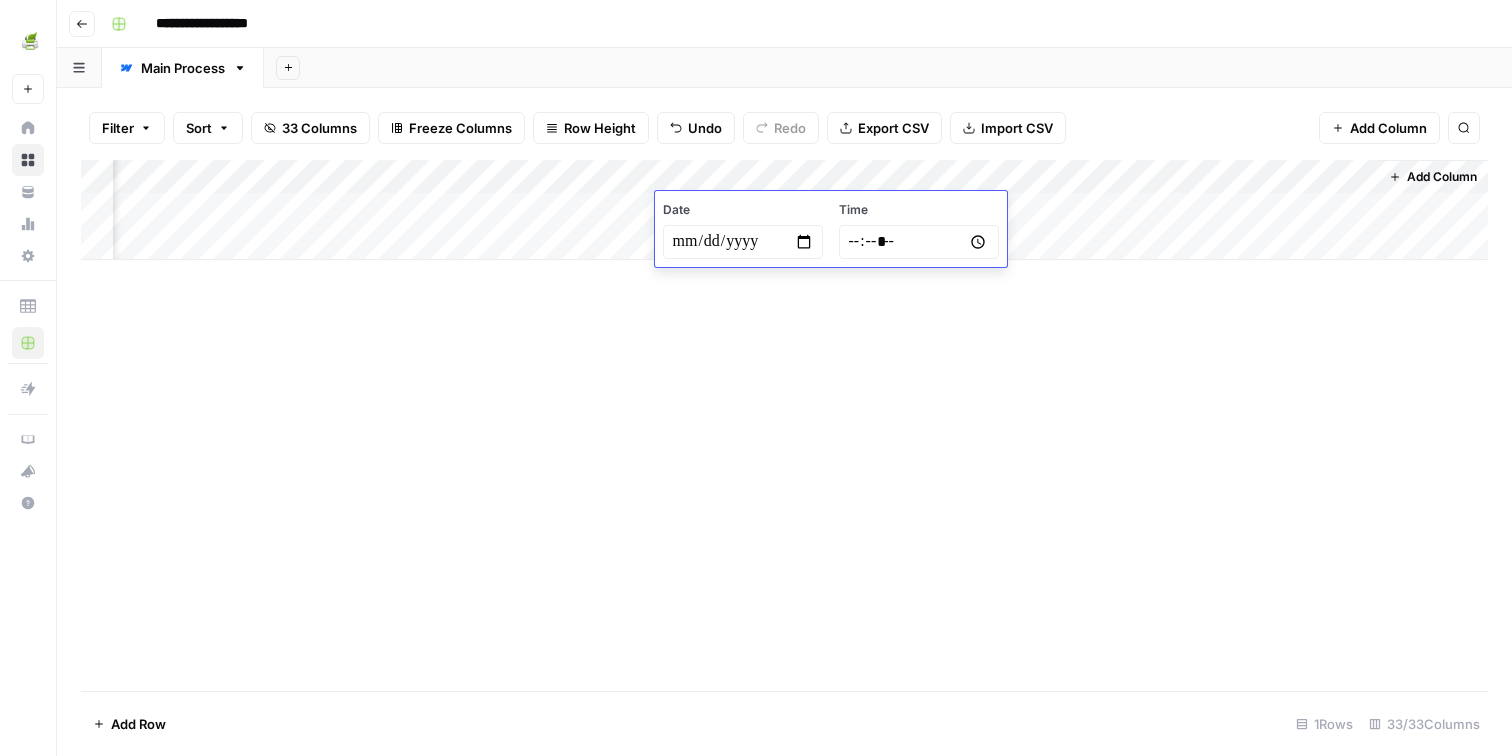 click on "Add Column" at bounding box center (784, 210) 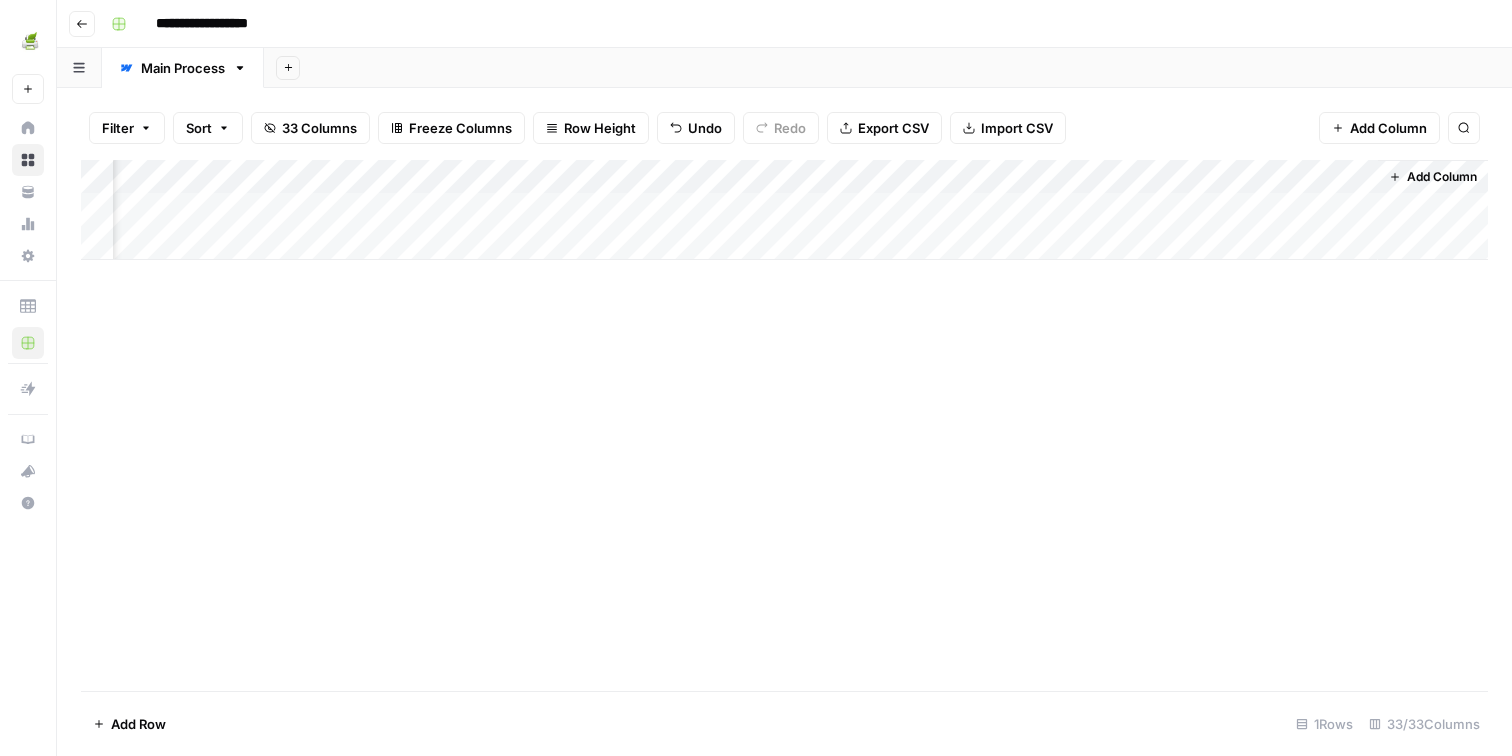 click on "Add Column" at bounding box center [784, 210] 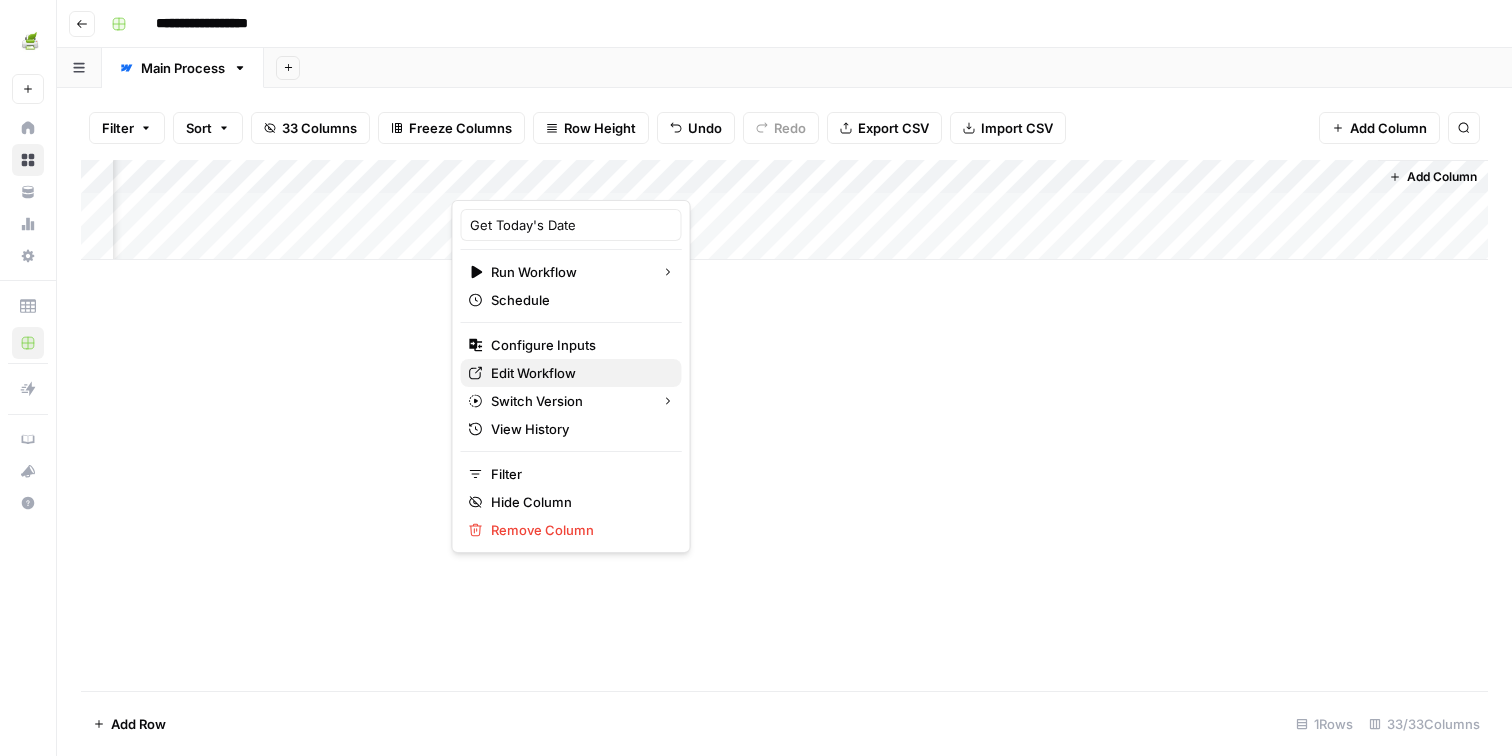 click on "Edit Workflow" at bounding box center [578, 373] 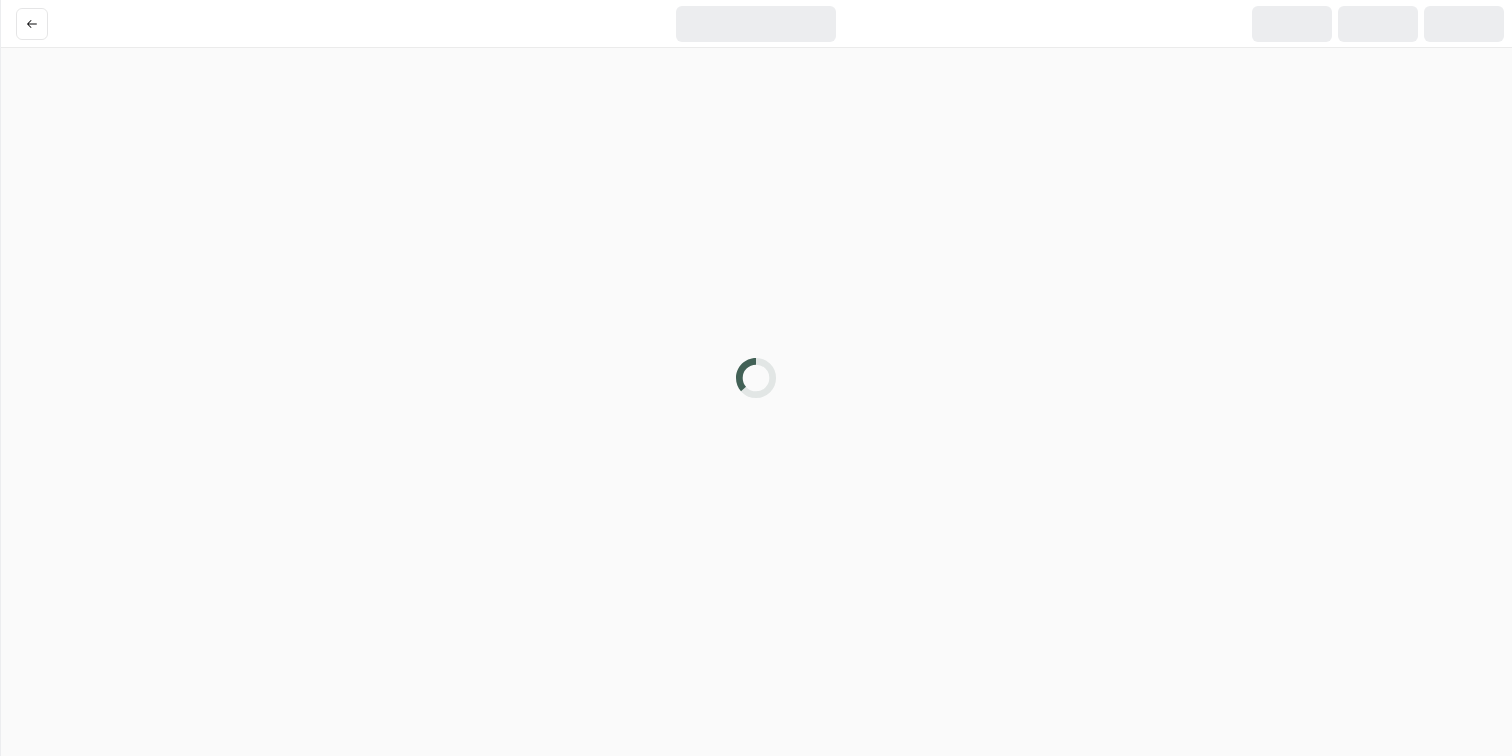 scroll, scrollTop: 0, scrollLeft: 0, axis: both 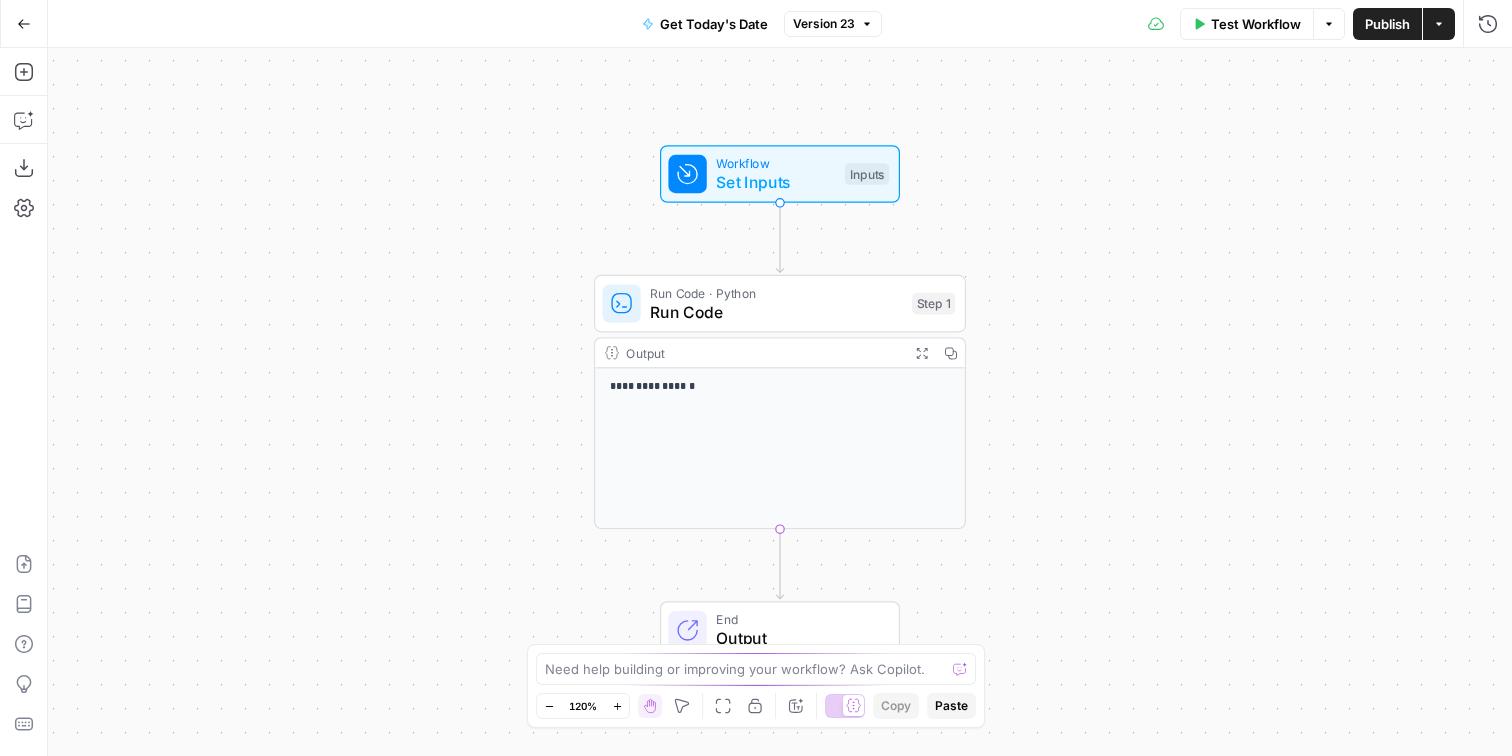 click on "**********" at bounding box center (780, 448) 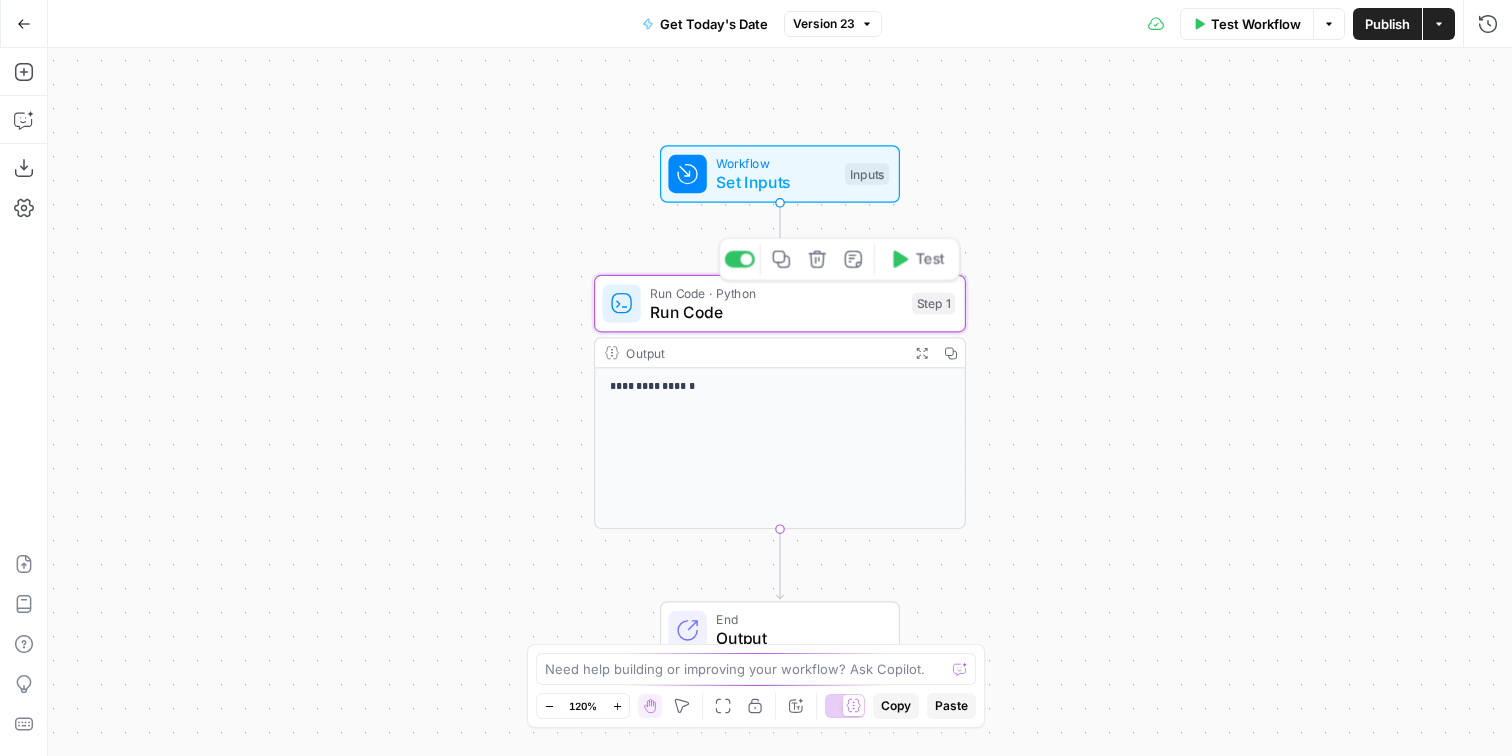 click on "Run Code" at bounding box center (776, 312) 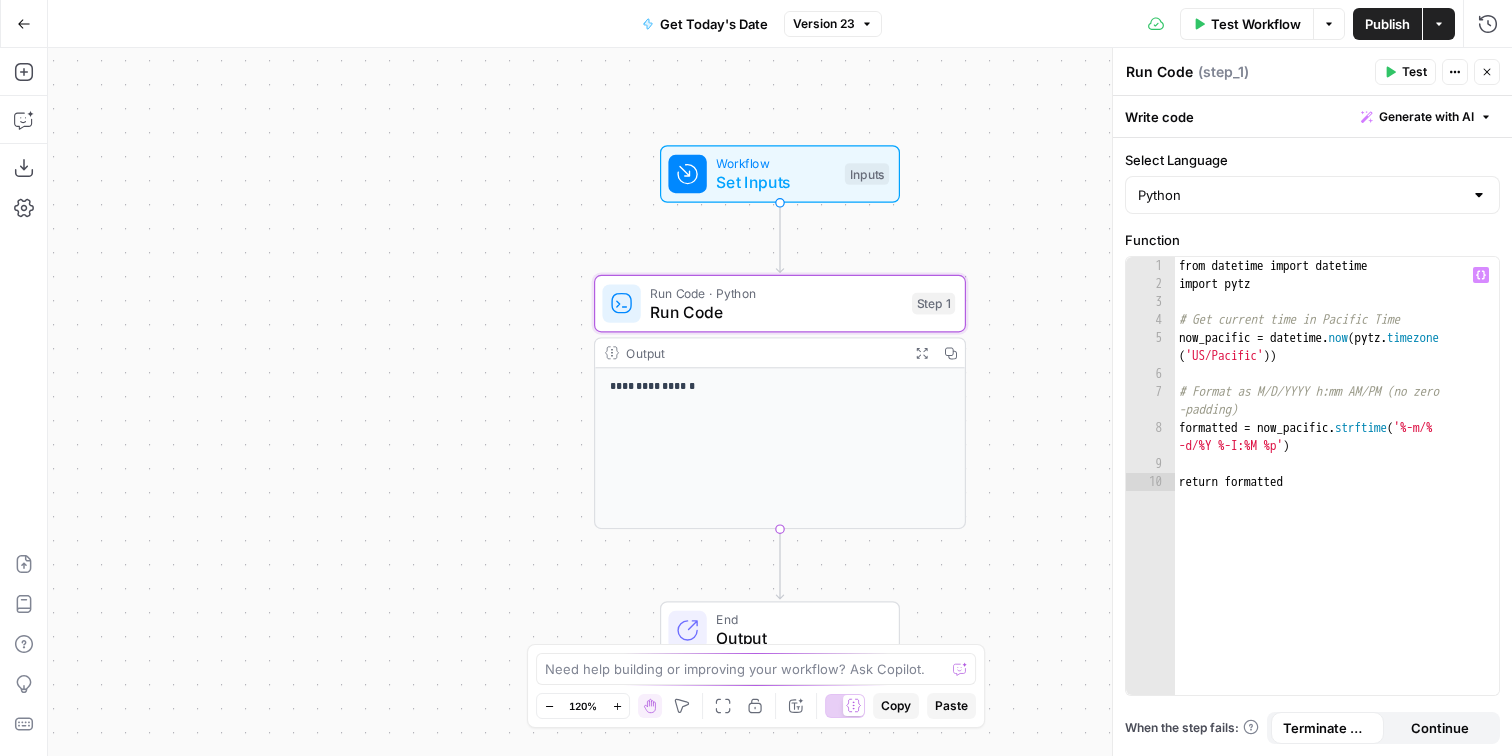 click on "[TIME_AGO] by [NAME] [NAME]" at bounding box center (1337, 494) 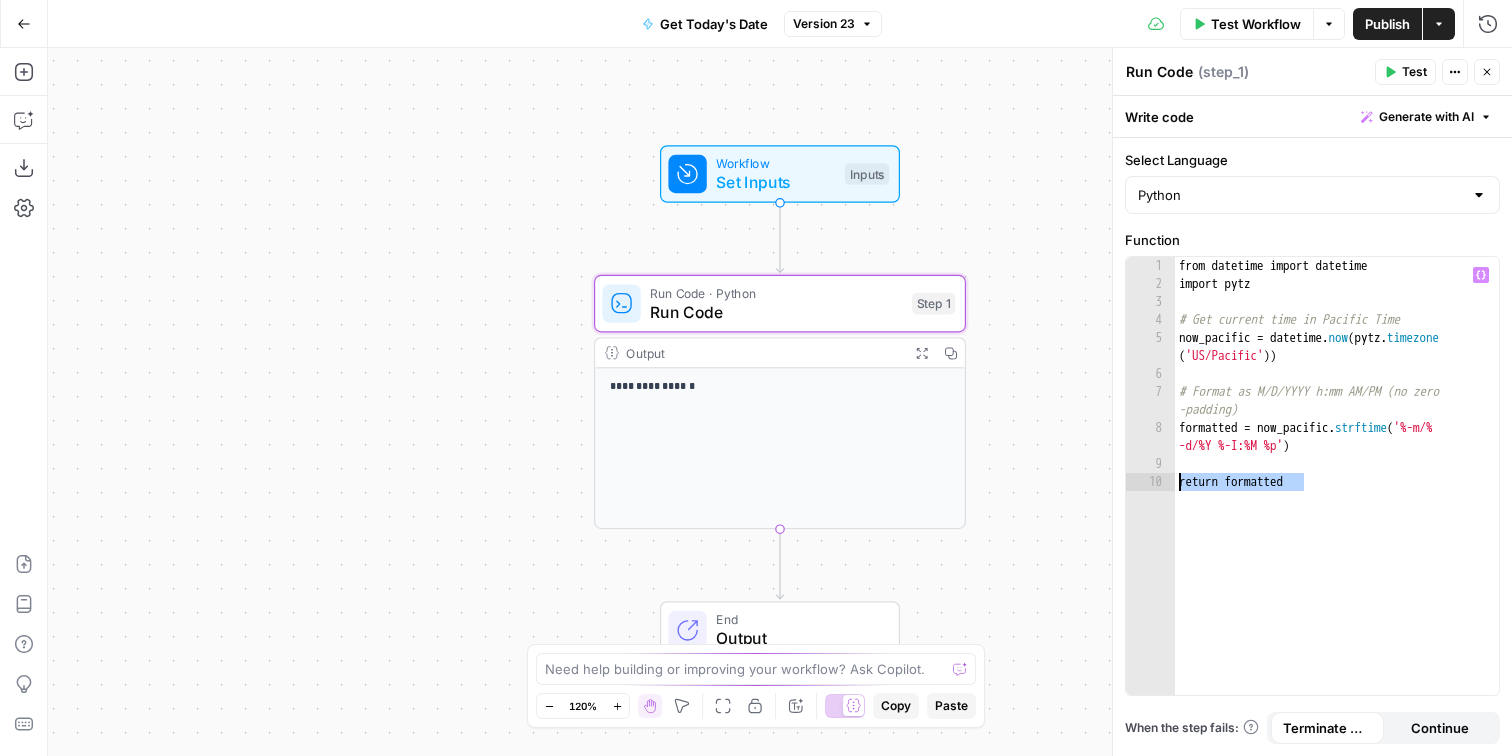 paste on "**********" 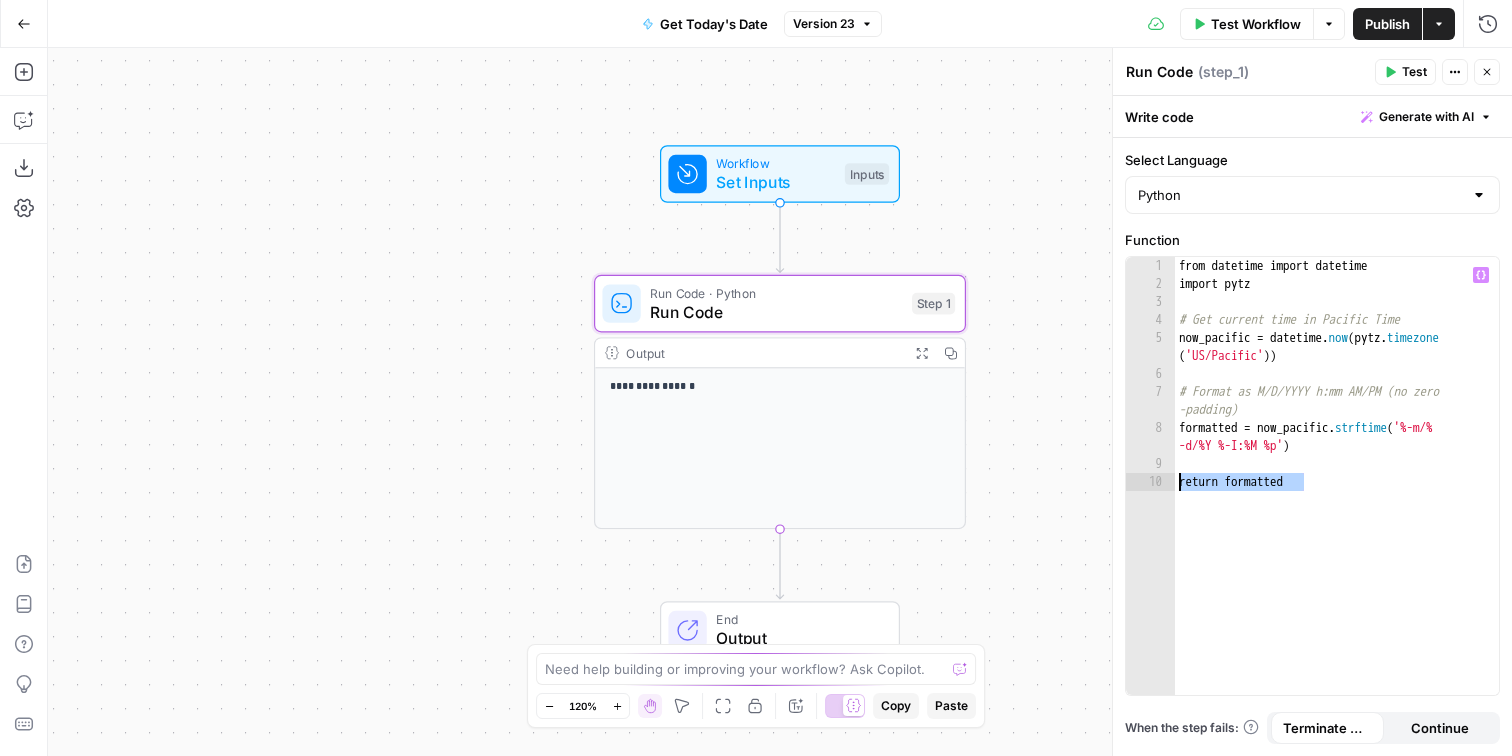 type on "**********" 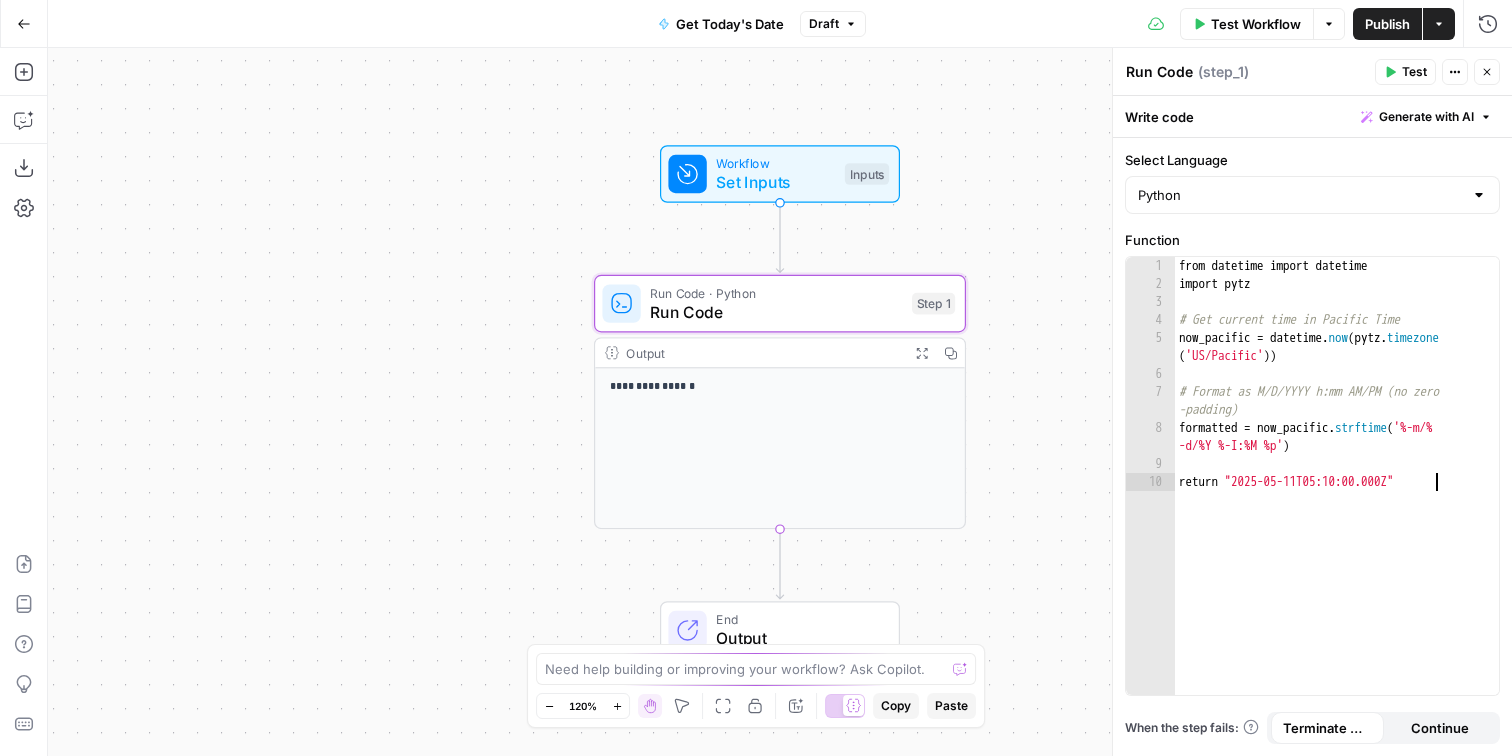 click on "Test" at bounding box center [1414, 72] 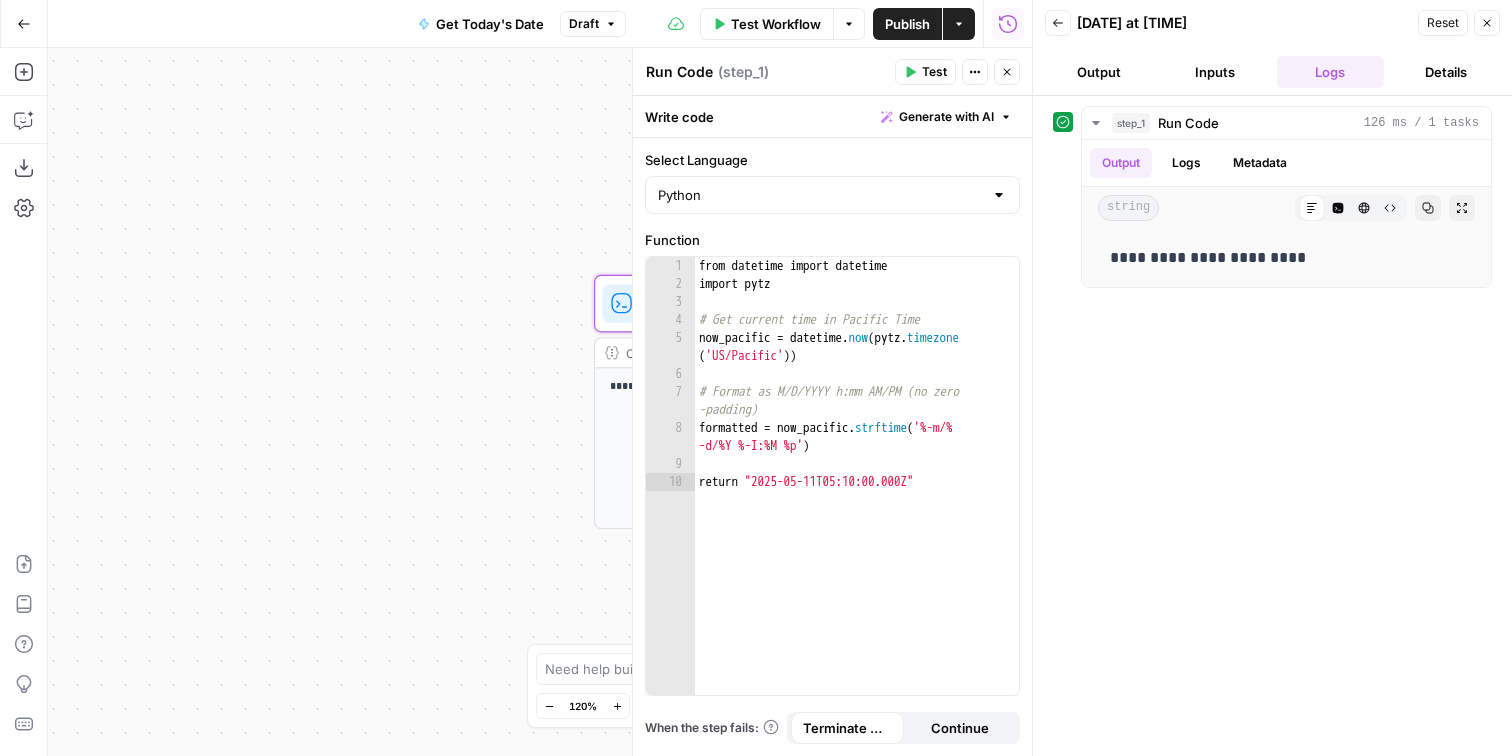 click on "Test Workflow" at bounding box center [776, 24] 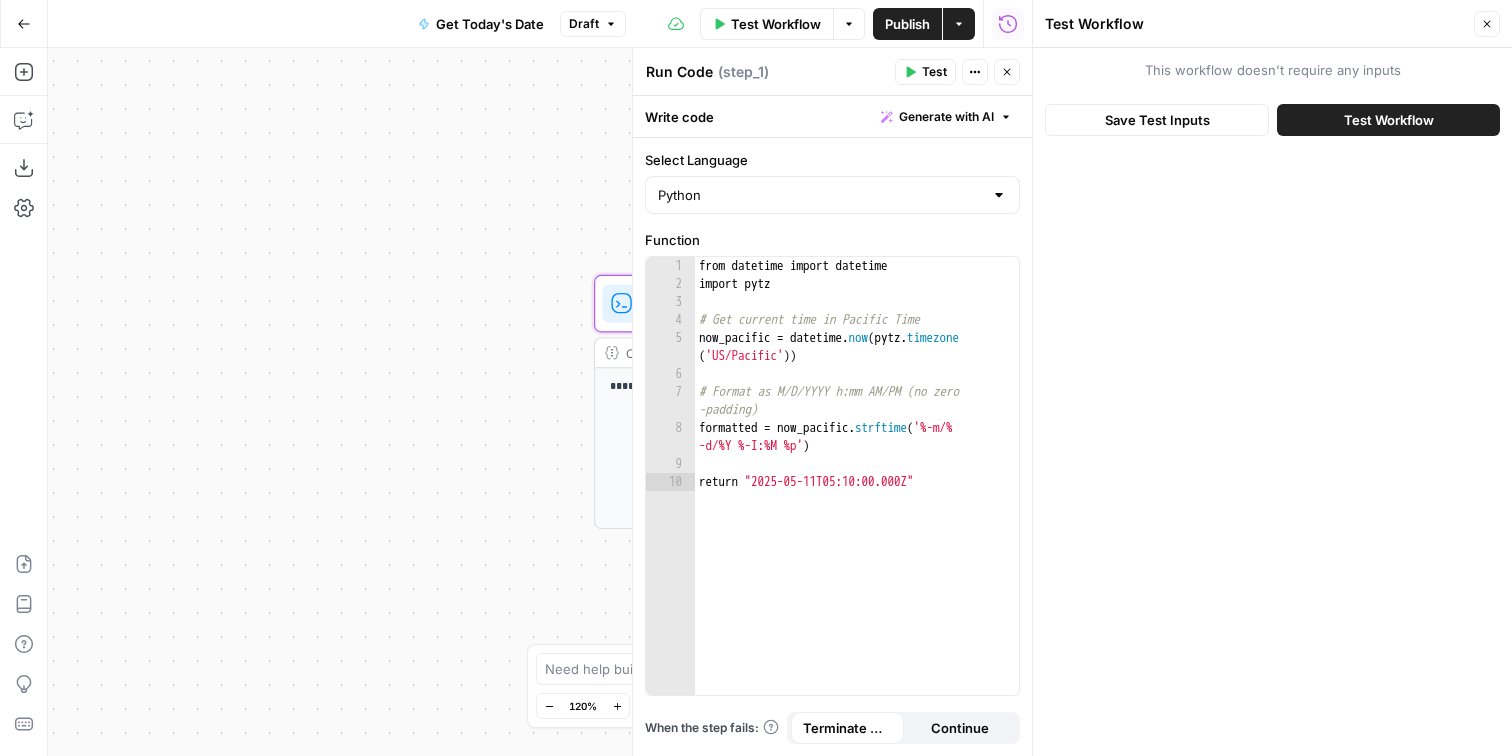 click on "Publish" at bounding box center [907, 24] 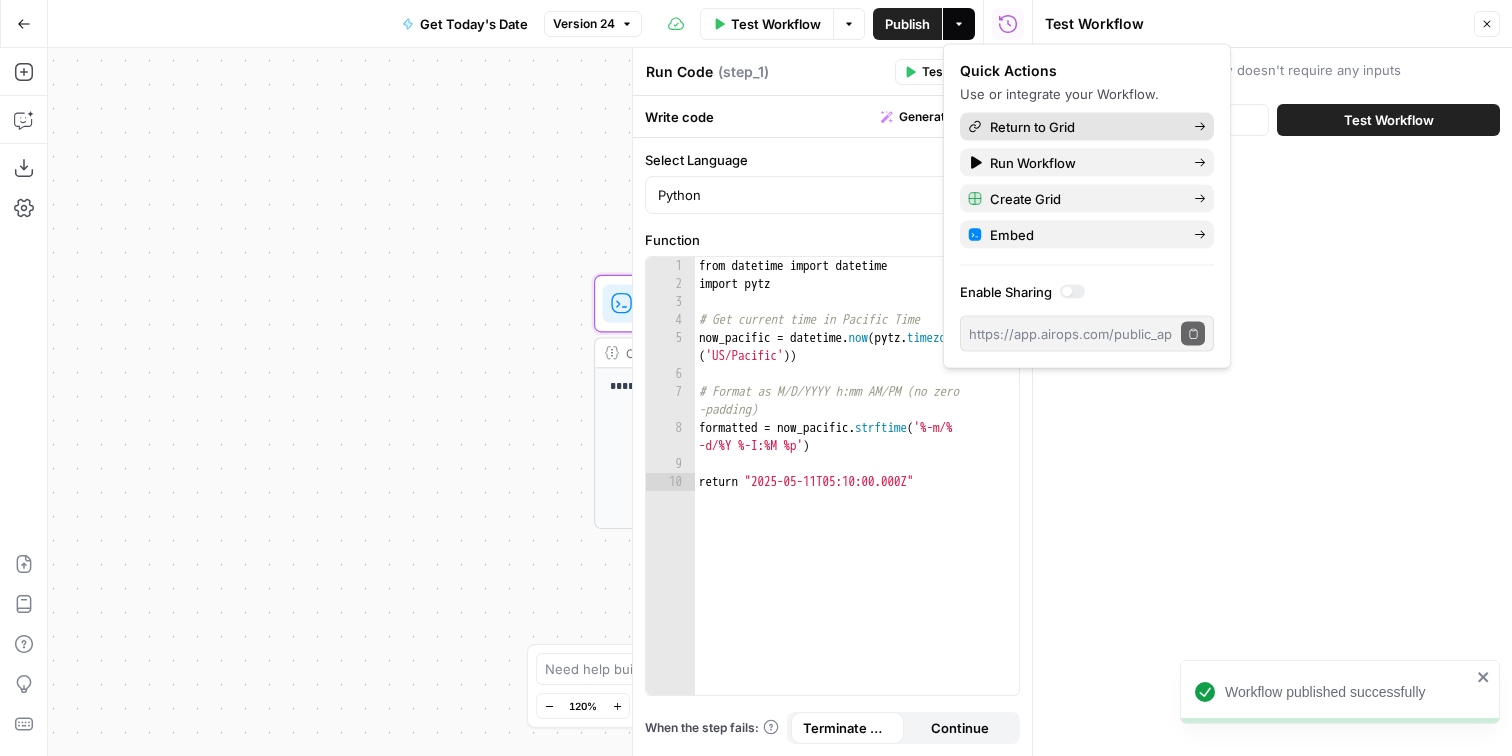 click on "Return to Grid" at bounding box center (1084, 127) 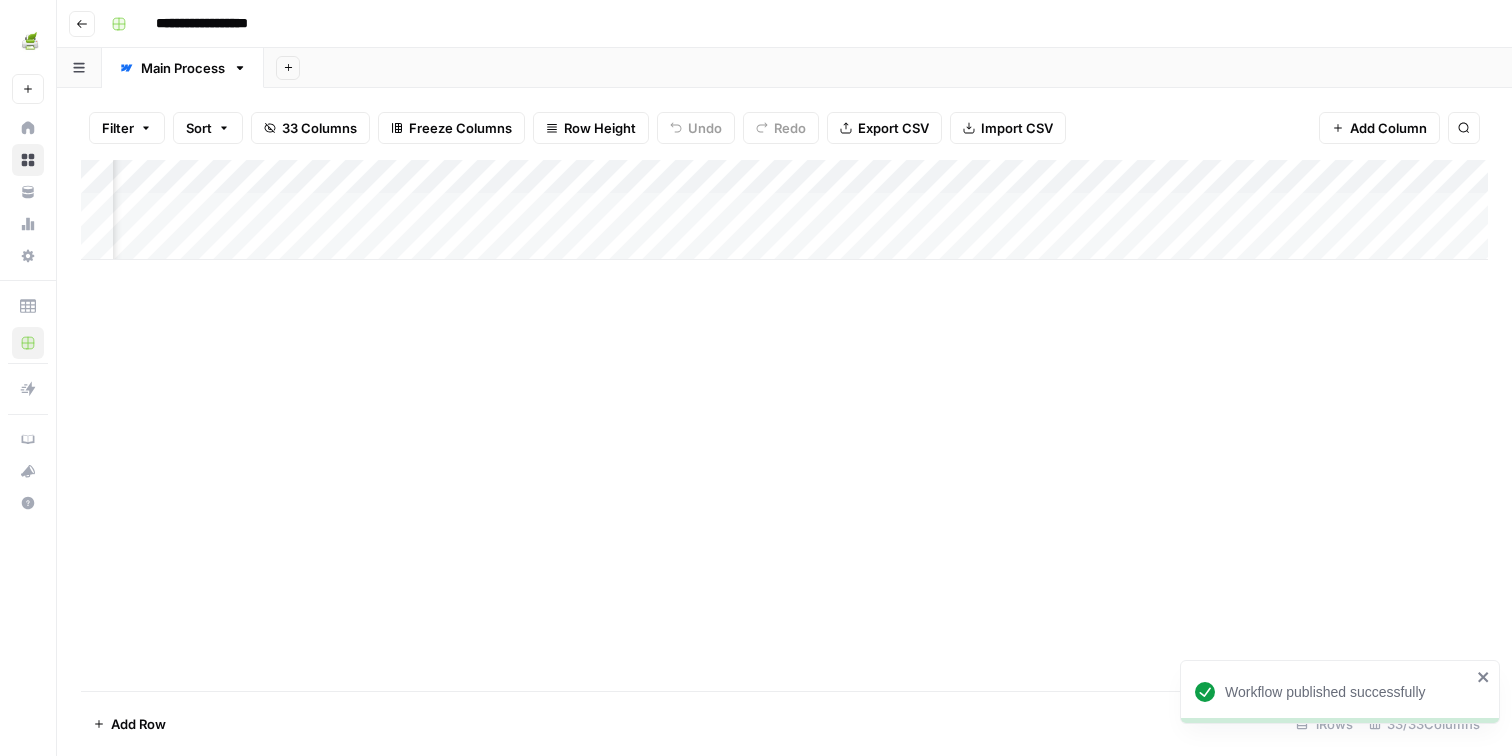 scroll, scrollTop: 0, scrollLeft: 5437, axis: horizontal 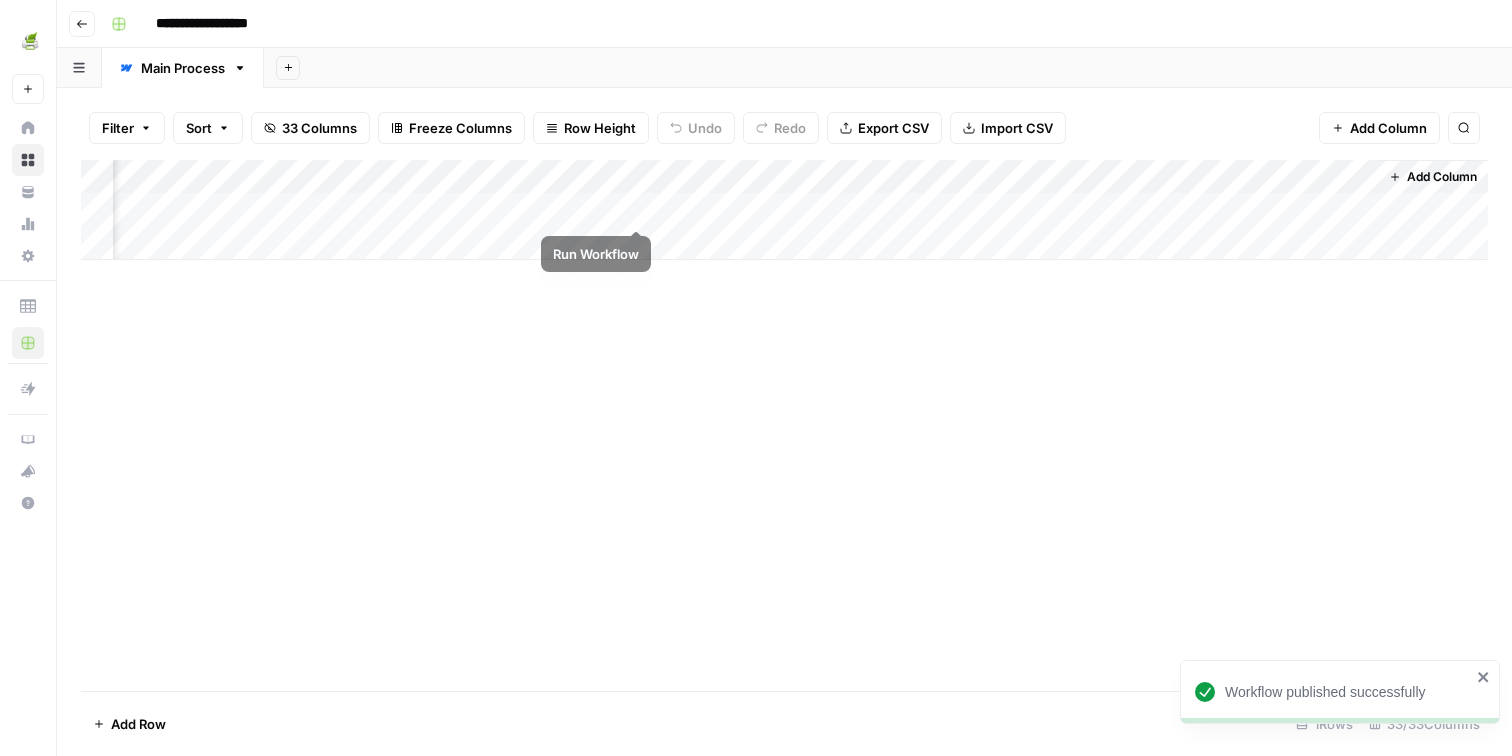 click on "Add Column" at bounding box center [784, 210] 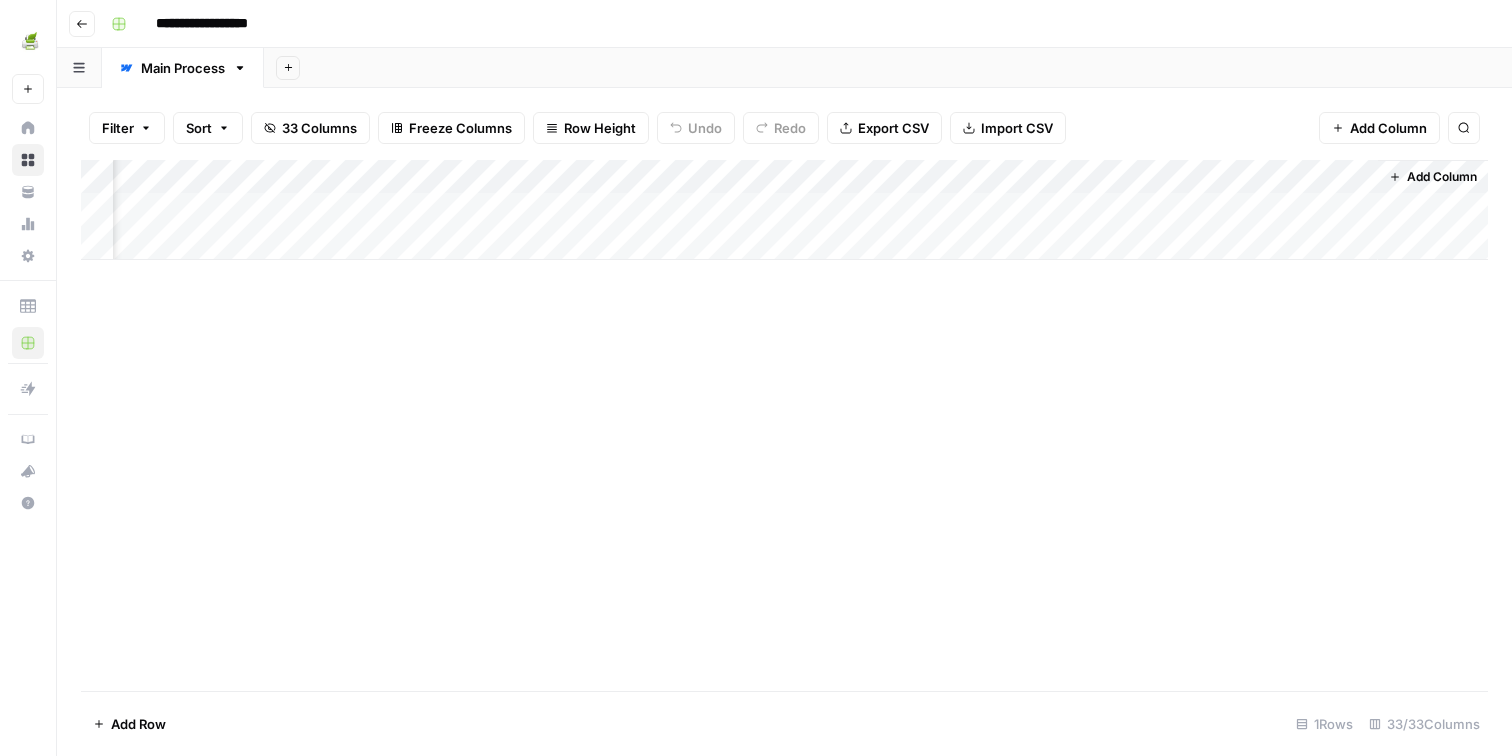 click on "Add Column" at bounding box center (784, 210) 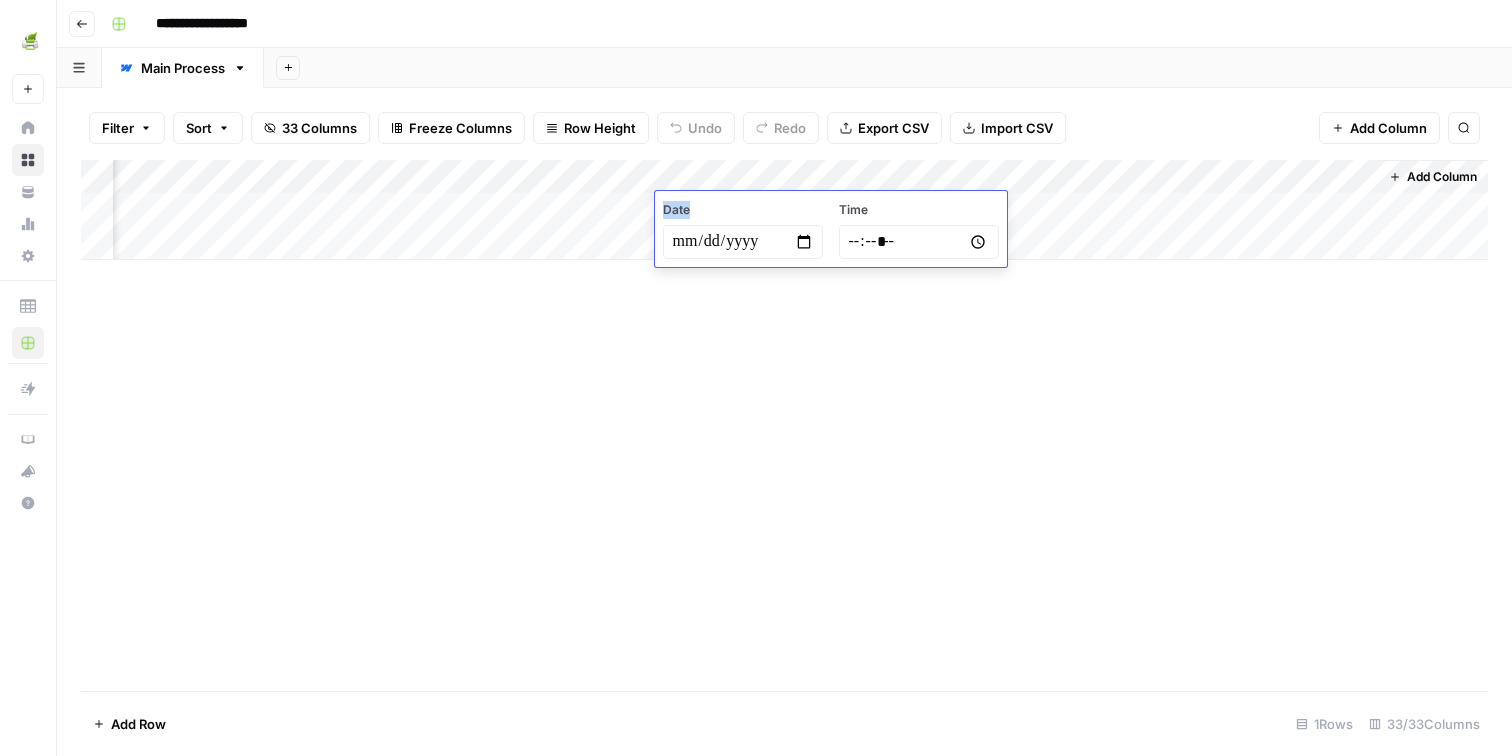 click on "Date" at bounding box center [743, 210] 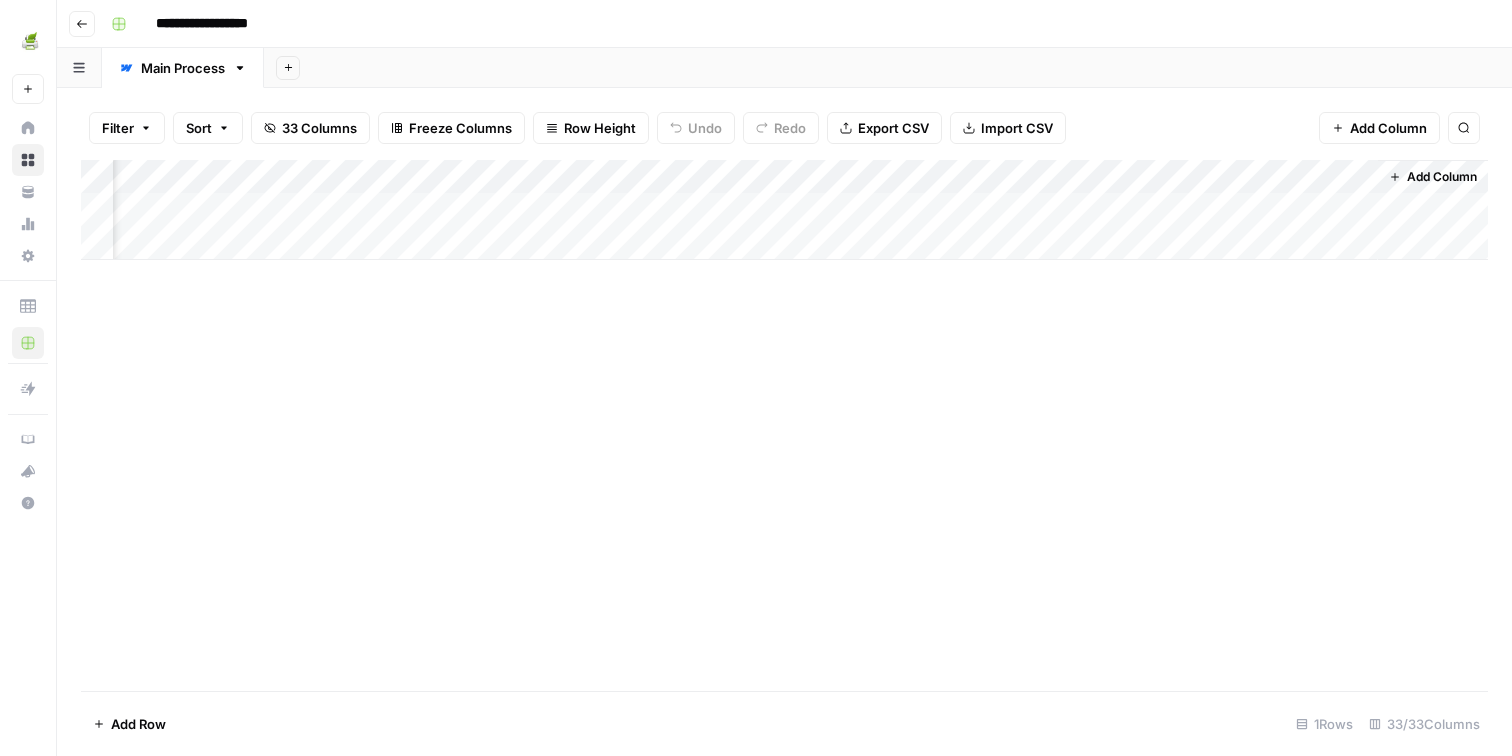 click on "Add Column" at bounding box center (784, 425) 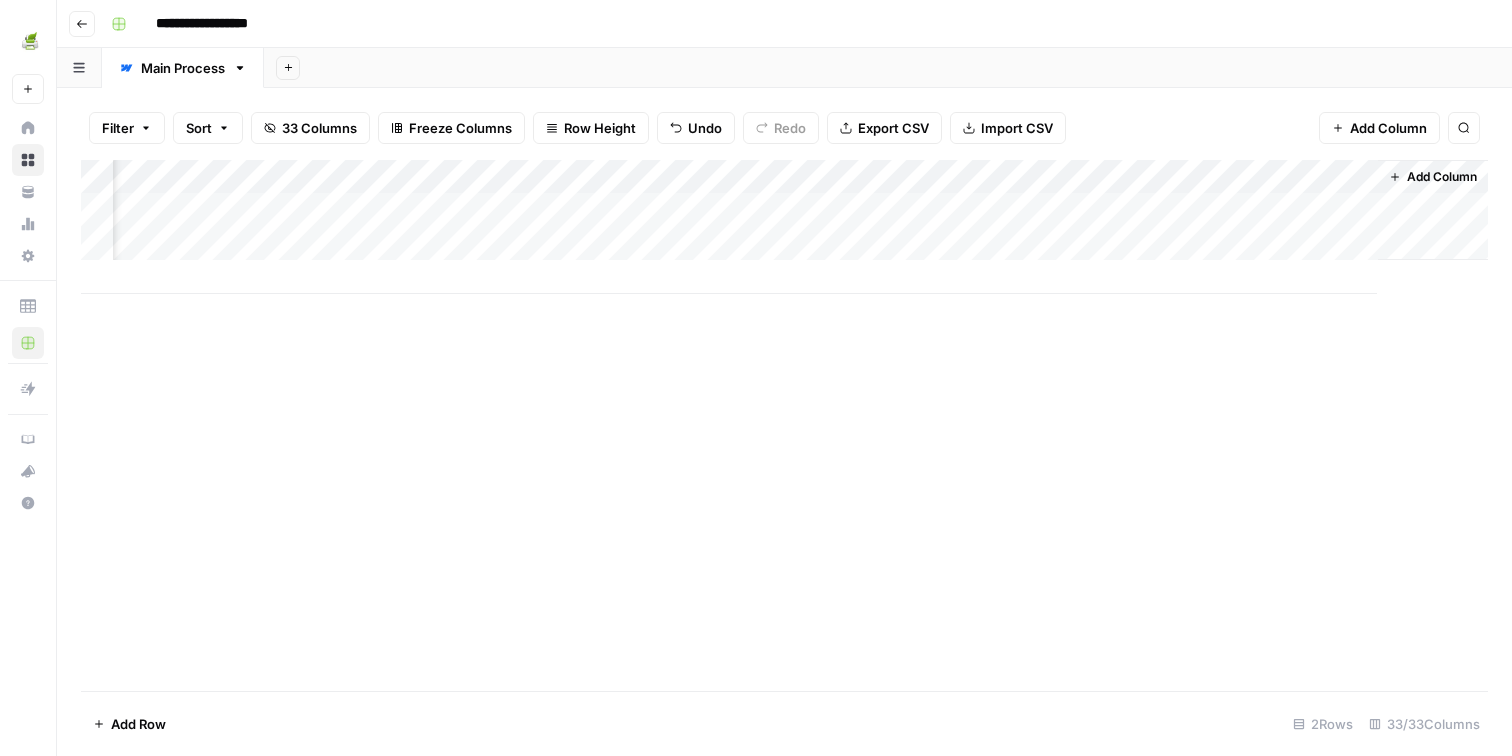 scroll, scrollTop: 0, scrollLeft: 5437, axis: horizontal 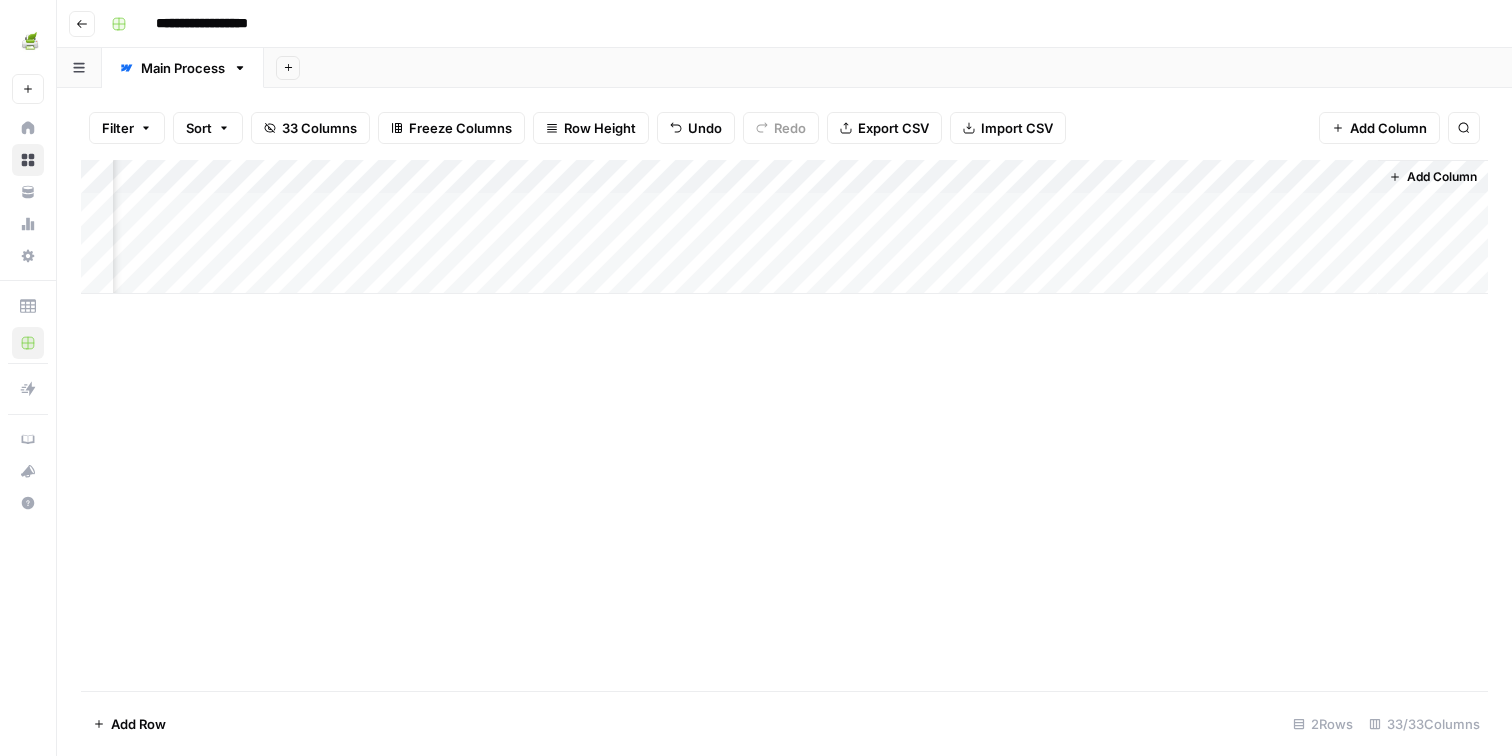 click on "Add Column" at bounding box center [784, 425] 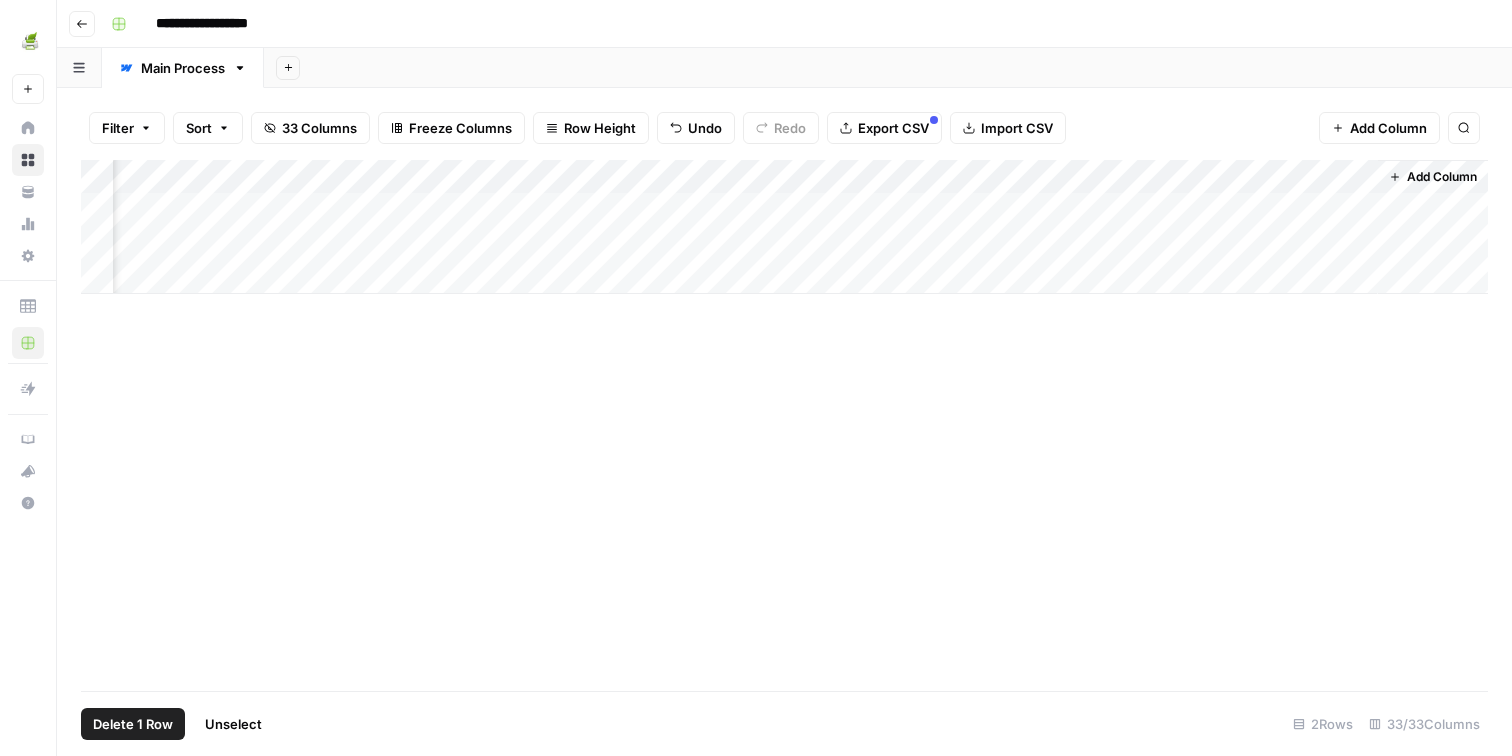 click on "Add Column" at bounding box center [784, 227] 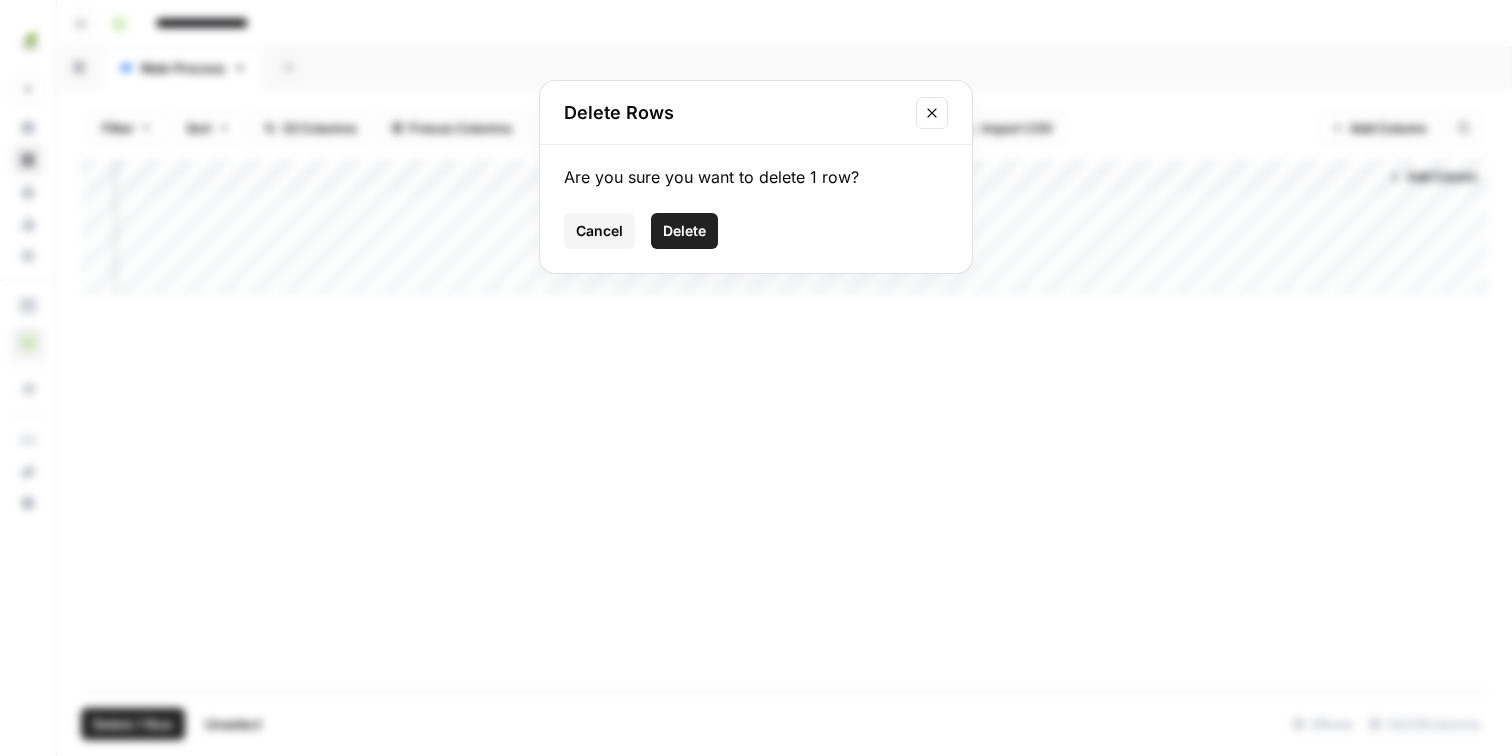 click on "Delete" at bounding box center (684, 231) 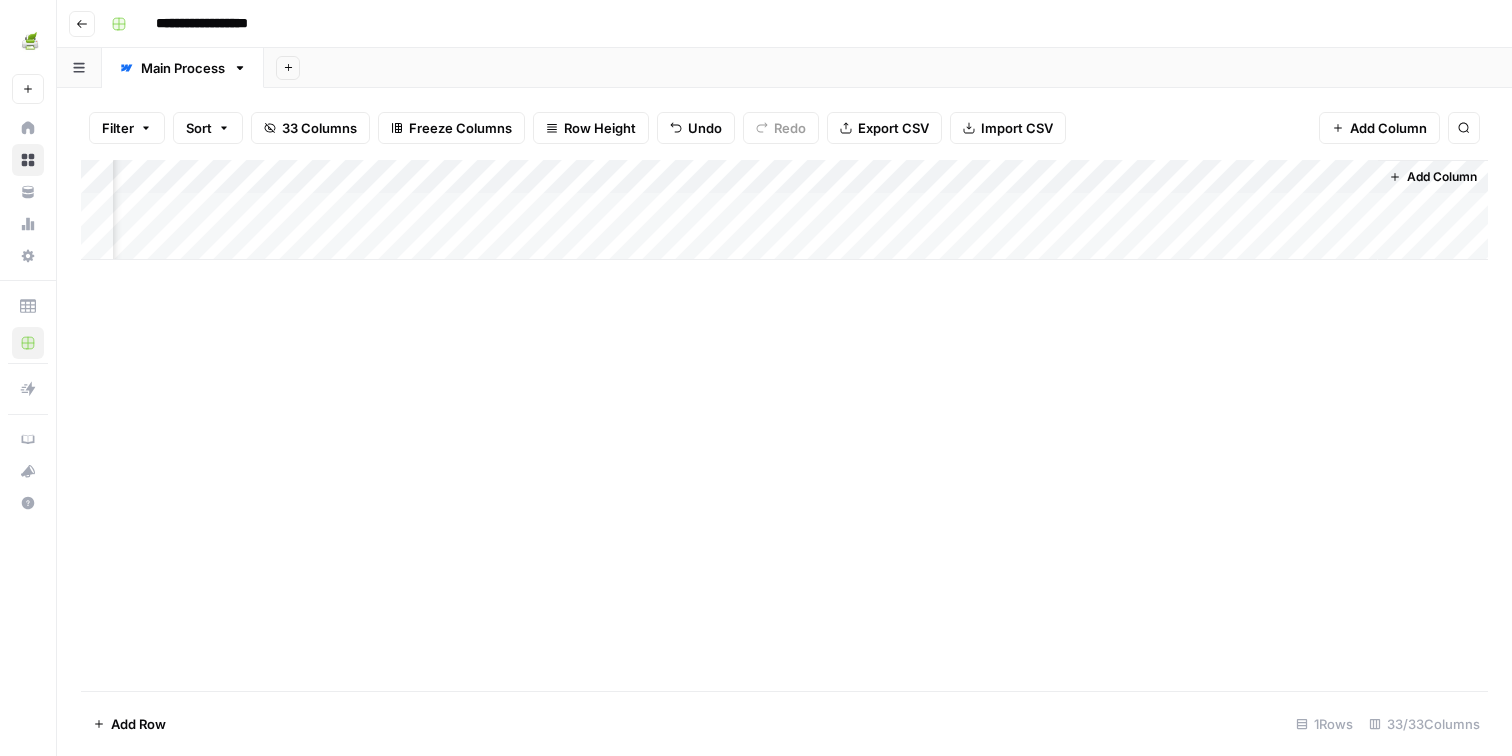 click on "Add Column" at bounding box center (784, 210) 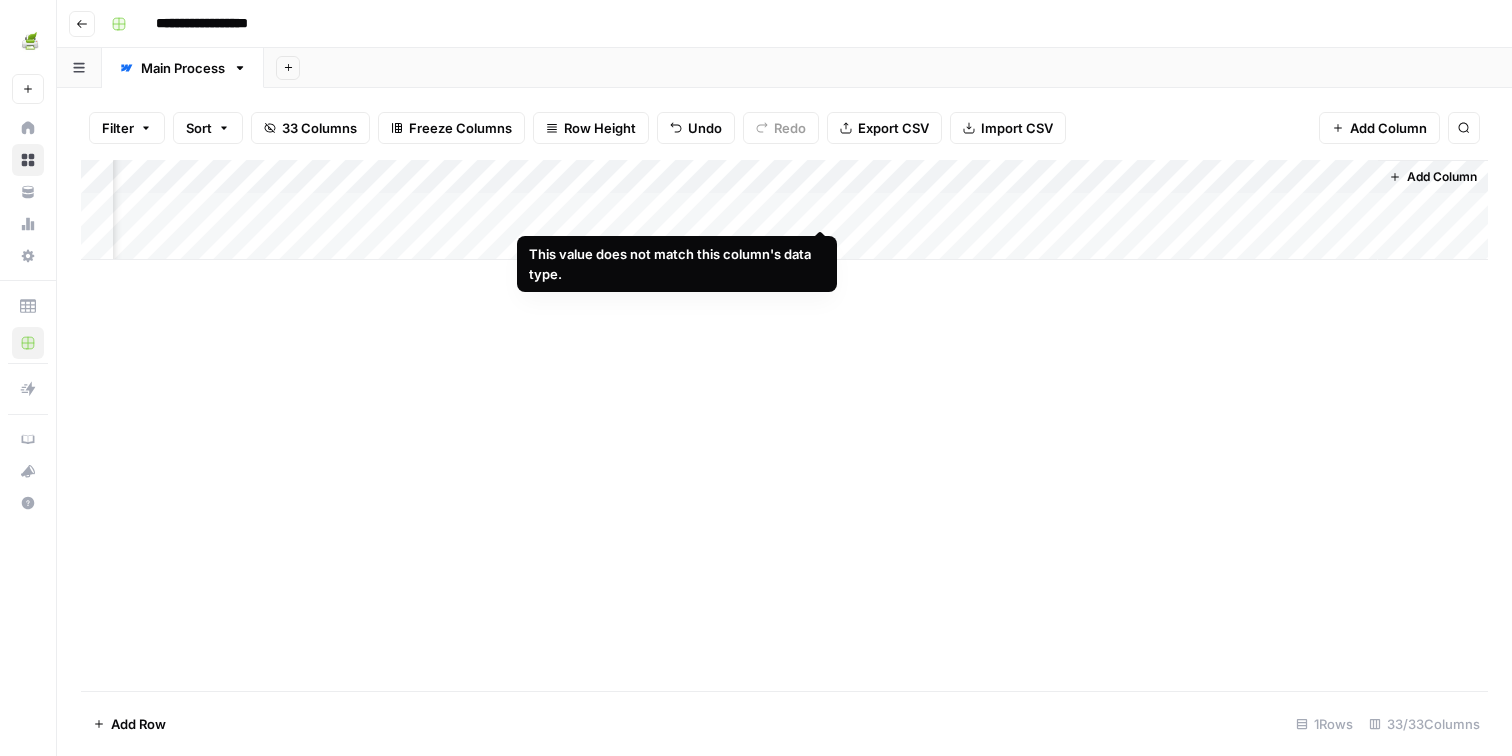 click on "Add Column" at bounding box center (784, 210) 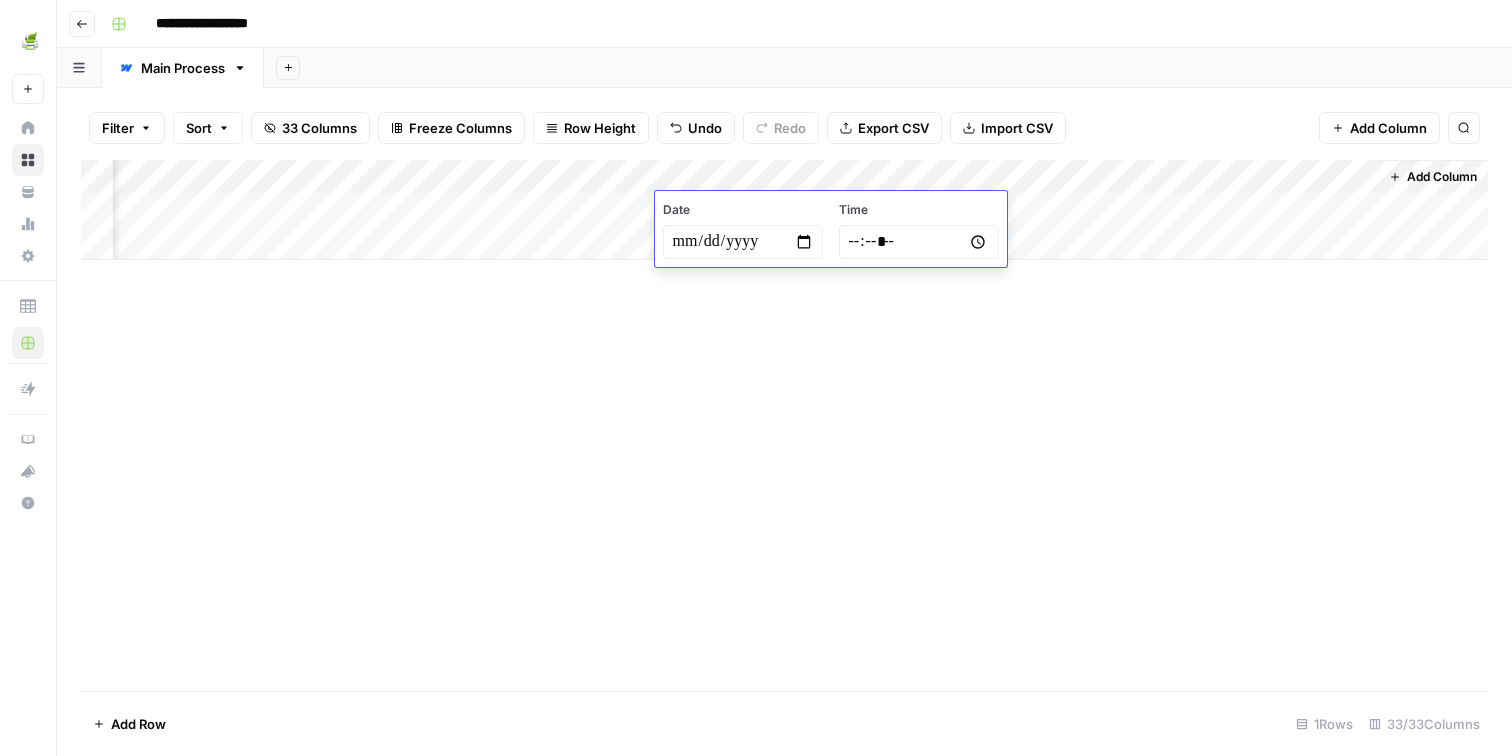 type on "**********" 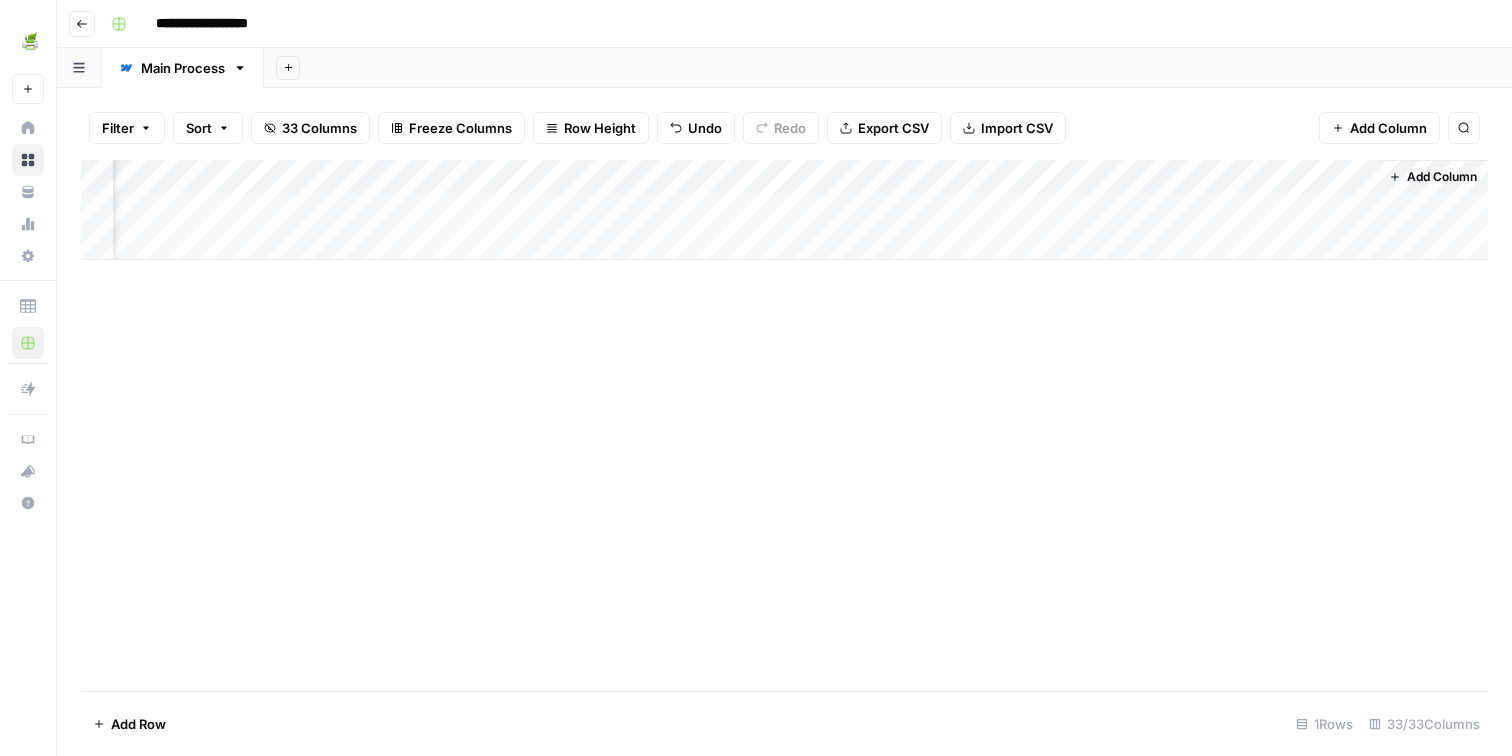 click on "Add Column" at bounding box center (784, 210) 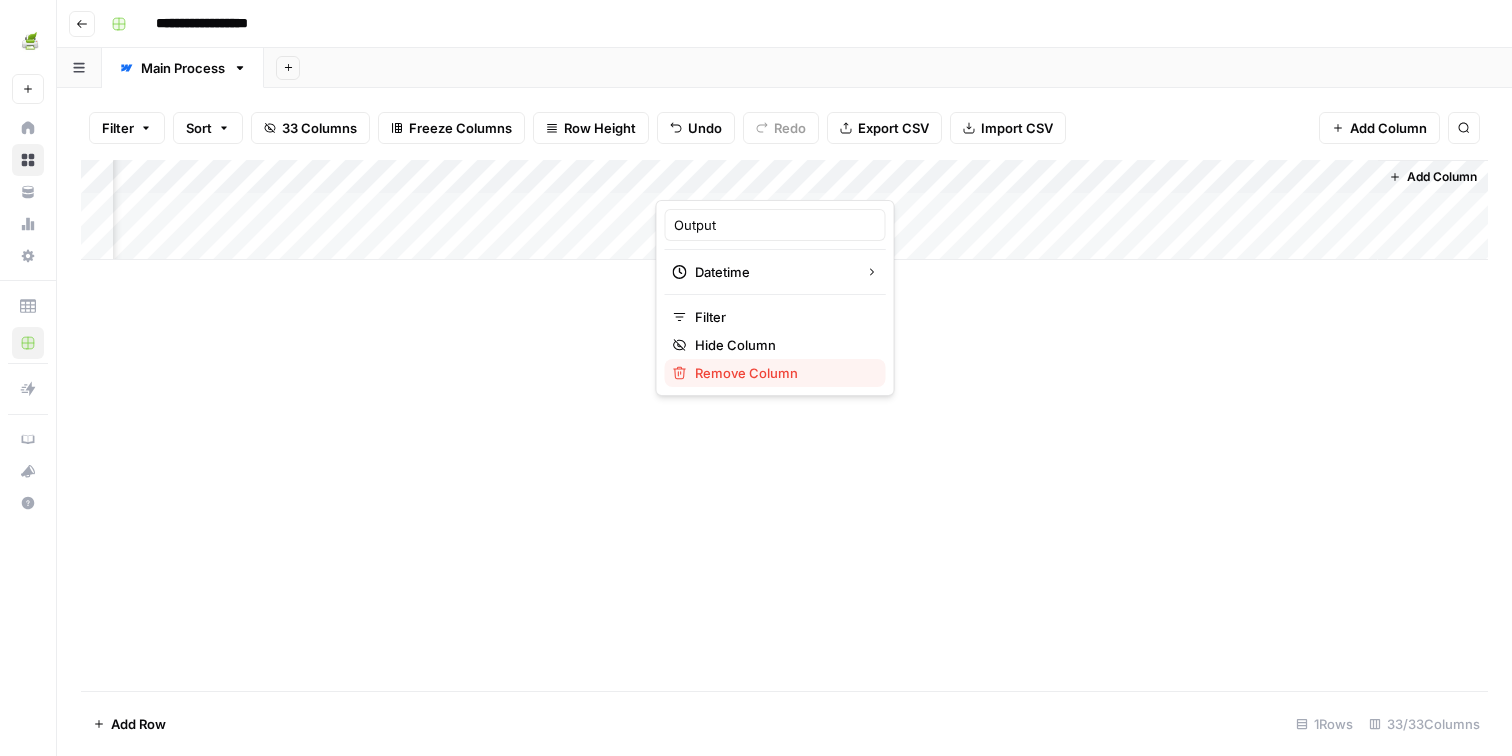 click on "Remove Column" at bounding box center [782, 373] 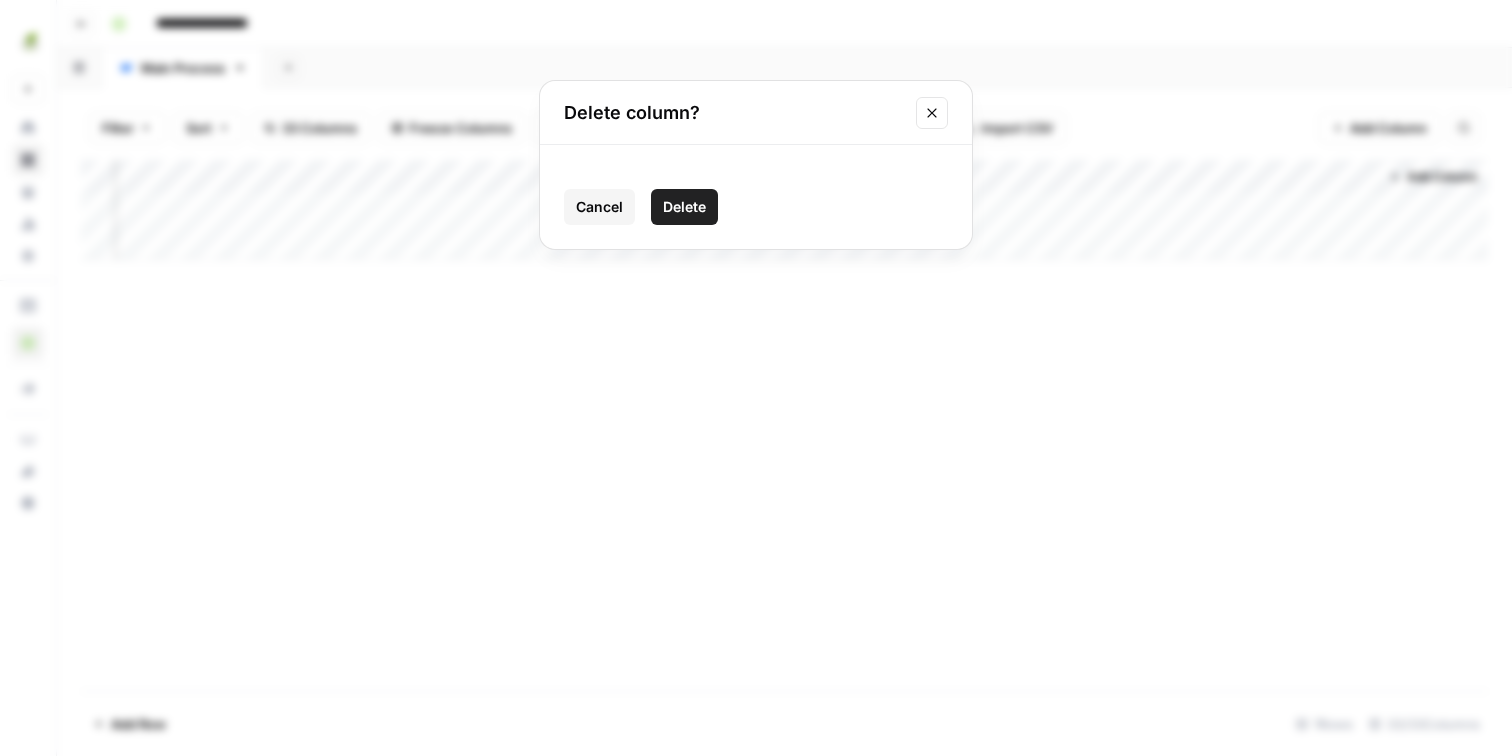click on "Delete" at bounding box center [684, 207] 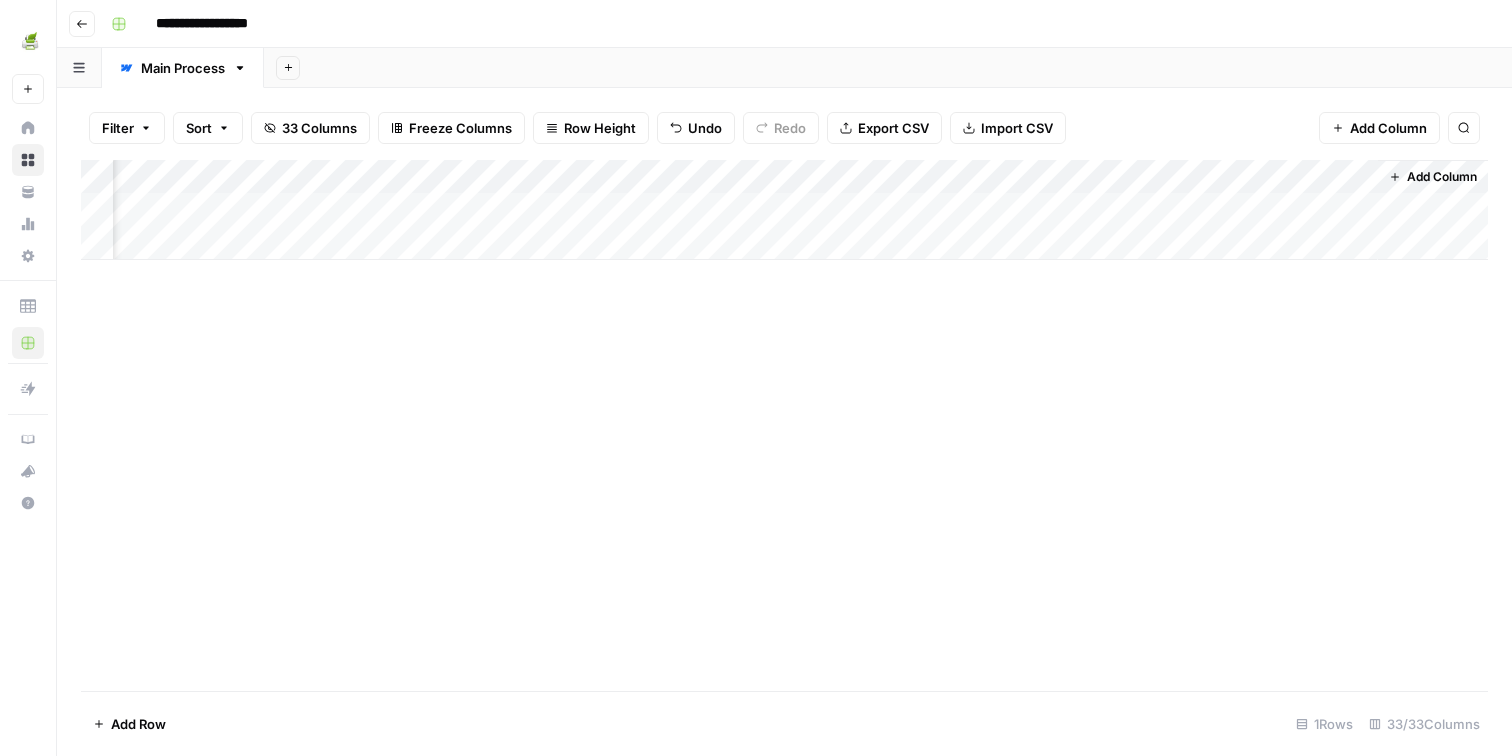scroll, scrollTop: 0, scrollLeft: 5257, axis: horizontal 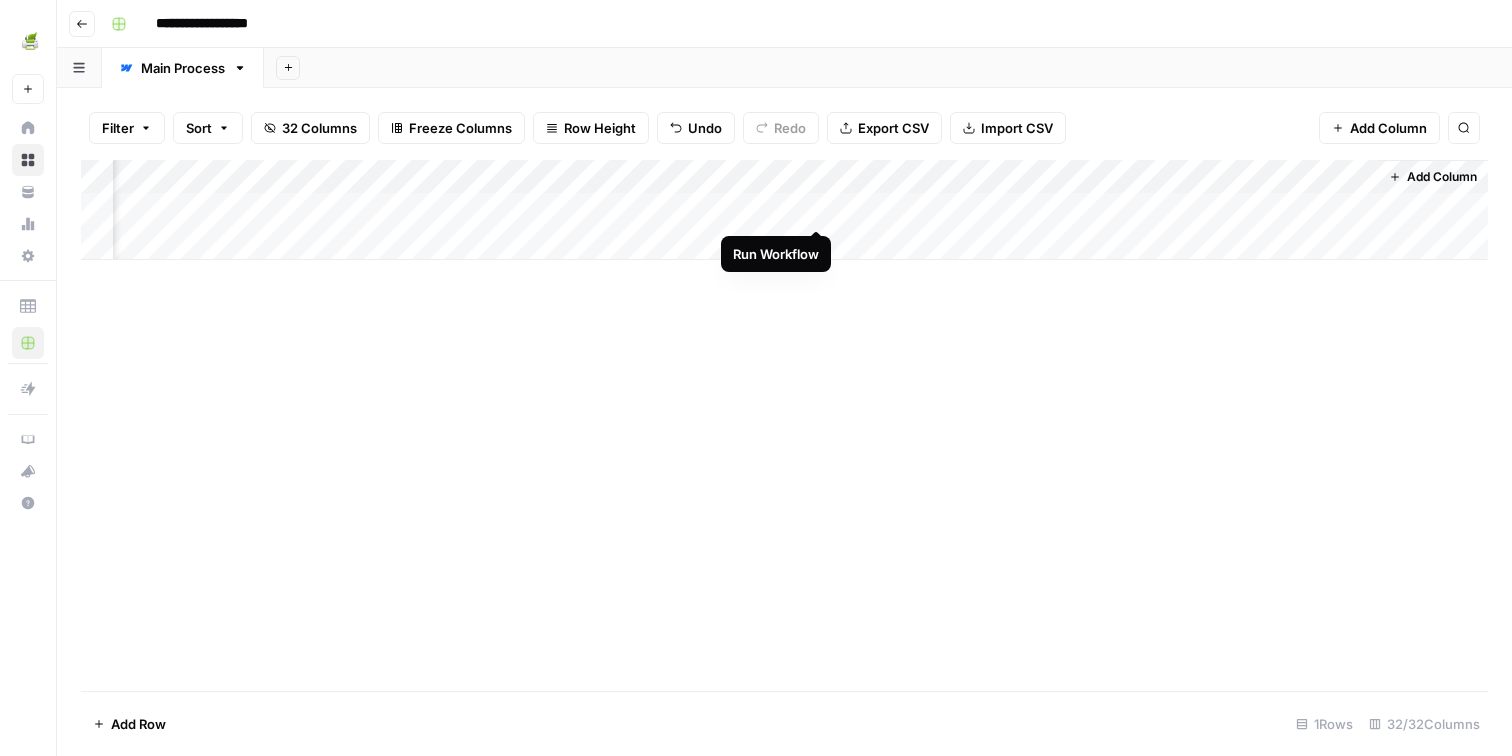 click on "Add Column" at bounding box center (784, 210) 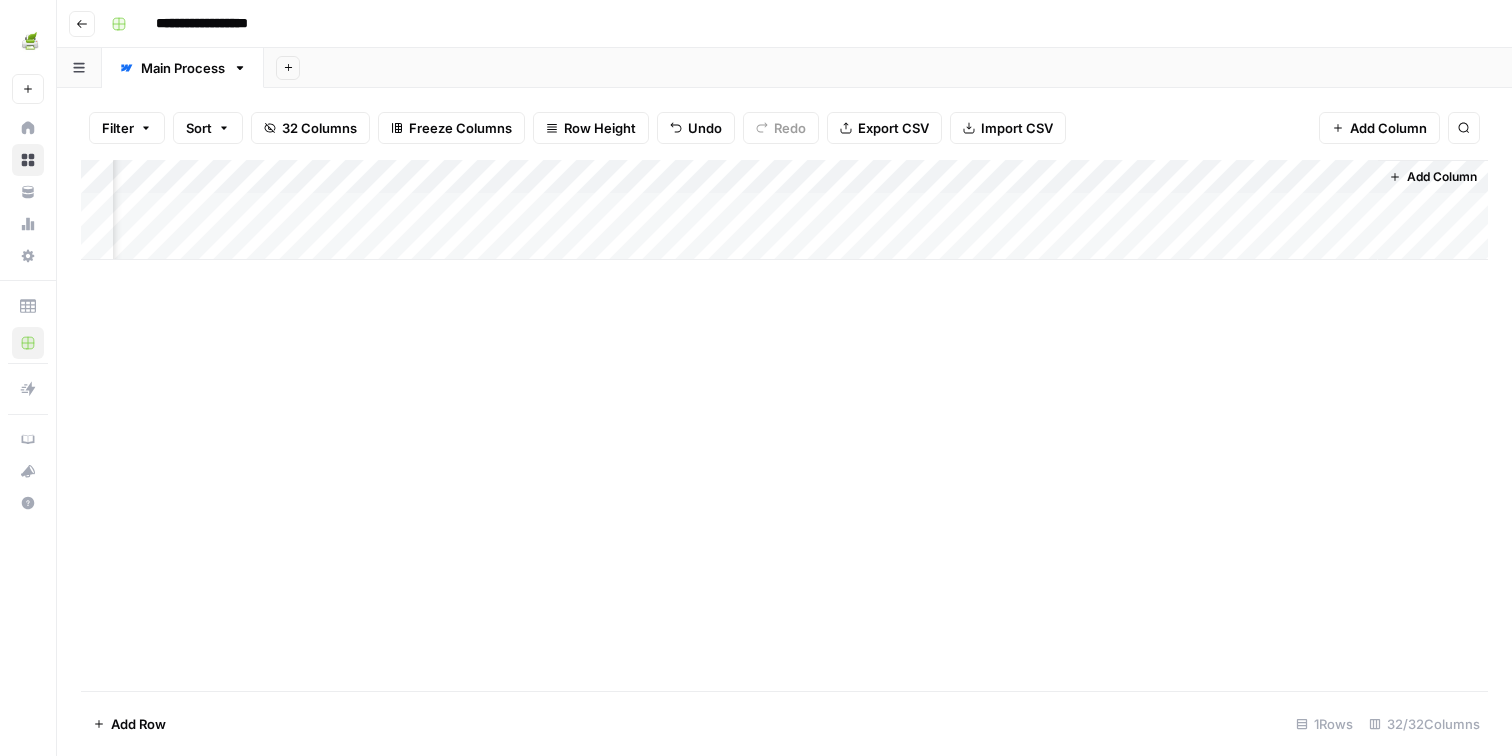click on "Add Column" at bounding box center (784, 210) 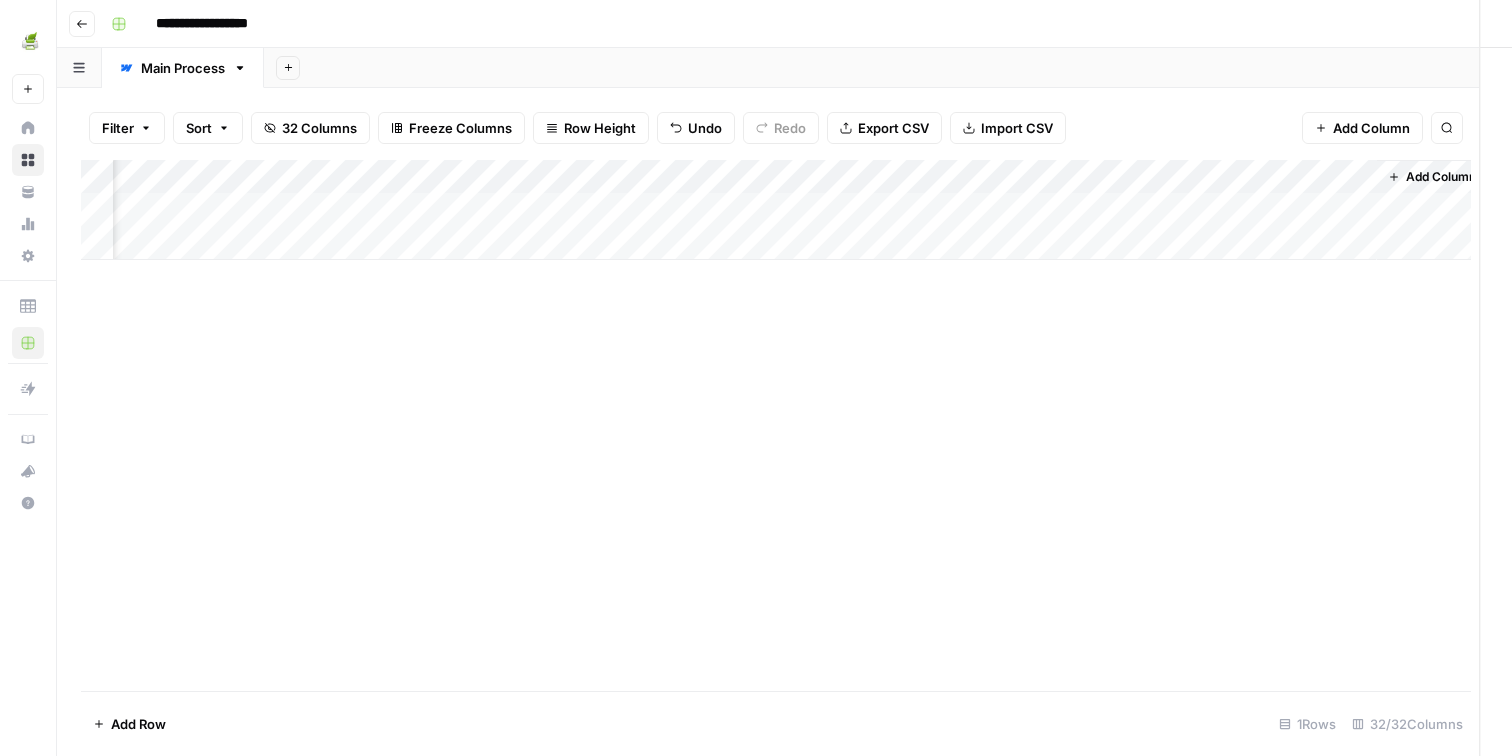 scroll, scrollTop: 0, scrollLeft: 5241, axis: horizontal 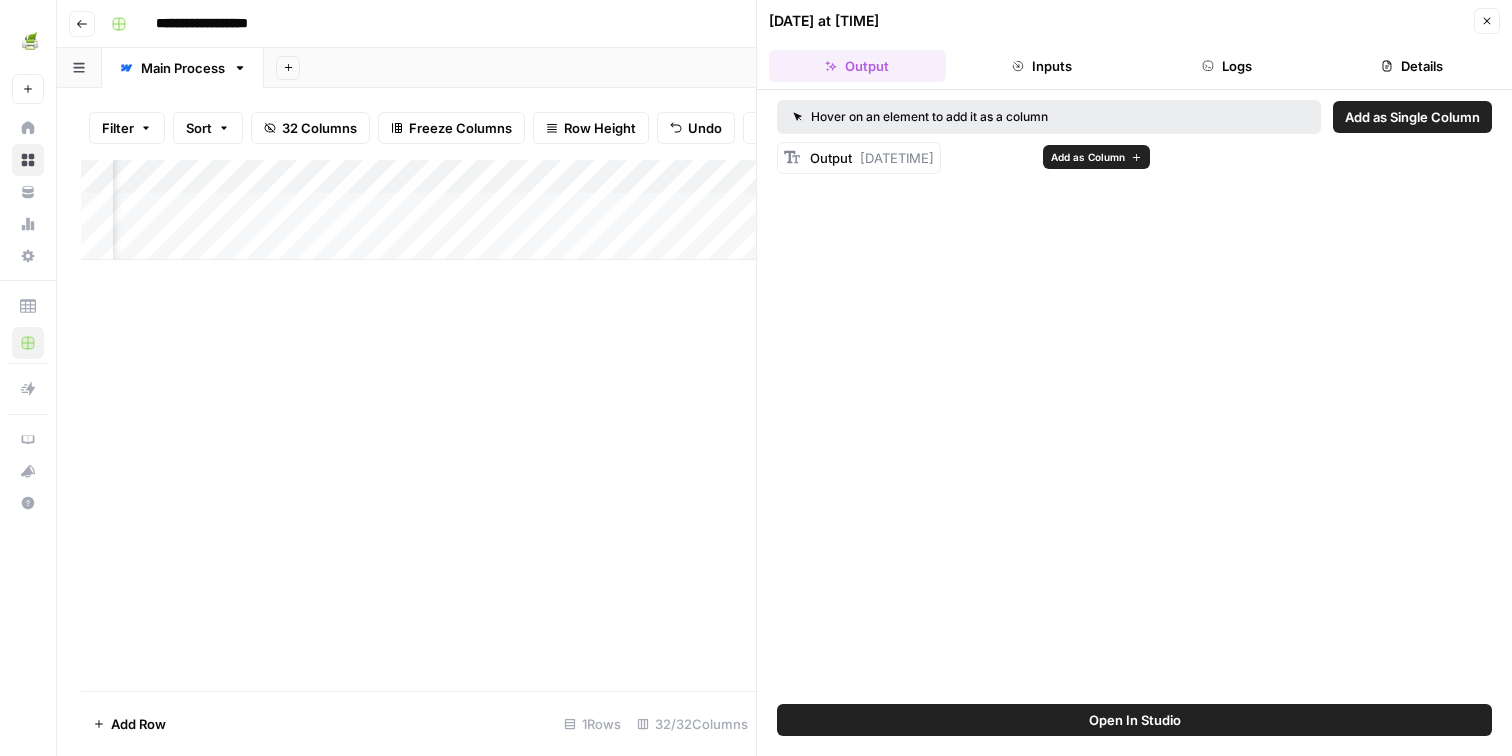 click on "Add as Column" at bounding box center [1088, 157] 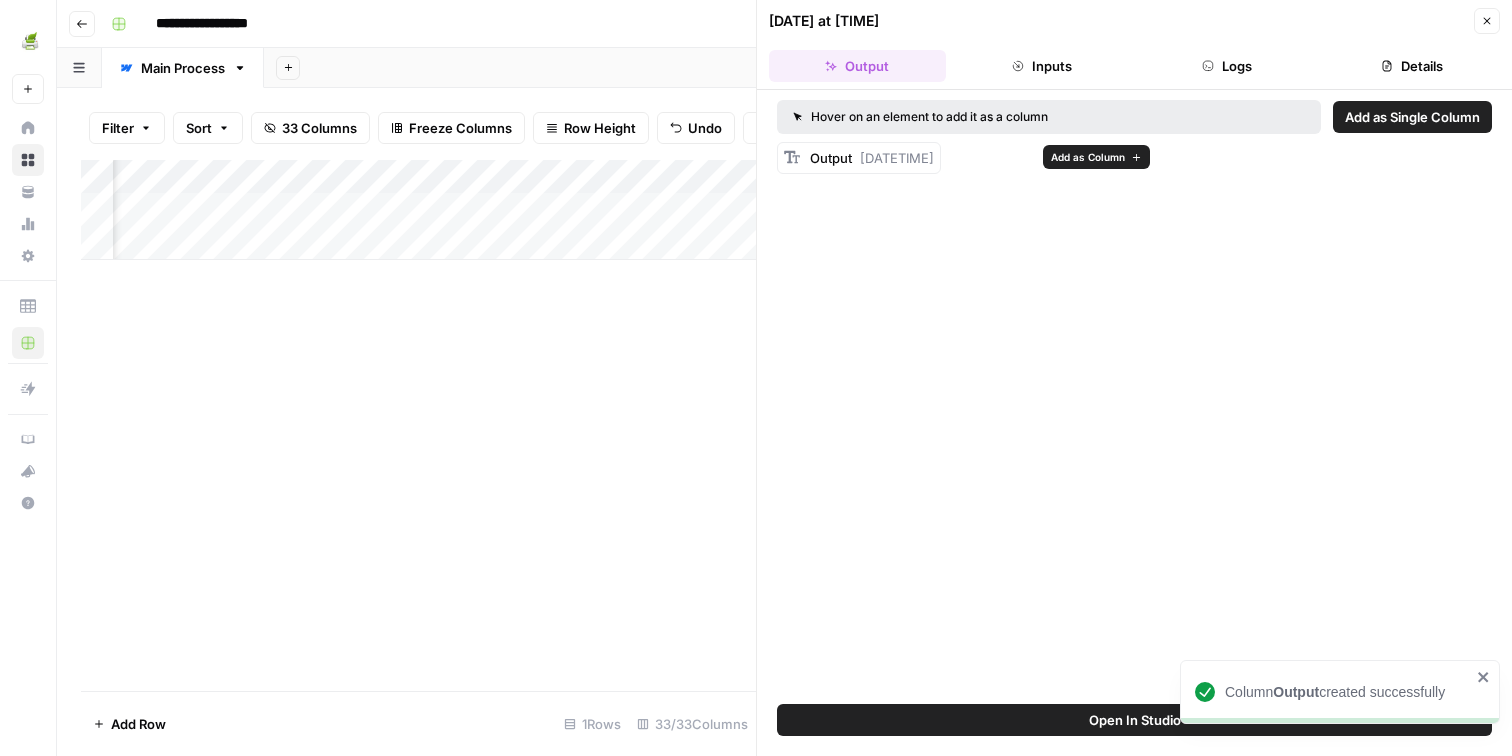 scroll, scrollTop: 0, scrollLeft: 5668, axis: horizontal 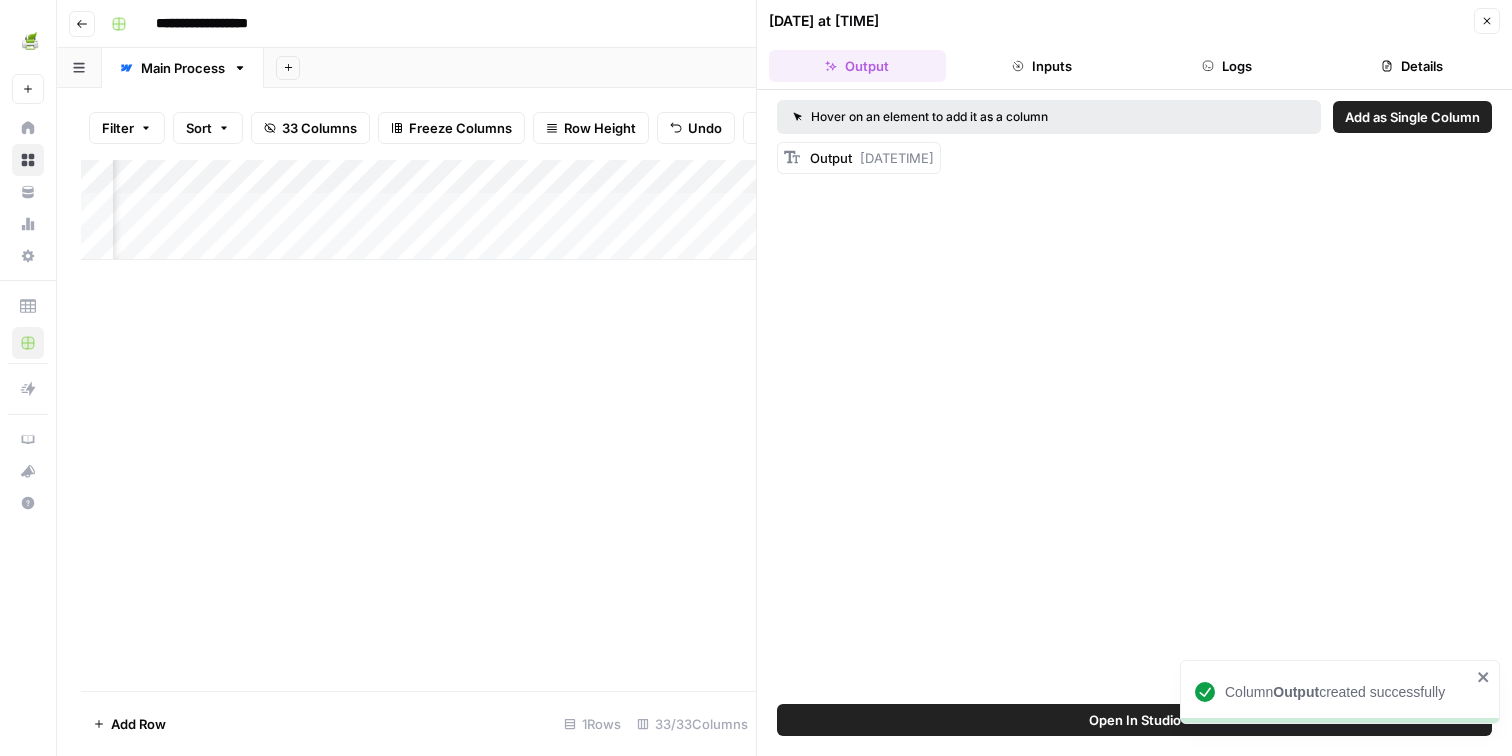 click 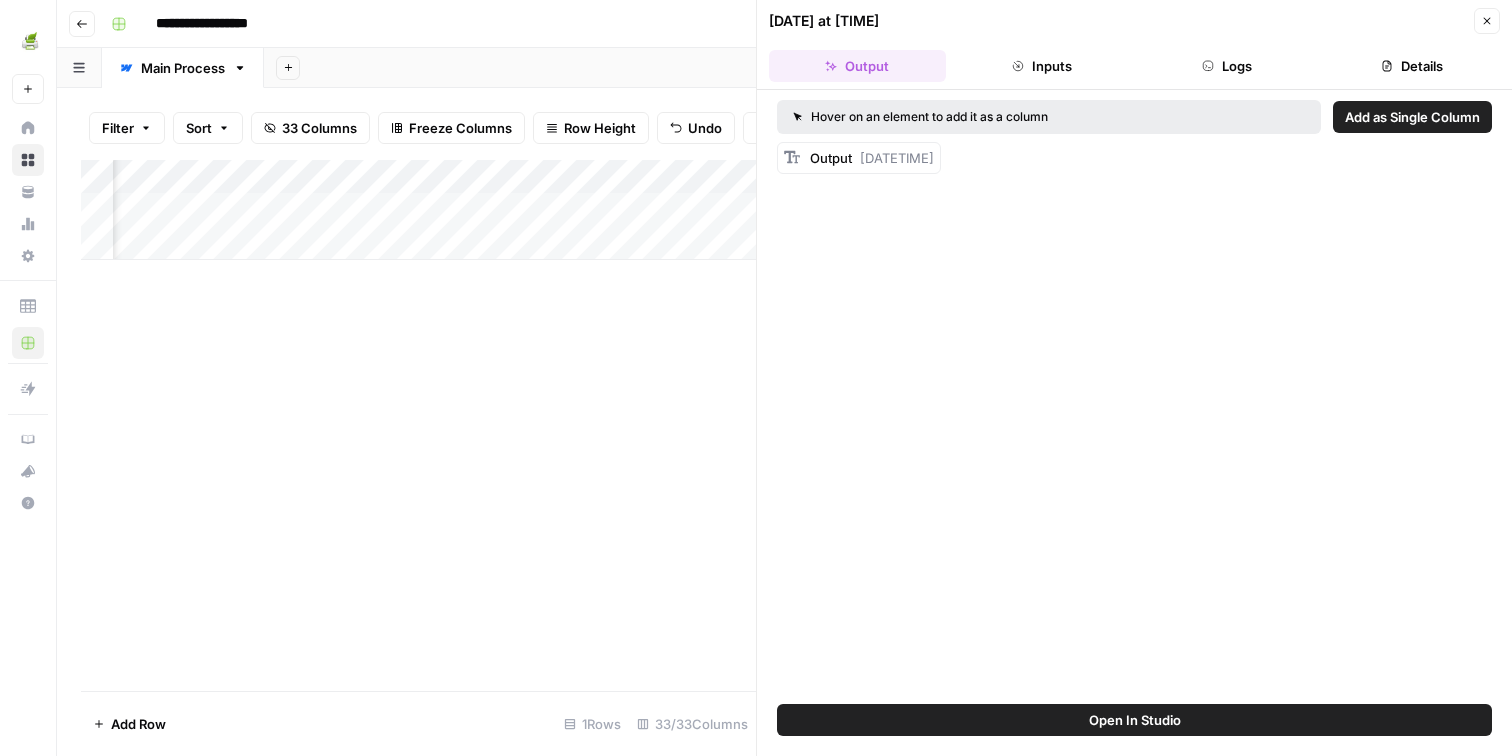 click on "Add Column" at bounding box center (418, 210) 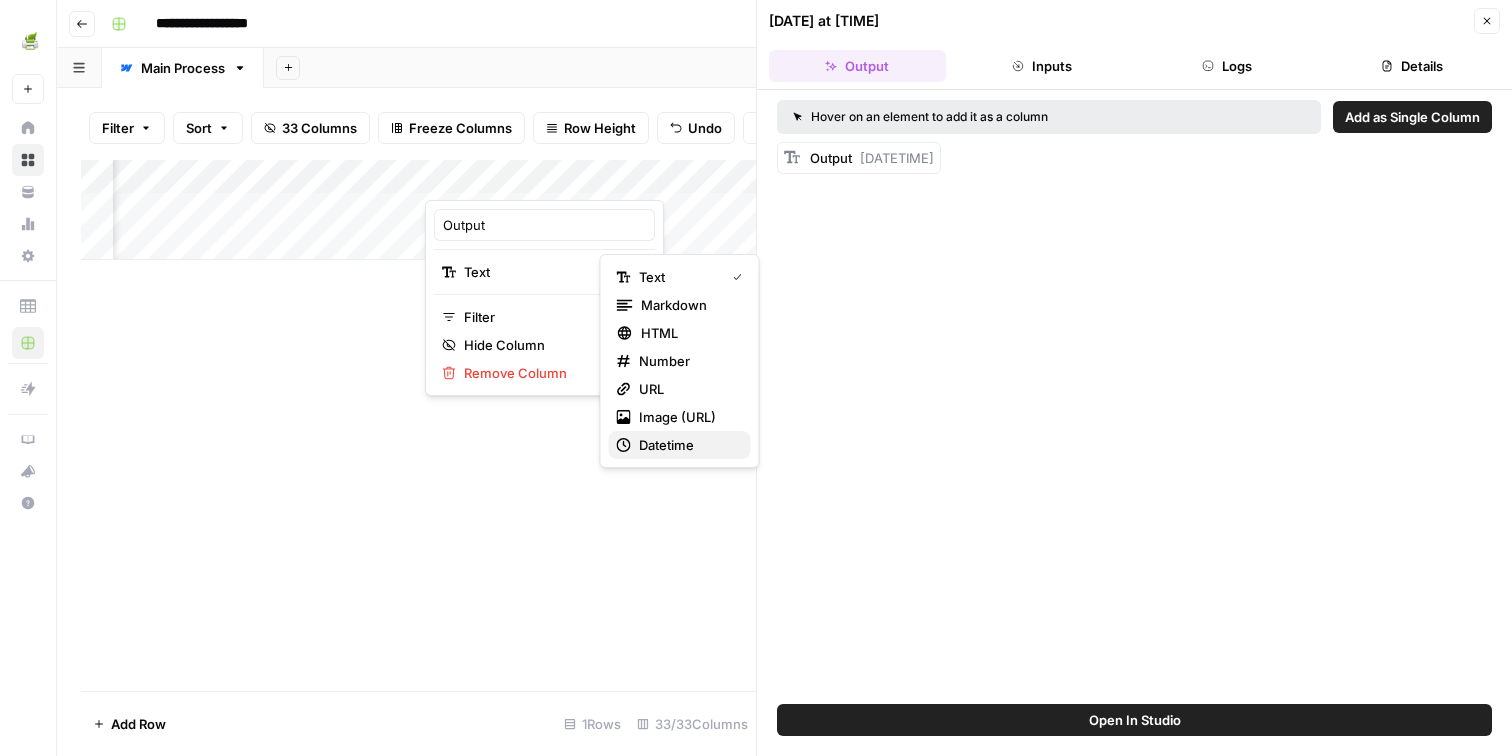 click on "Datetime" at bounding box center (687, 445) 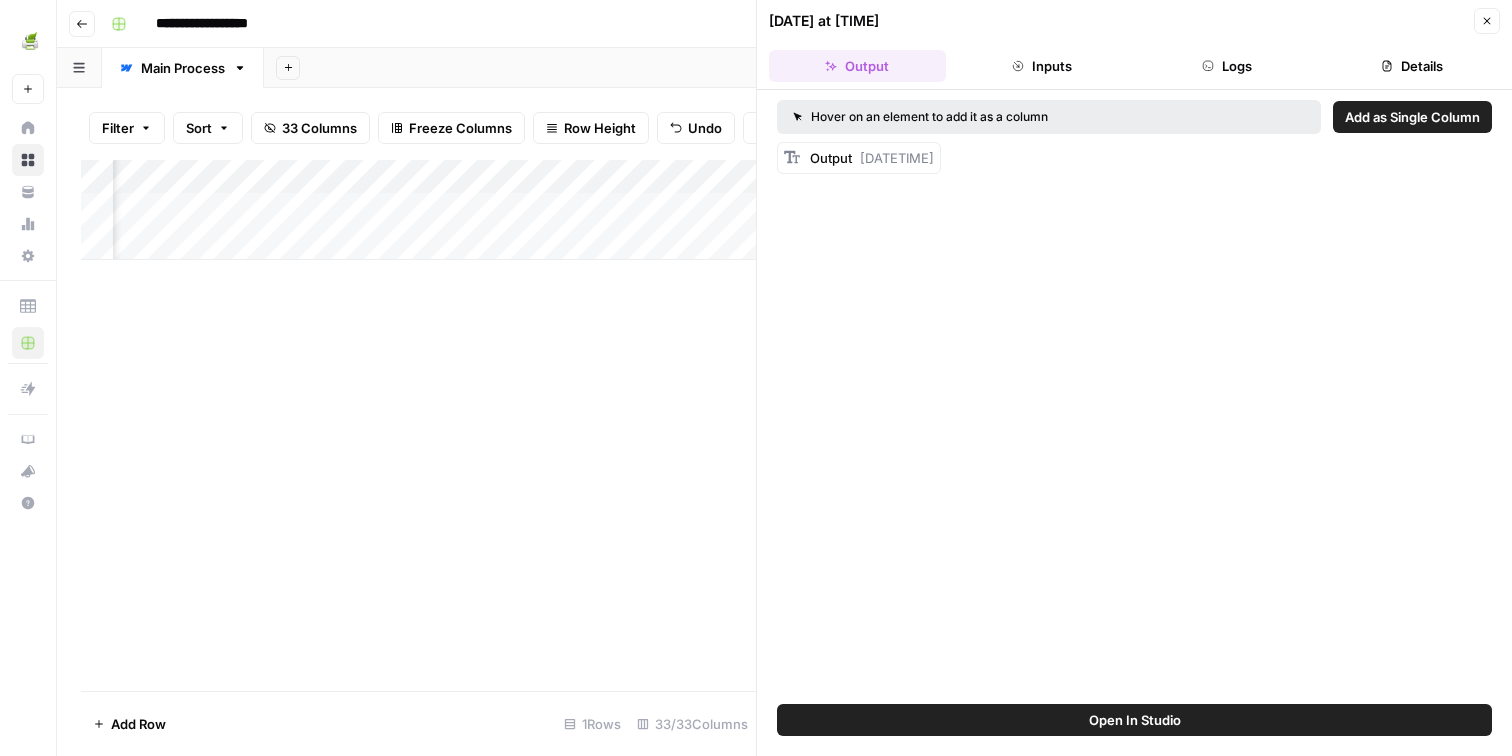 click 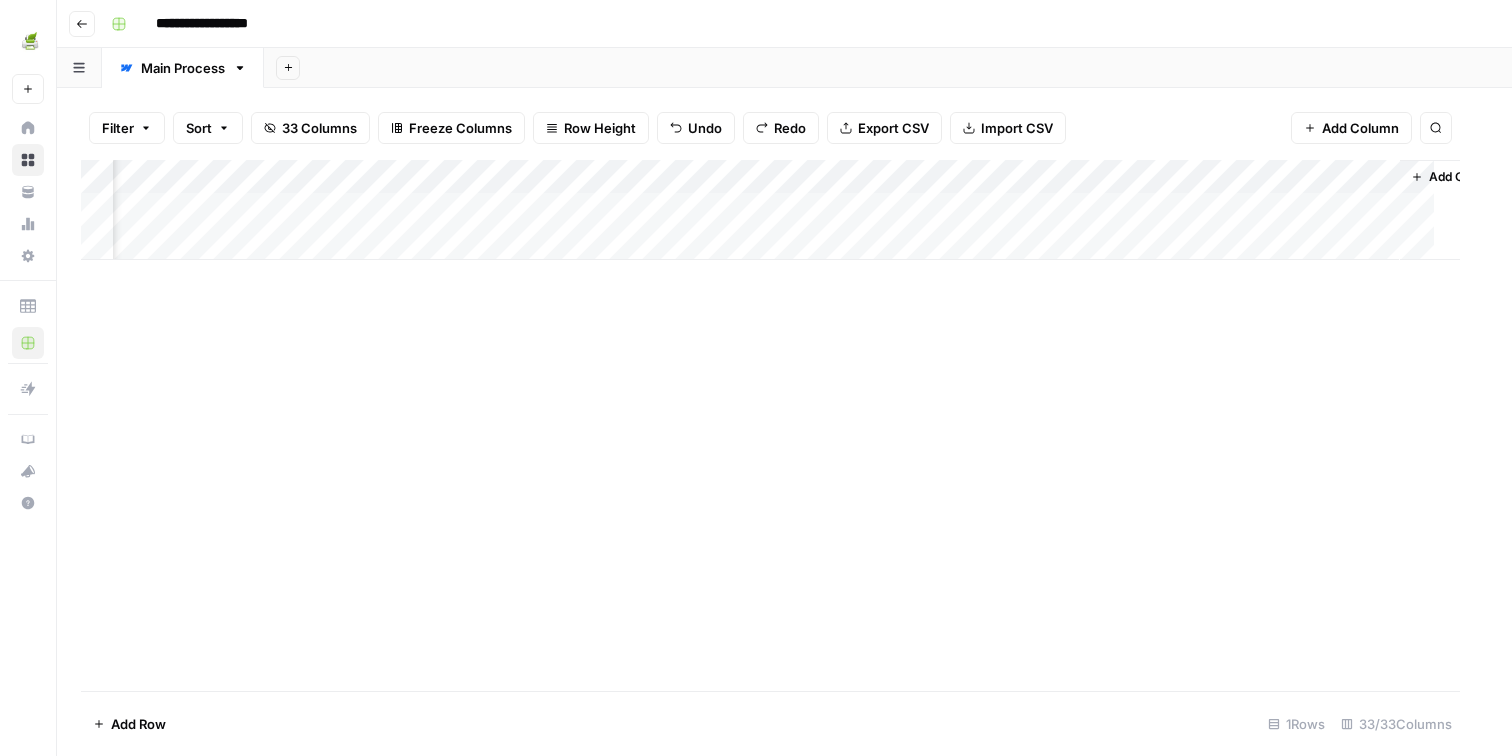 scroll, scrollTop: 0, scrollLeft: 5413, axis: horizontal 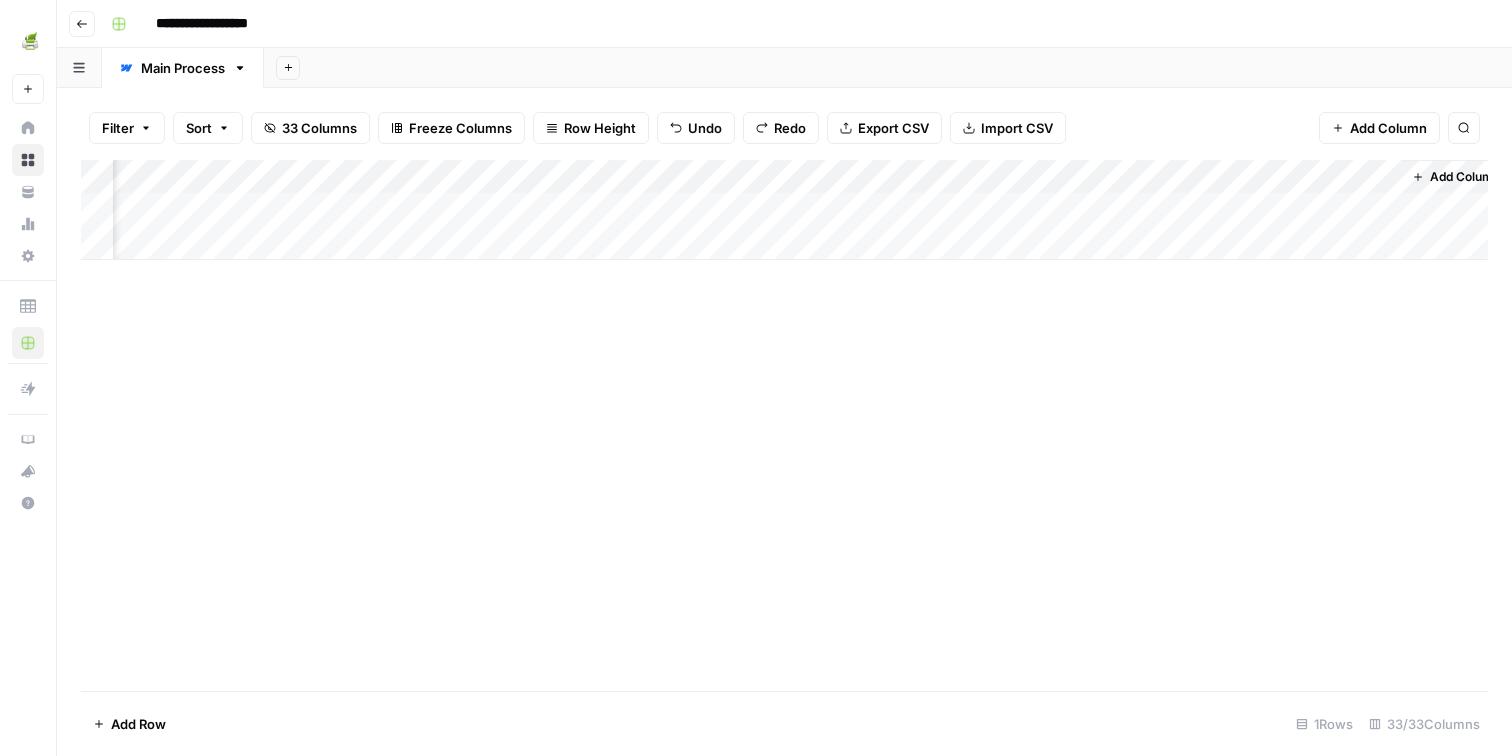 click on "Add Column" at bounding box center [784, 210] 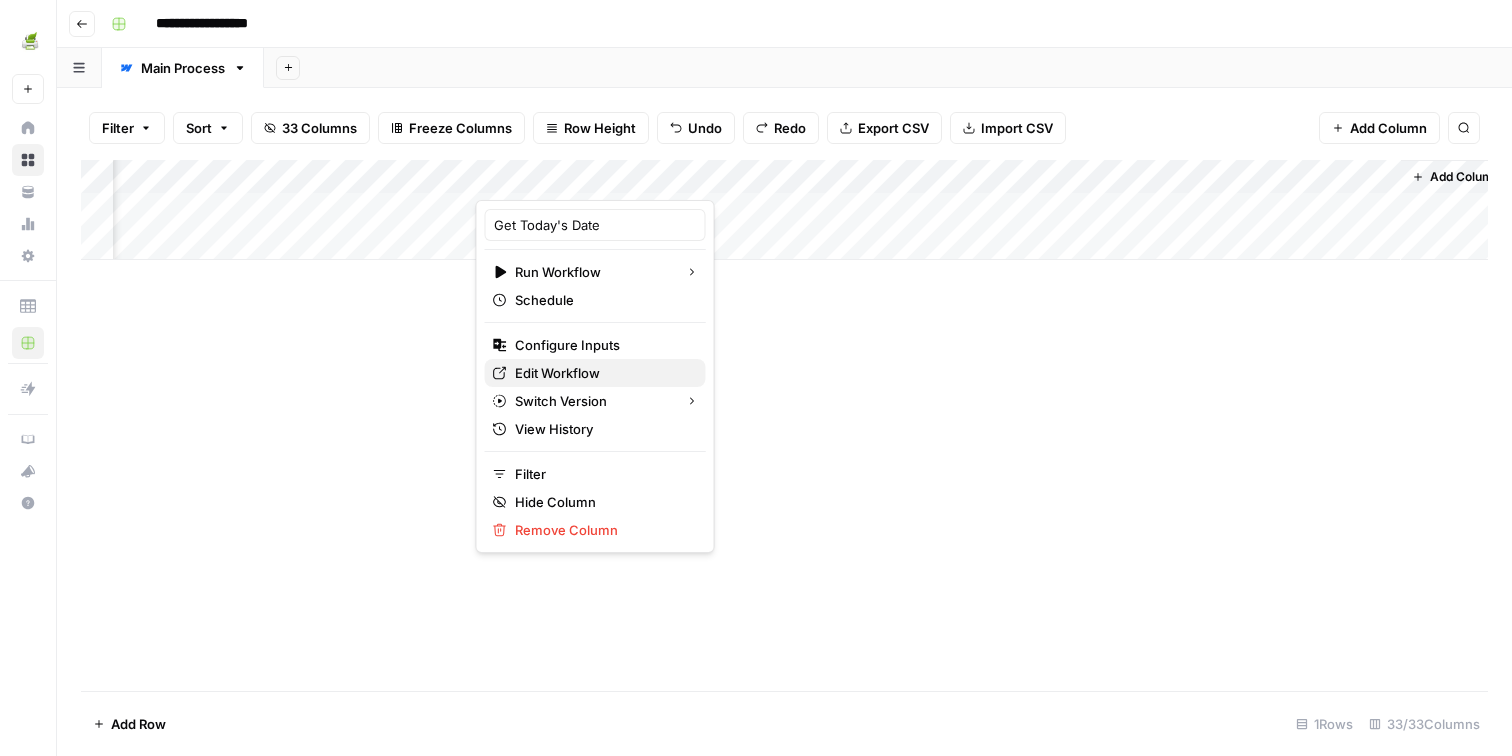 click on "Edit Workflow" at bounding box center (602, 373) 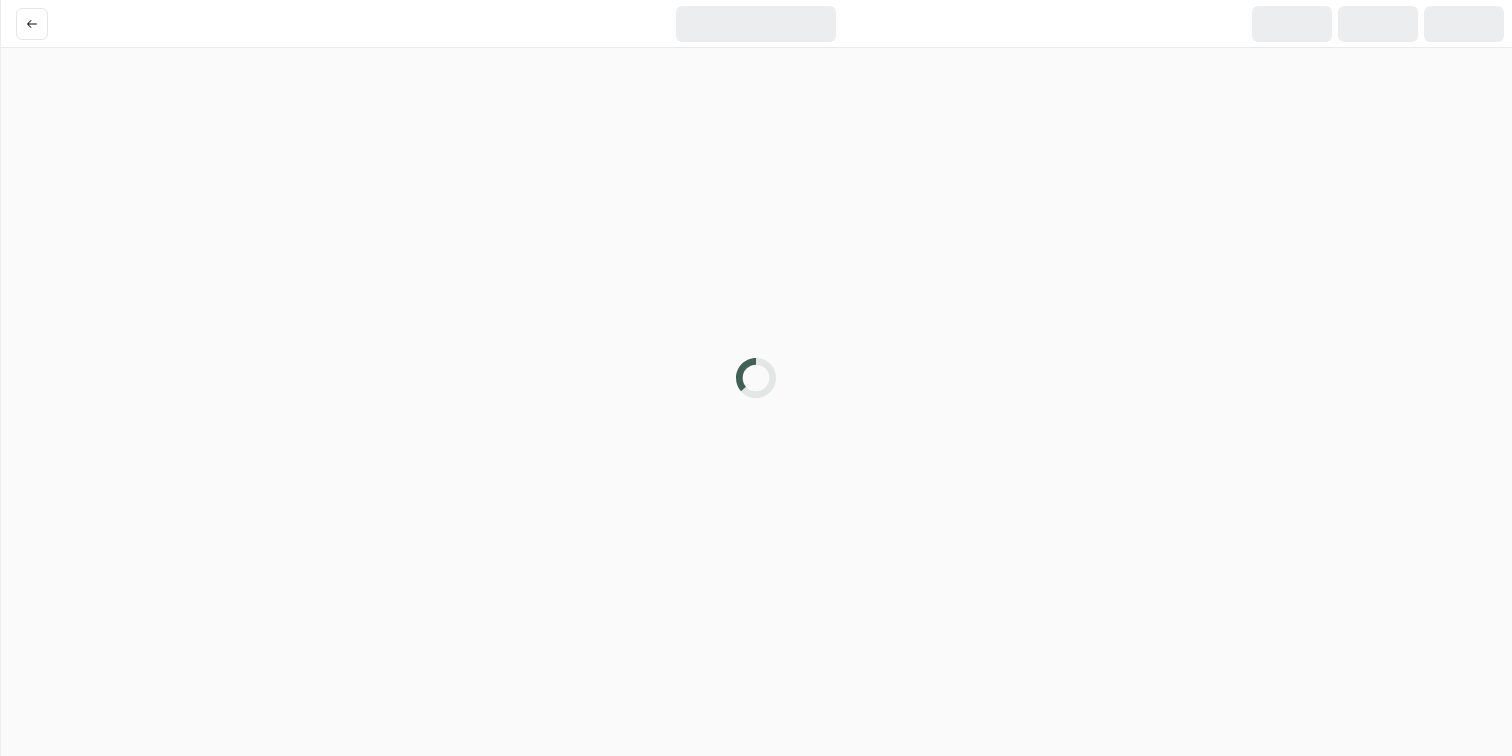 scroll, scrollTop: 0, scrollLeft: 0, axis: both 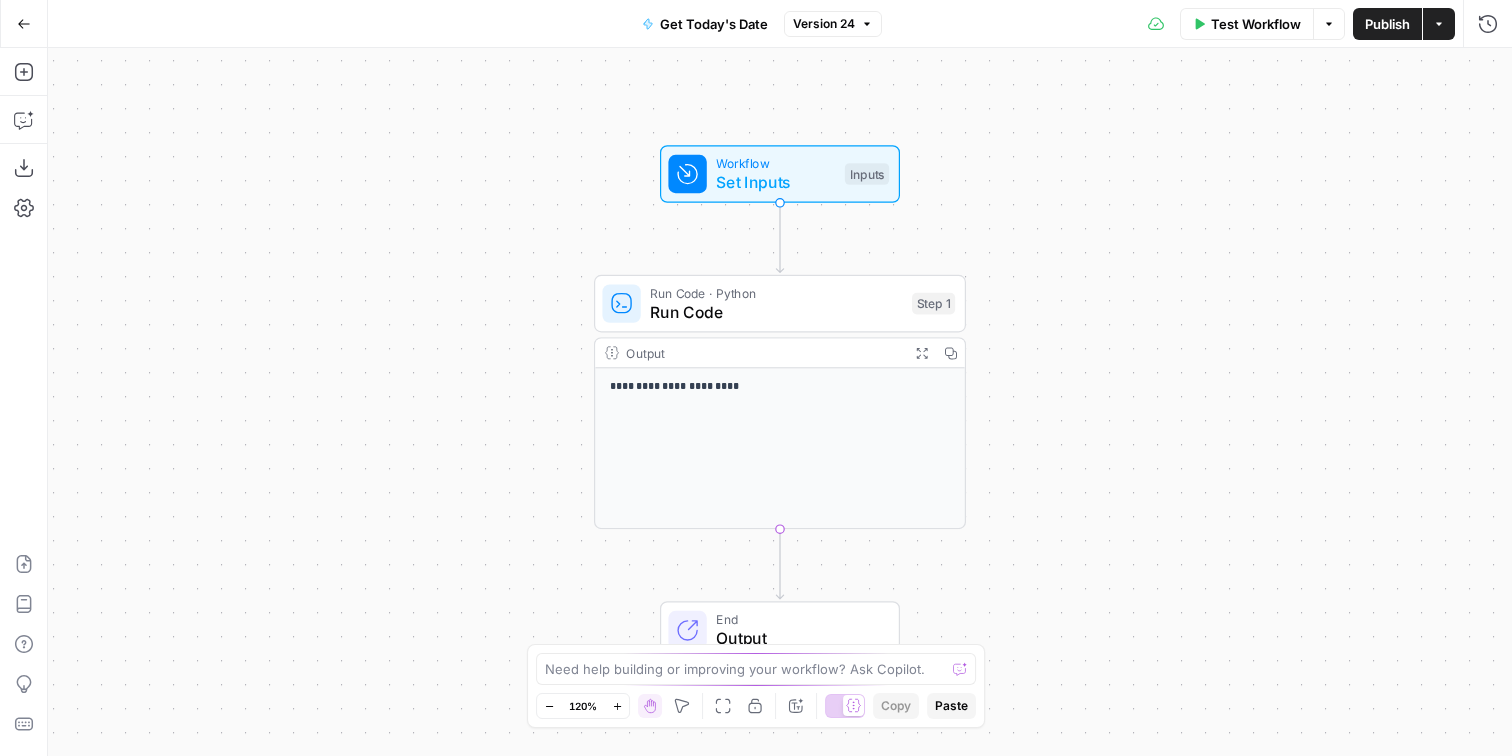 click on "Output" at bounding box center (763, 352) 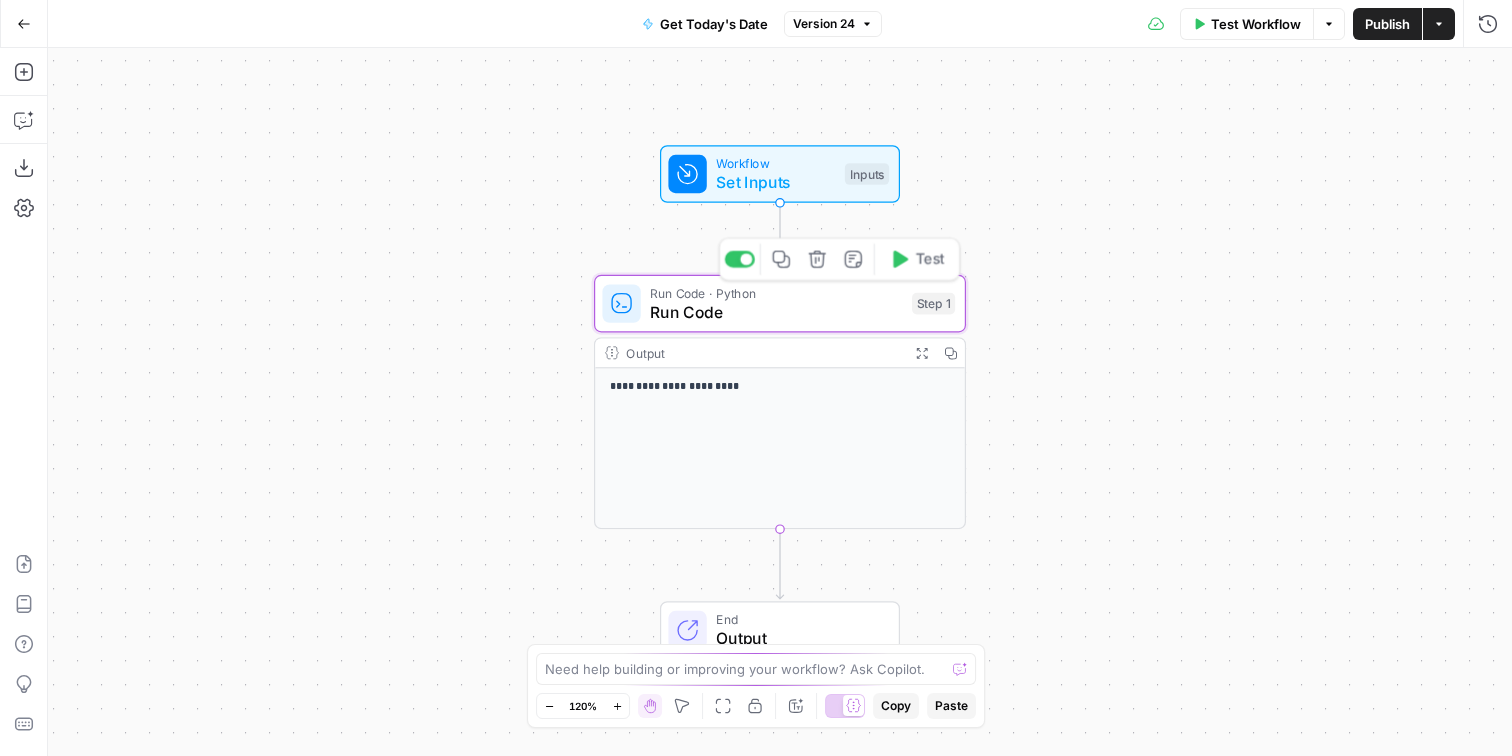 click on "Run Code" at bounding box center (776, 312) 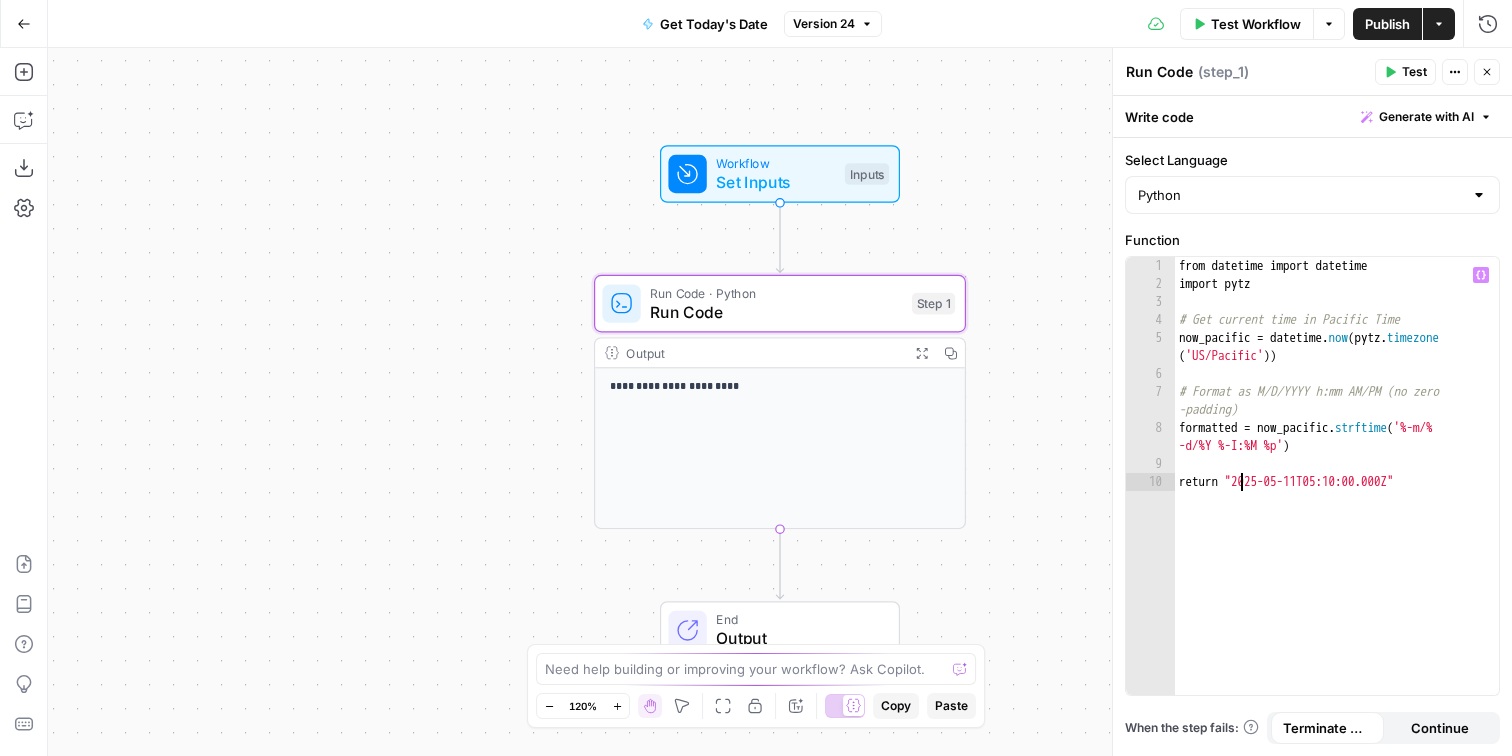 click on "from   datetime   import   datetime import   pytz # Get current time in Pacific Time now_pacific   =   datetime . now ( pytz . timezone ( 'US/Pacific' )) # Format as M/D/YYYY h:mm AM/PM (no zero -padding) formatted   =   now_pacific . strftime ( '%-m/% -d/%Y %-I:%M %p' ) return   "[DATE]T[TIME]"" at bounding box center (1337, 494) 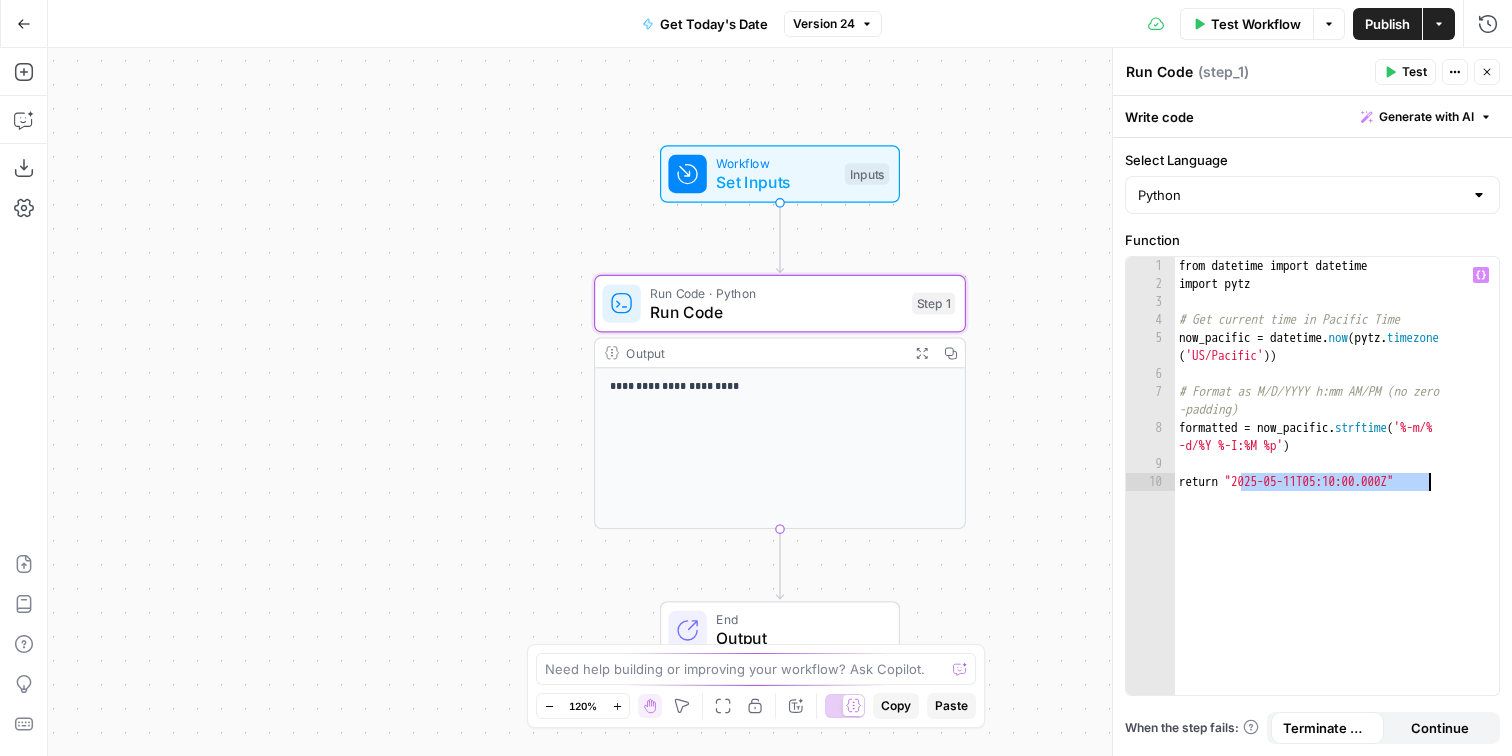 paste 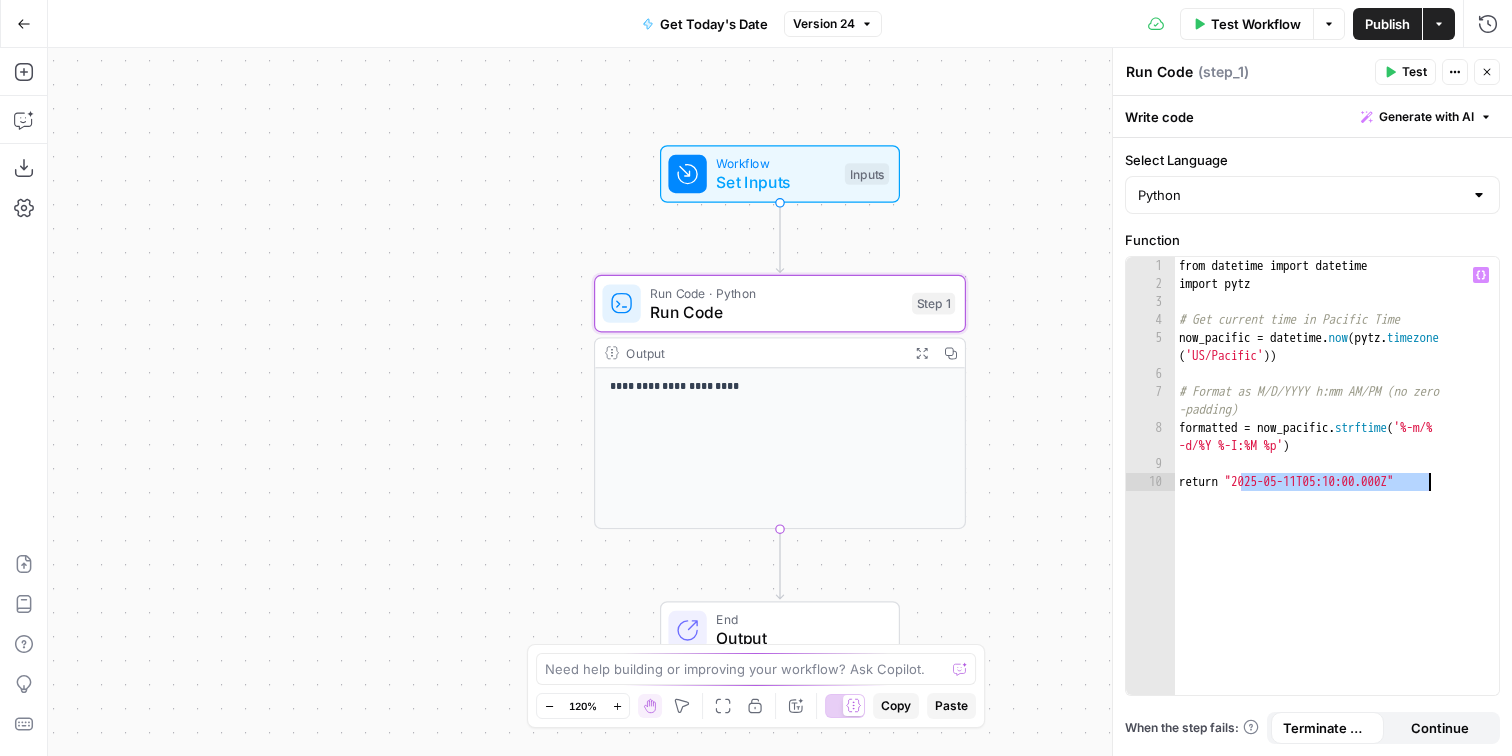 type on "**********" 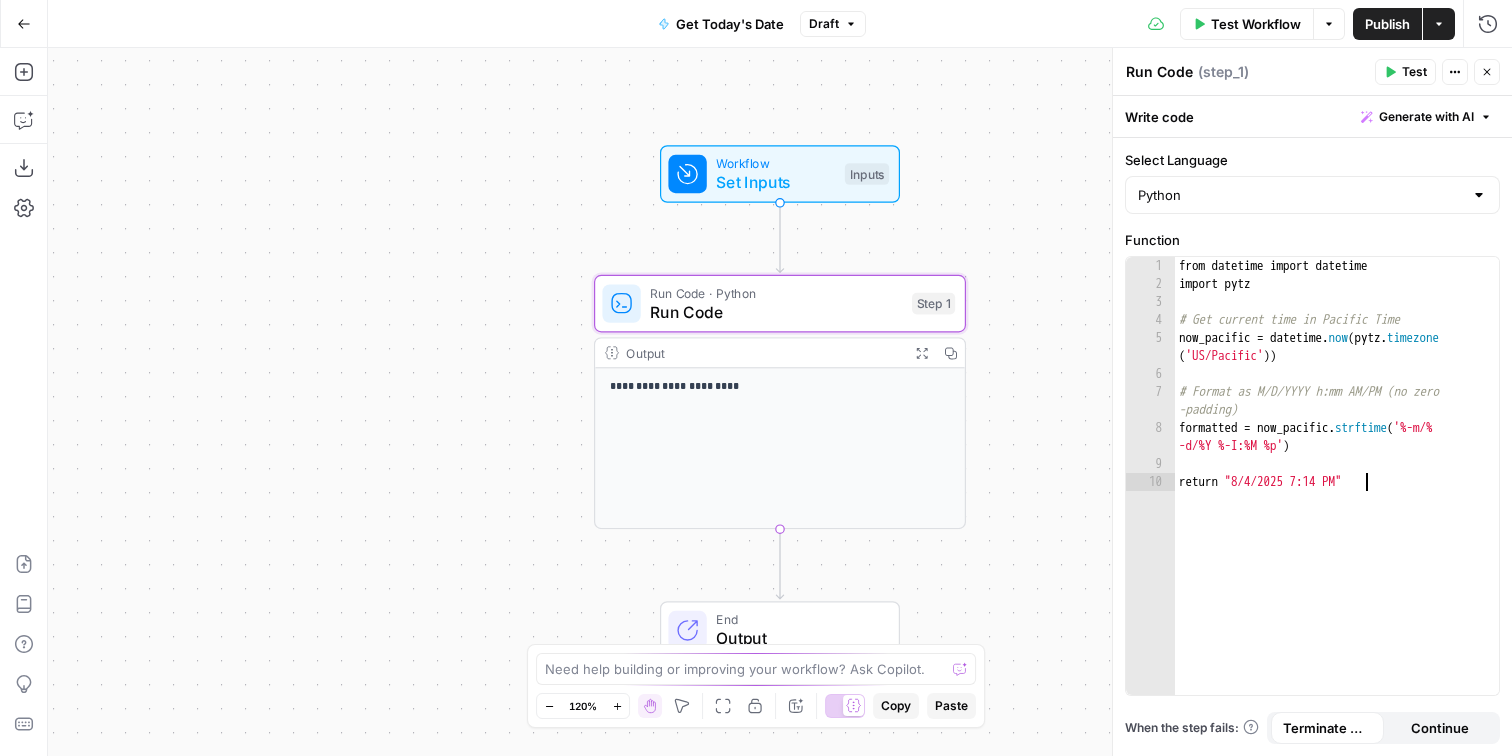 click on "Test Workflow" at bounding box center (1256, 24) 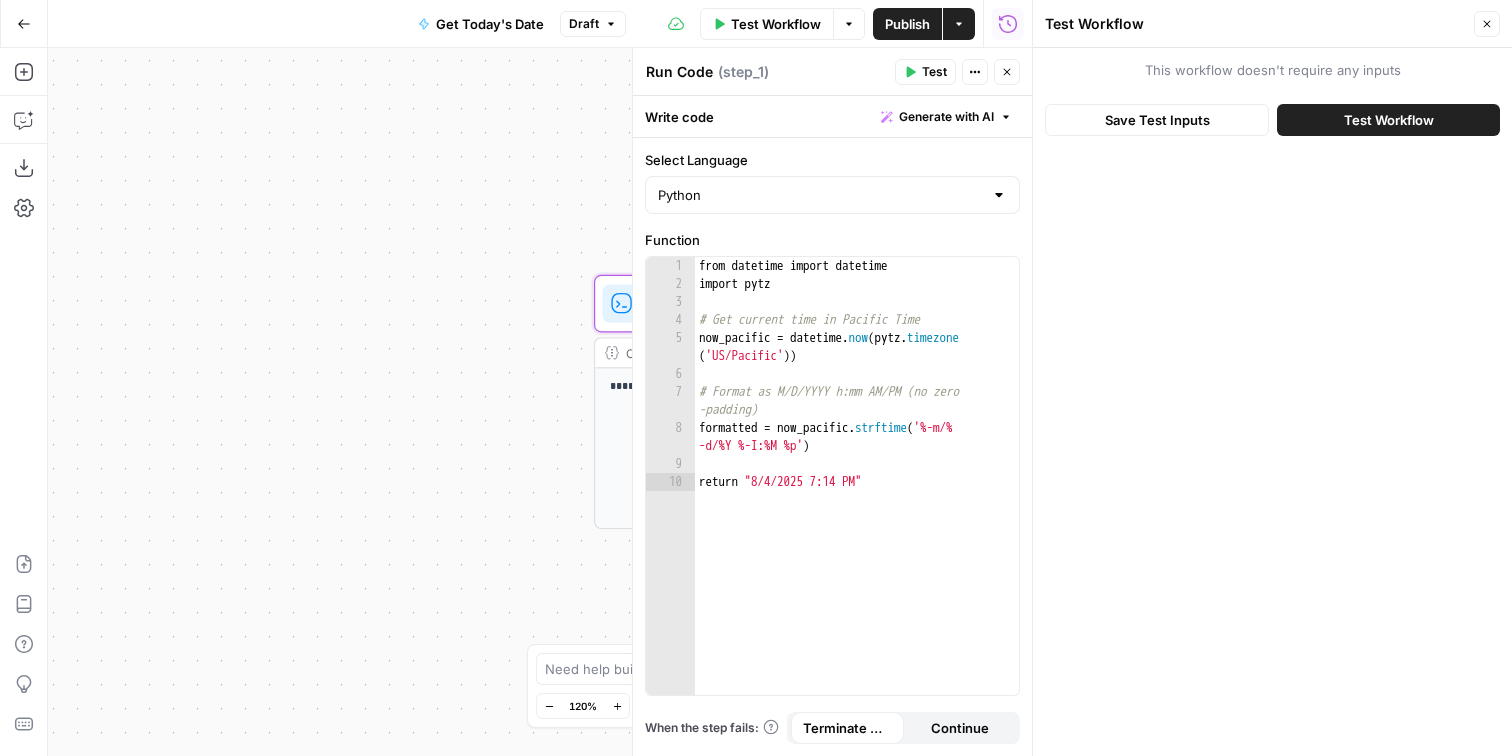 click on "Test Workflow" at bounding box center (1388, 120) 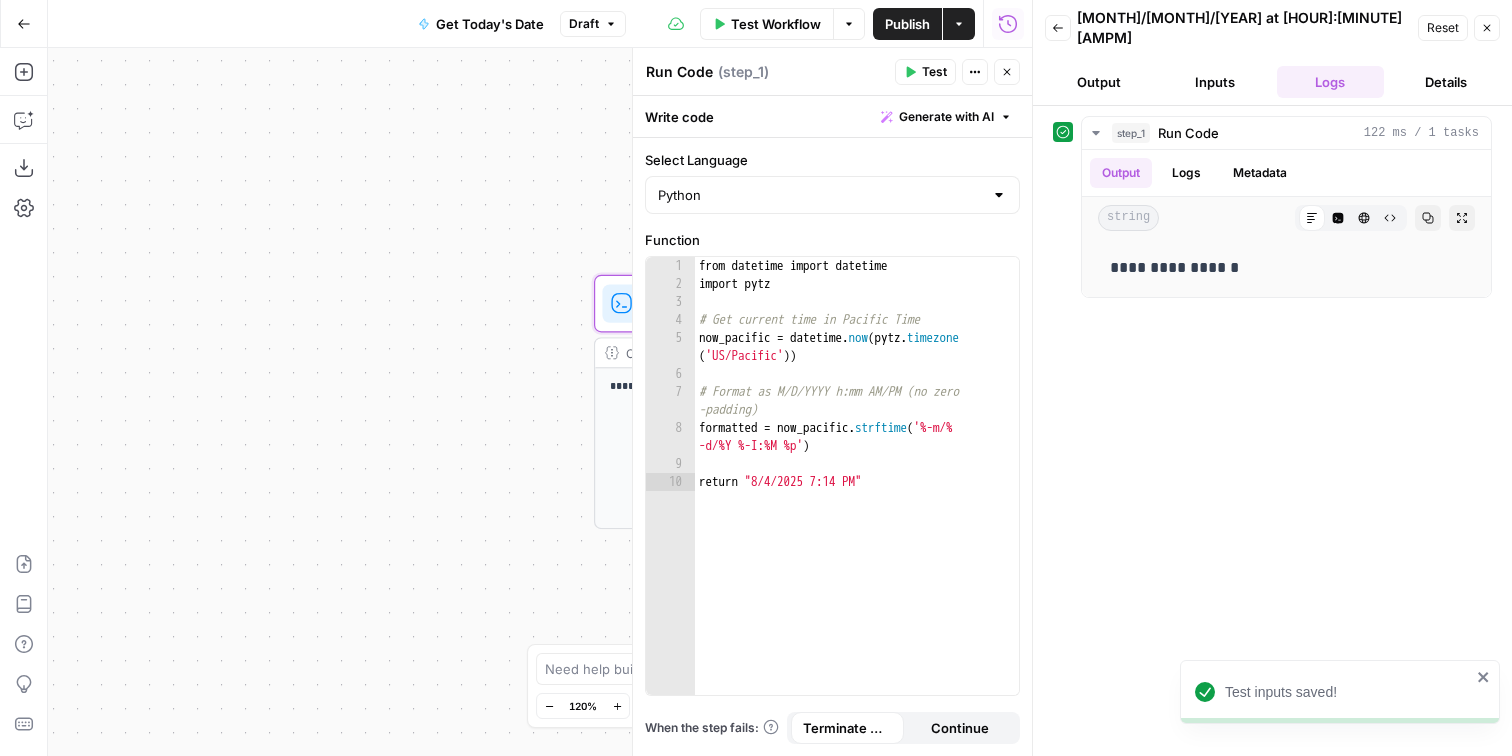click on "Publish" at bounding box center (907, 24) 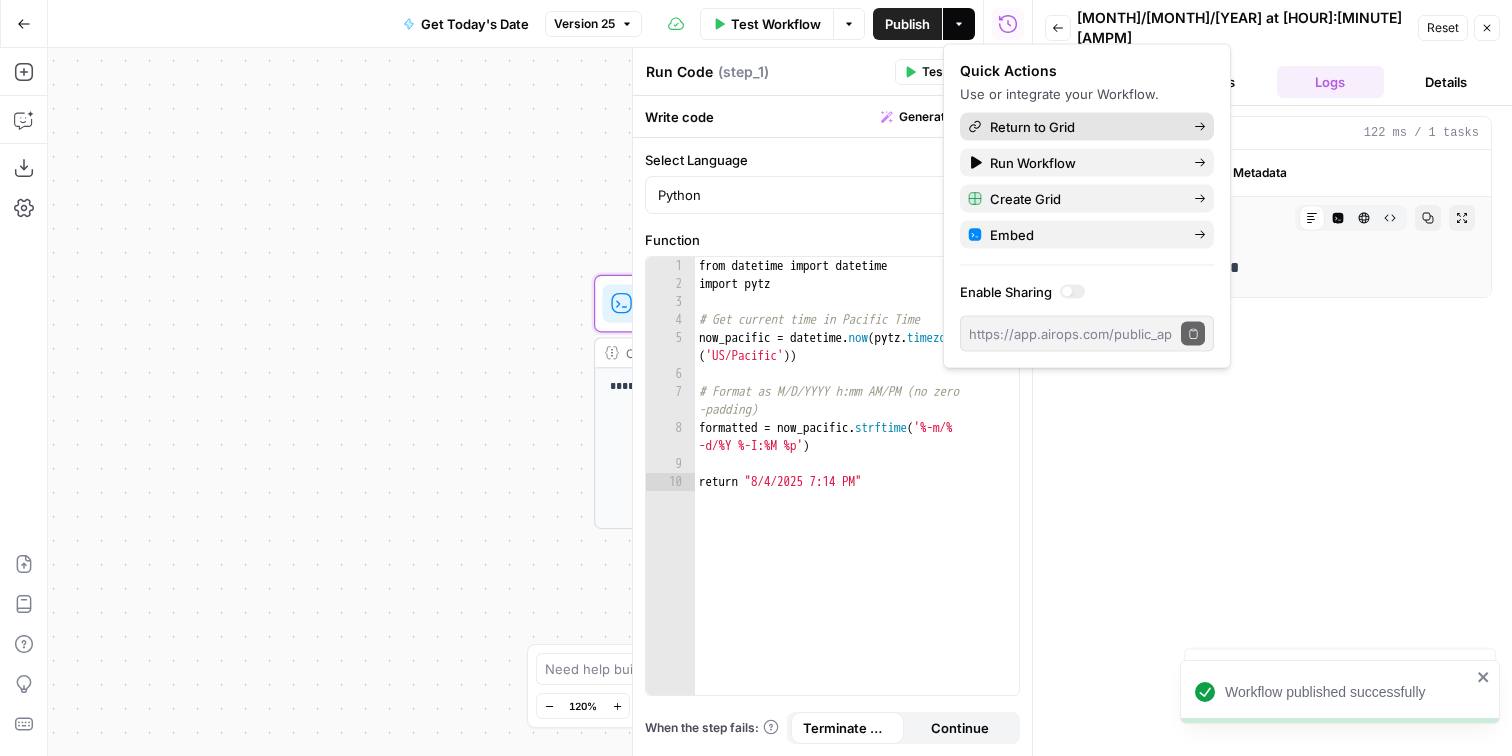 click on "Return to Grid" at bounding box center (1084, 127) 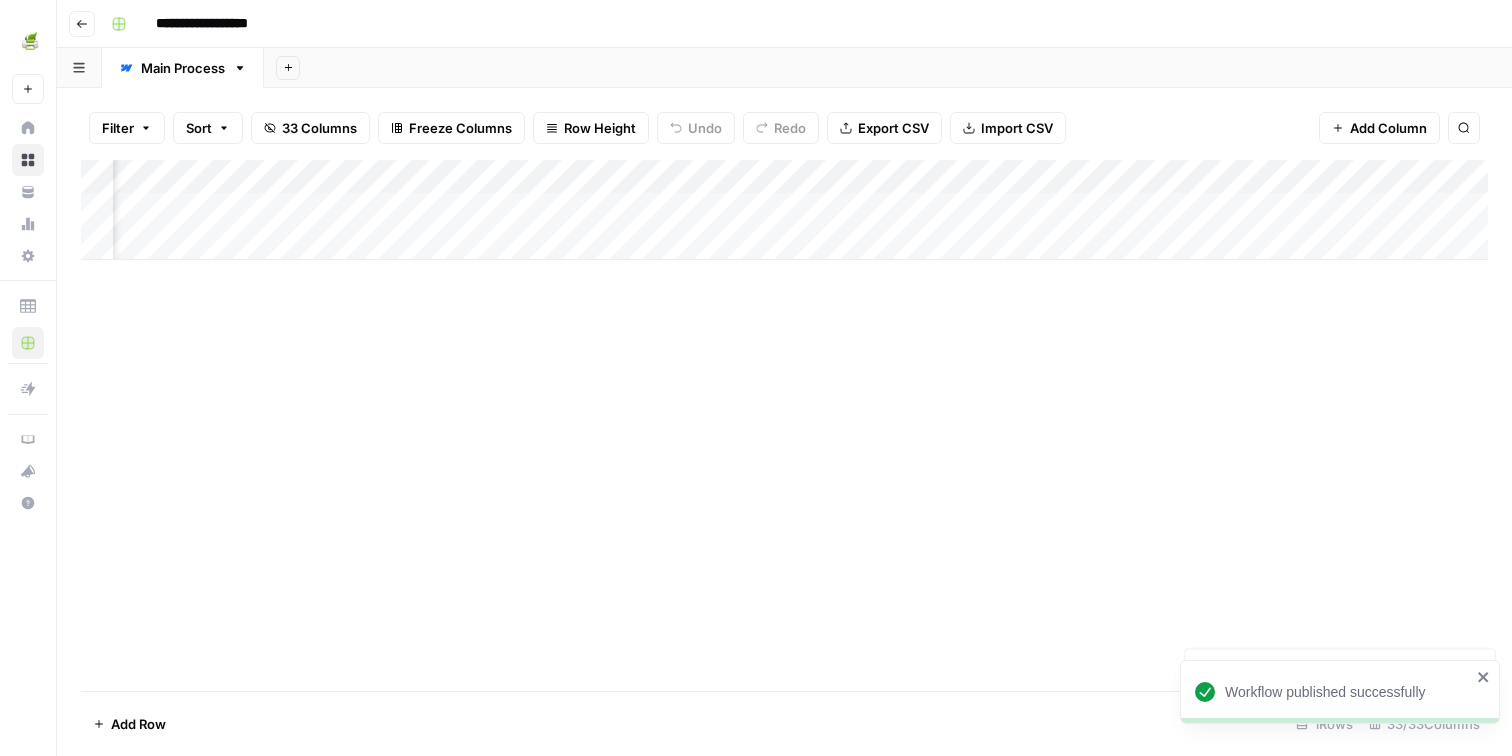 scroll, scrollTop: 0, scrollLeft: 5437, axis: horizontal 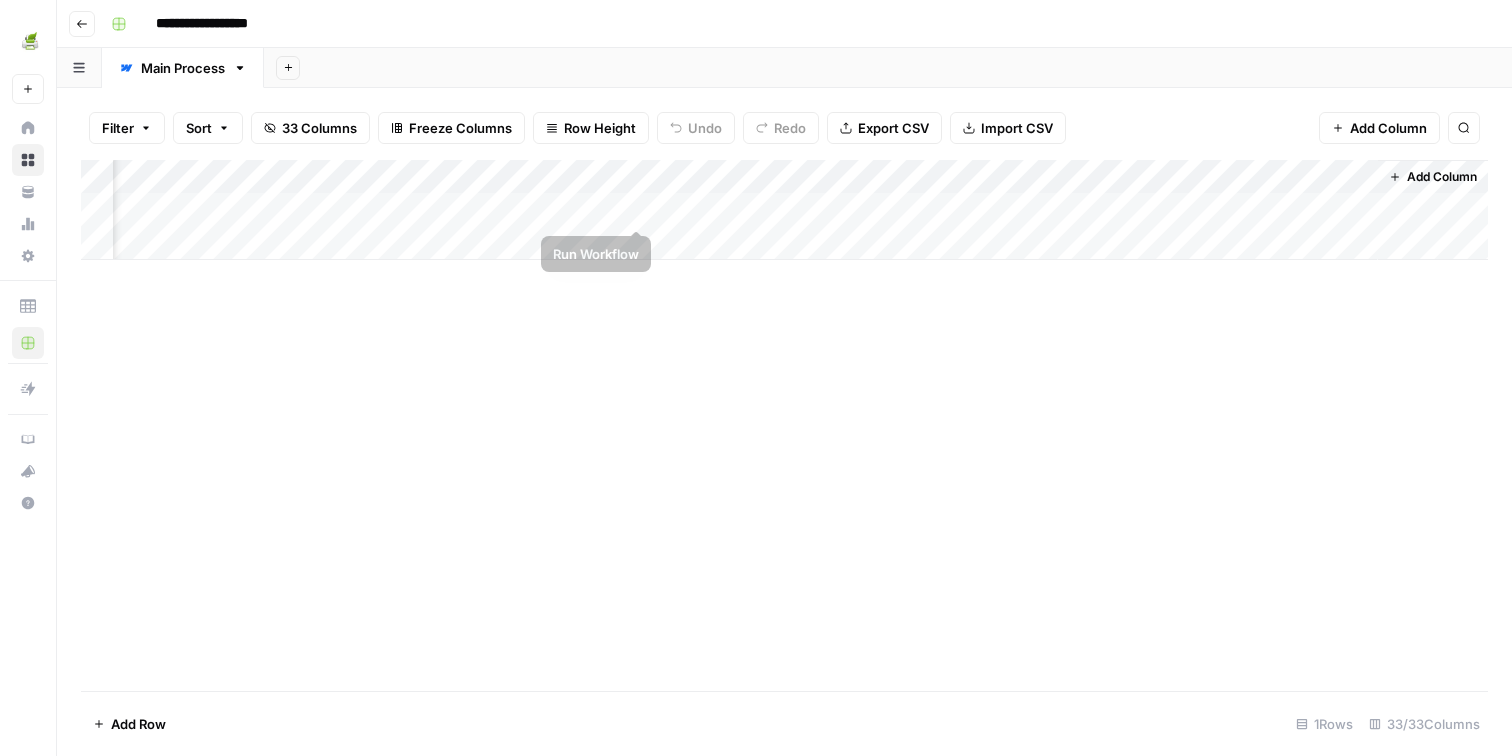 click on "Add Column" at bounding box center [784, 210] 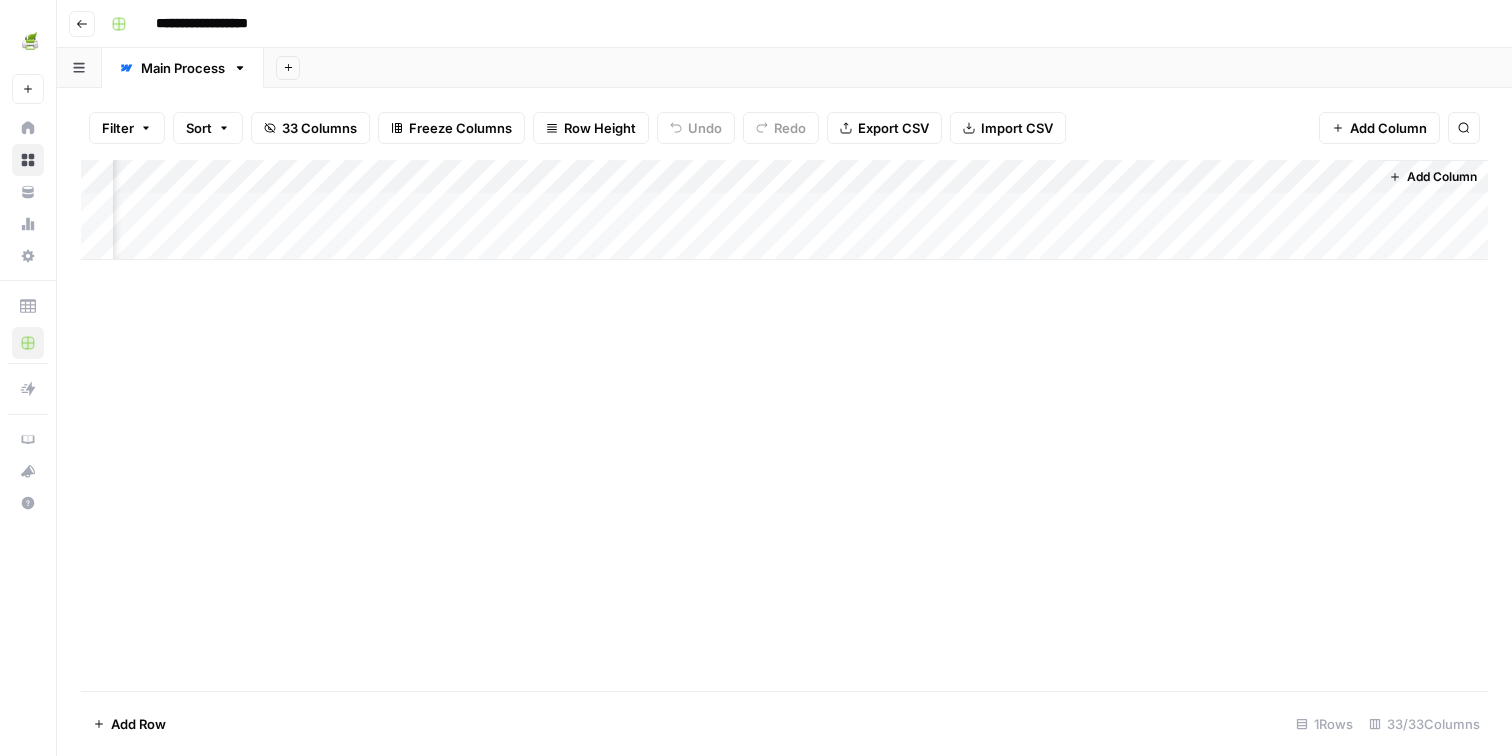 click on "Add Column" at bounding box center [784, 210] 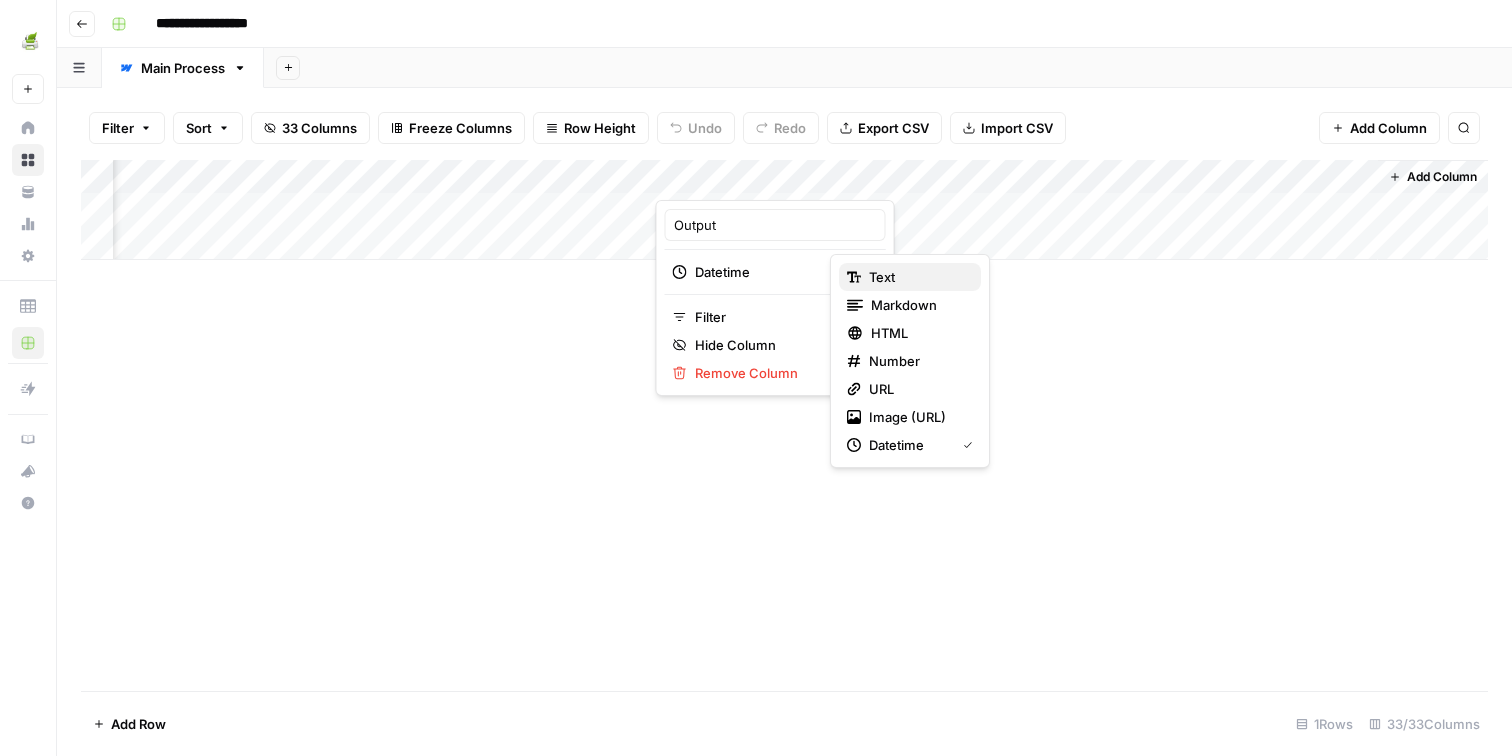 click on "Text" at bounding box center [917, 277] 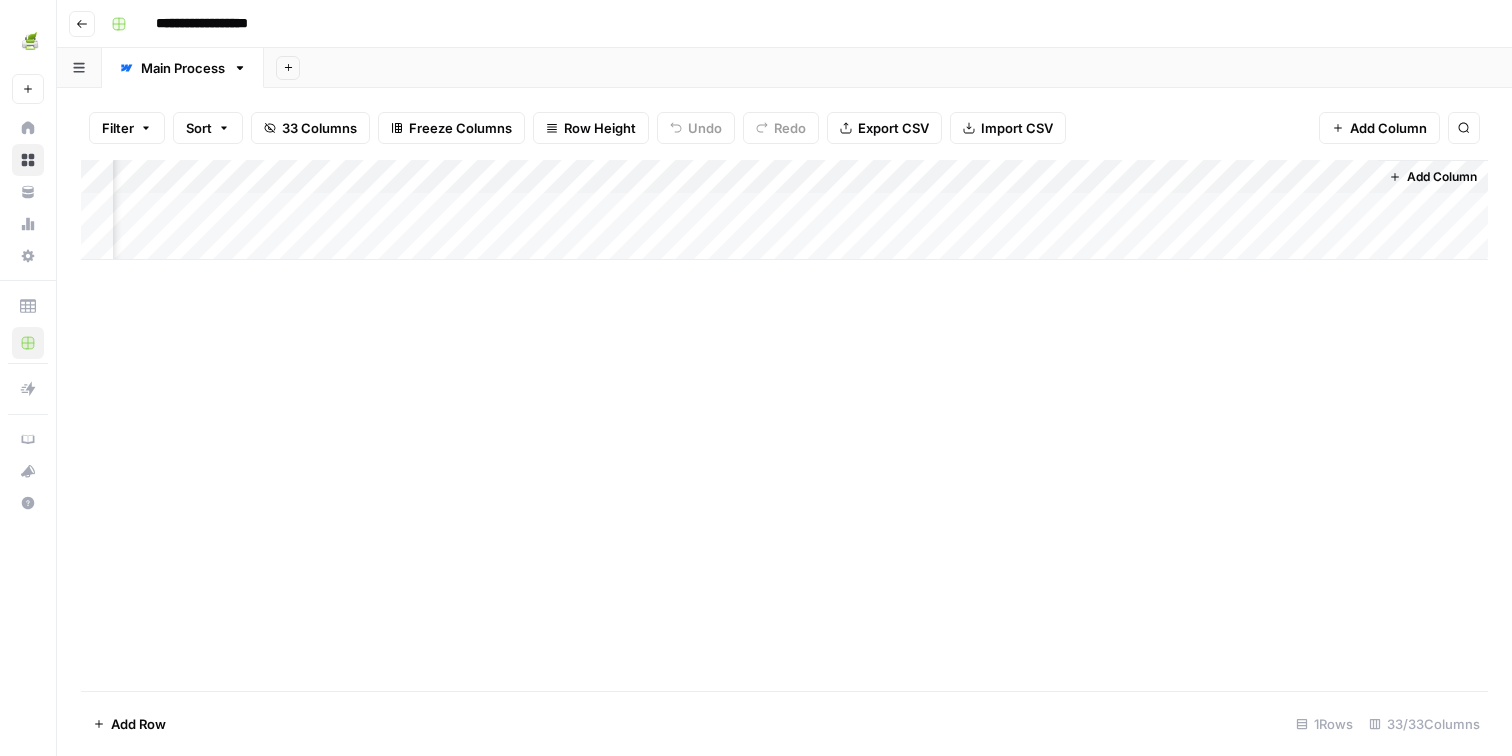 click on "Add Column" at bounding box center (784, 210) 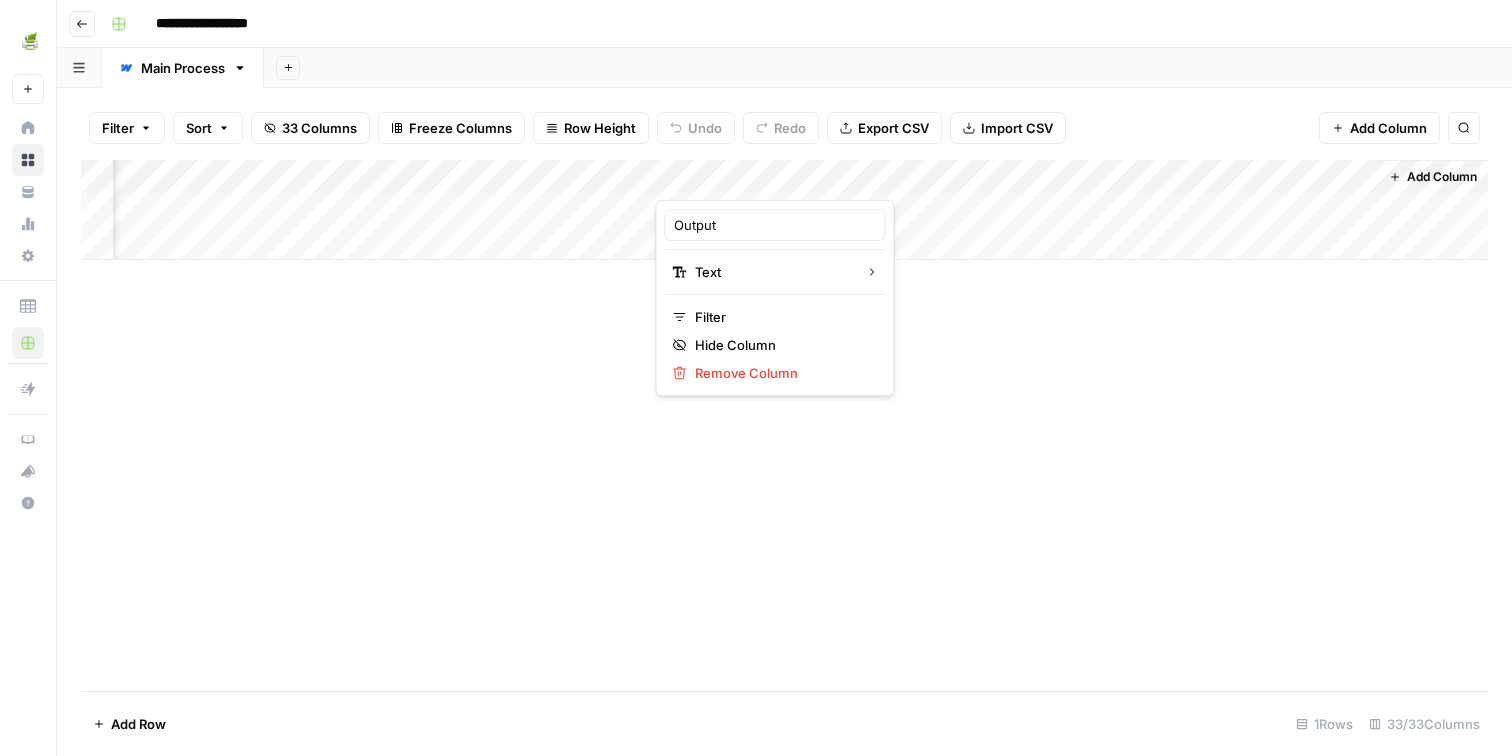 click on "Add Column" at bounding box center [784, 425] 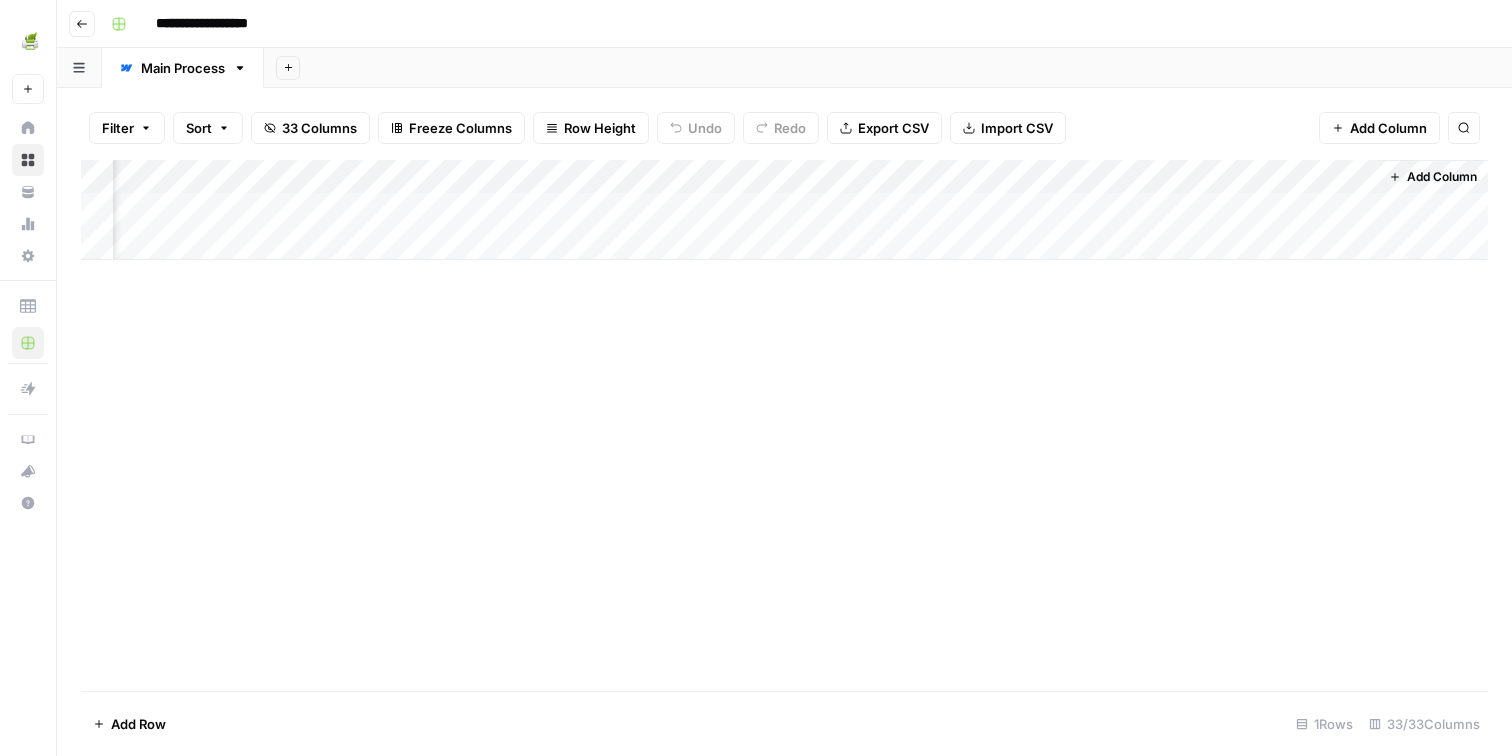 click on "Add Column" at bounding box center [784, 210] 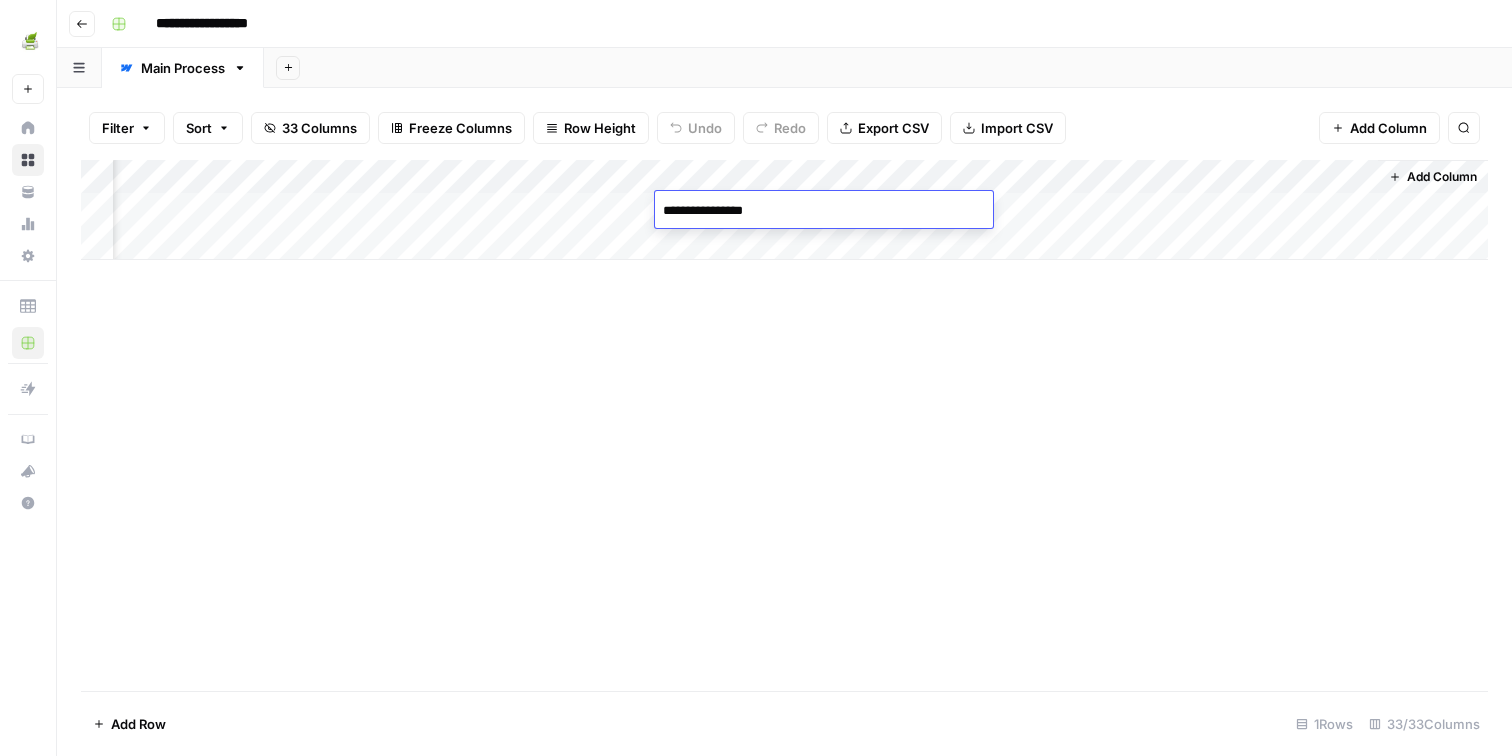 click on "**********" at bounding box center (815, 211) 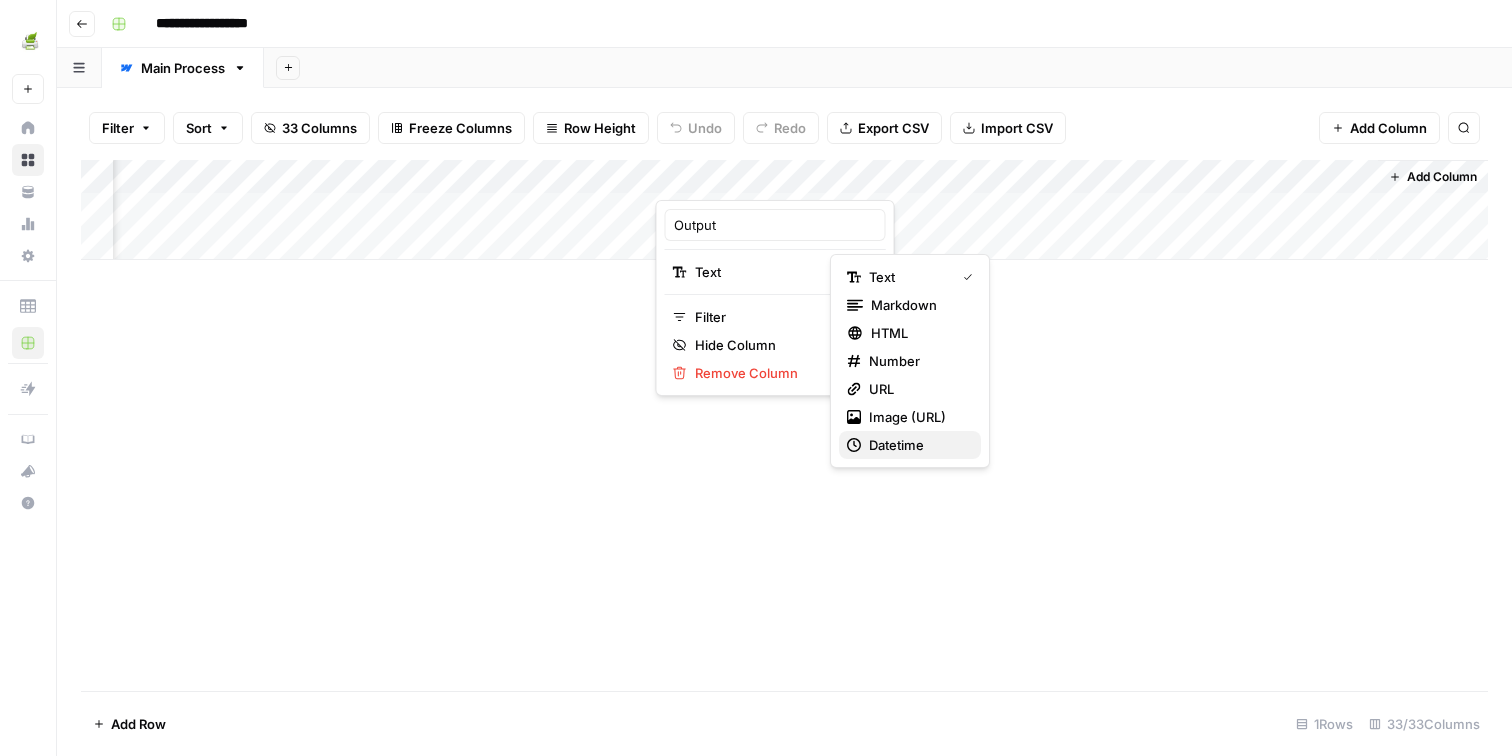 click on "Datetime" at bounding box center (917, 445) 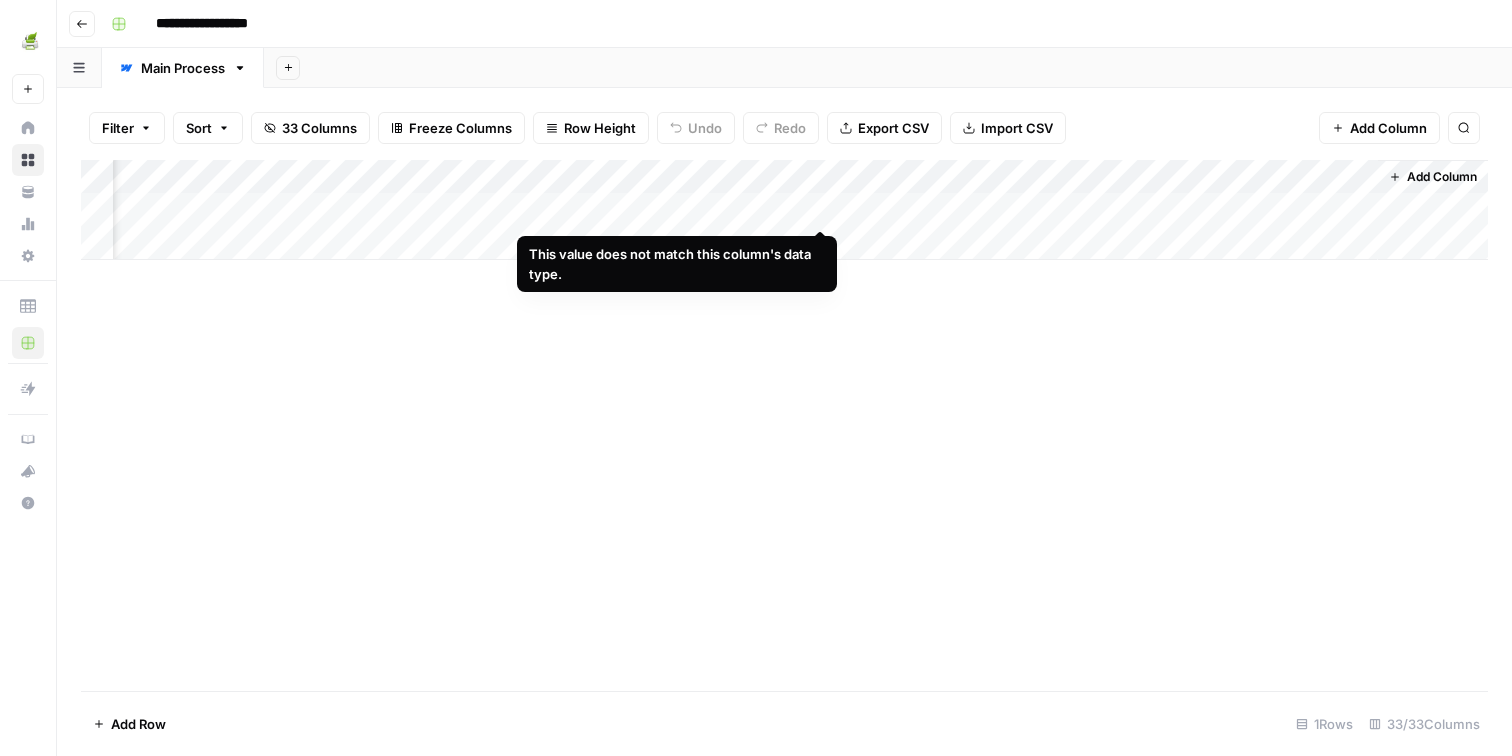 click on "Add Column" at bounding box center [784, 210] 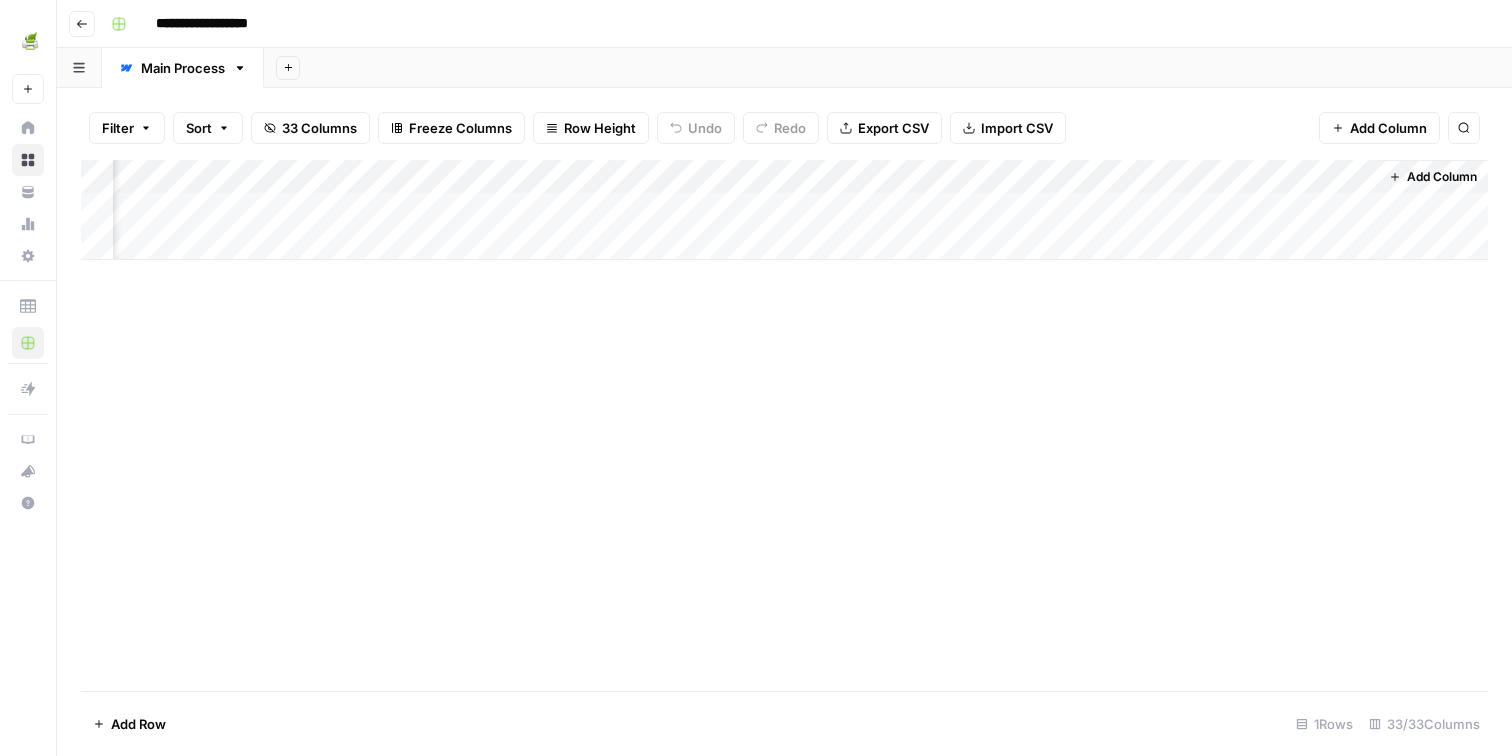 click on "Add Column" at bounding box center (784, 210) 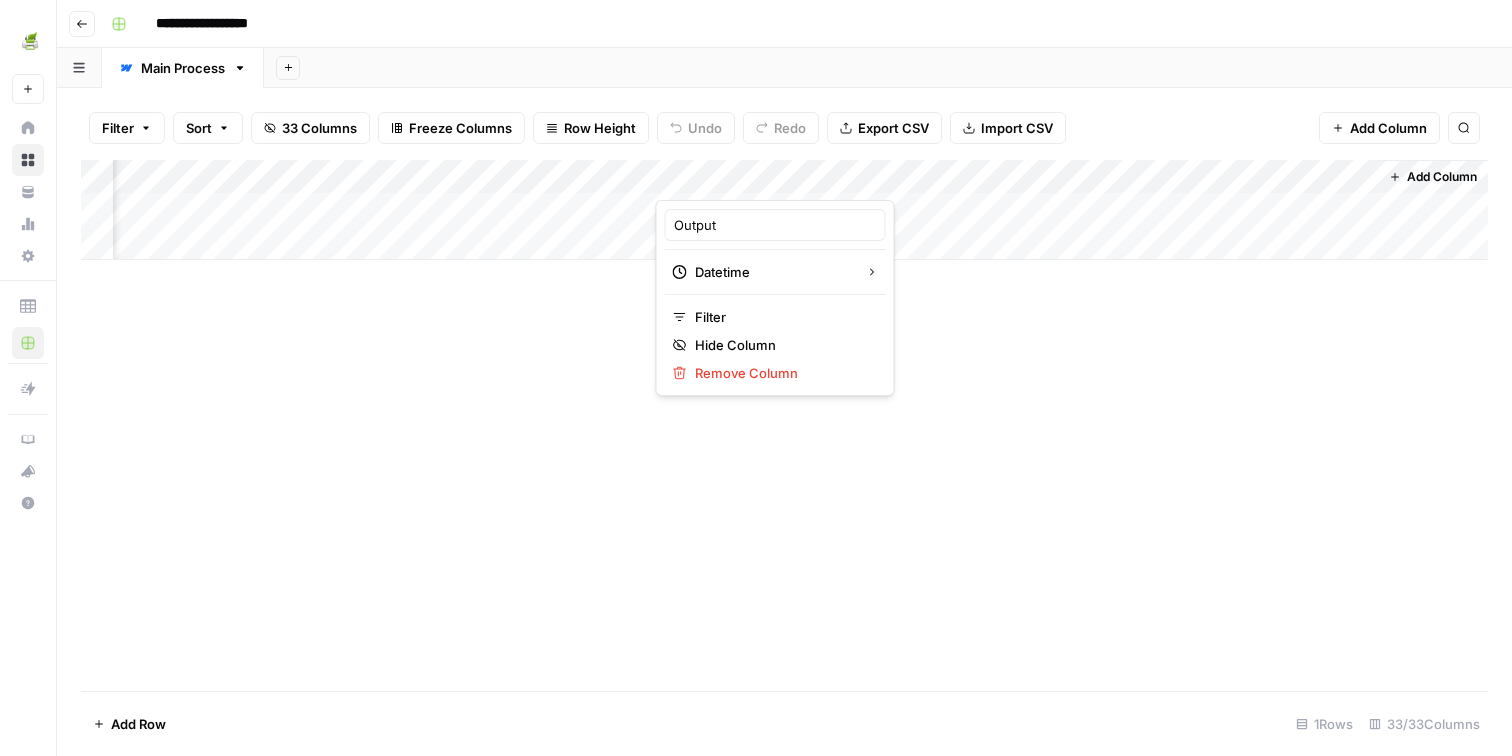 click on "Add Column" at bounding box center [784, 210] 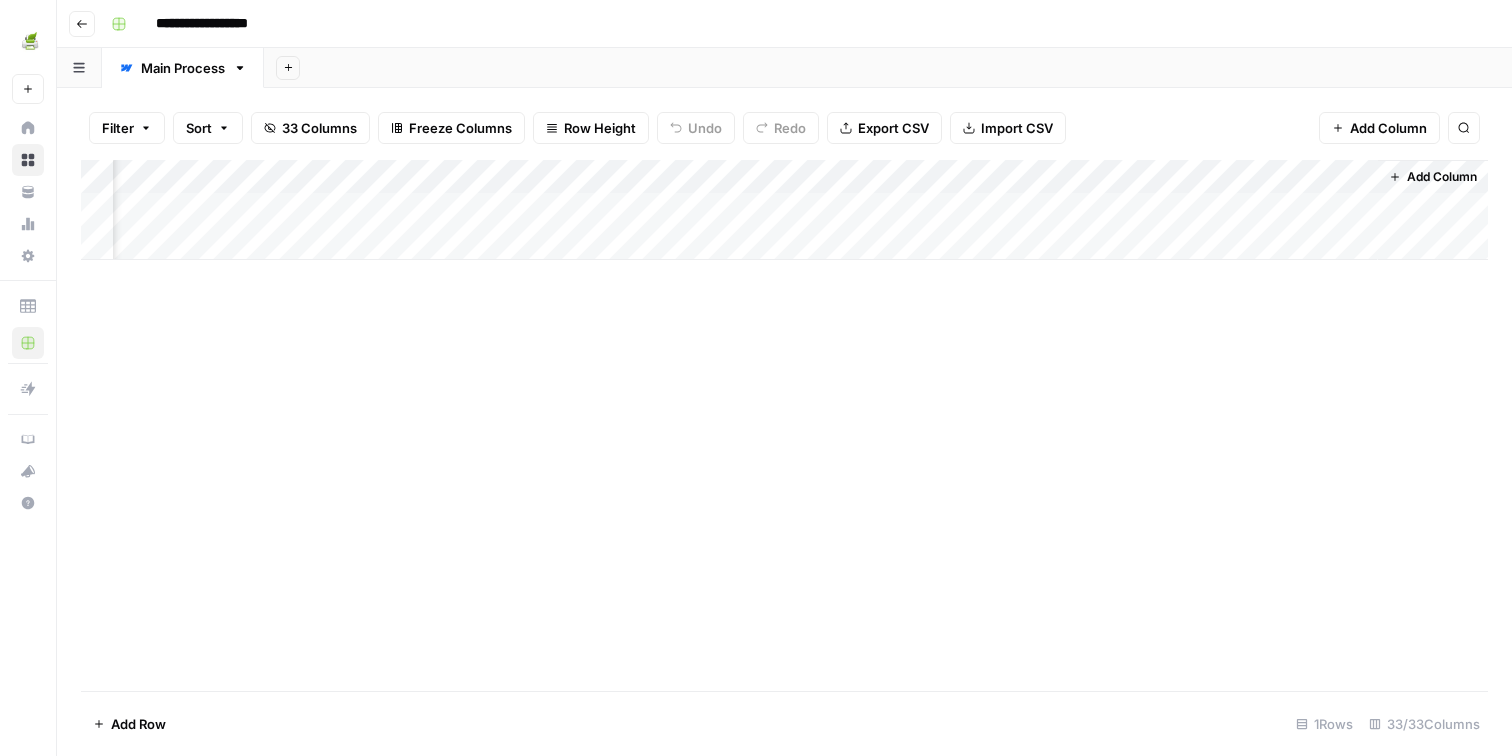 click on "Add Column" at bounding box center [784, 210] 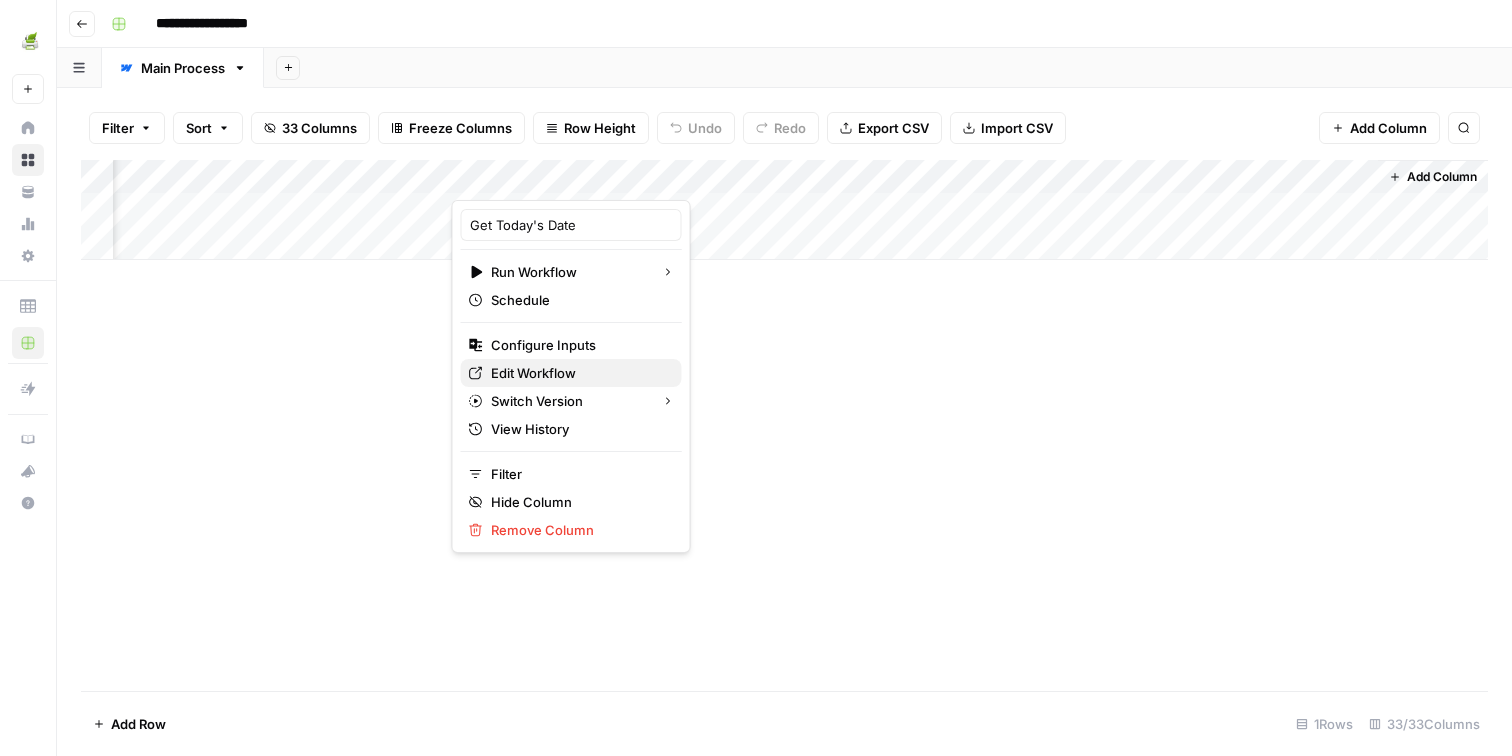 click on "Edit Workflow" at bounding box center (578, 373) 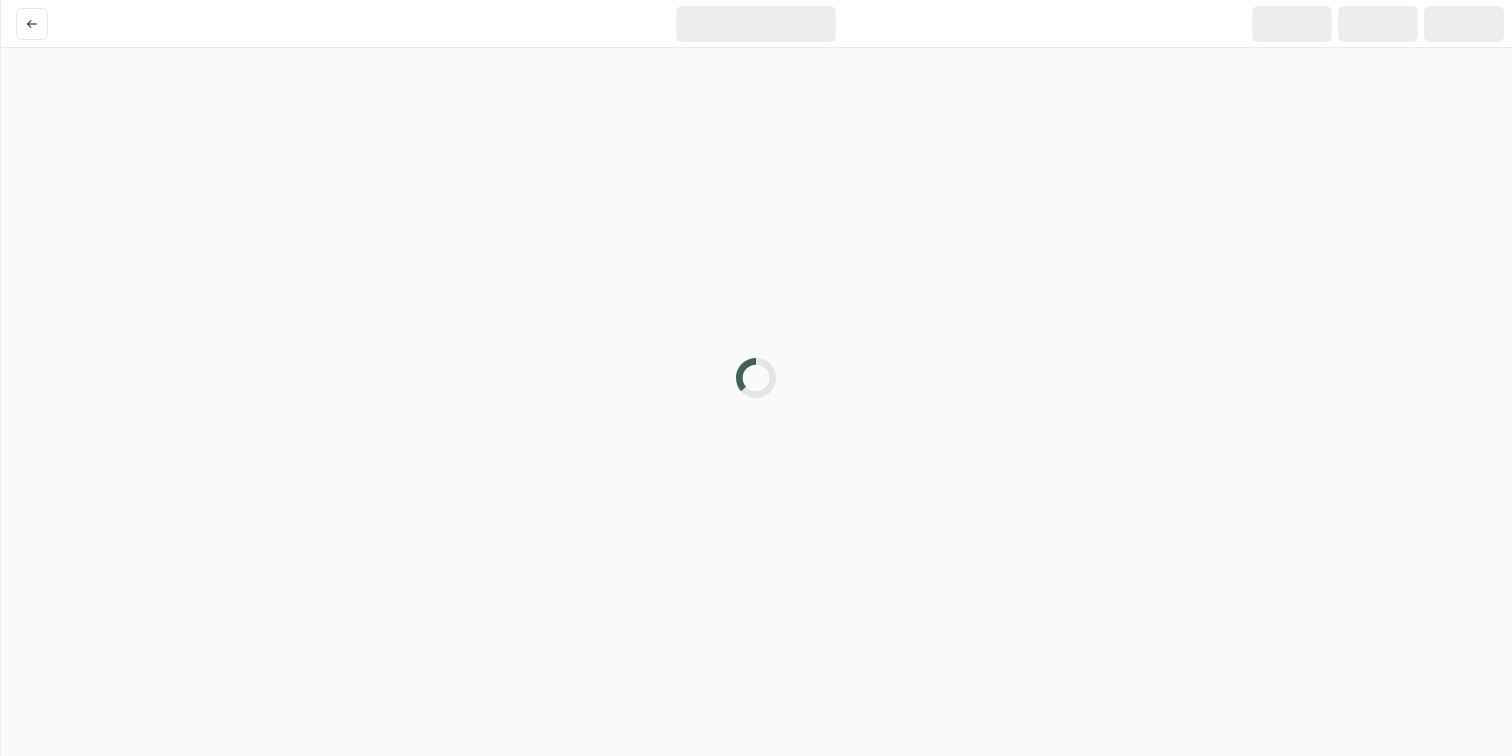 scroll, scrollTop: 0, scrollLeft: 0, axis: both 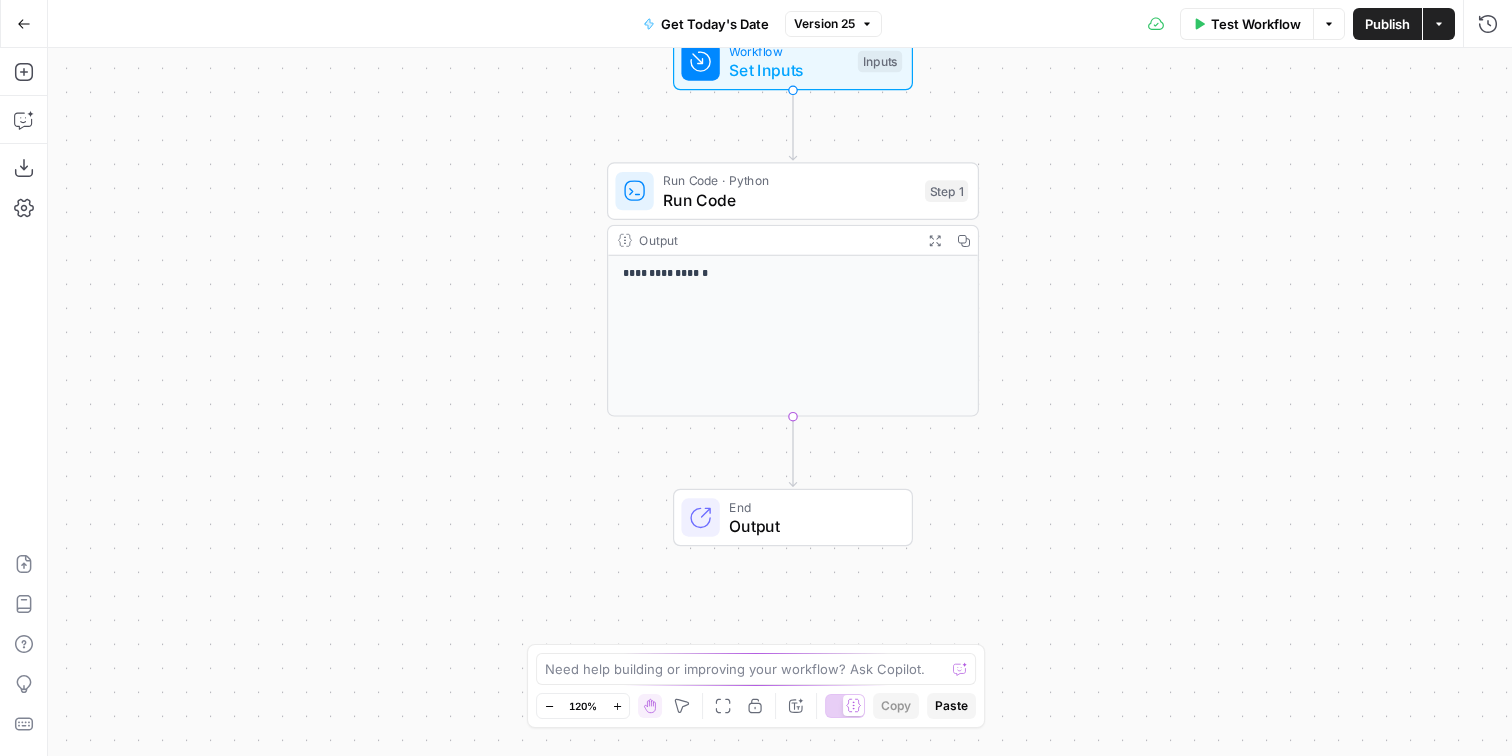 click on "**********" at bounding box center [794, 275] 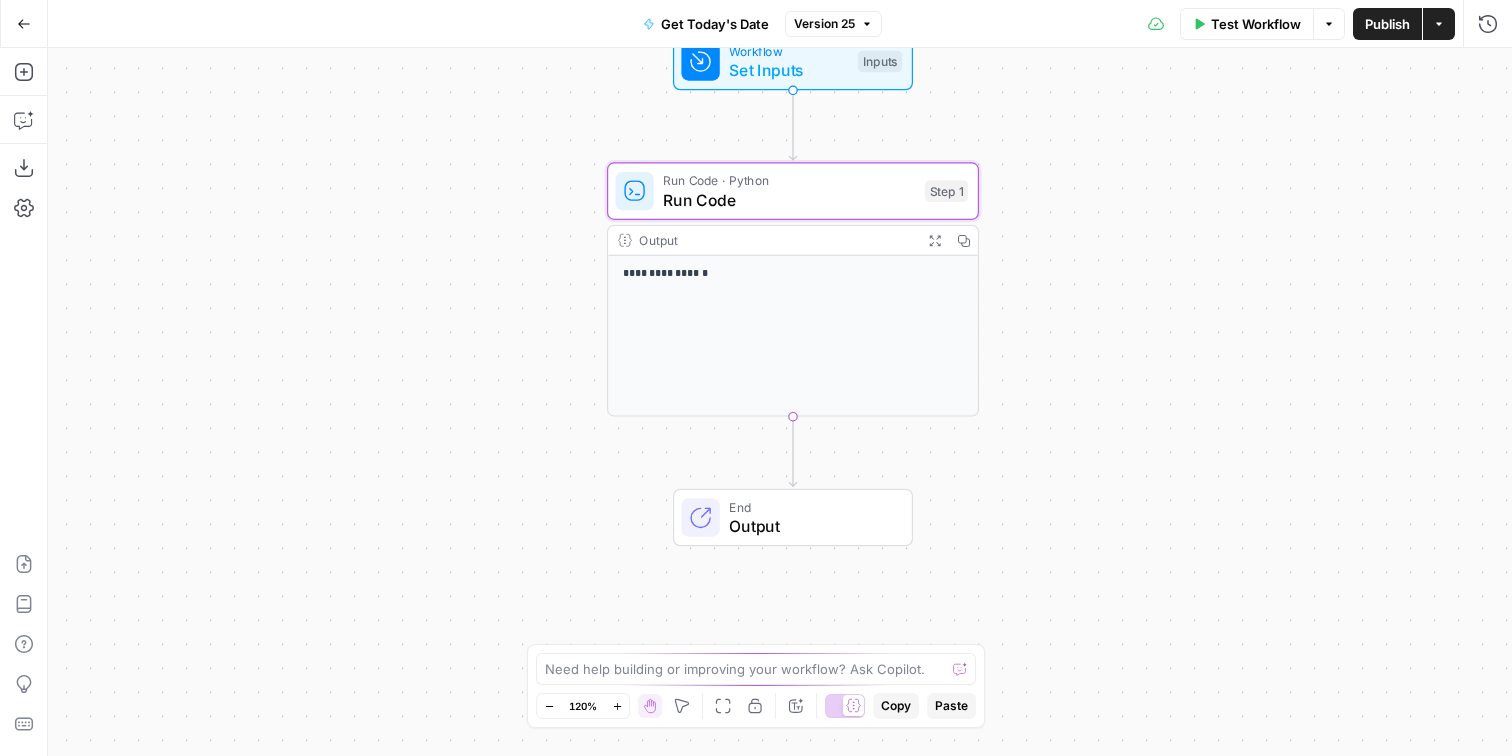 click on "**********" at bounding box center [794, 275] 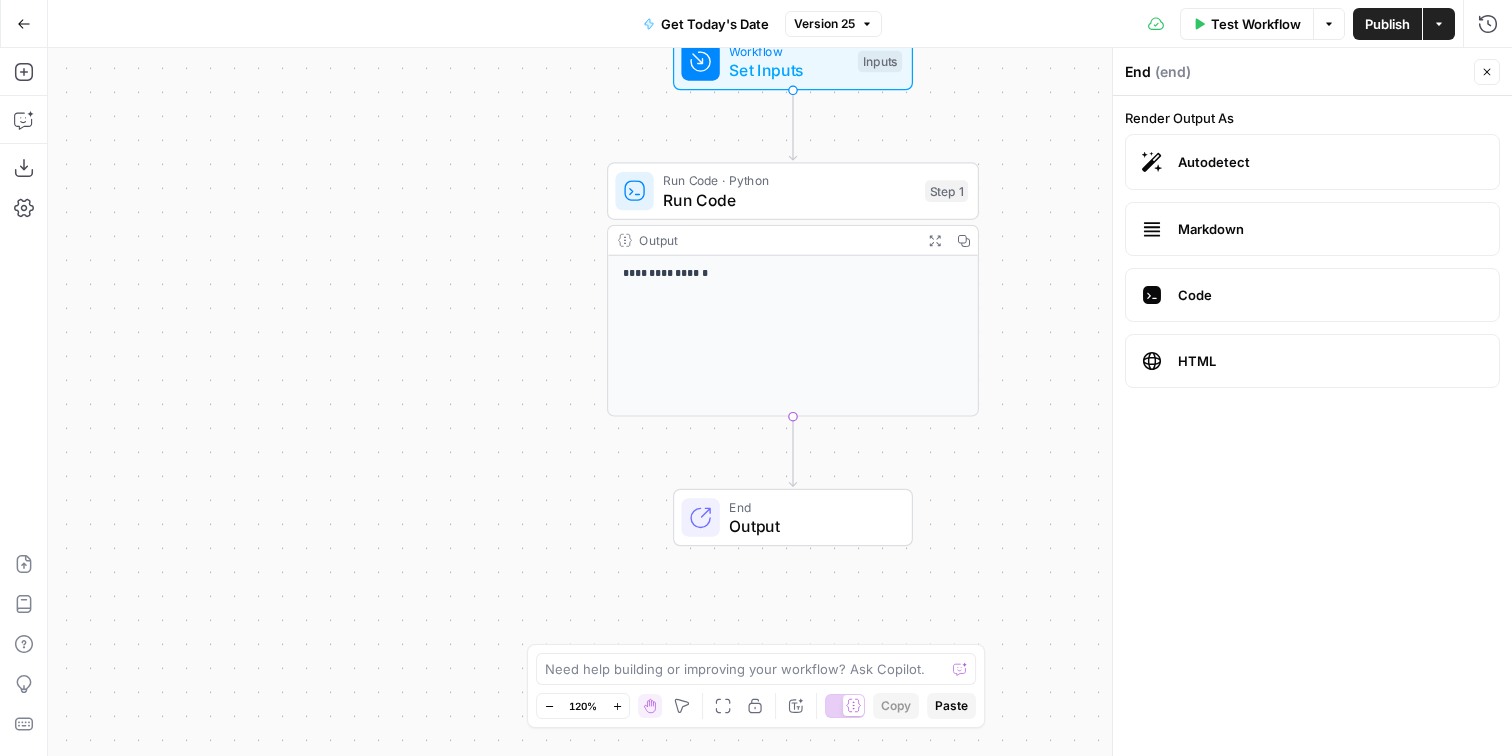 click on "End" at bounding box center [810, 506] 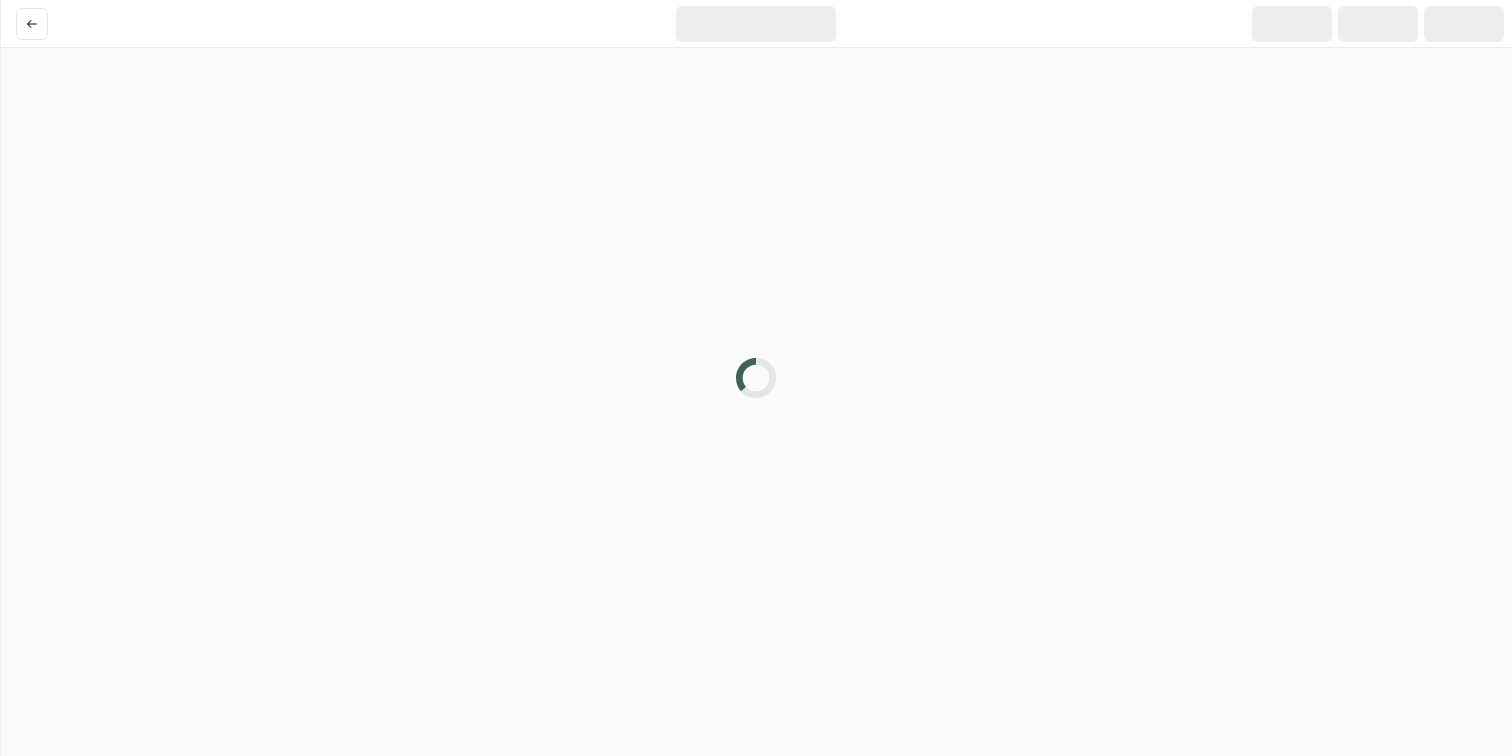 scroll, scrollTop: 0, scrollLeft: 0, axis: both 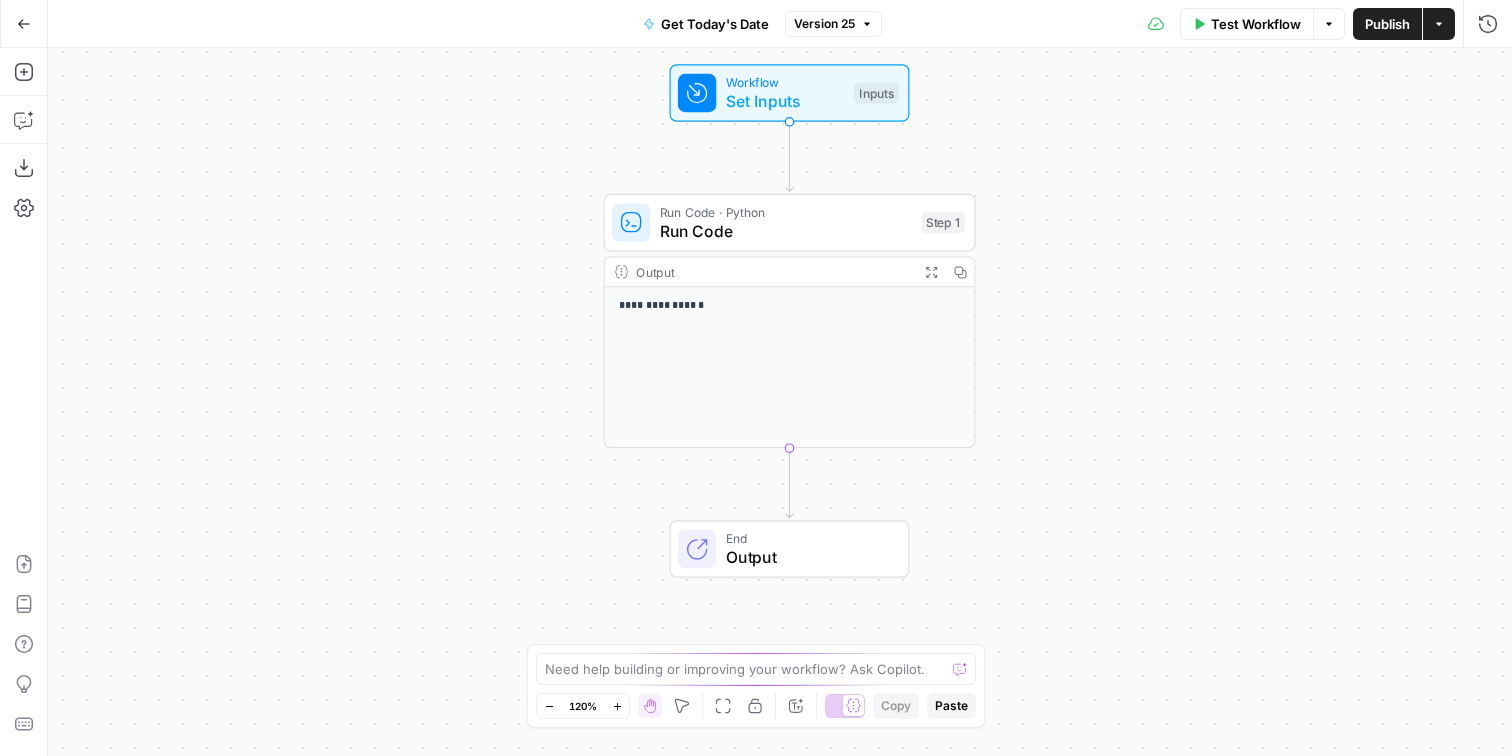 click on "**********" at bounding box center [790, 367] 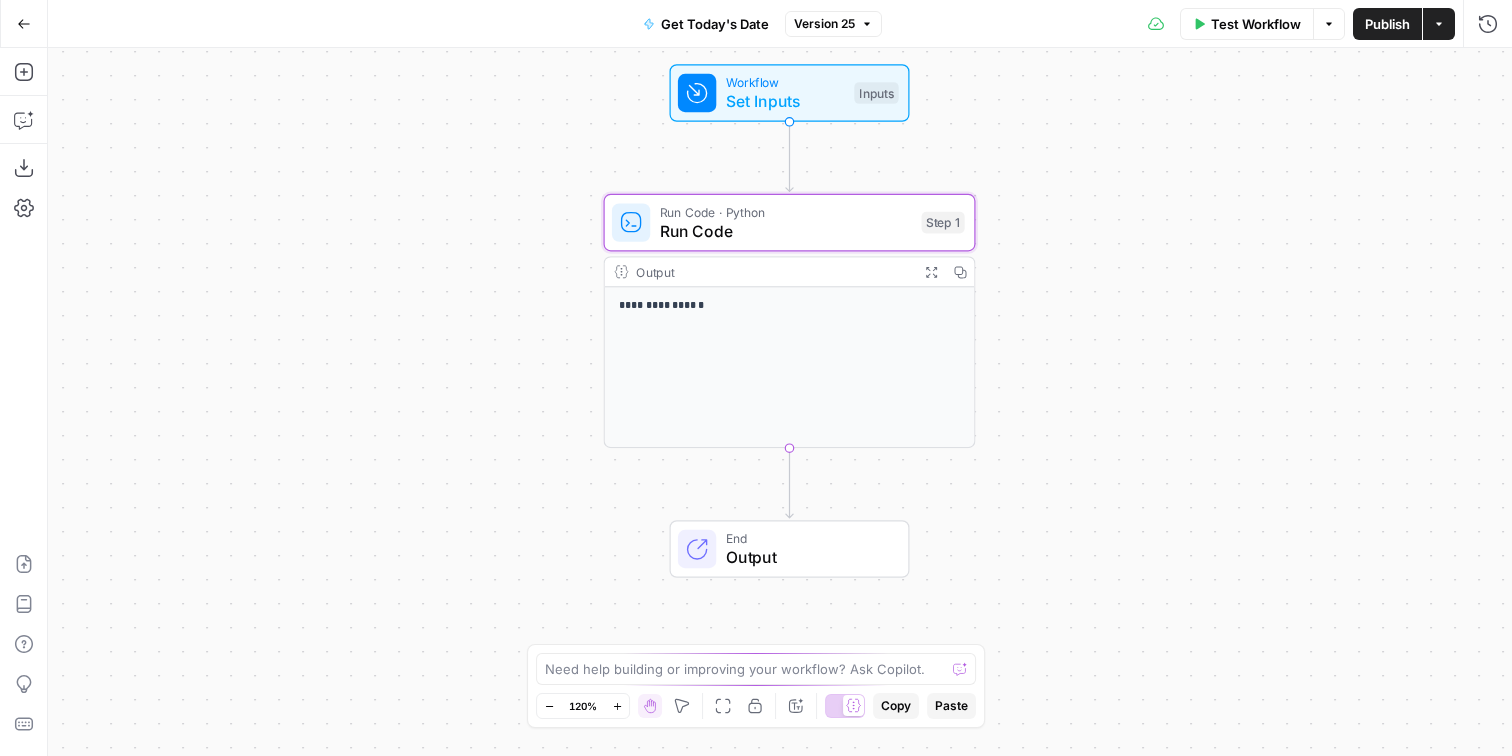 click on "**********" at bounding box center [790, 306] 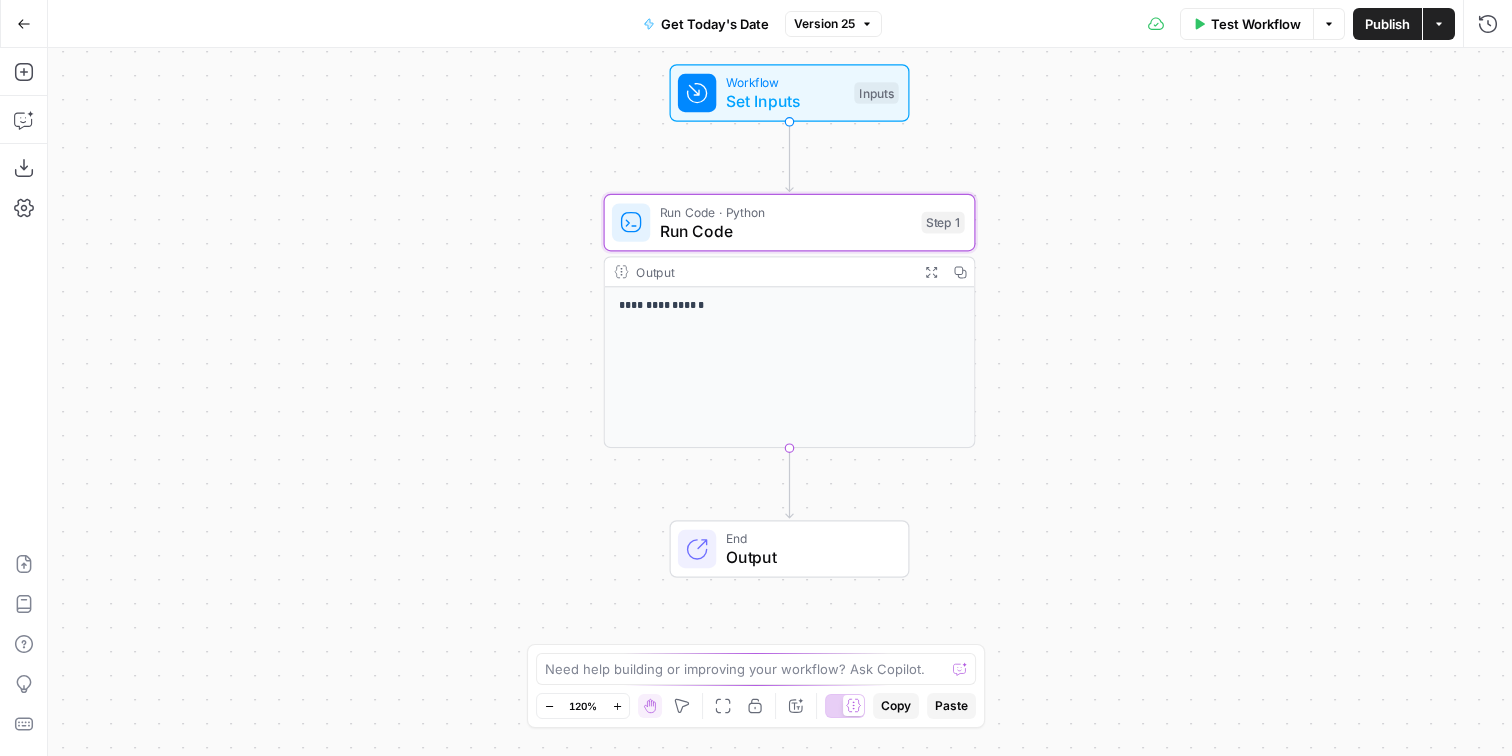 click on "Test Workflow" at bounding box center (1256, 24) 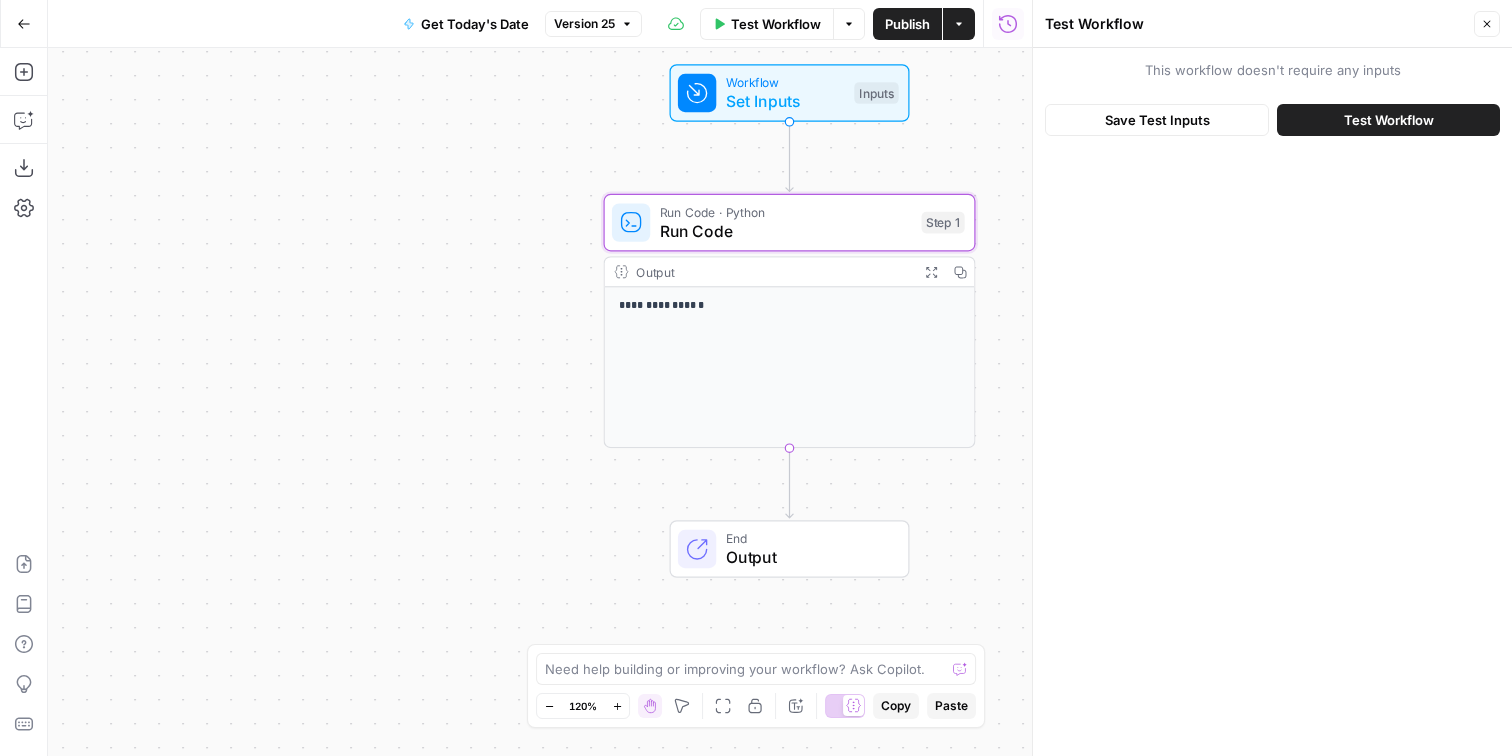 click on "Test Workflow" at bounding box center [1389, 120] 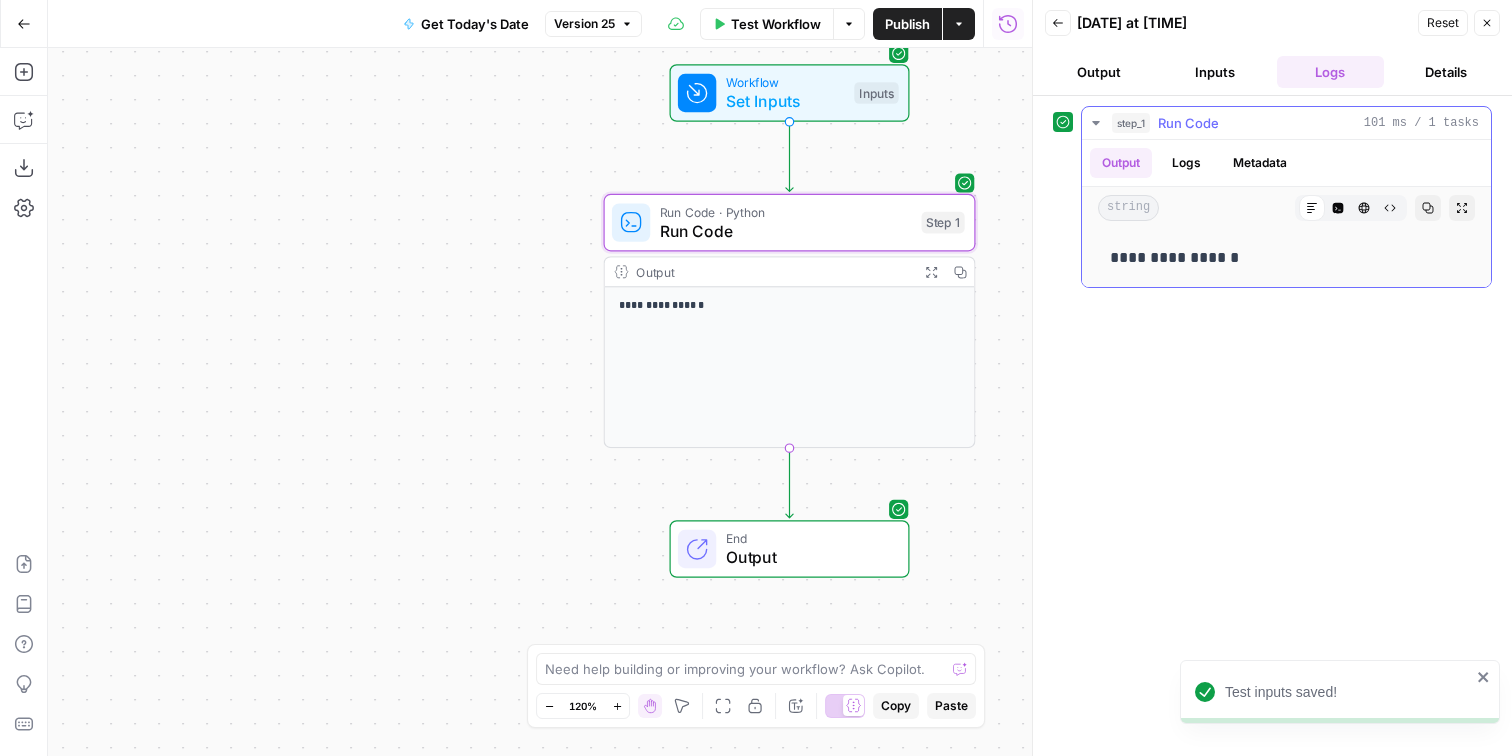 click on "**********" at bounding box center (1286, 258) 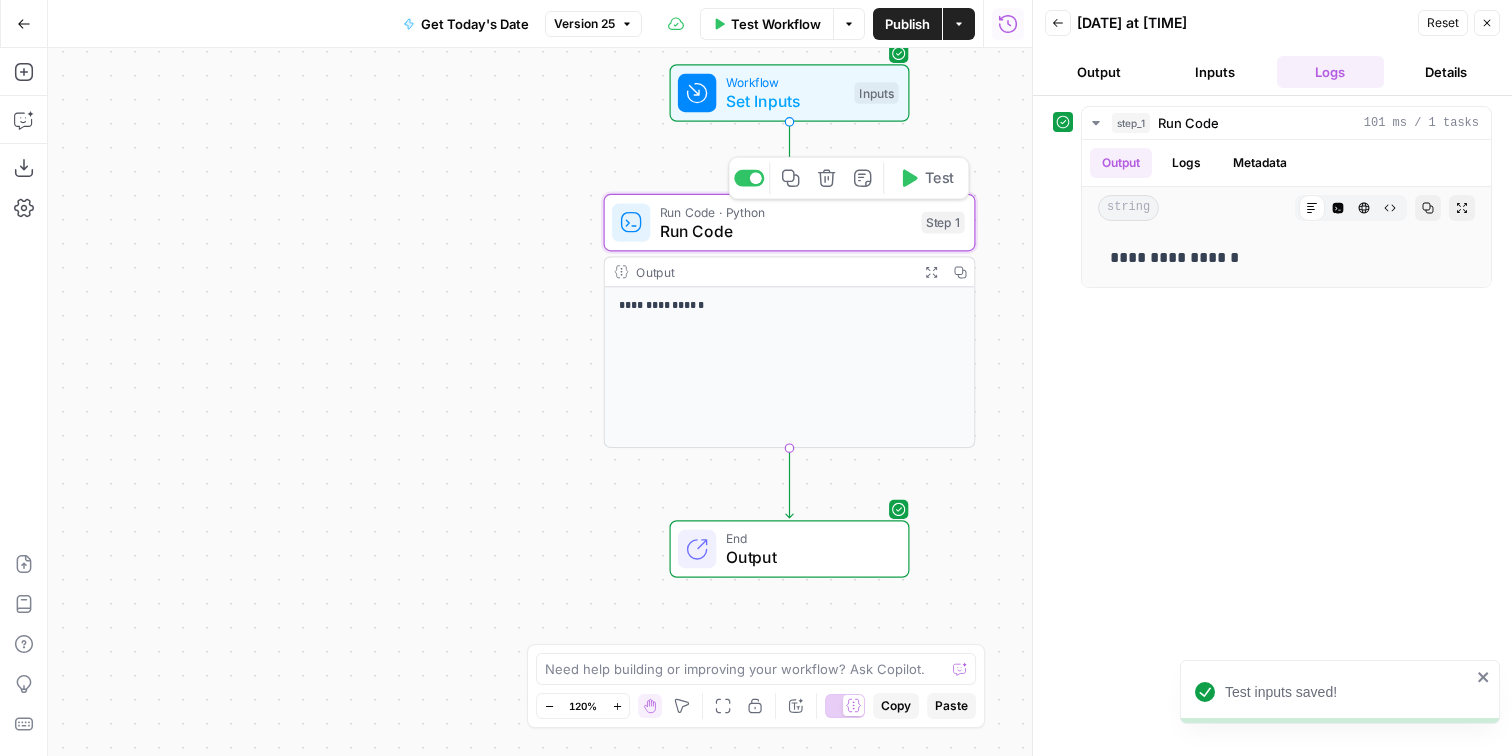 click on "Run Code" at bounding box center (786, 231) 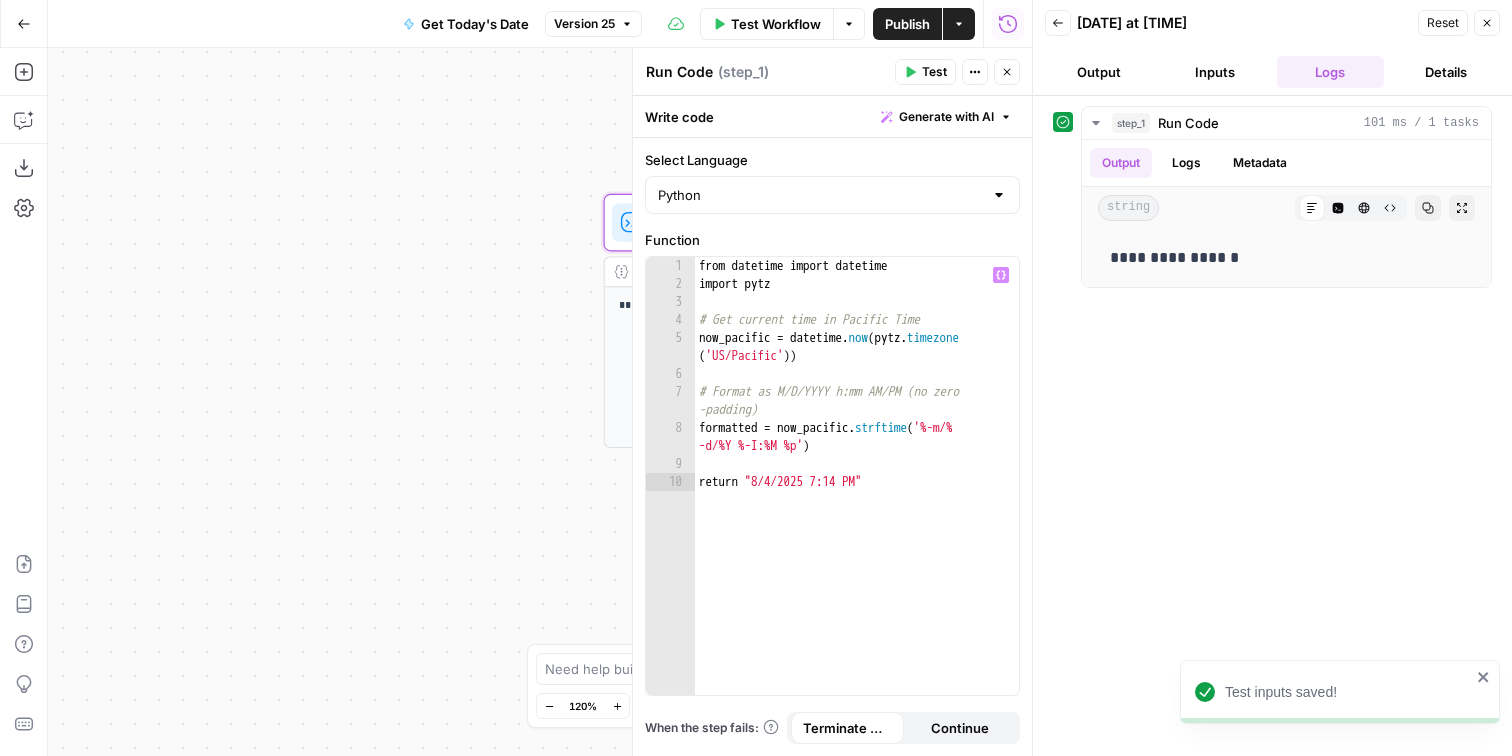 type on "**********" 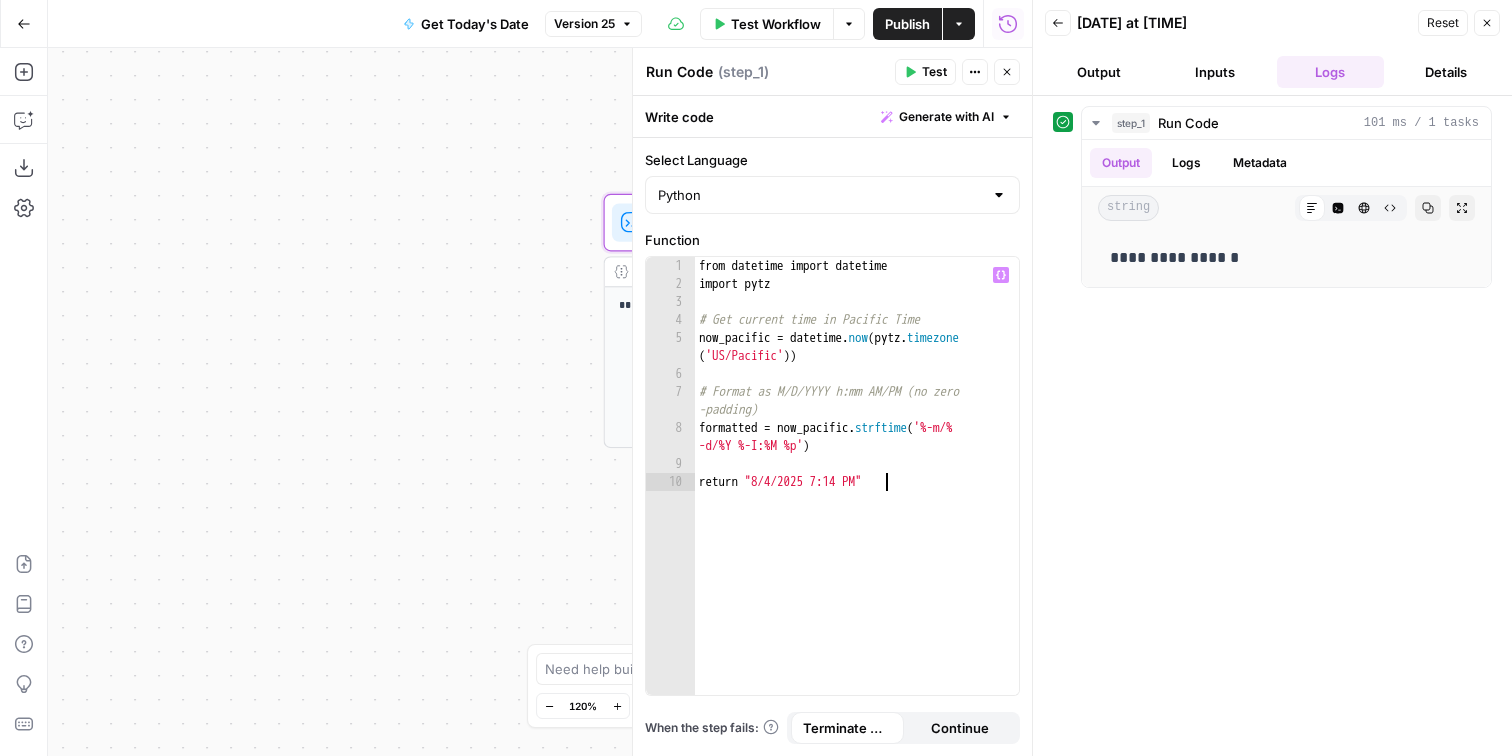 click on "Publish" at bounding box center [907, 24] 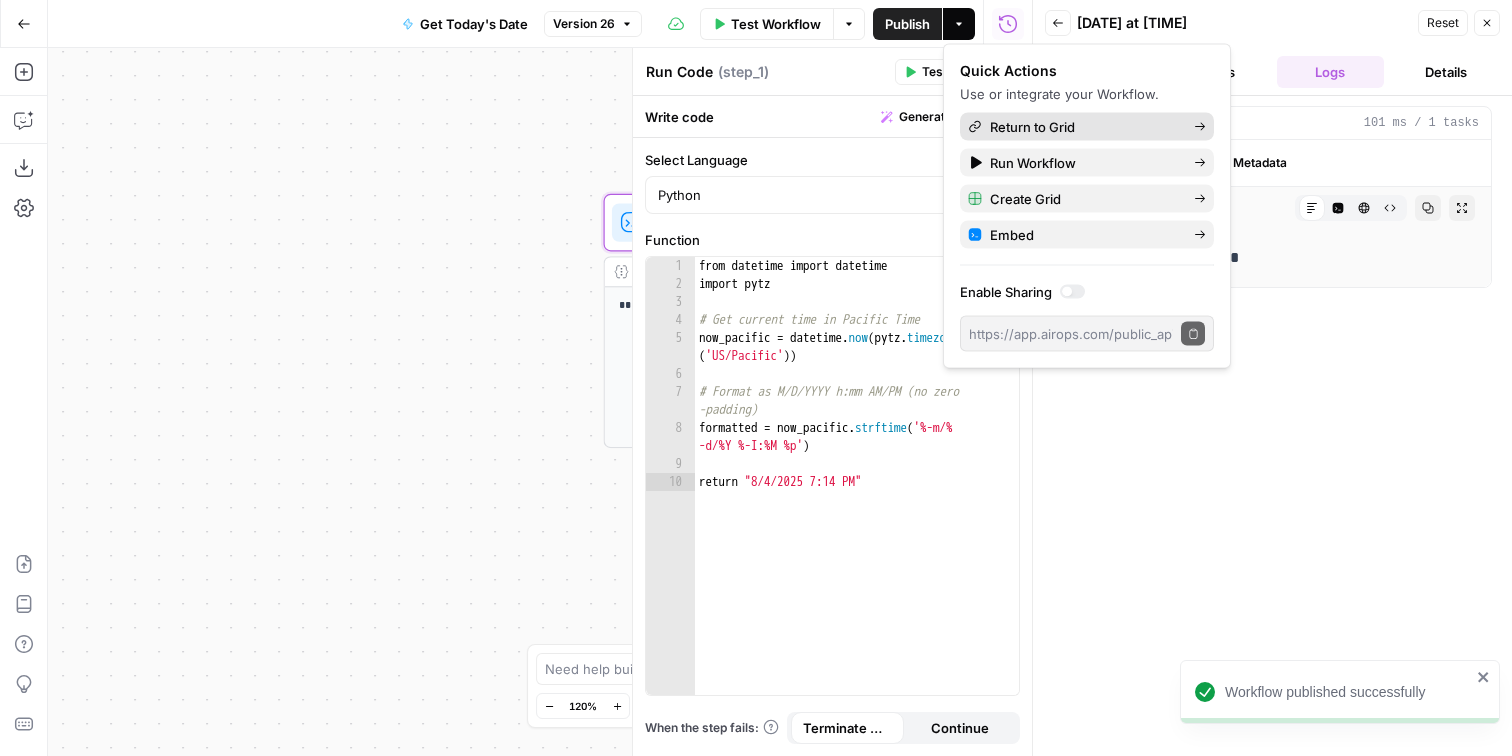 click on "Return to Grid" at bounding box center (1084, 127) 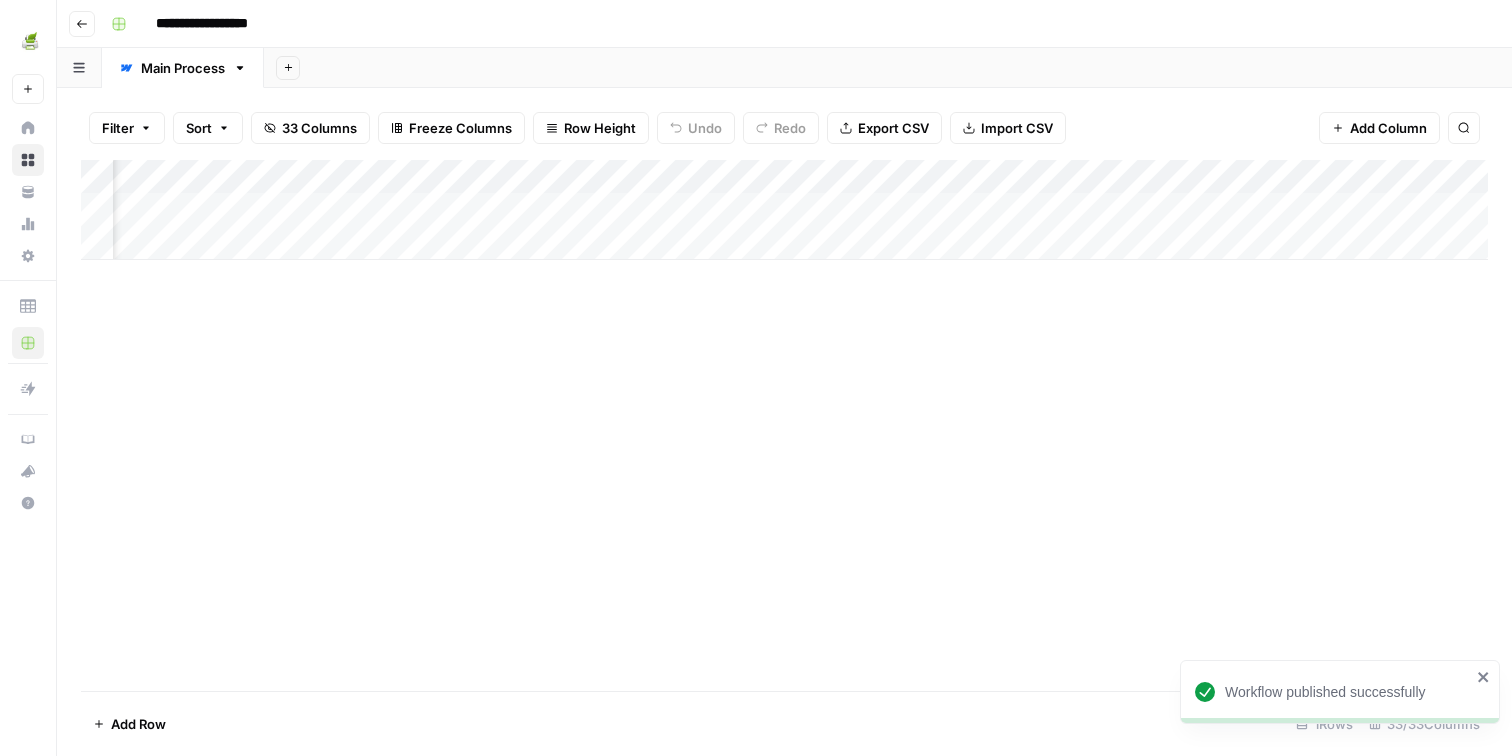 scroll, scrollTop: 0, scrollLeft: 5437, axis: horizontal 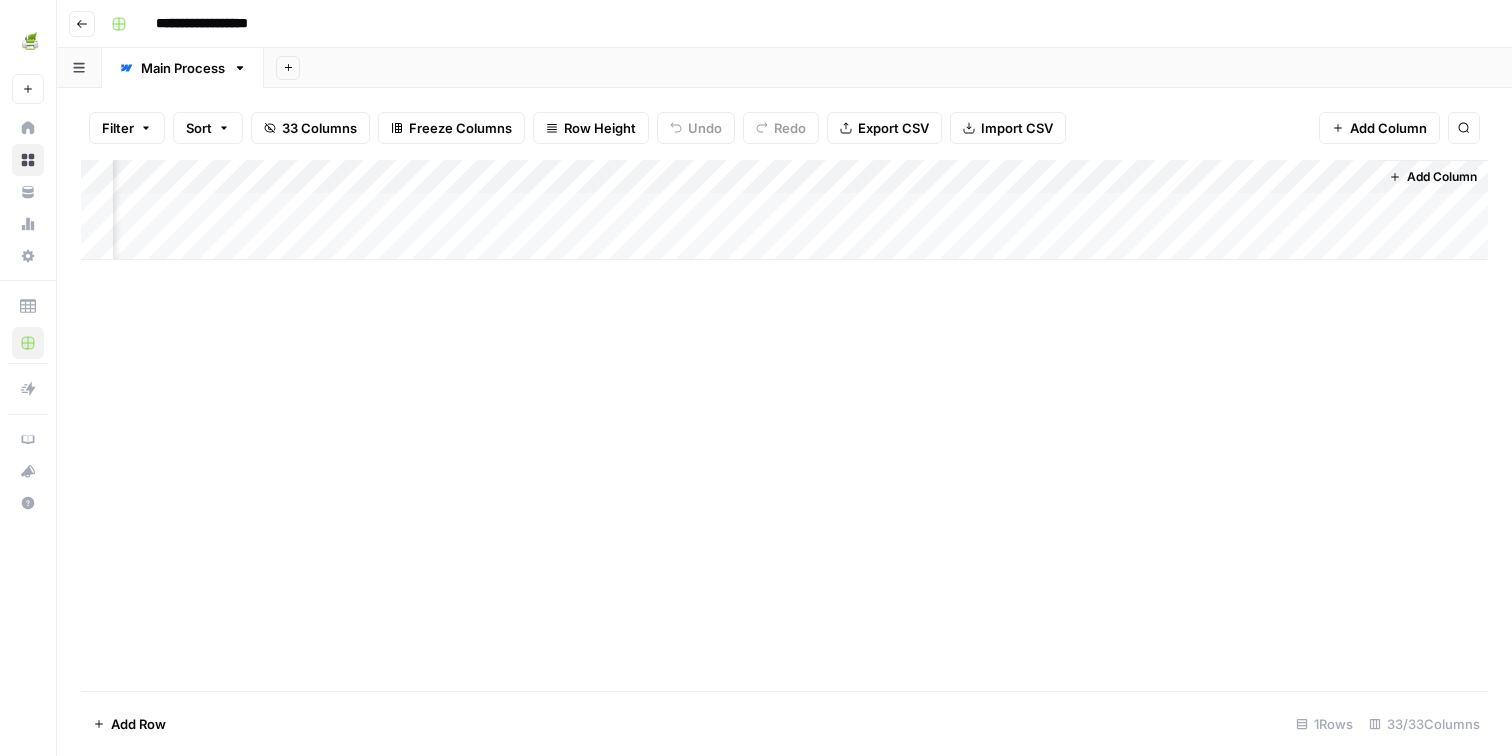 click on "Add Column" at bounding box center (784, 210) 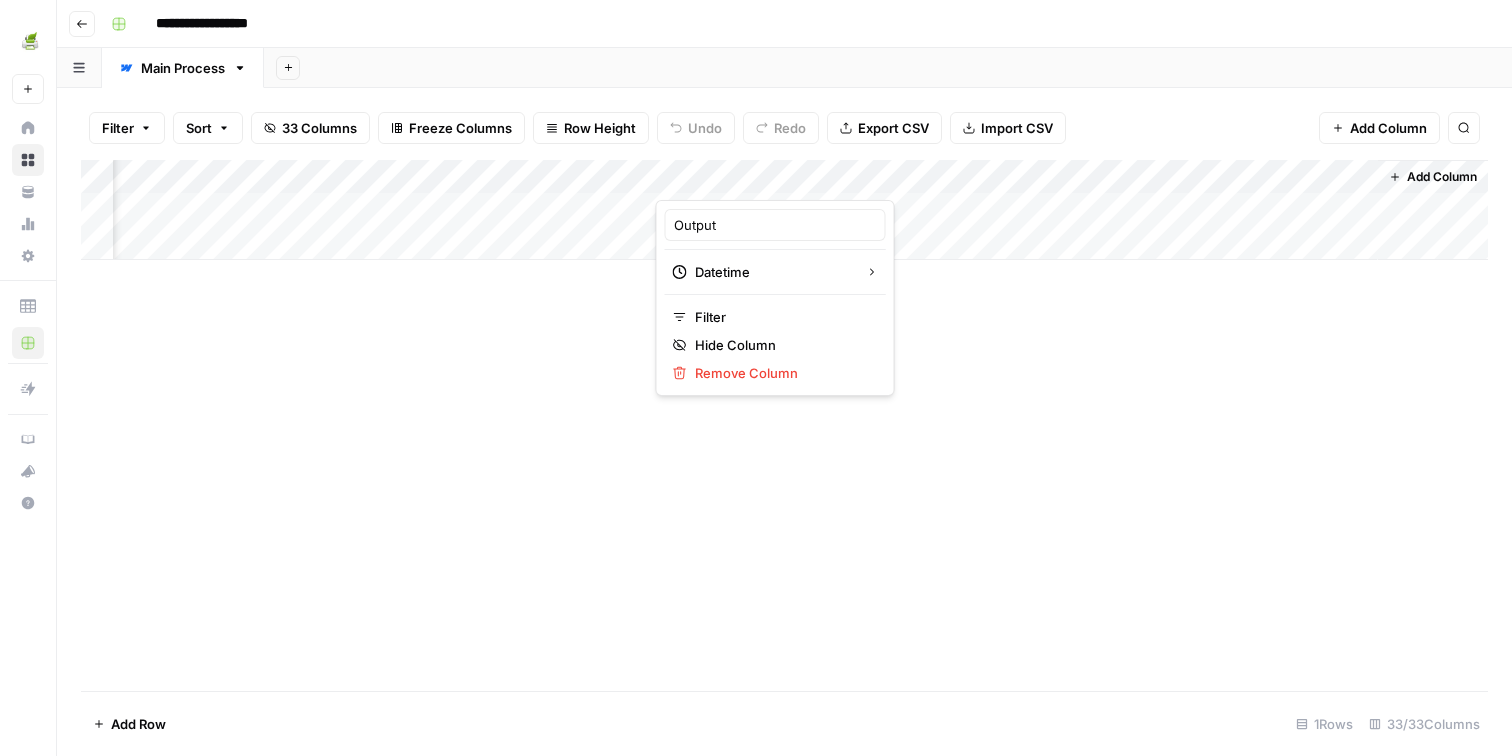 click on "Add Column" at bounding box center [784, 425] 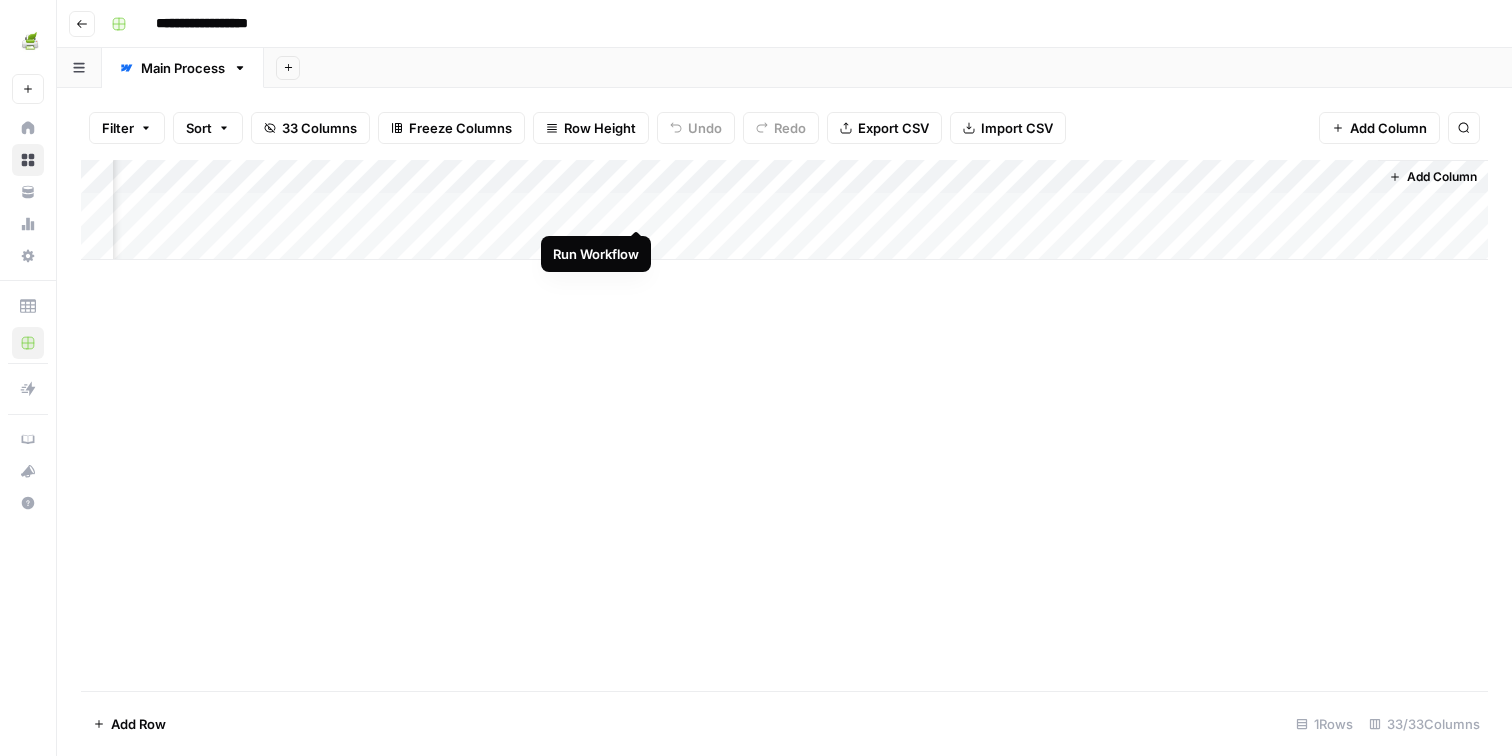 click on "Add Column" at bounding box center (784, 210) 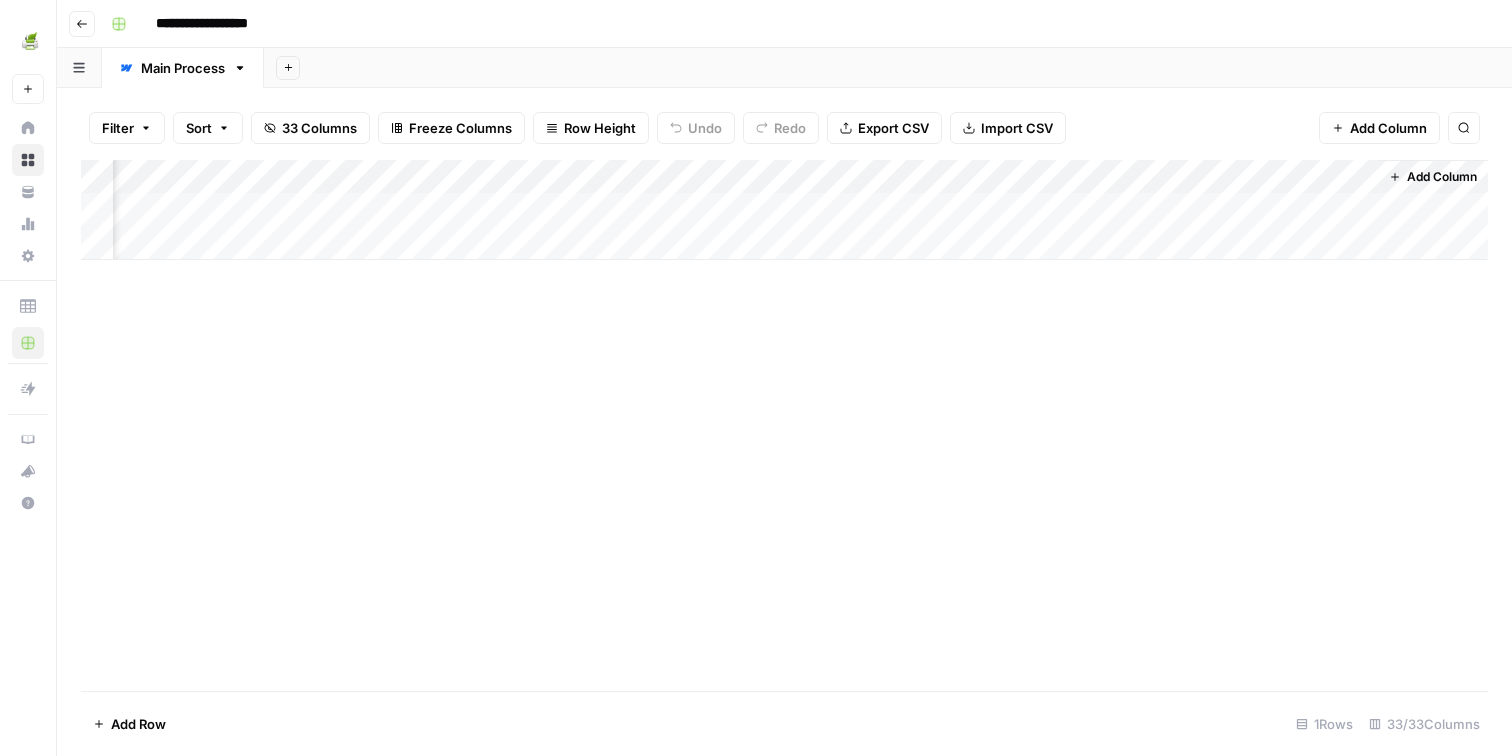 click on "Add Column" at bounding box center (784, 210) 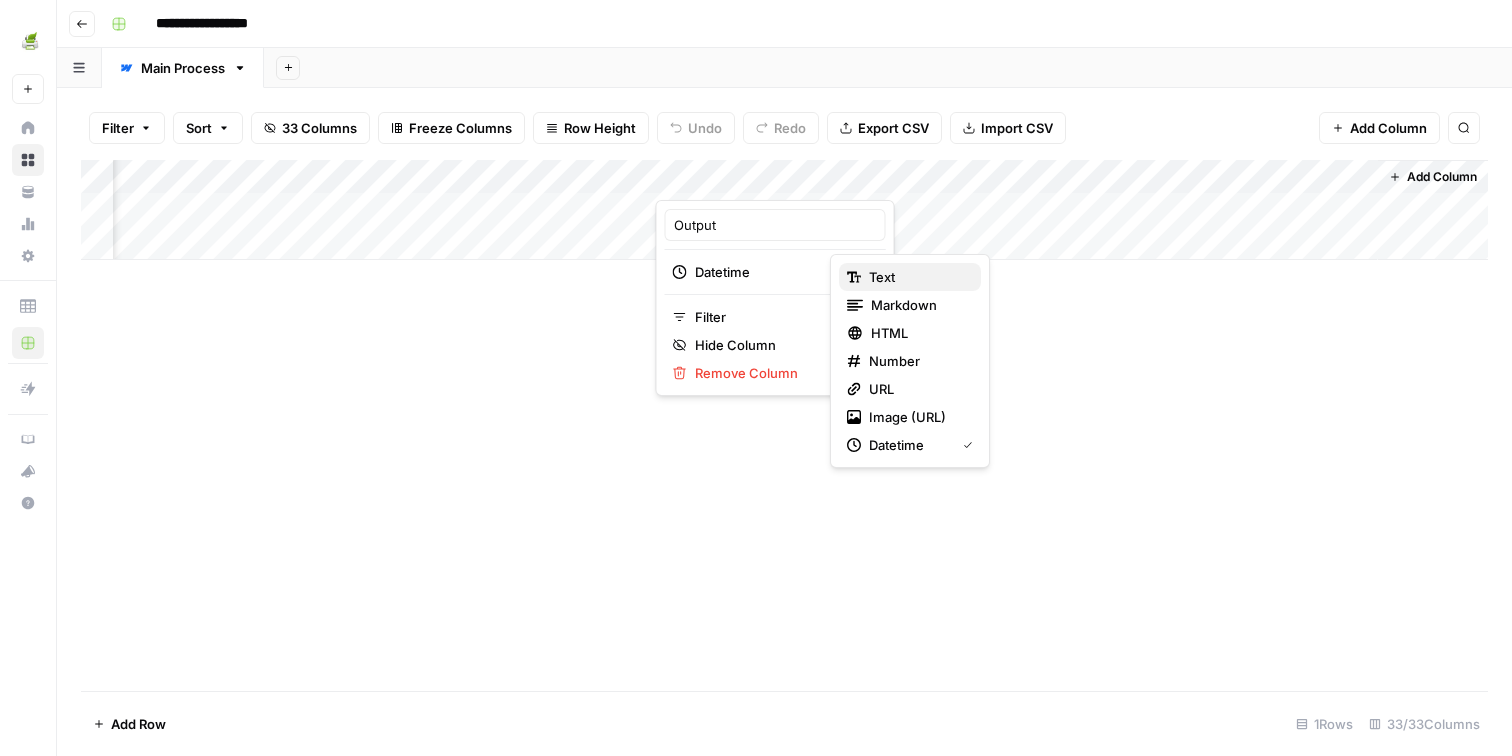 click on "Text" at bounding box center [917, 277] 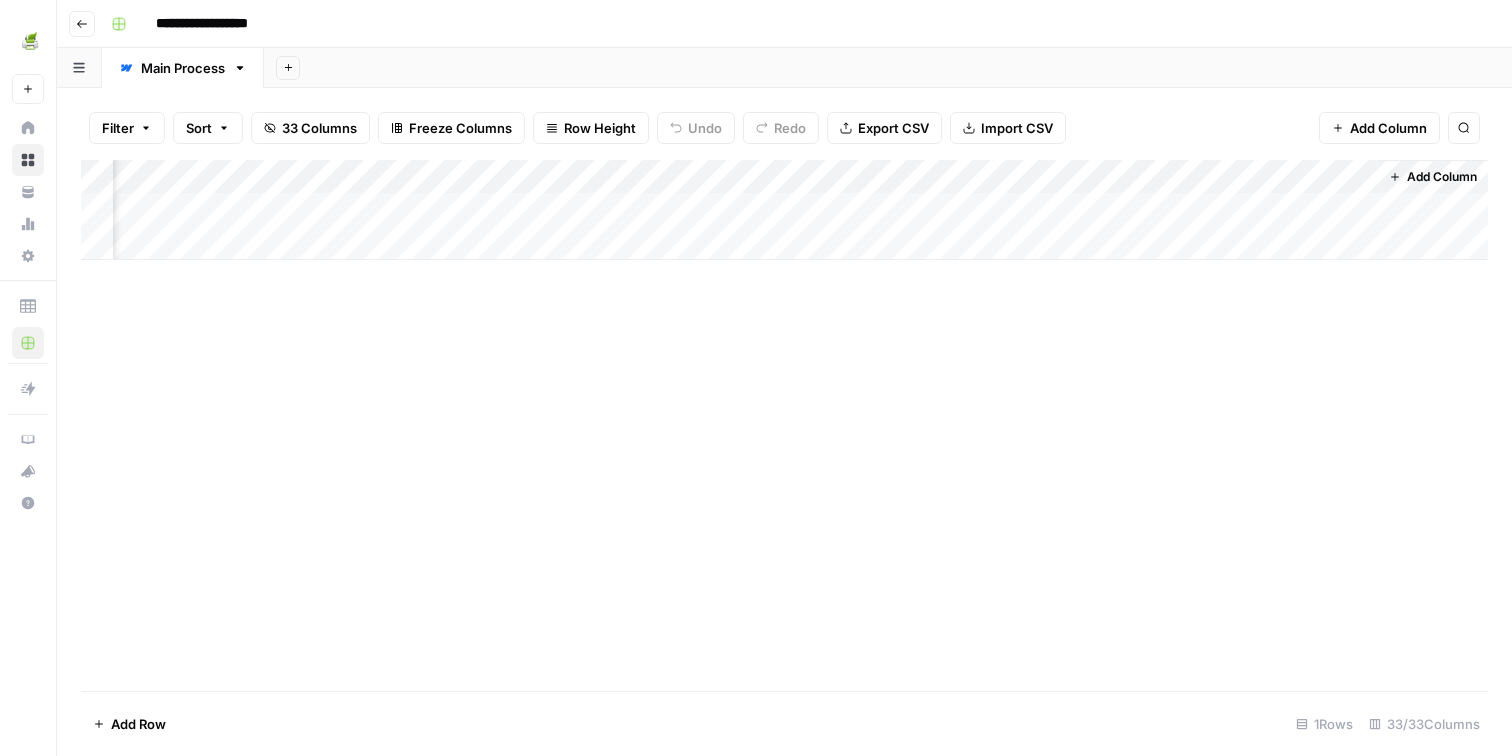 click on "Add Column" at bounding box center [784, 210] 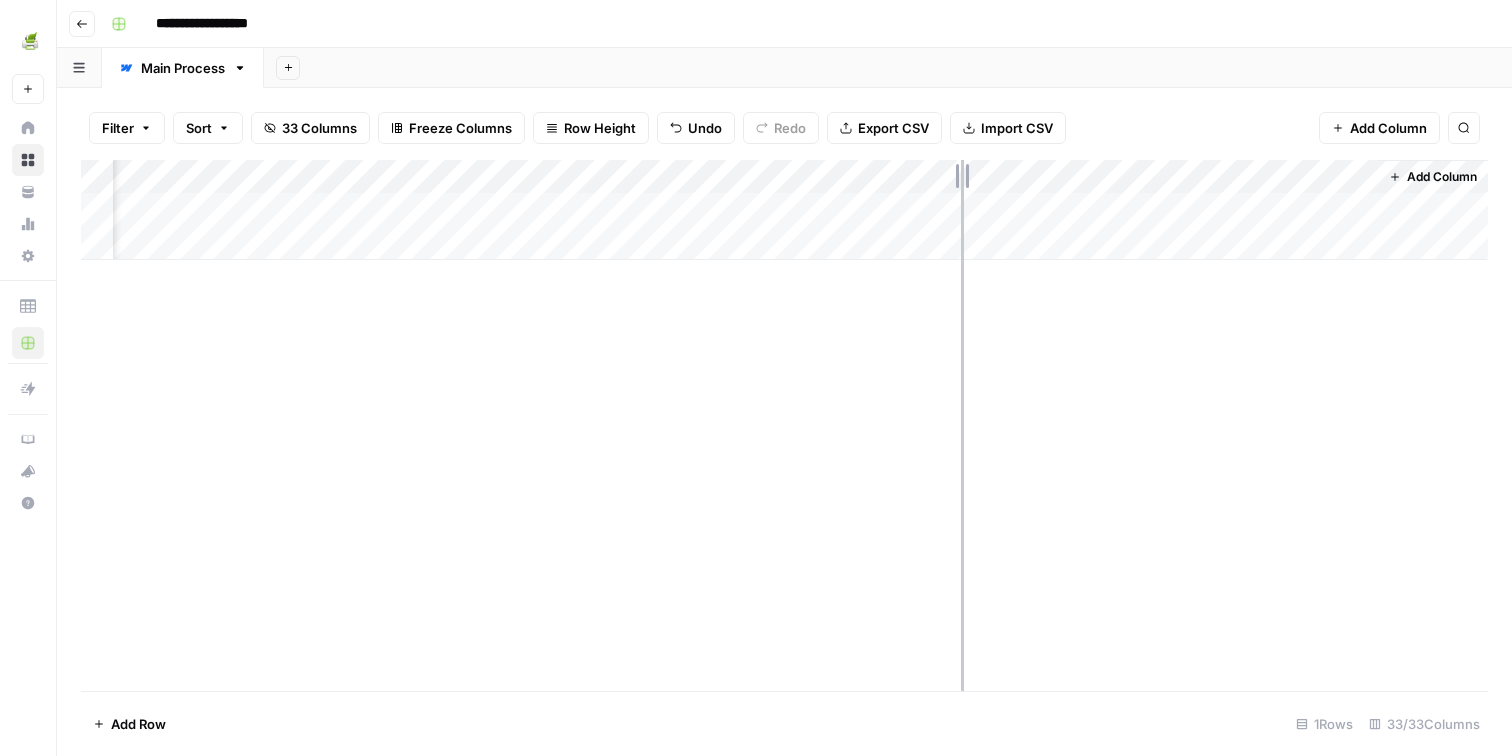 drag, startPoint x: 833, startPoint y: 170, endPoint x: 961, endPoint y: 166, distance: 128.06248 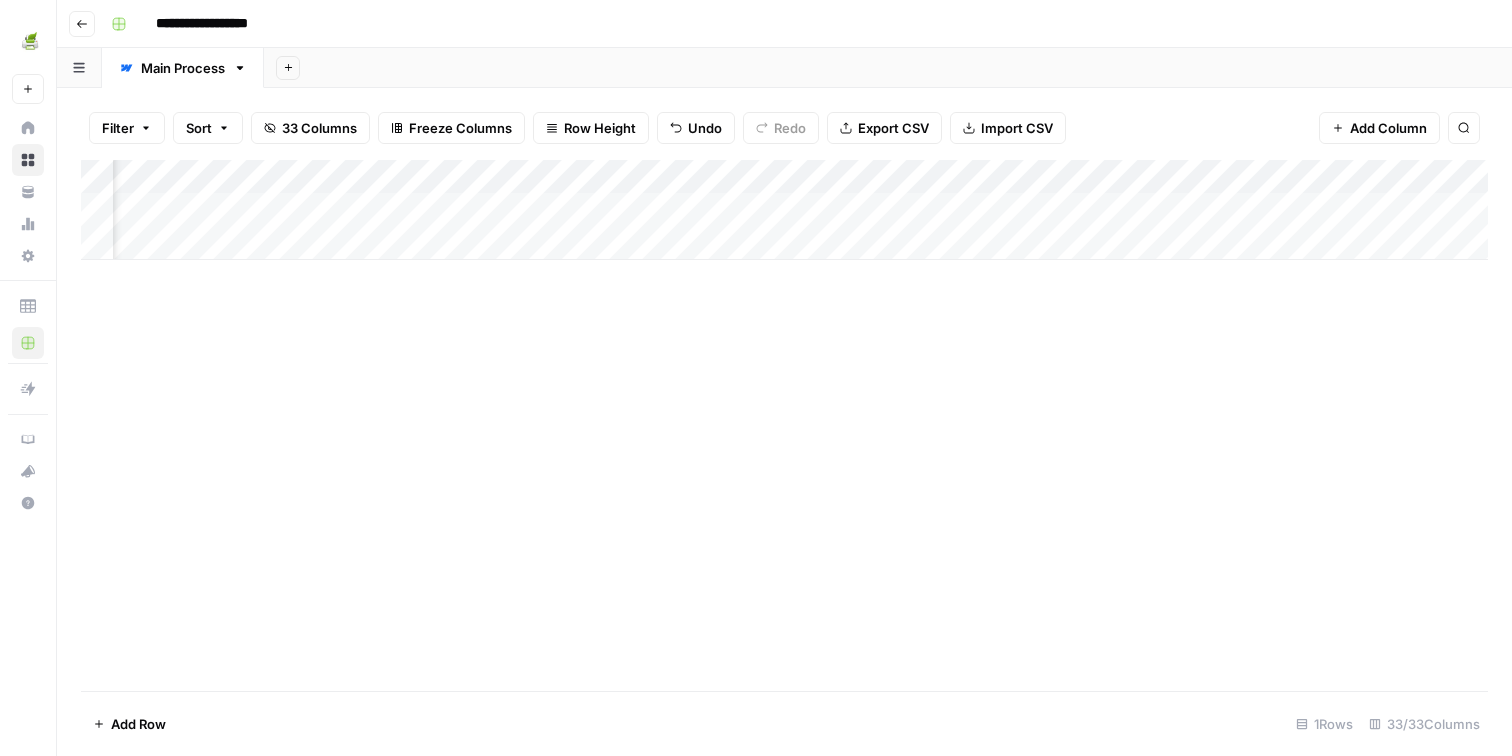 click on "Add Column" at bounding box center (784, 210) 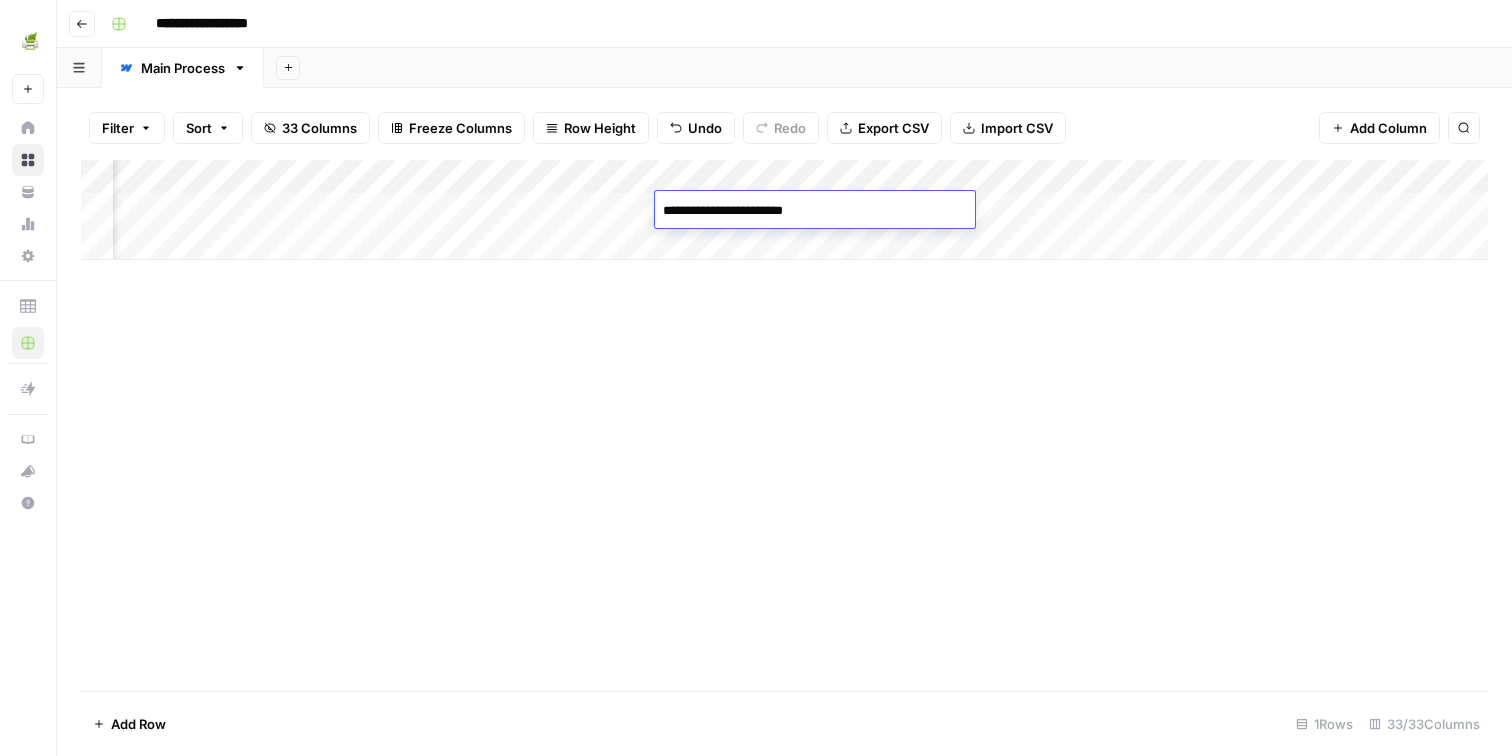 click on "**********" at bounding box center (815, 211) 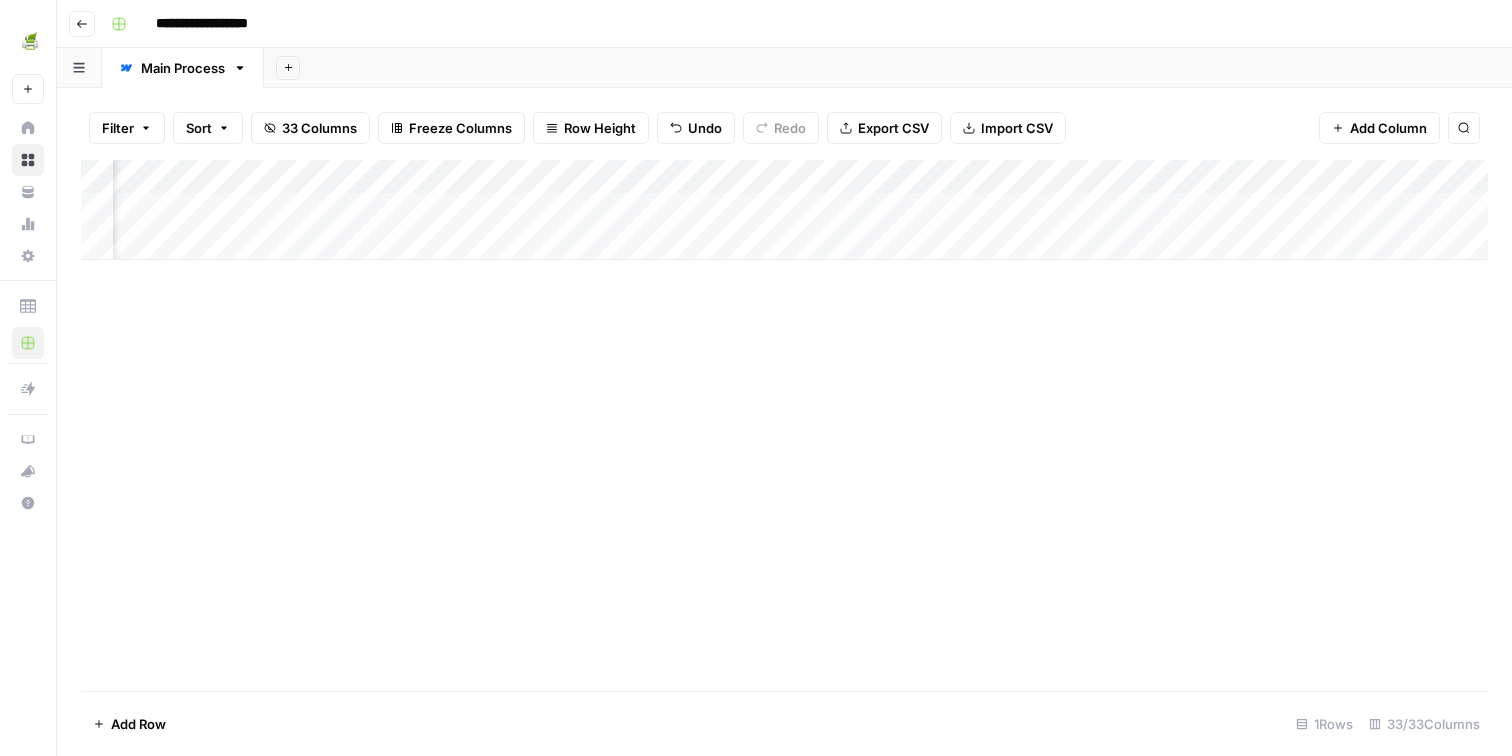 click on "Add Column" at bounding box center (784, 210) 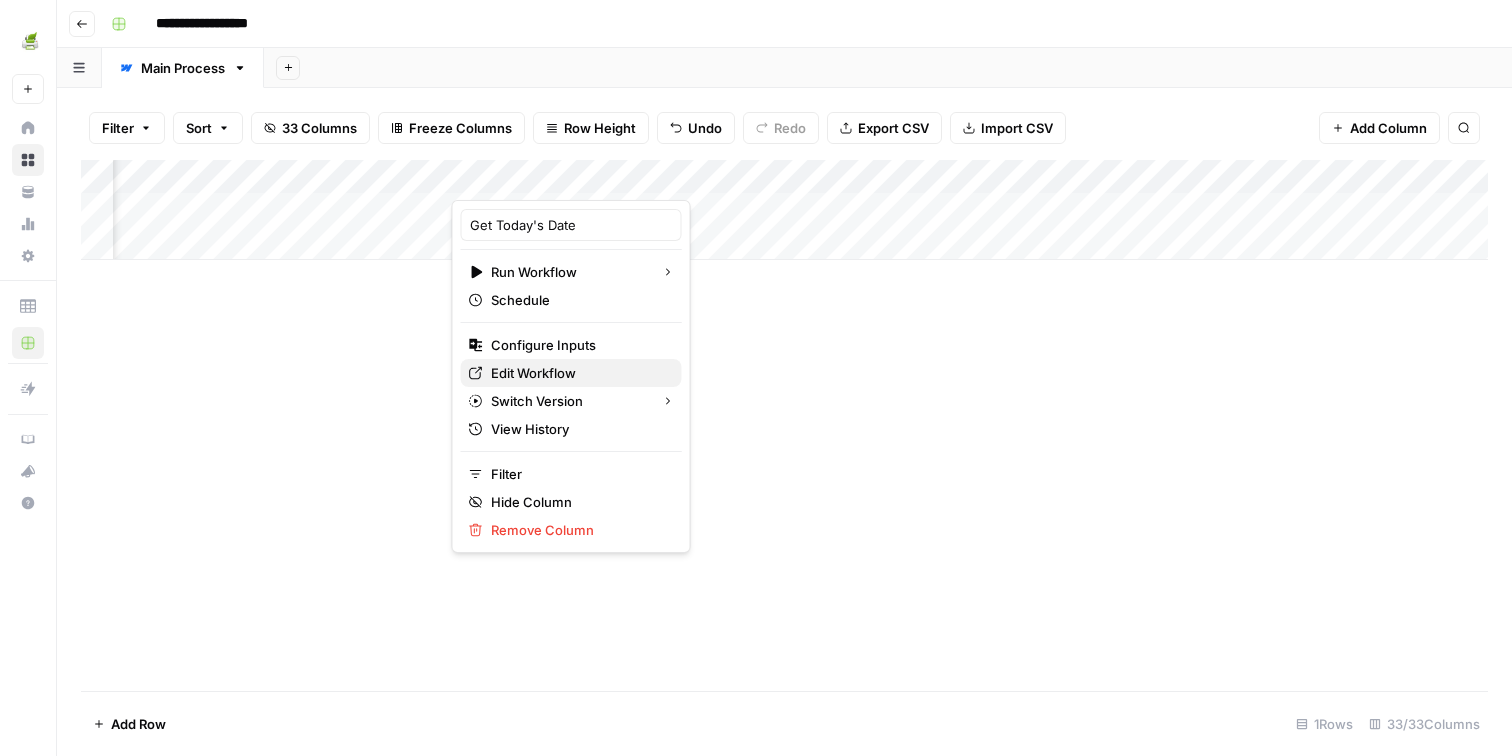 click on "Edit Workflow" at bounding box center [578, 373] 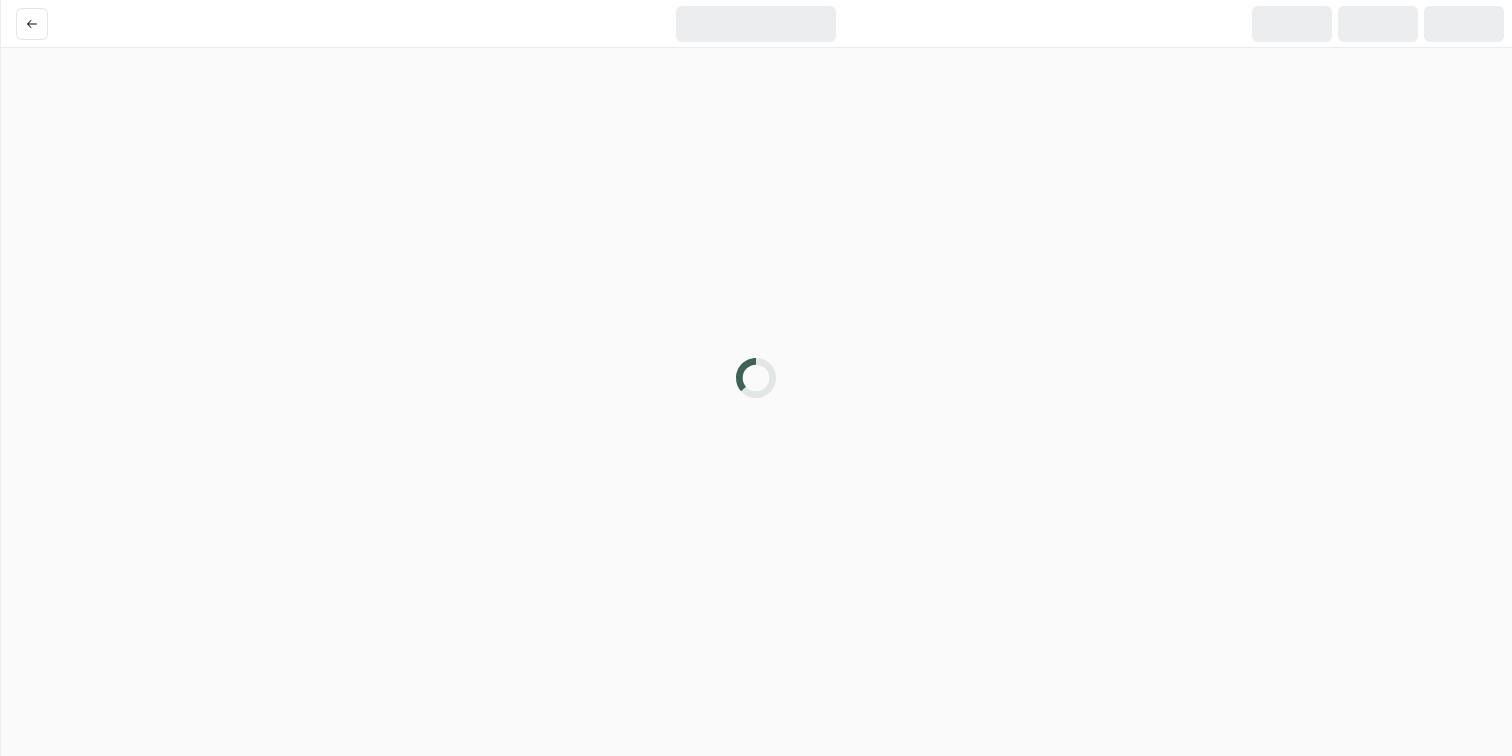 scroll, scrollTop: 0, scrollLeft: 0, axis: both 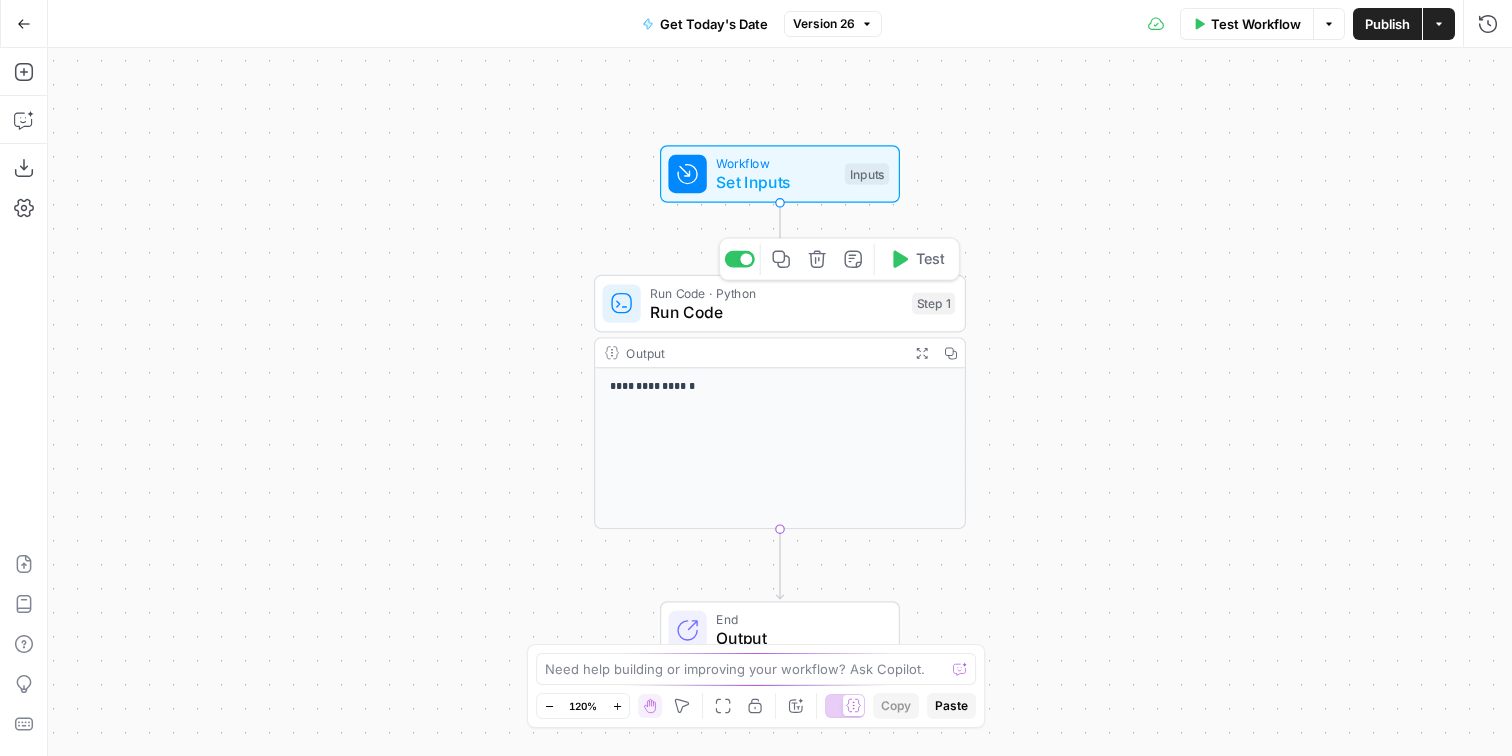 click on "Run Code" at bounding box center [776, 312] 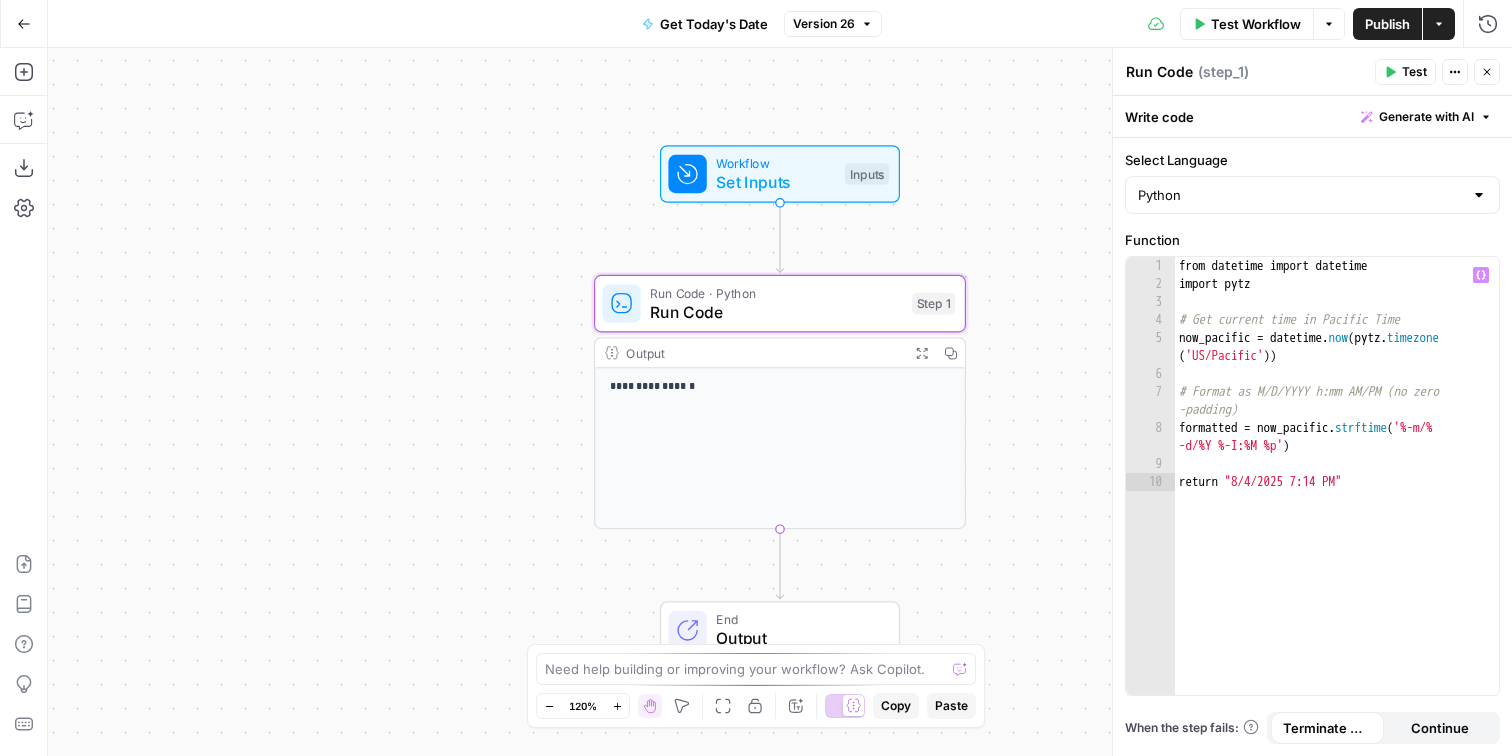 click on "from   datetime   import   datetime import   pytz # Get current time in Pacific Time now_pacific   =   datetime . now ( pytz . timezone ( 'US/Pacific' )) # Format as M/D/YYYY h:mm AM/PM (no zero -padding) formatted   =   now_pacific . strftime ( '%-m/% -d/%Y %-I:%M %p' ) return   "8/4/2025 7:14 PM"" at bounding box center (1337, 494) 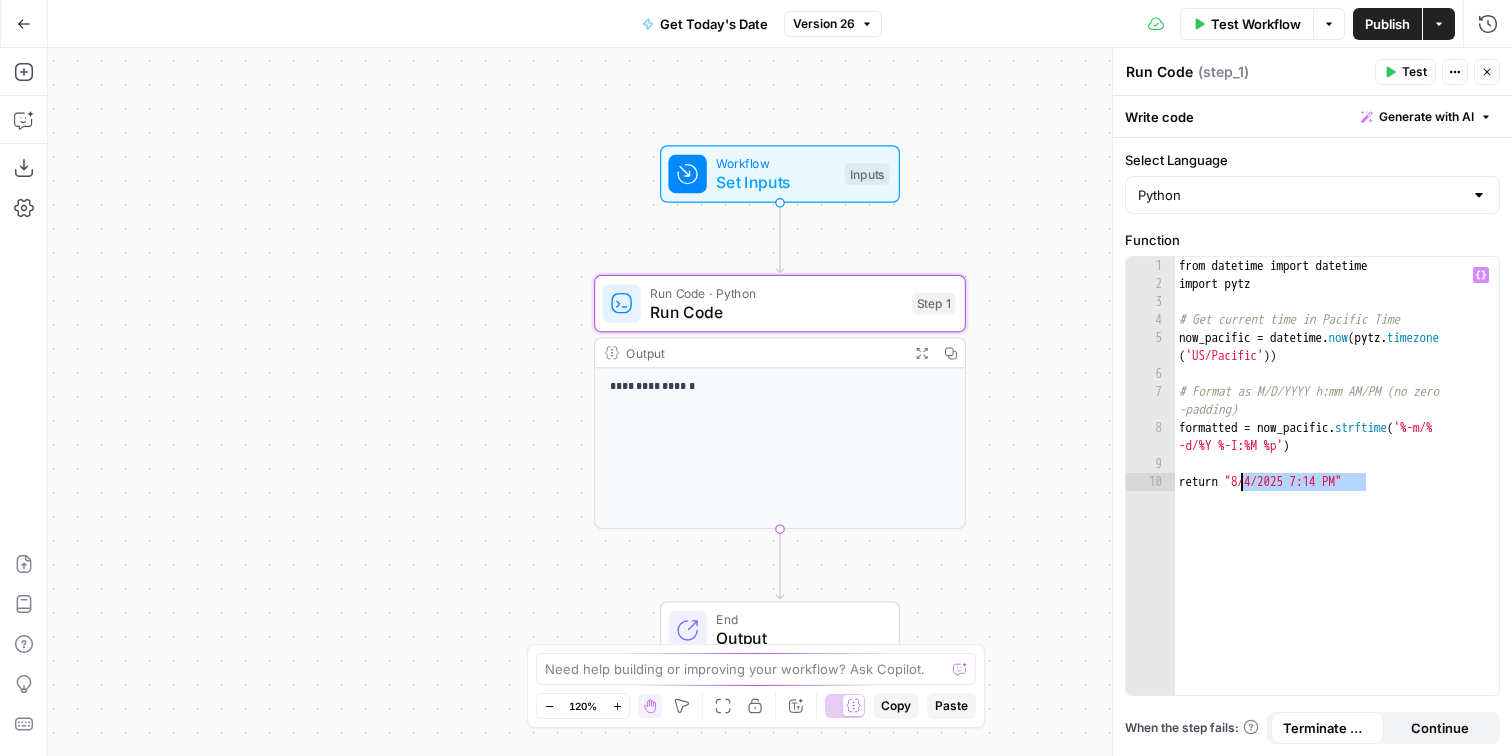 paste on "********" 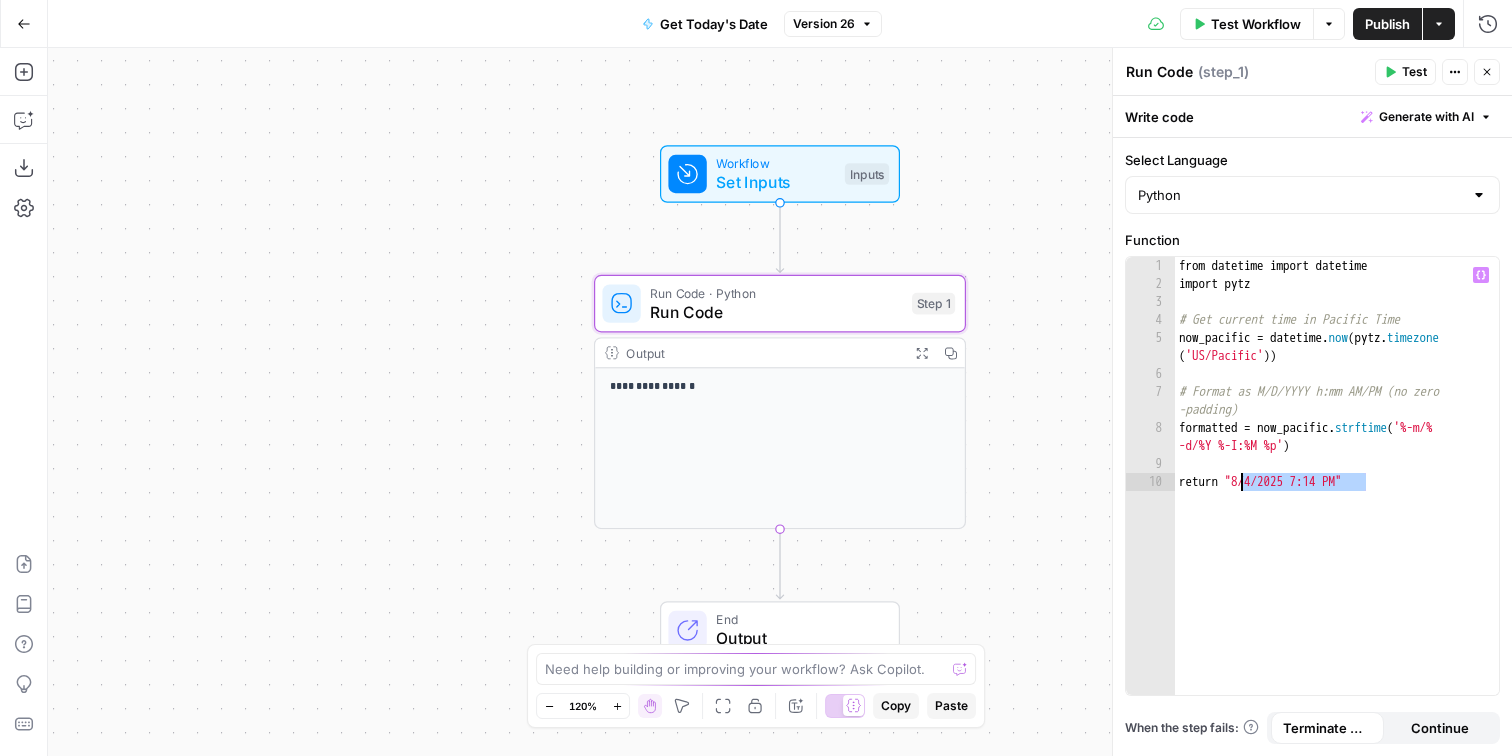 type on "**********" 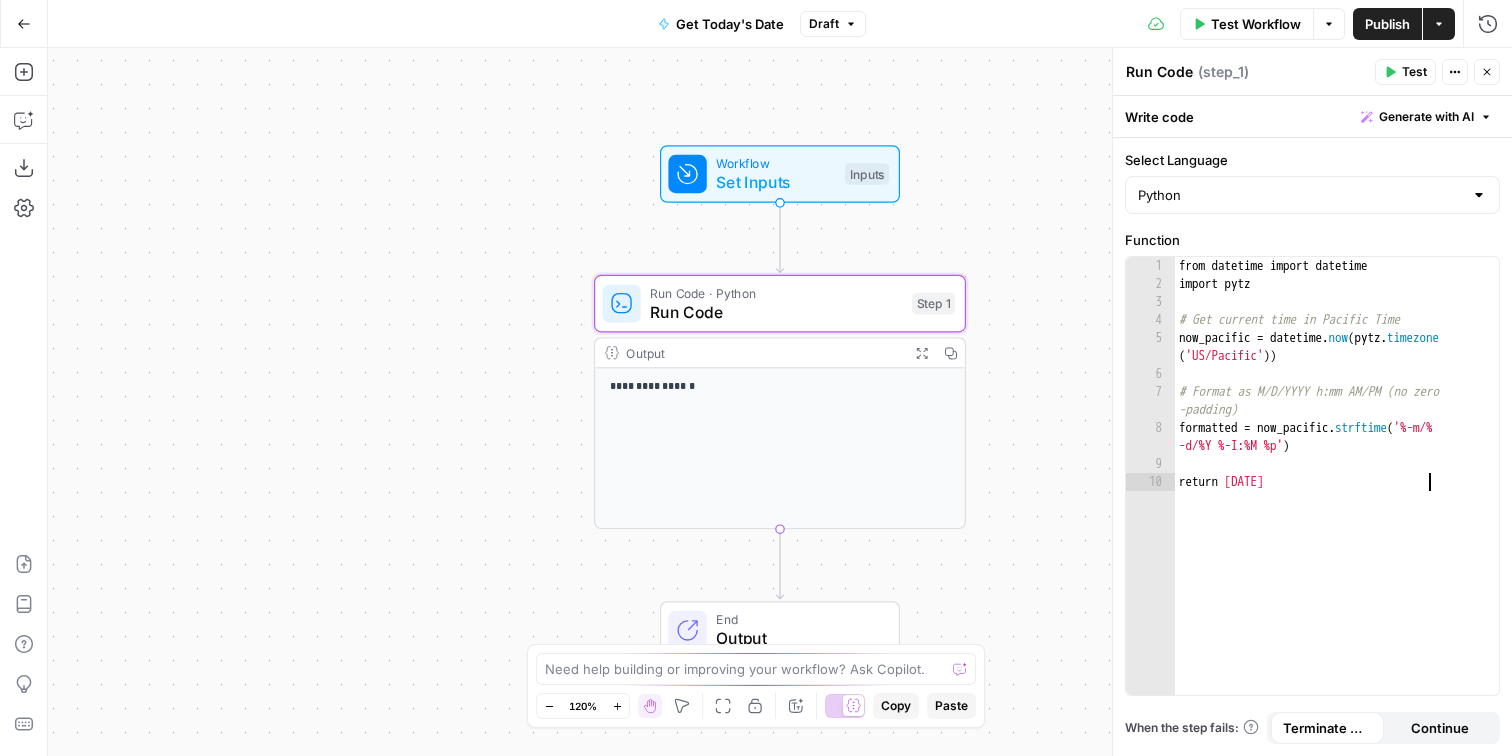 click on "Test Workflow" at bounding box center (1256, 24) 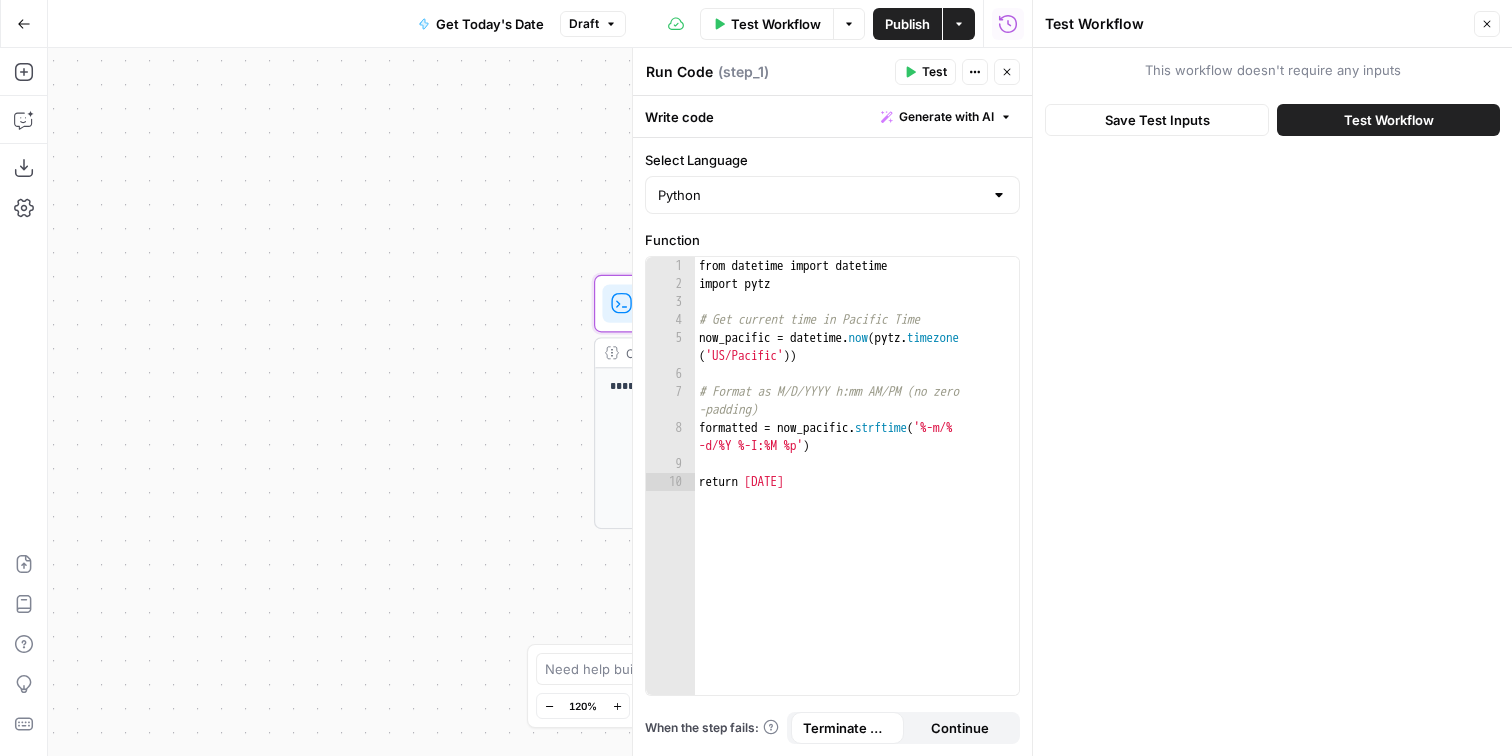 click on "Test Workflow" at bounding box center (1389, 120) 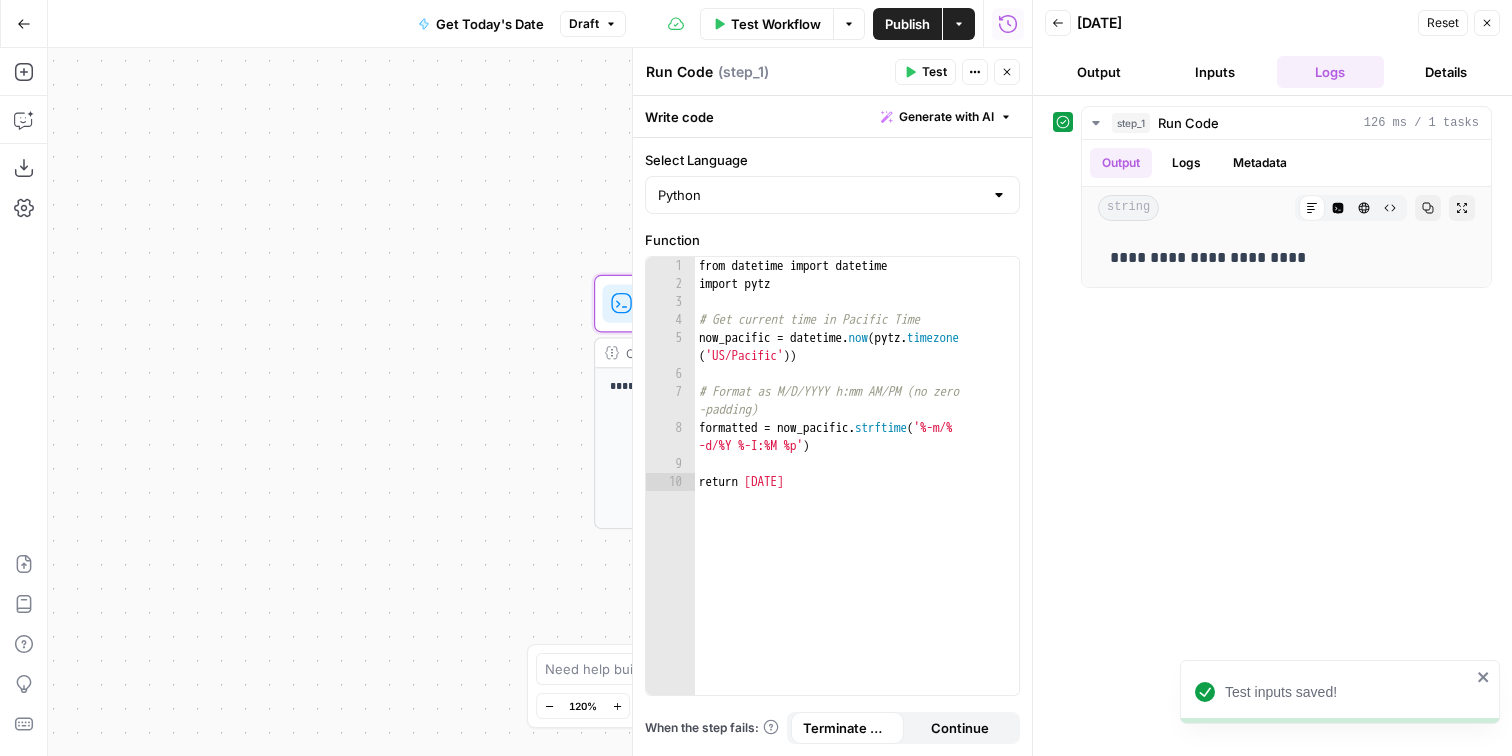 click on "Publish" at bounding box center (907, 24) 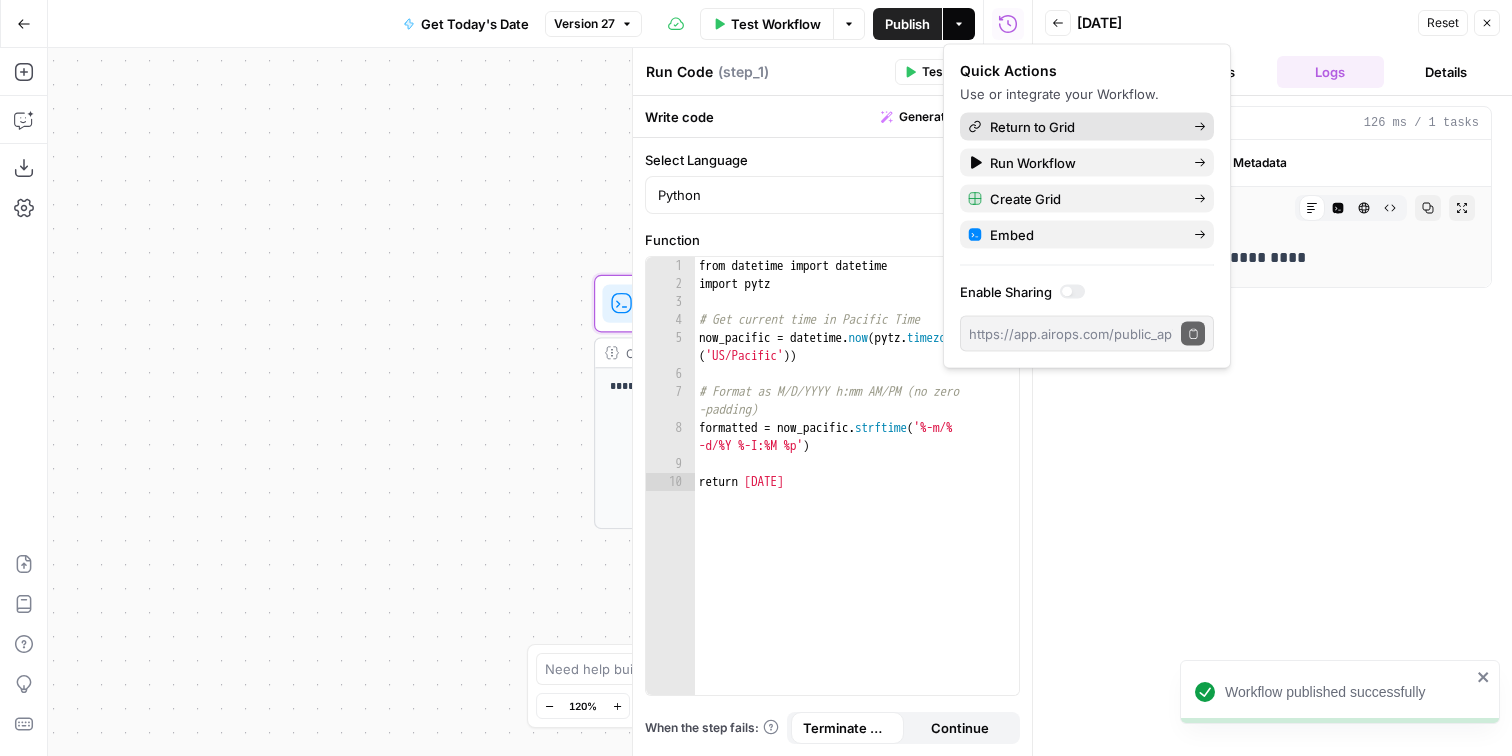 click on "Return to Grid" at bounding box center [1084, 127] 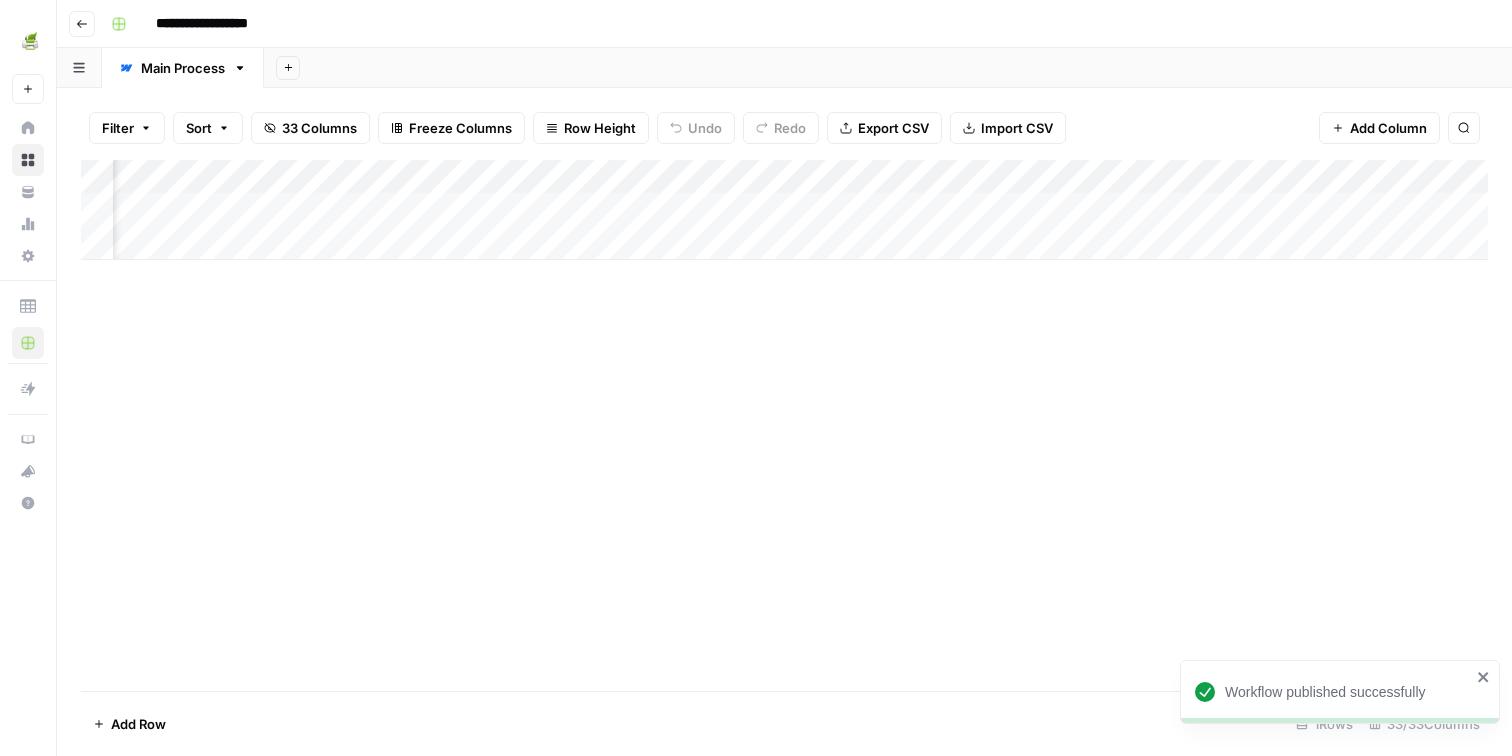 scroll, scrollTop: 0, scrollLeft: 5563, axis: horizontal 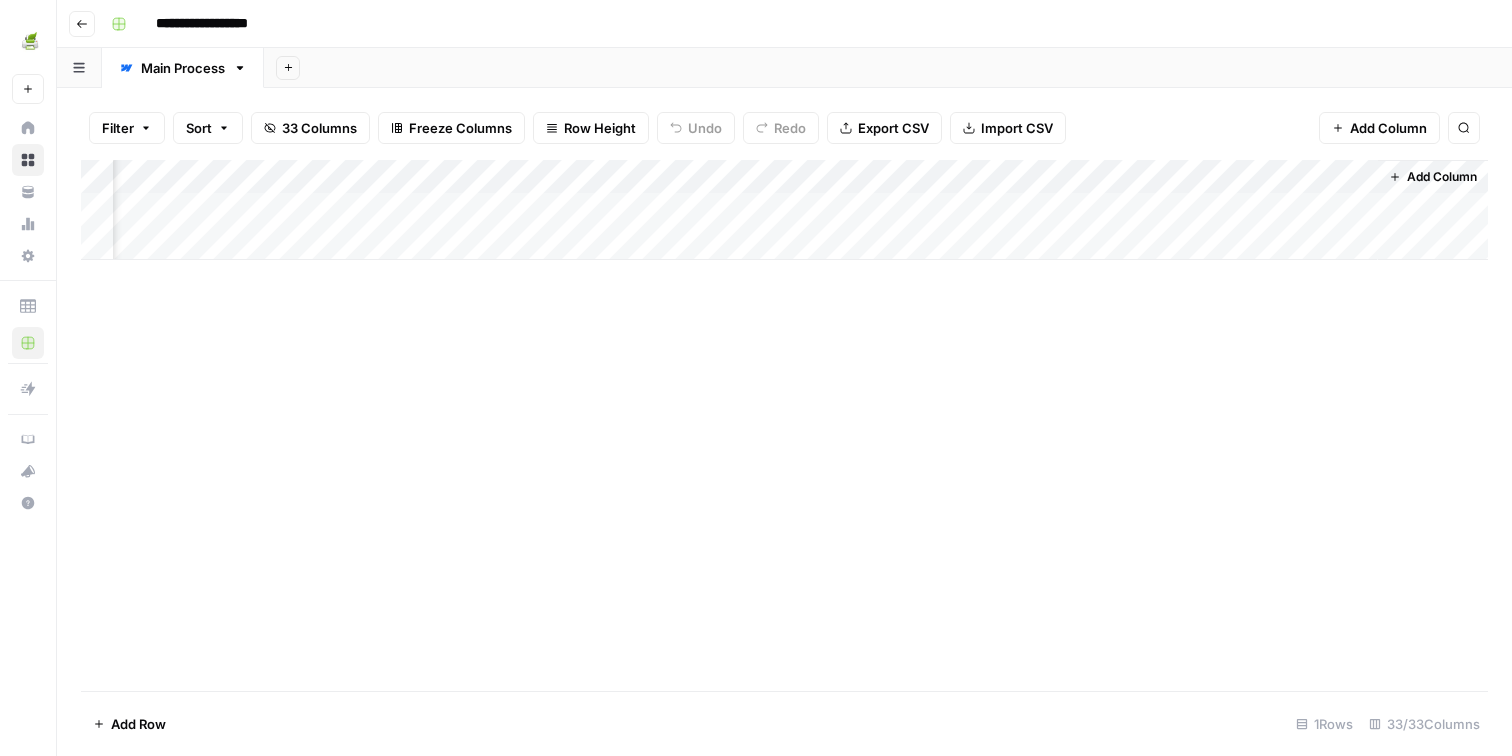 click on "Add Column" at bounding box center [784, 210] 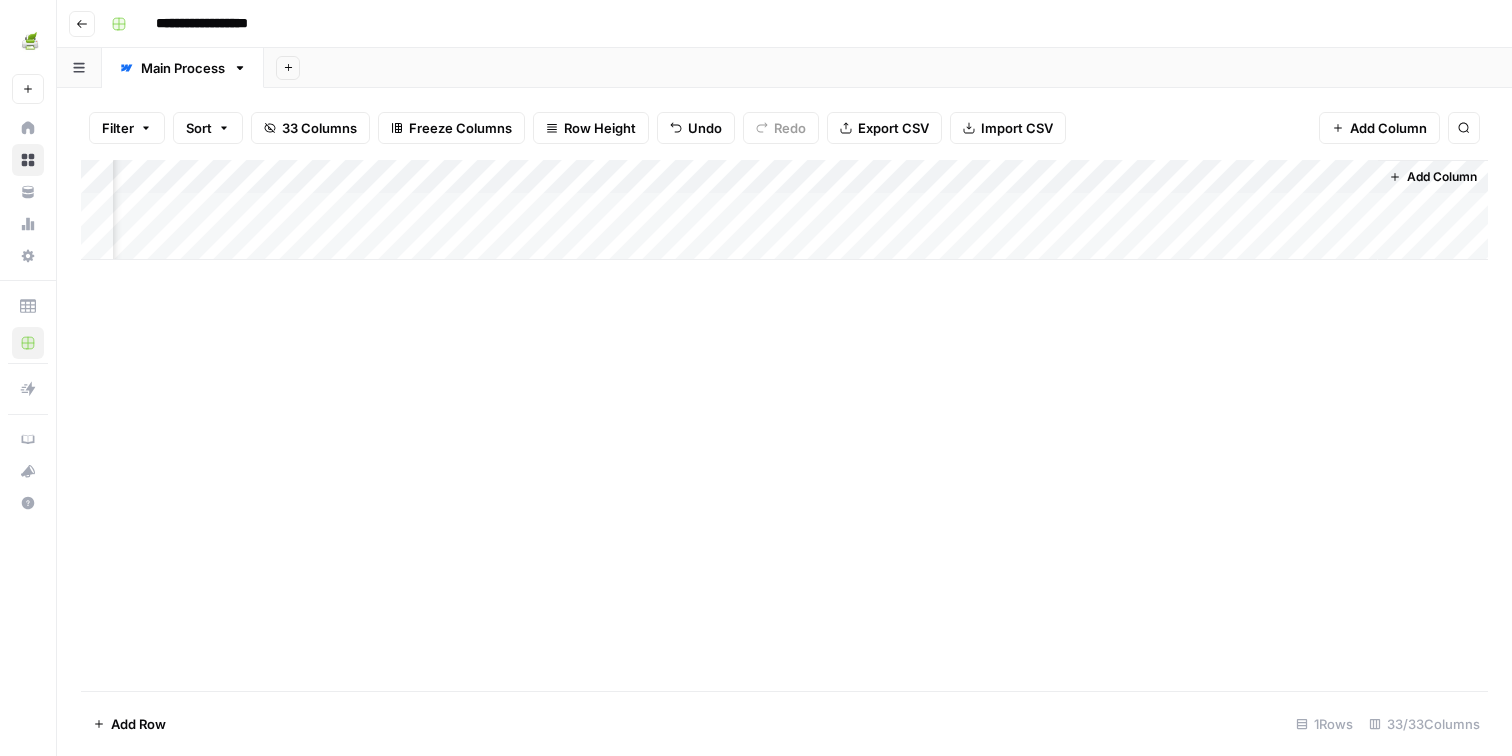 click on "Add Column" at bounding box center [784, 210] 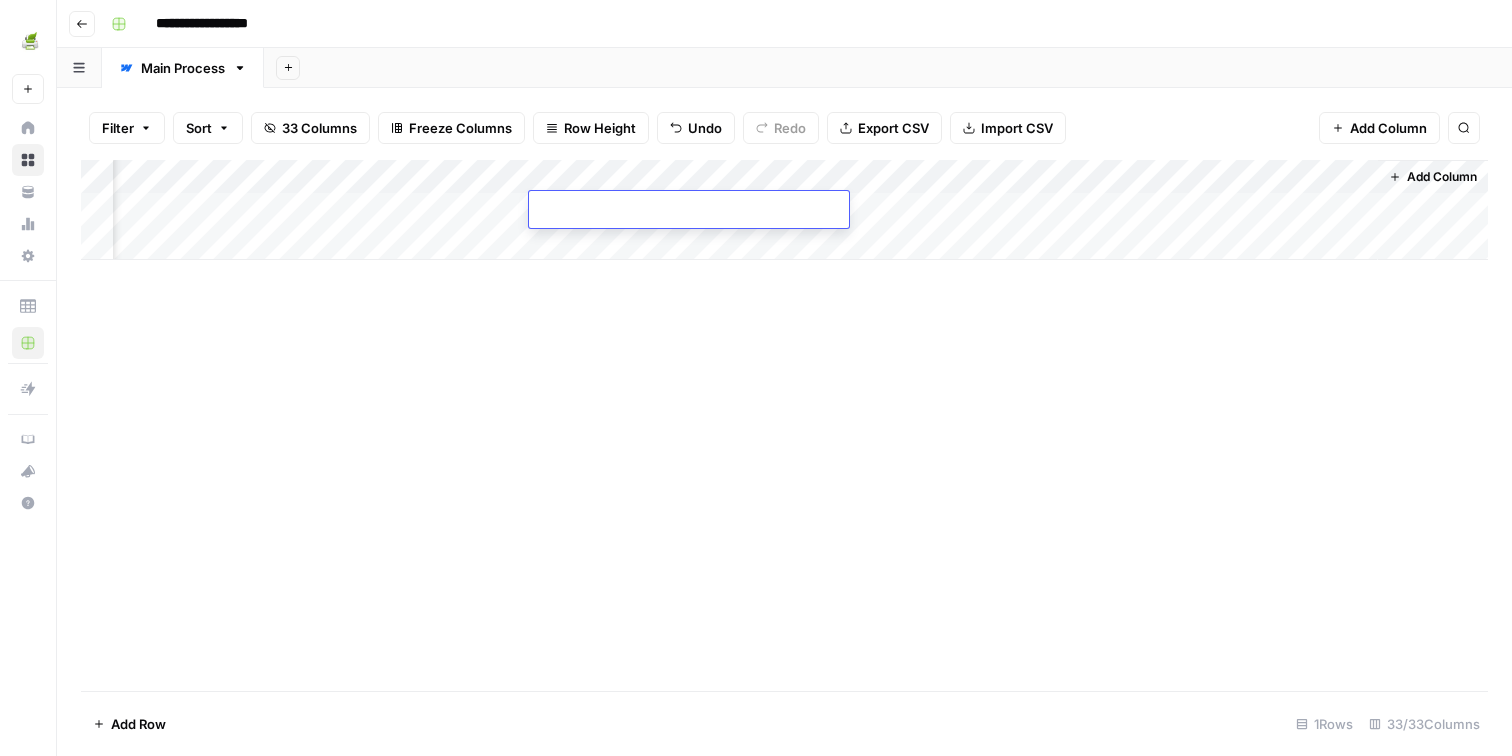 click at bounding box center [689, 211] 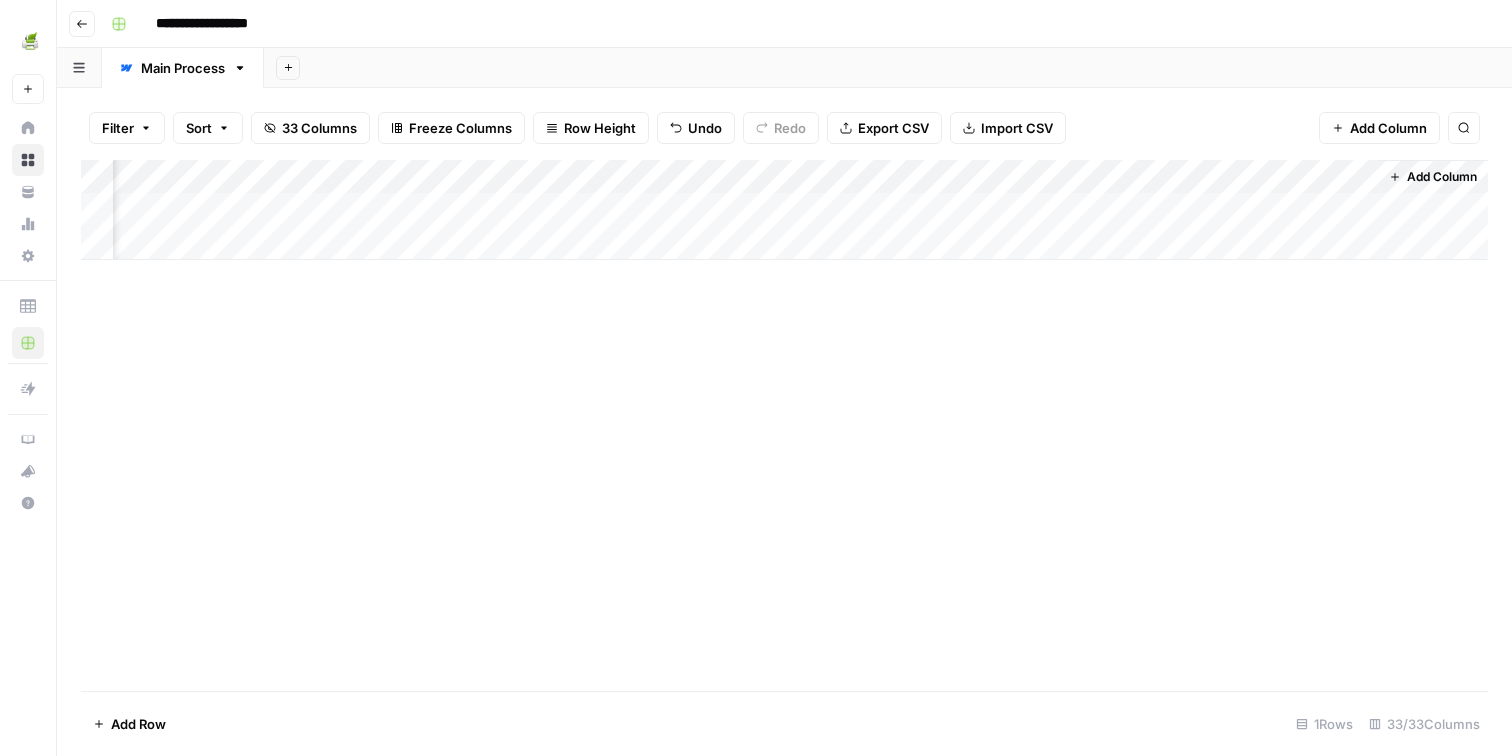 scroll, scrollTop: 0, scrollLeft: 5563, axis: horizontal 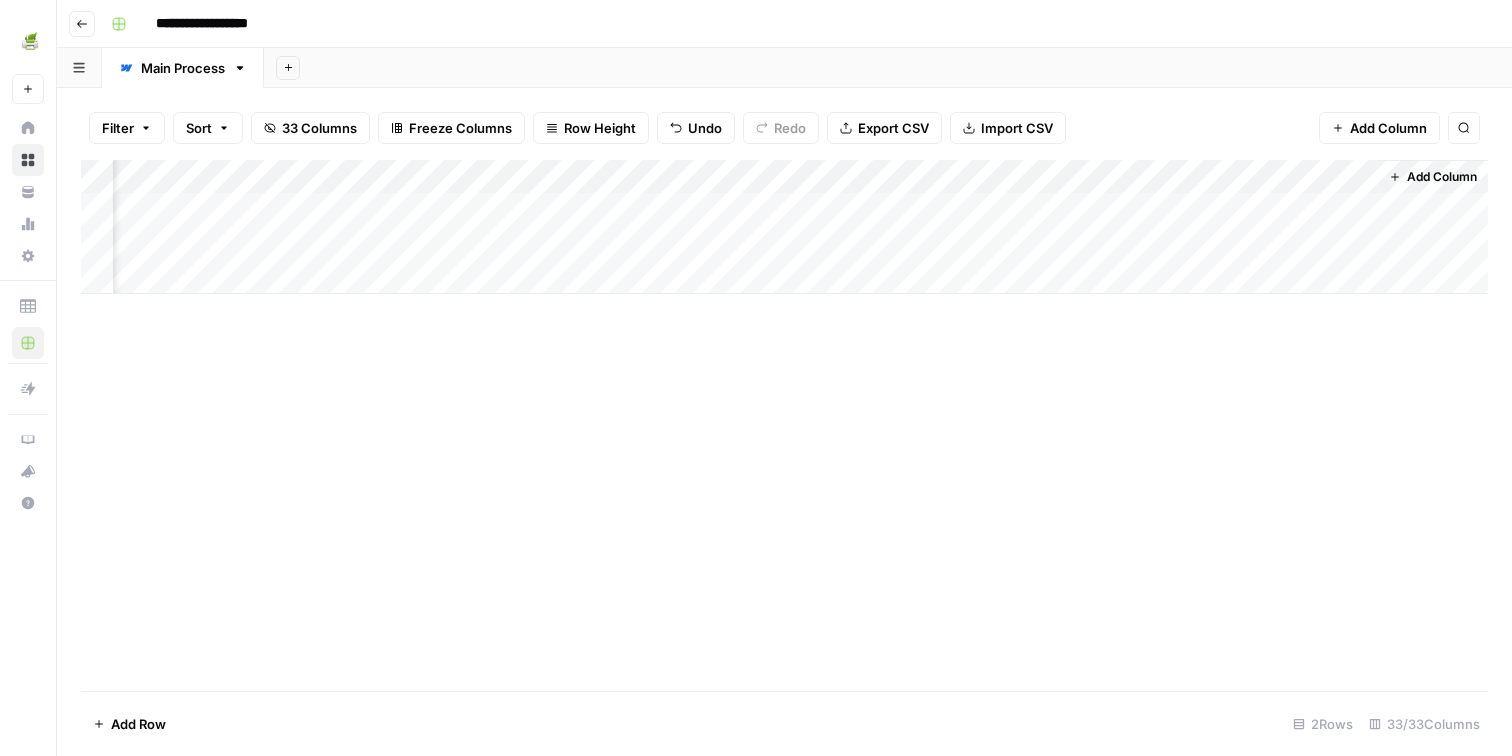 click on "Add Column" at bounding box center [784, 227] 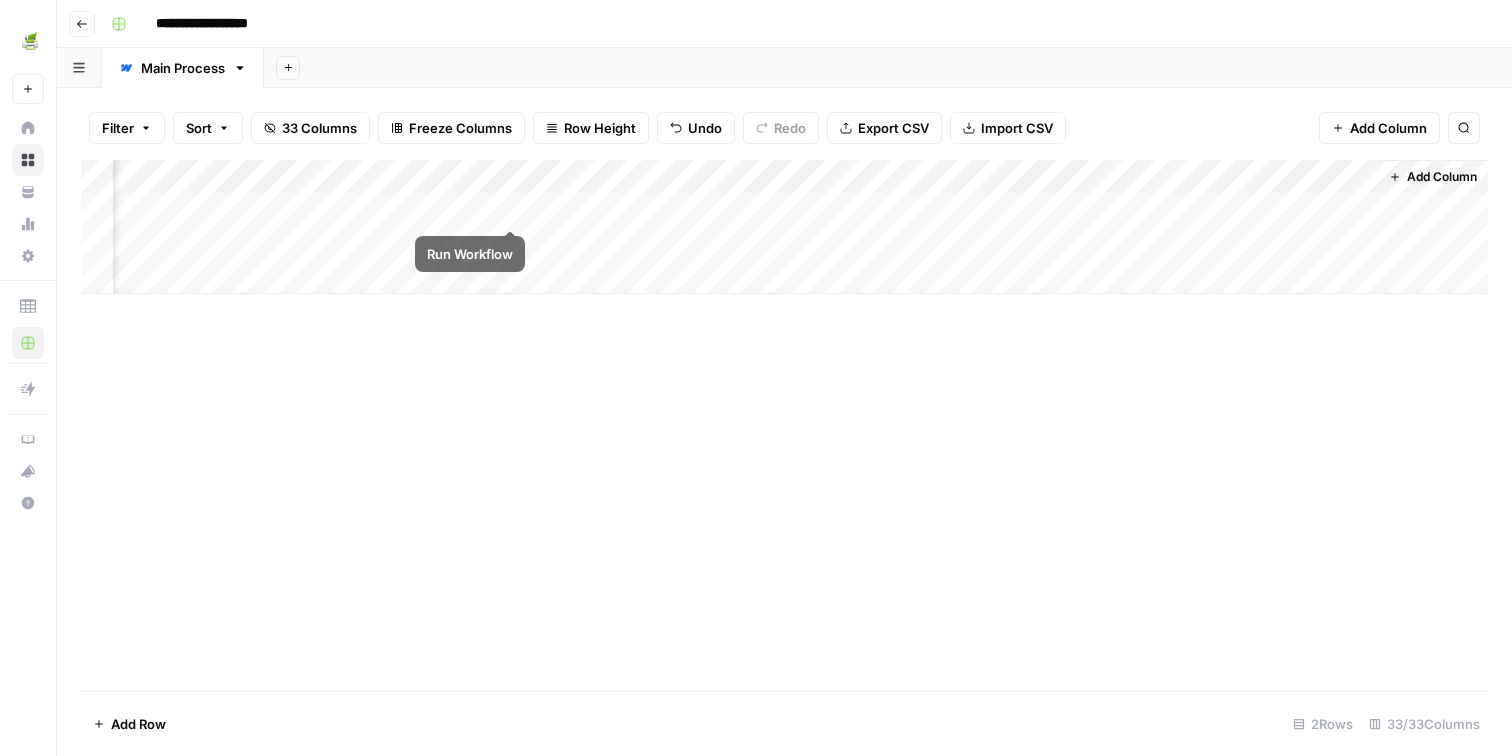 click on "Add Column" at bounding box center (784, 227) 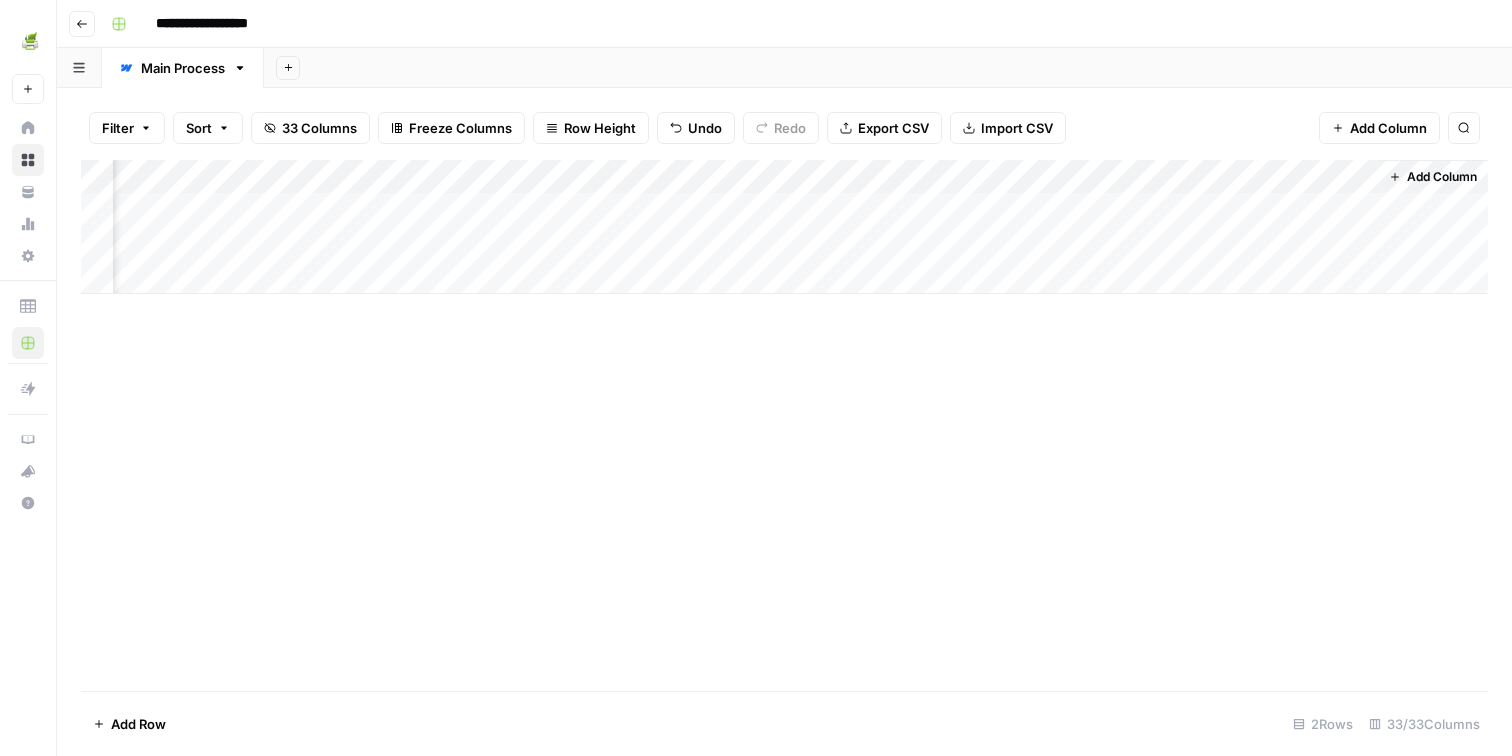 click on "Add Column" at bounding box center [784, 227] 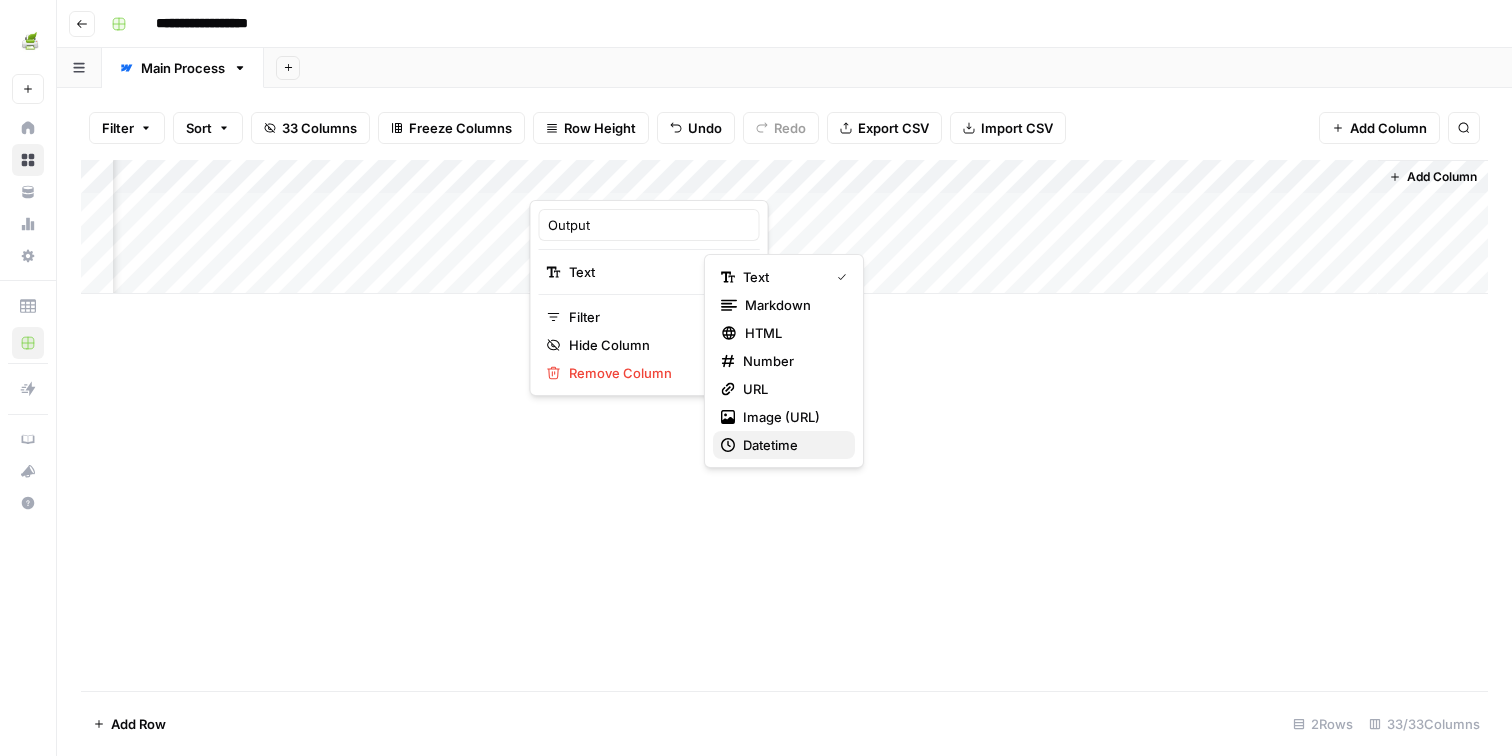 click on "Datetime" at bounding box center [791, 445] 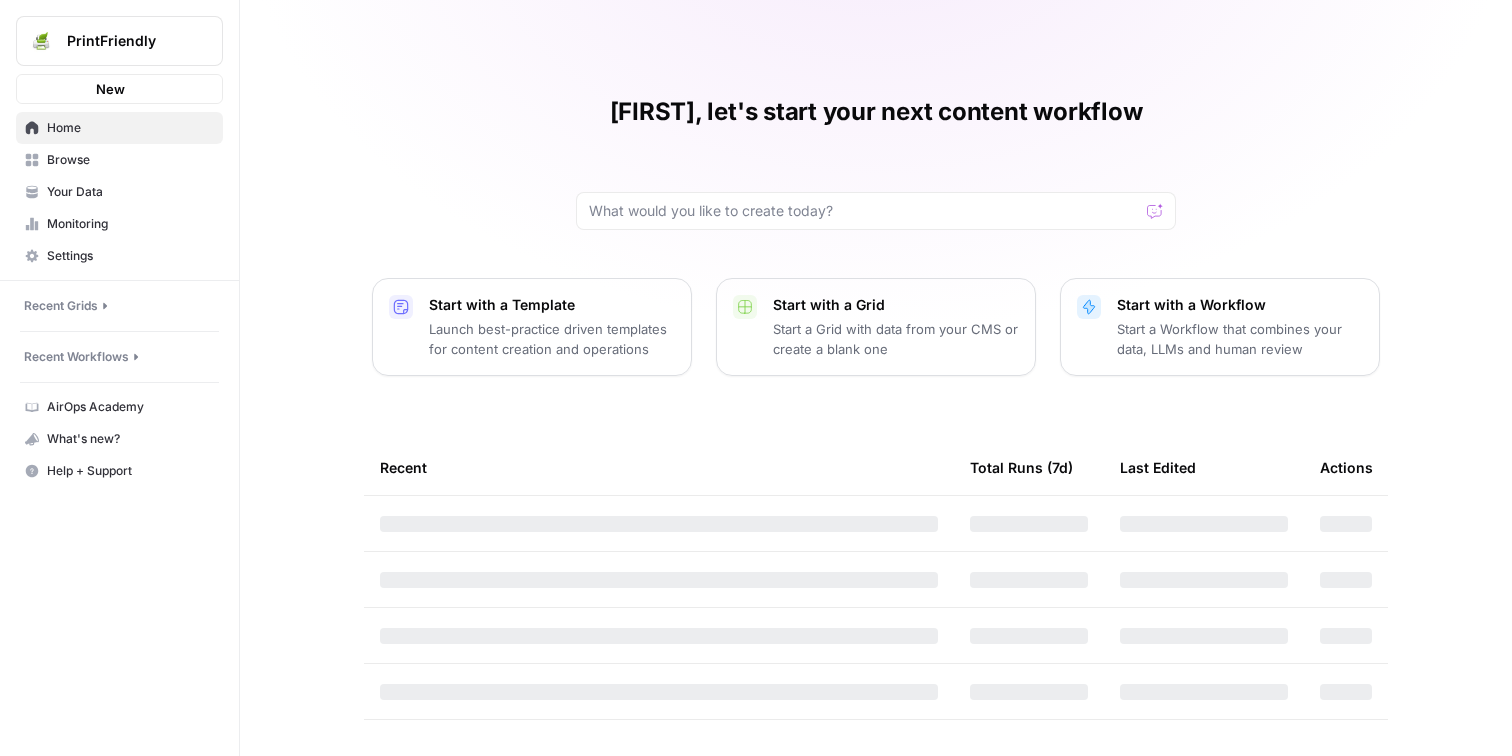scroll, scrollTop: 0, scrollLeft: 0, axis: both 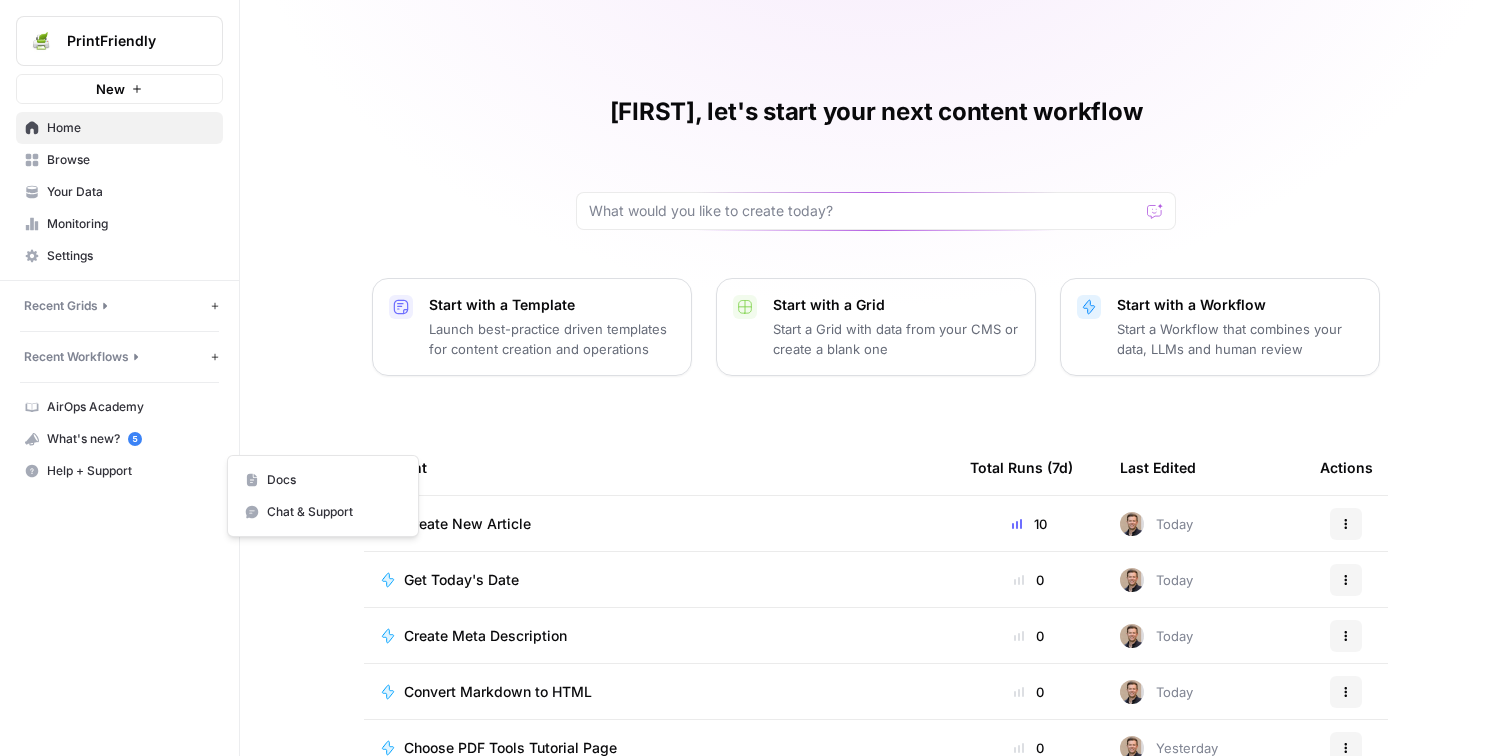 click on "Help + Support" at bounding box center (130, 471) 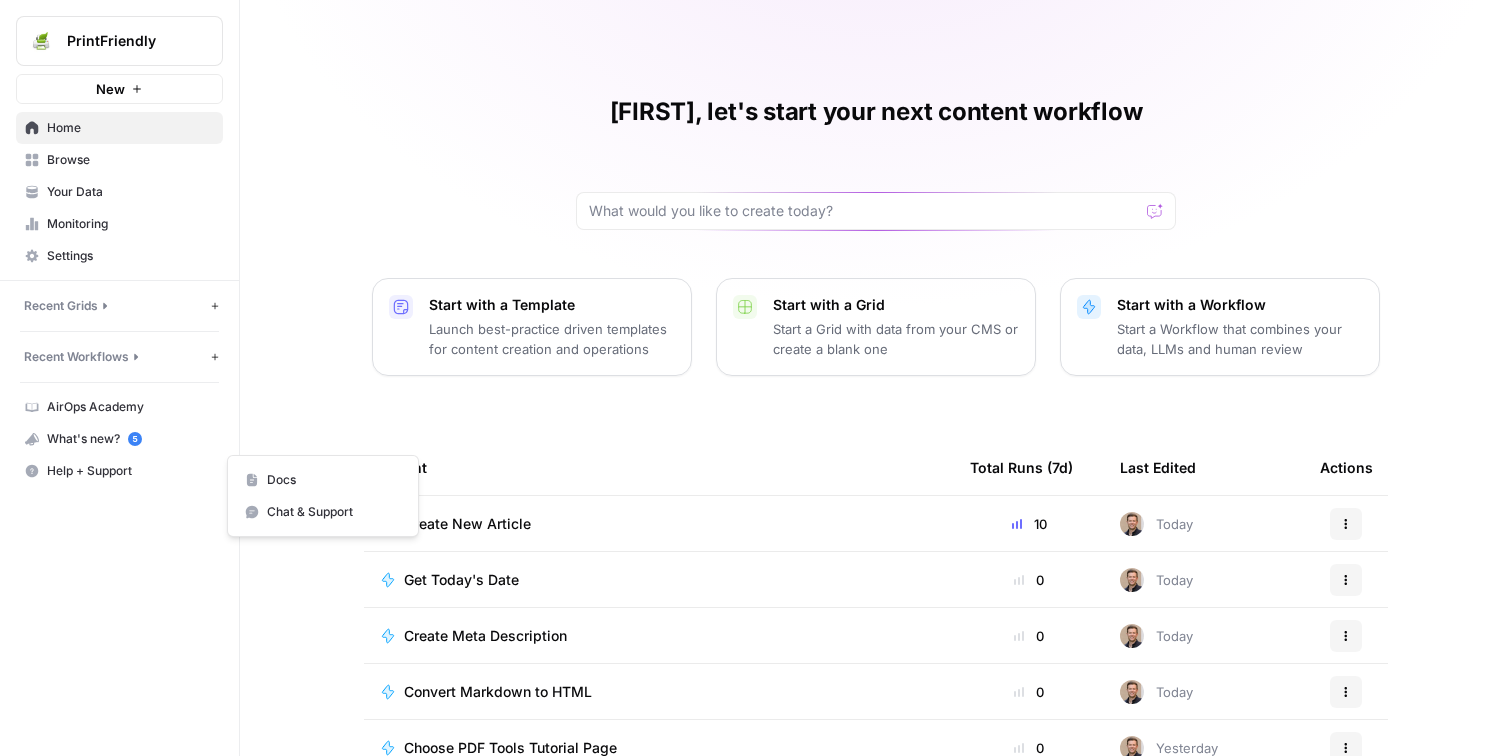 click on "Chat & Support" at bounding box center (334, 512) 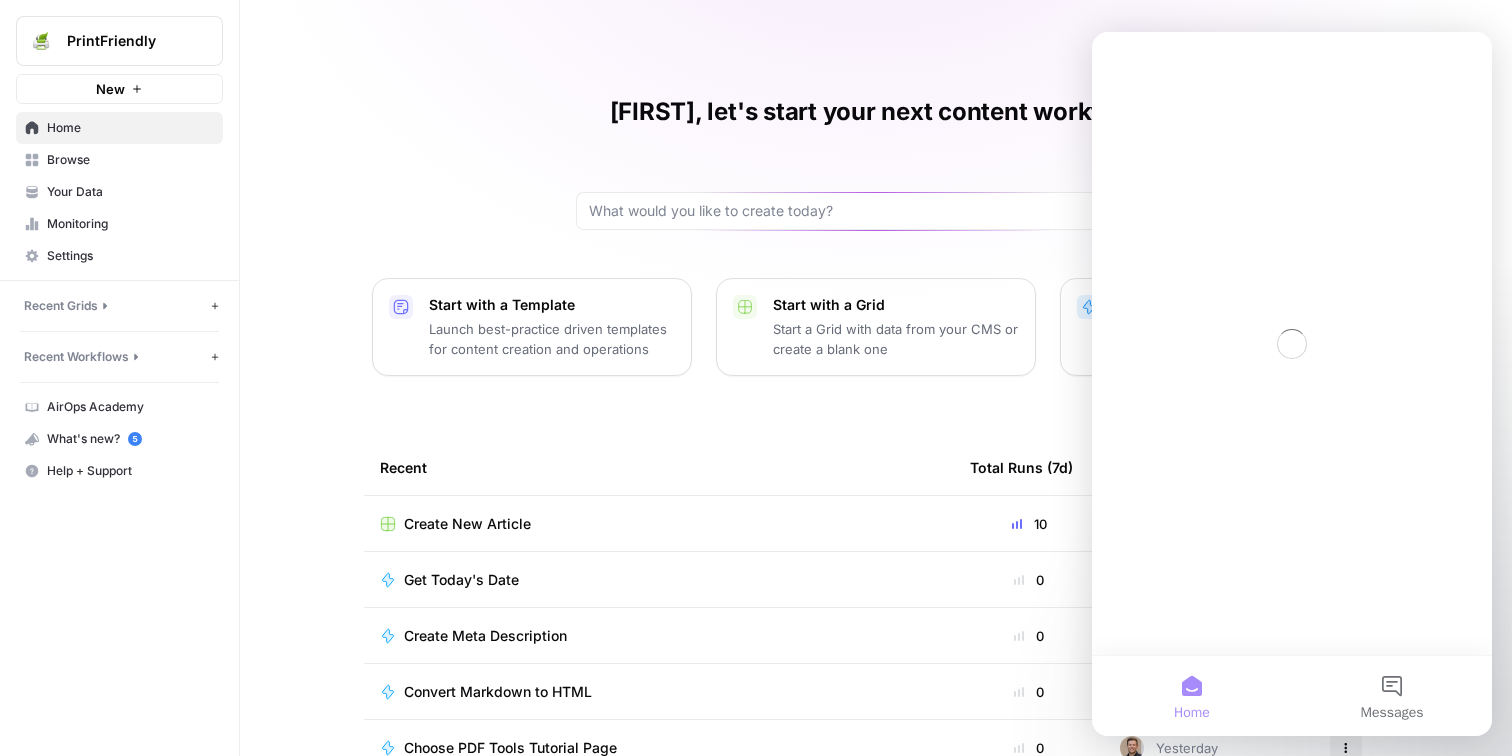 scroll, scrollTop: 0, scrollLeft: 0, axis: both 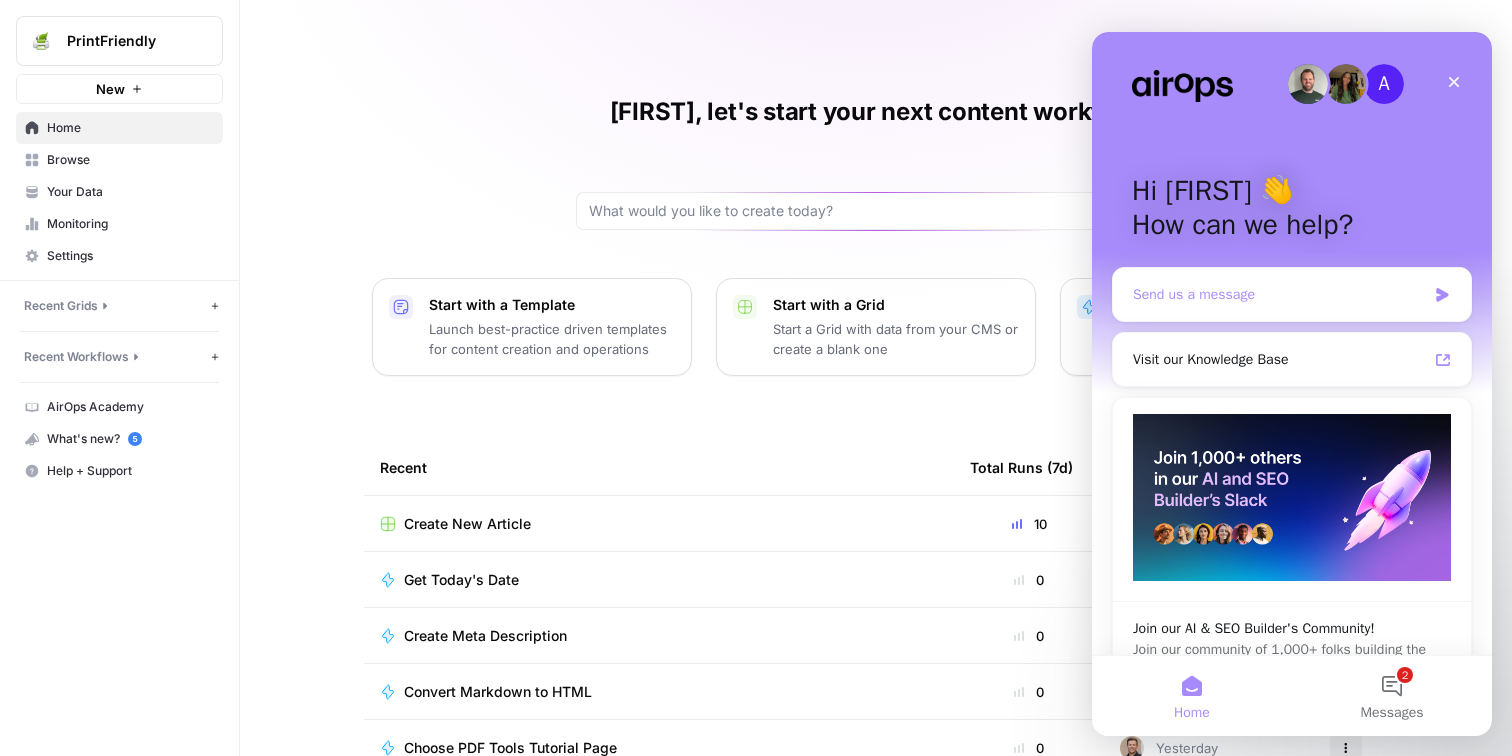 click on "Send us a message" at bounding box center [1292, 294] 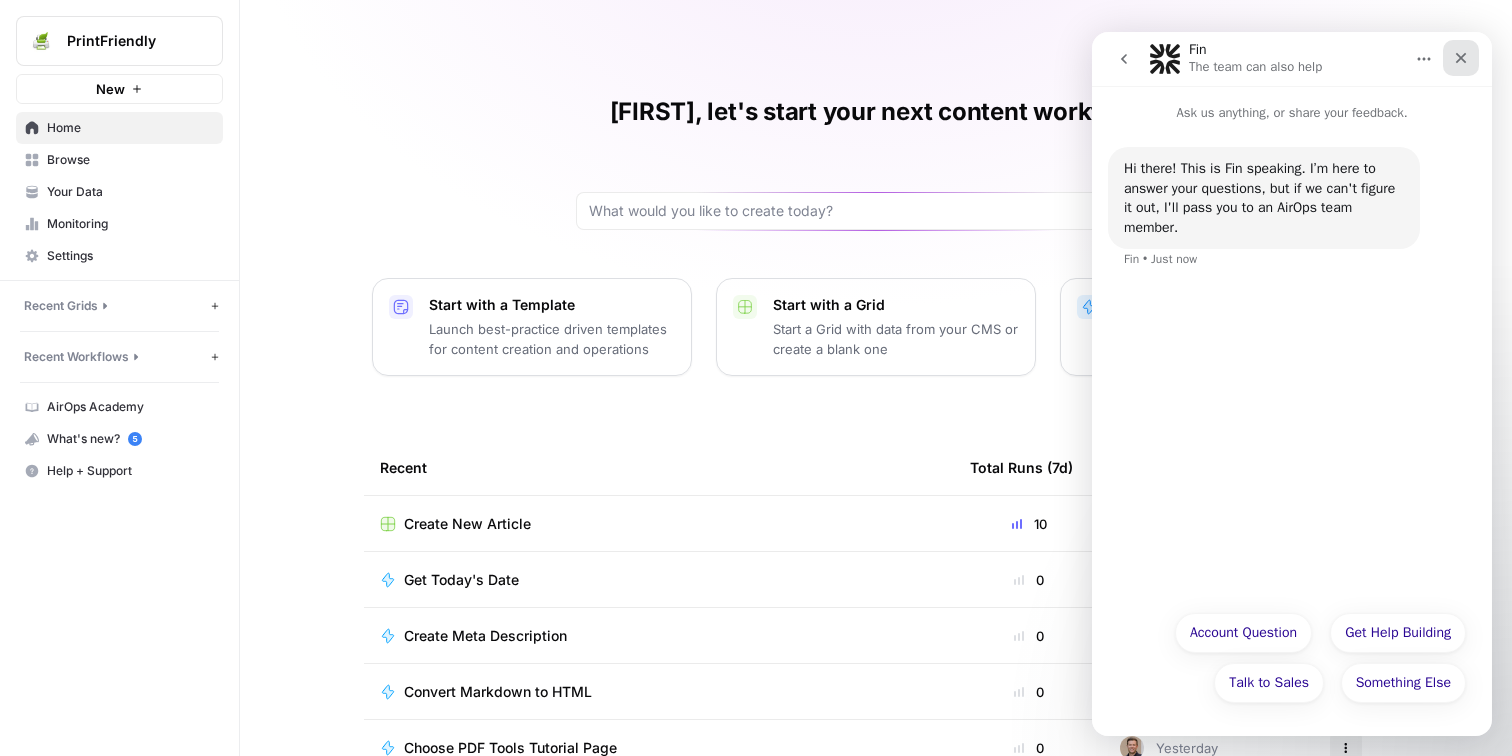 click 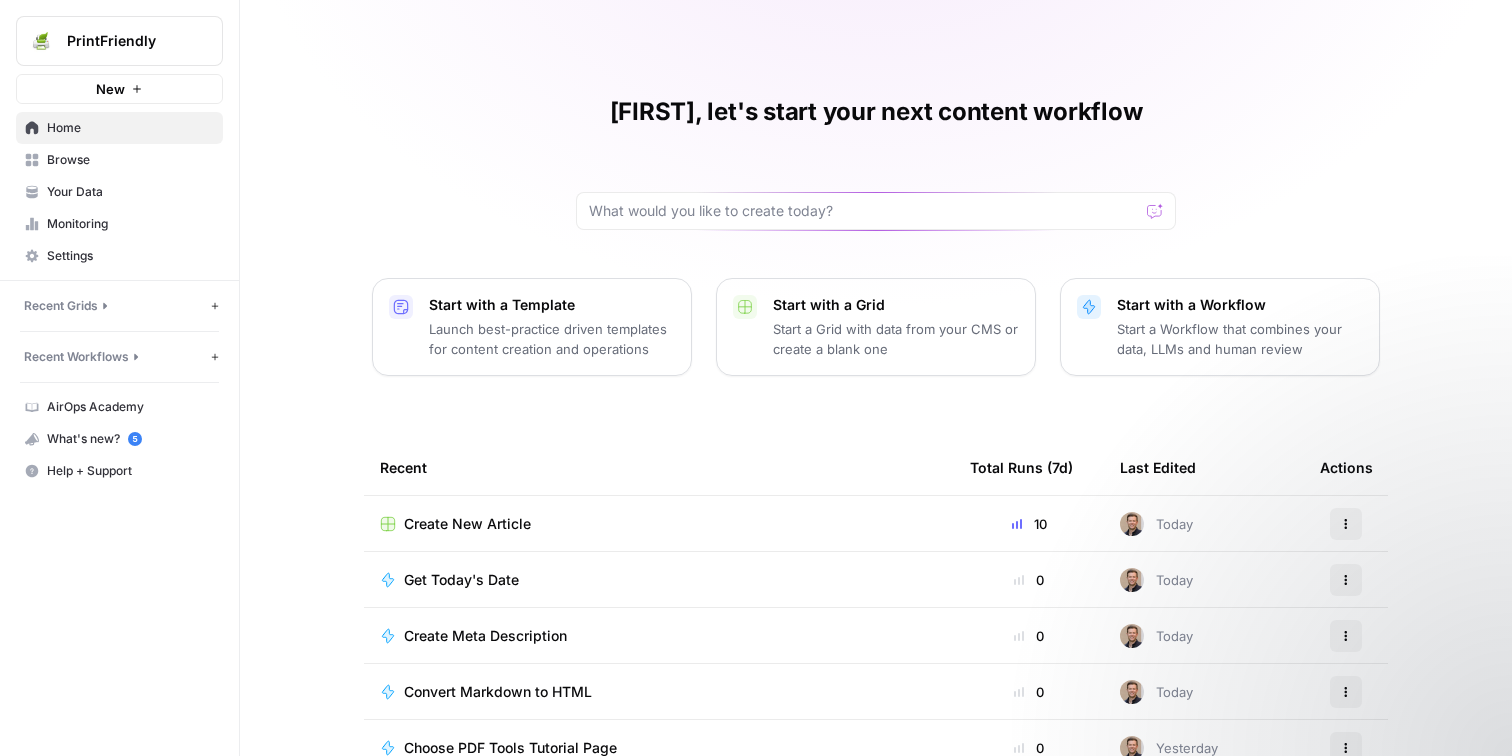 scroll, scrollTop: 0, scrollLeft: 0, axis: both 